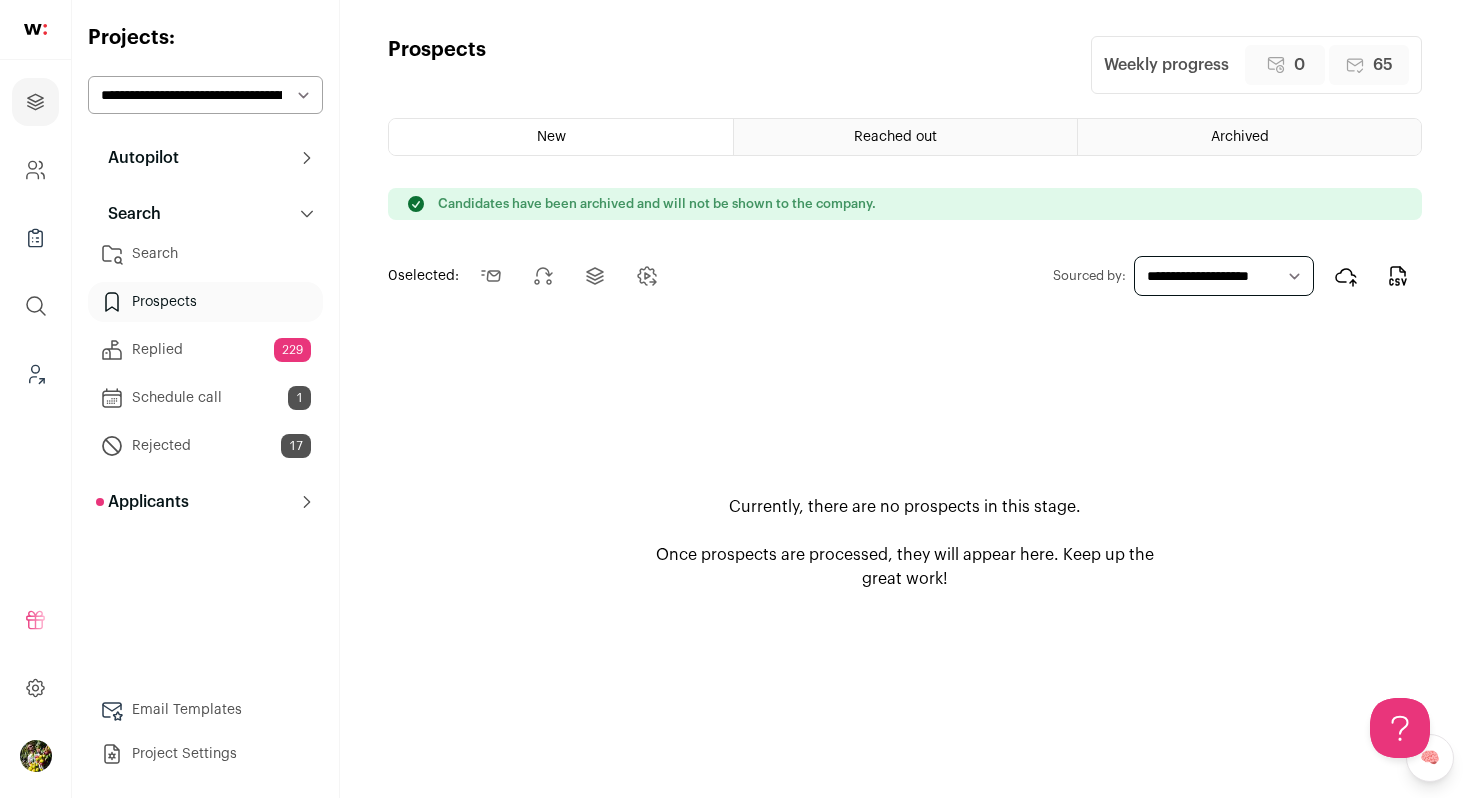 scroll, scrollTop: 0, scrollLeft: 0, axis: both 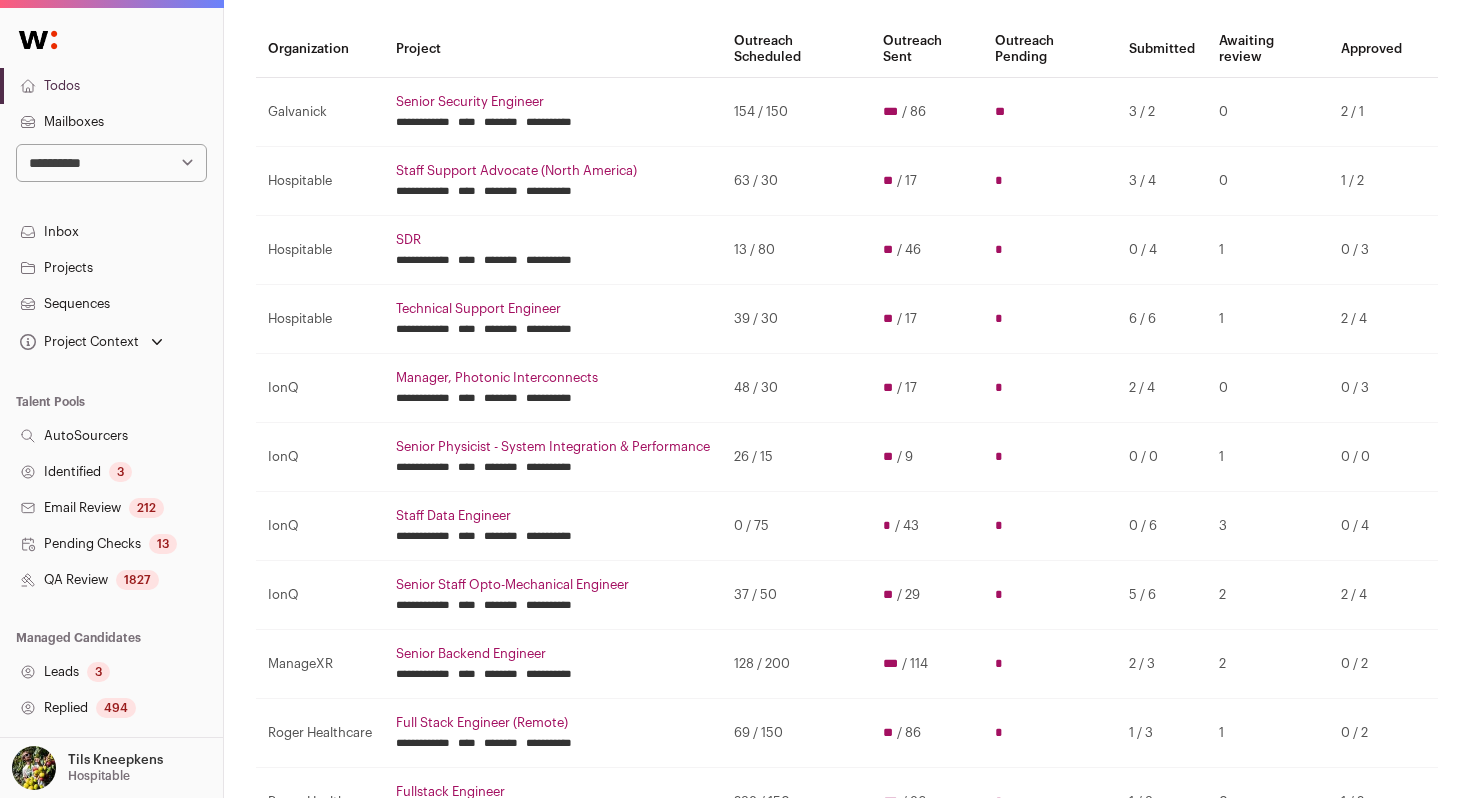 click on "Technical Support Engineer" at bounding box center [553, 309] 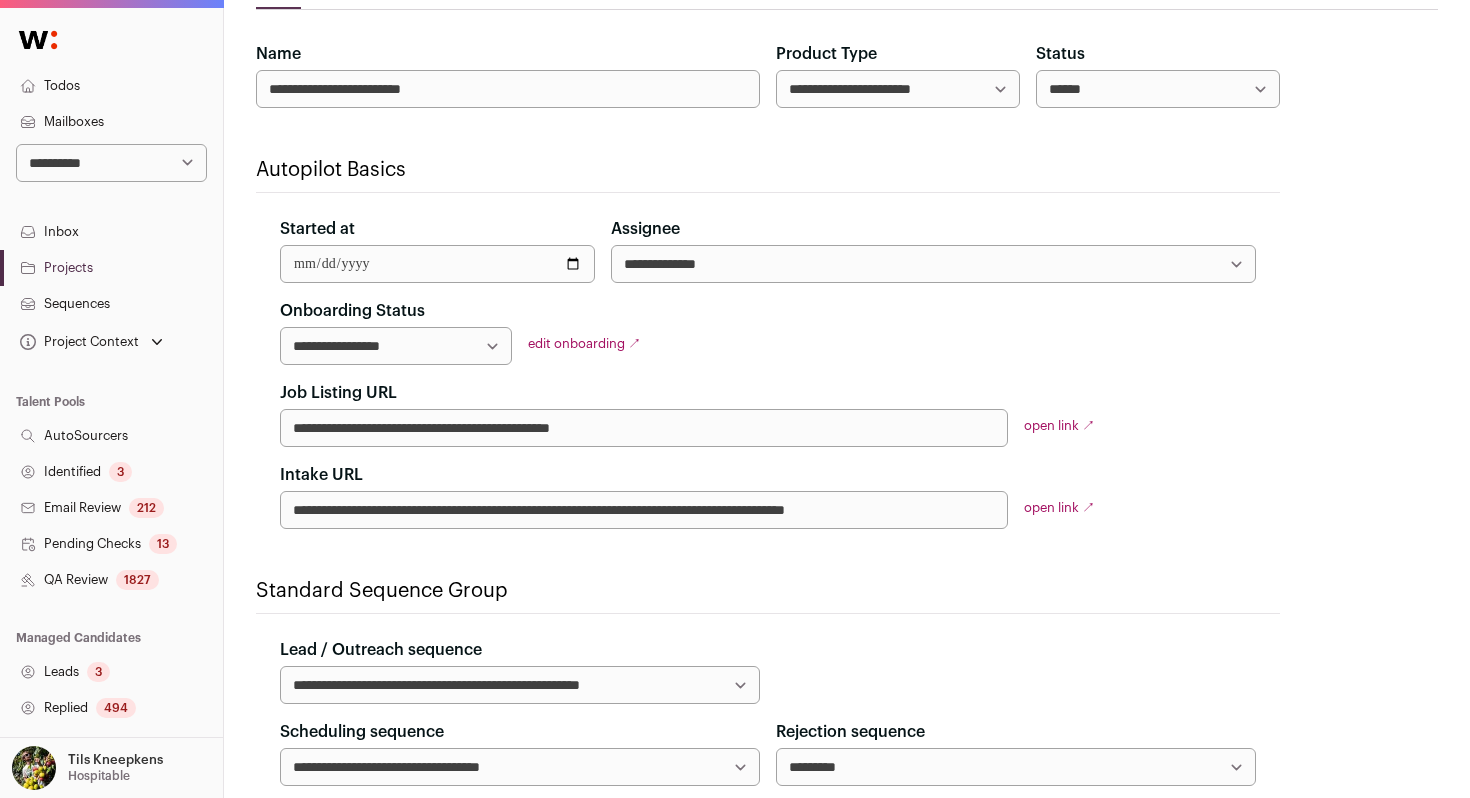 scroll, scrollTop: 0, scrollLeft: 0, axis: both 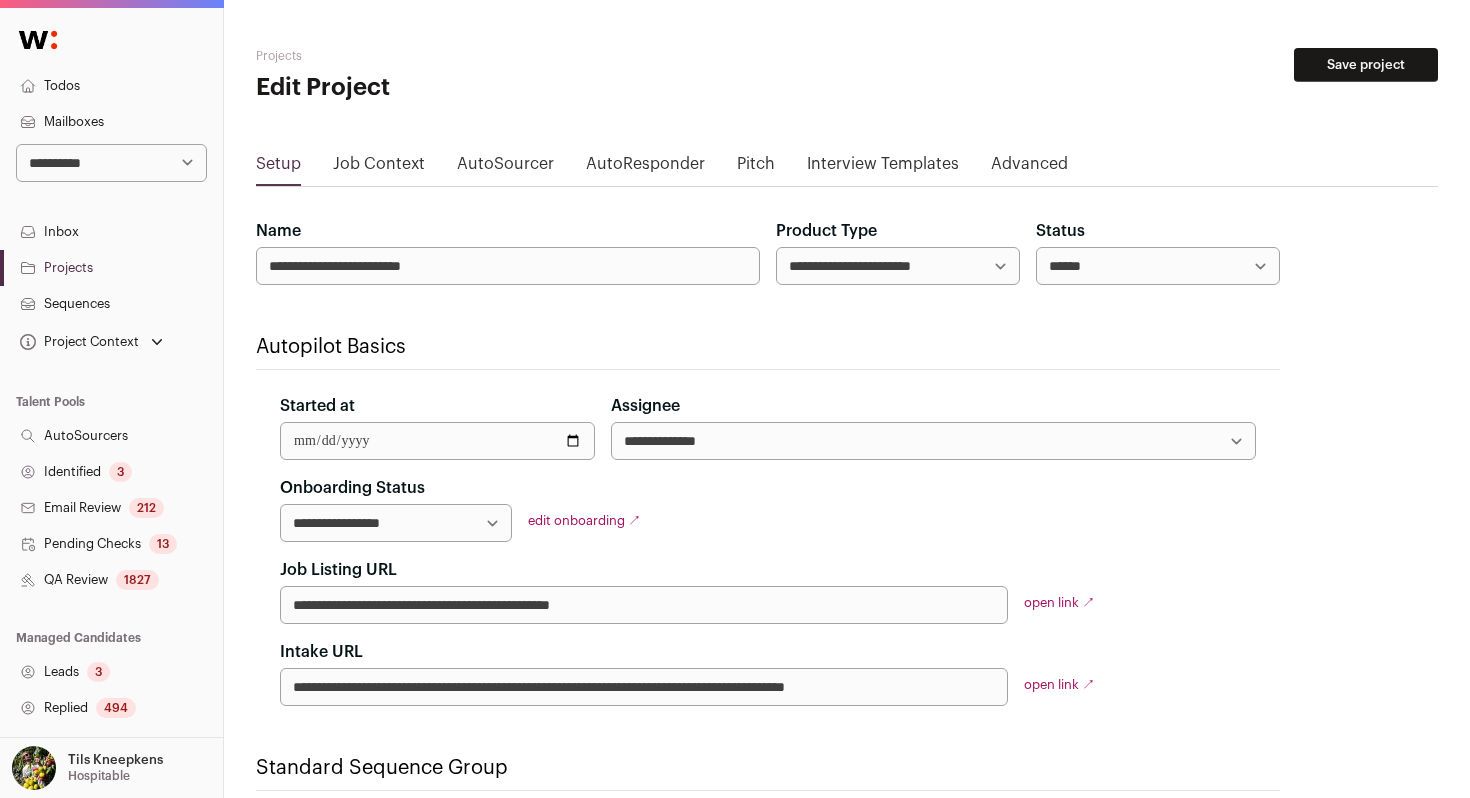click on "1827" at bounding box center (137, 580) 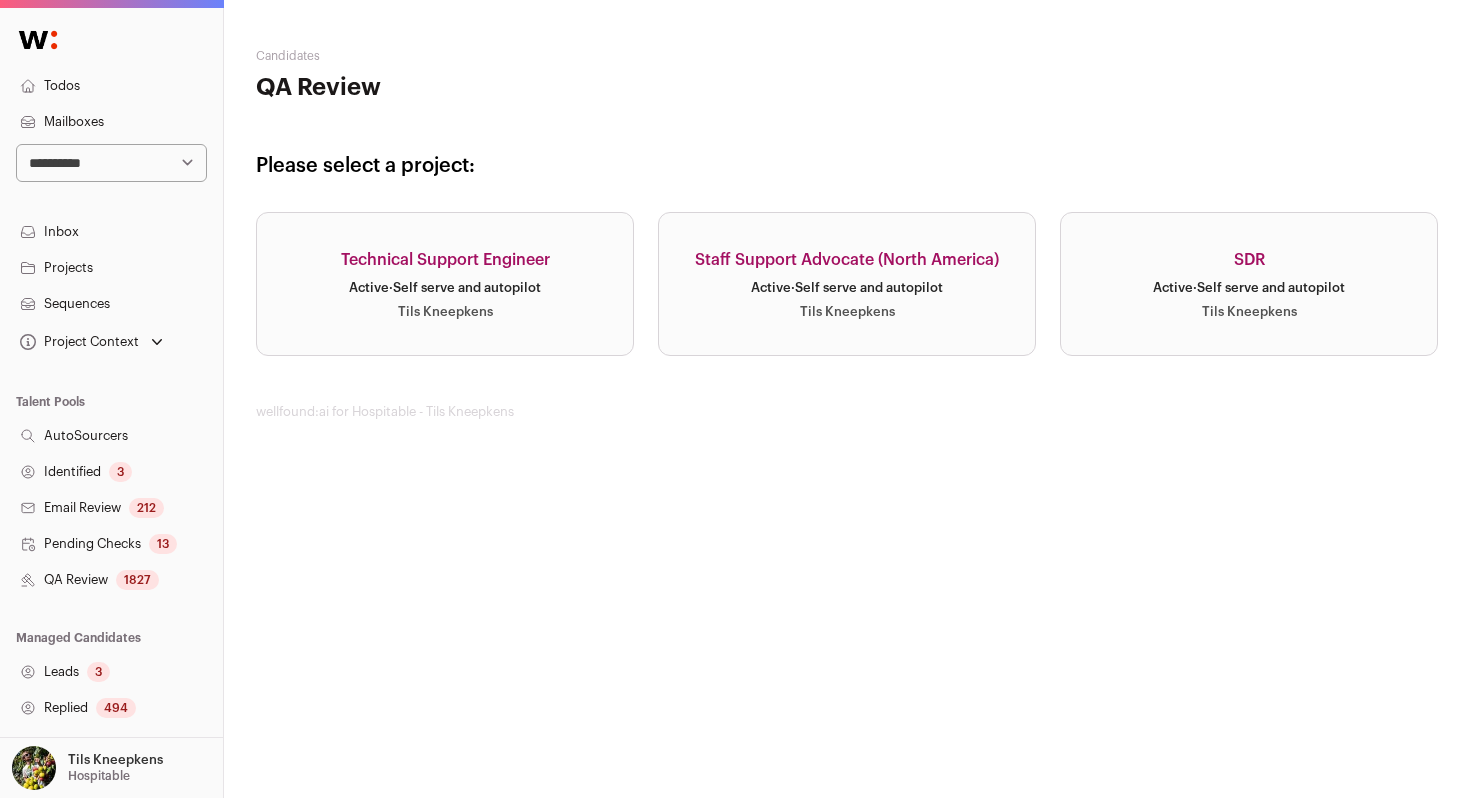 click on "Technical Support Engineer
Active
·
Self serve and autopilot
Tils Kneepkens" at bounding box center [445, 284] 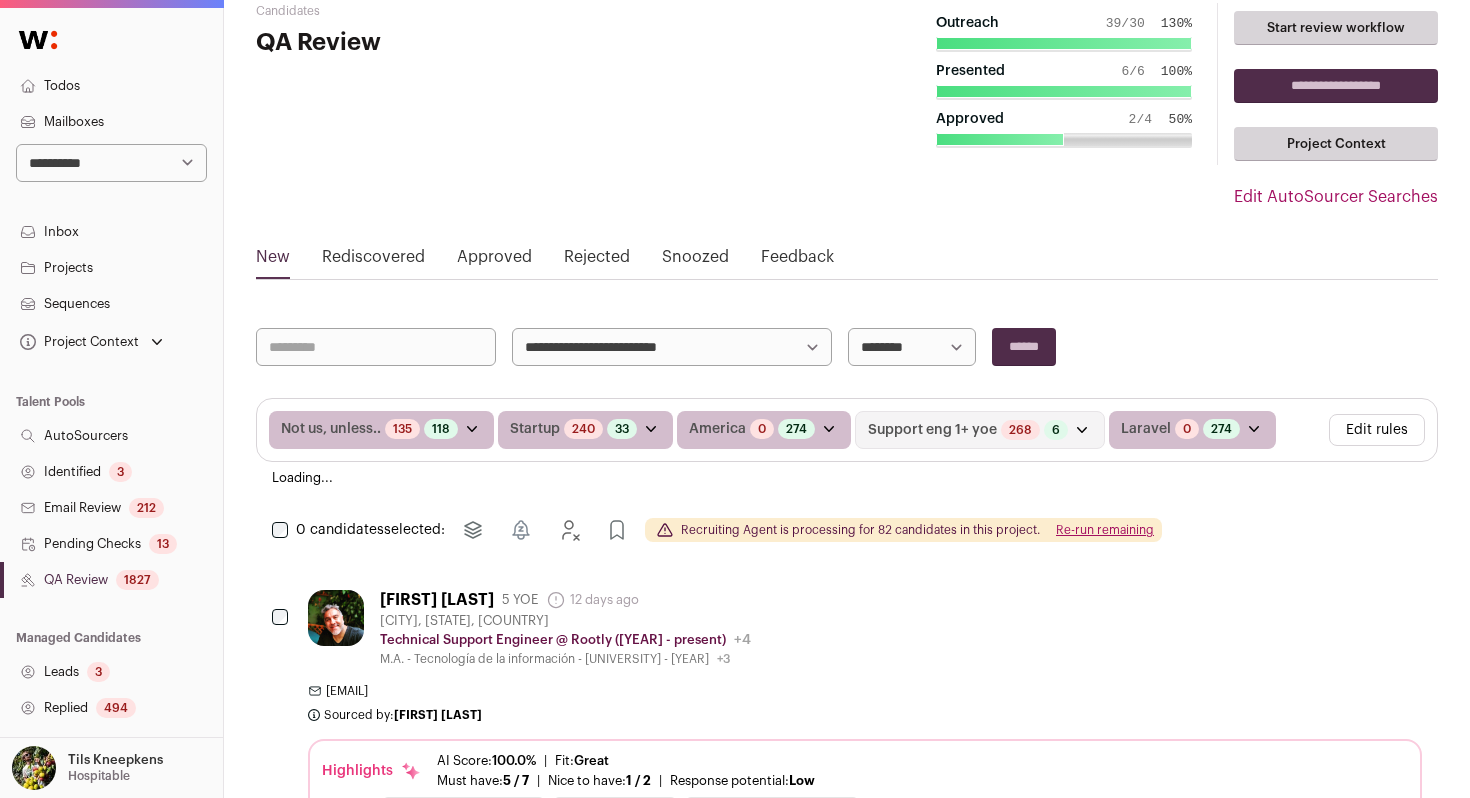 scroll, scrollTop: 337, scrollLeft: 0, axis: vertical 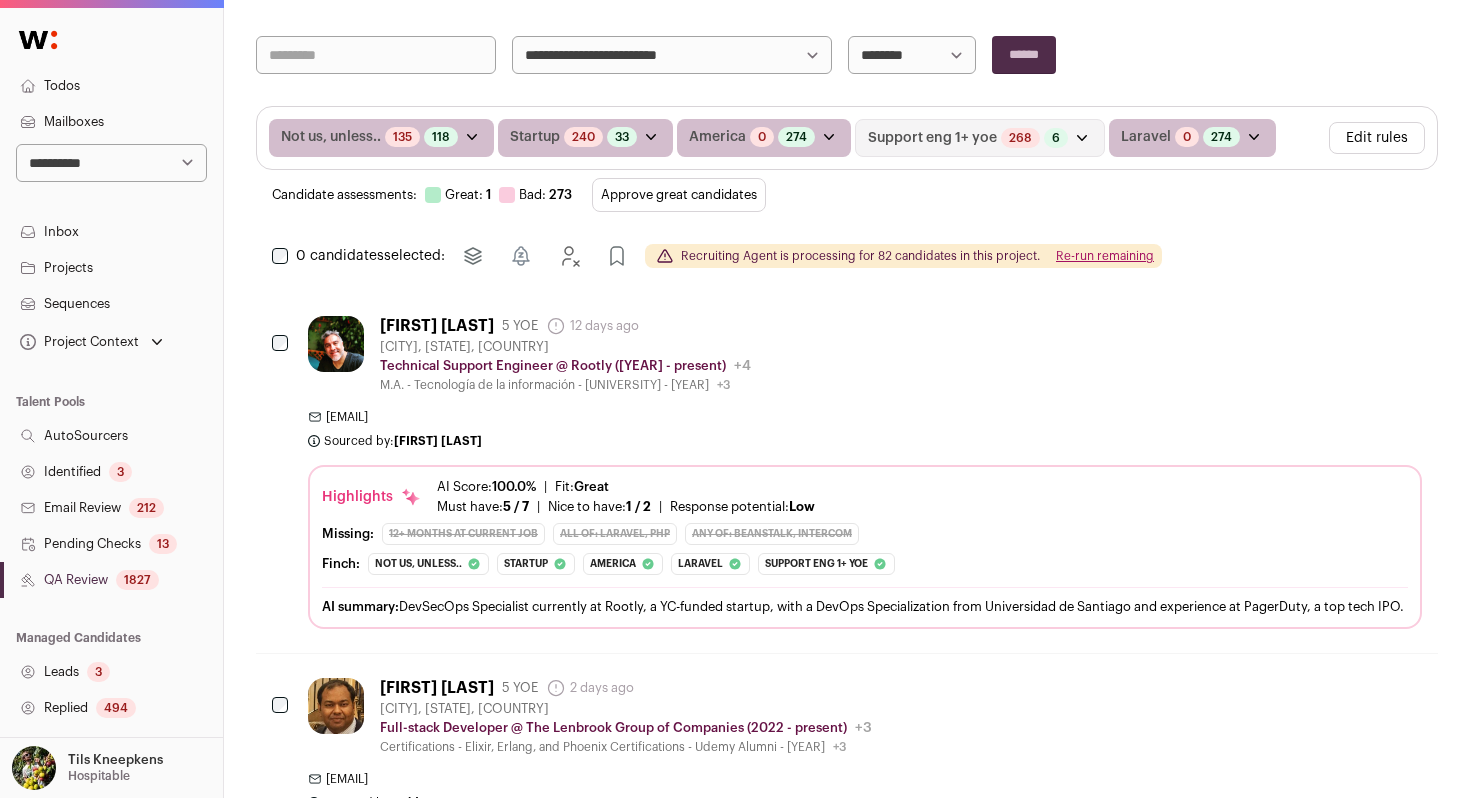 click on "Approve great candidates" at bounding box center [679, 195] 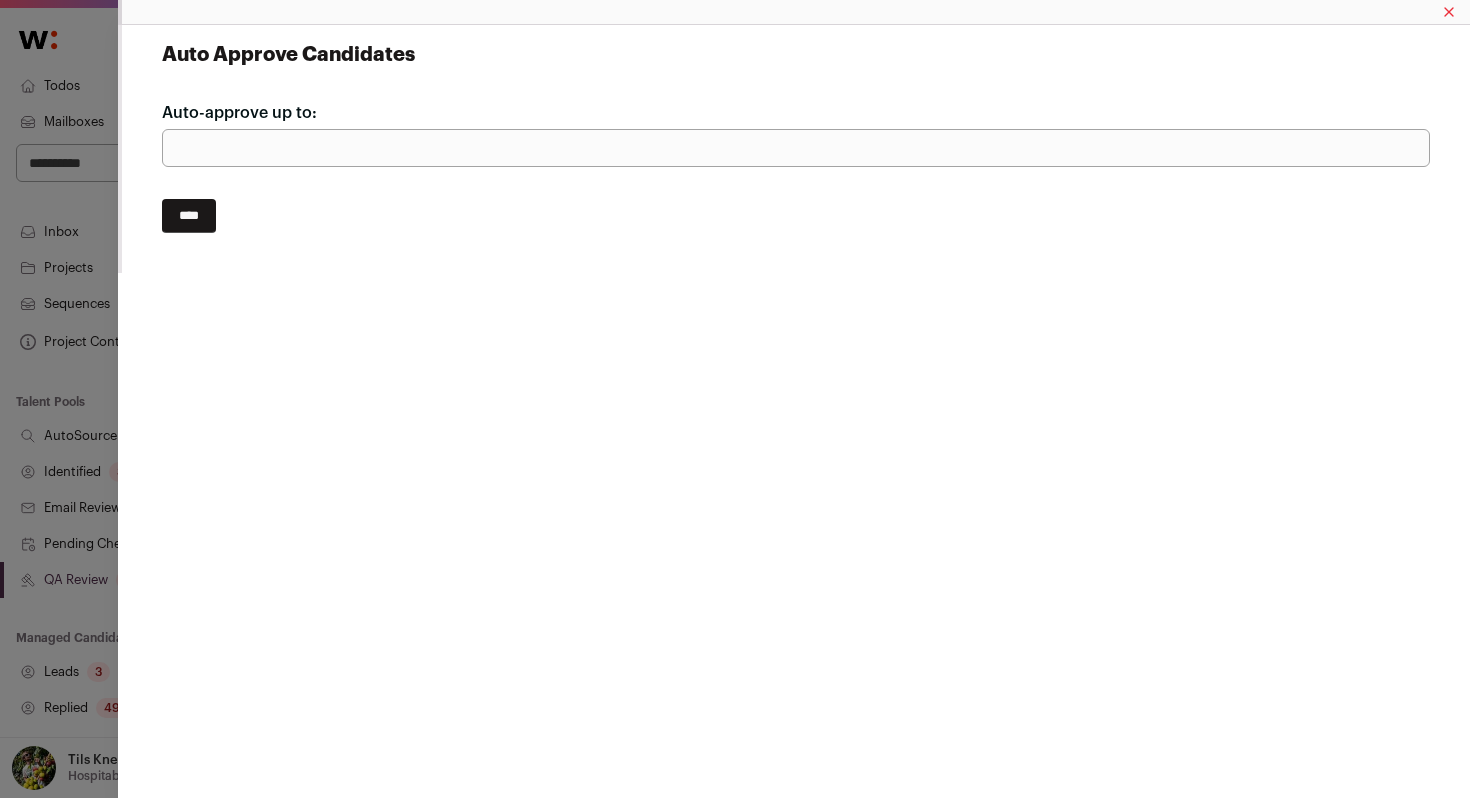 click on "****" at bounding box center [189, 216] 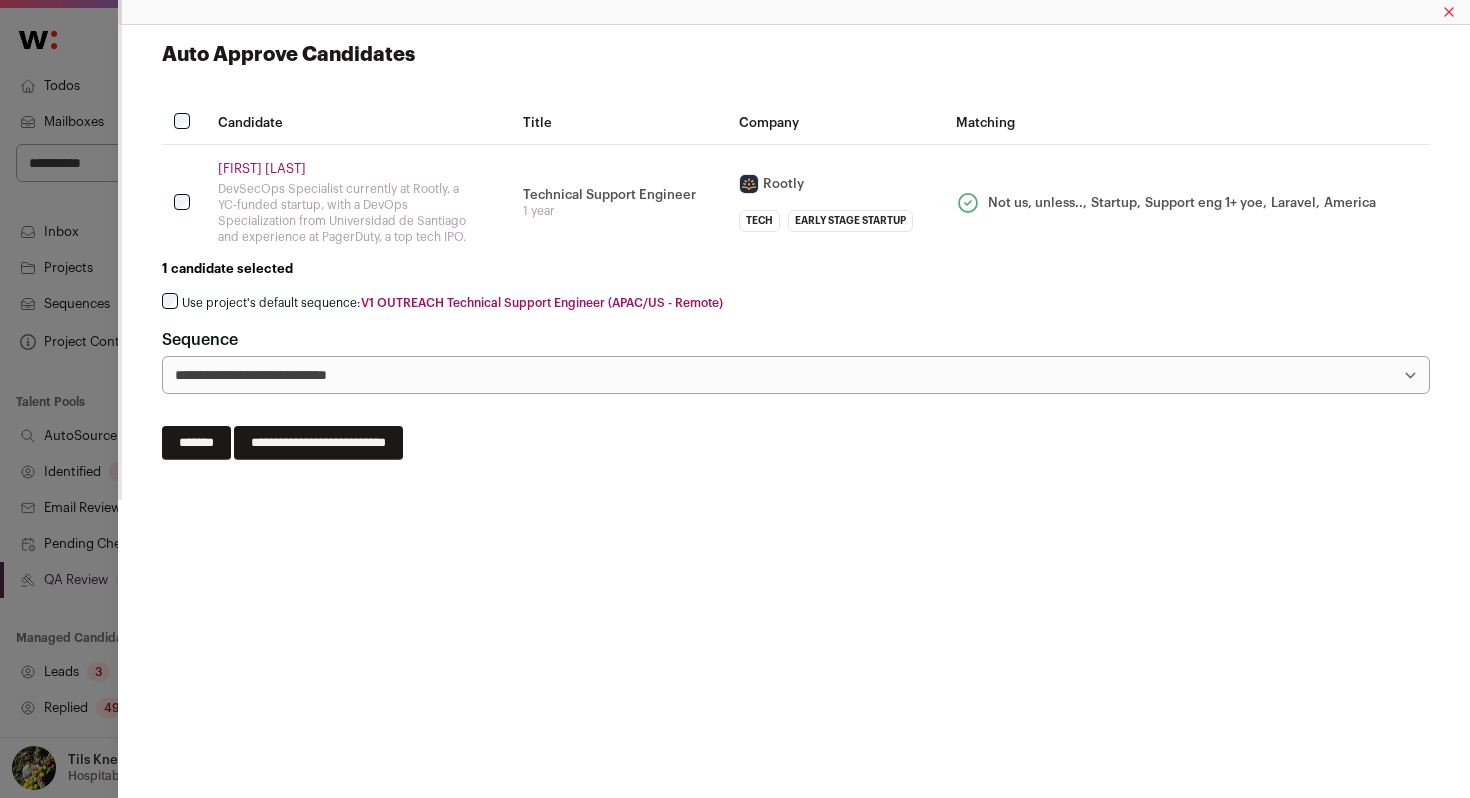 click on "Luis Sandoval" at bounding box center [345, 169] 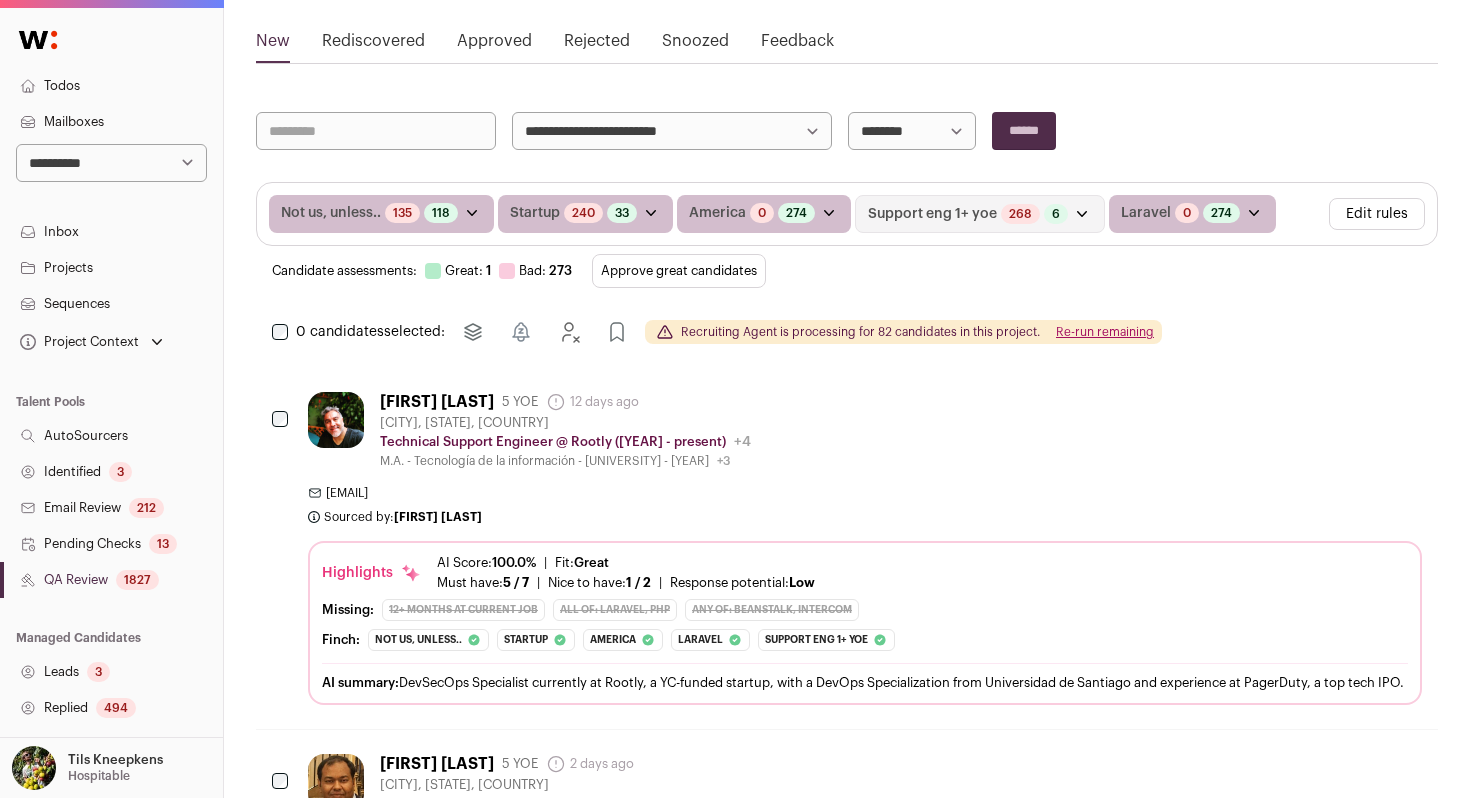 scroll, scrollTop: 254, scrollLeft: 0, axis: vertical 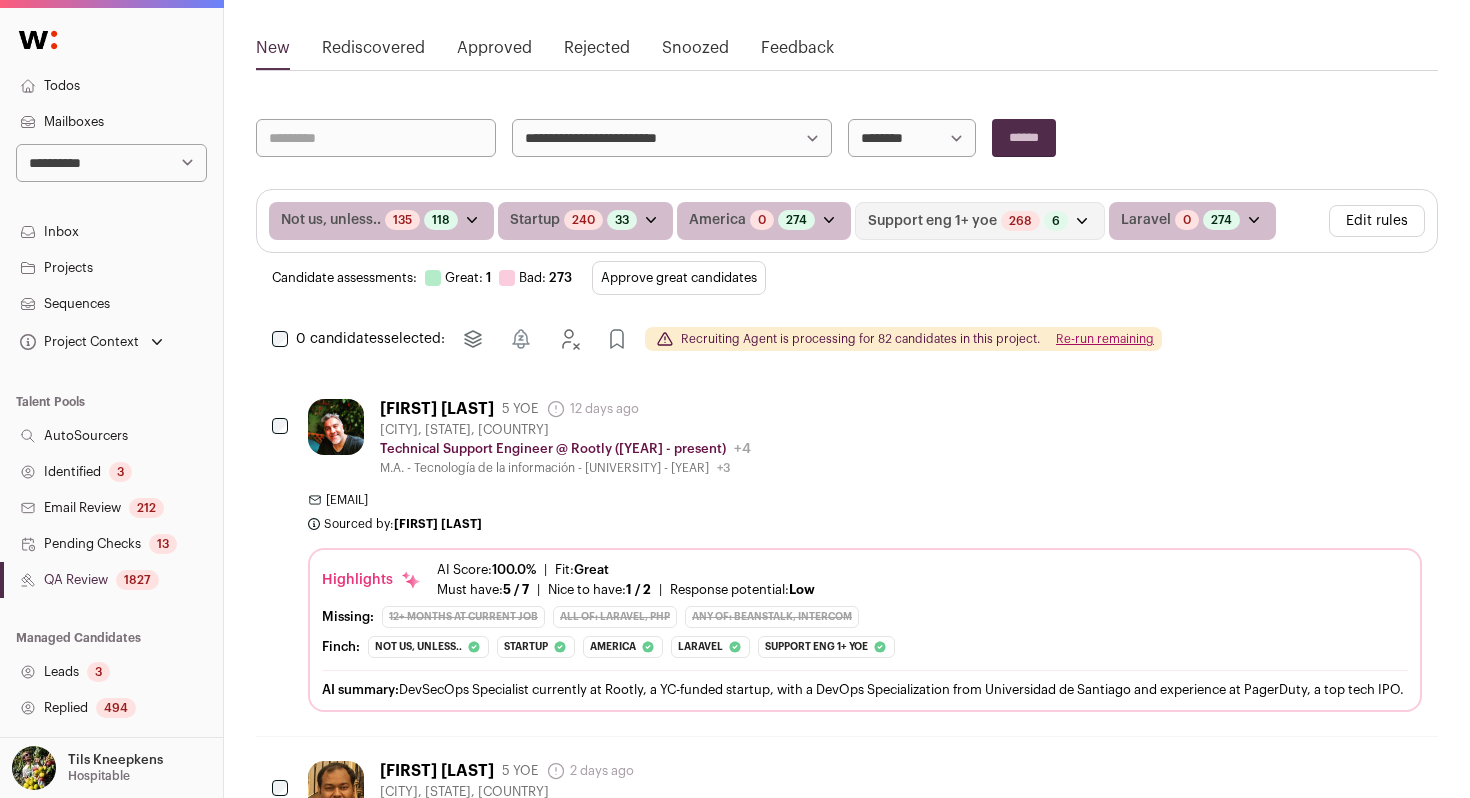 click on "Re-run remaining" at bounding box center (1105, 339) 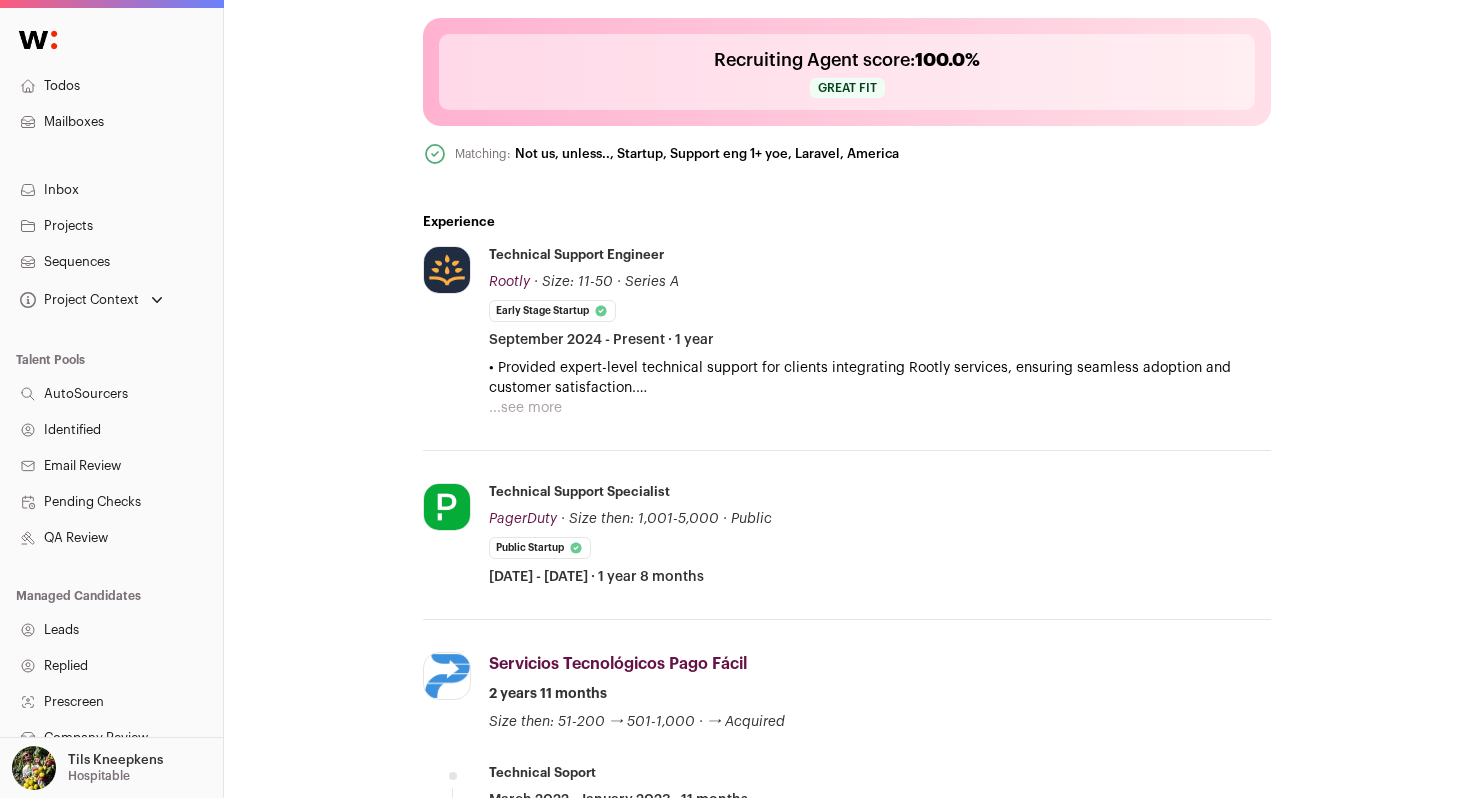 scroll, scrollTop: 756, scrollLeft: 0, axis: vertical 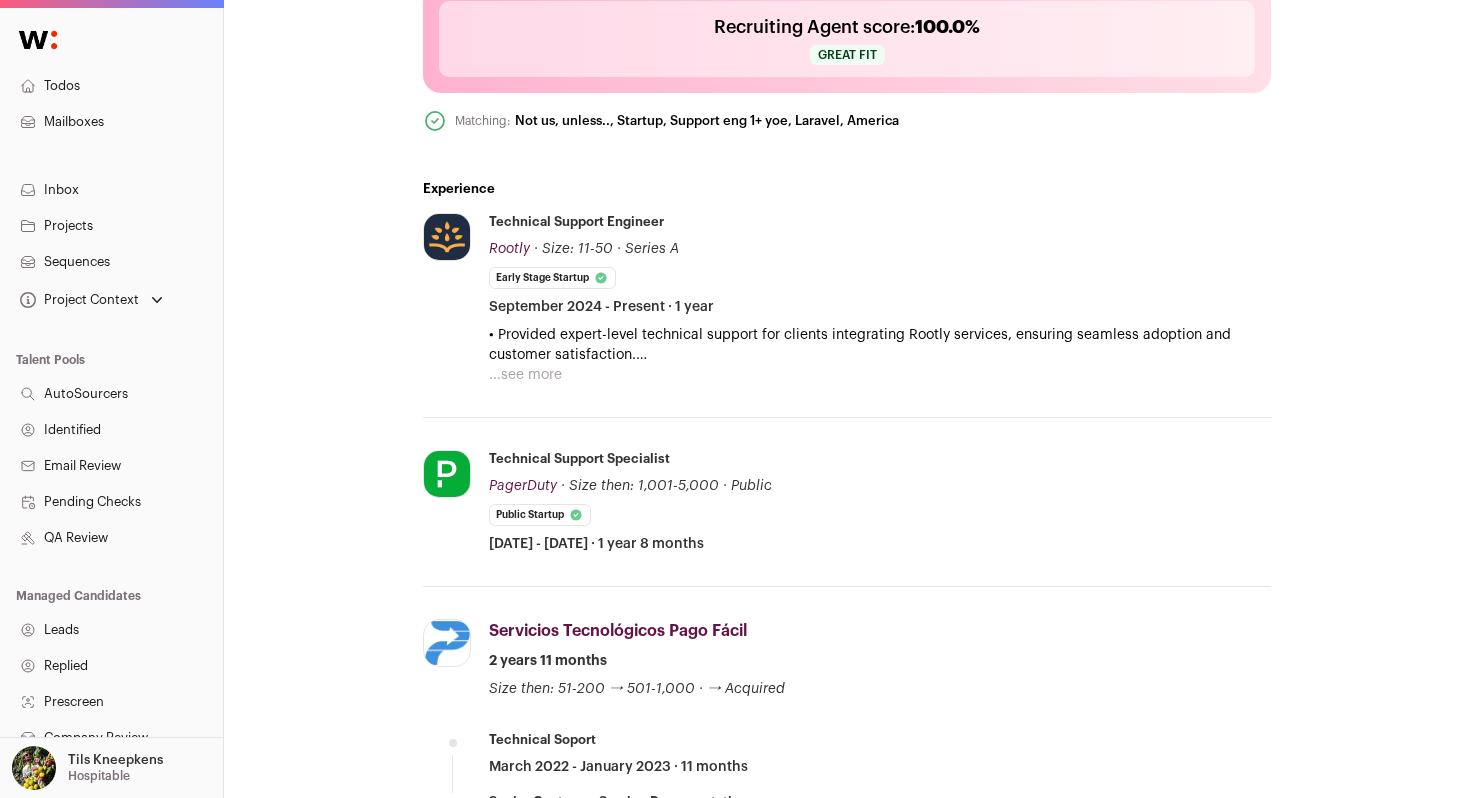 click on "...see more" at bounding box center (525, 375) 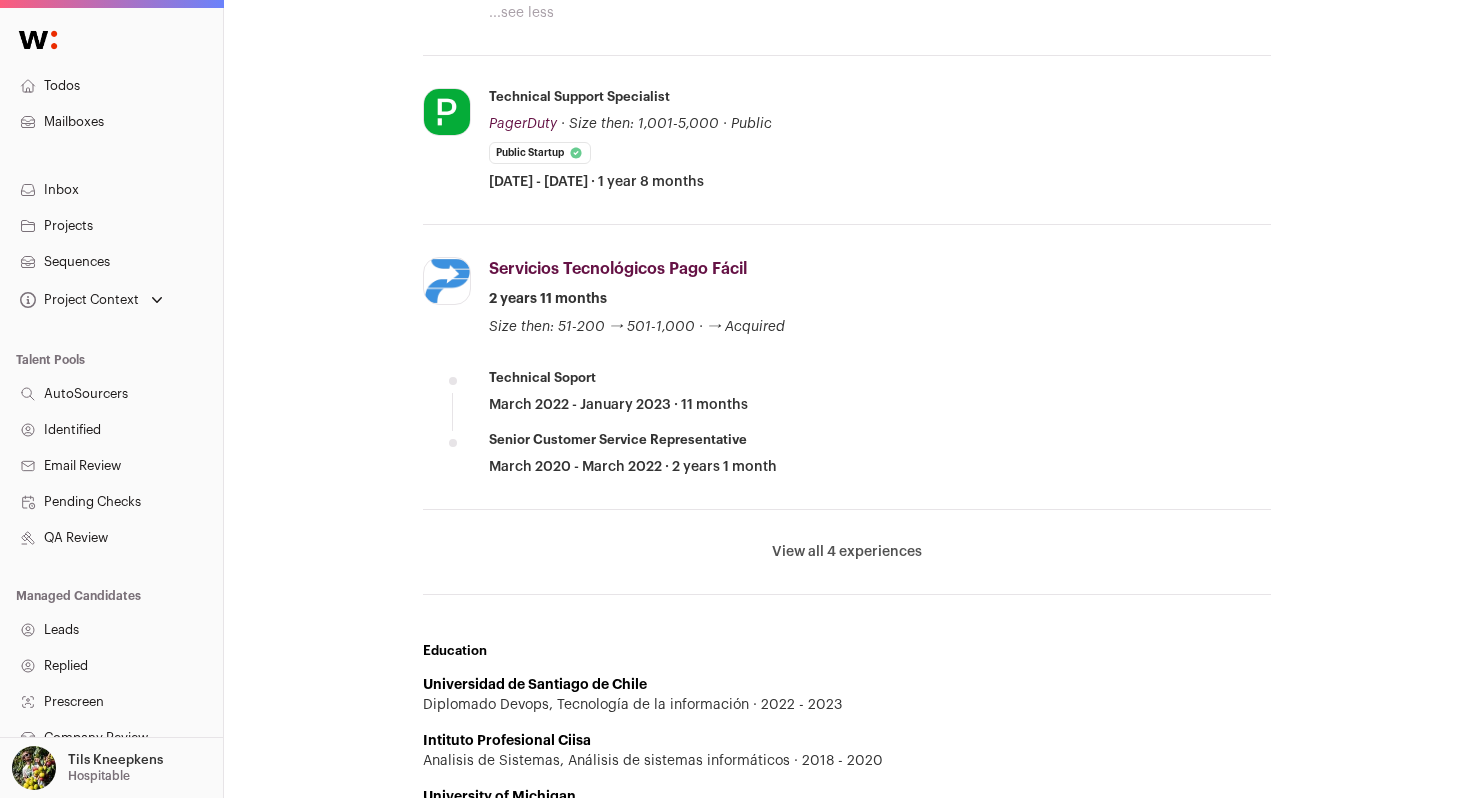 scroll, scrollTop: 1199, scrollLeft: 0, axis: vertical 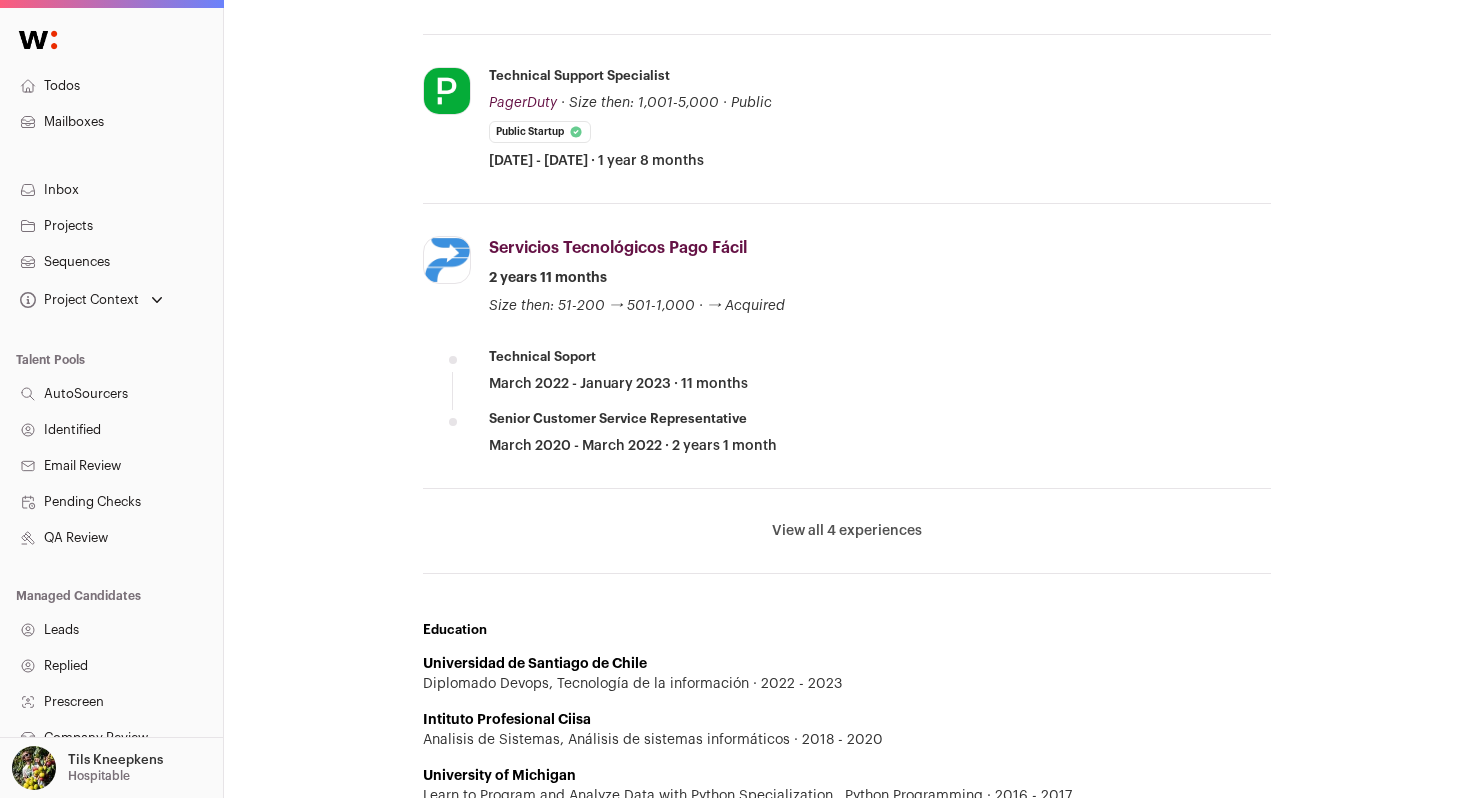 click on "View all 4 experiences" at bounding box center (847, 531) 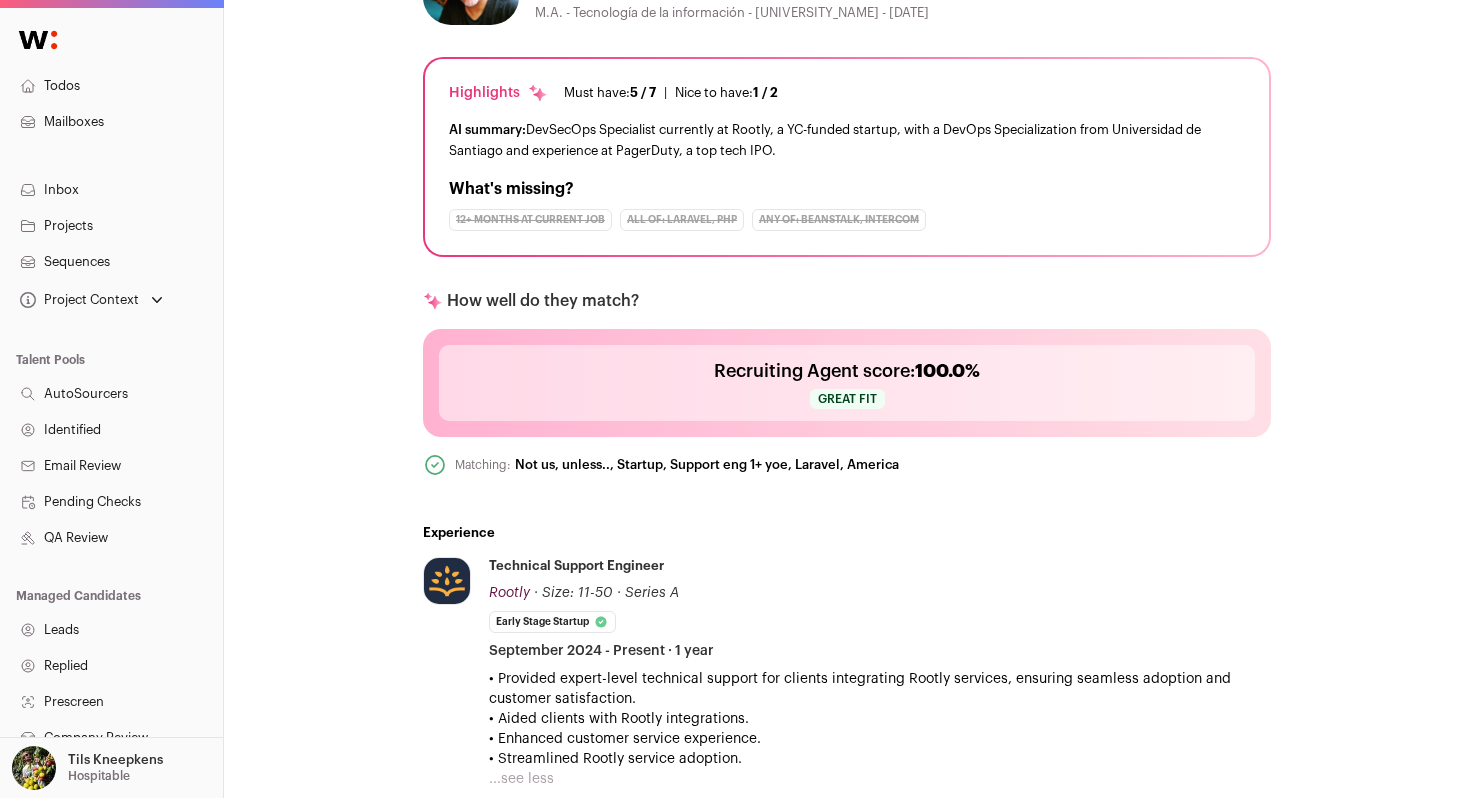 scroll, scrollTop: 0, scrollLeft: 0, axis: both 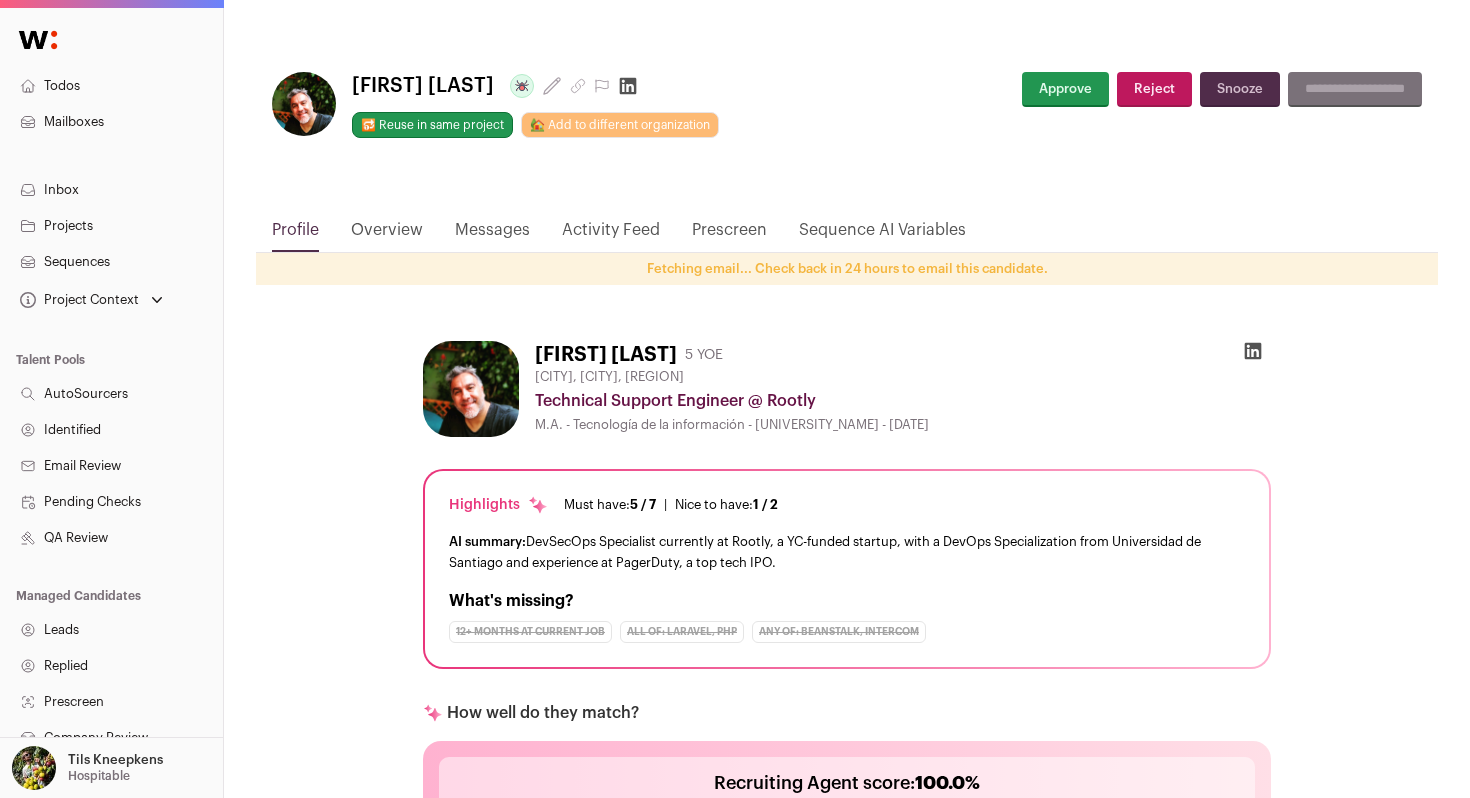 click 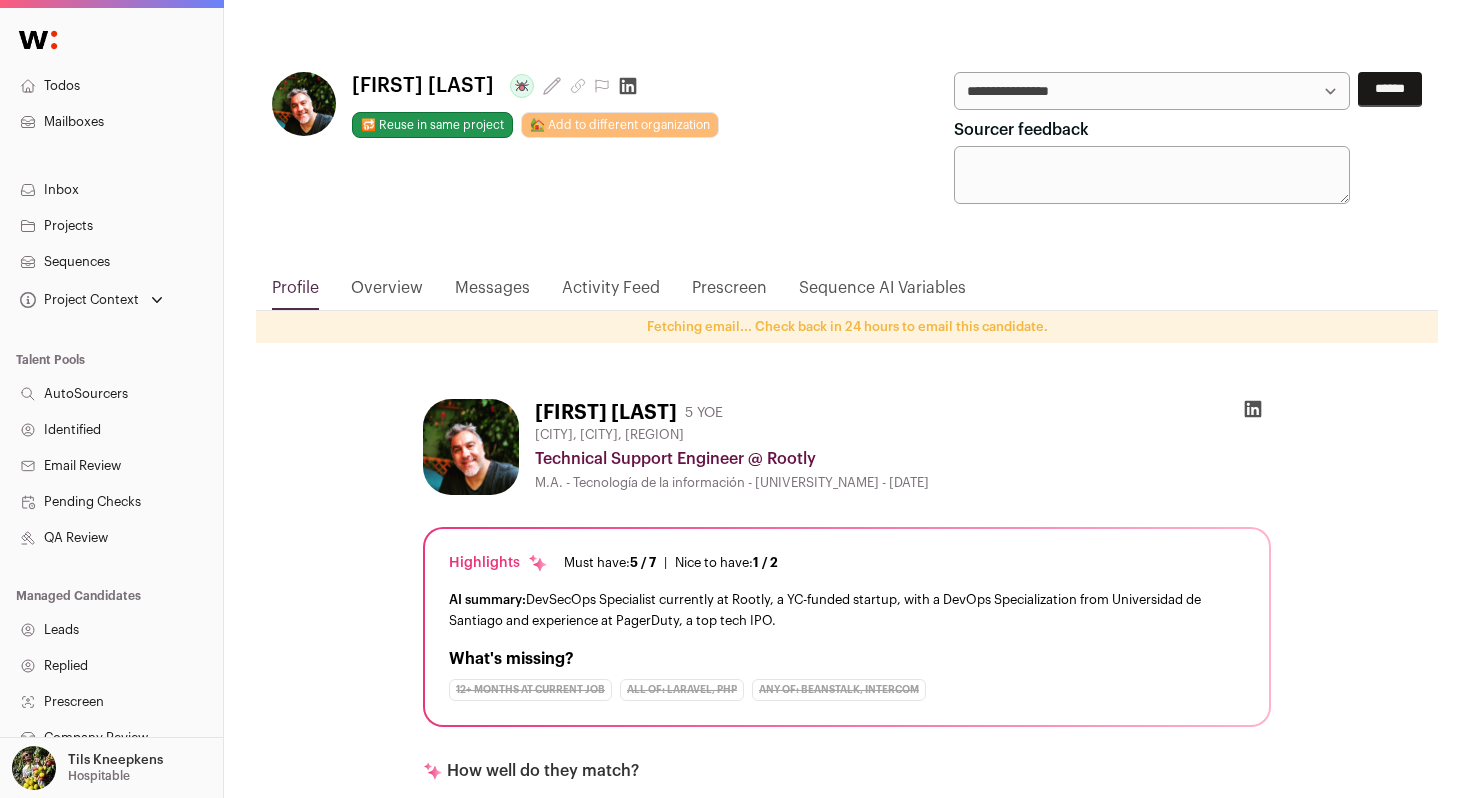 click on "**********" at bounding box center (0, 0) 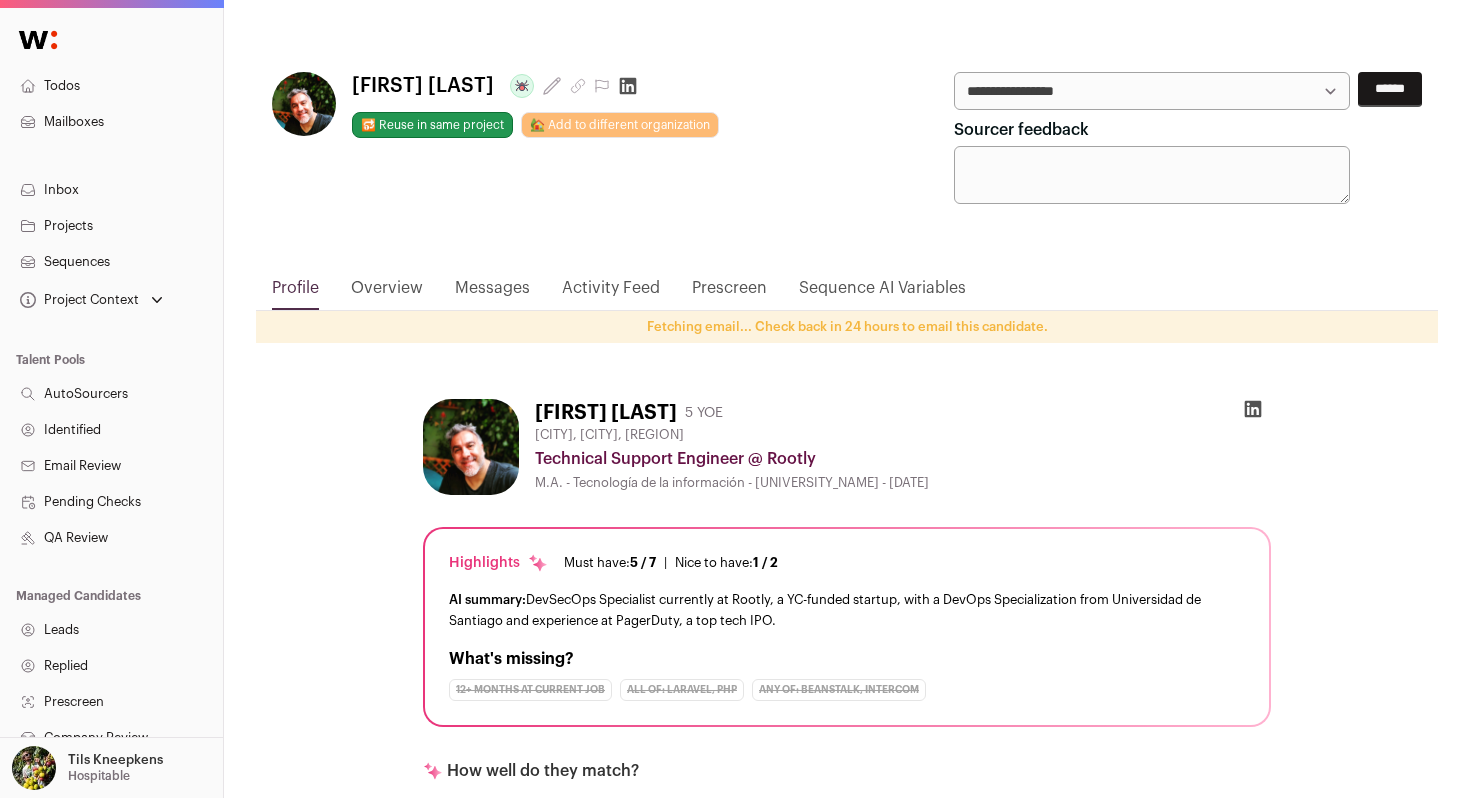 click on "******" at bounding box center (1390, 89) 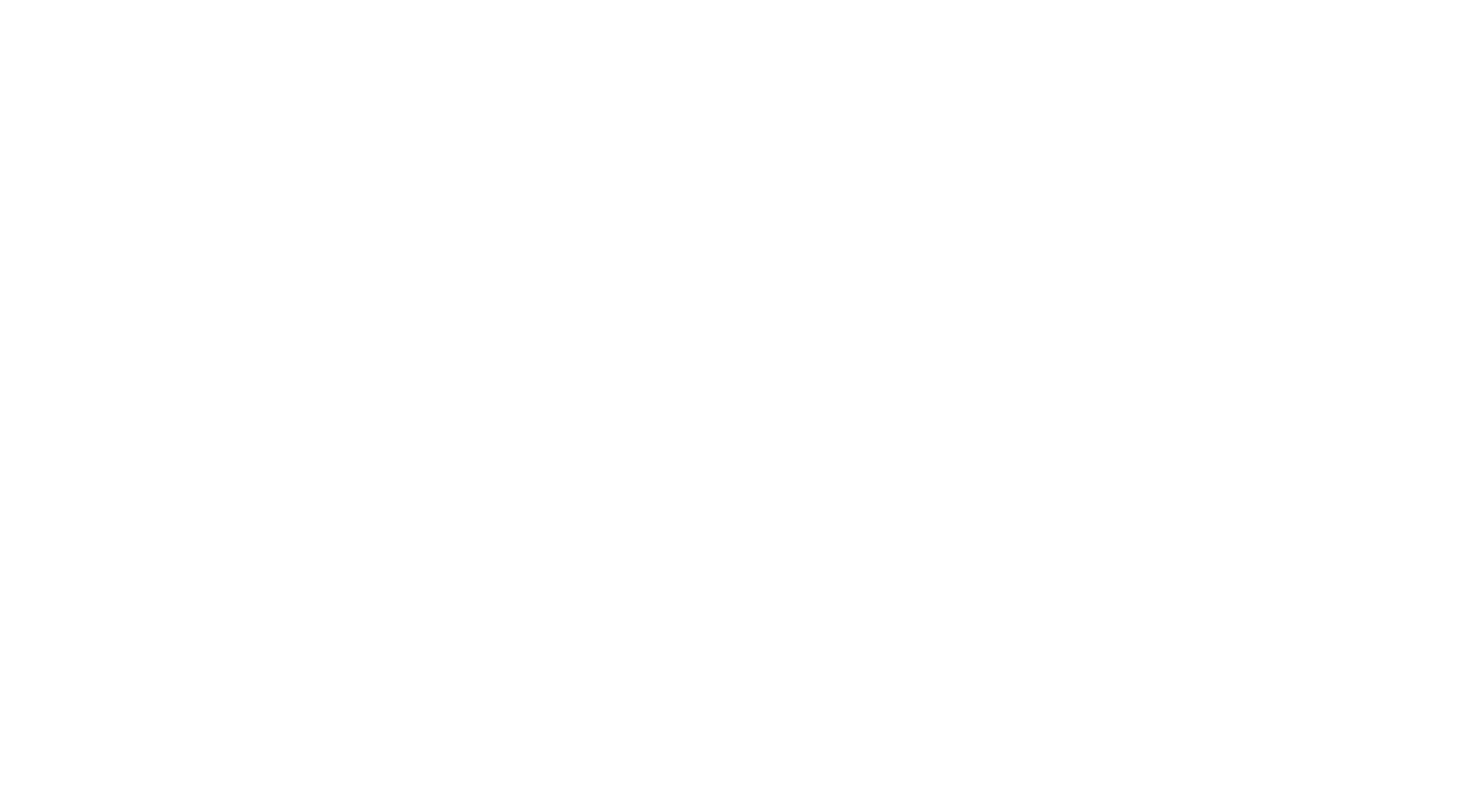 scroll, scrollTop: 0, scrollLeft: 0, axis: both 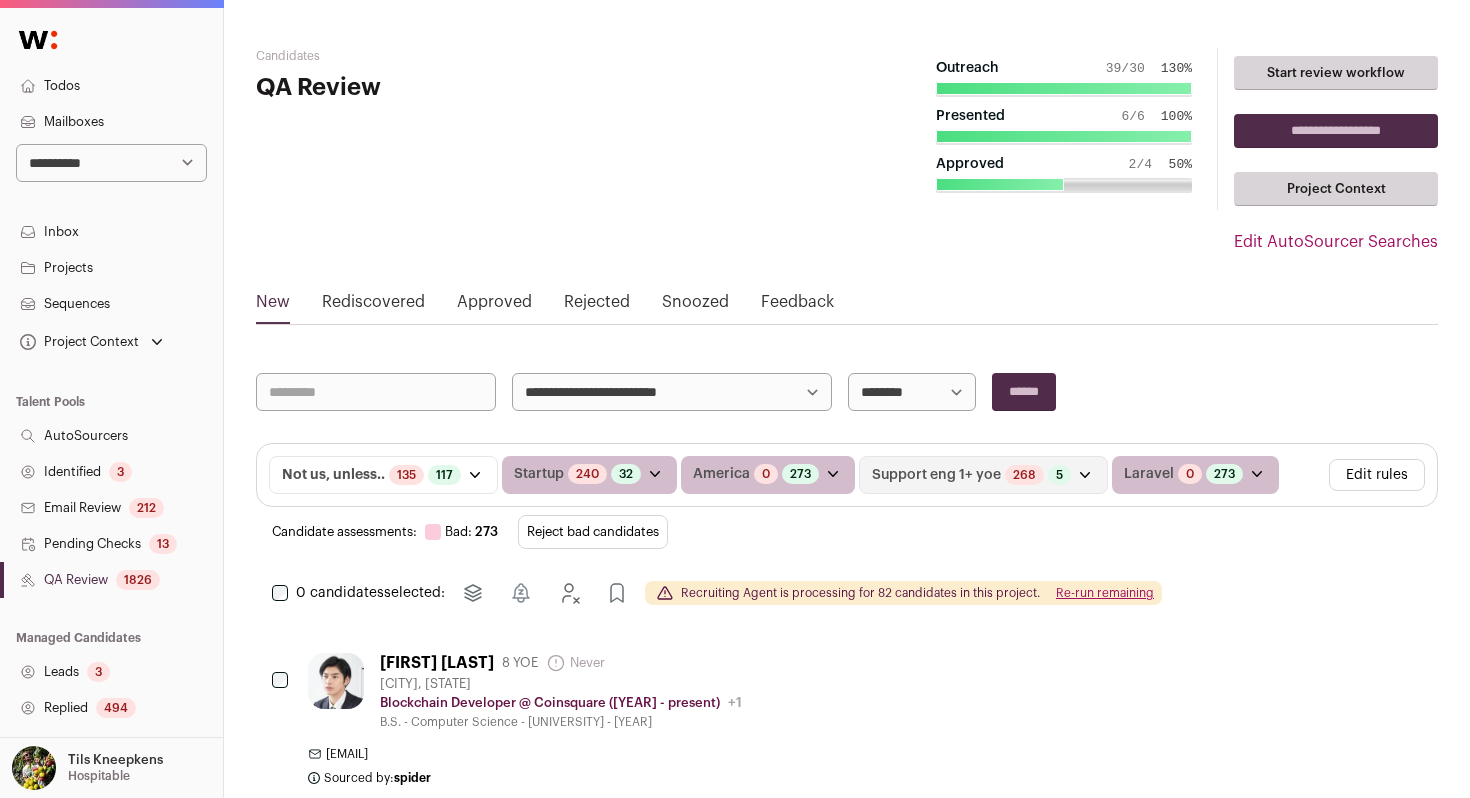 click on "Reject bad candidates" at bounding box center (593, 532) 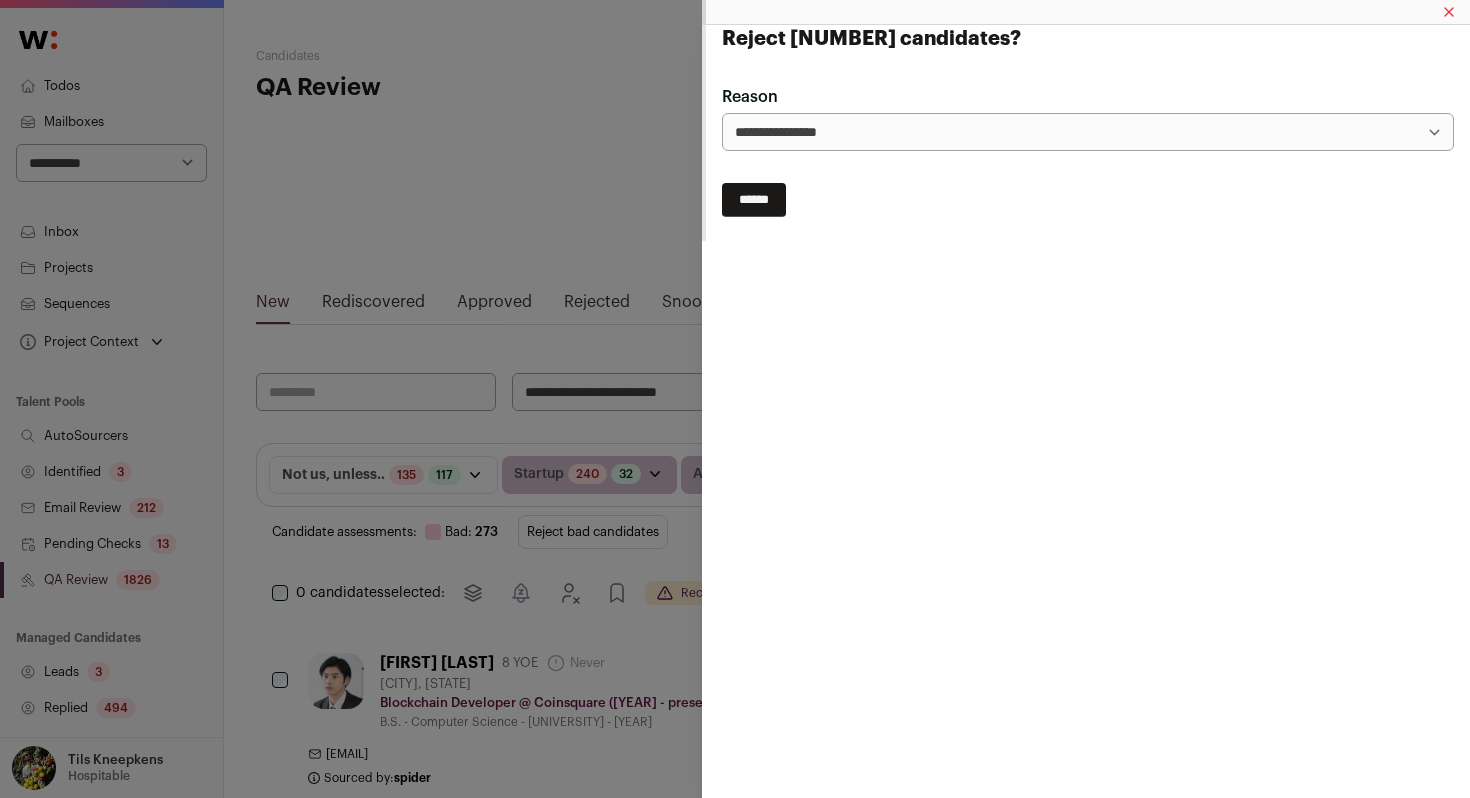 click on "******" at bounding box center [754, 200] 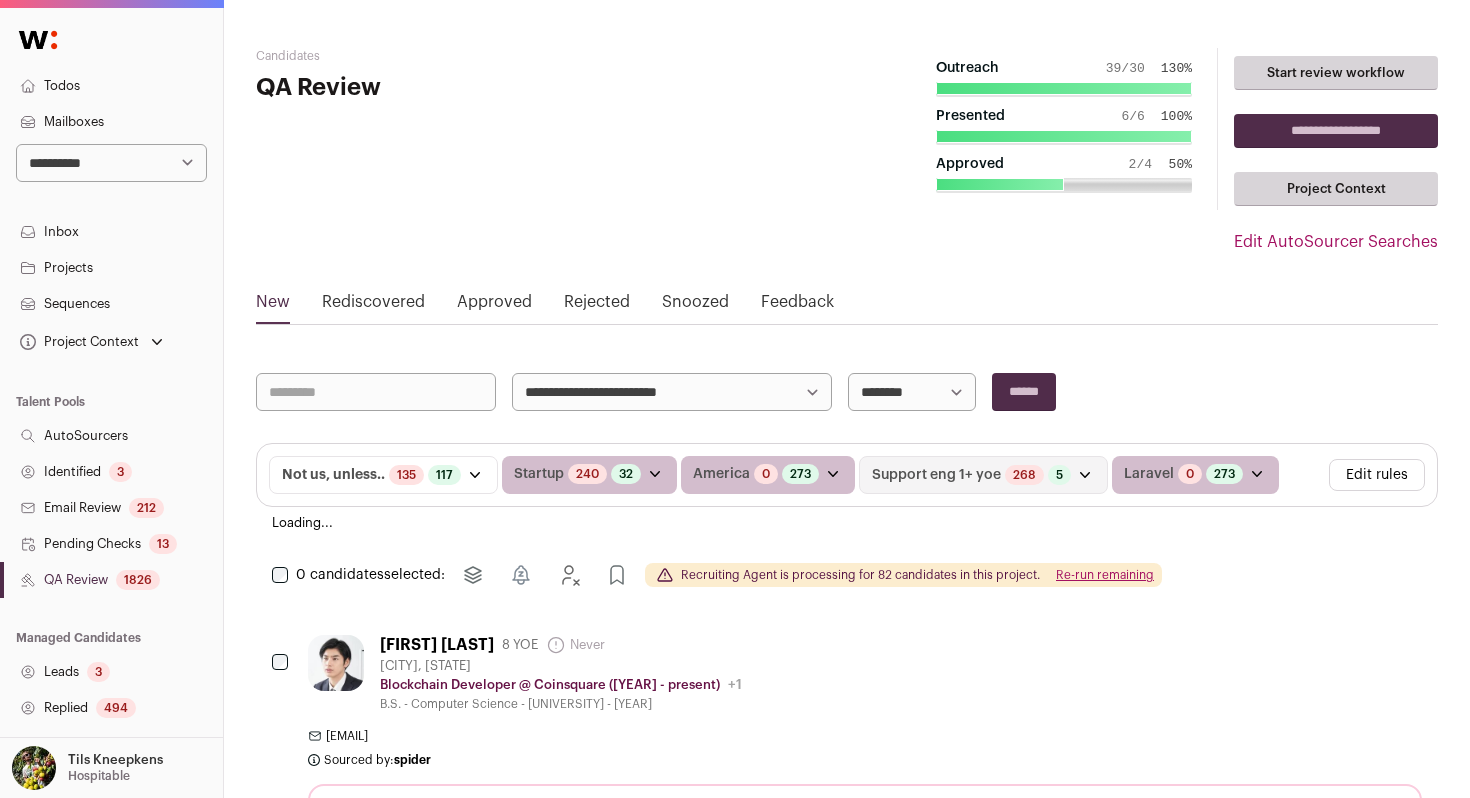 click on "Edit rules" at bounding box center [1377, 475] 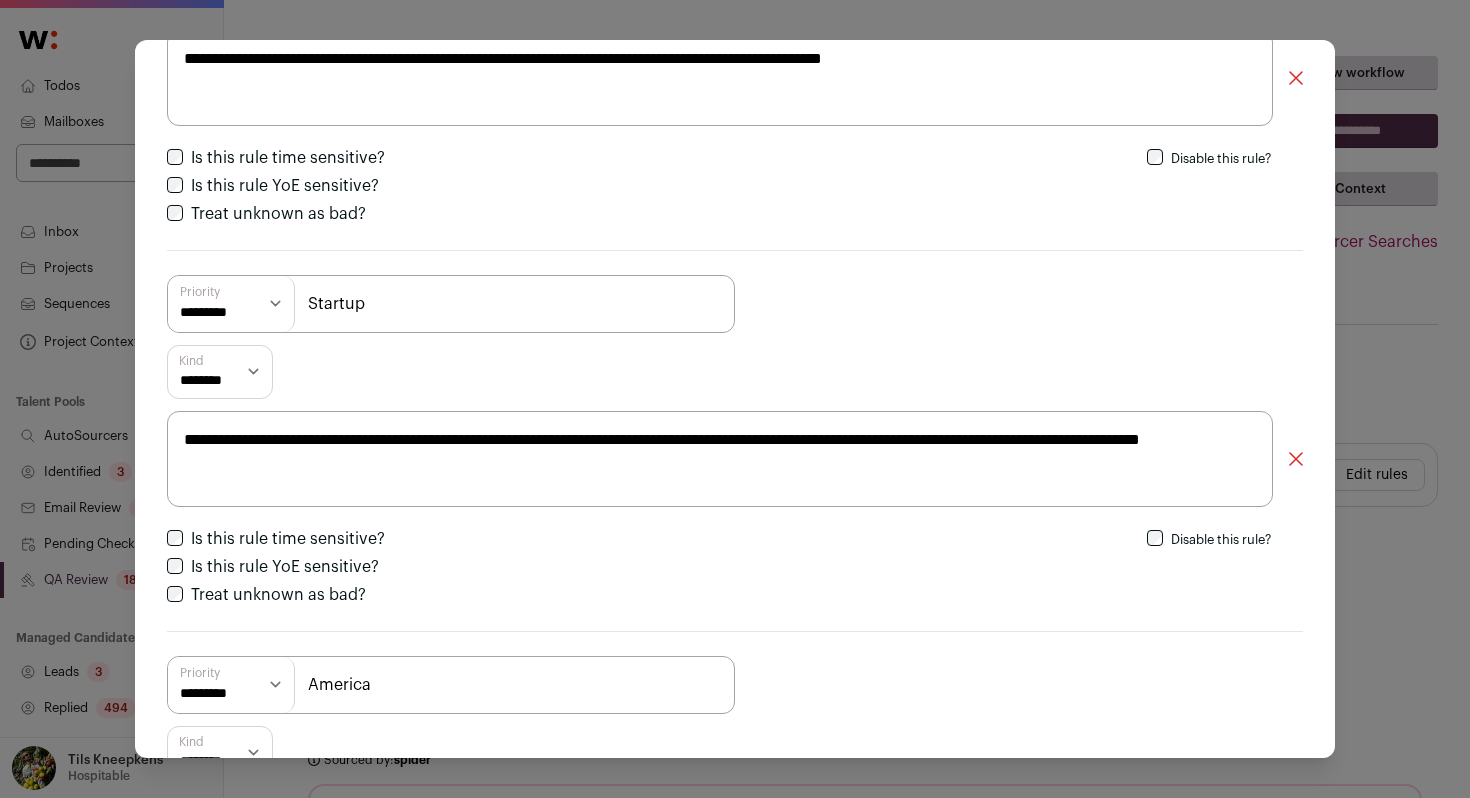 scroll, scrollTop: 272, scrollLeft: 0, axis: vertical 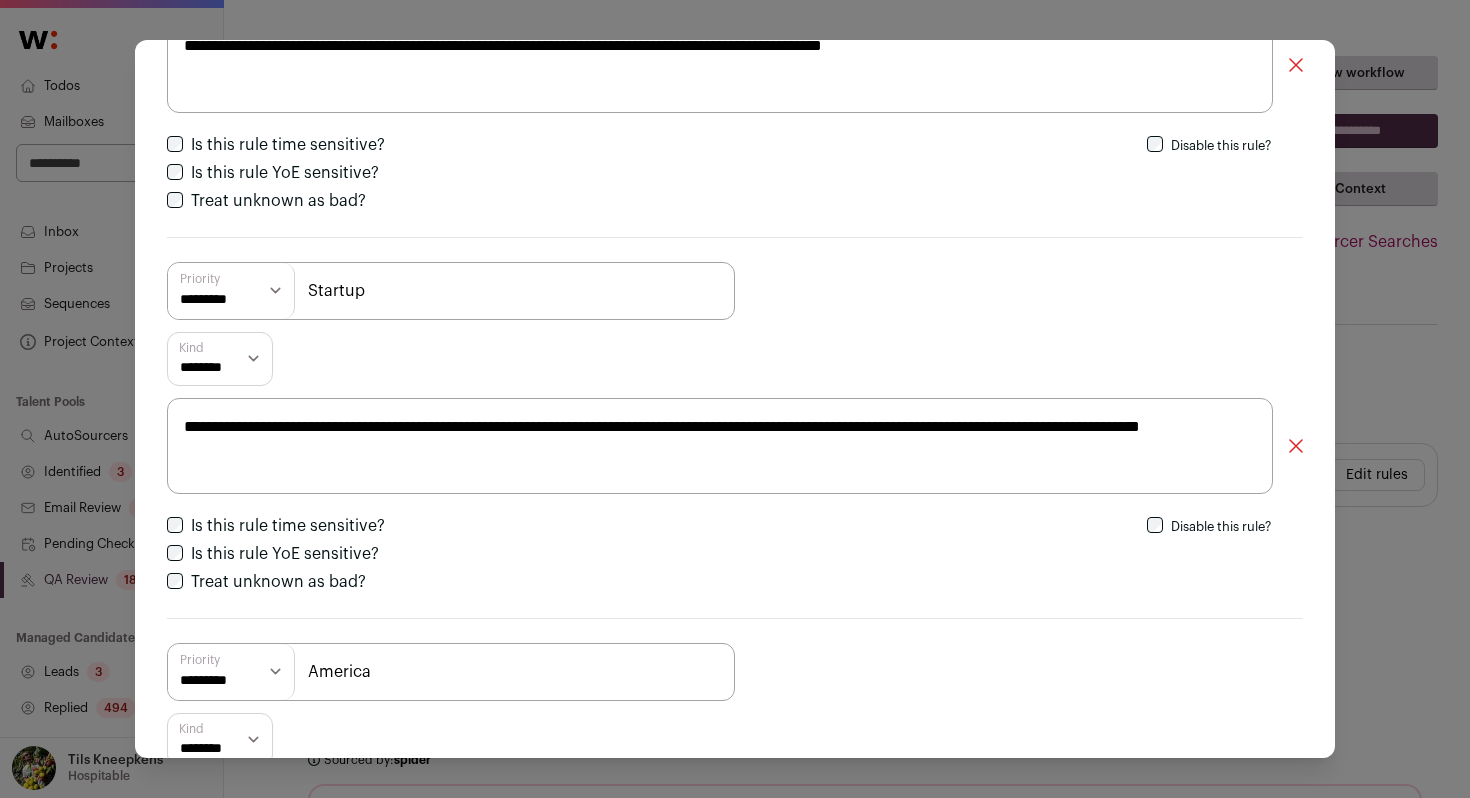 click on "**********" at bounding box center [720, 446] 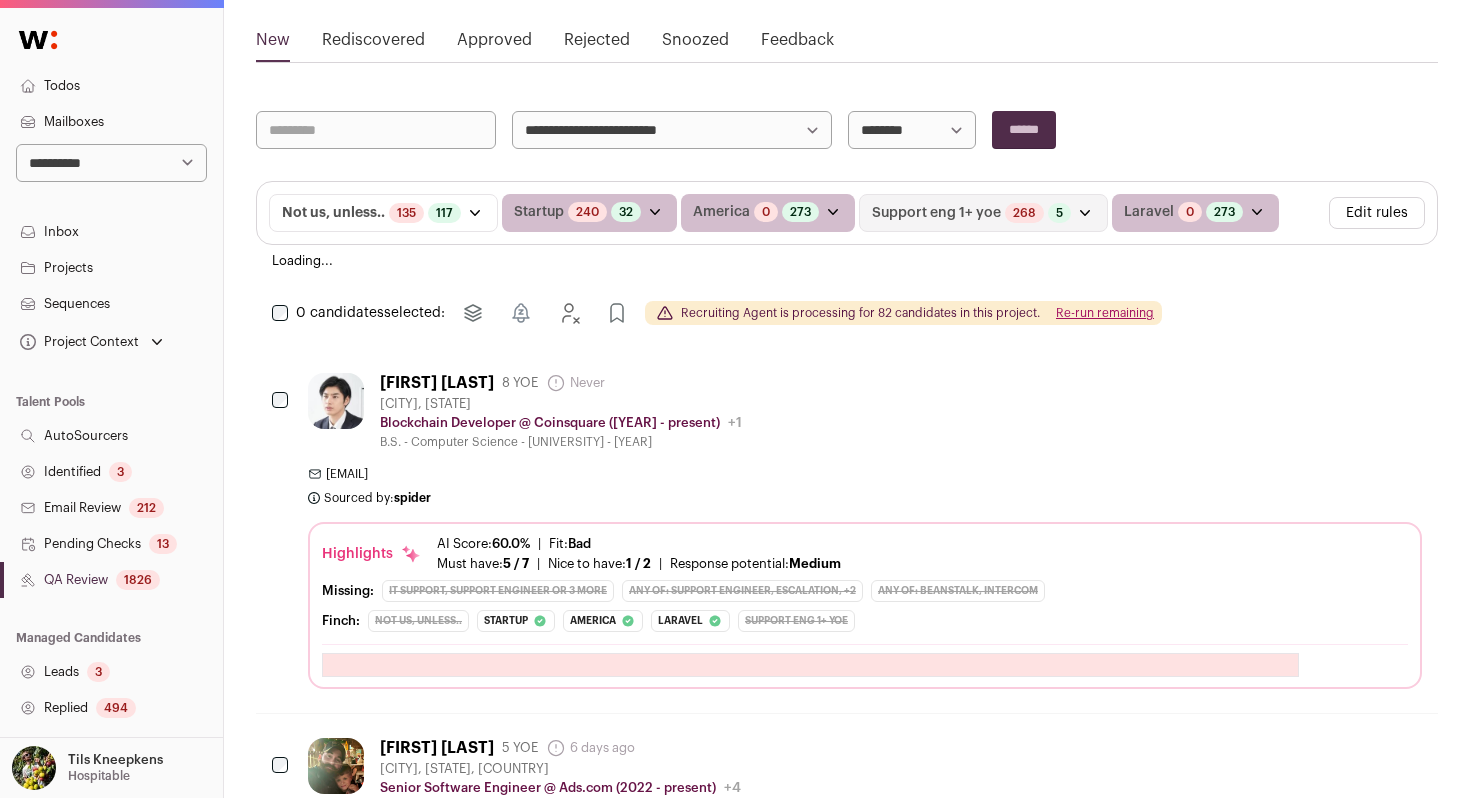scroll, scrollTop: 0, scrollLeft: 0, axis: both 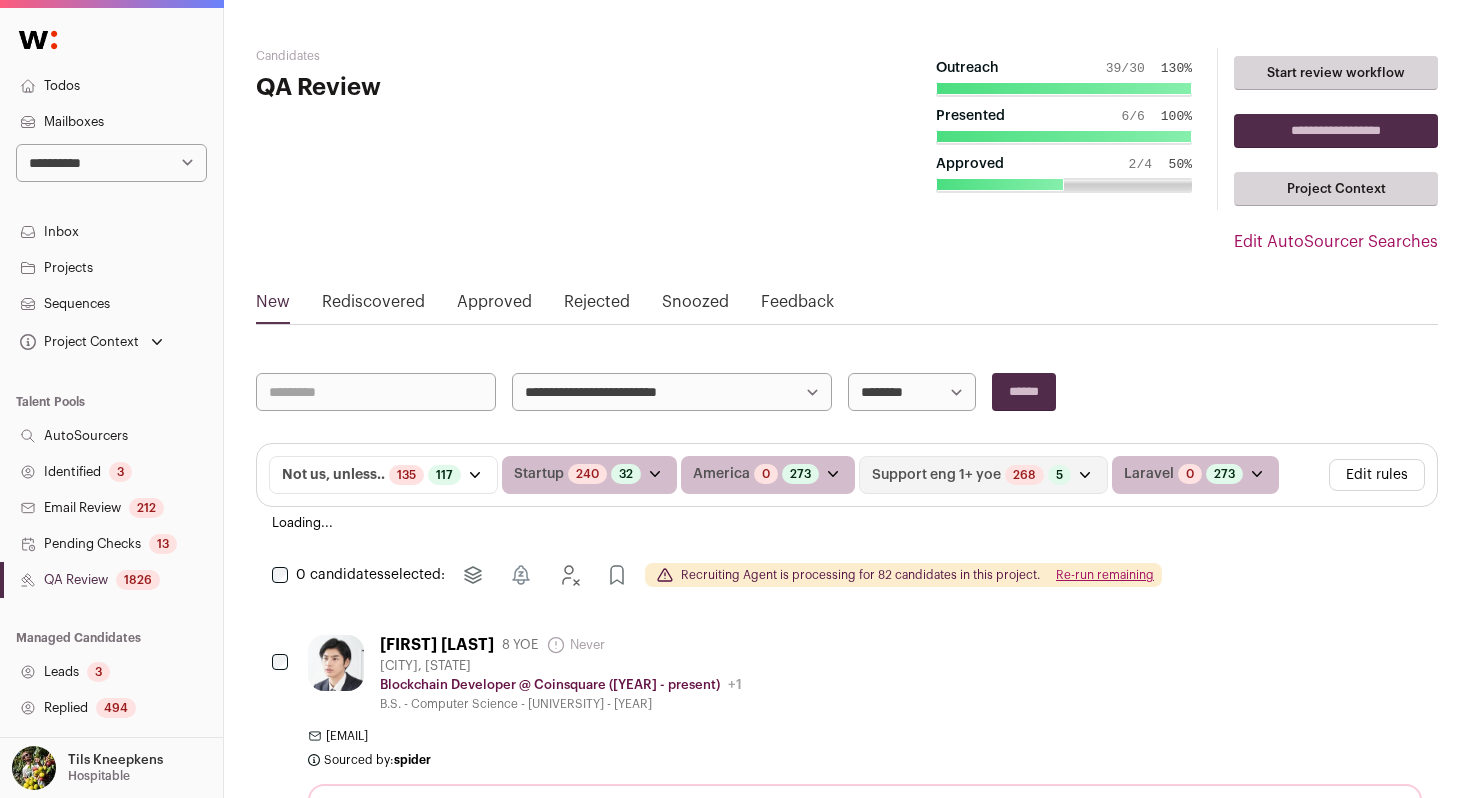 click on "Todos" at bounding box center [111, 86] 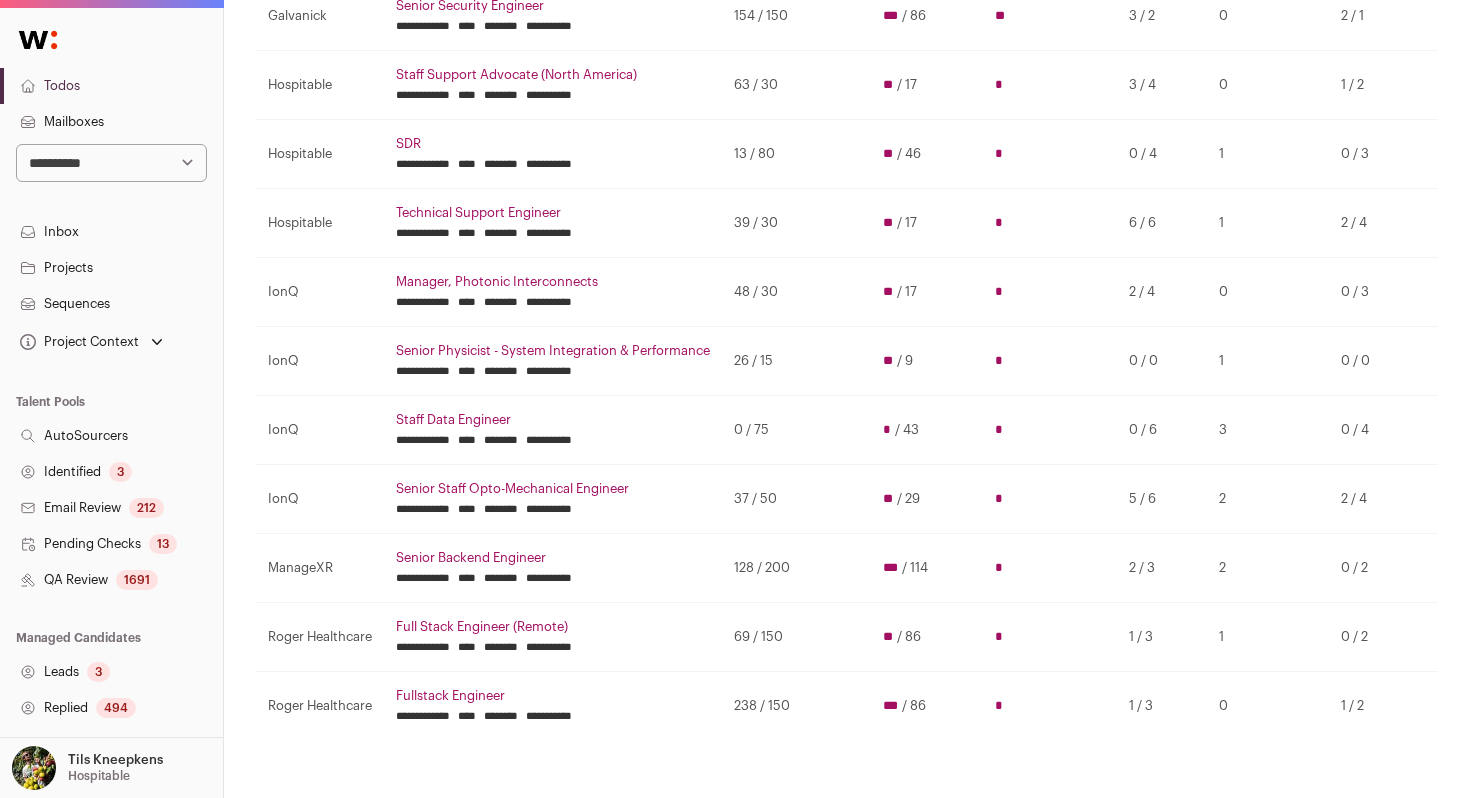scroll, scrollTop: 285, scrollLeft: 0, axis: vertical 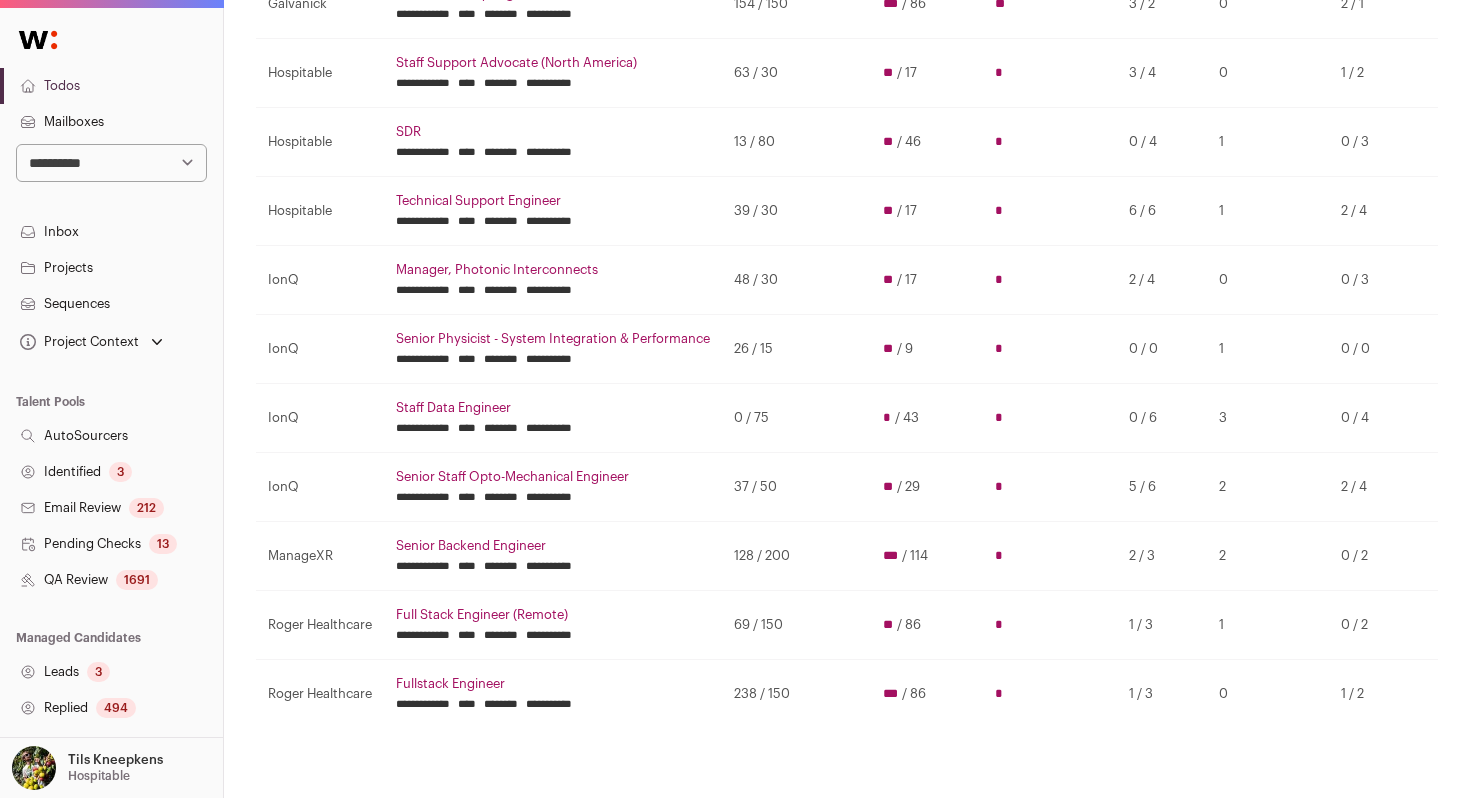 click on "Manager, Photonic Interconnects" at bounding box center (553, 270) 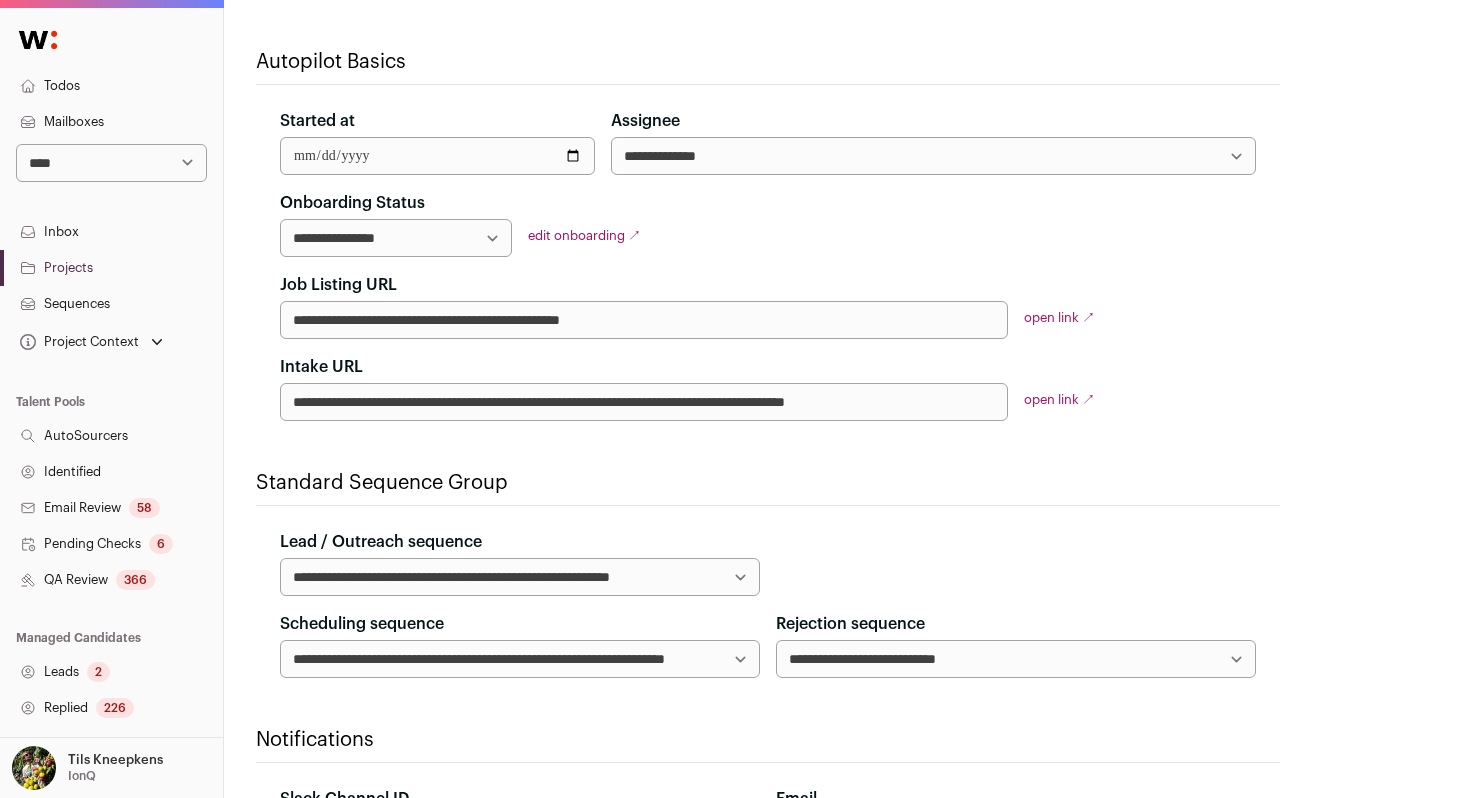 scroll, scrollTop: 0, scrollLeft: 0, axis: both 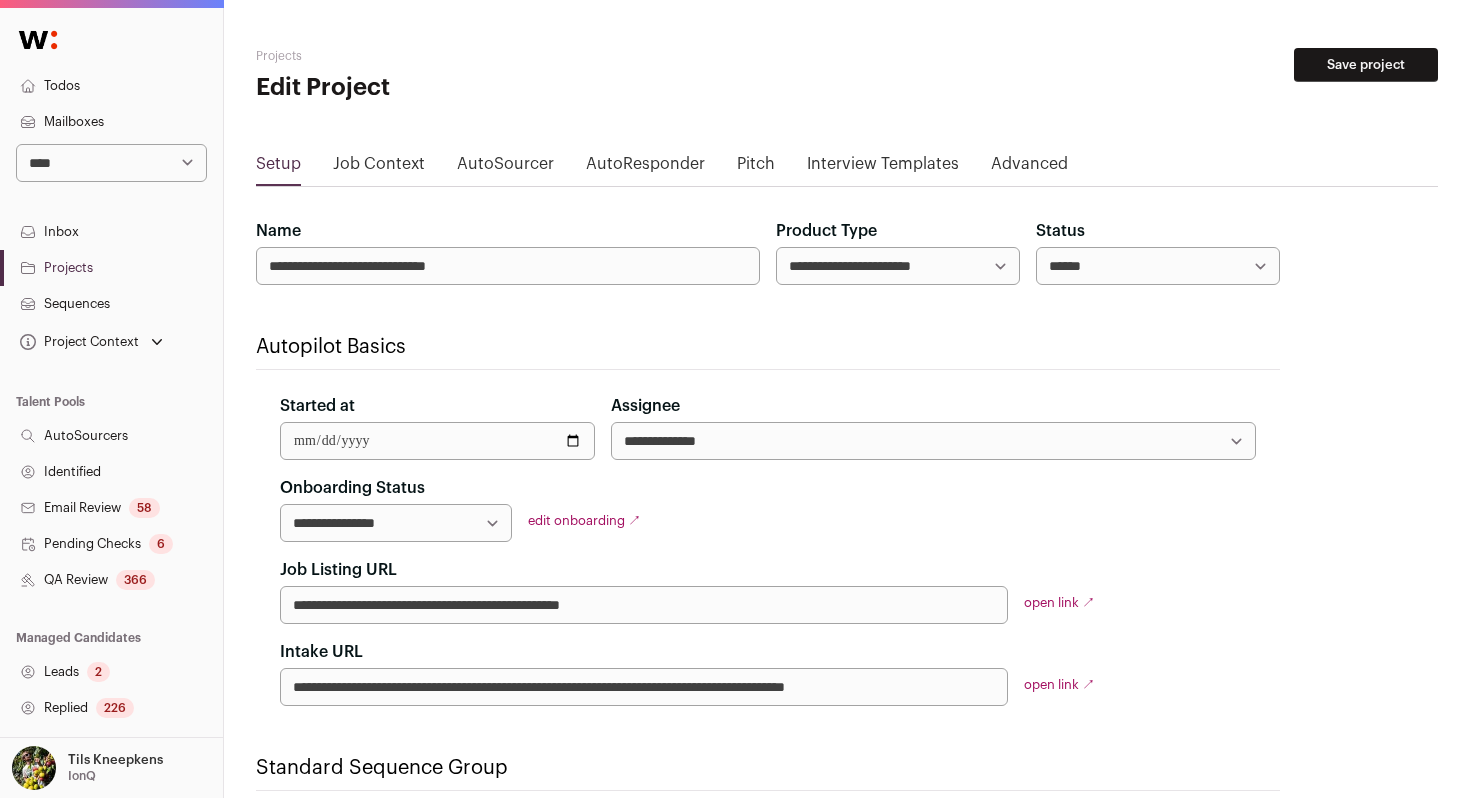 click on "366" at bounding box center (135, 580) 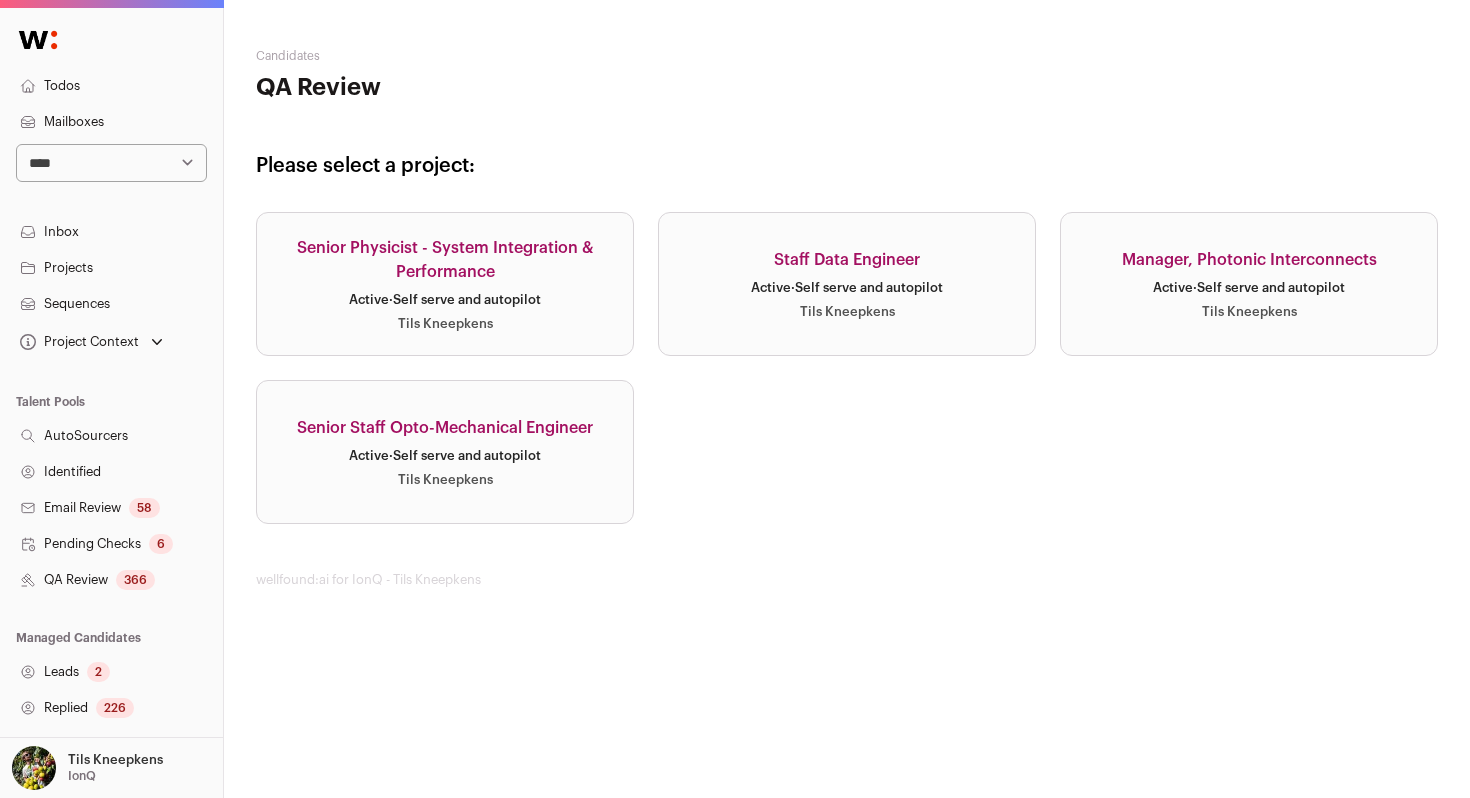 click on "Manager, Photonic Interconnects
Active
·
Self serve and autopilot
Tils Kneepkens" at bounding box center (1249, 284) 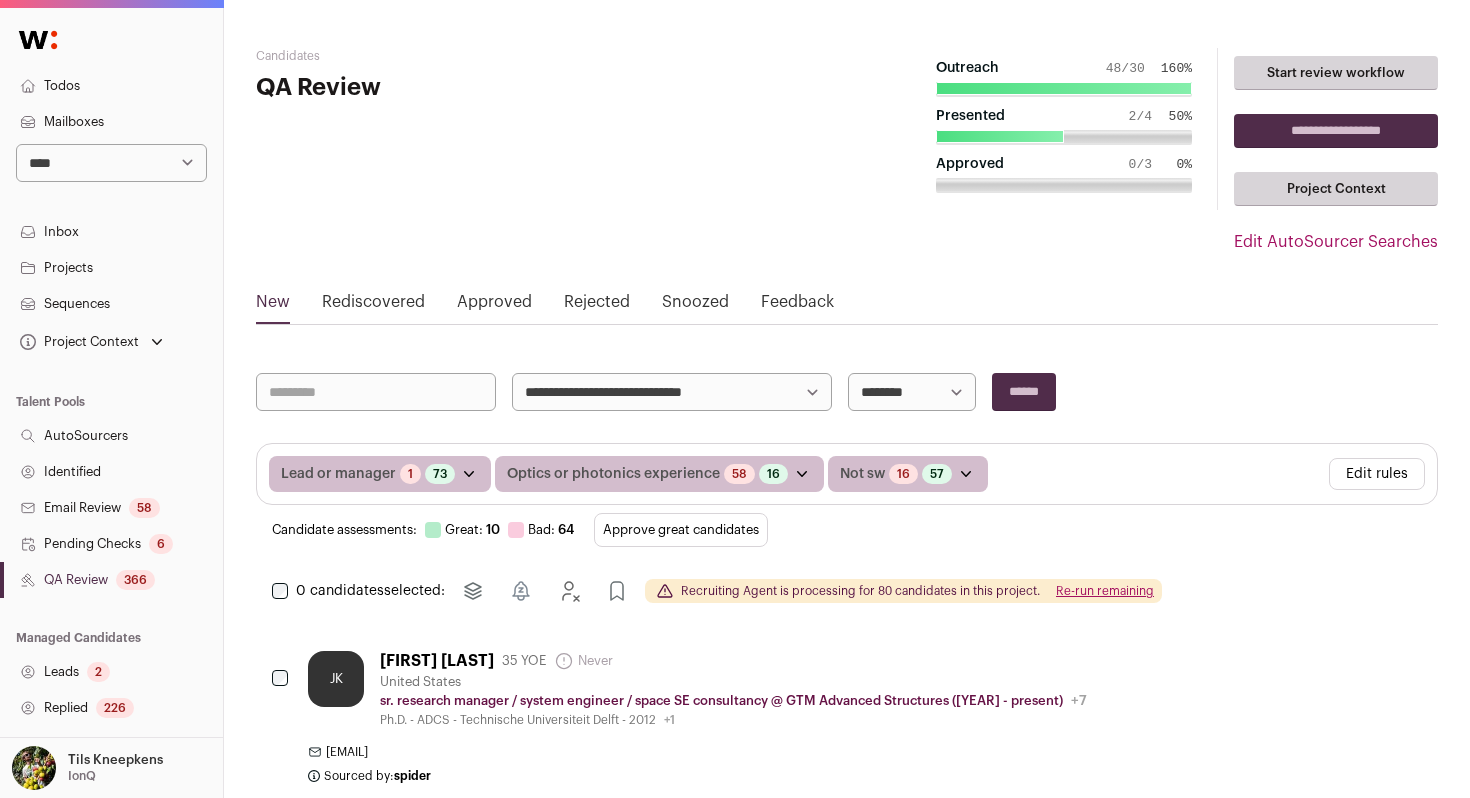 click on "Approve great candidates" at bounding box center [681, 530] 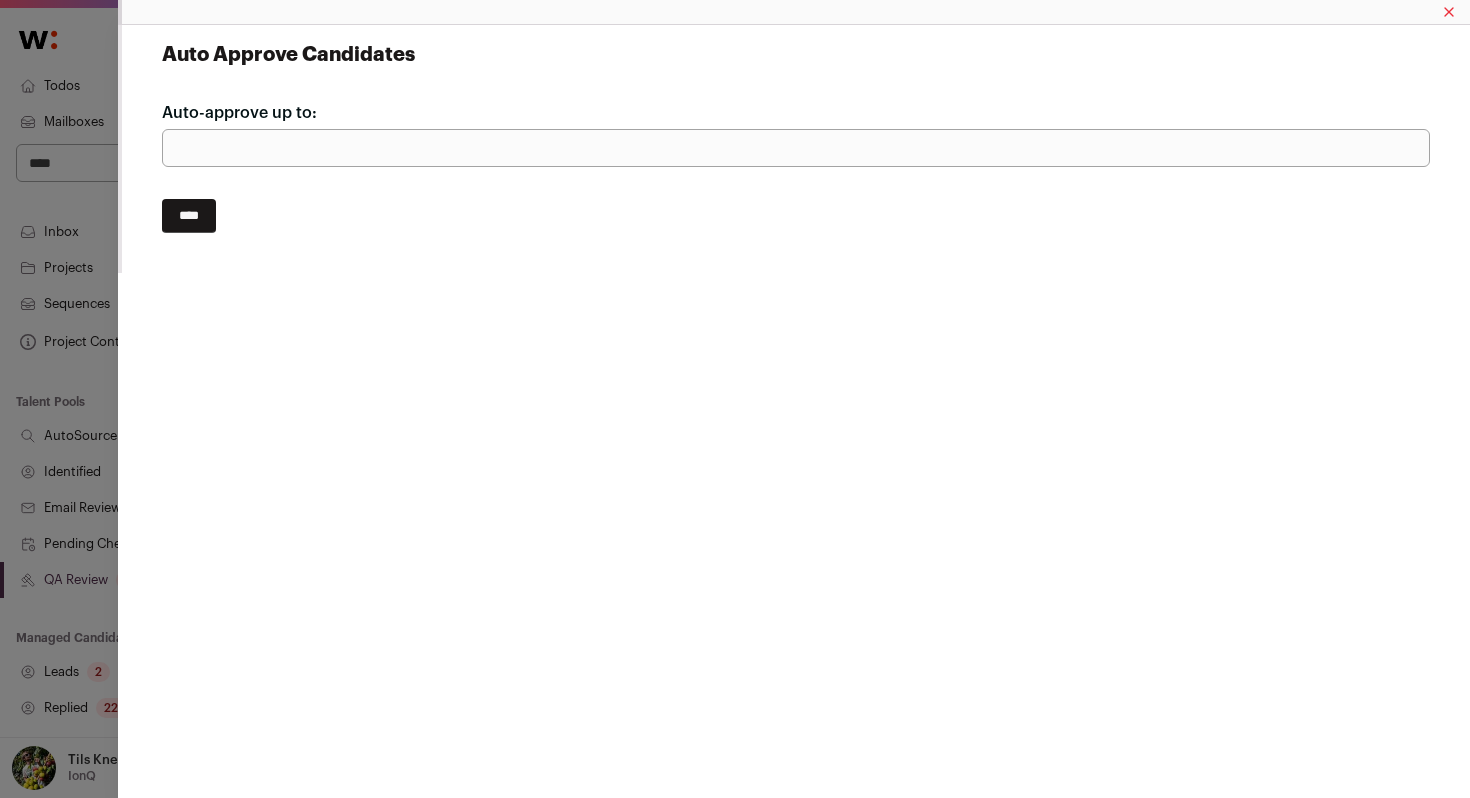 click on "****" at bounding box center [189, 216] 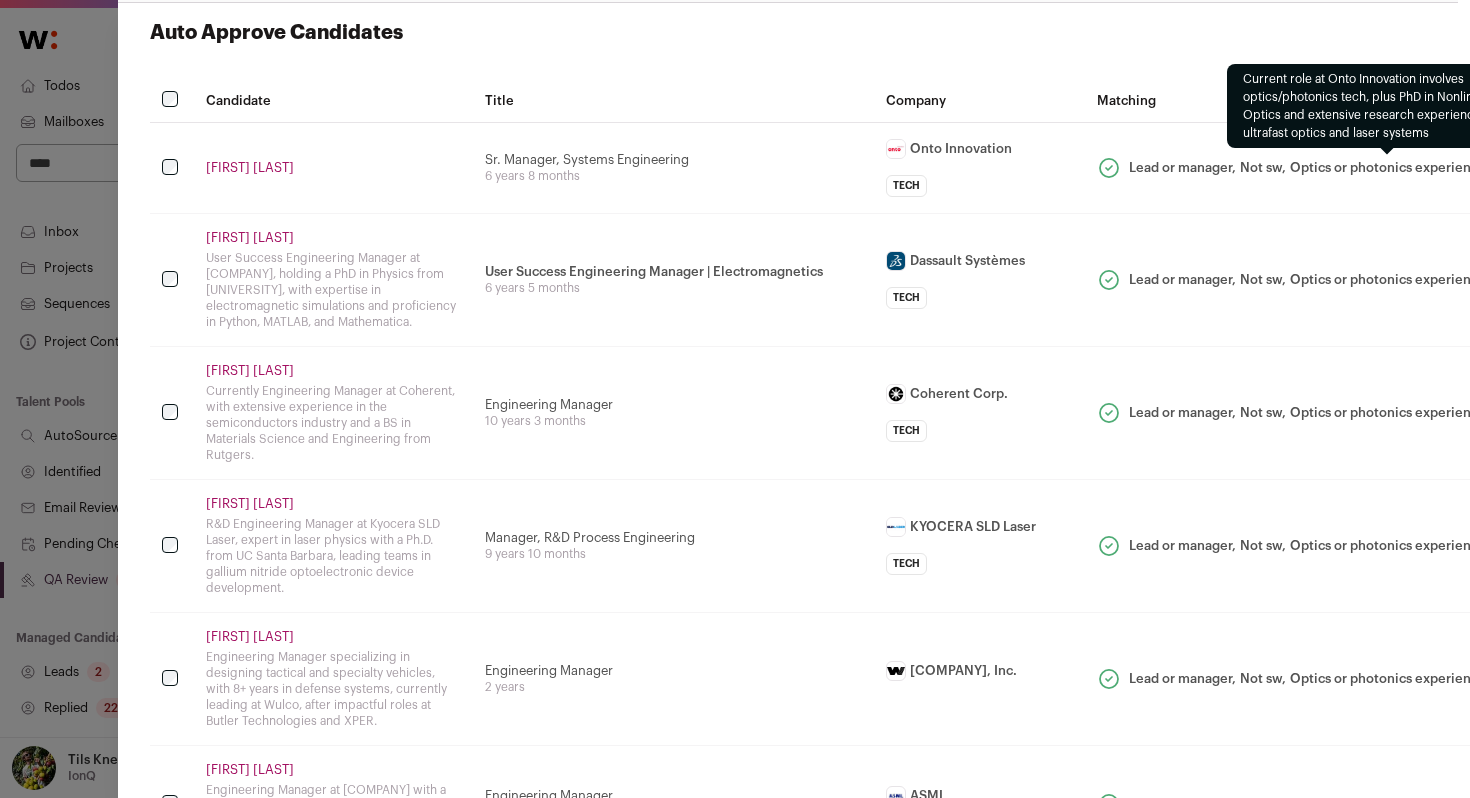 scroll, scrollTop: 22, scrollLeft: 0, axis: vertical 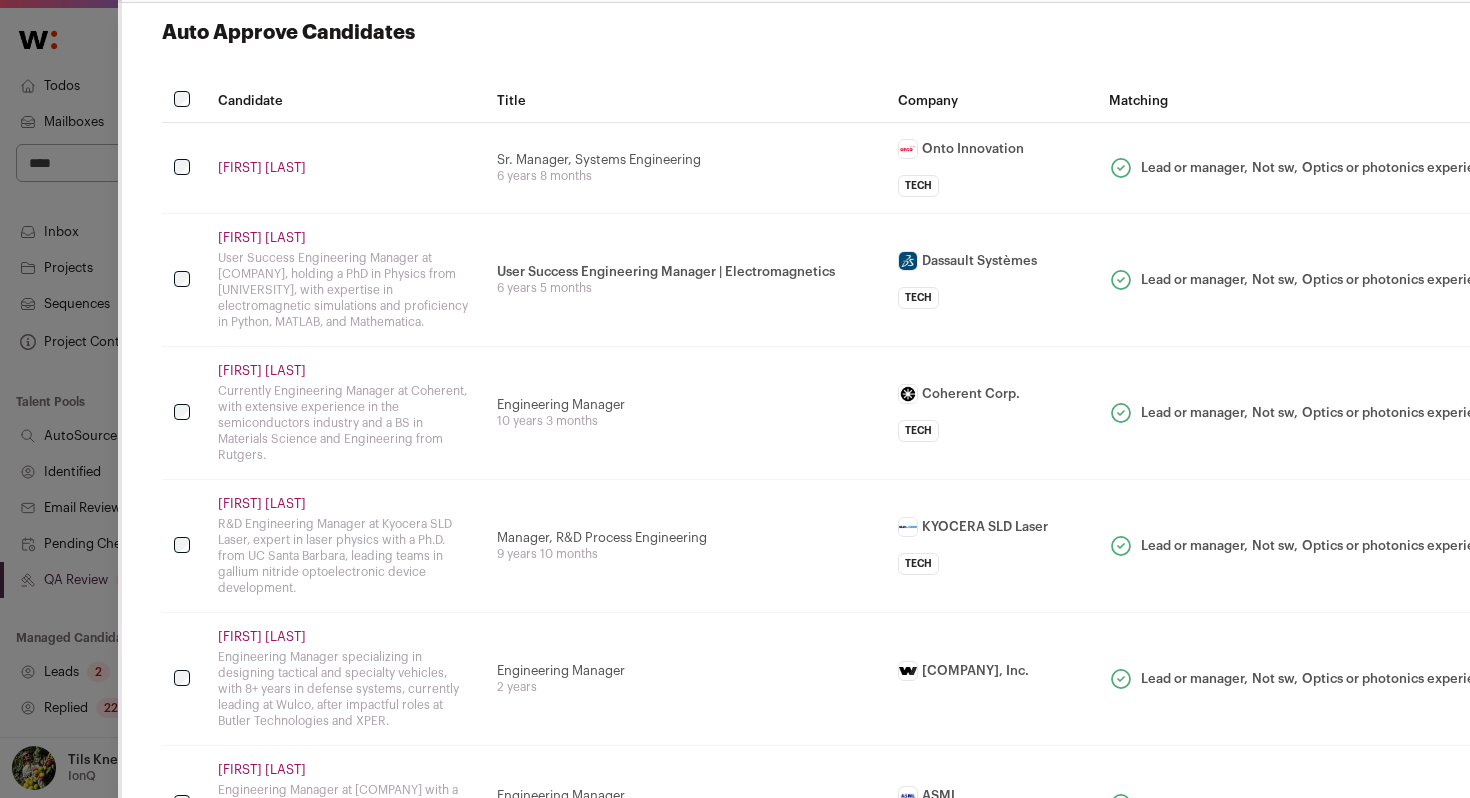 click on "Rostislav Grynko" at bounding box center (345, 168) 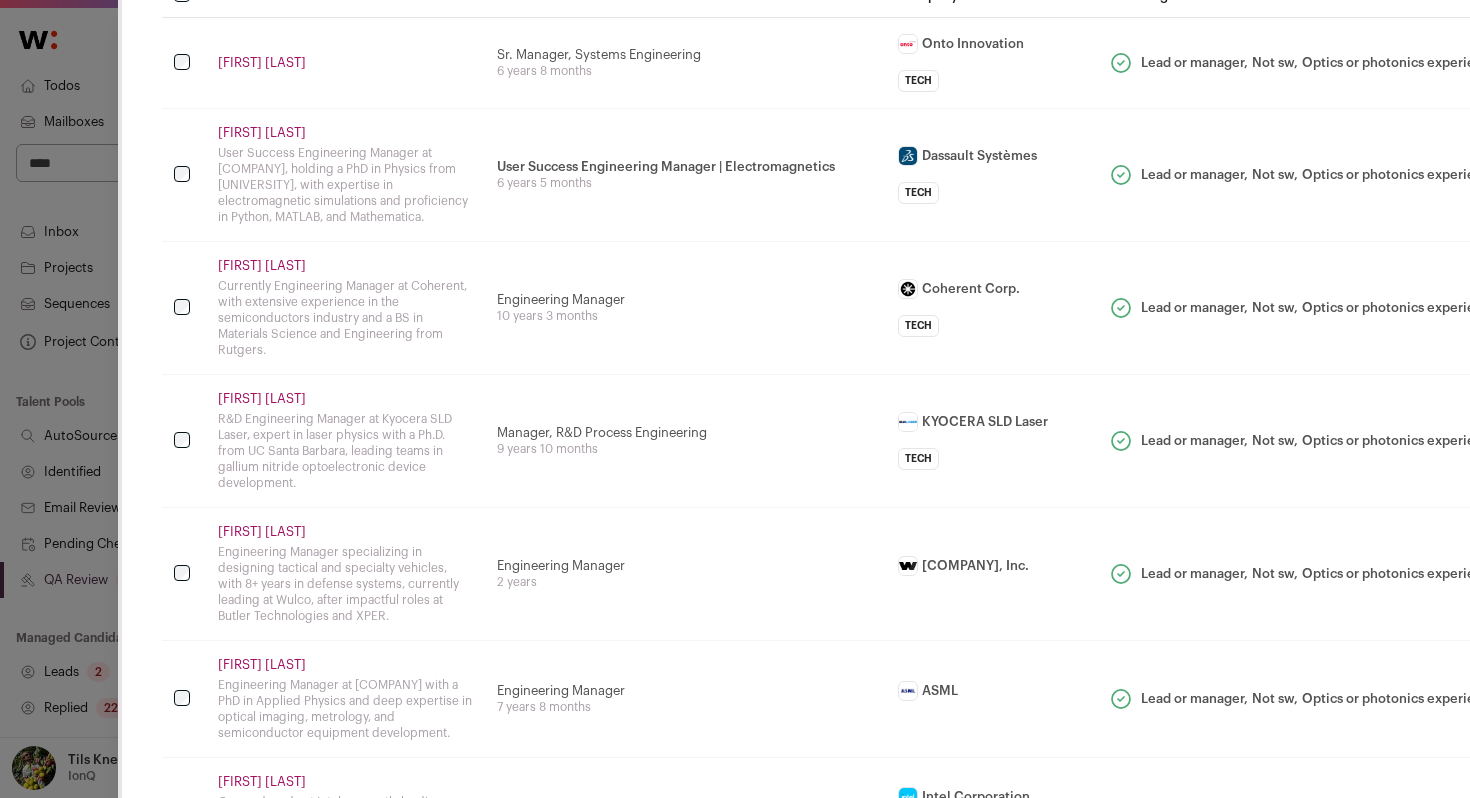 scroll, scrollTop: 146, scrollLeft: 0, axis: vertical 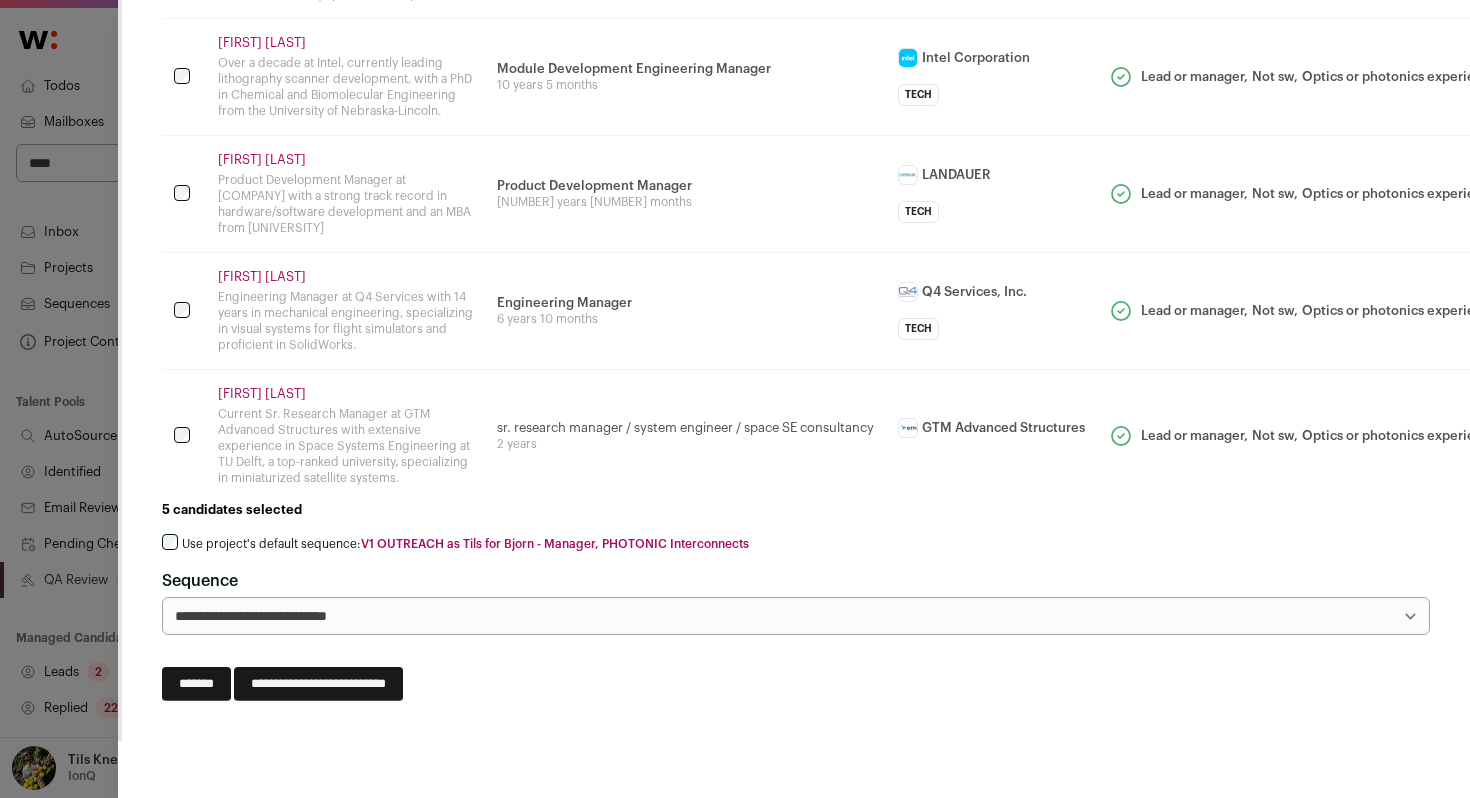 click on "Use project's default sequence:
V1 OUTREACH as Tils for Bjorn - Manager, PHOTONIC Interconnects" at bounding box center [465, 544] 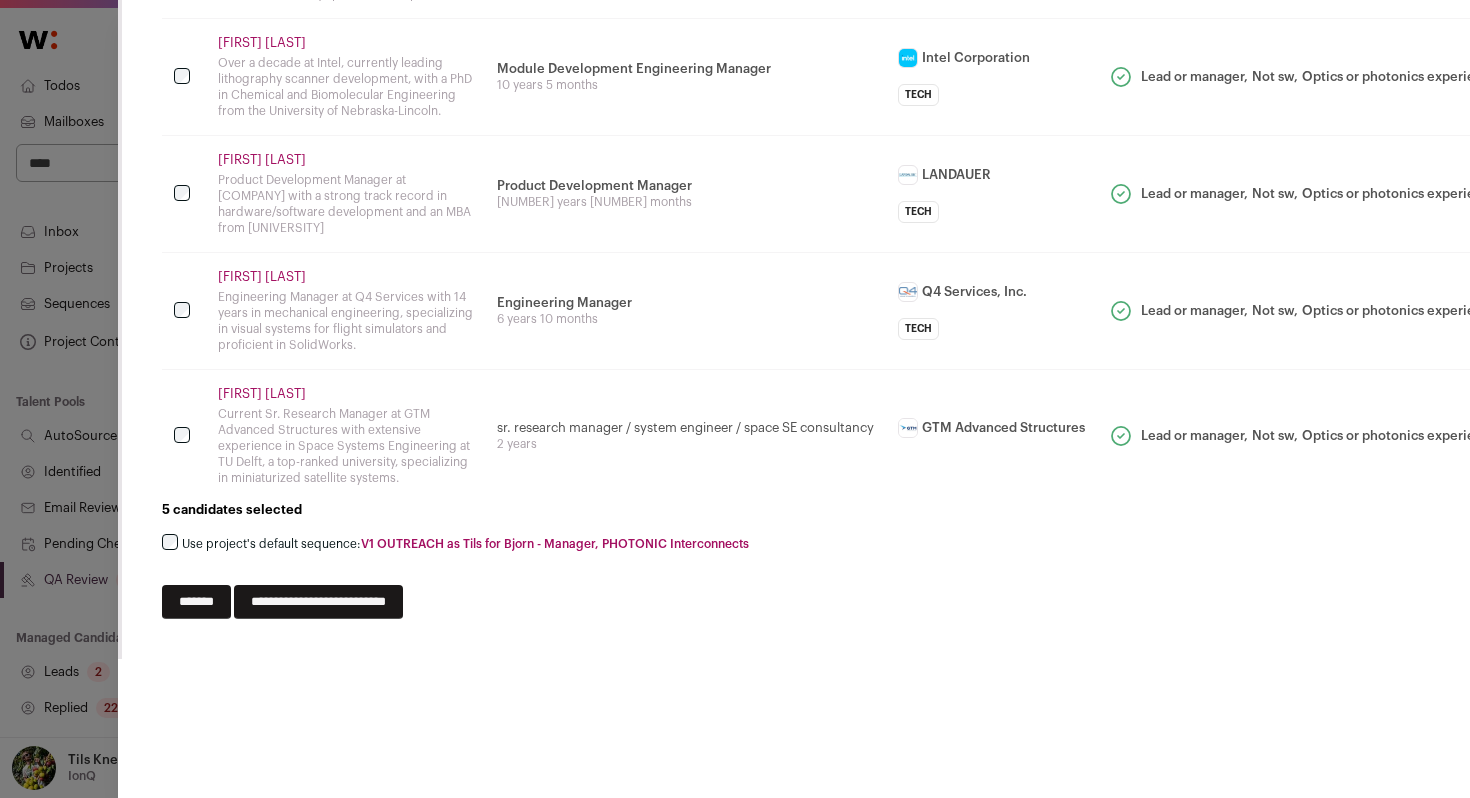 click on "**********" at bounding box center (318, 602) 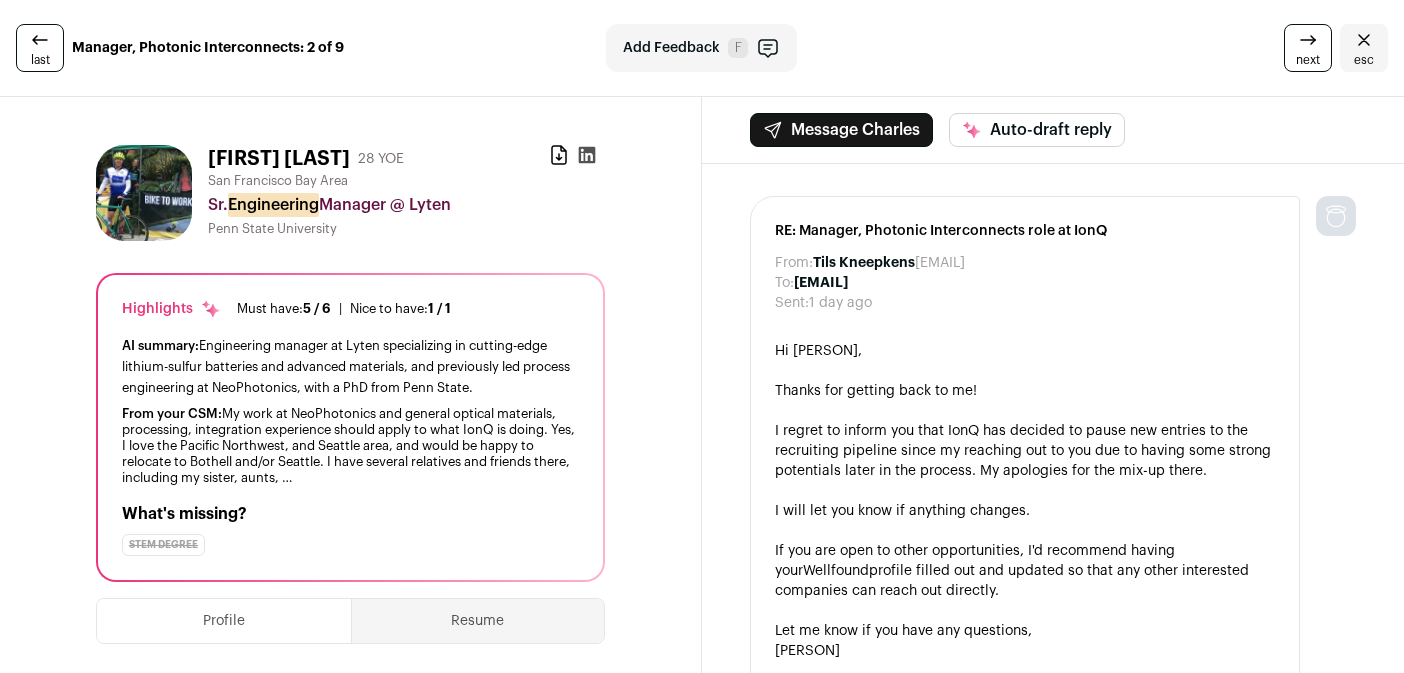 scroll, scrollTop: 0, scrollLeft: 0, axis: both 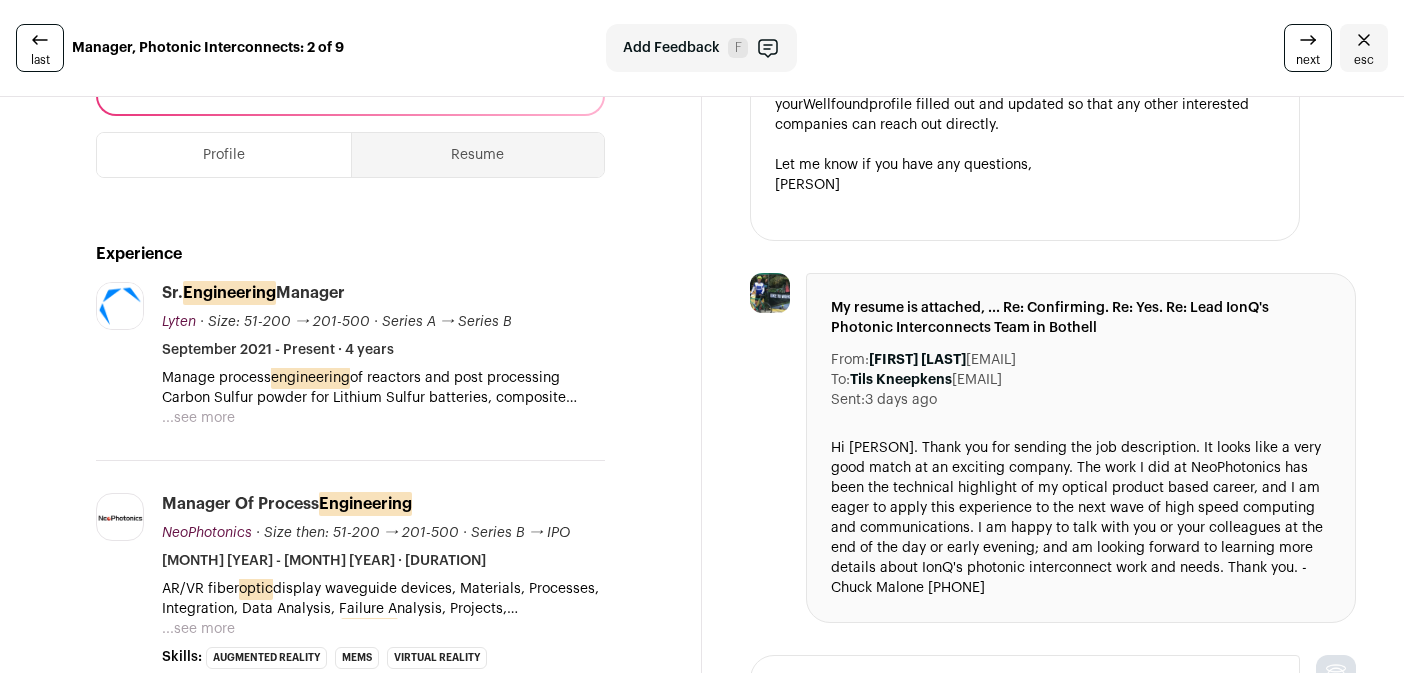 click on "...see more" at bounding box center [198, 418] 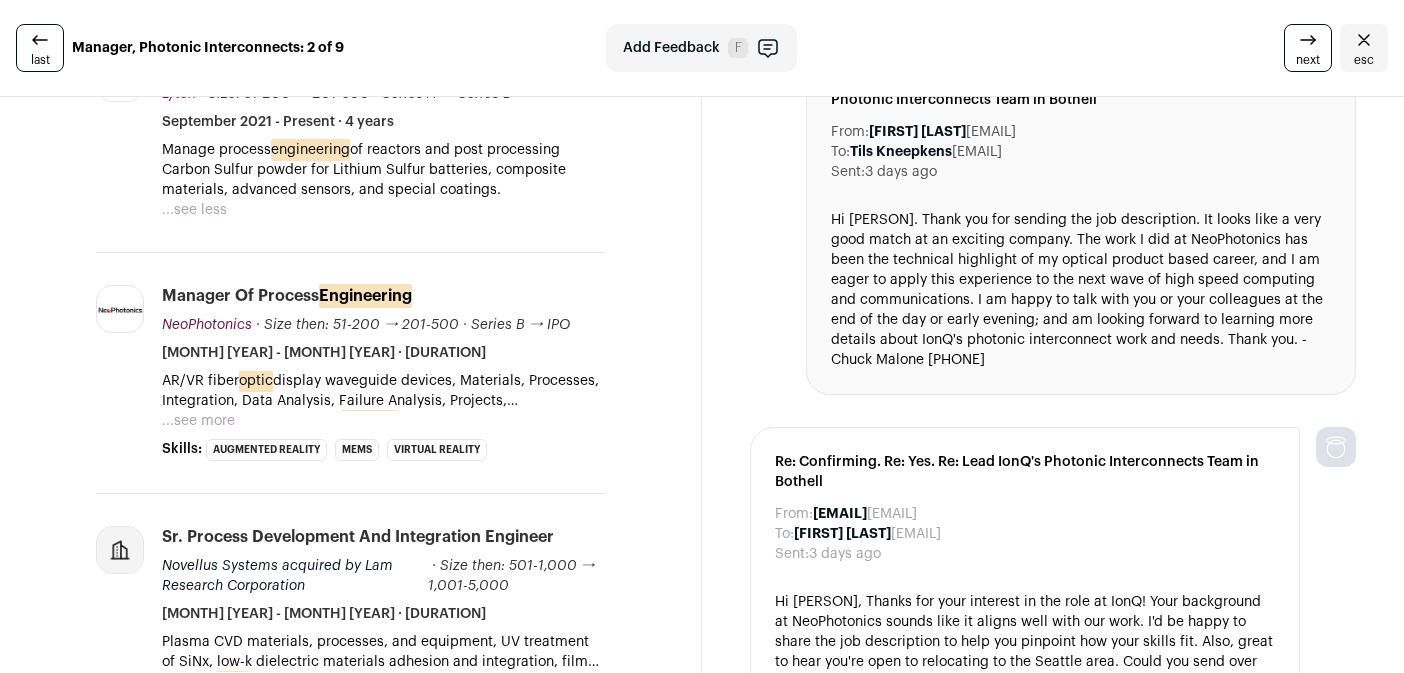 scroll, scrollTop: 697, scrollLeft: 0, axis: vertical 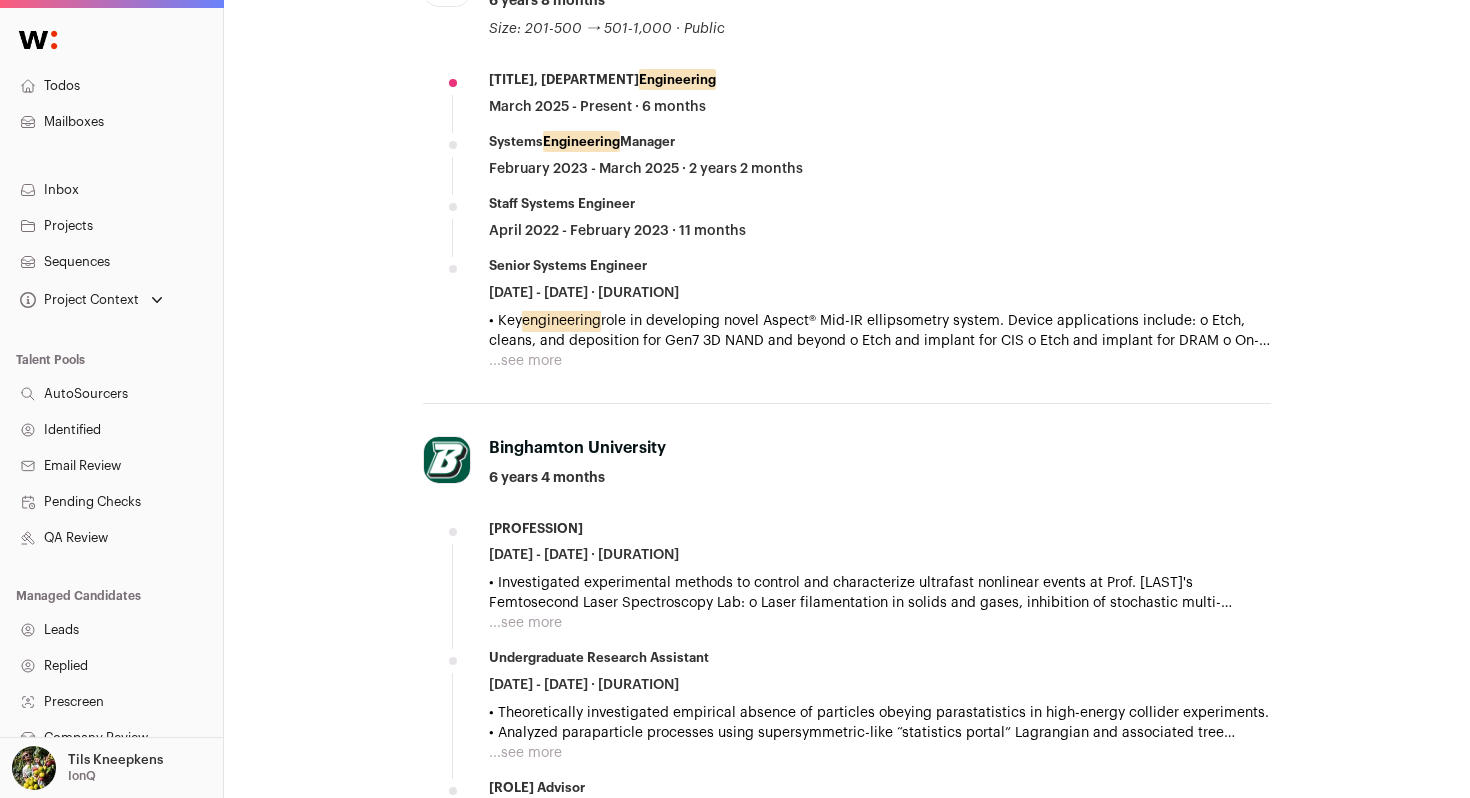 click on "...see more" at bounding box center (525, 361) 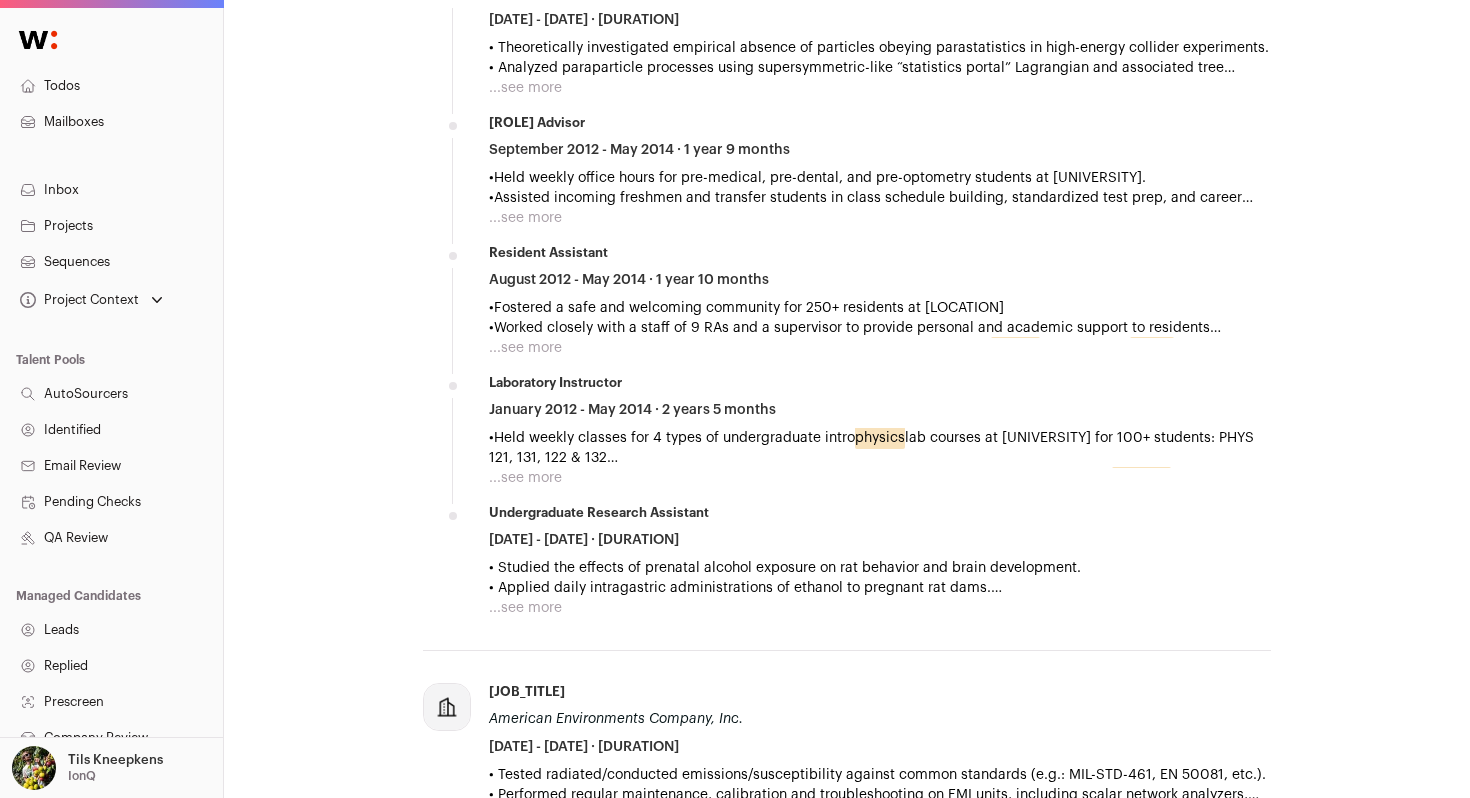 scroll, scrollTop: 1648, scrollLeft: 0, axis: vertical 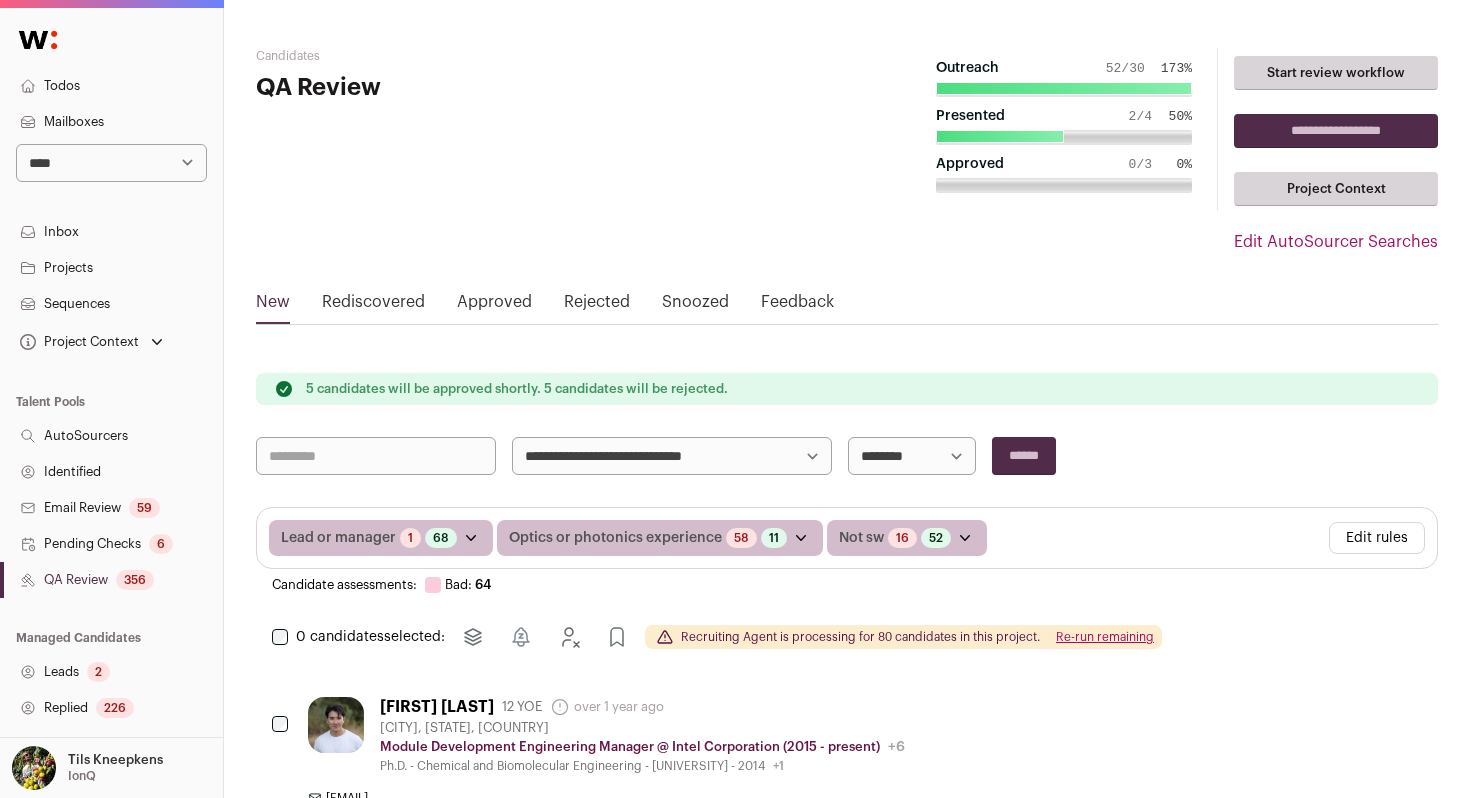 click on "**********" at bounding box center [672, 456] 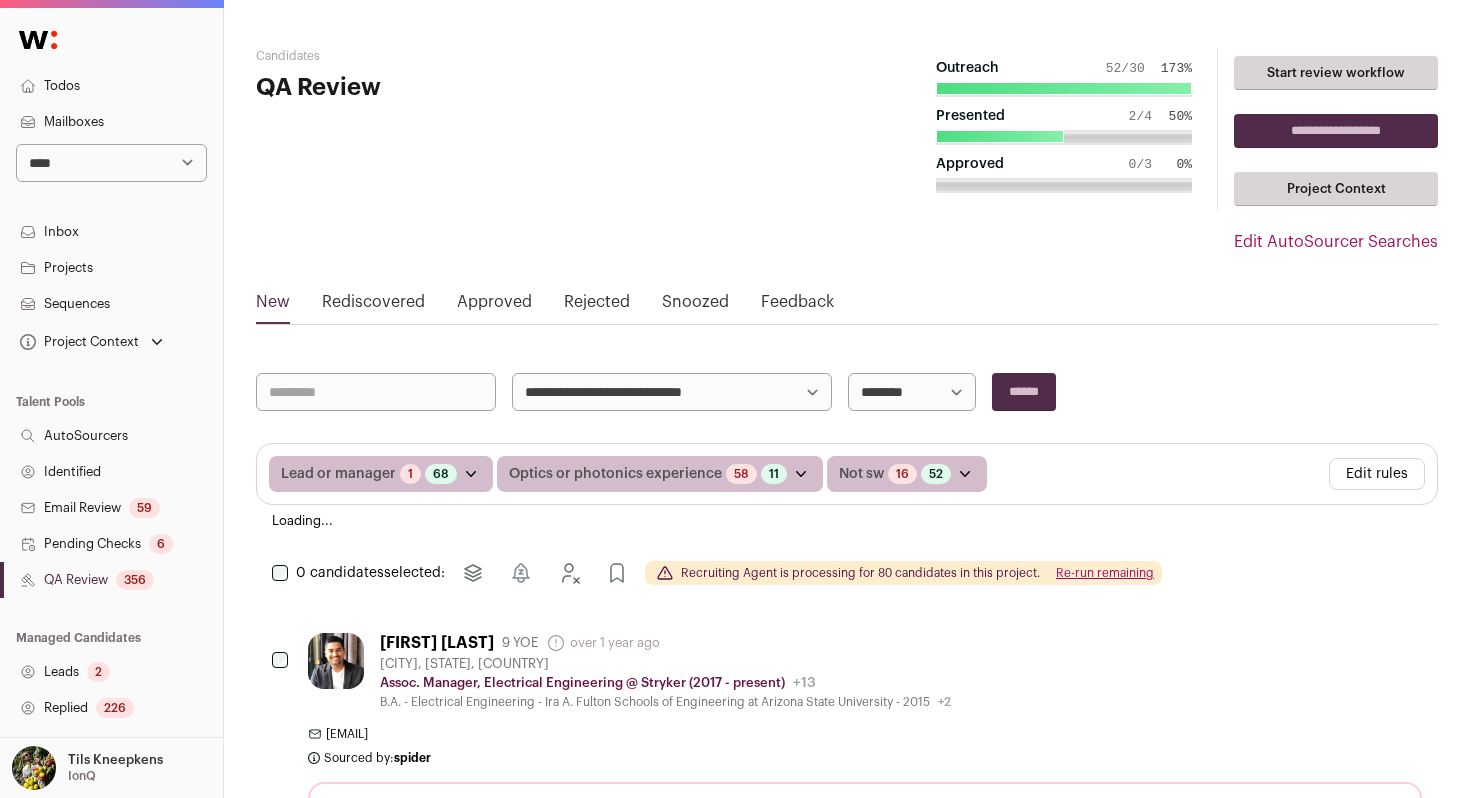 click on "**********" at bounding box center [847, 3858] 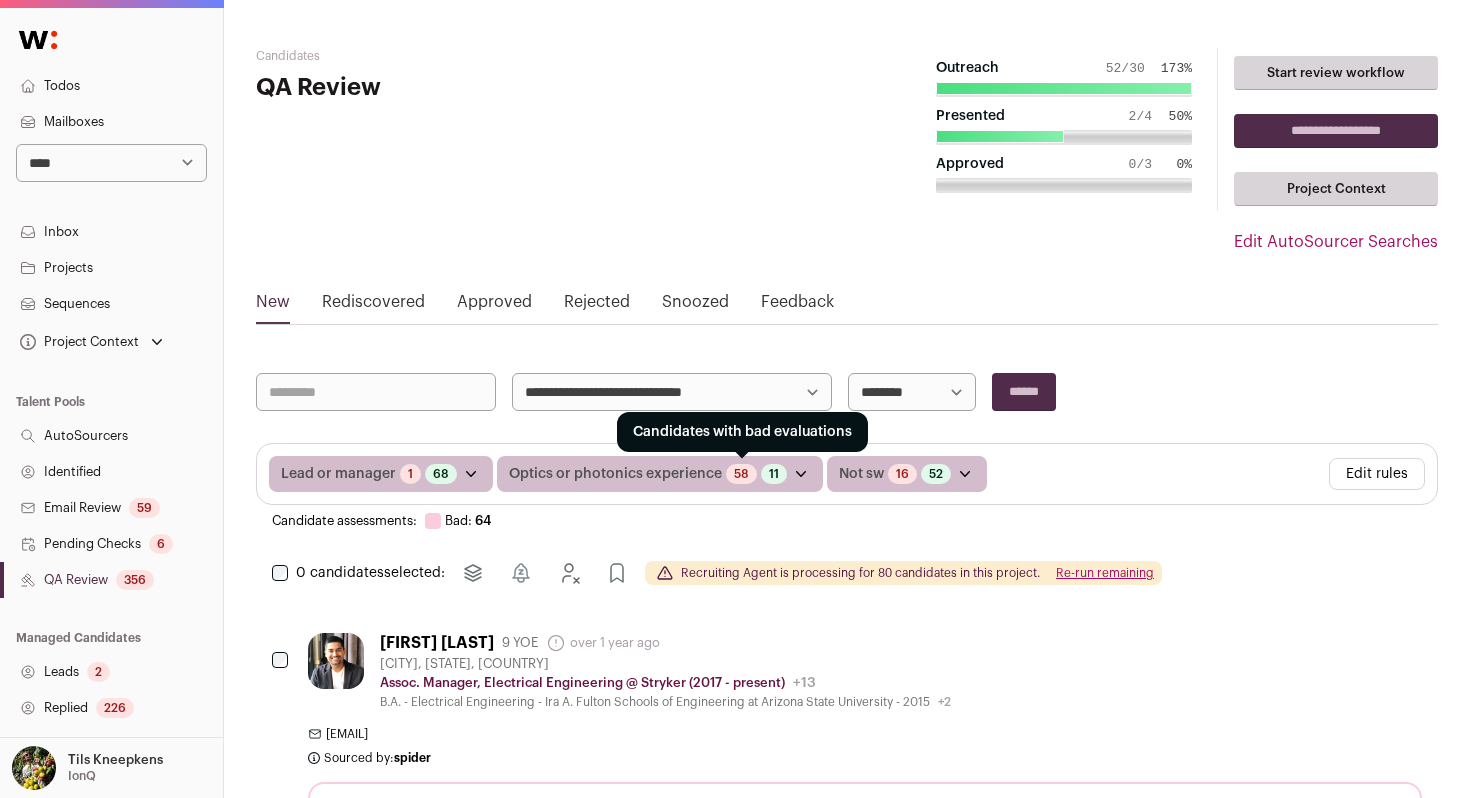 click on "58" at bounding box center (741, 474) 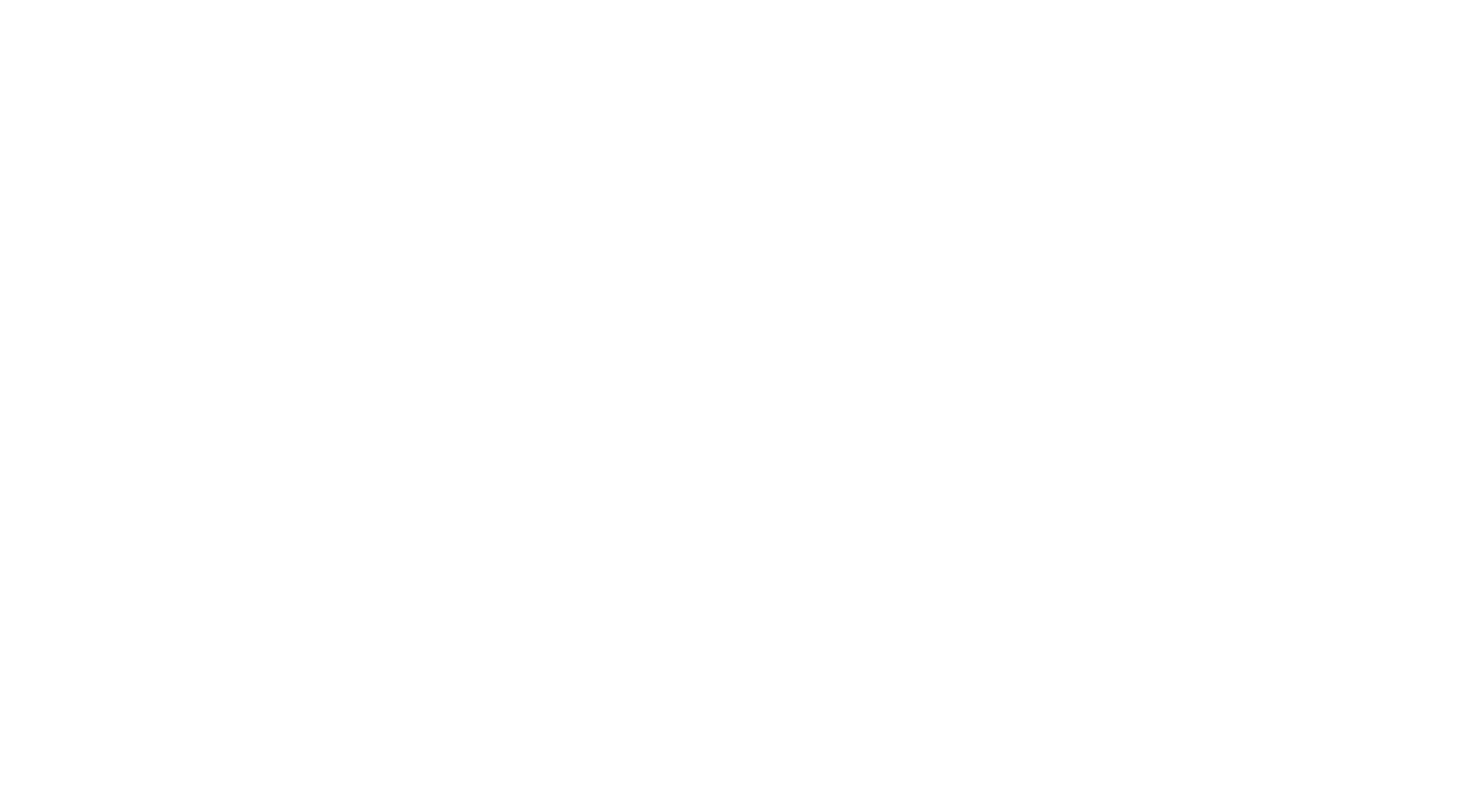 scroll, scrollTop: 0, scrollLeft: 0, axis: both 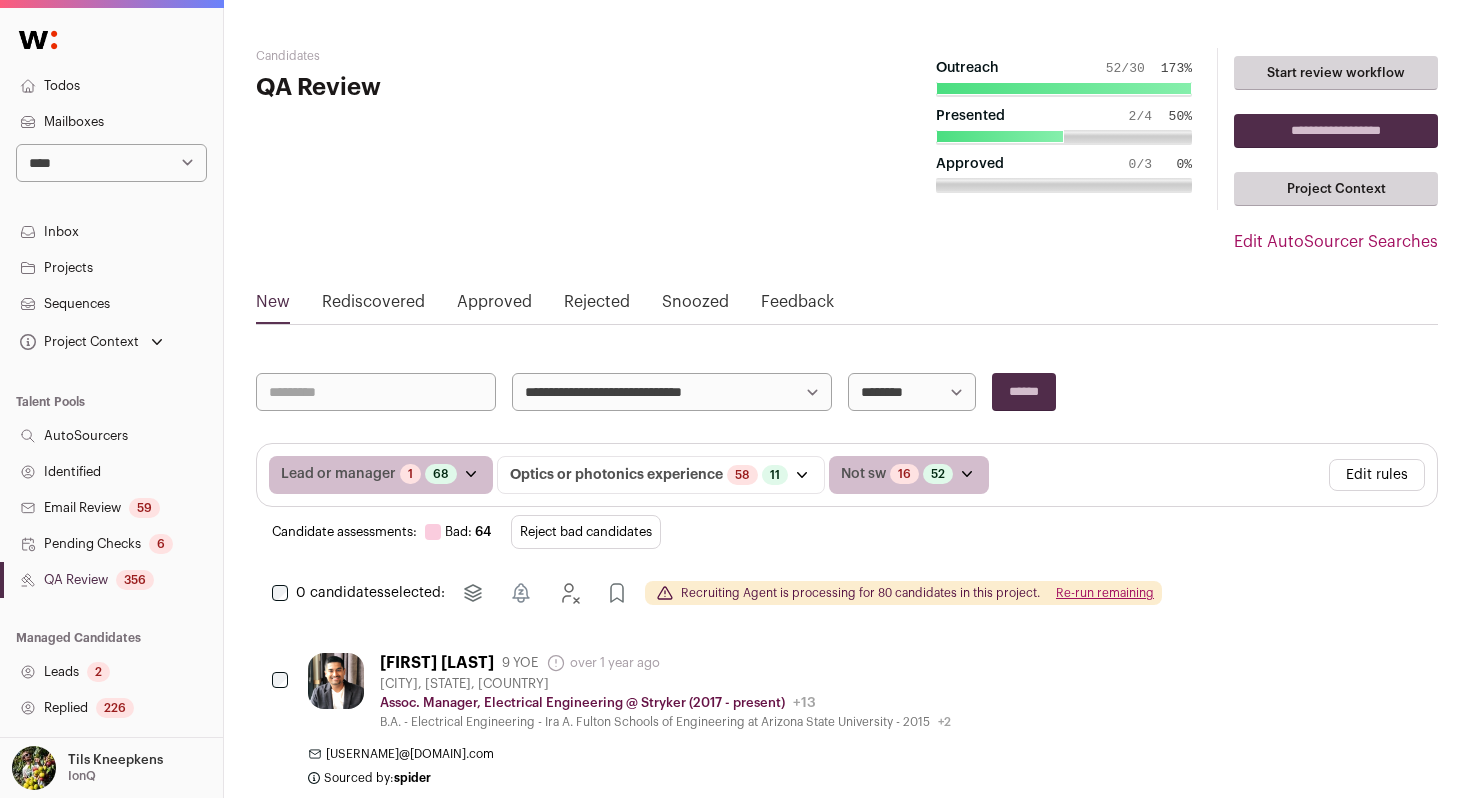 click on "Reject bad candidates" at bounding box center (586, 532) 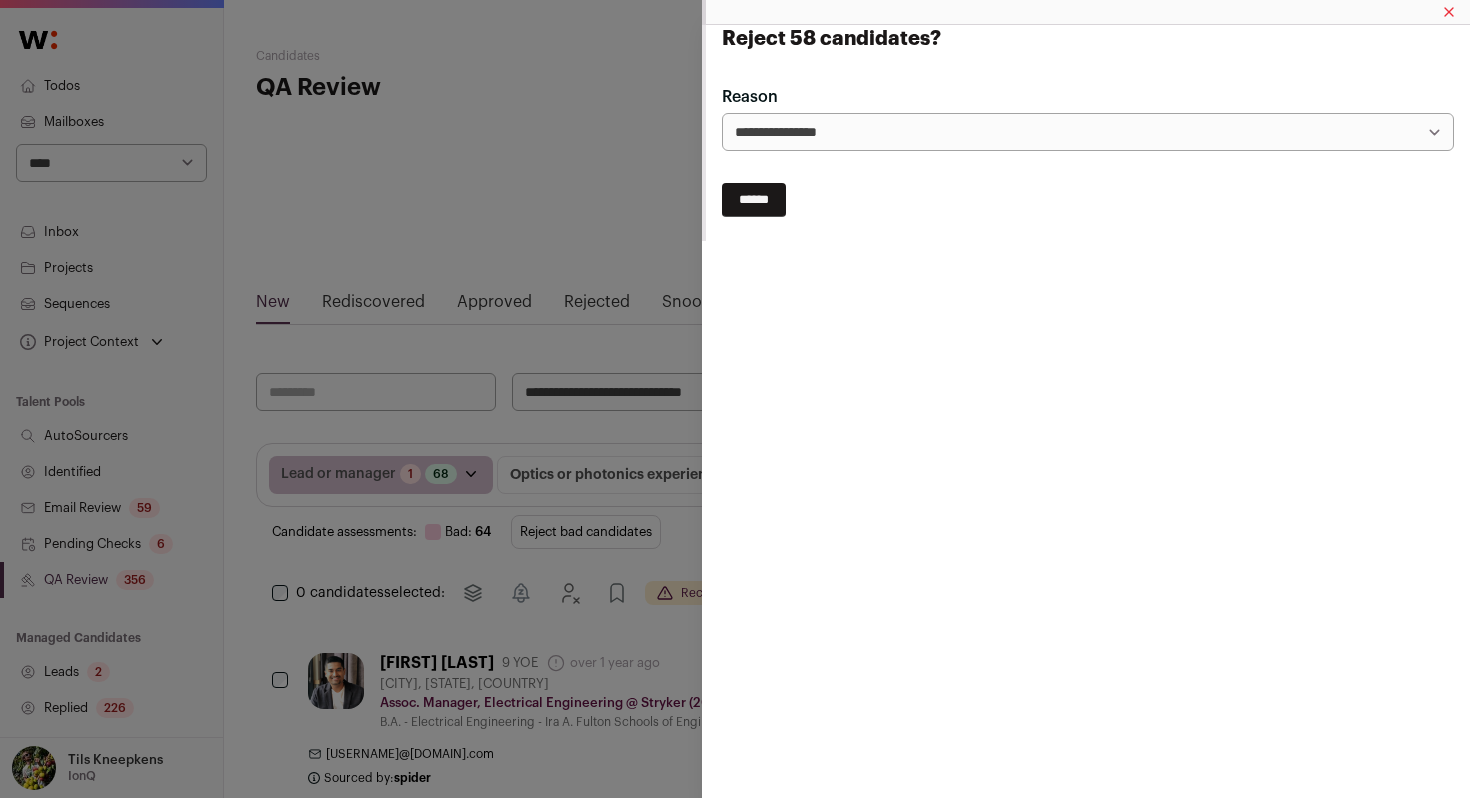 click on "******" at bounding box center (754, 200) 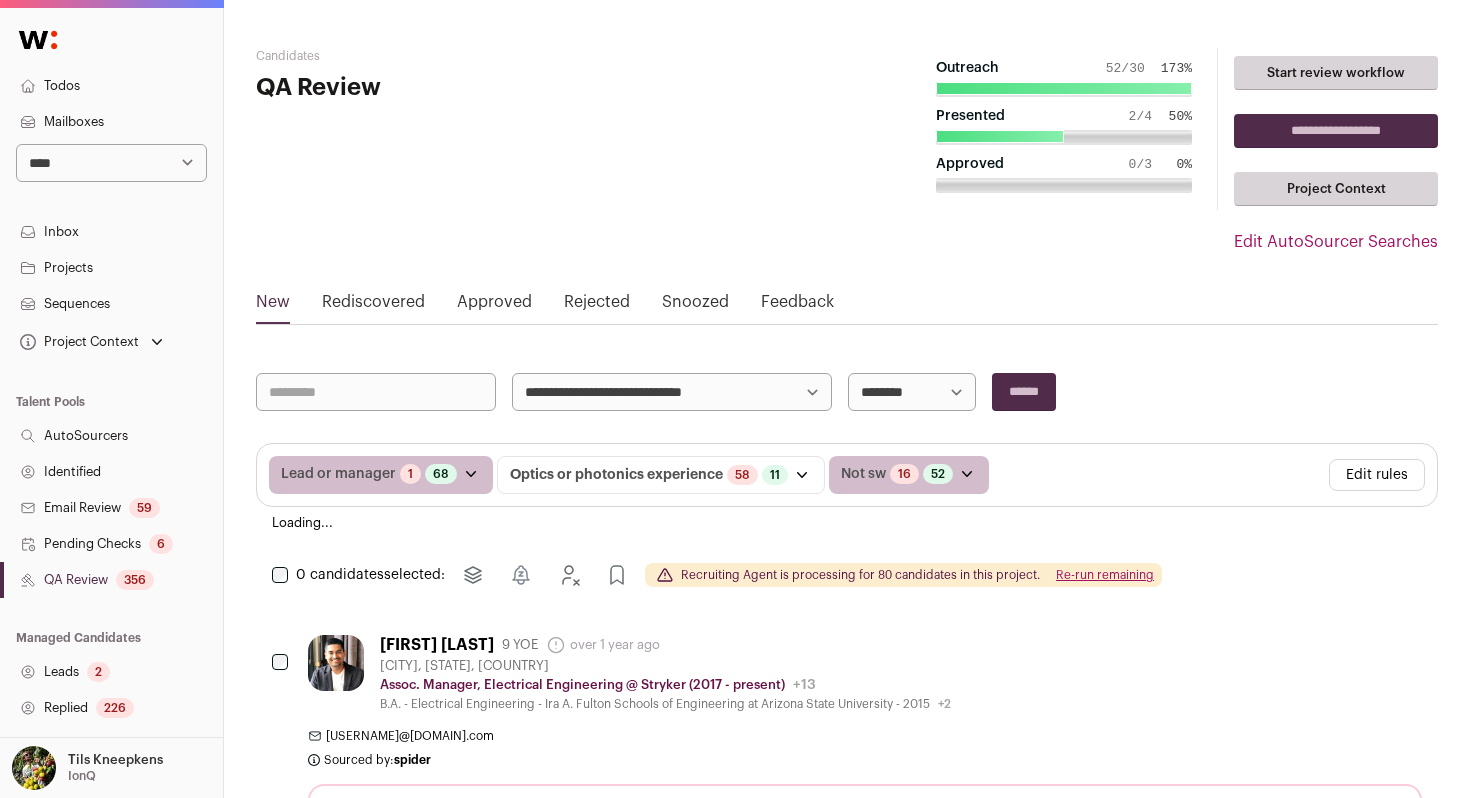 click on "**********" at bounding box center (672, 392) 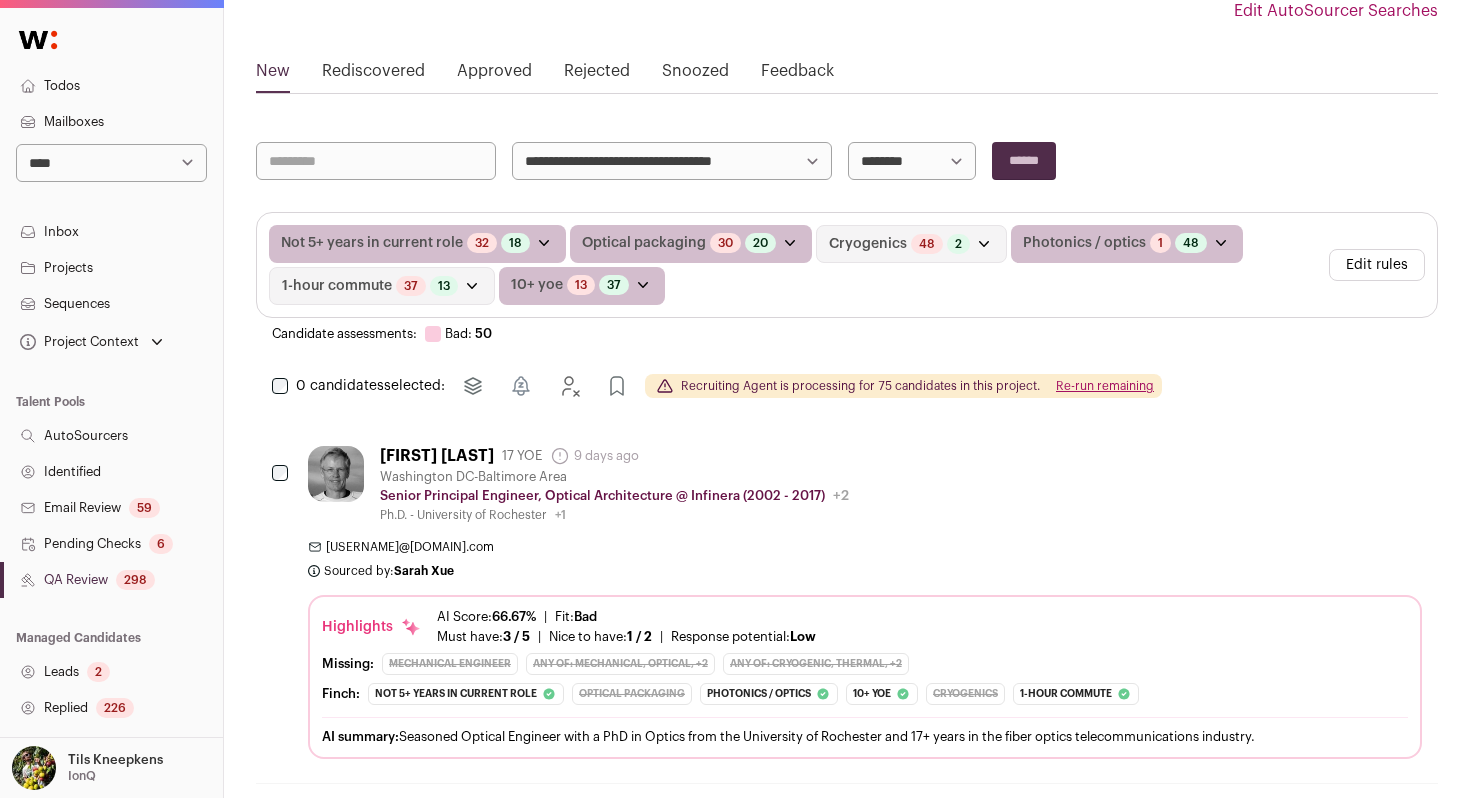 scroll, scrollTop: 255, scrollLeft: 0, axis: vertical 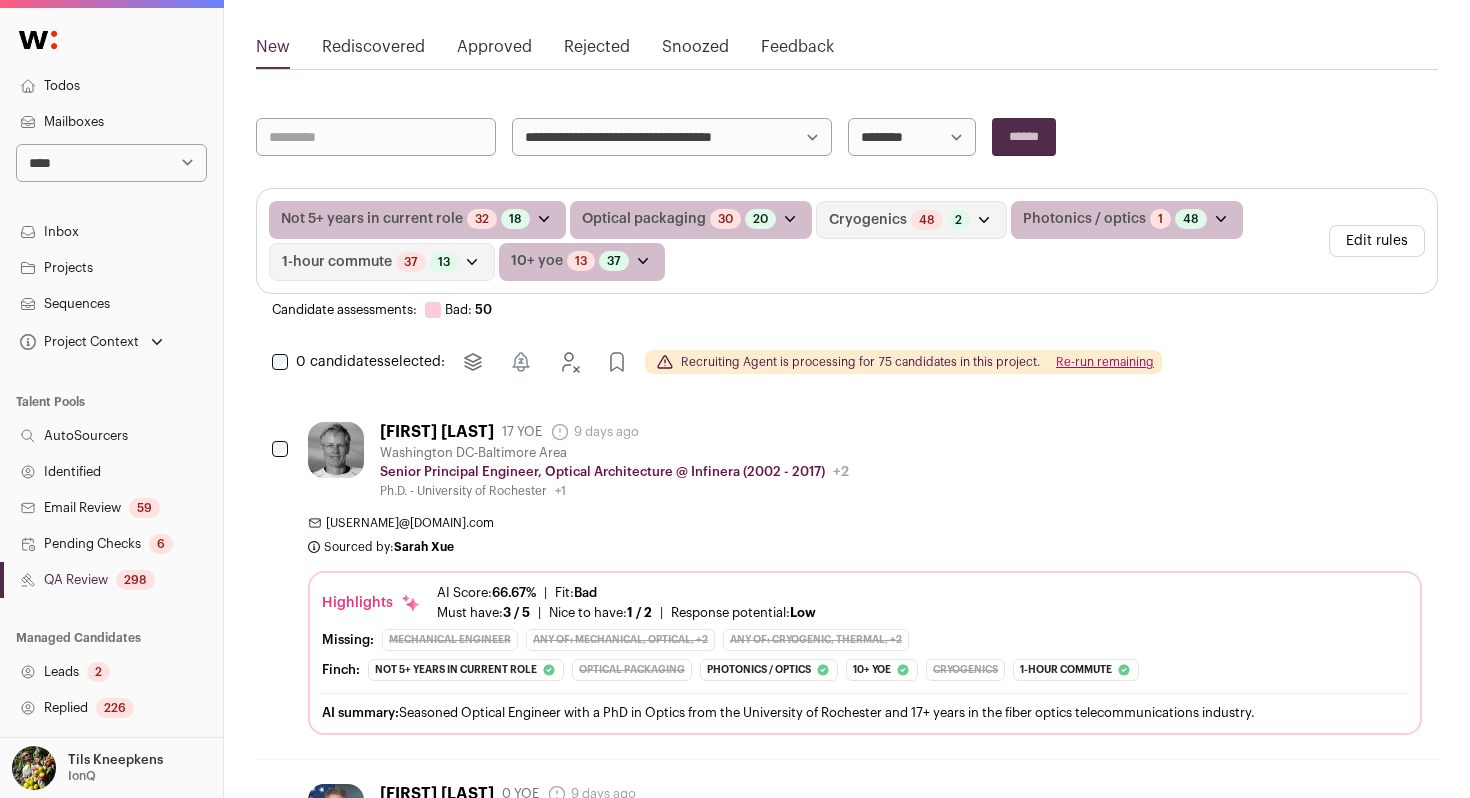 click on "Re-run remaining" at bounding box center (1105, 362) 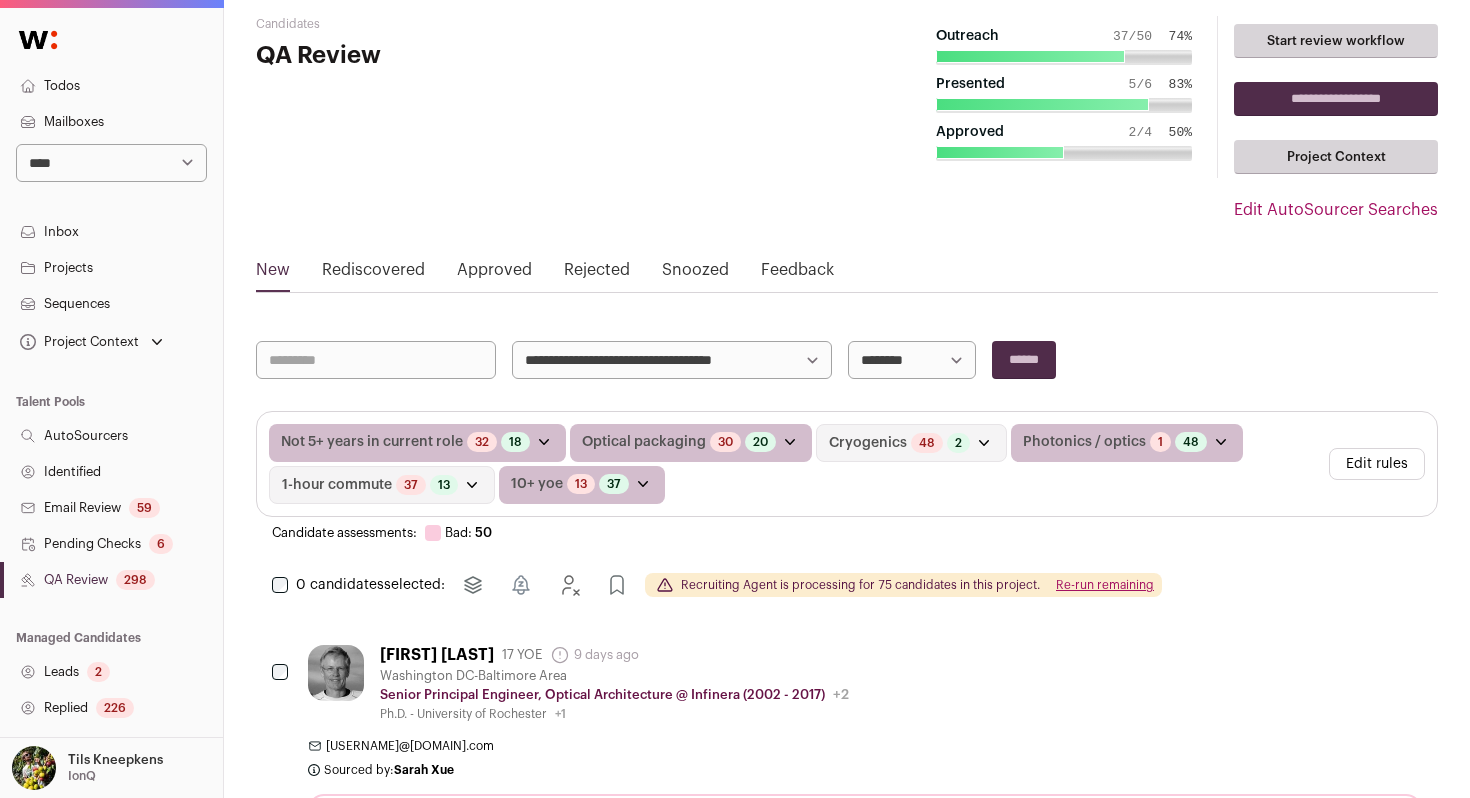 scroll, scrollTop: 0, scrollLeft: 0, axis: both 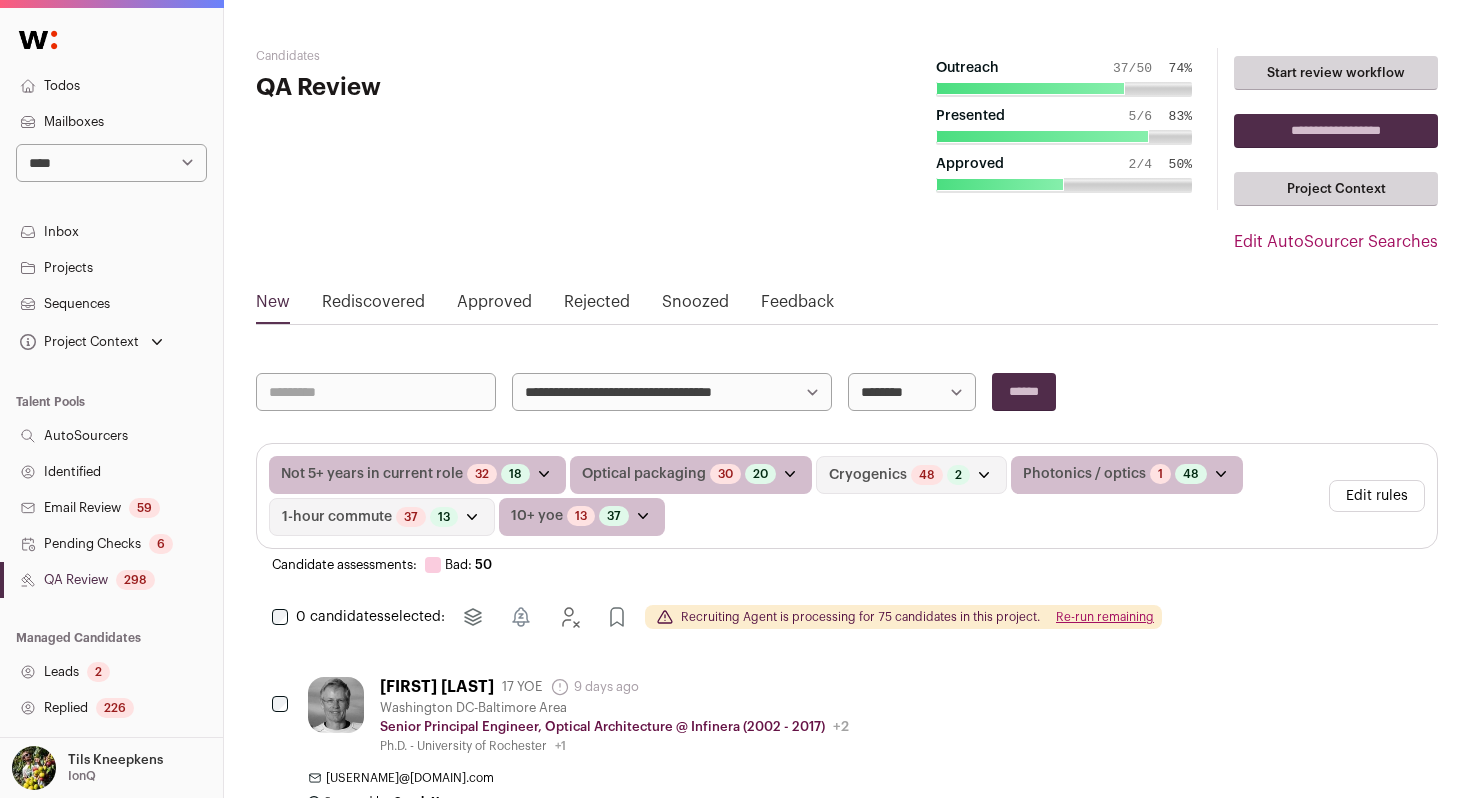 click on "**********" at bounding box center [672, 392] 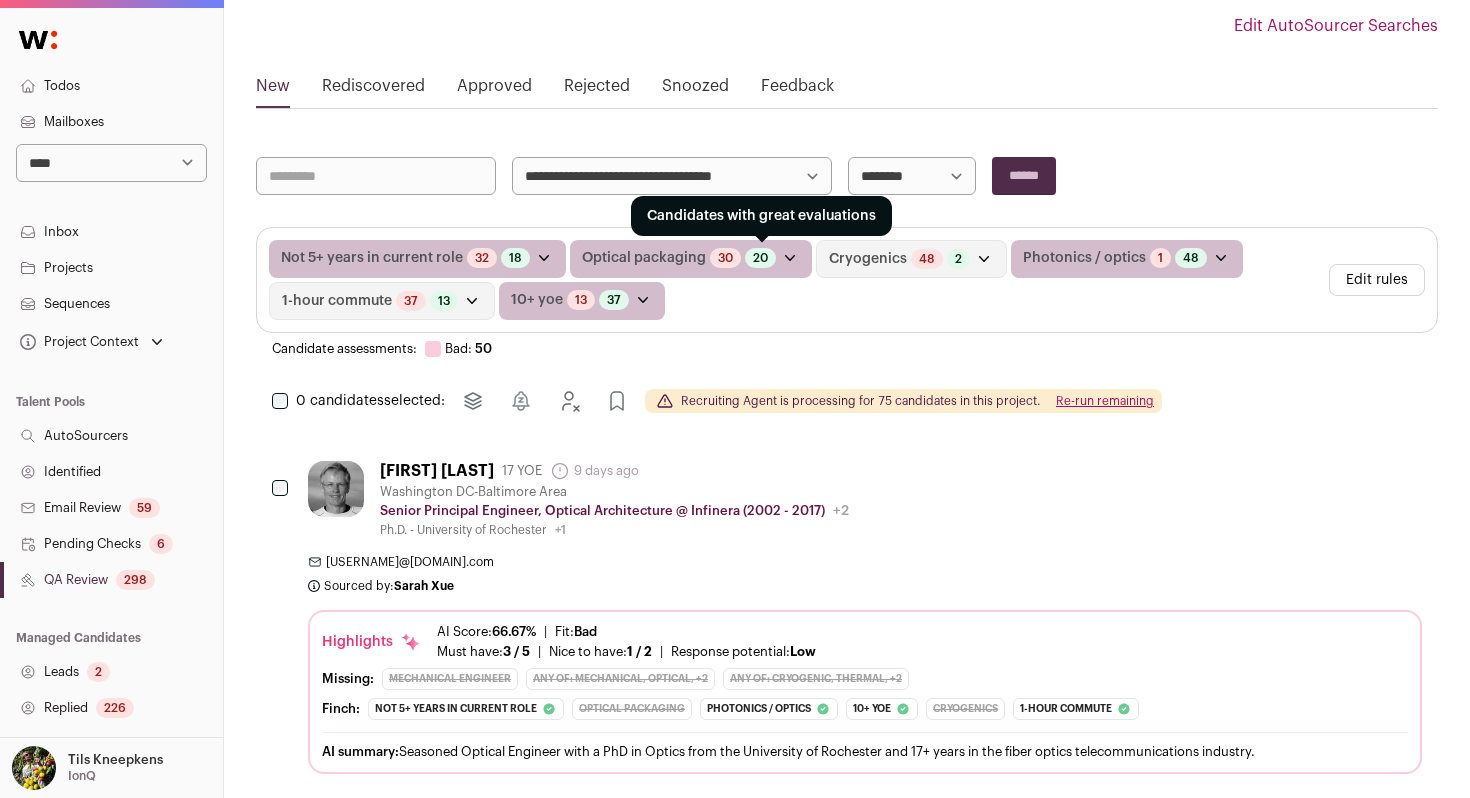 scroll, scrollTop: 217, scrollLeft: 0, axis: vertical 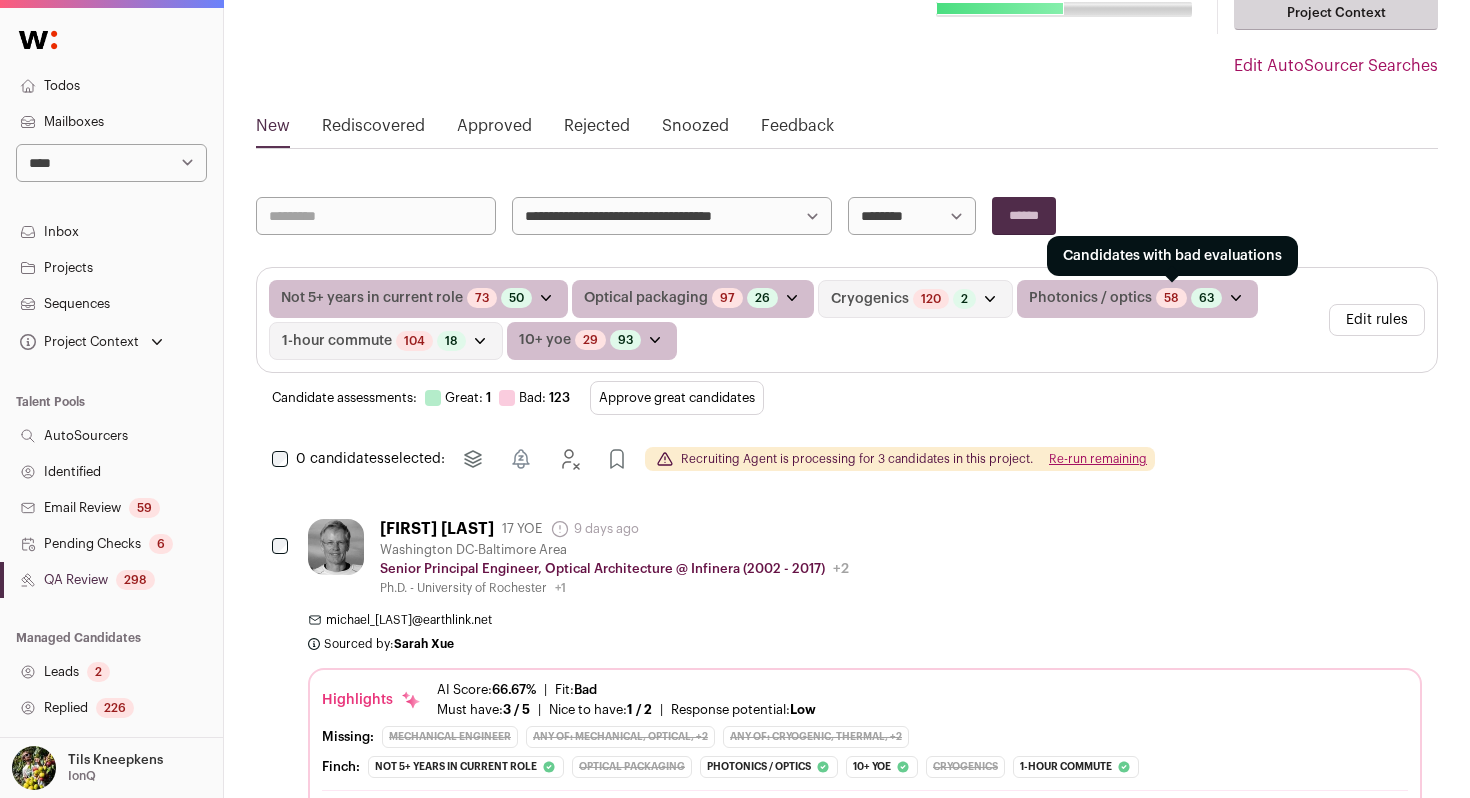 click on "58" at bounding box center (1171, 298) 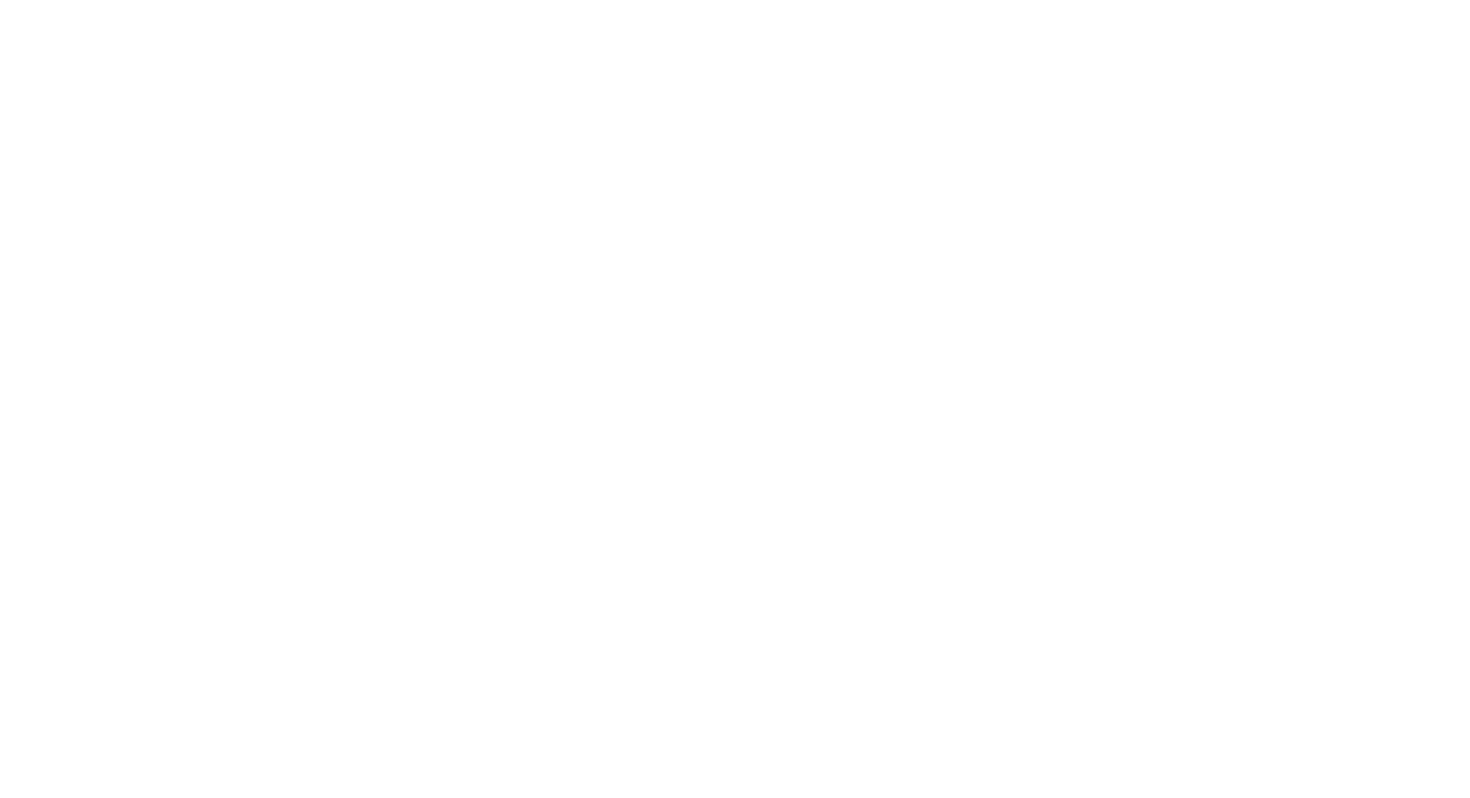 scroll, scrollTop: 0, scrollLeft: 0, axis: both 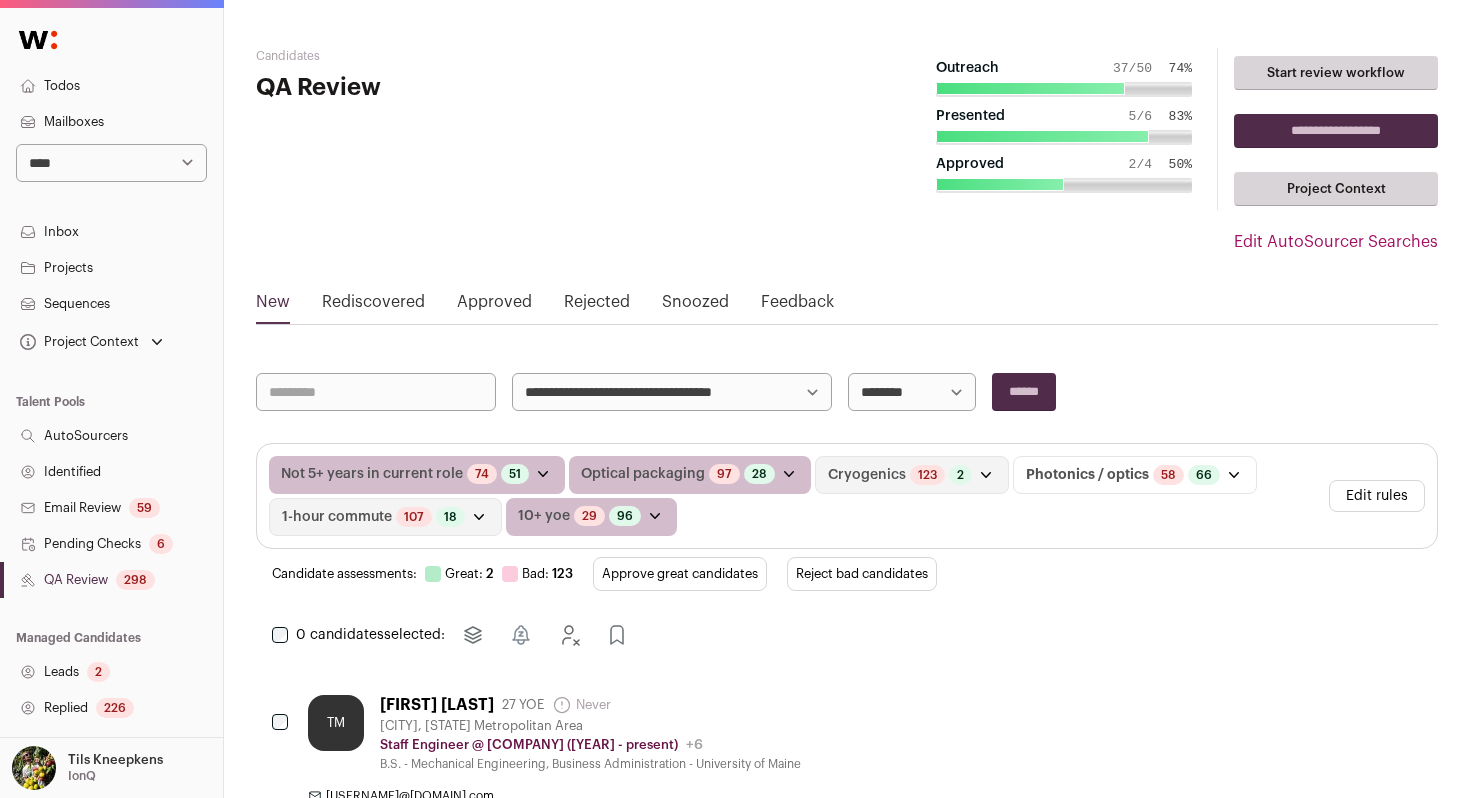 click on "Reject bad candidates" at bounding box center [862, 574] 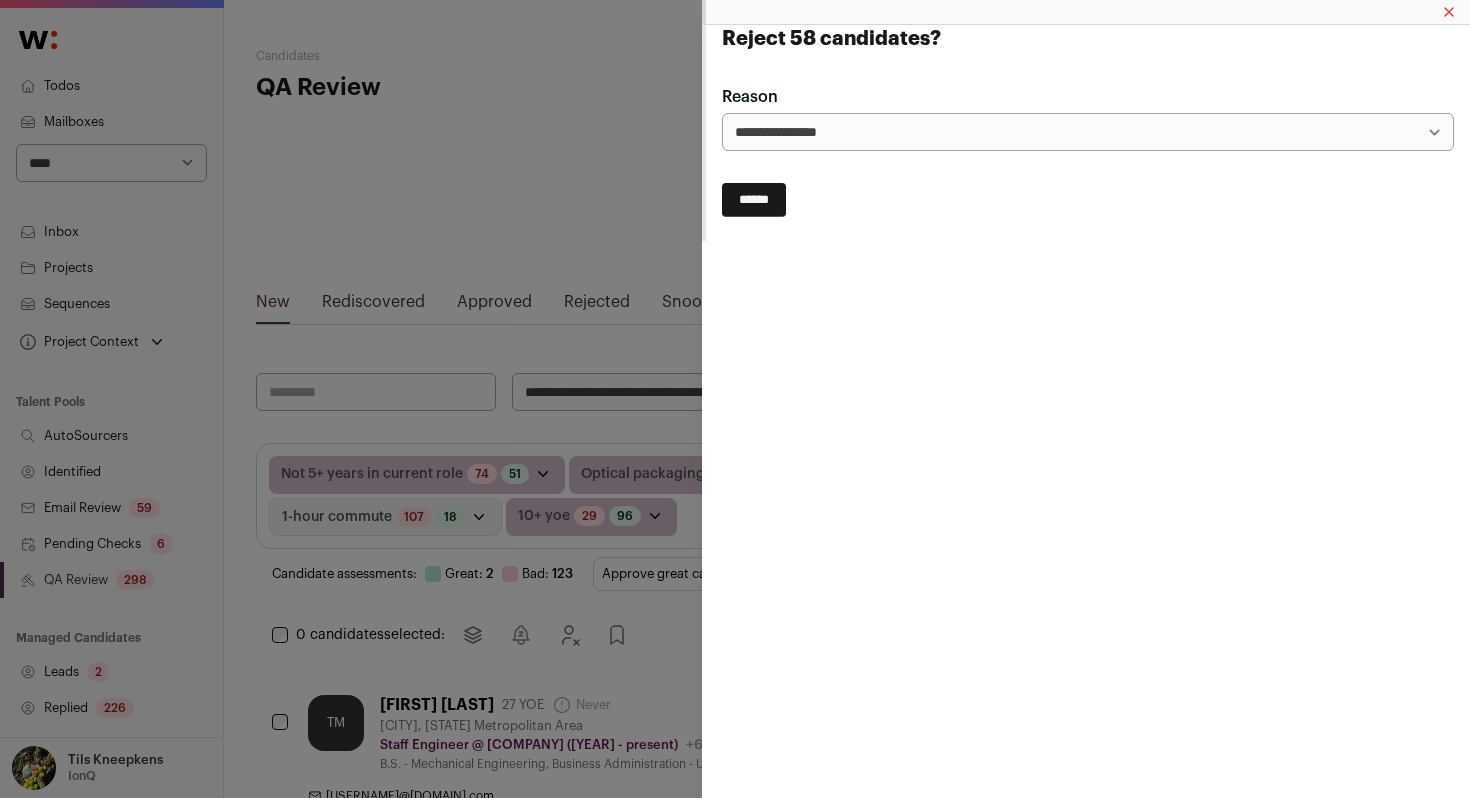 click on "******" at bounding box center [754, 200] 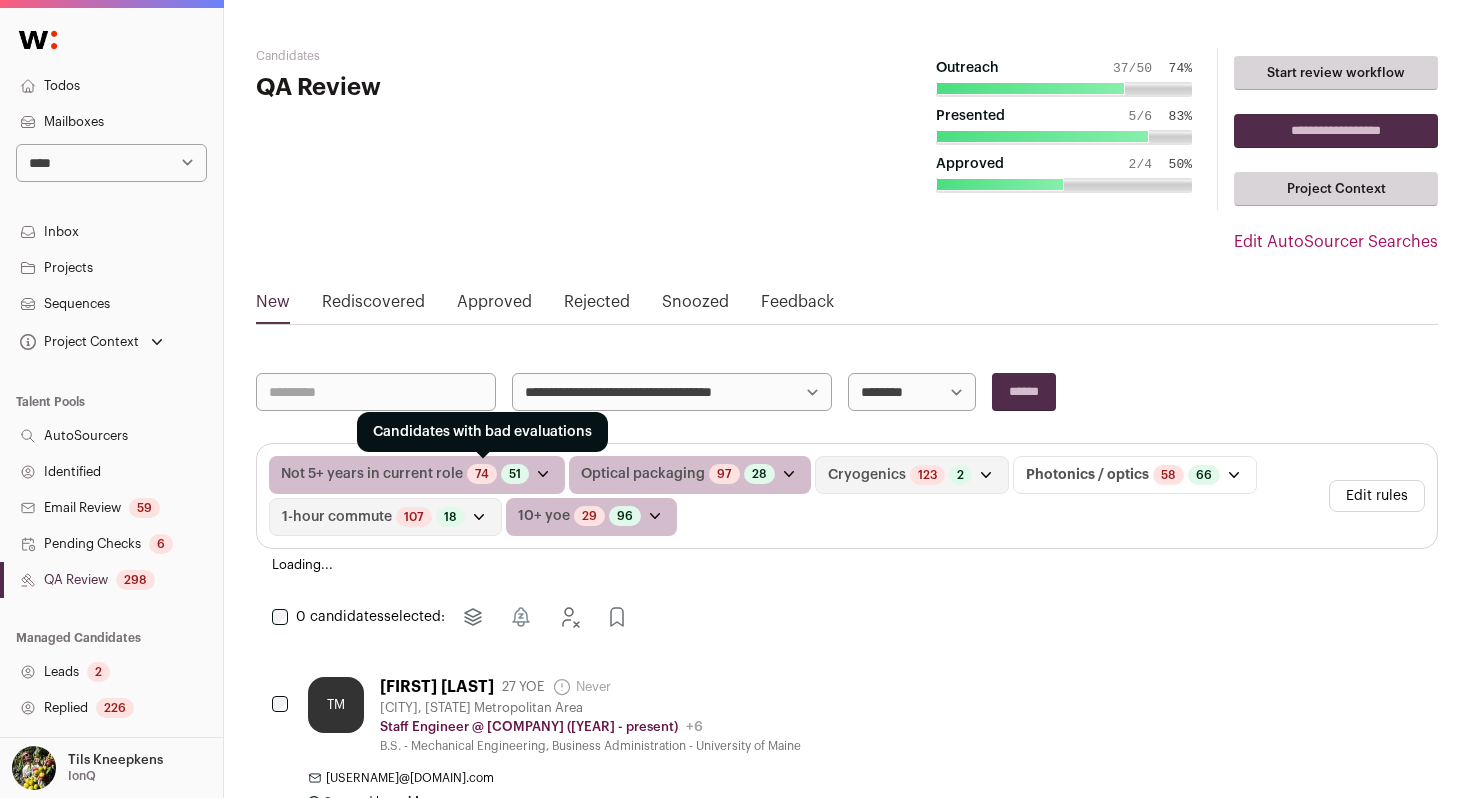 click on "74" at bounding box center (482, 474) 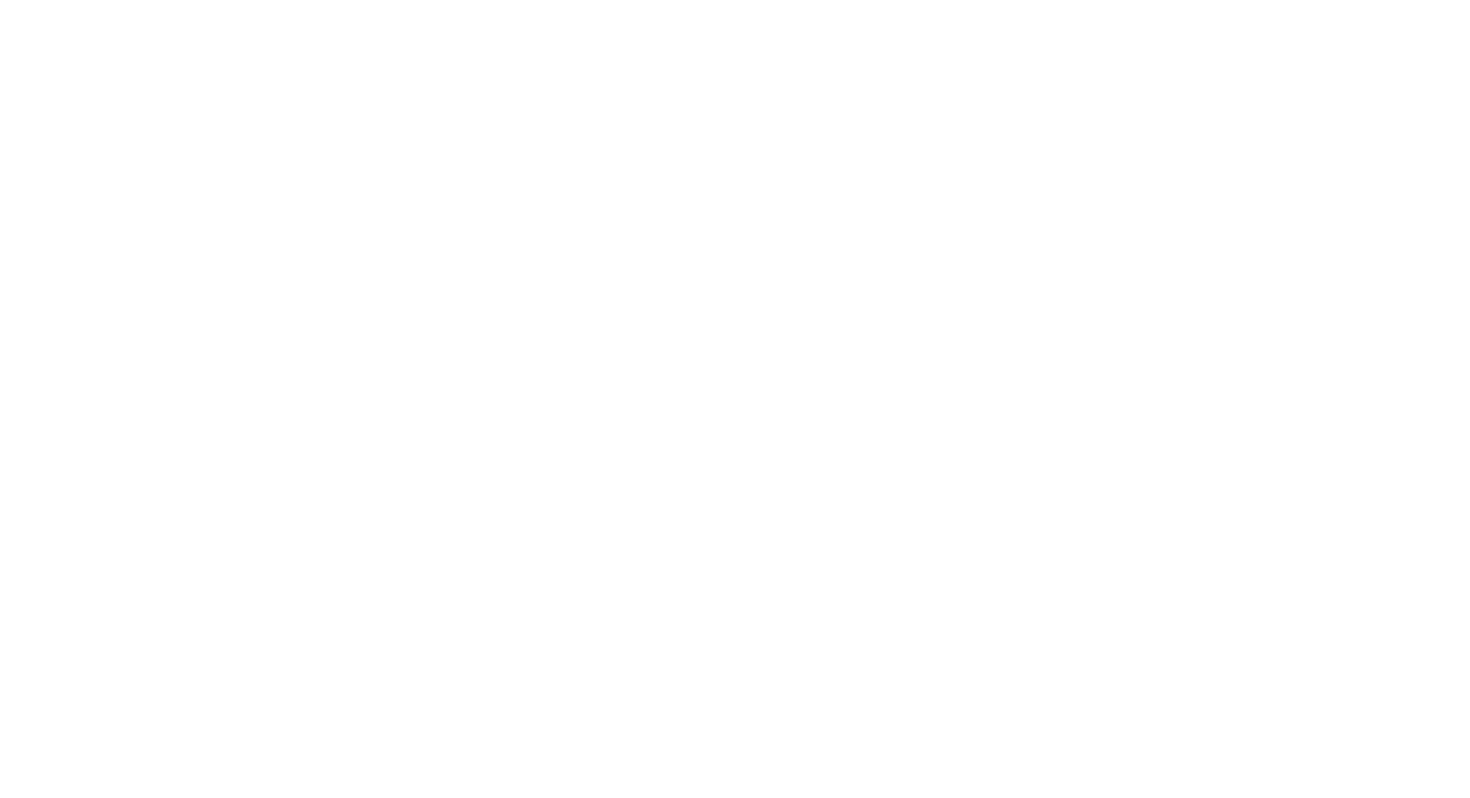 scroll, scrollTop: 0, scrollLeft: 0, axis: both 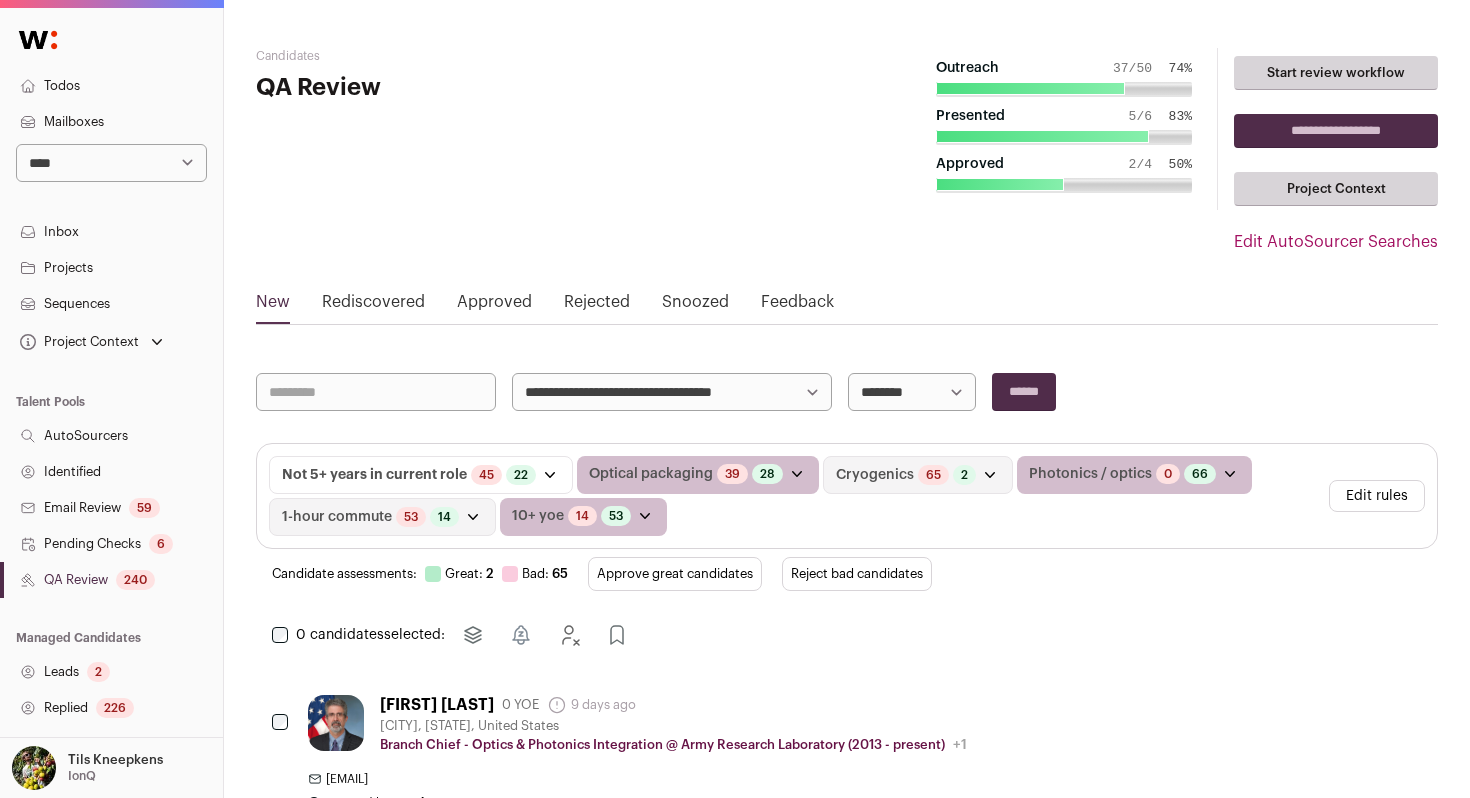 click on "Reject bad candidates" at bounding box center [857, 574] 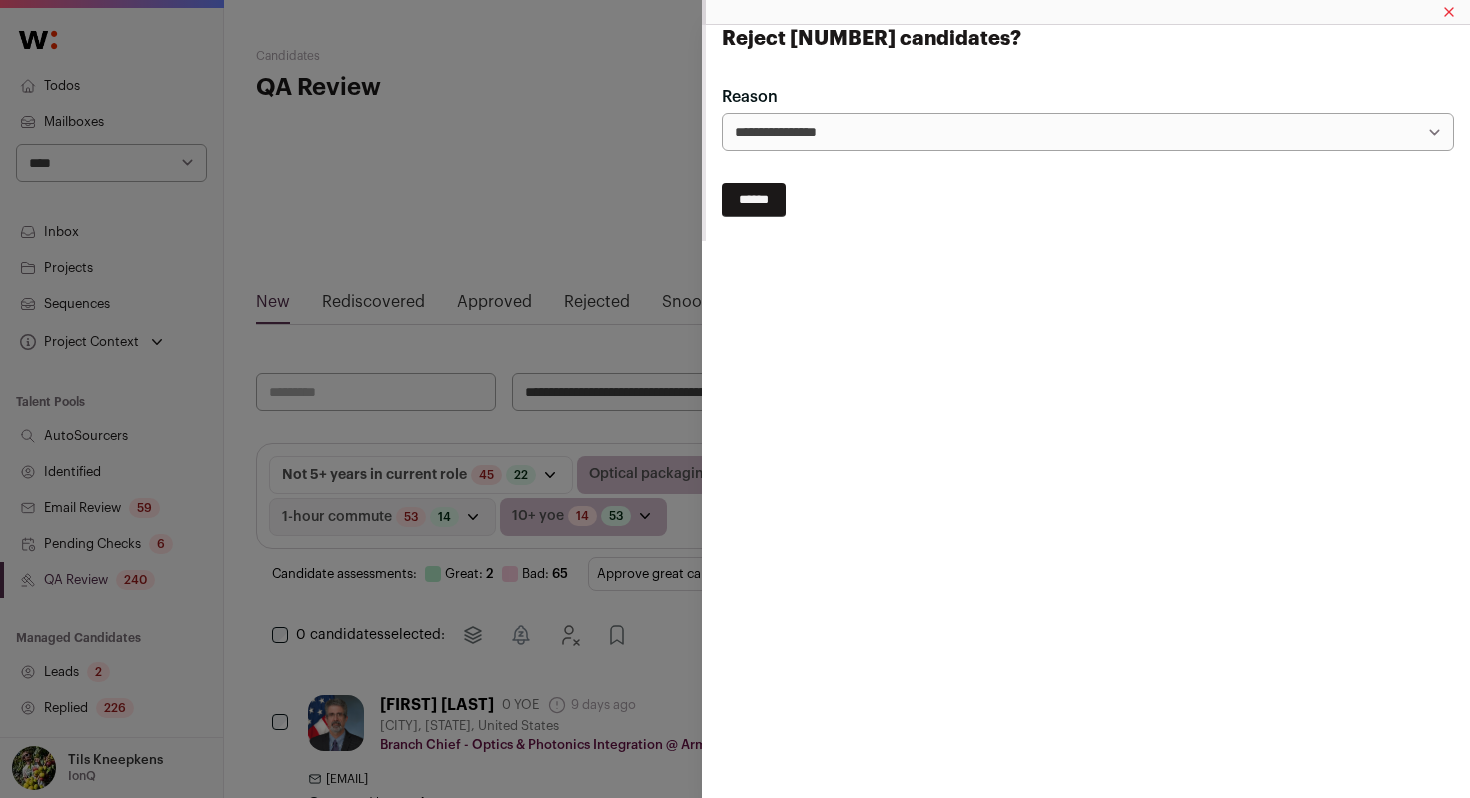 click on "******" at bounding box center (754, 200) 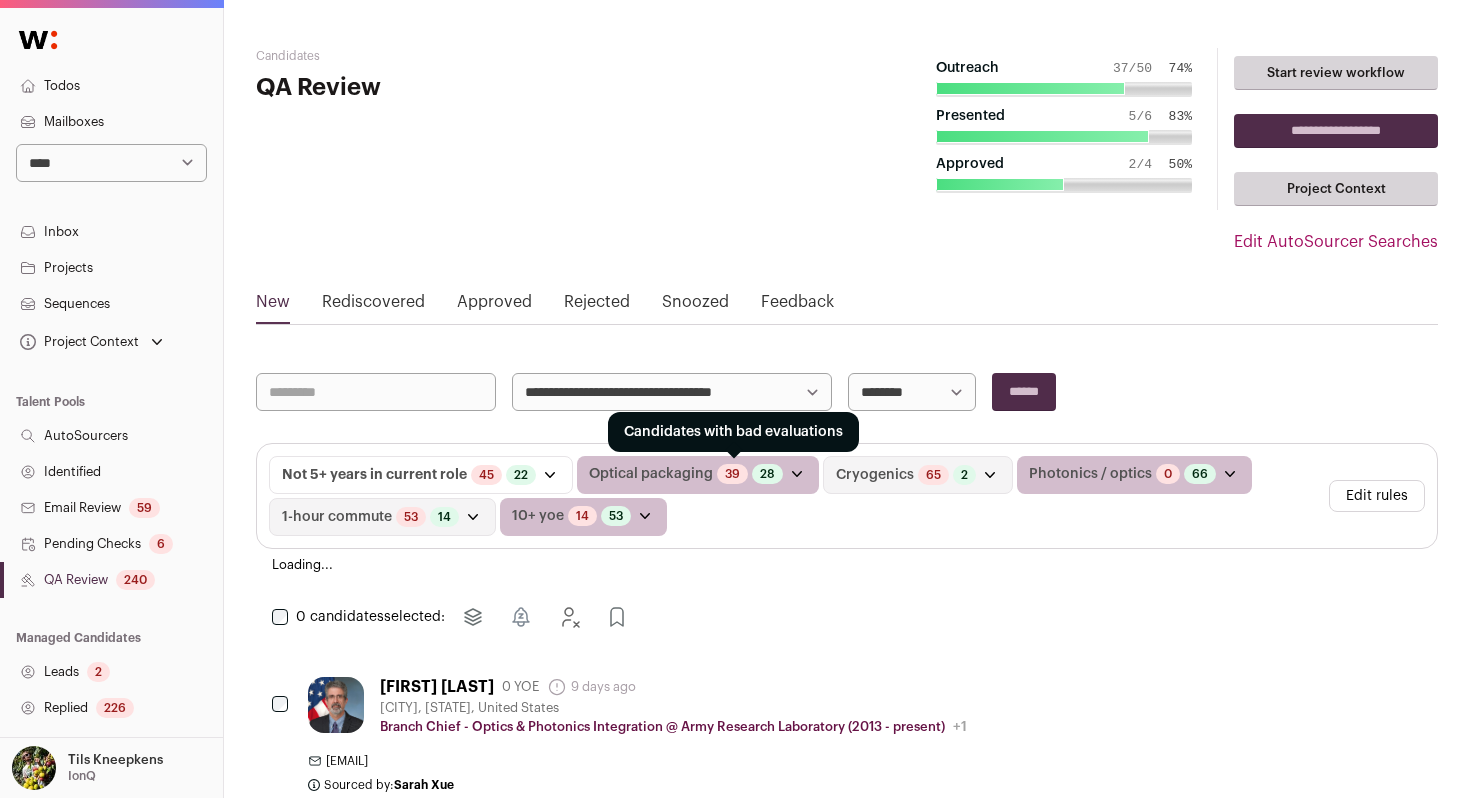 click on "39" at bounding box center (732, 474) 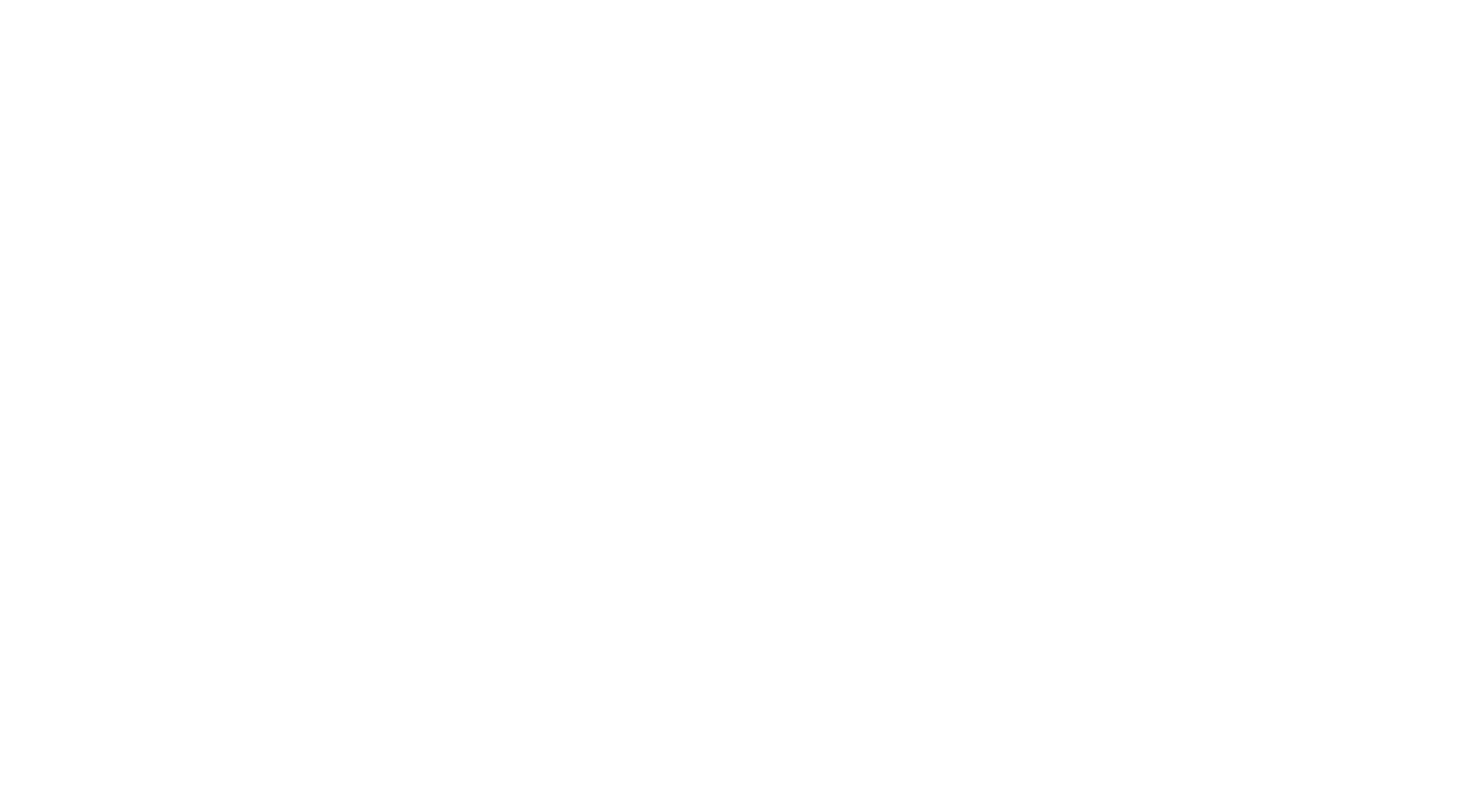 scroll, scrollTop: 0, scrollLeft: 0, axis: both 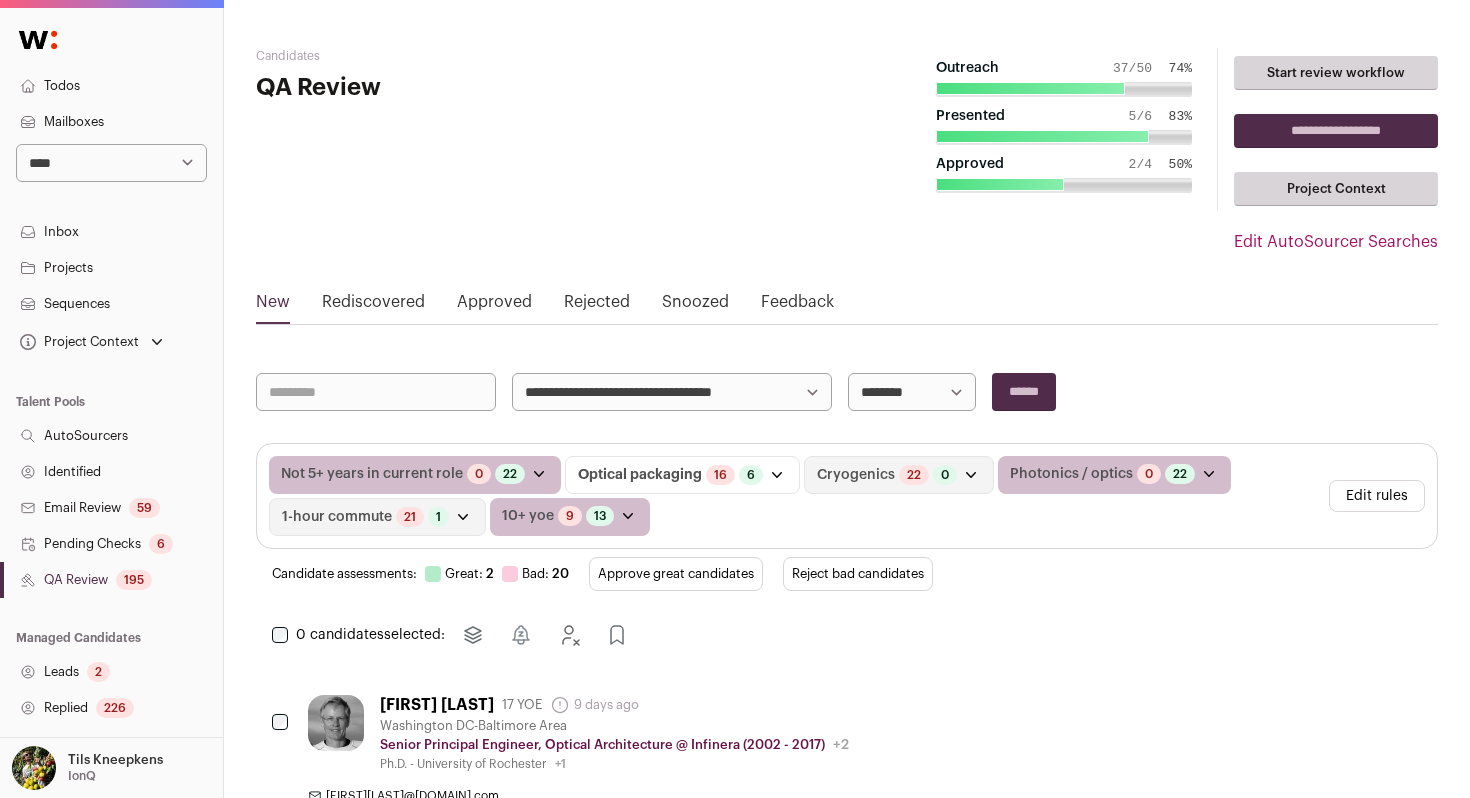click on "Reject bad candidates" at bounding box center [858, 574] 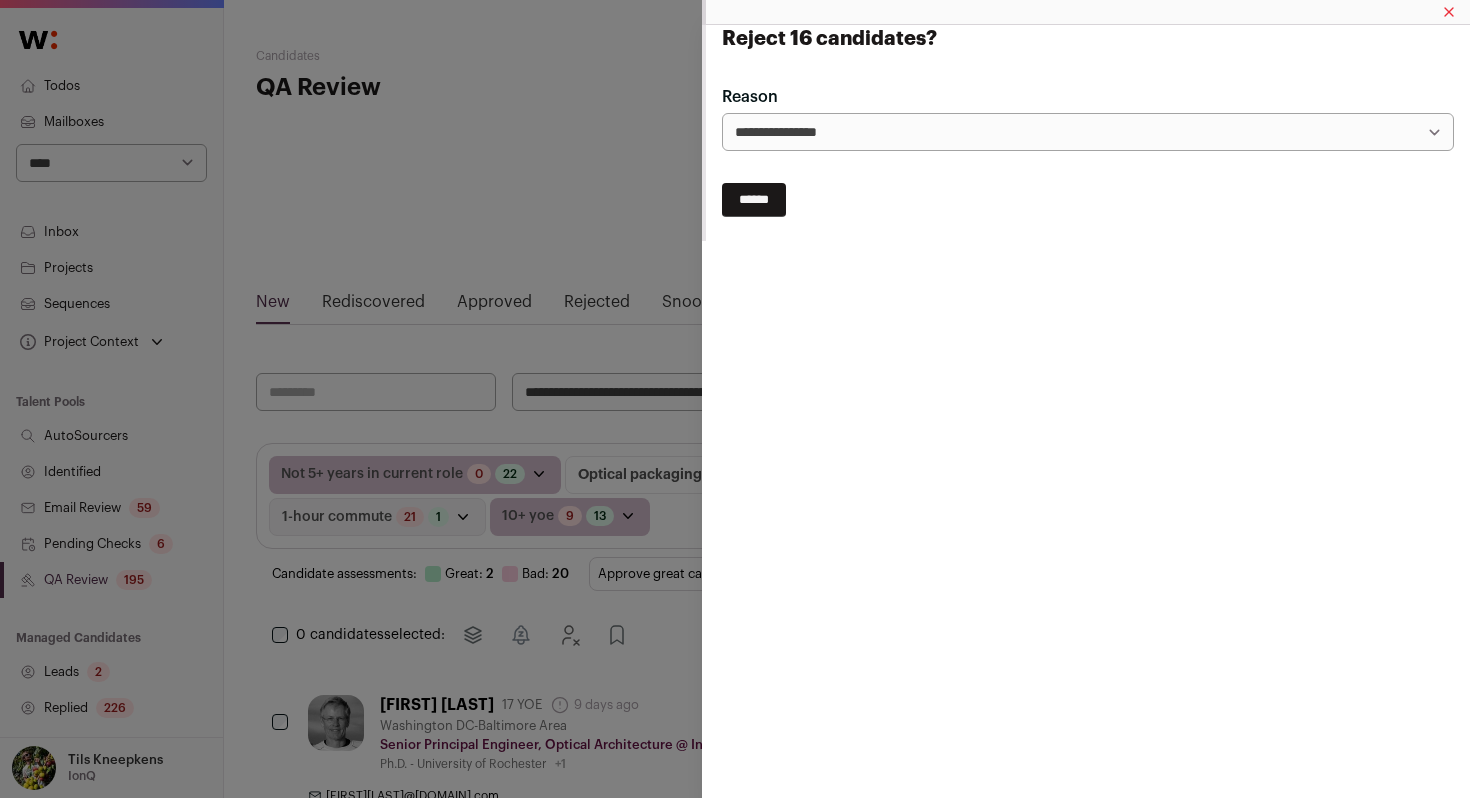 click on "**********" at bounding box center (735, 399) 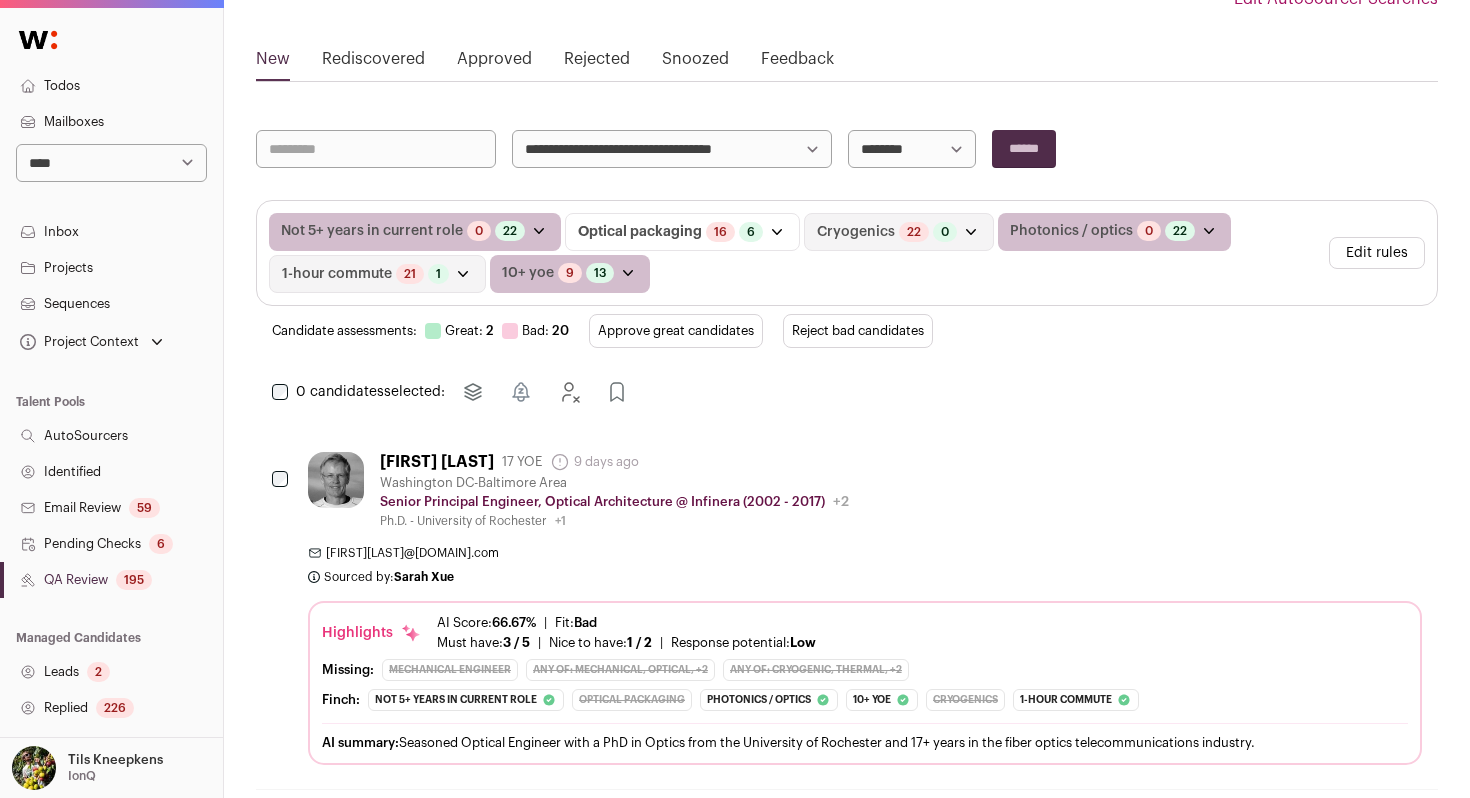 scroll, scrollTop: 250, scrollLeft: 0, axis: vertical 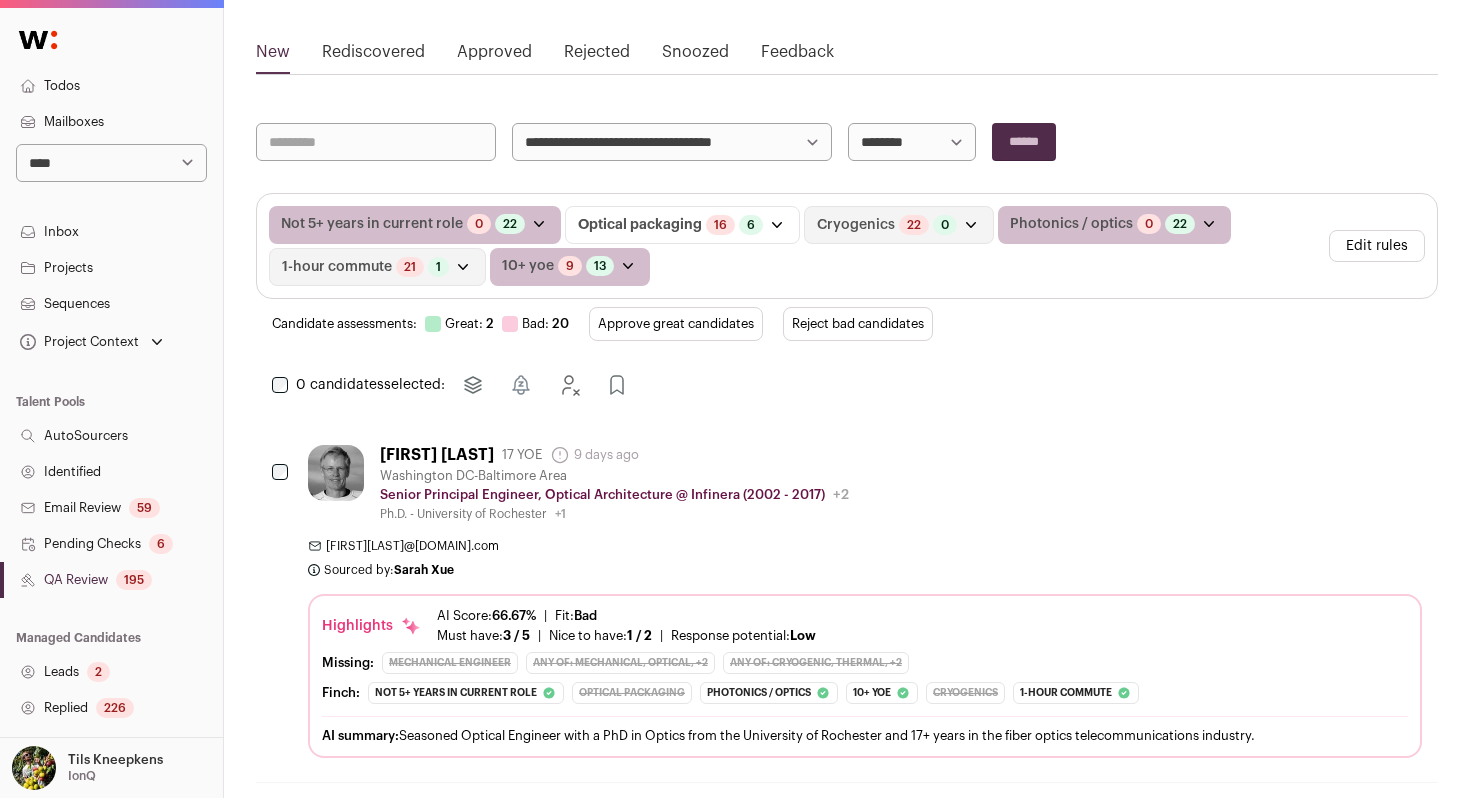 click on "Approve great candidates" at bounding box center (676, 324) 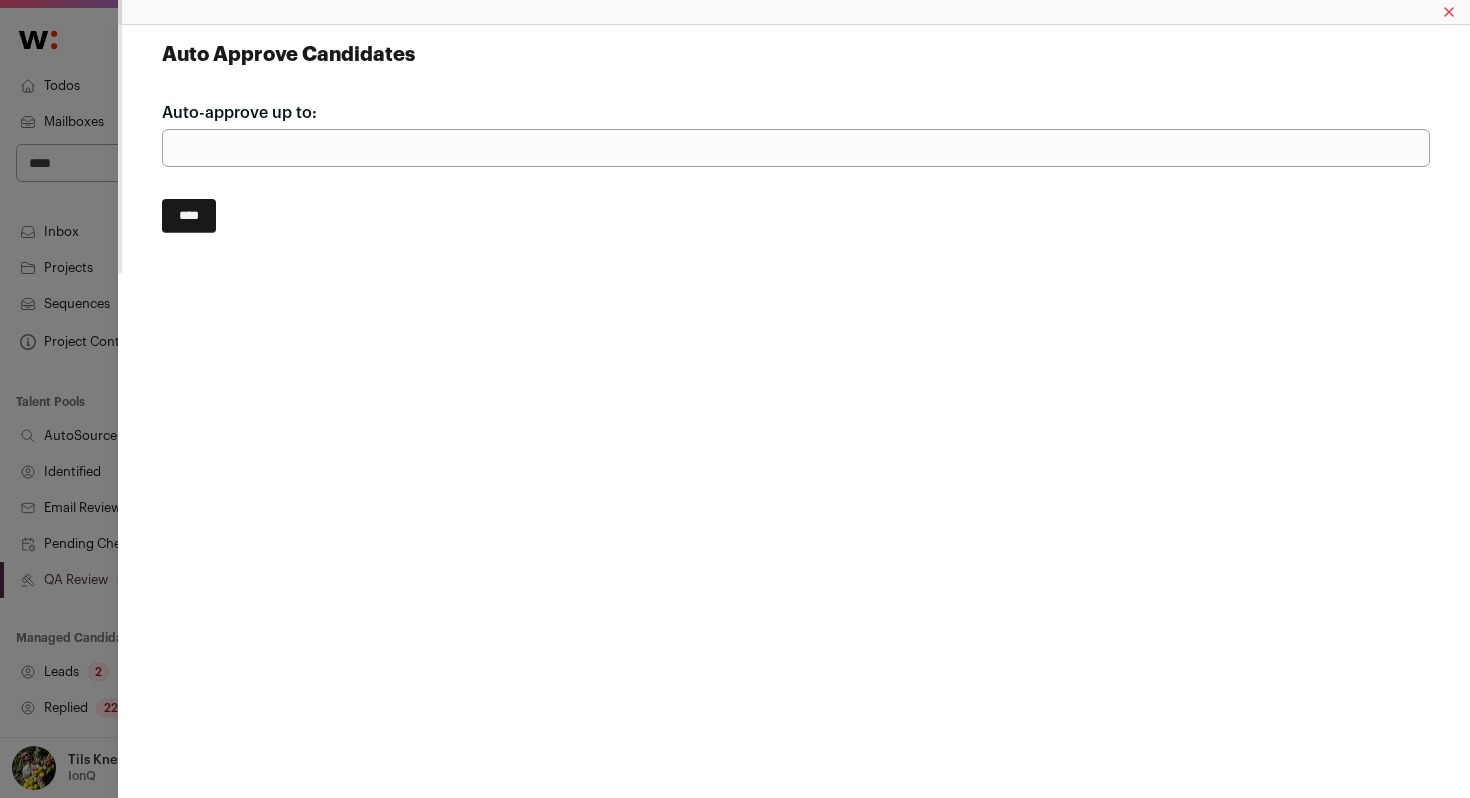 click on "****" at bounding box center (189, 216) 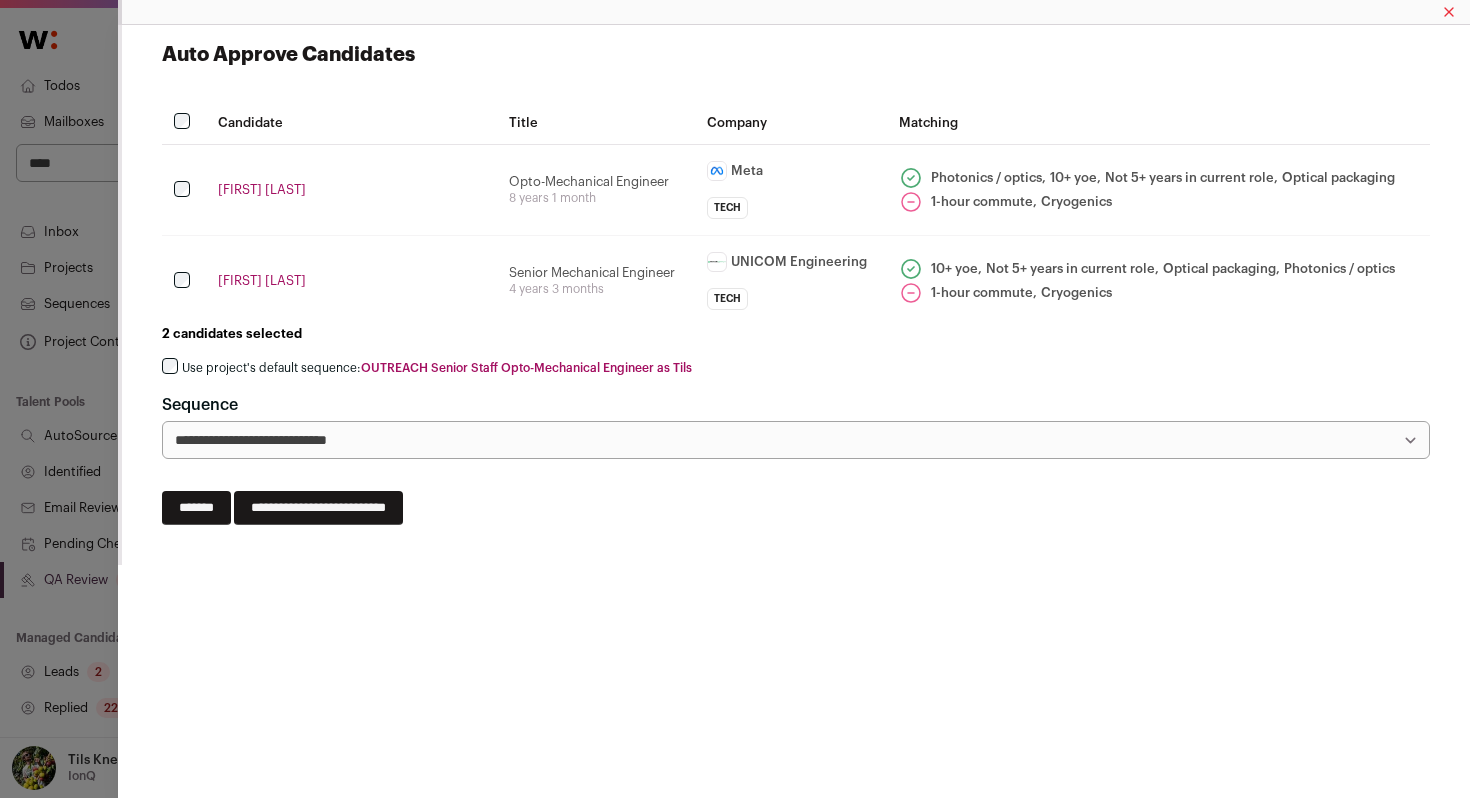 click on "Use project's default sequence:
OUTREACH Senior Staff Opto-Mechanical Engineer as Tils" at bounding box center [437, 368] 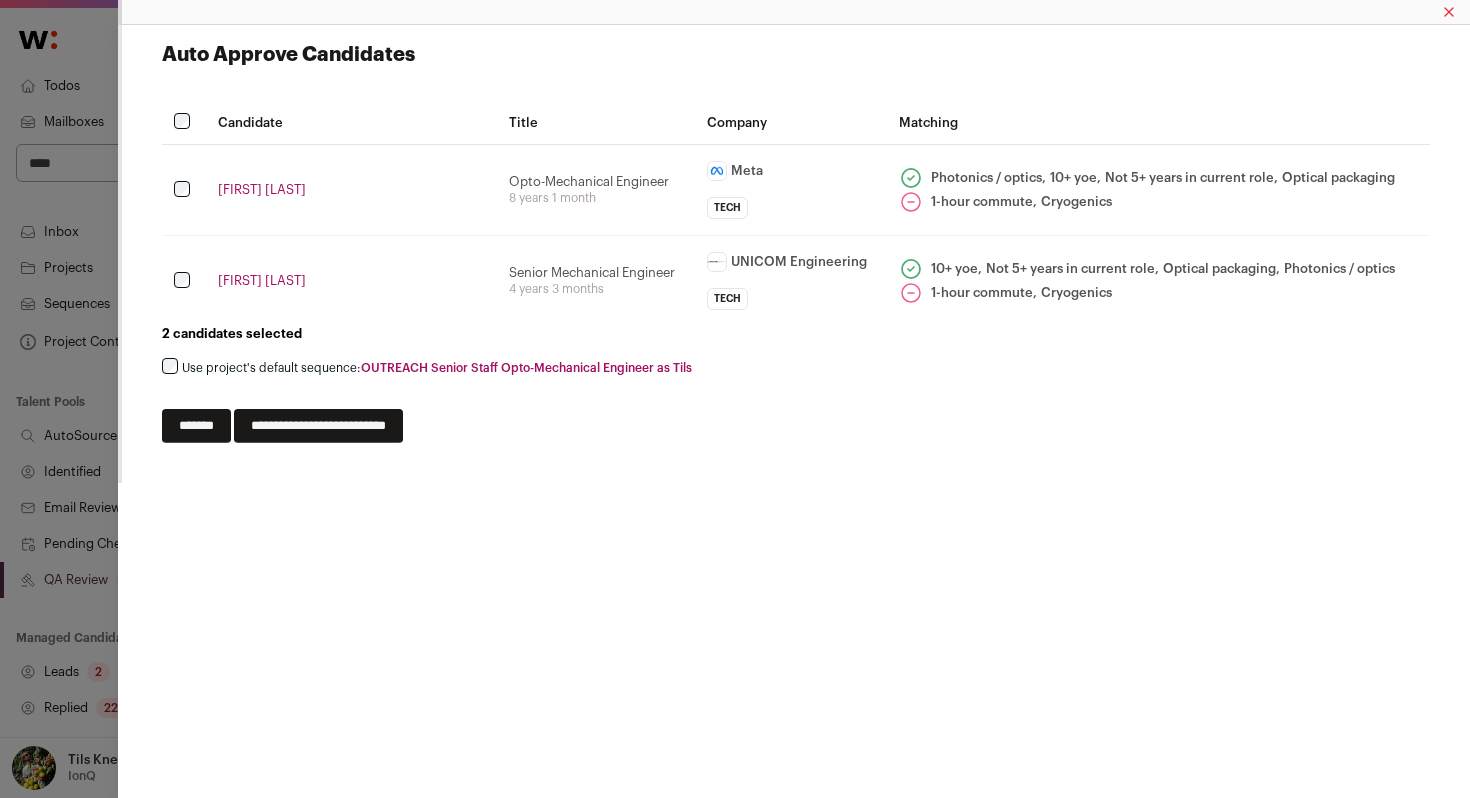 click on "Auto Approve Candidates
Candidate
Title
Company
Matching
Ray Nicoli
Opto-Mechanical Engineer
8 years 1 month
Meta
meta.com
Public / Private
Public
Company size
10,001+ Tags" at bounding box center [796, 242] 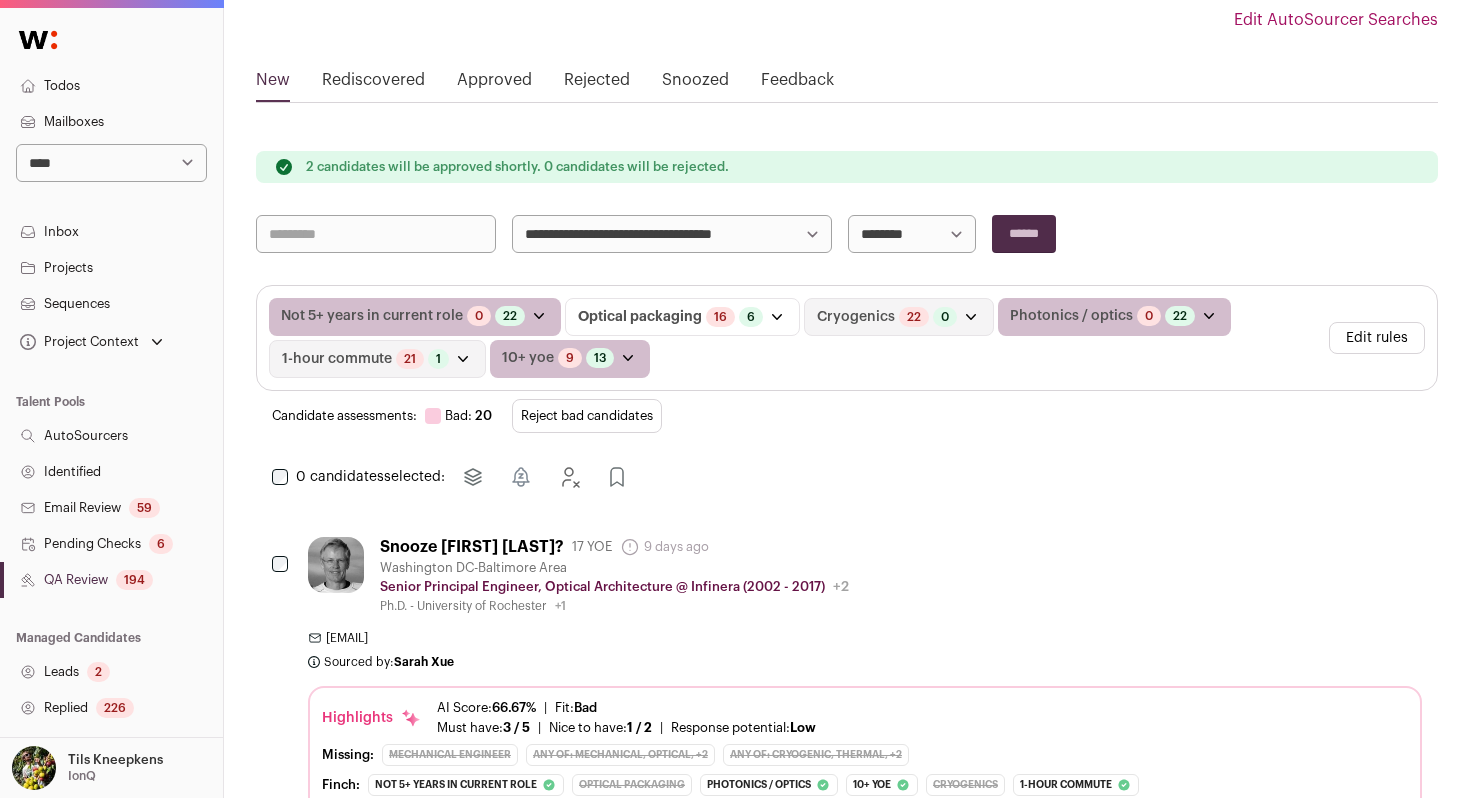 scroll, scrollTop: 214, scrollLeft: 0, axis: vertical 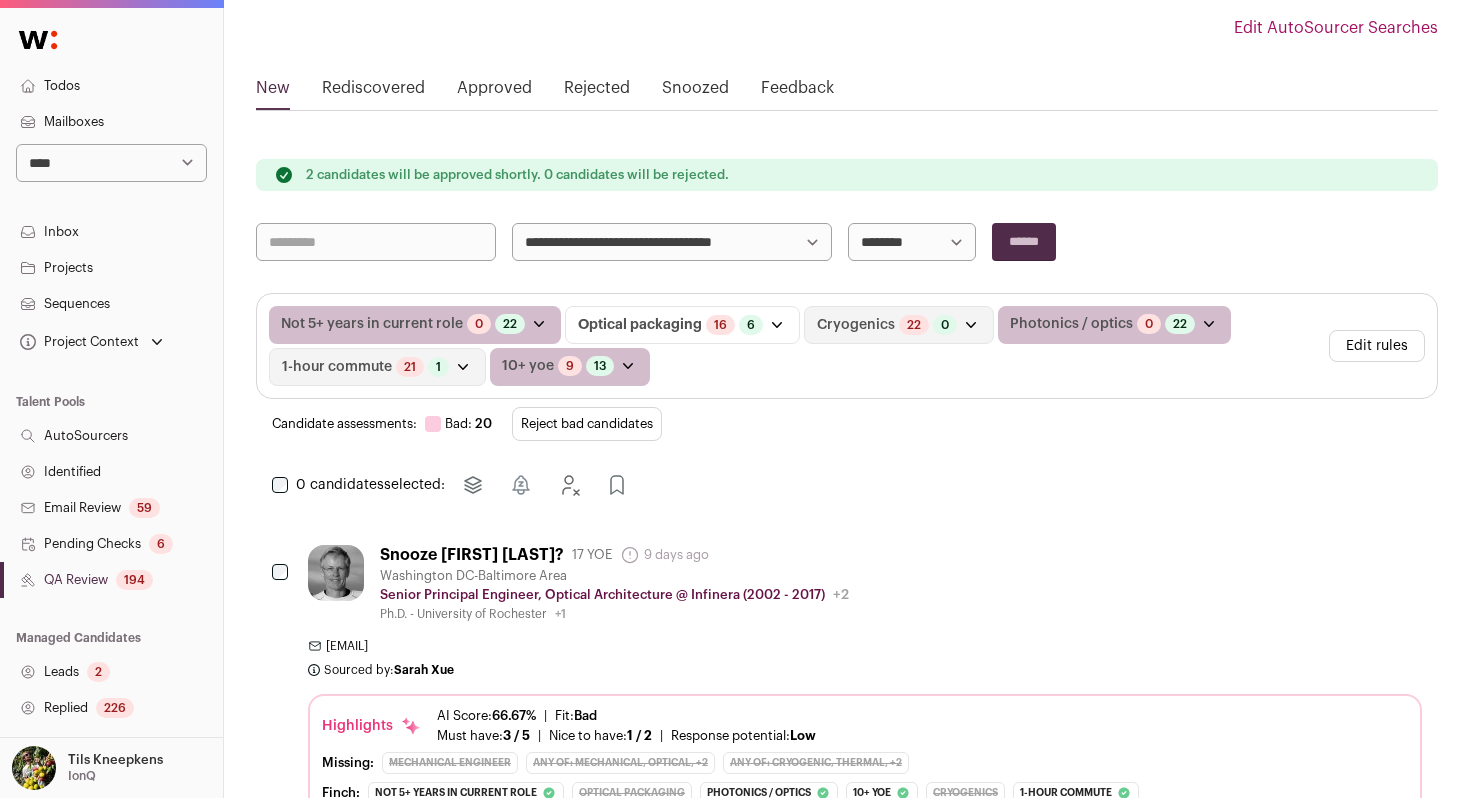 click on "**********" at bounding box center (672, 242) 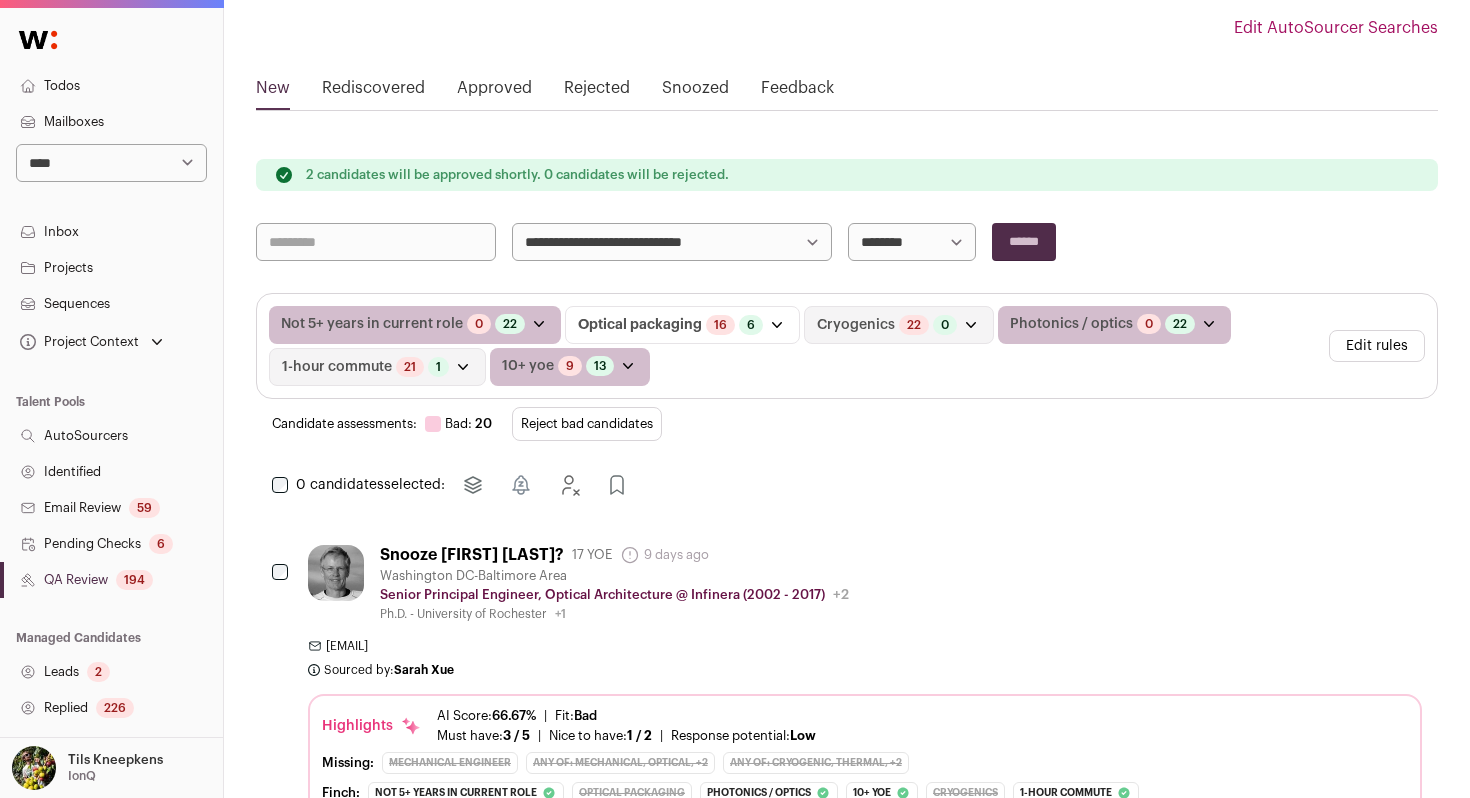 click on "******" at bounding box center (1024, 242) 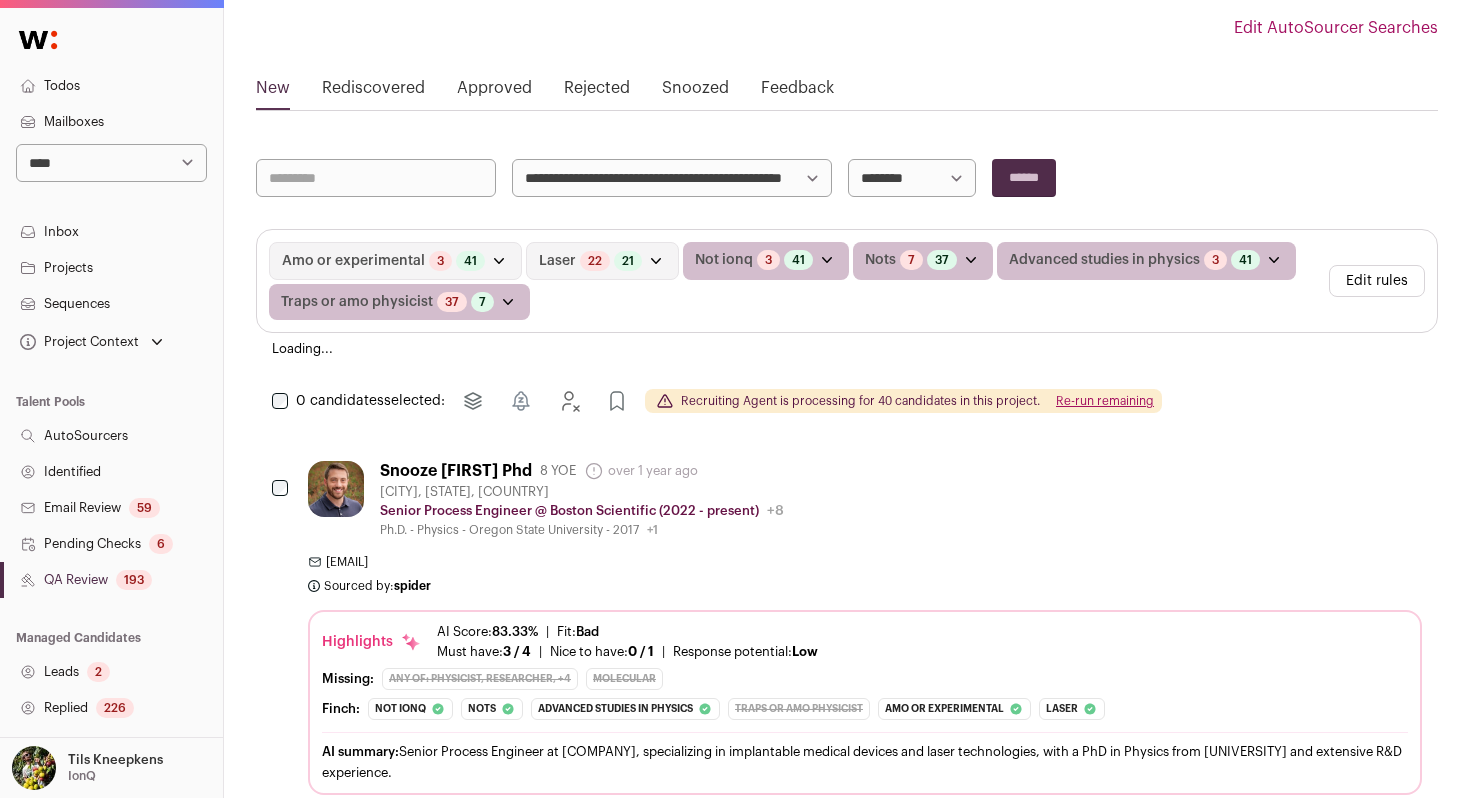 scroll, scrollTop: 0, scrollLeft: 0, axis: both 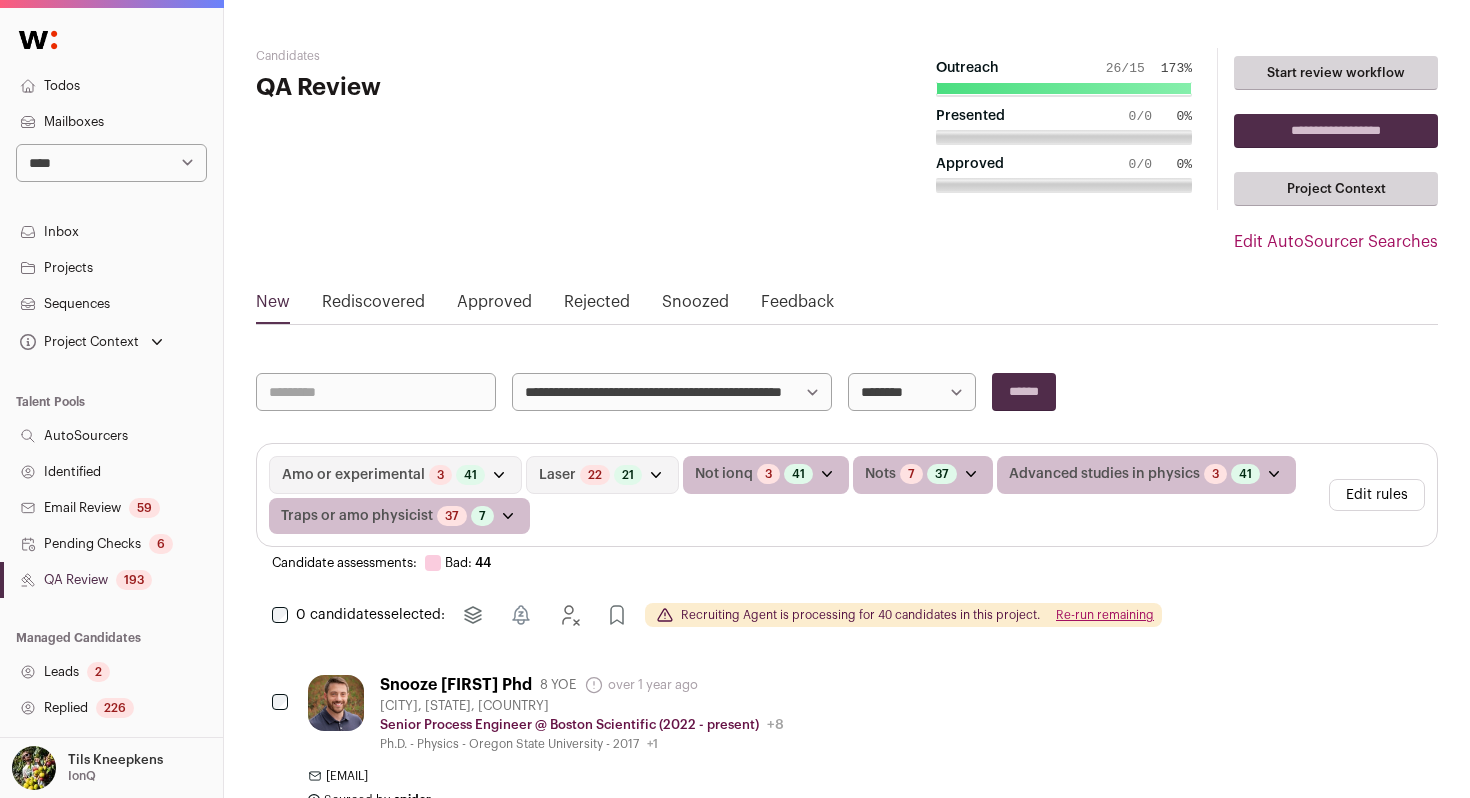 click on "Re-run remaining" at bounding box center [1105, 615] 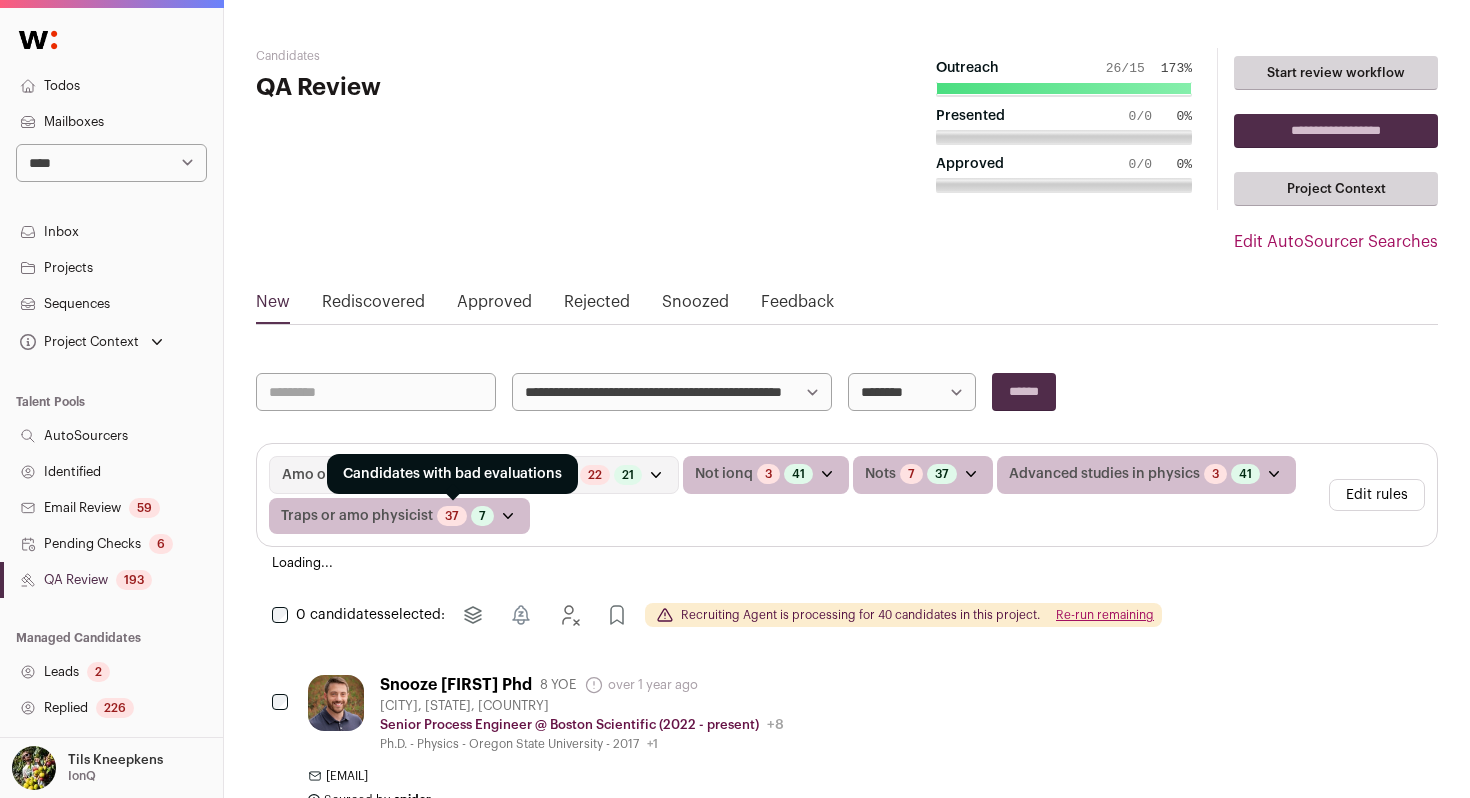 click on "37" at bounding box center [452, 516] 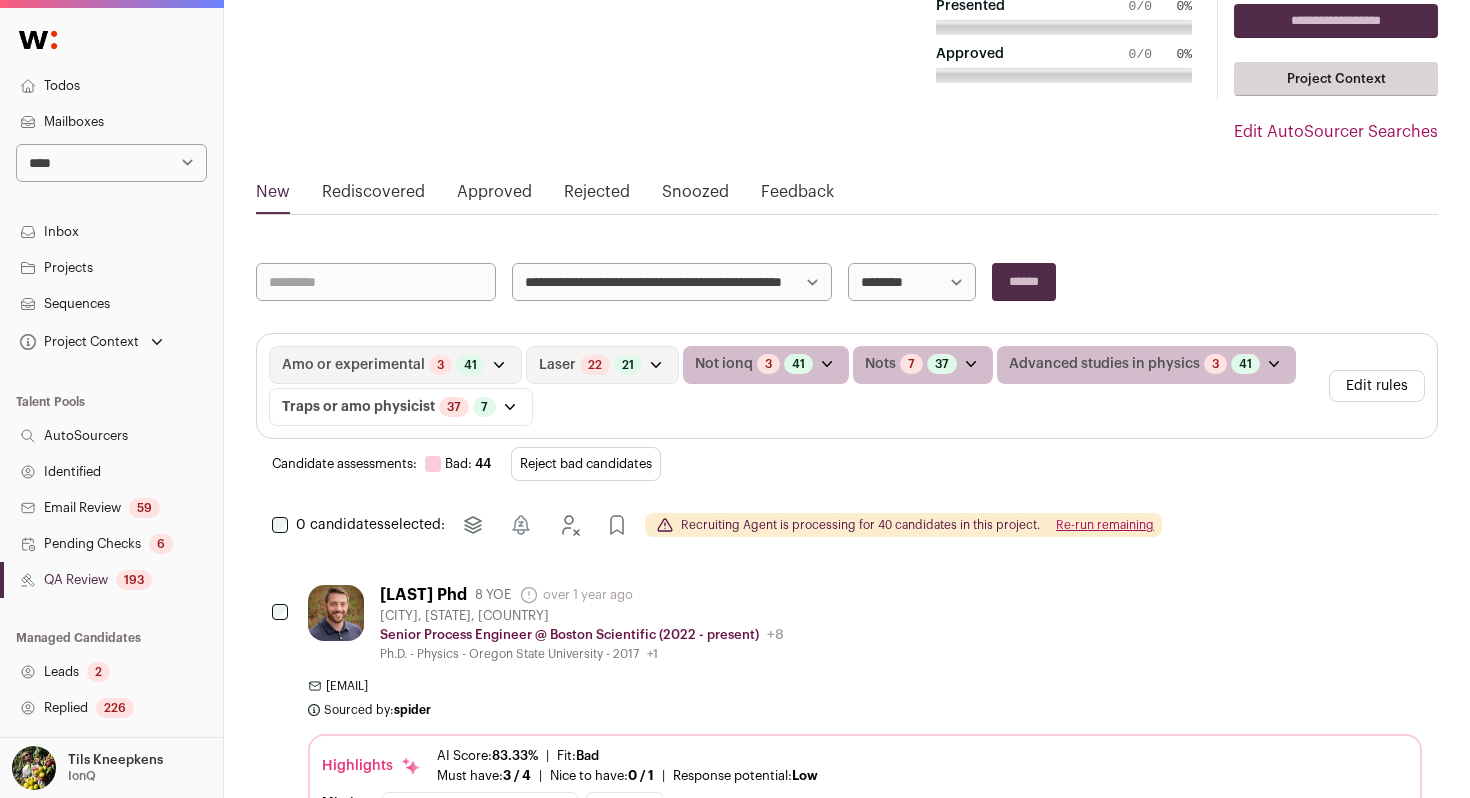 scroll, scrollTop: 51, scrollLeft: 0, axis: vertical 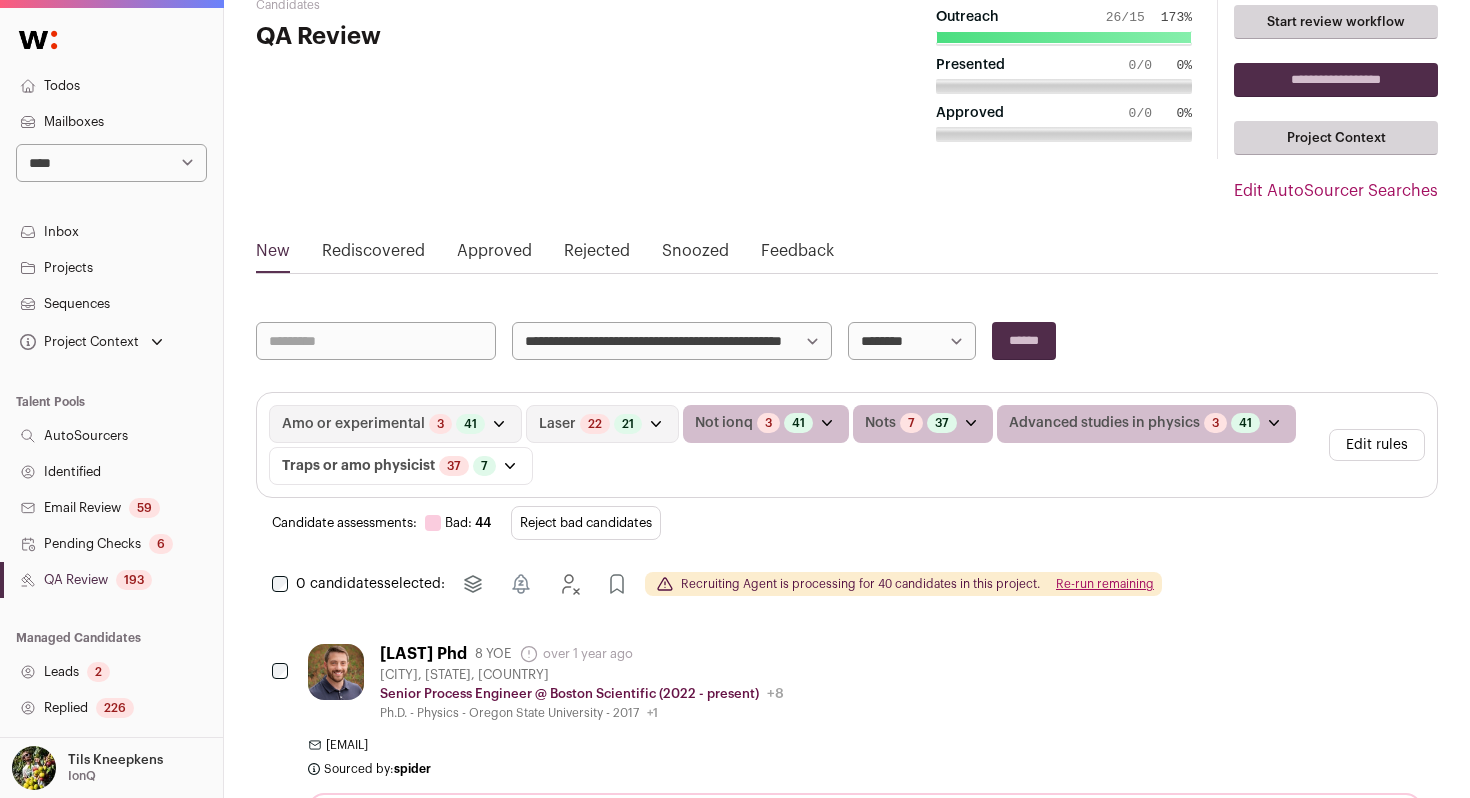 click on "Reject bad candidates" at bounding box center (586, 523) 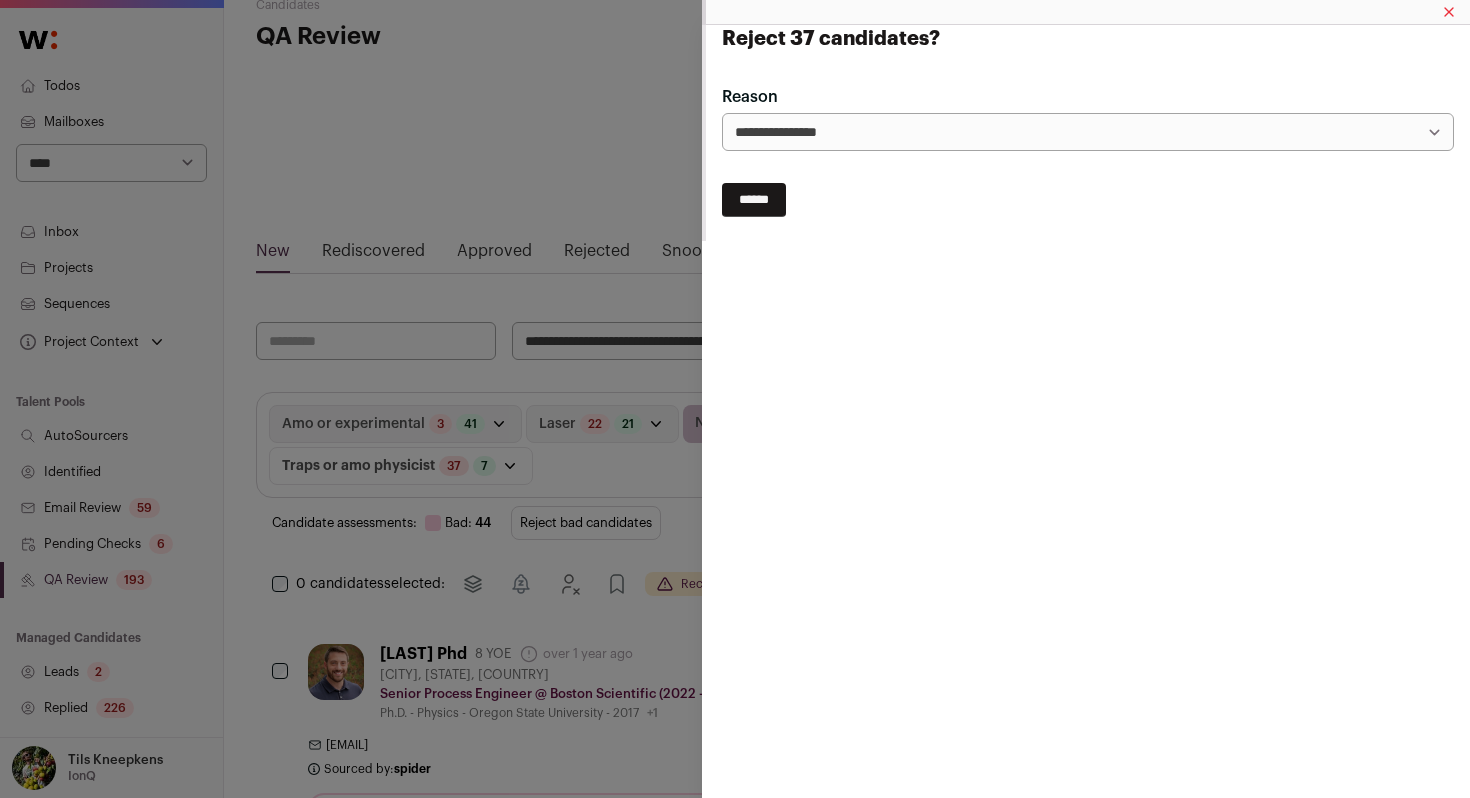 click on "******" at bounding box center (754, 200) 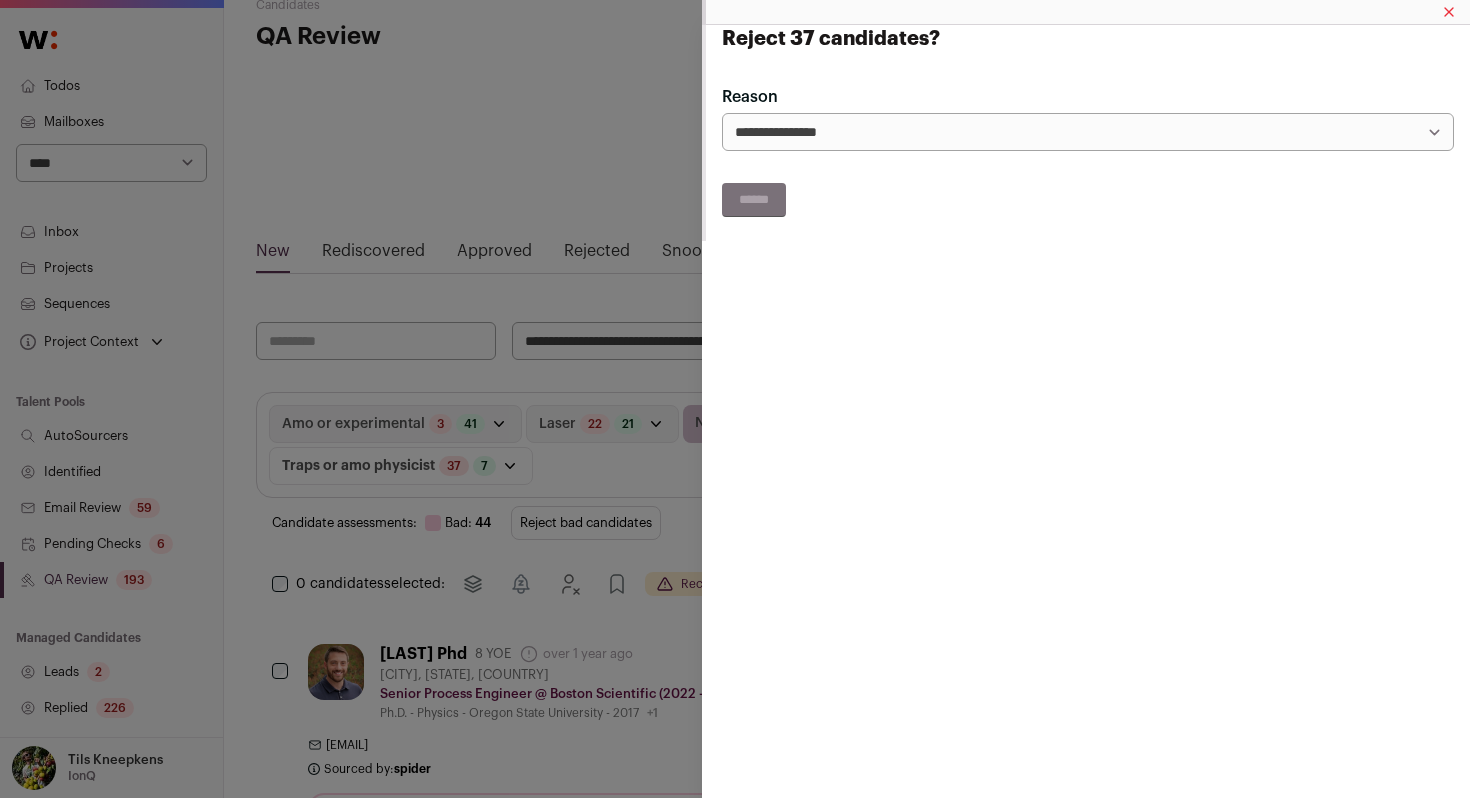 click on "**********" at bounding box center (735, 399) 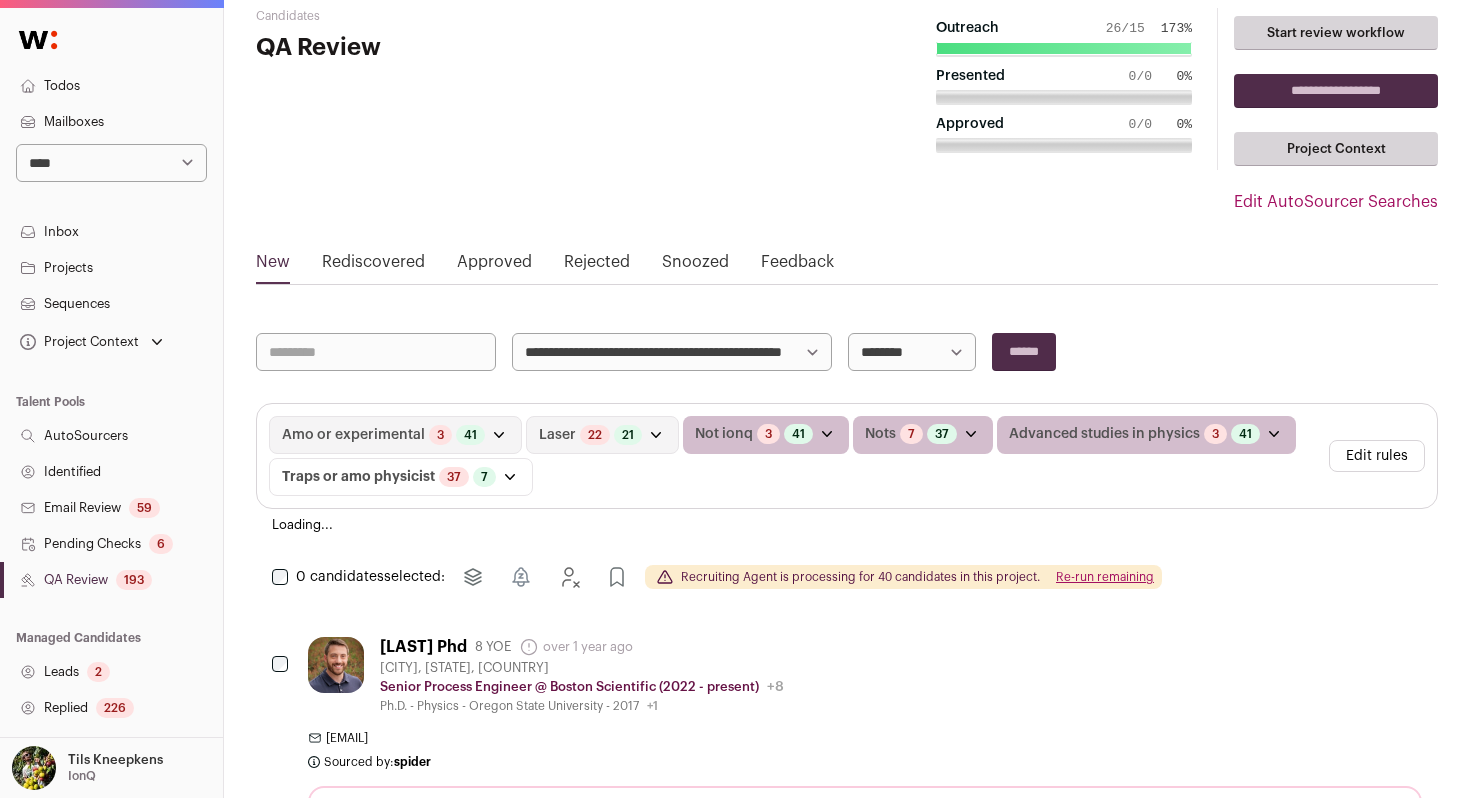 scroll, scrollTop: 38, scrollLeft: 0, axis: vertical 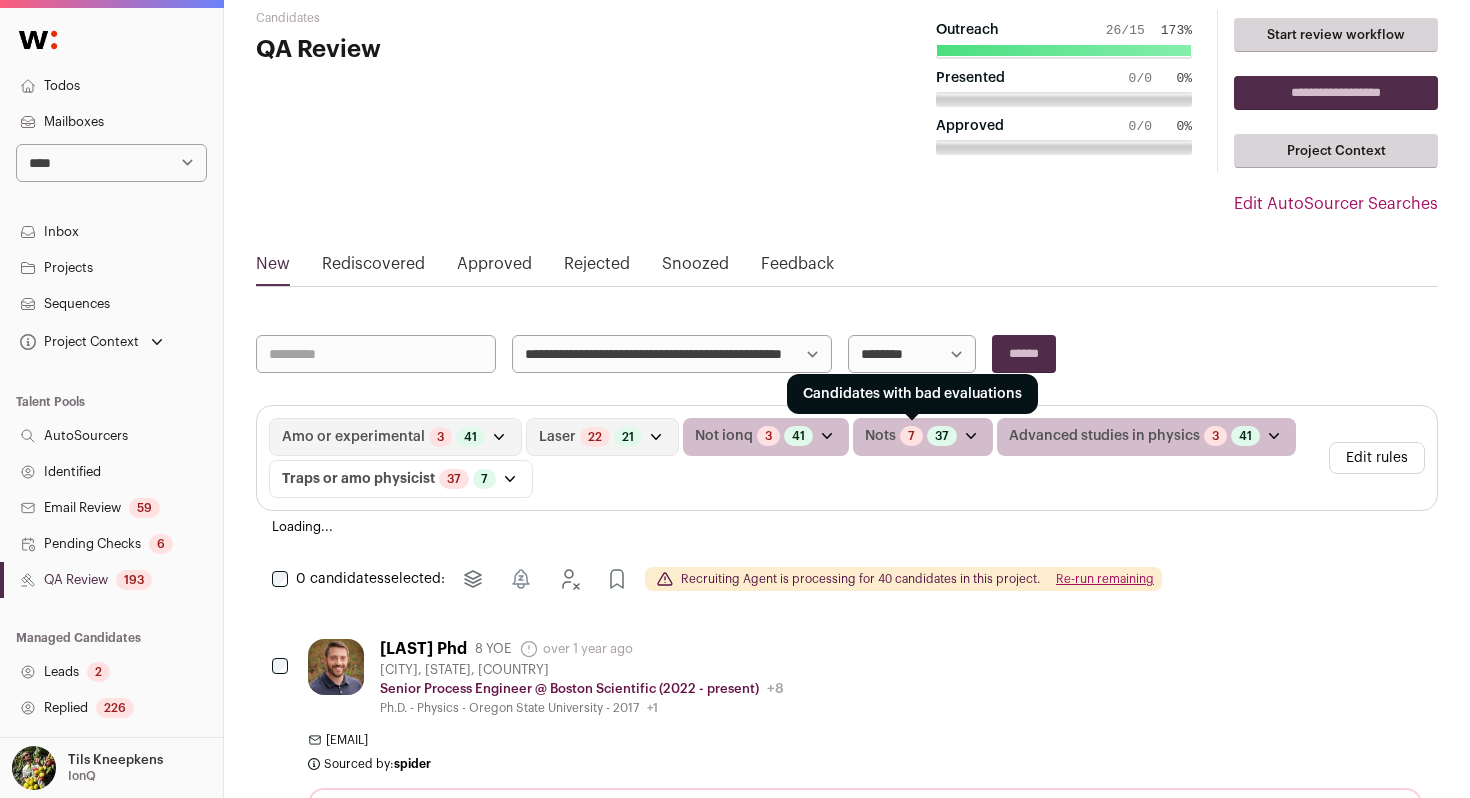click on "7" at bounding box center [911, 436] 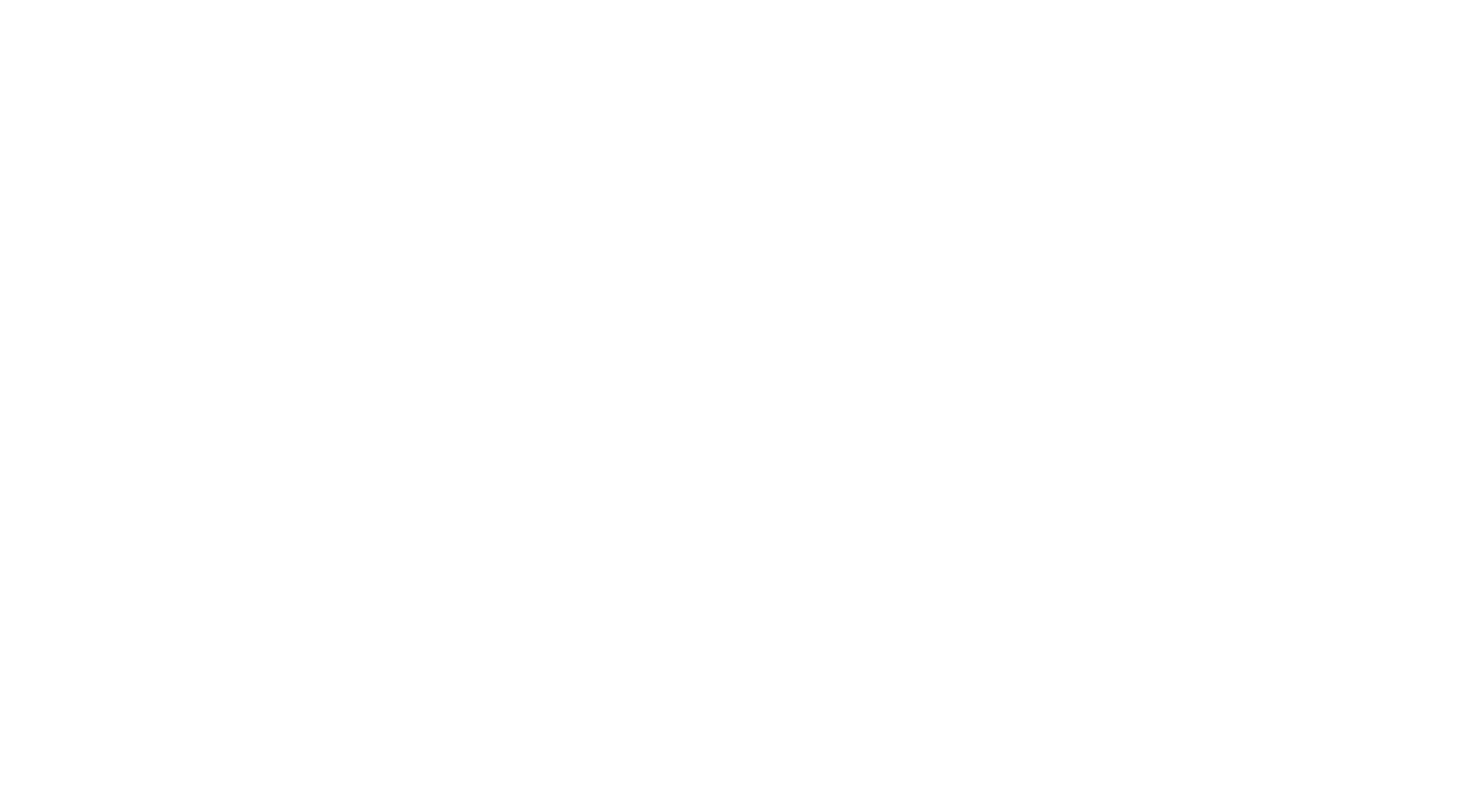 scroll, scrollTop: 0, scrollLeft: 0, axis: both 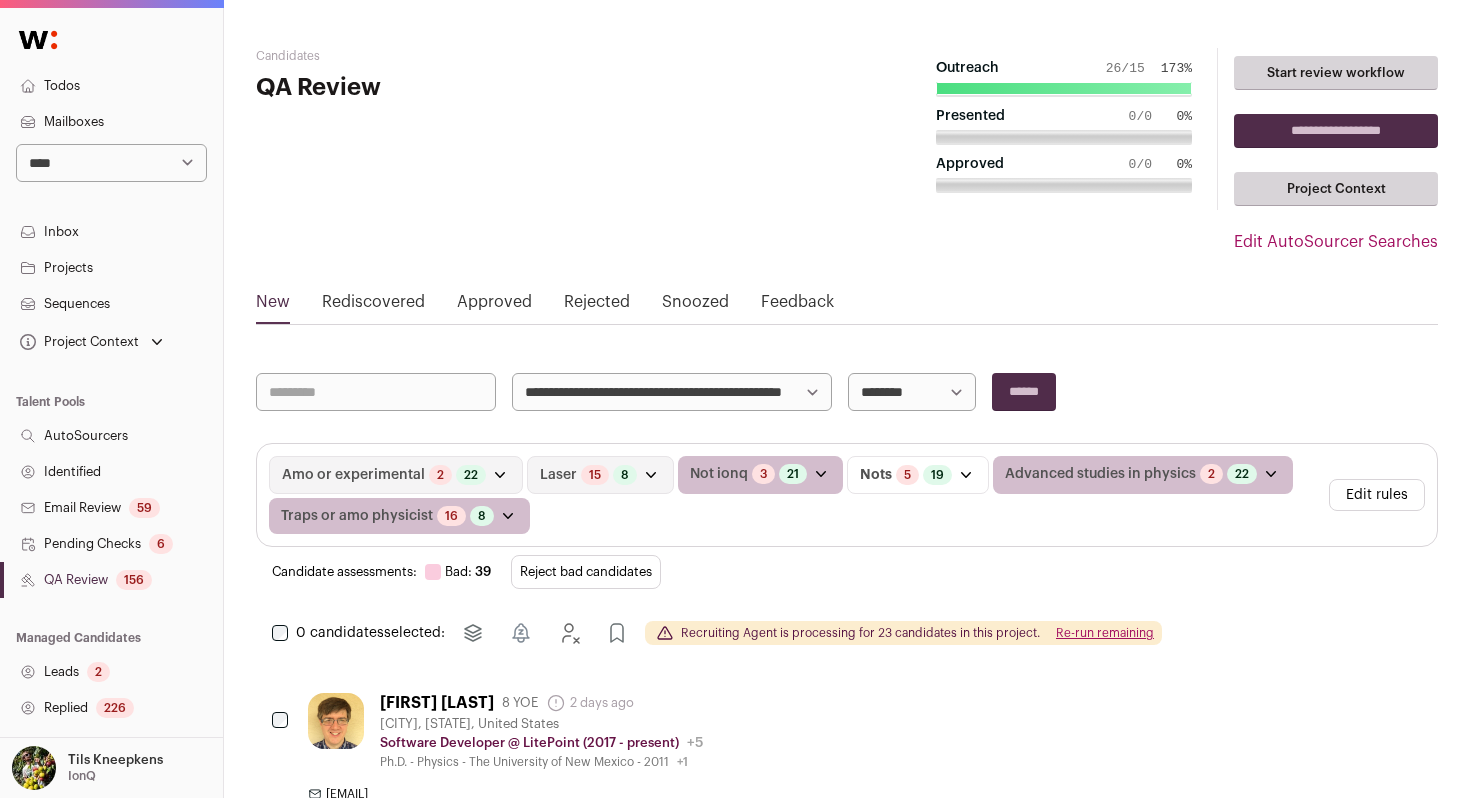 click on "Reject bad candidates" at bounding box center (586, 572) 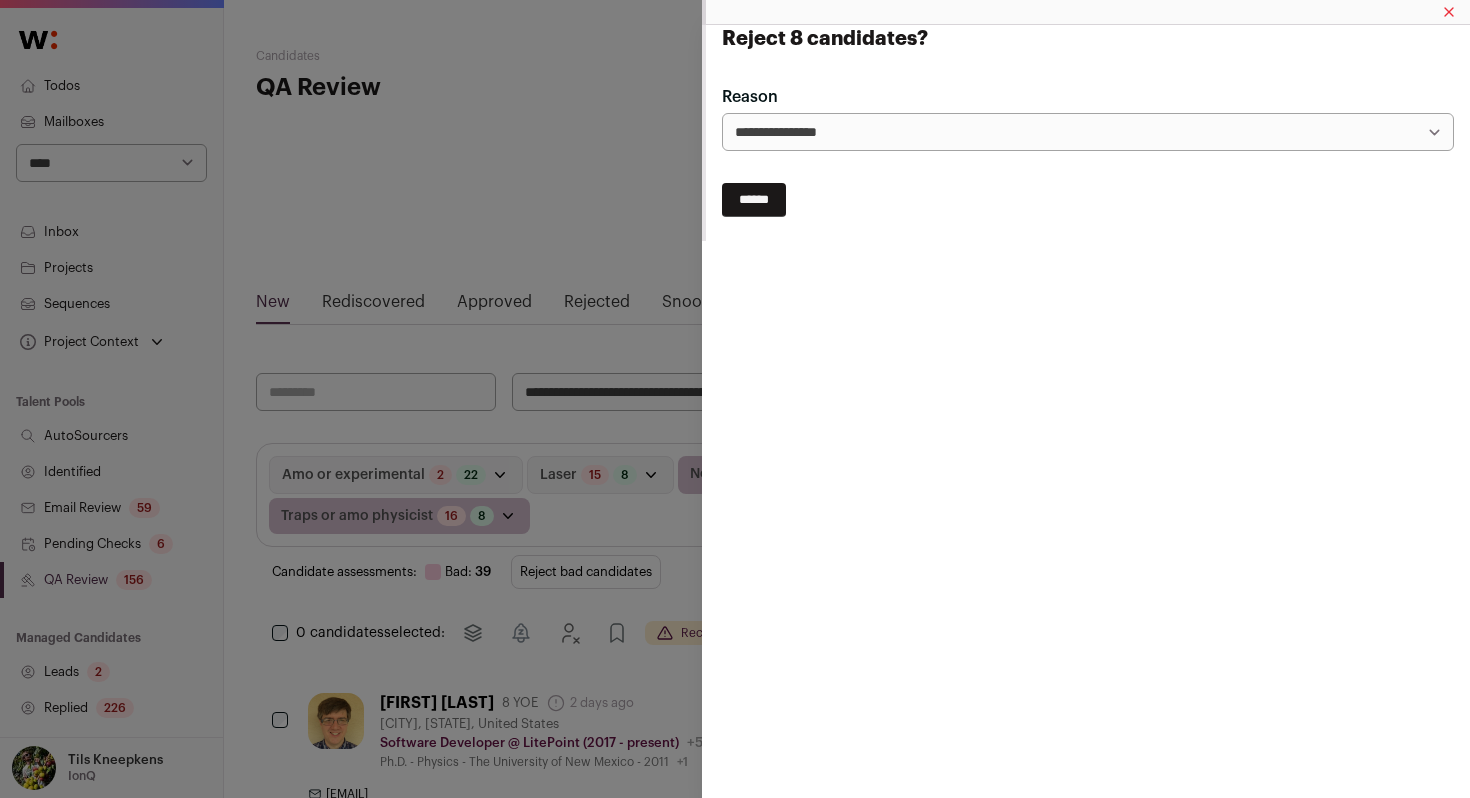 click on "******" at bounding box center [754, 200] 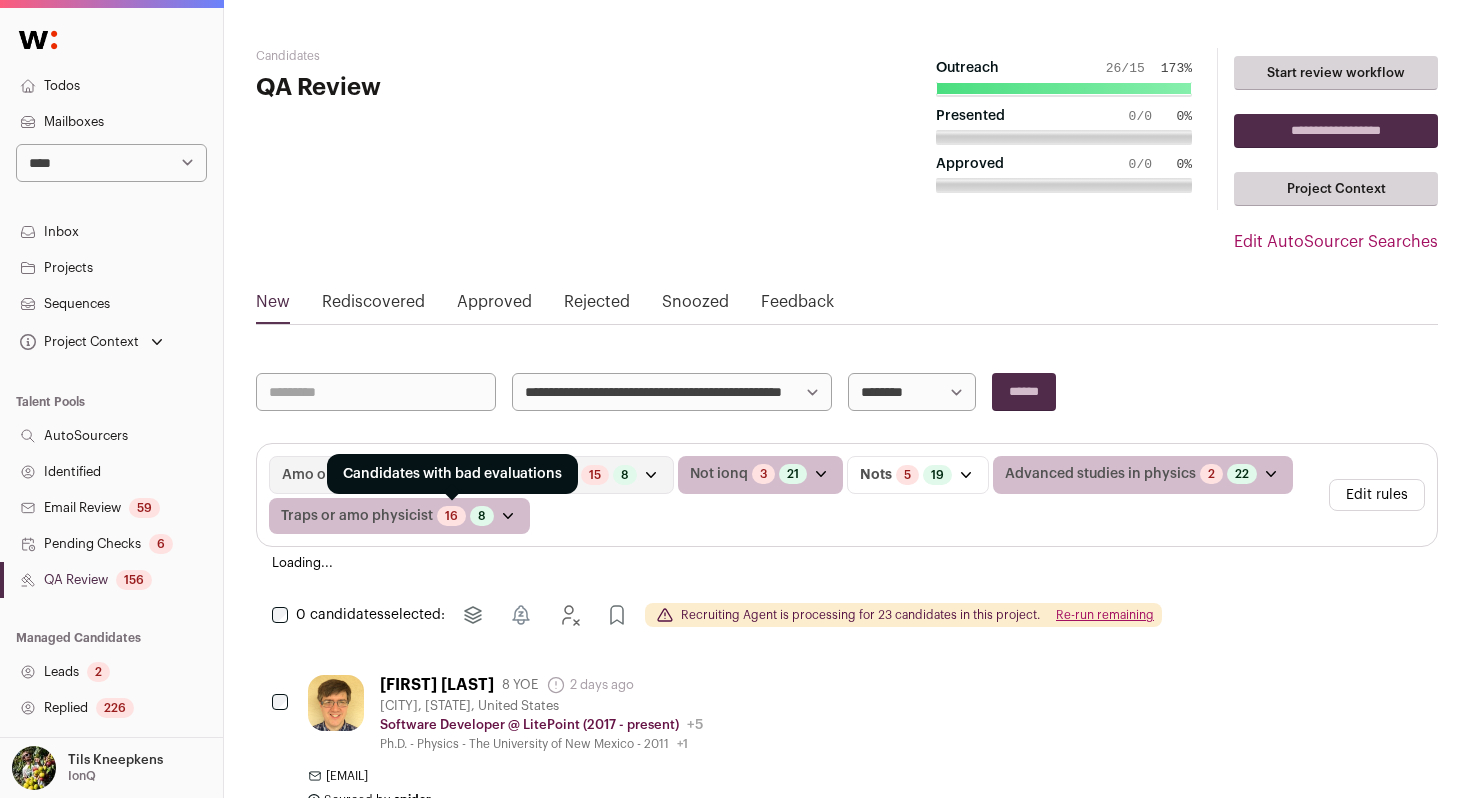 click on "16" at bounding box center (451, 516) 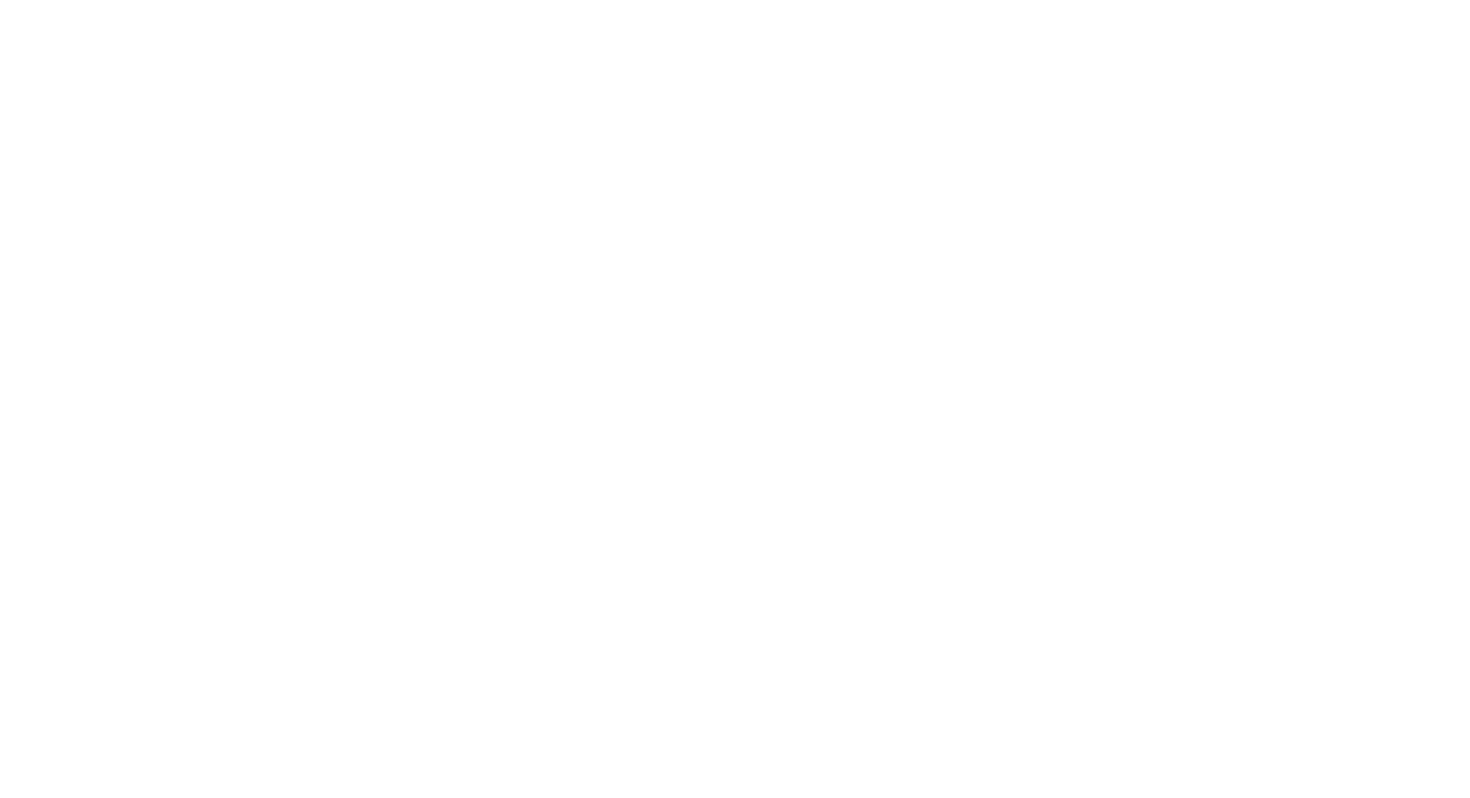 scroll, scrollTop: 0, scrollLeft: 0, axis: both 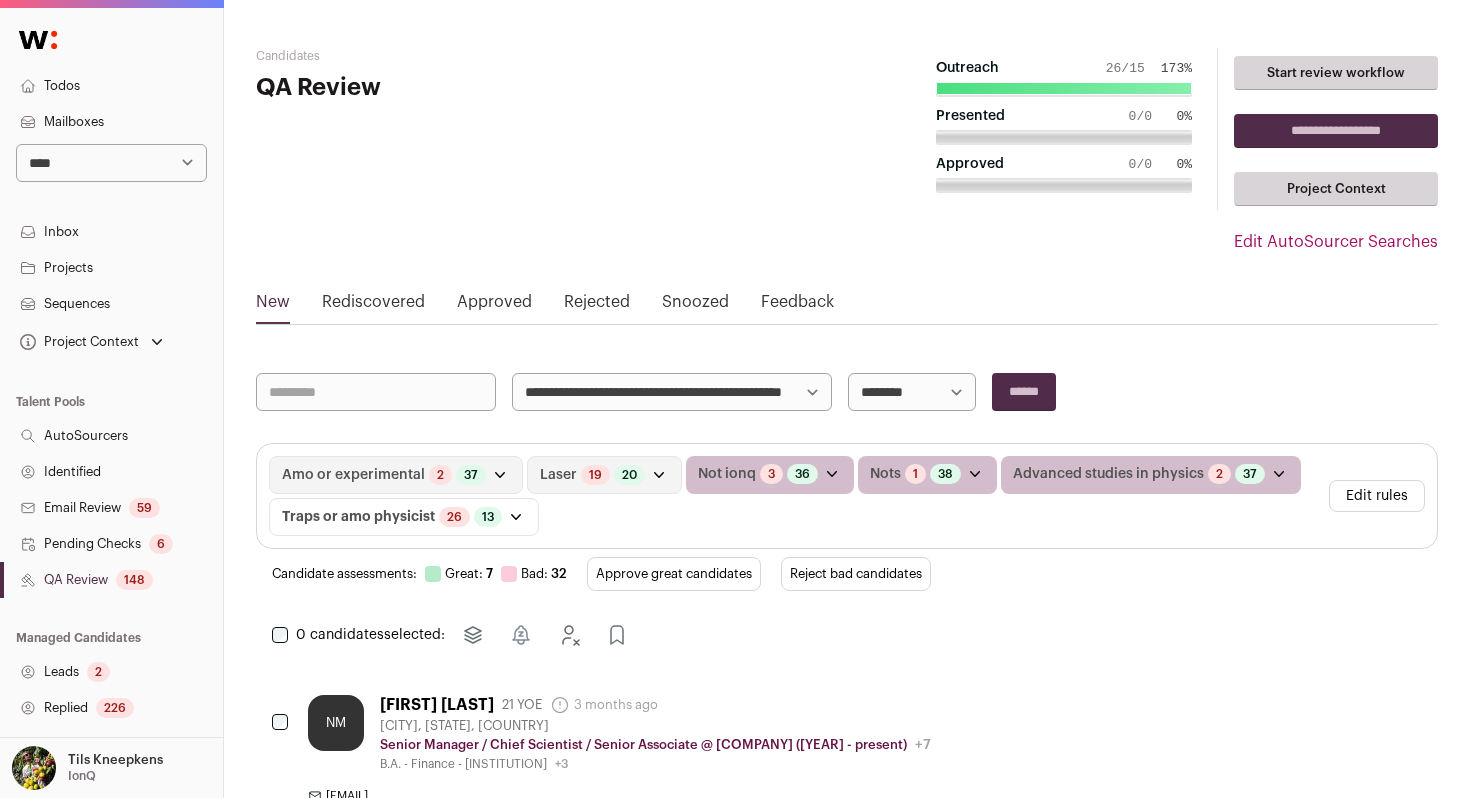 click on "Reject bad candidates" at bounding box center (856, 574) 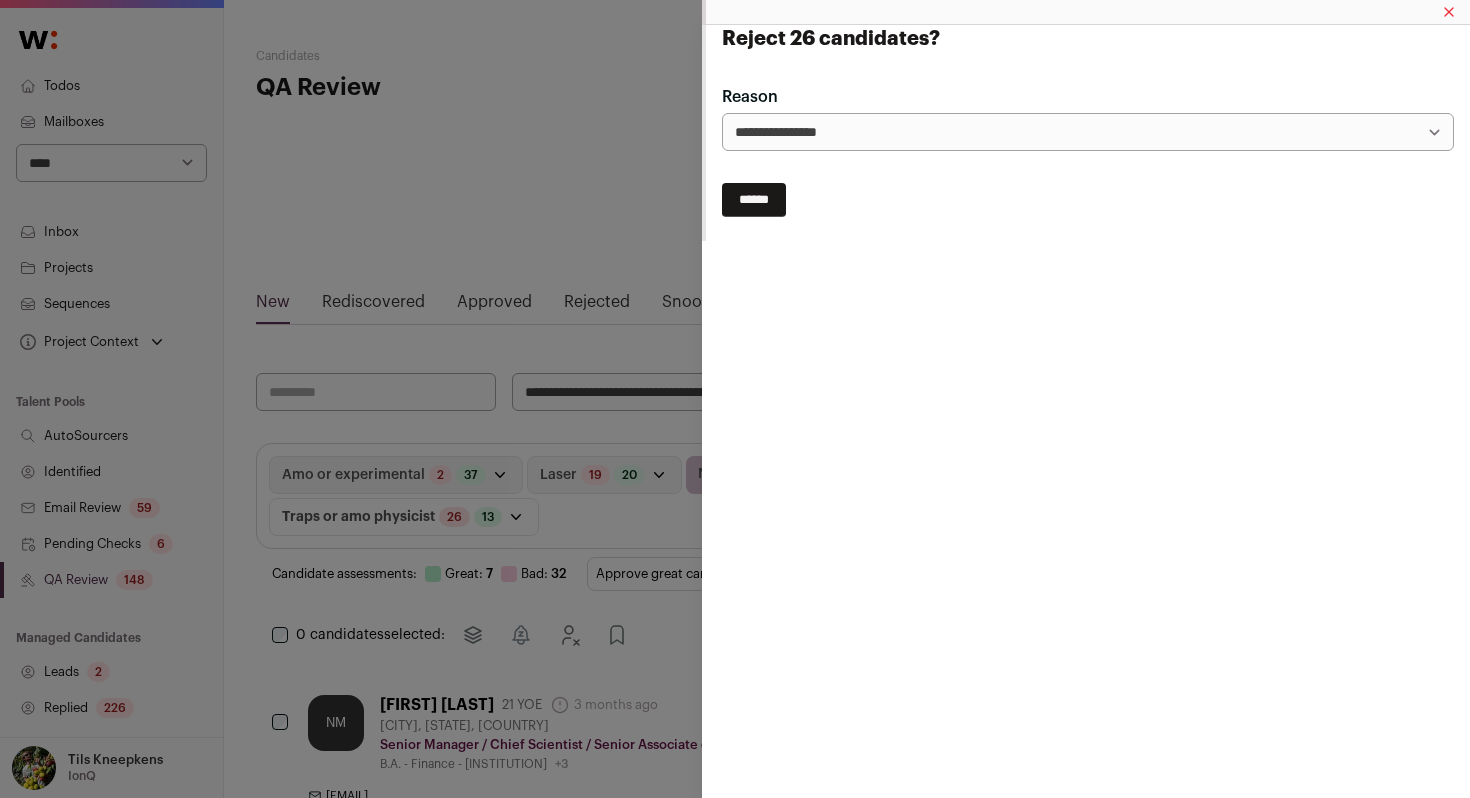 click on "******" at bounding box center (754, 200) 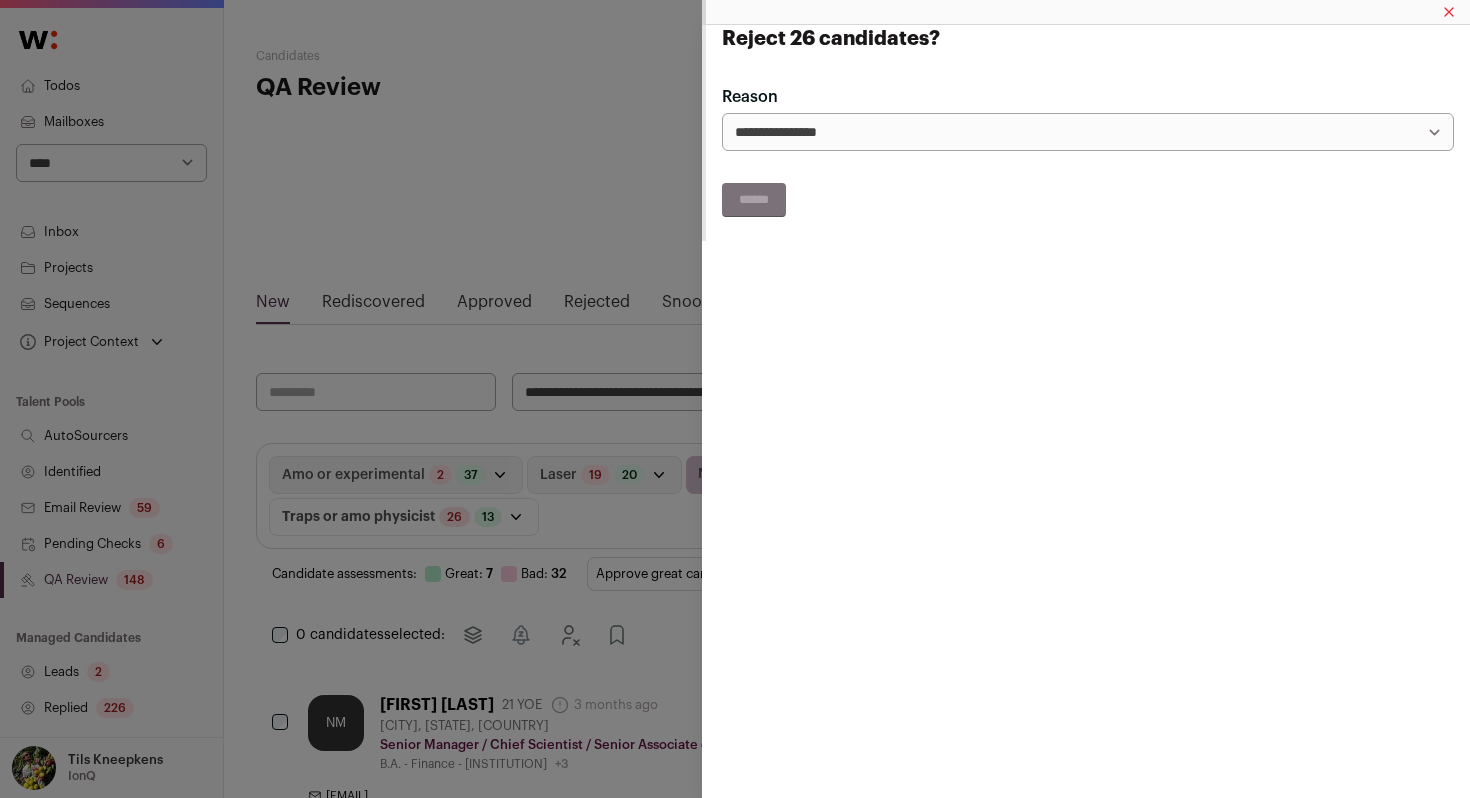 click on "**********" at bounding box center (735, 399) 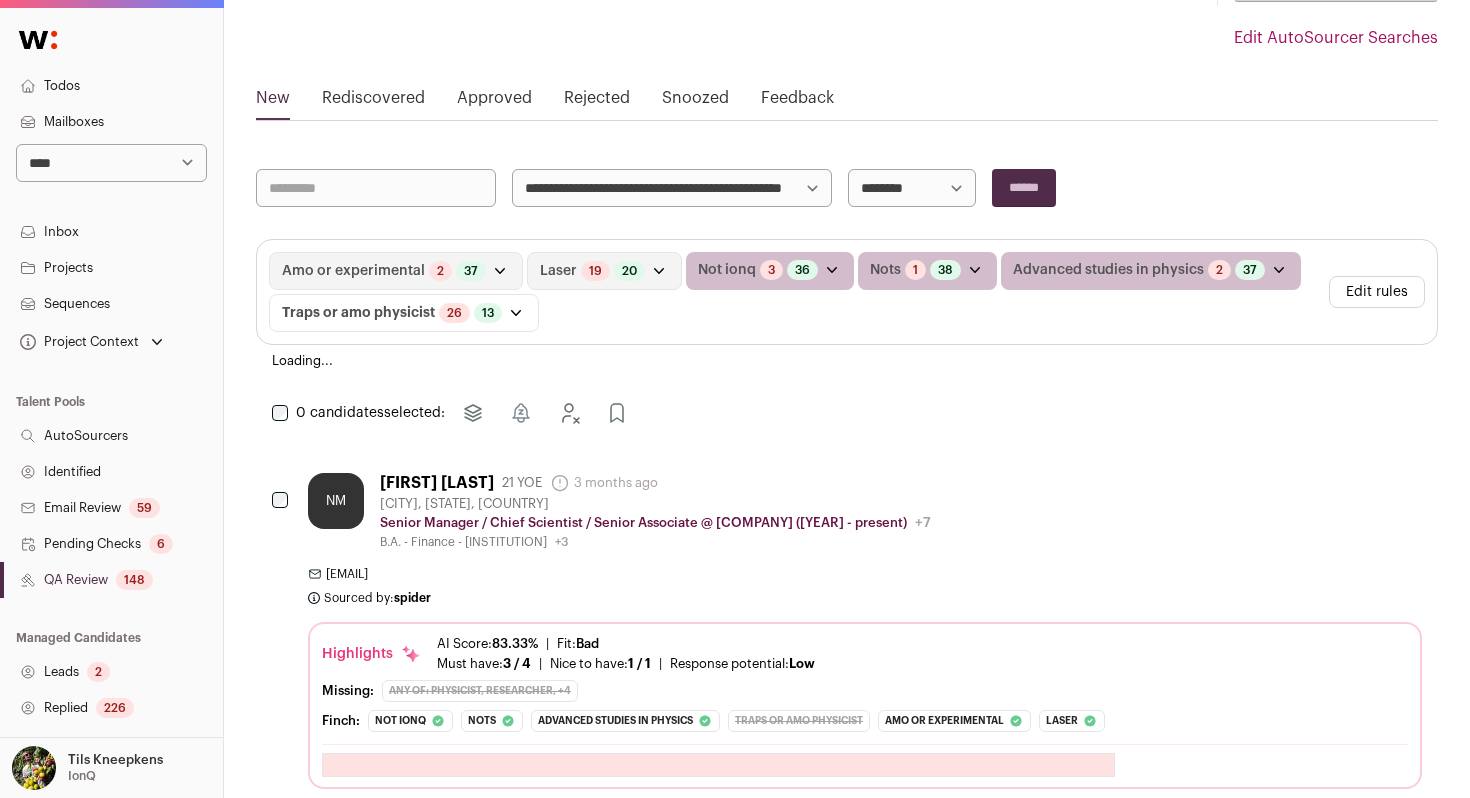scroll, scrollTop: 205, scrollLeft: 0, axis: vertical 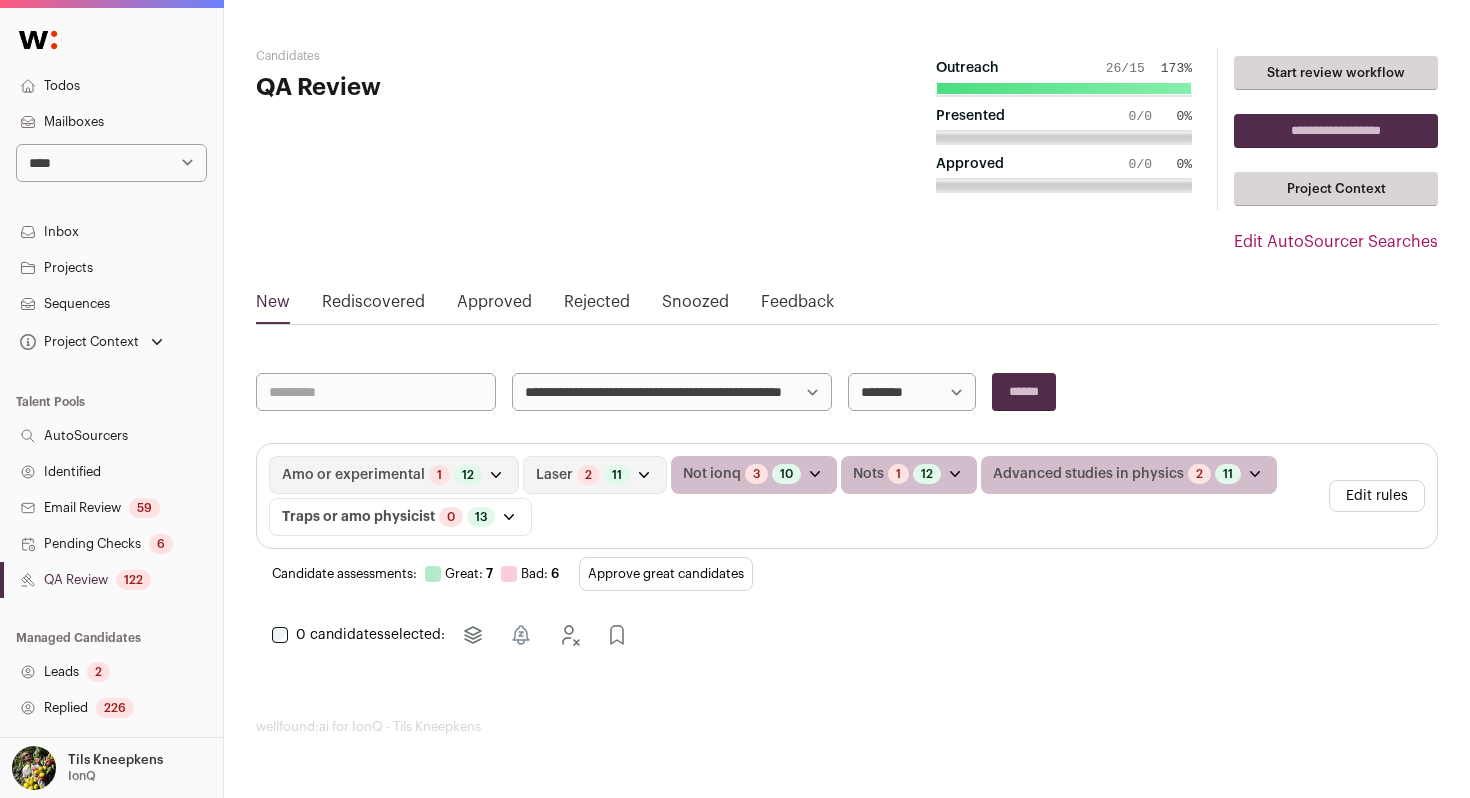 click on "Approve great candidates" at bounding box center (666, 574) 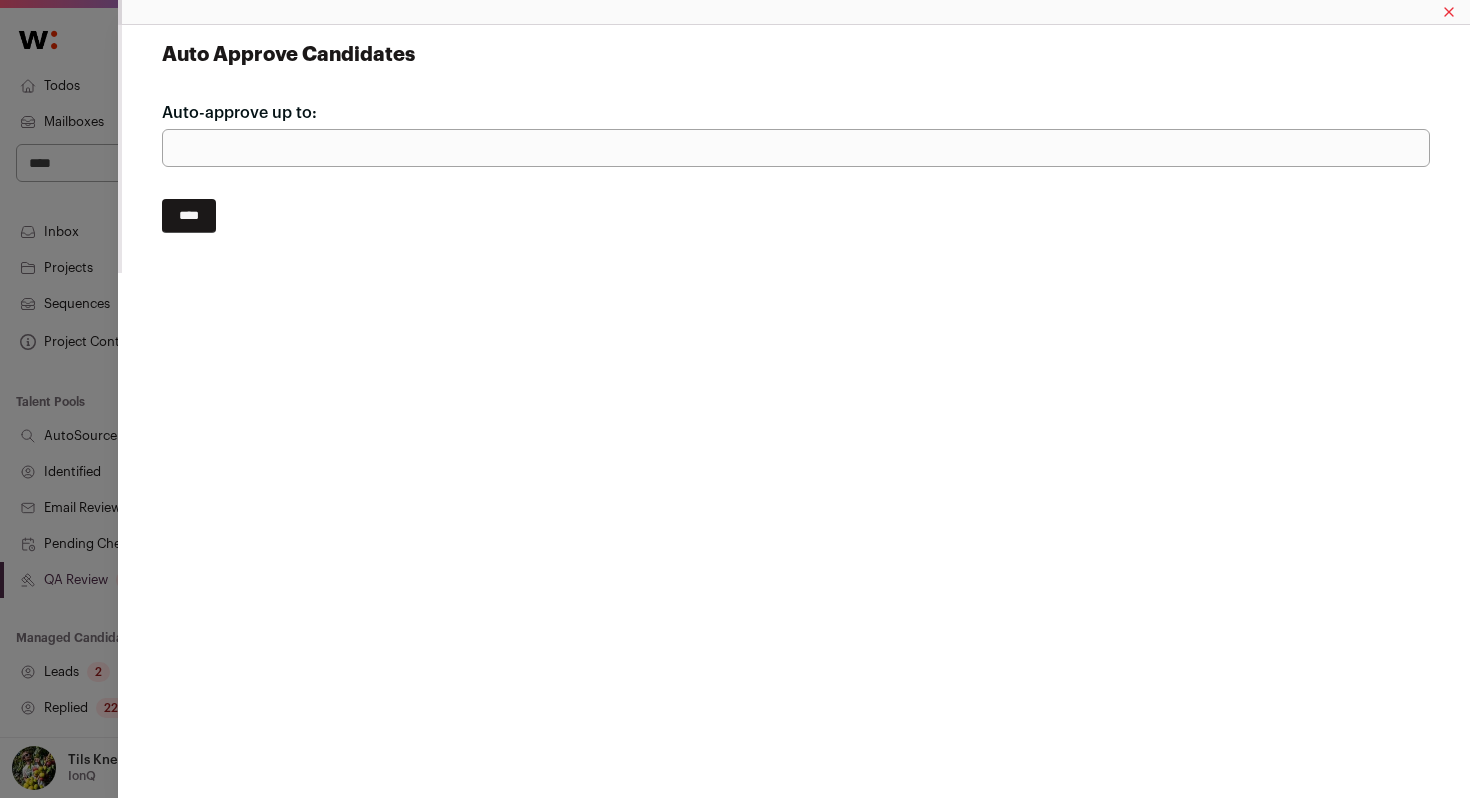 click on "****" at bounding box center (189, 216) 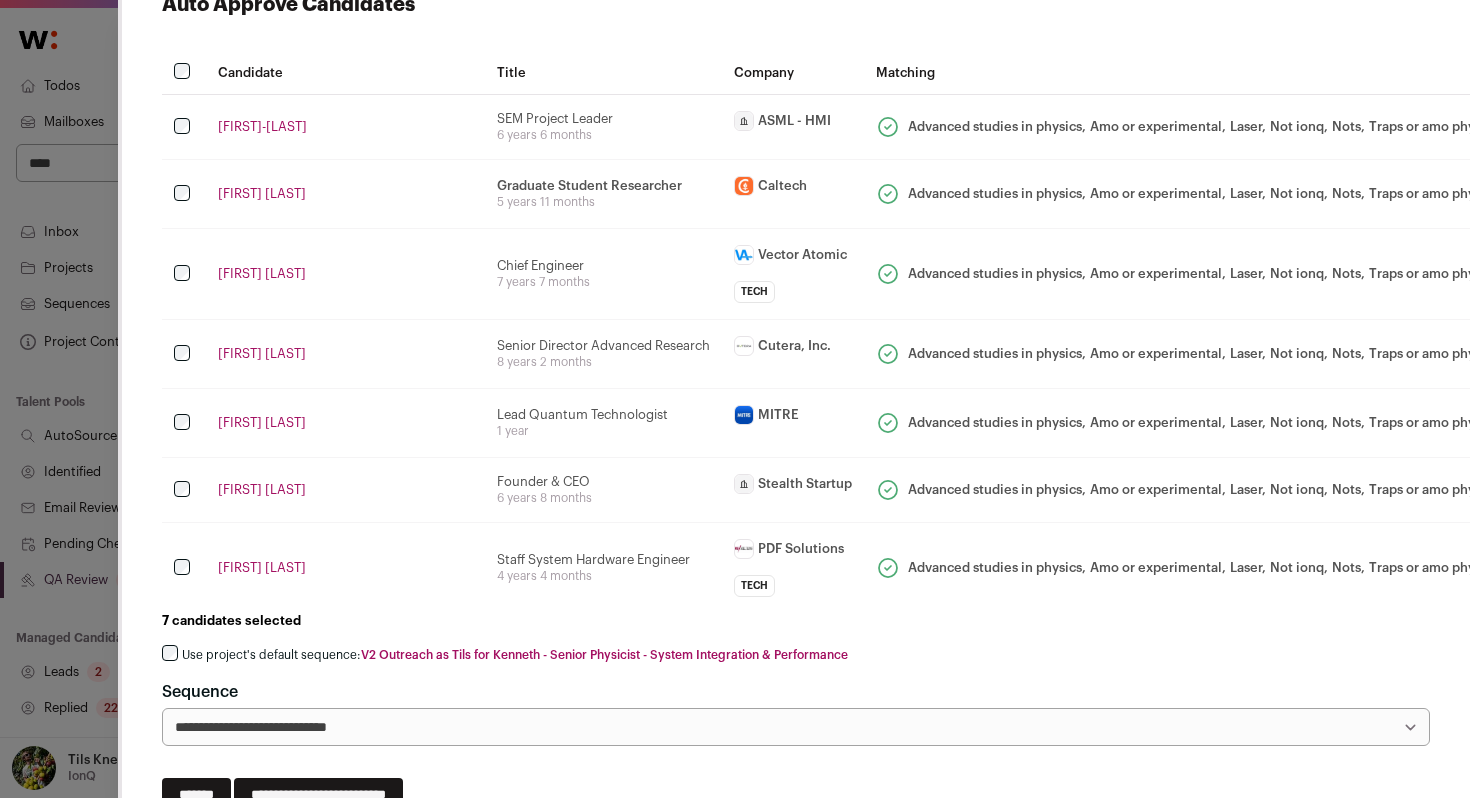 scroll, scrollTop: 52, scrollLeft: 0, axis: vertical 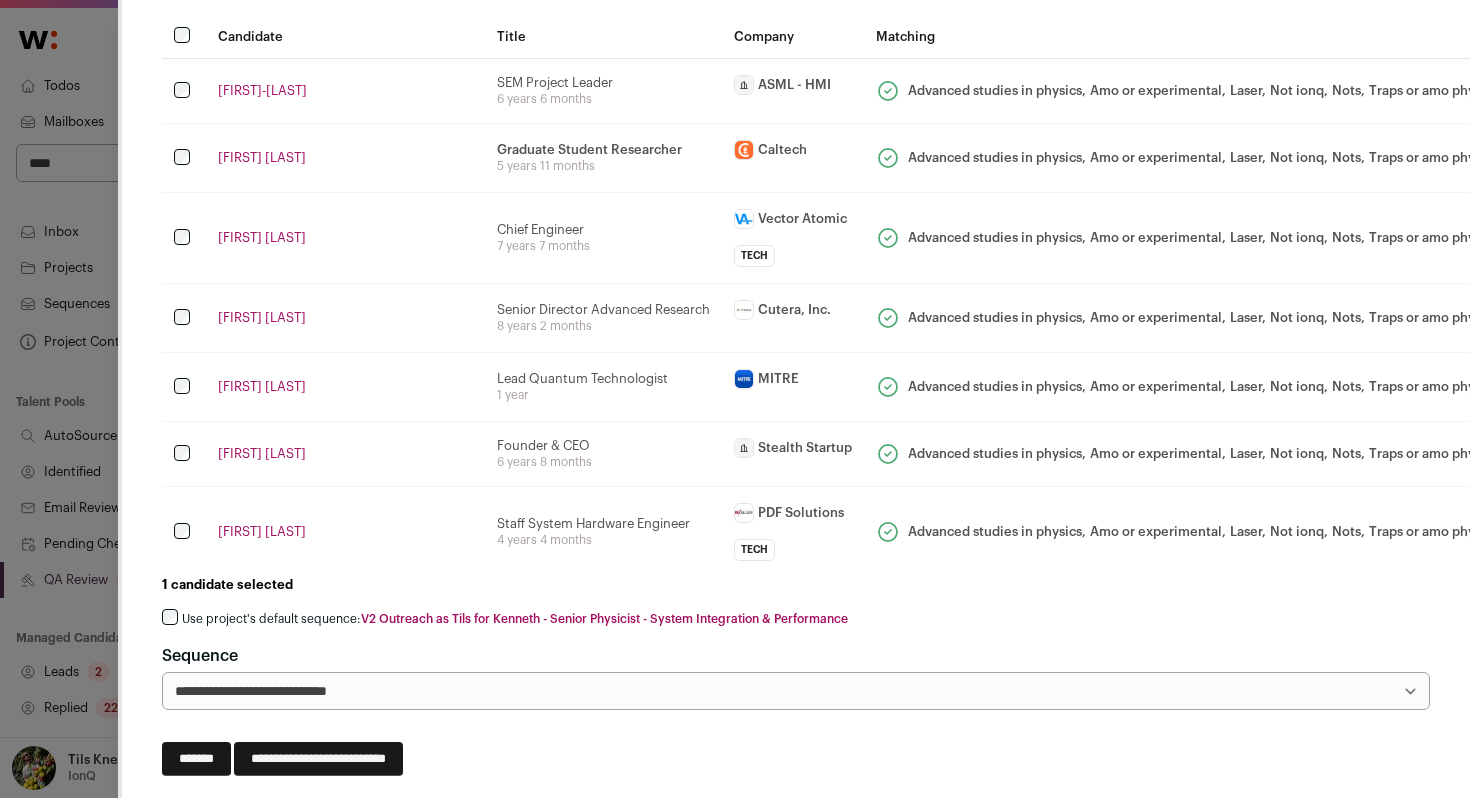 click on "Use project's default sequence:
V2 Outreach as Tils for Kenneth - Senior Physicist - System Integration & Performance" at bounding box center [515, 619] 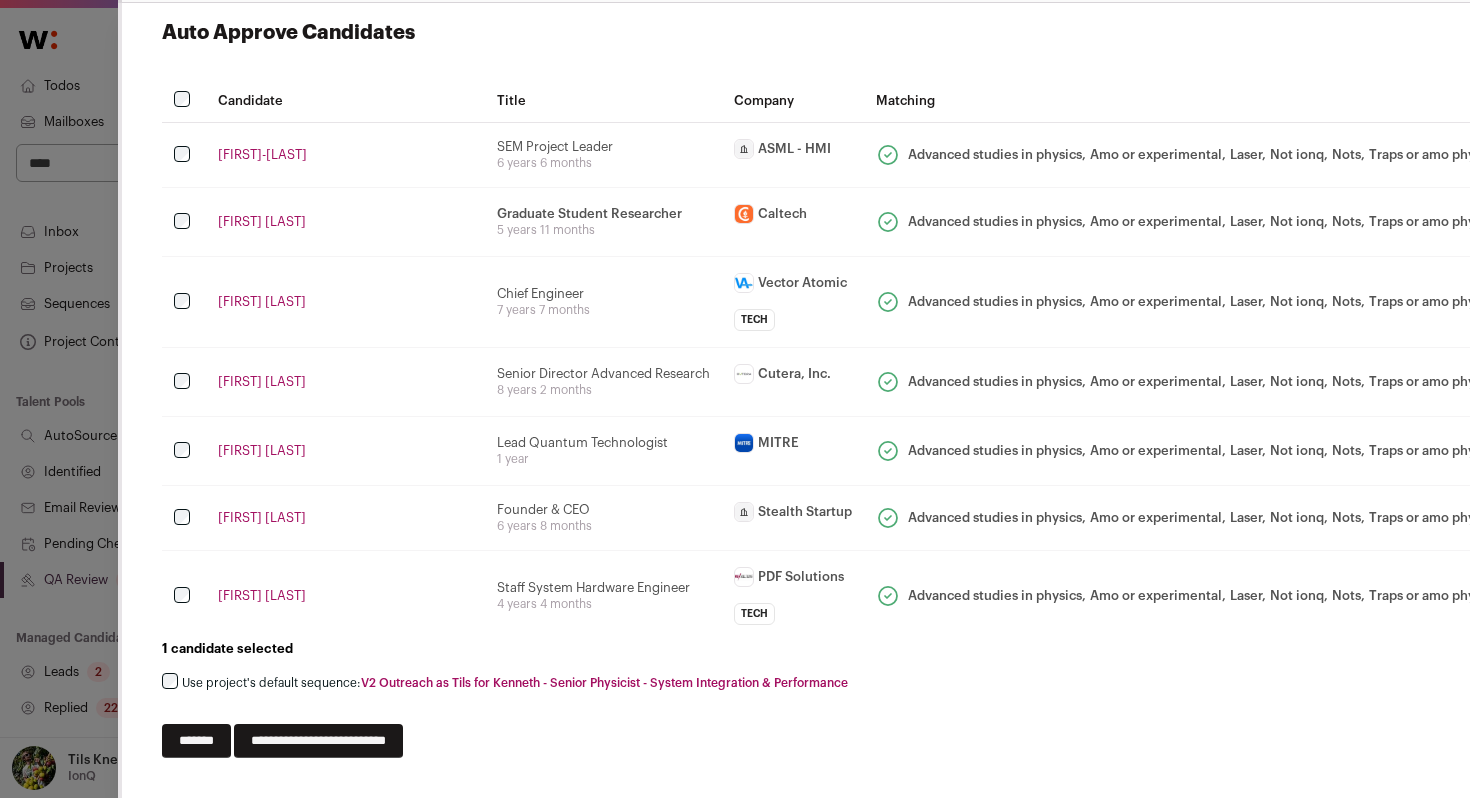scroll, scrollTop: 22, scrollLeft: 0, axis: vertical 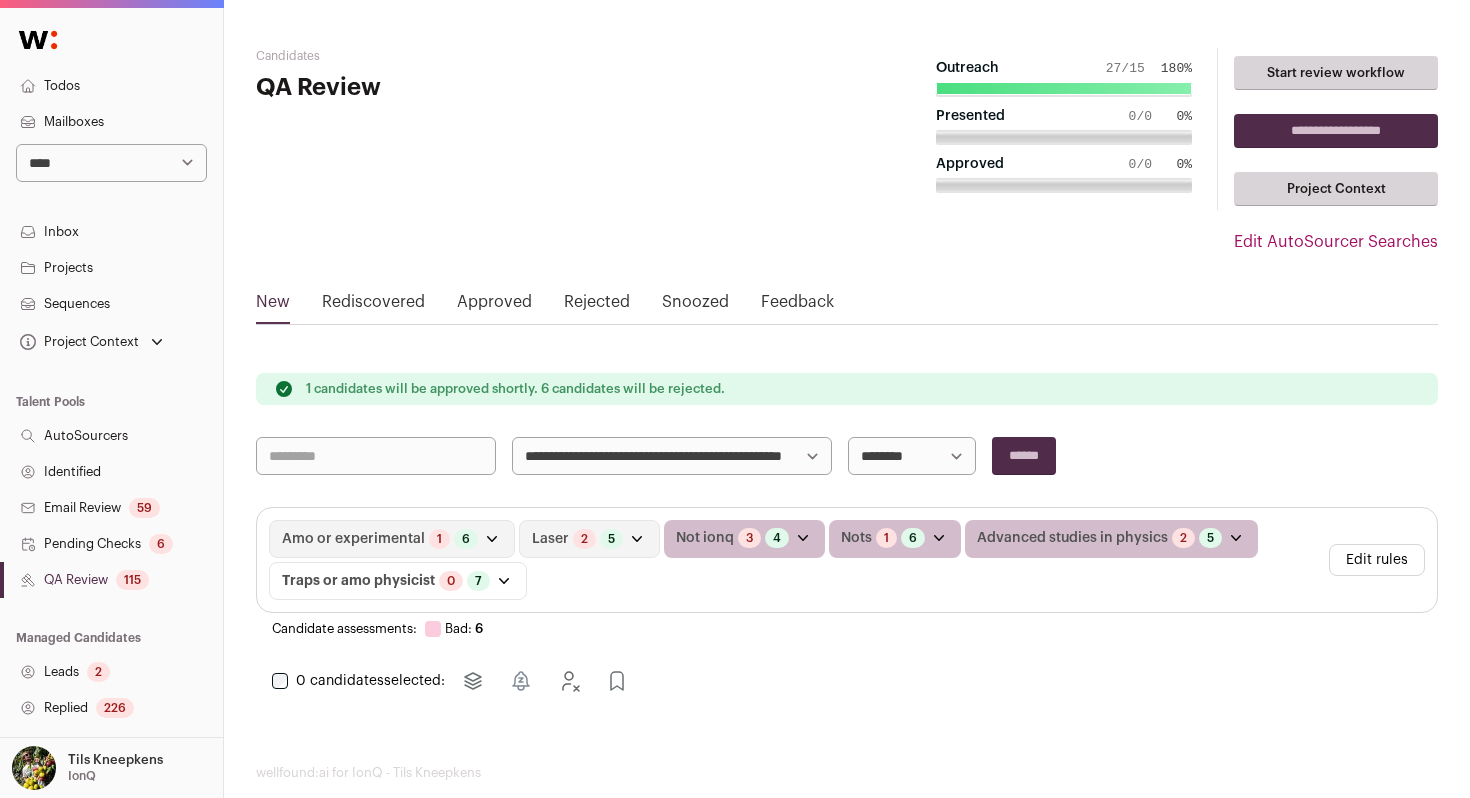 click on "**********" at bounding box center [672, 456] 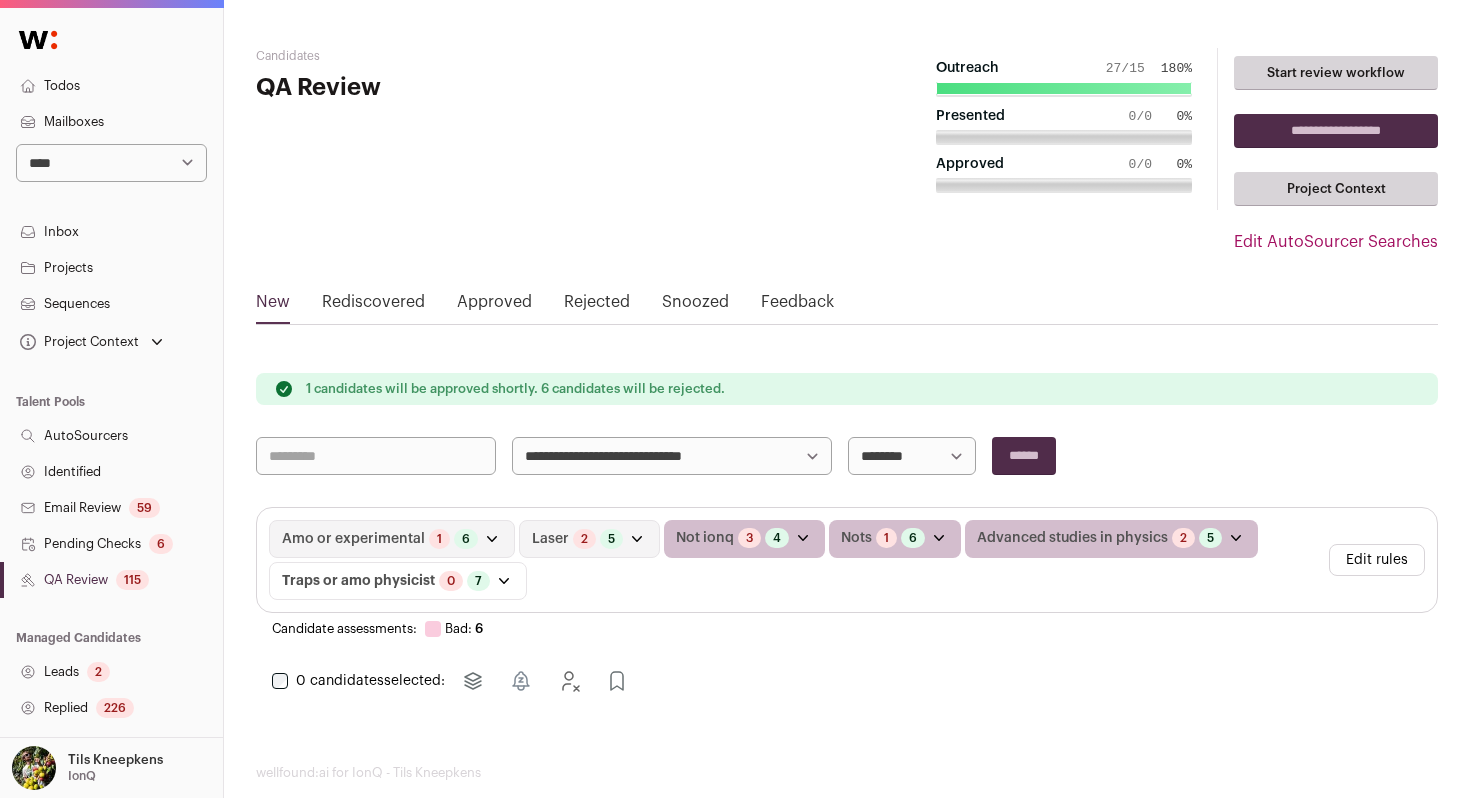 click on "******" at bounding box center [1024, 456] 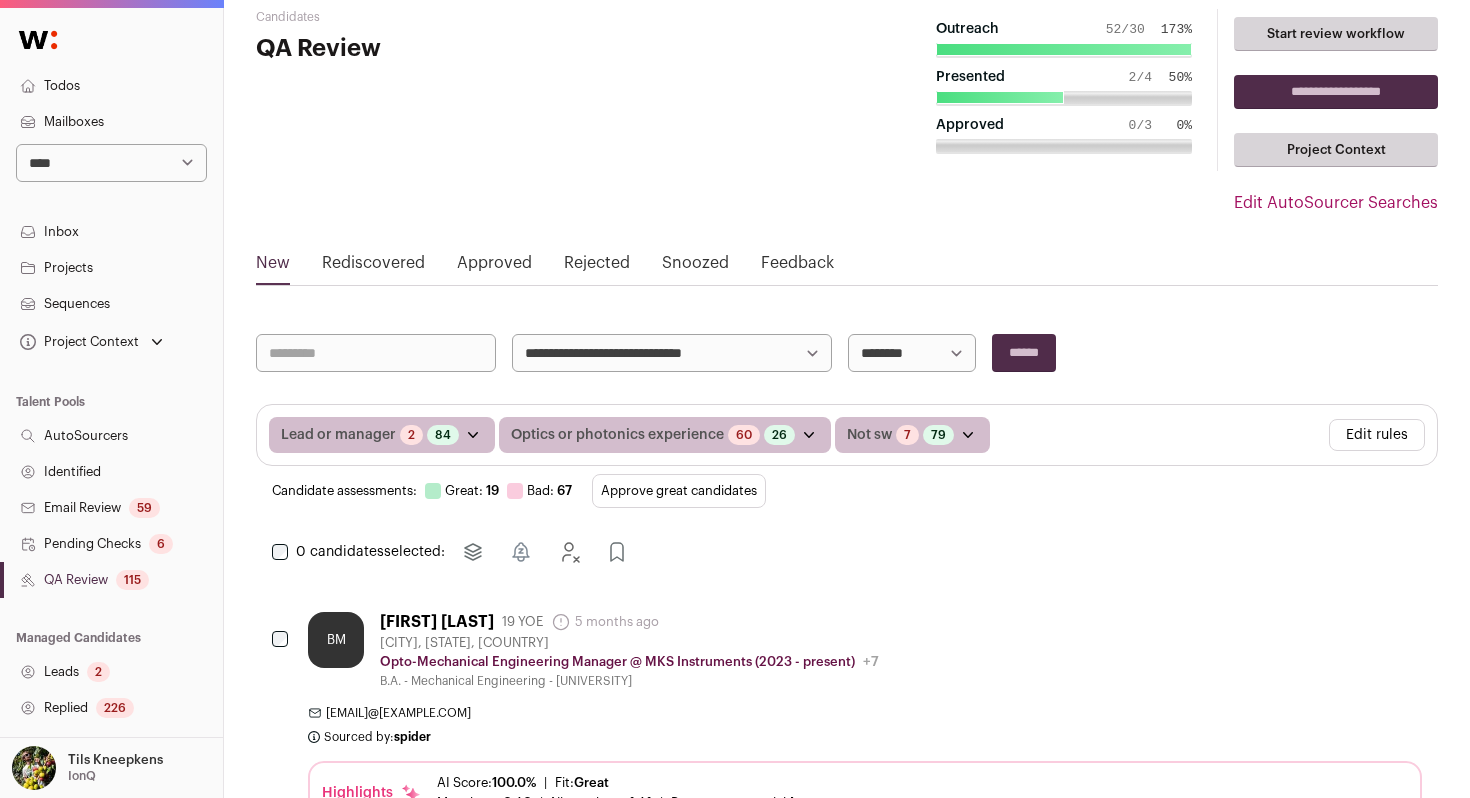 scroll, scrollTop: 0, scrollLeft: 0, axis: both 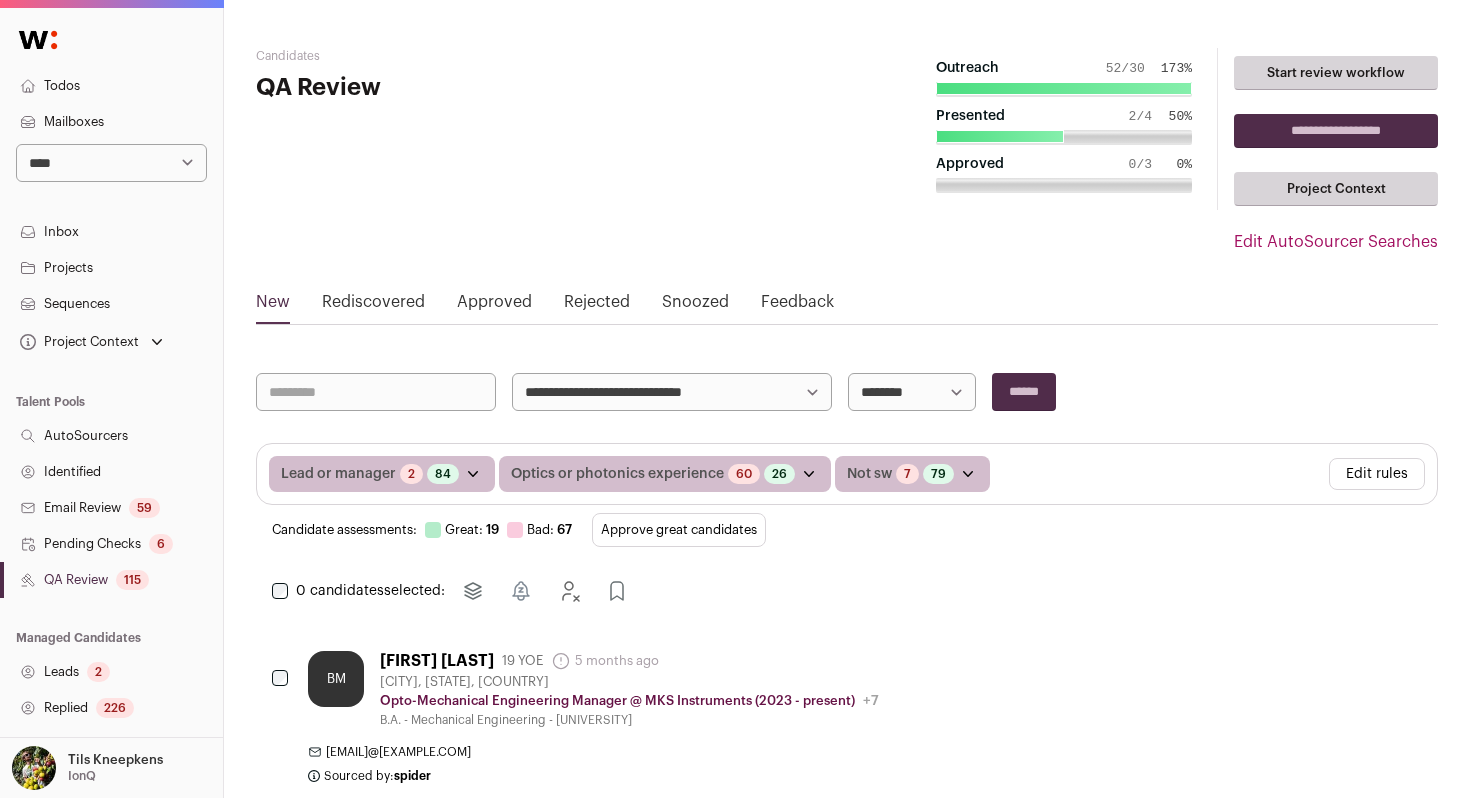 click on "Approve great candidates" at bounding box center (679, 530) 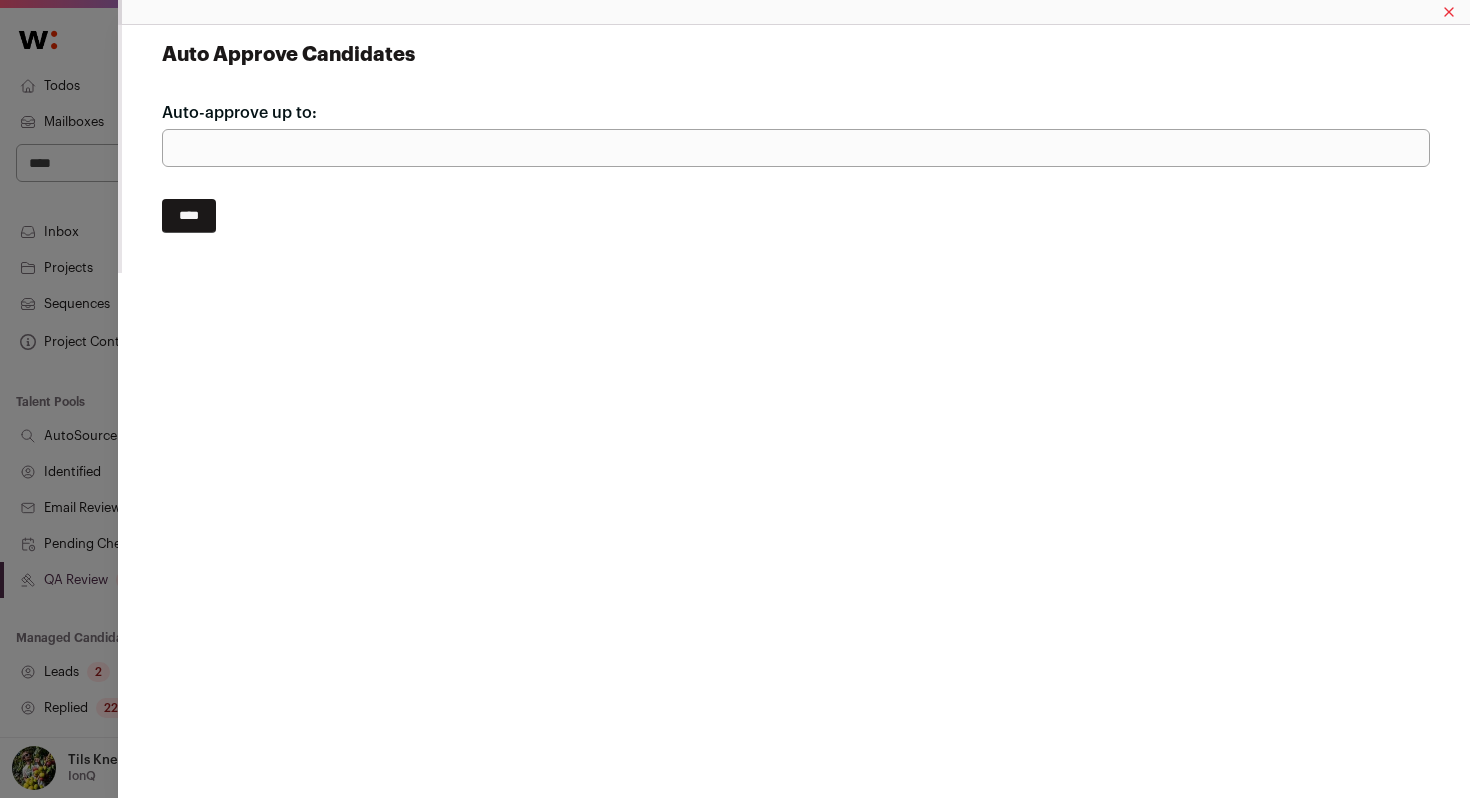 click on "****" at bounding box center [189, 216] 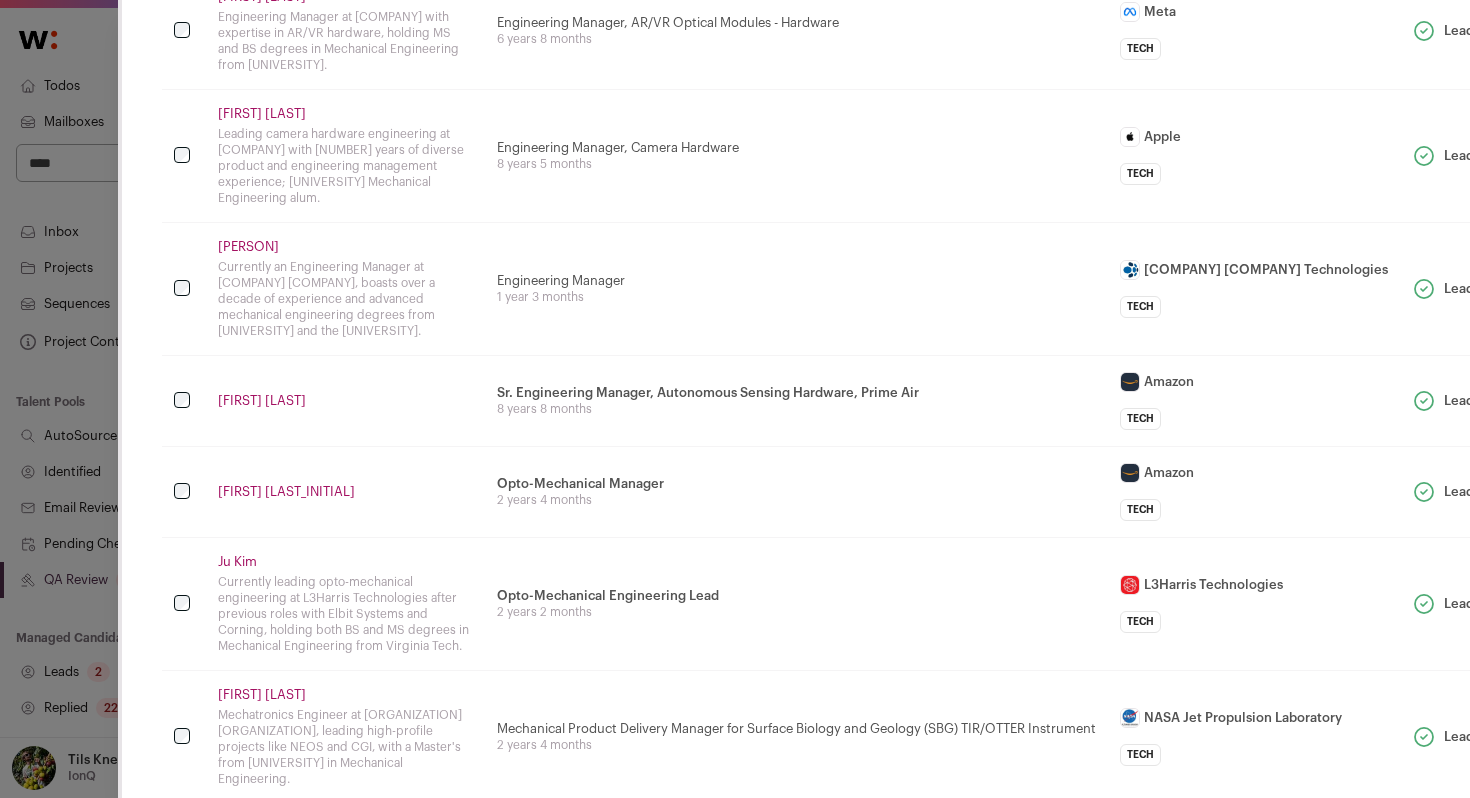 scroll, scrollTop: 175, scrollLeft: 0, axis: vertical 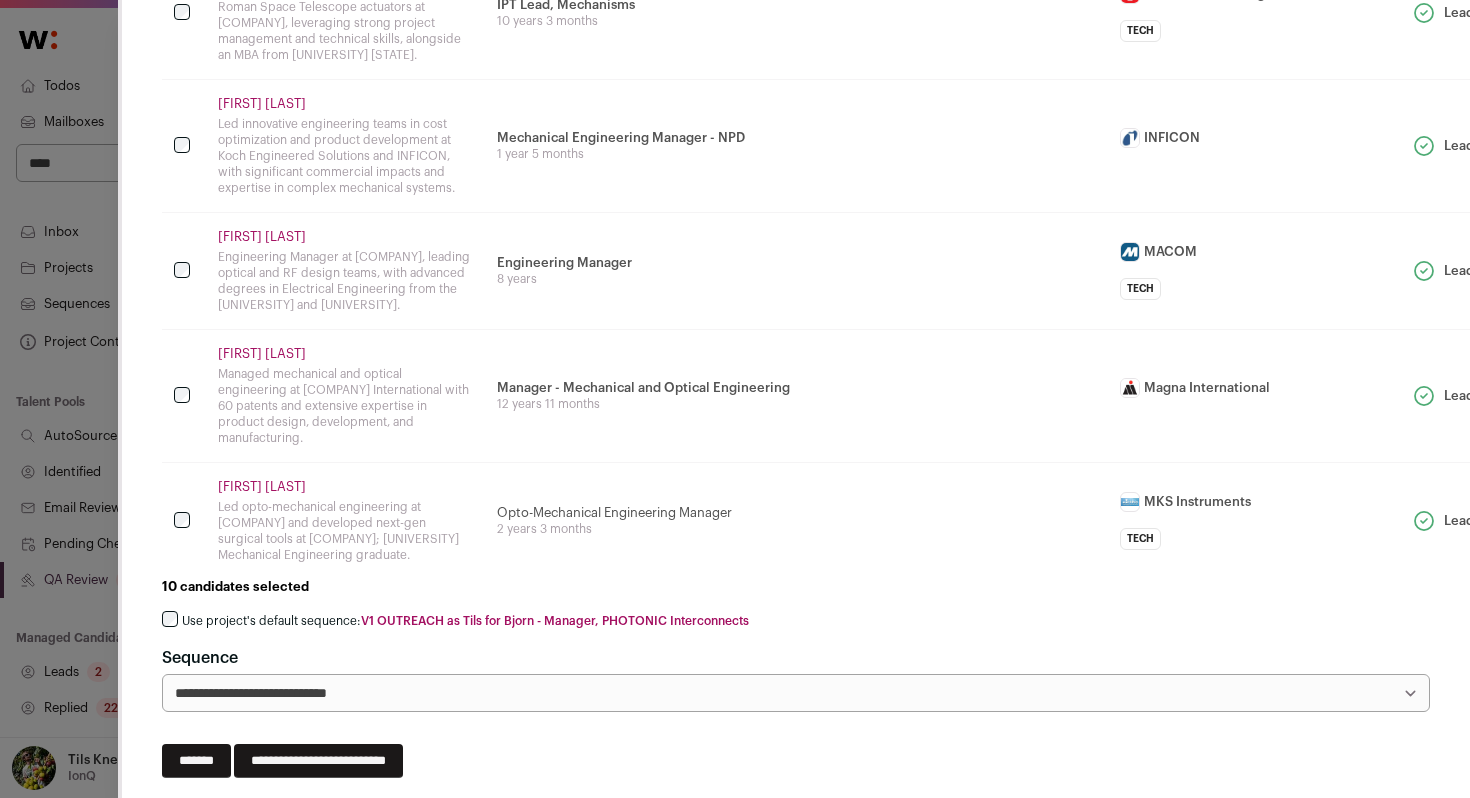 click on "Michael Barjaktarevic" at bounding box center [345, 104] 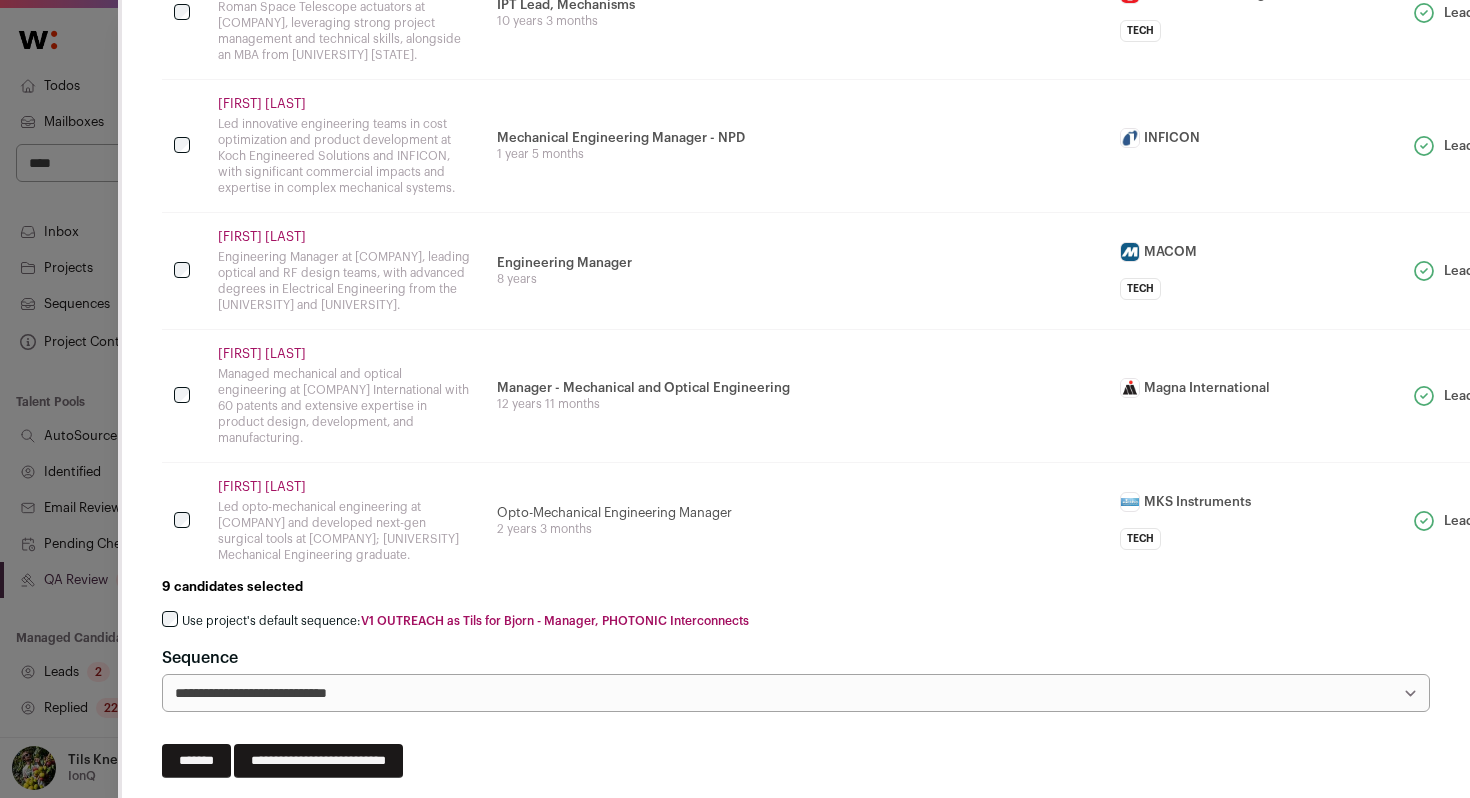 click on "Use project's default sequence:
V1 OUTREACH as Tils for Bjorn - Manager, PHOTONIC Interconnects" at bounding box center [465, 621] 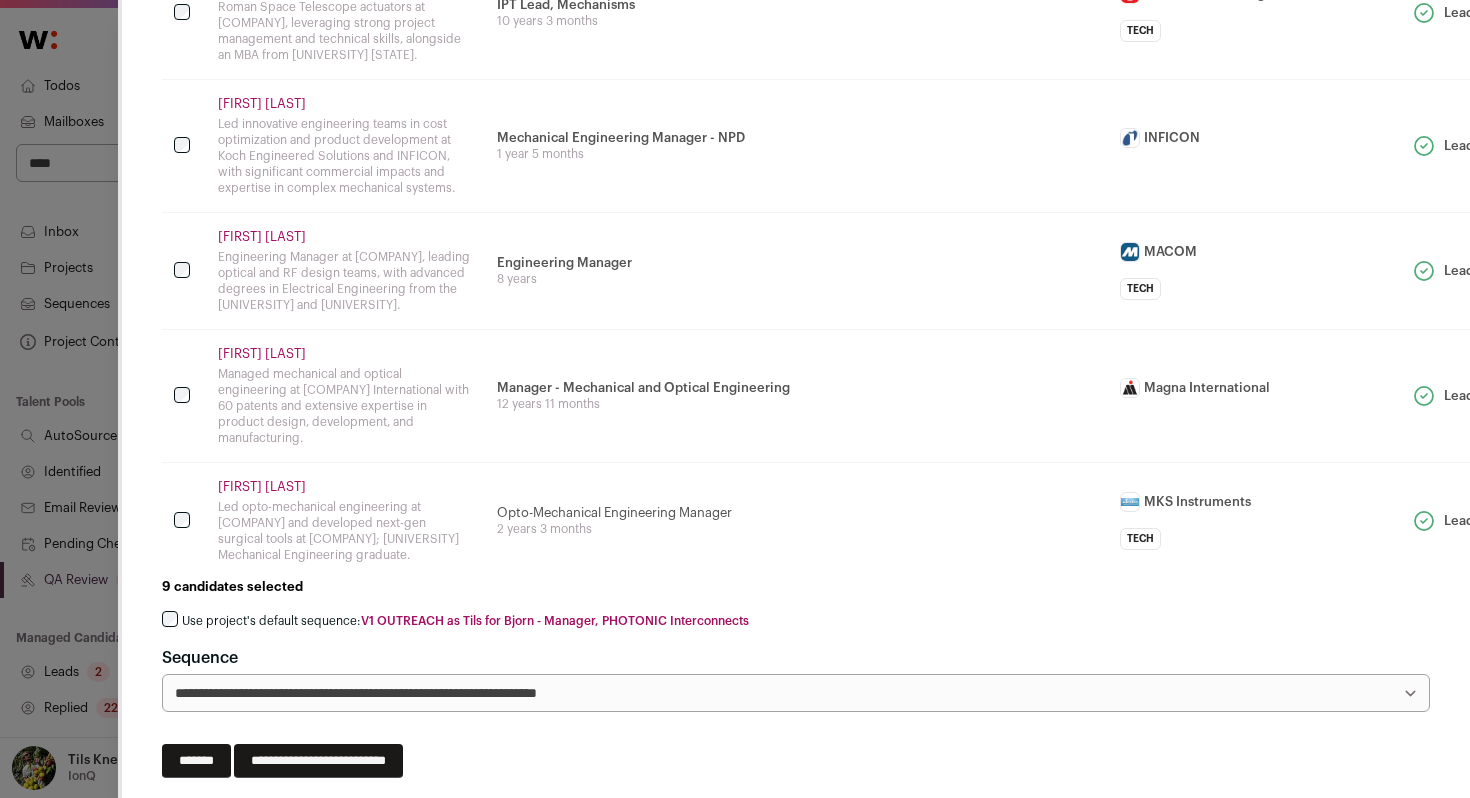 scroll, scrollTop: 1850, scrollLeft: 0, axis: vertical 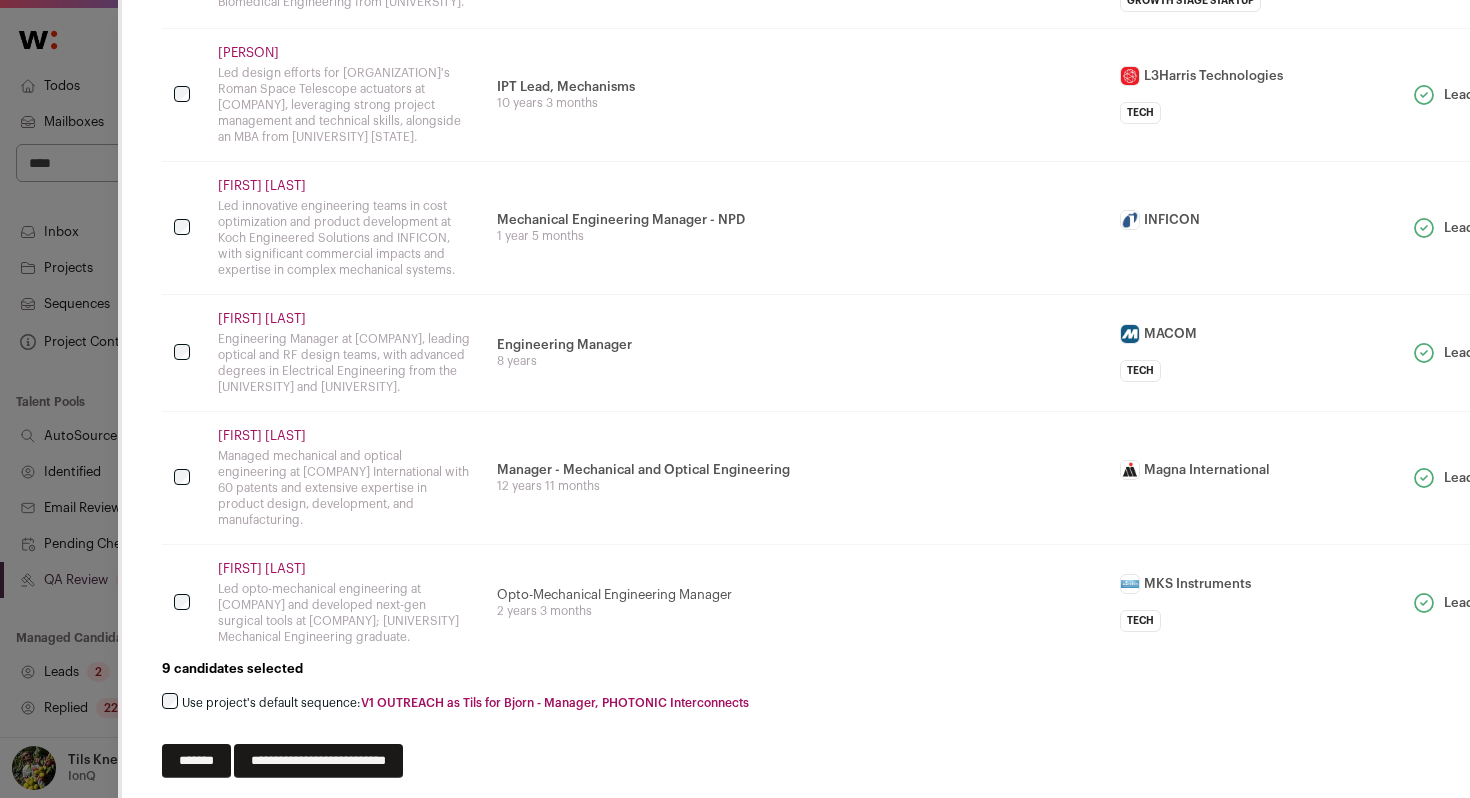 click on "**********" at bounding box center (318, 761) 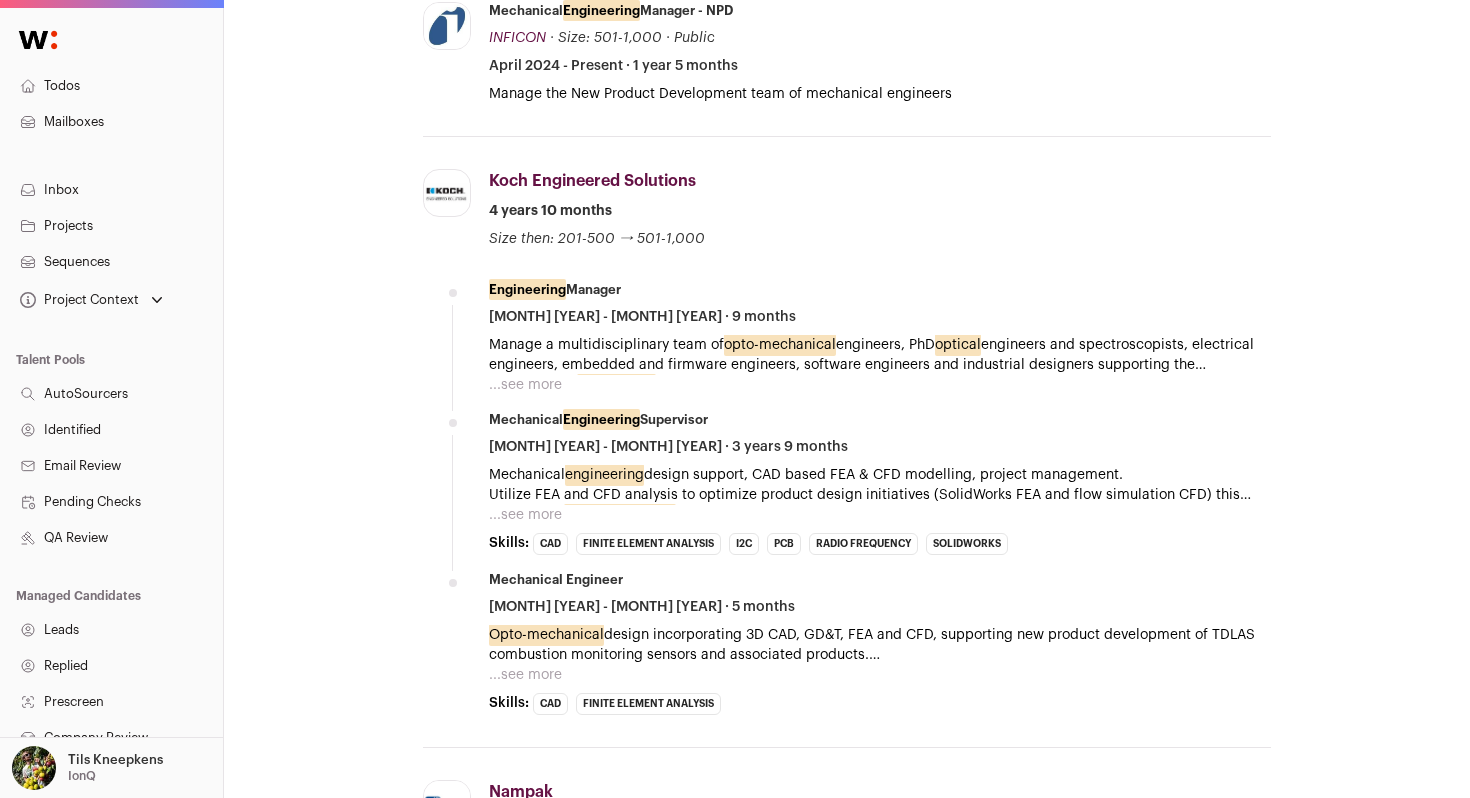 scroll, scrollTop: 883, scrollLeft: 0, axis: vertical 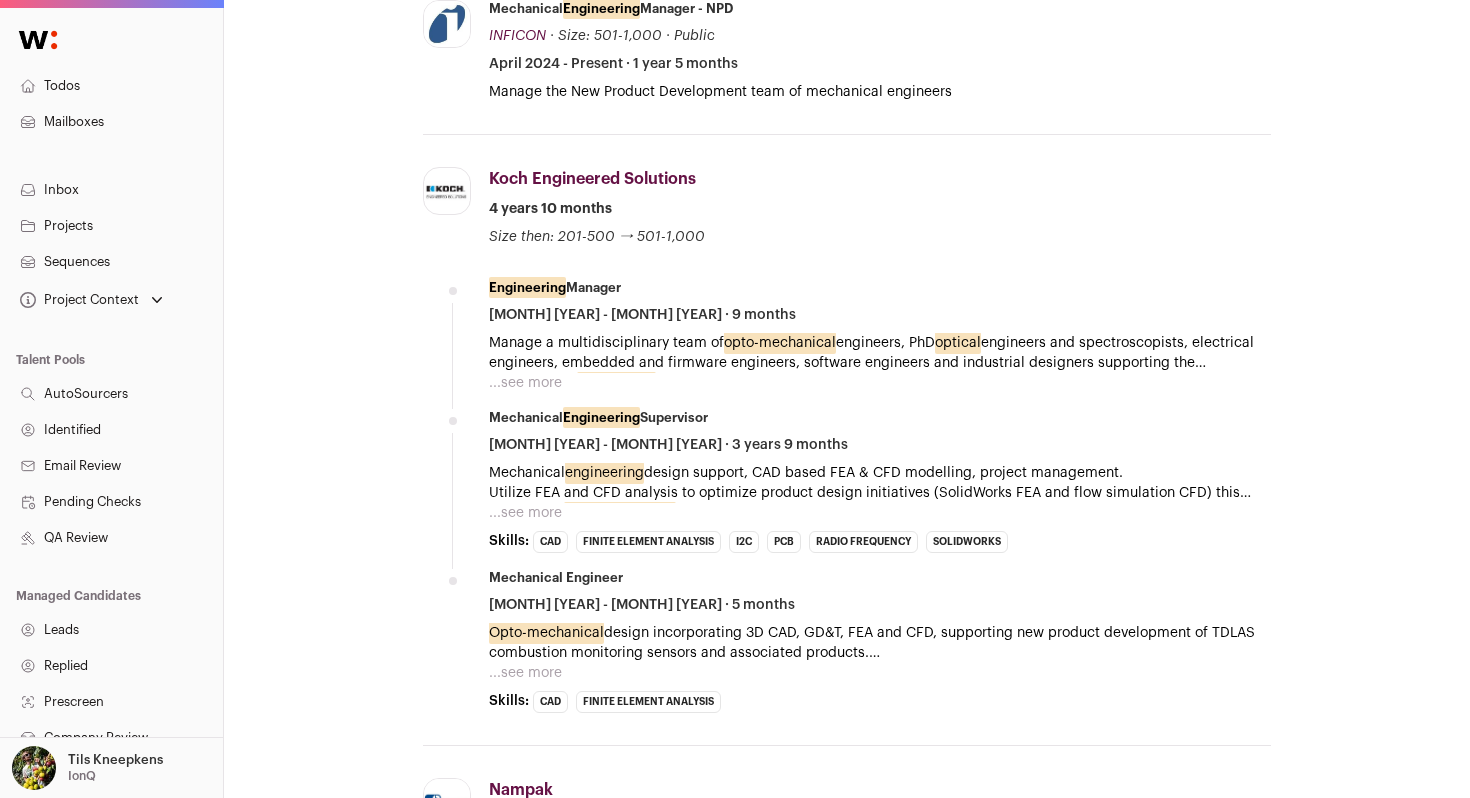 click on "...see more" at bounding box center [525, 383] 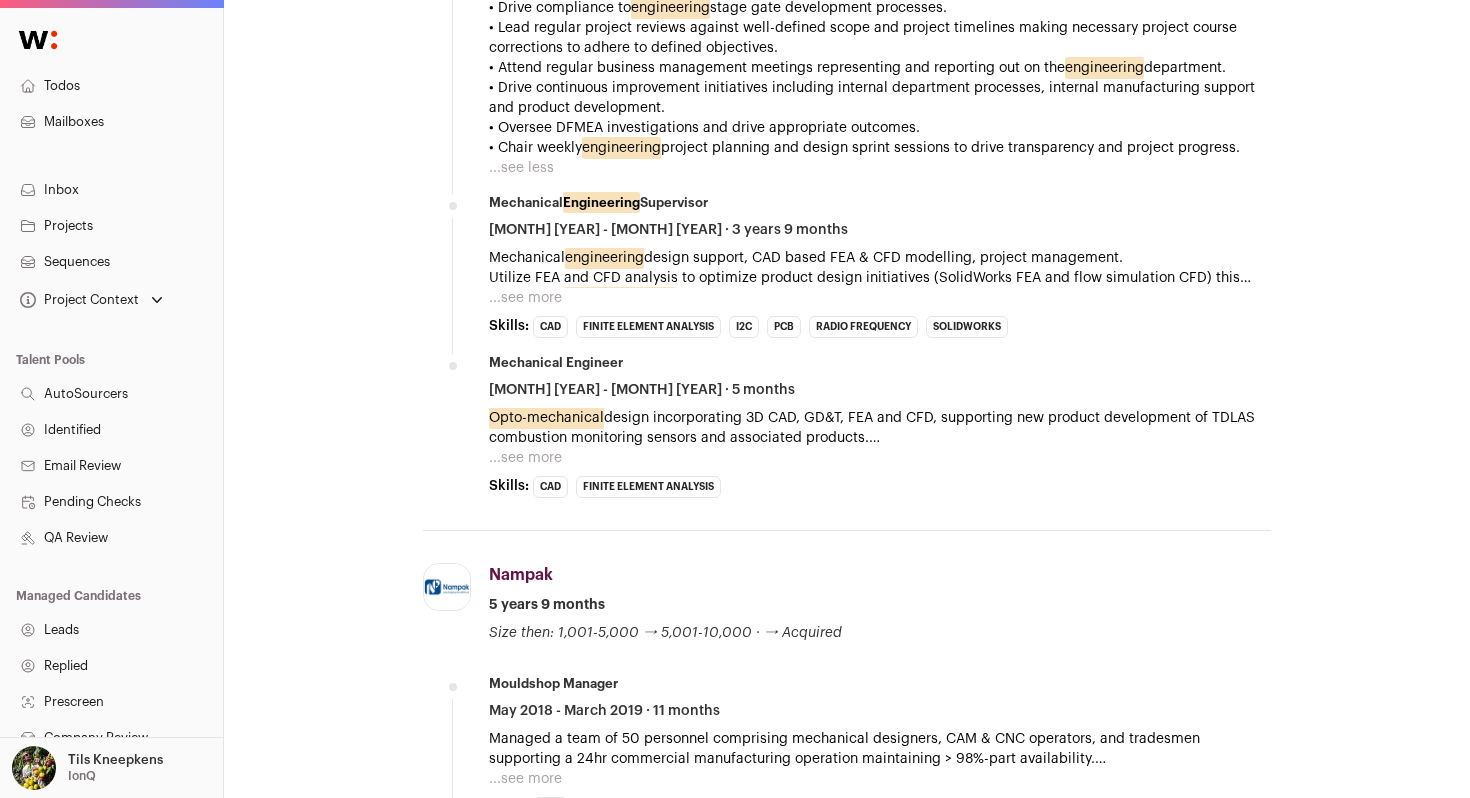 scroll, scrollTop: 1462, scrollLeft: 0, axis: vertical 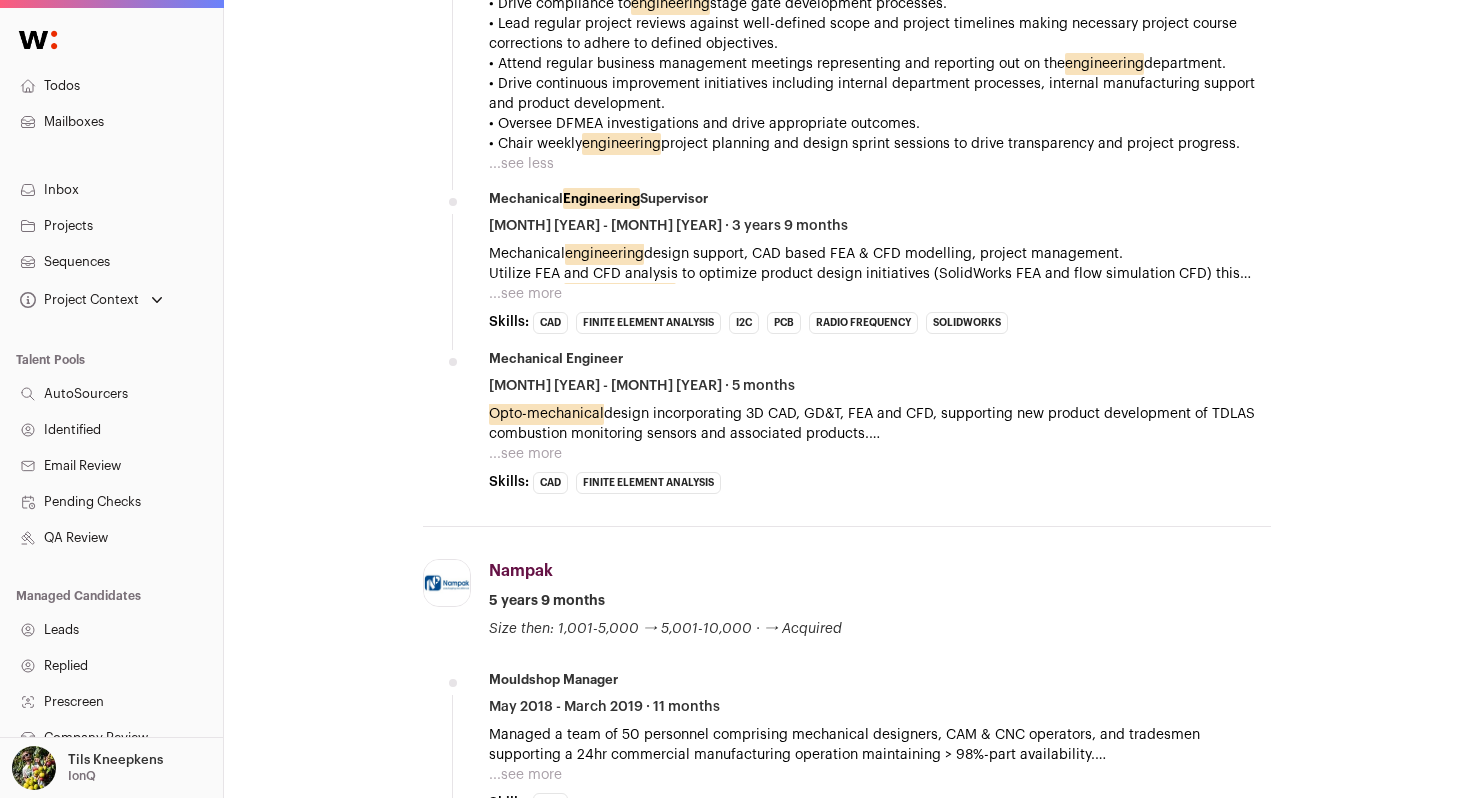 click on "...see more" at bounding box center [525, 294] 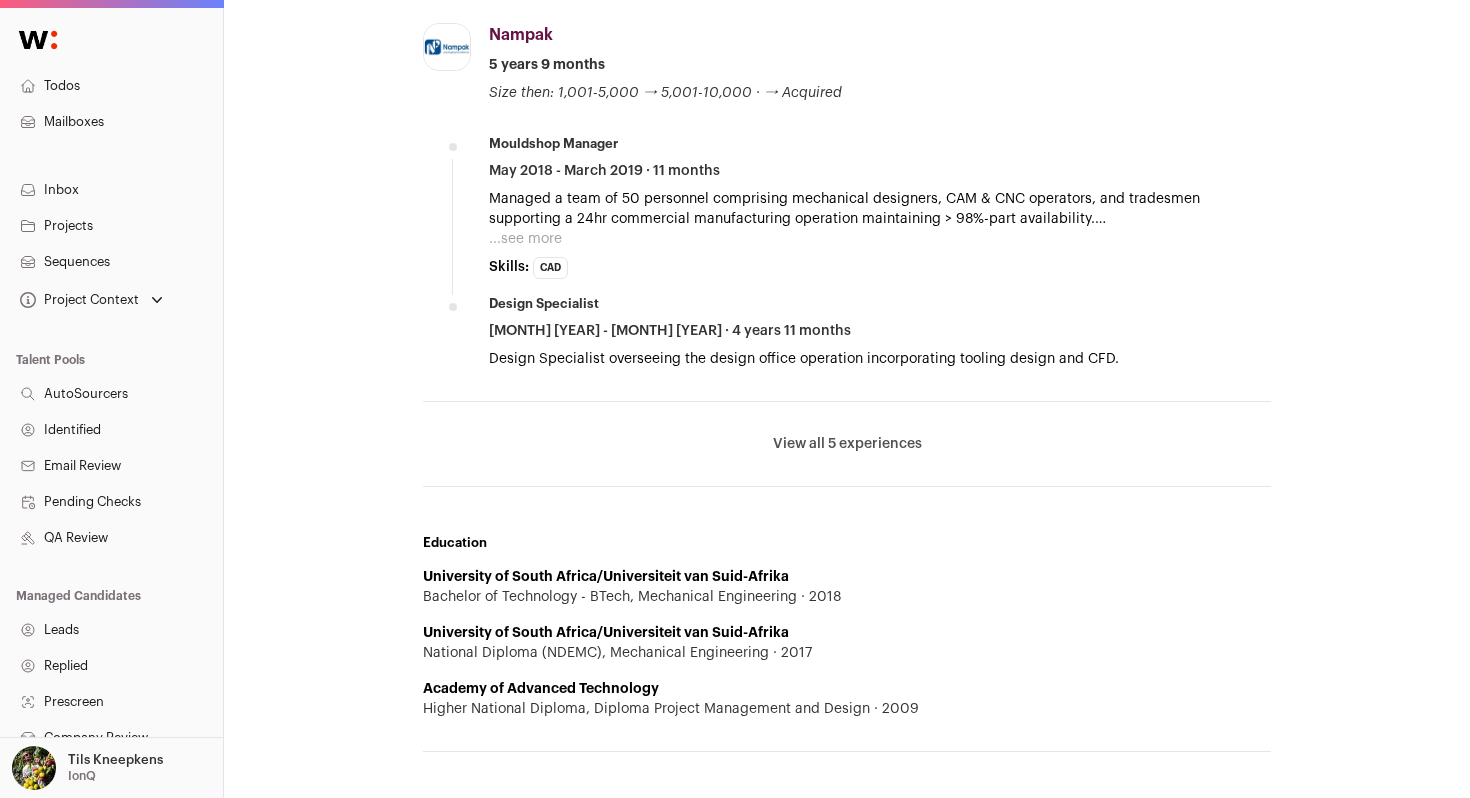 scroll, scrollTop: 2448, scrollLeft: 0, axis: vertical 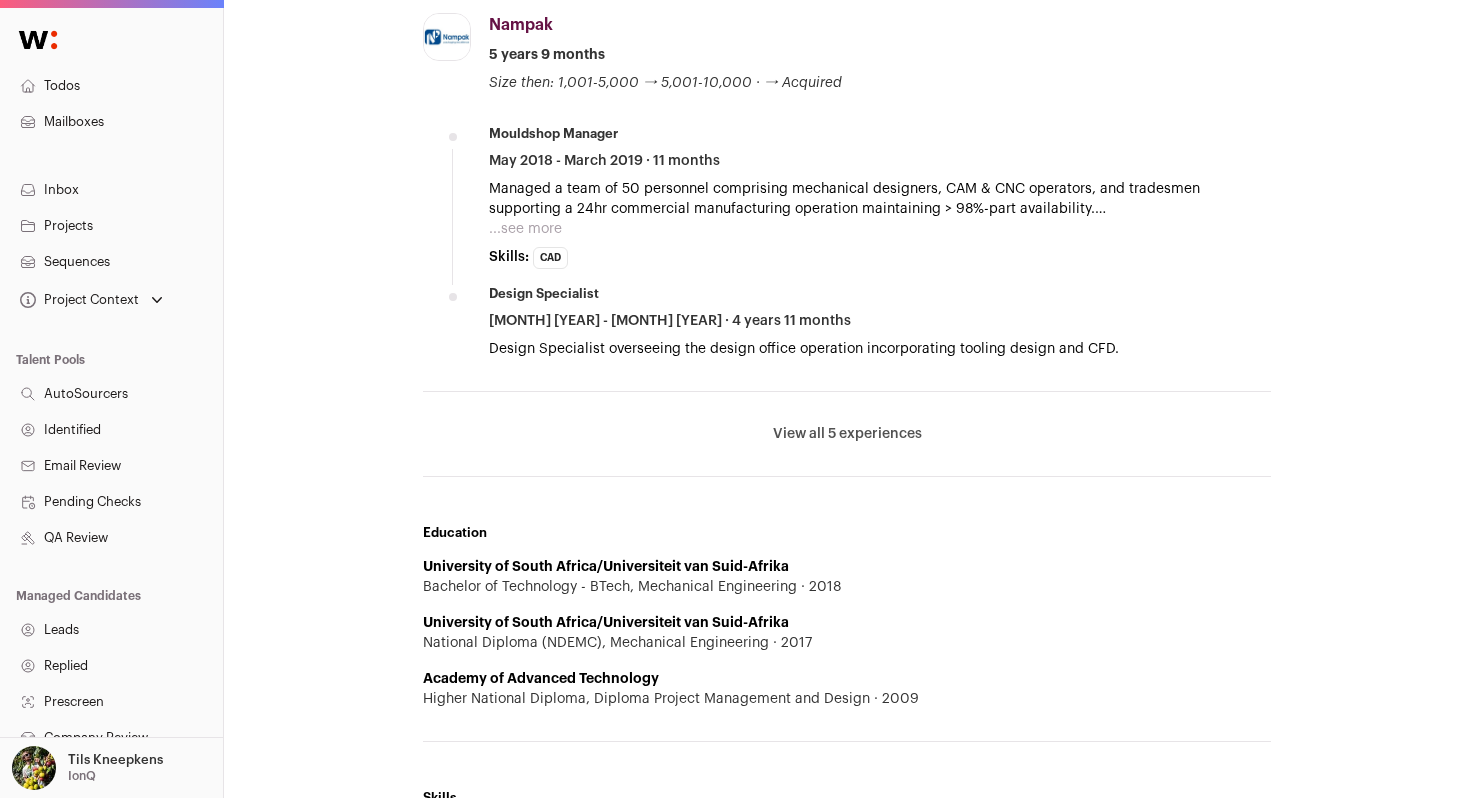 click on "View all 5 experiences
View less" at bounding box center (847, 434) 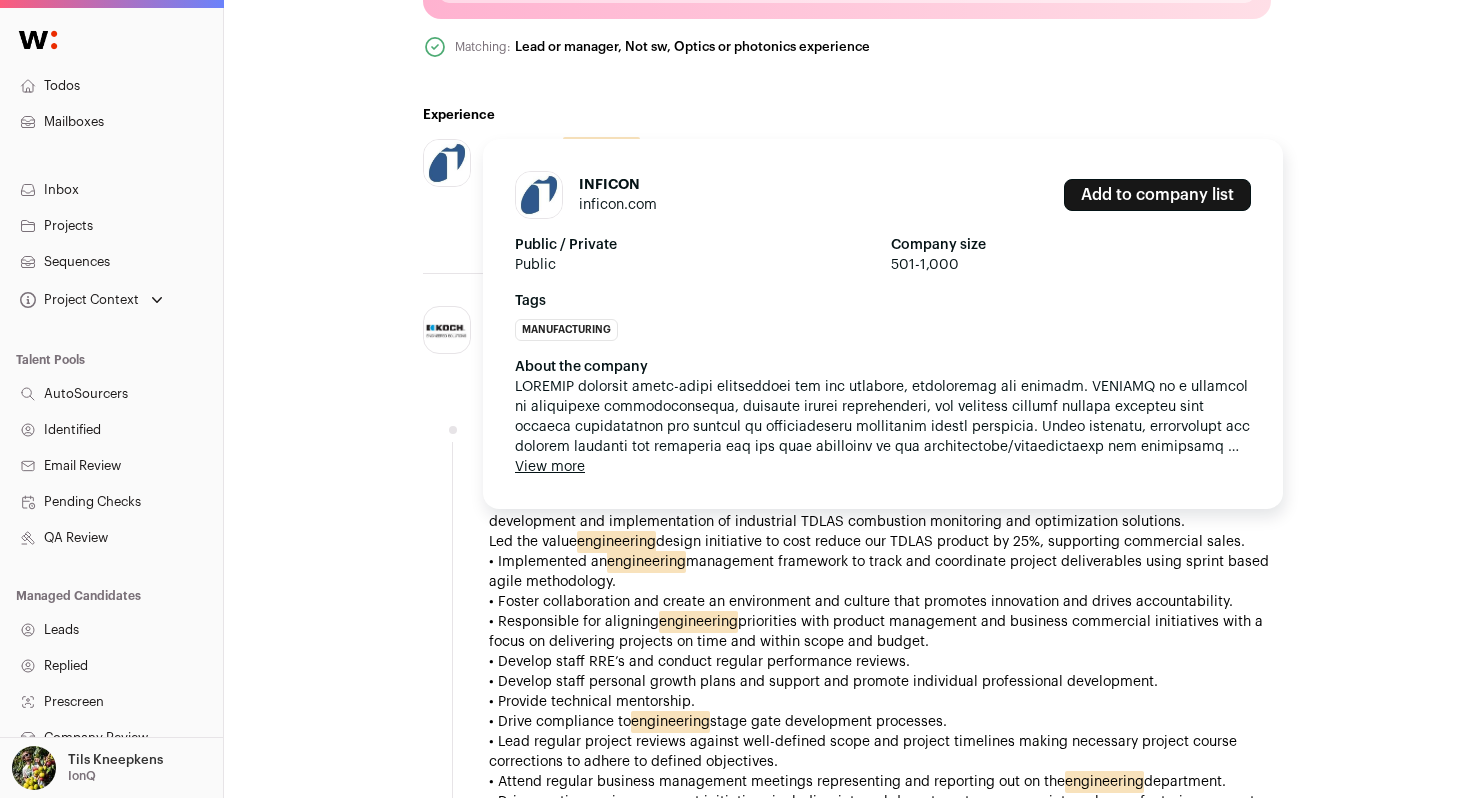 scroll, scrollTop: 746, scrollLeft: 0, axis: vertical 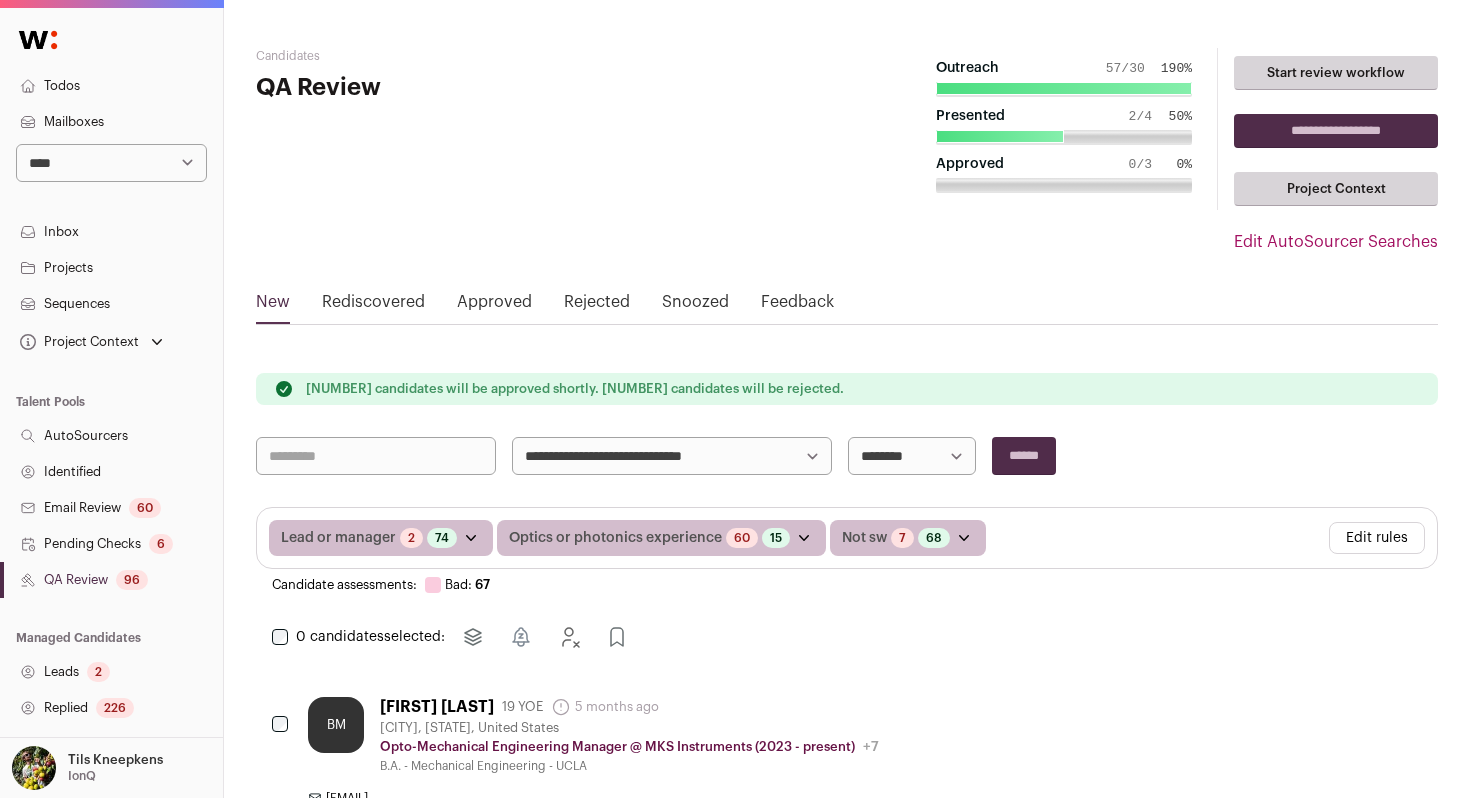 click on "**********" at bounding box center (672, 456) 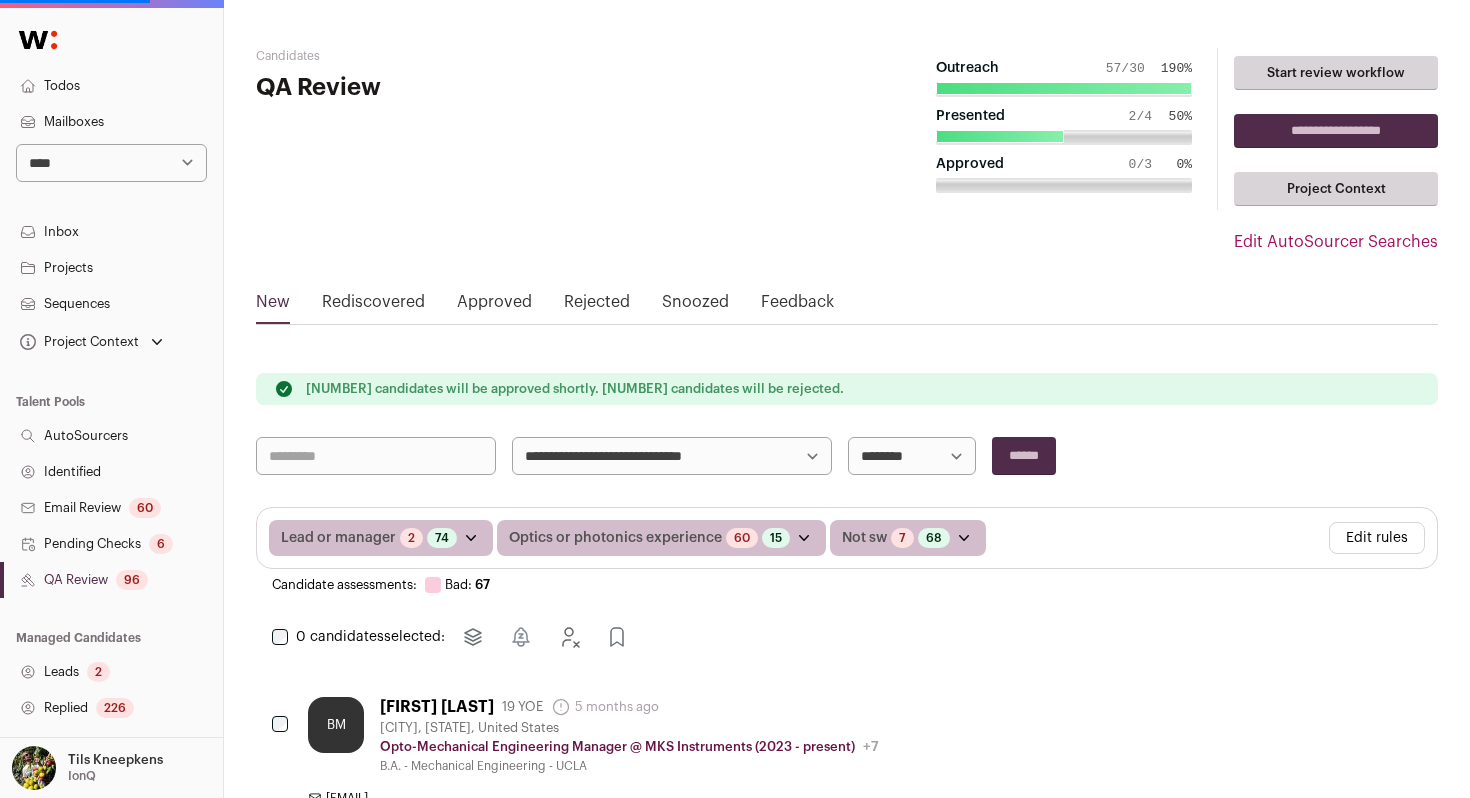 click on "******" at bounding box center (1024, 456) 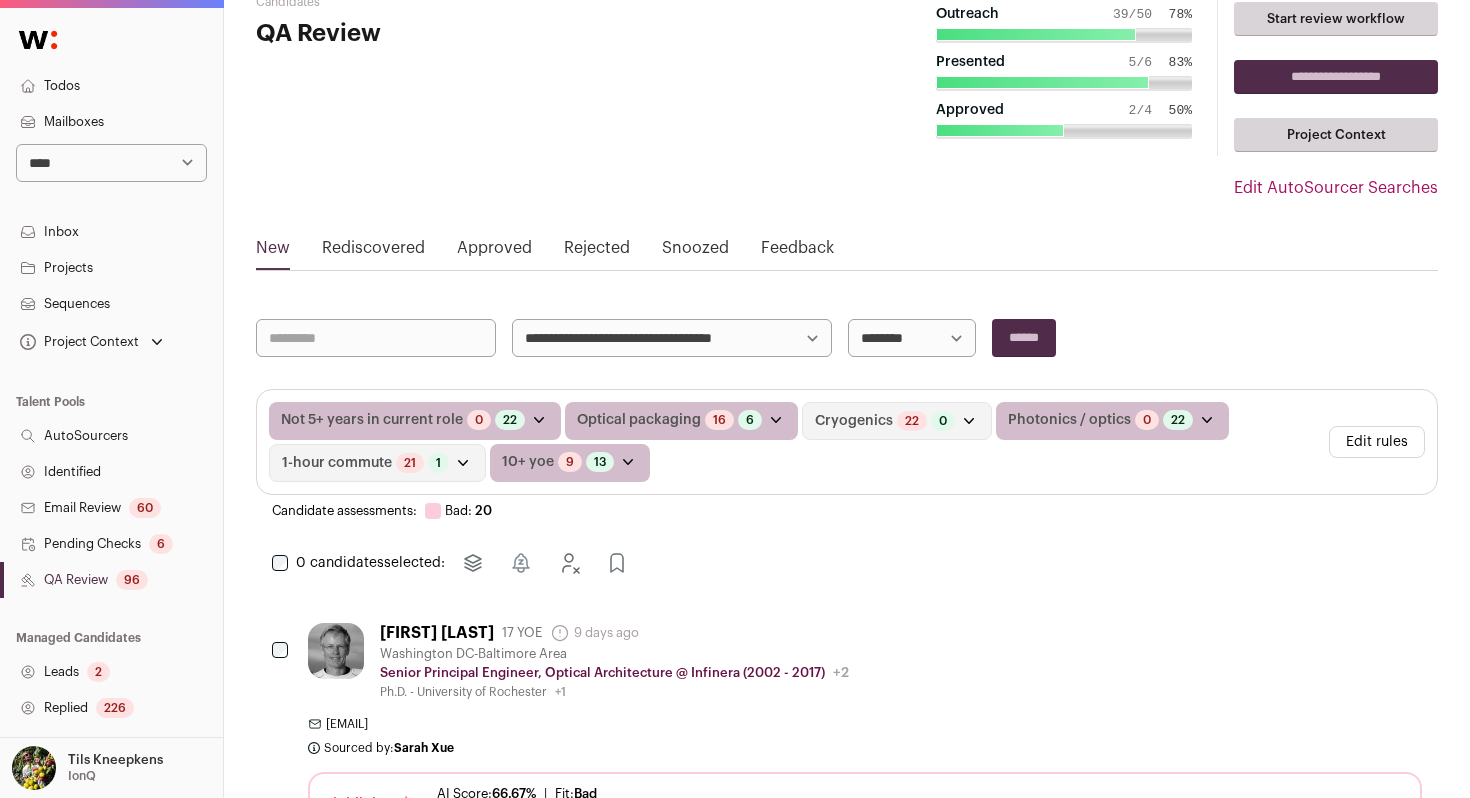 scroll, scrollTop: 96, scrollLeft: 0, axis: vertical 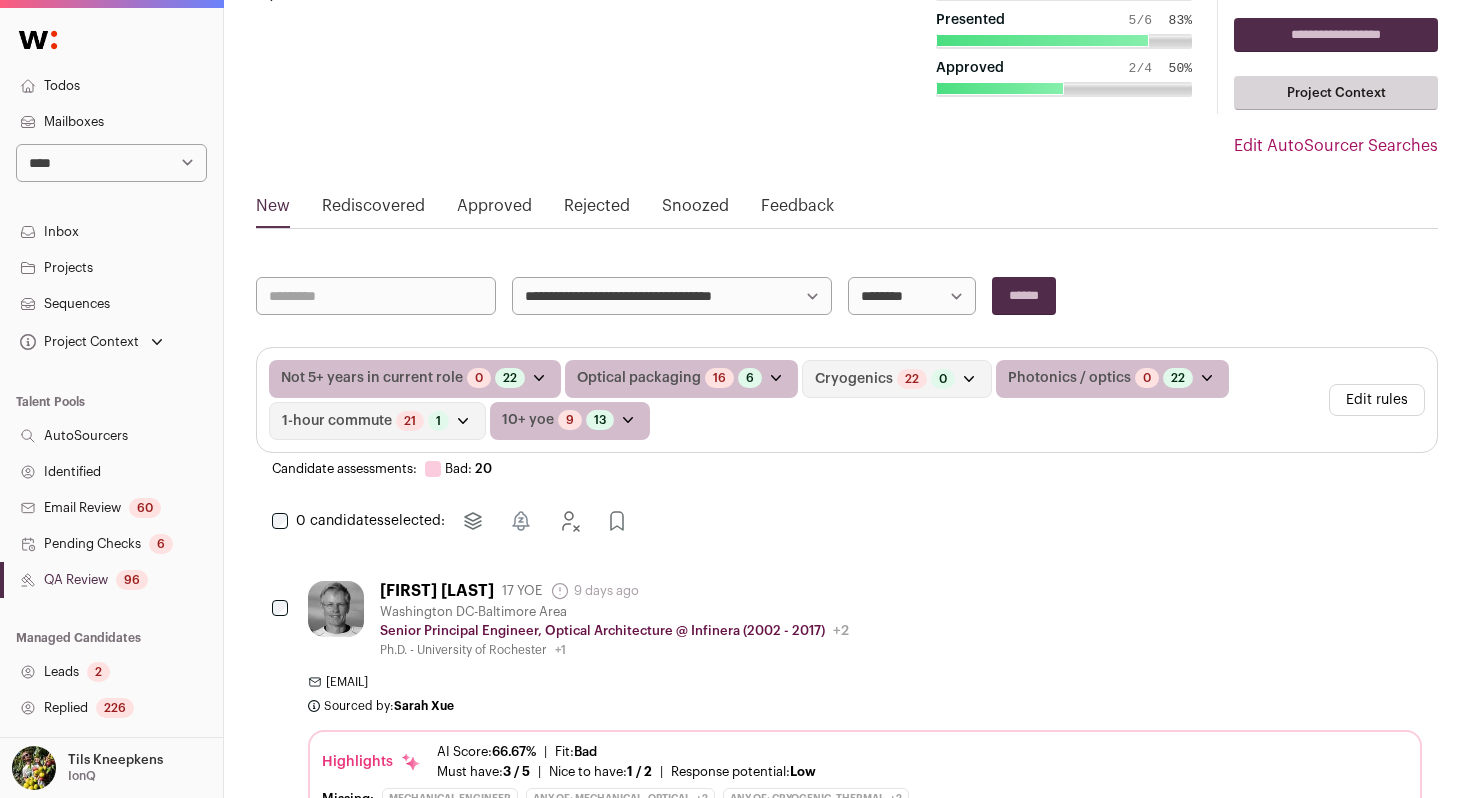 click on "**********" at bounding box center [672, 296] 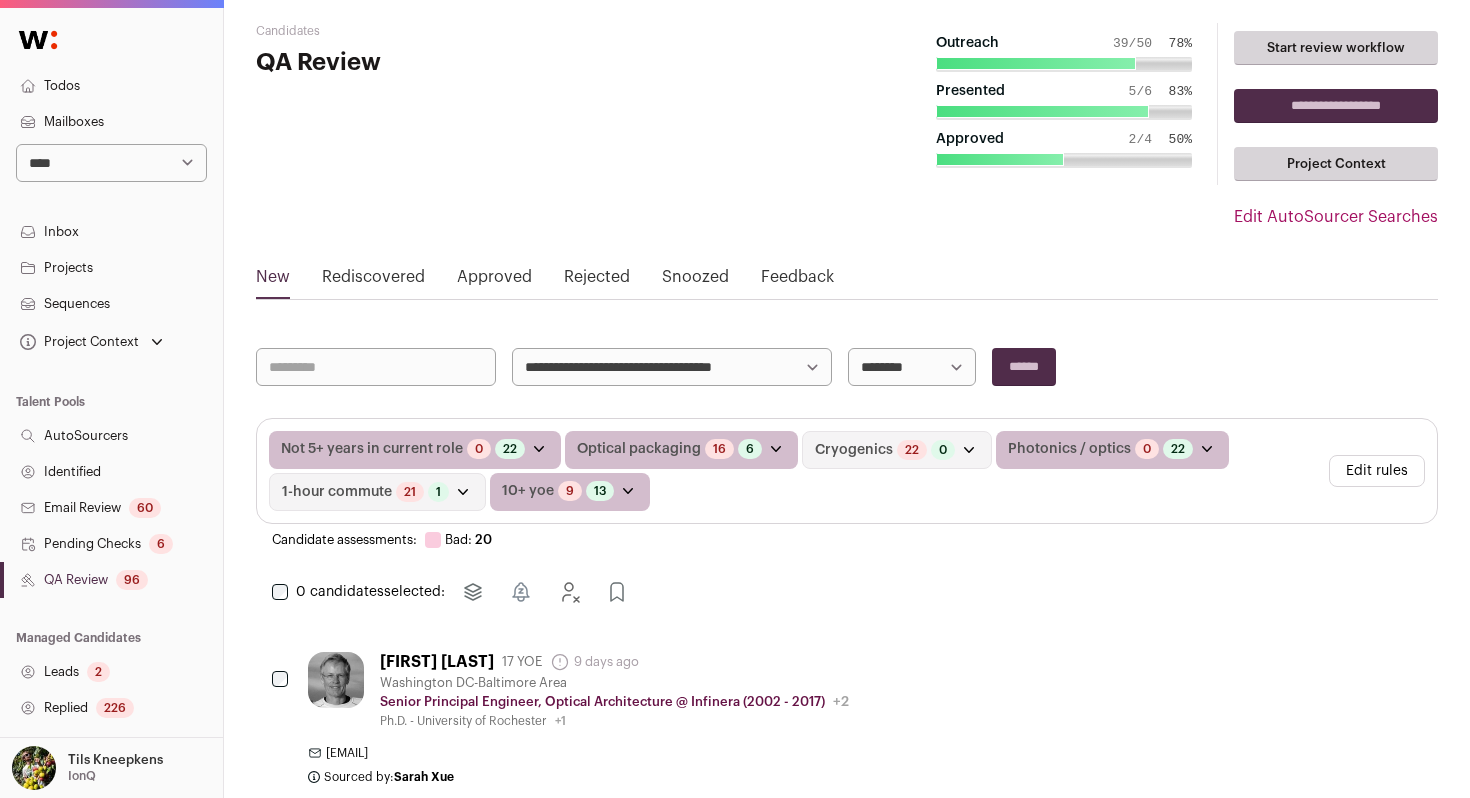 scroll, scrollTop: 24, scrollLeft: 0, axis: vertical 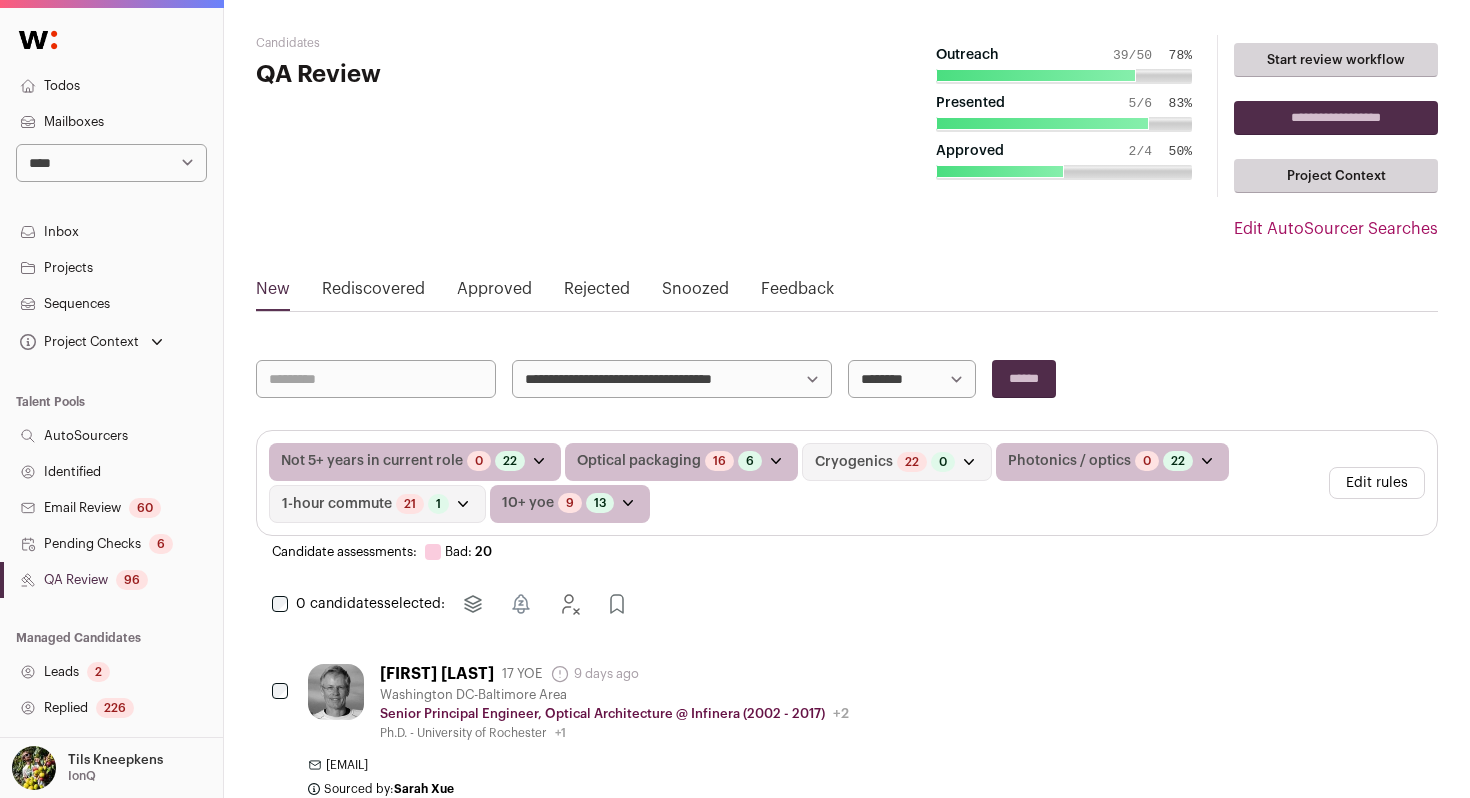 click on "**********" at bounding box center (1336, 118) 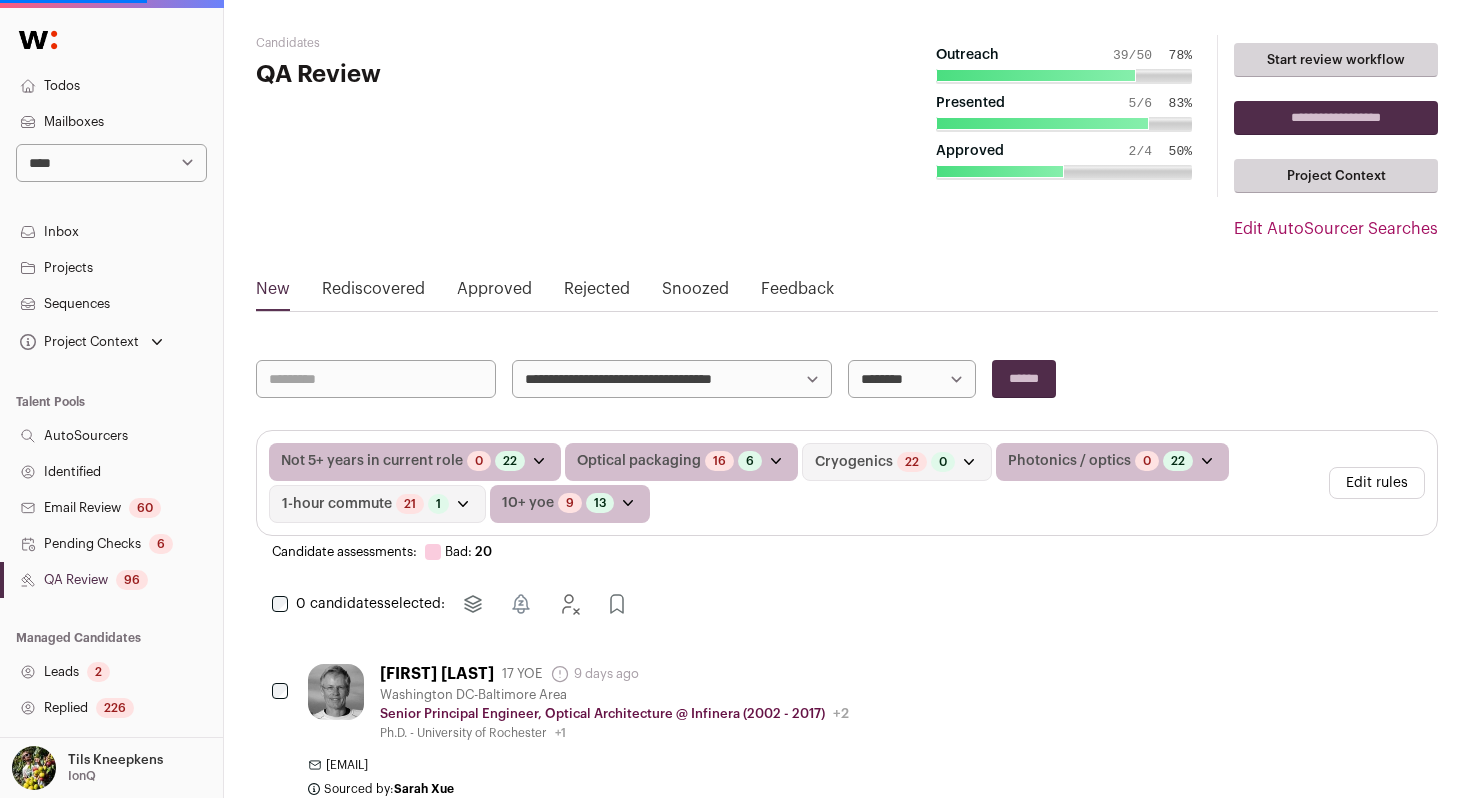 click on "**********" at bounding box center [672, 379] 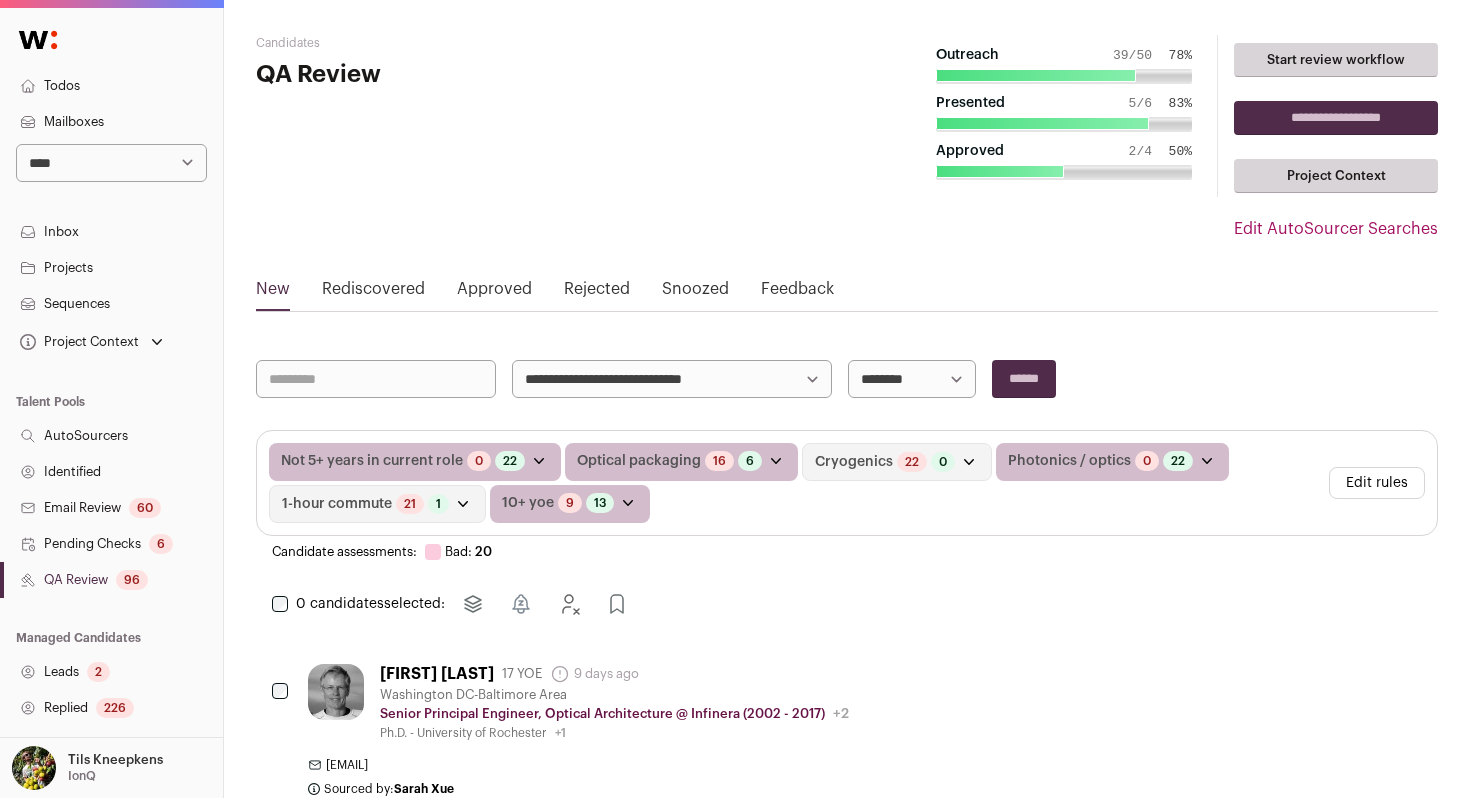 select on "*****" 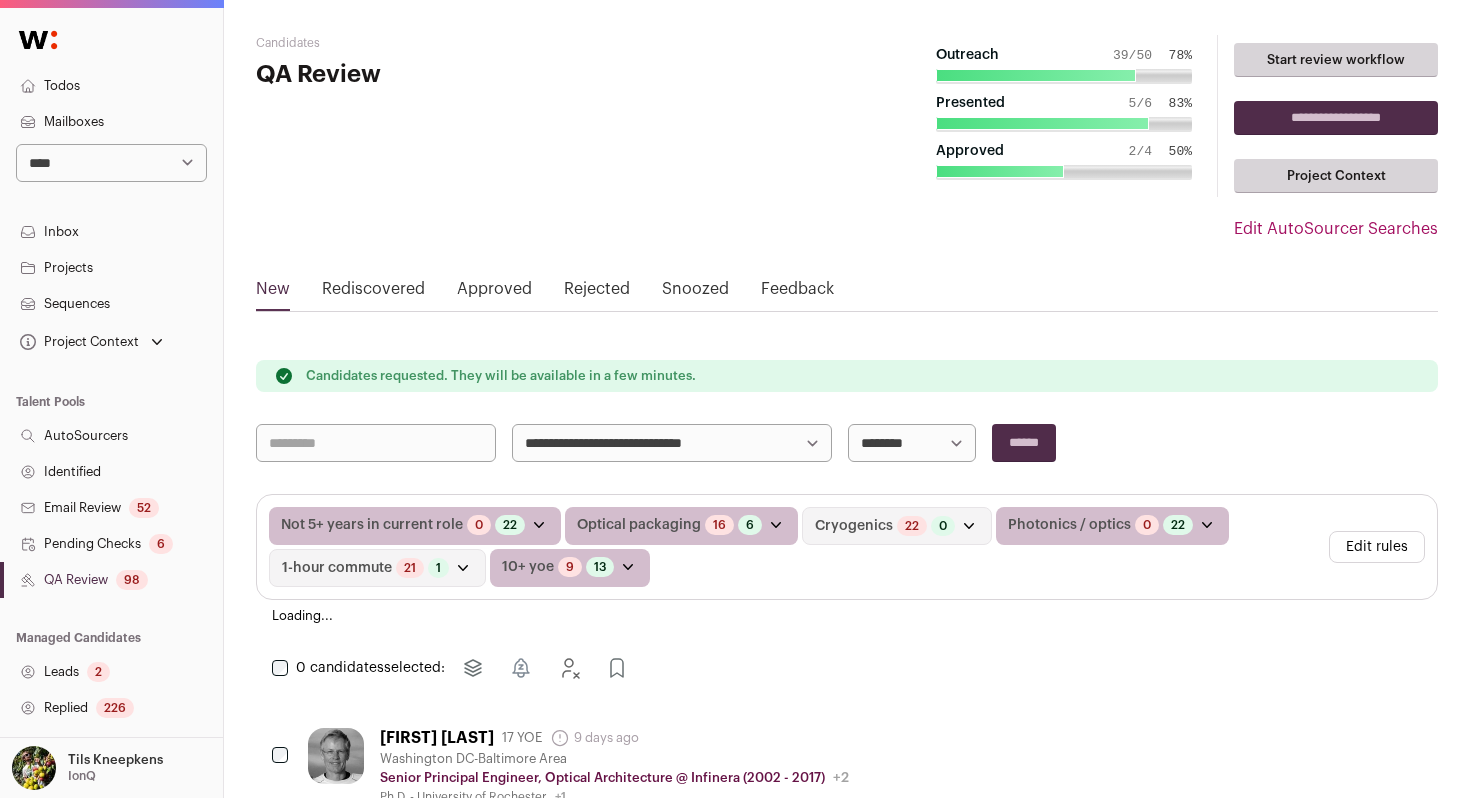 click on "Candidates requested. They will be available in a few minutes." at bounding box center [847, 376] 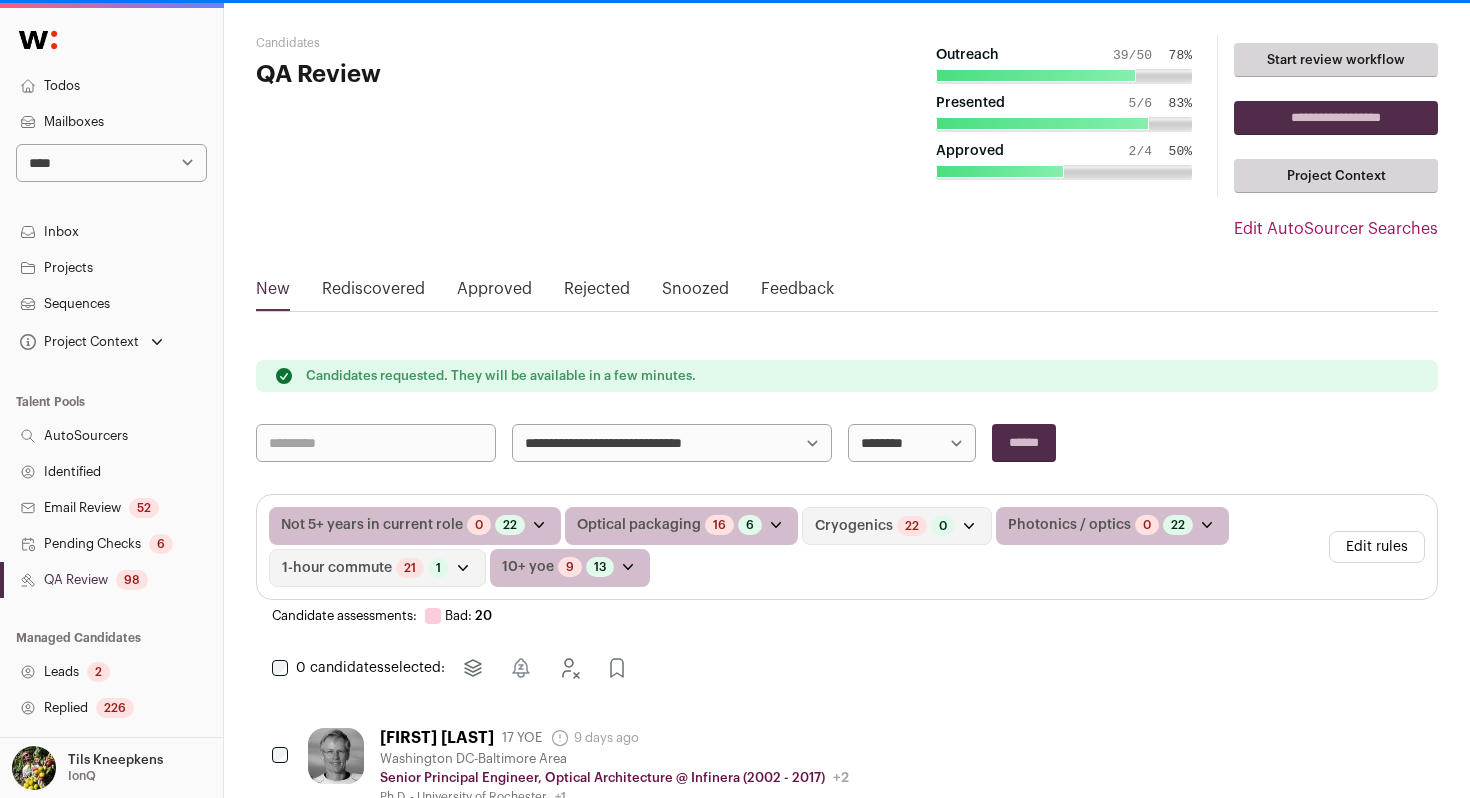 click on "**********" at bounding box center [735, 3661] 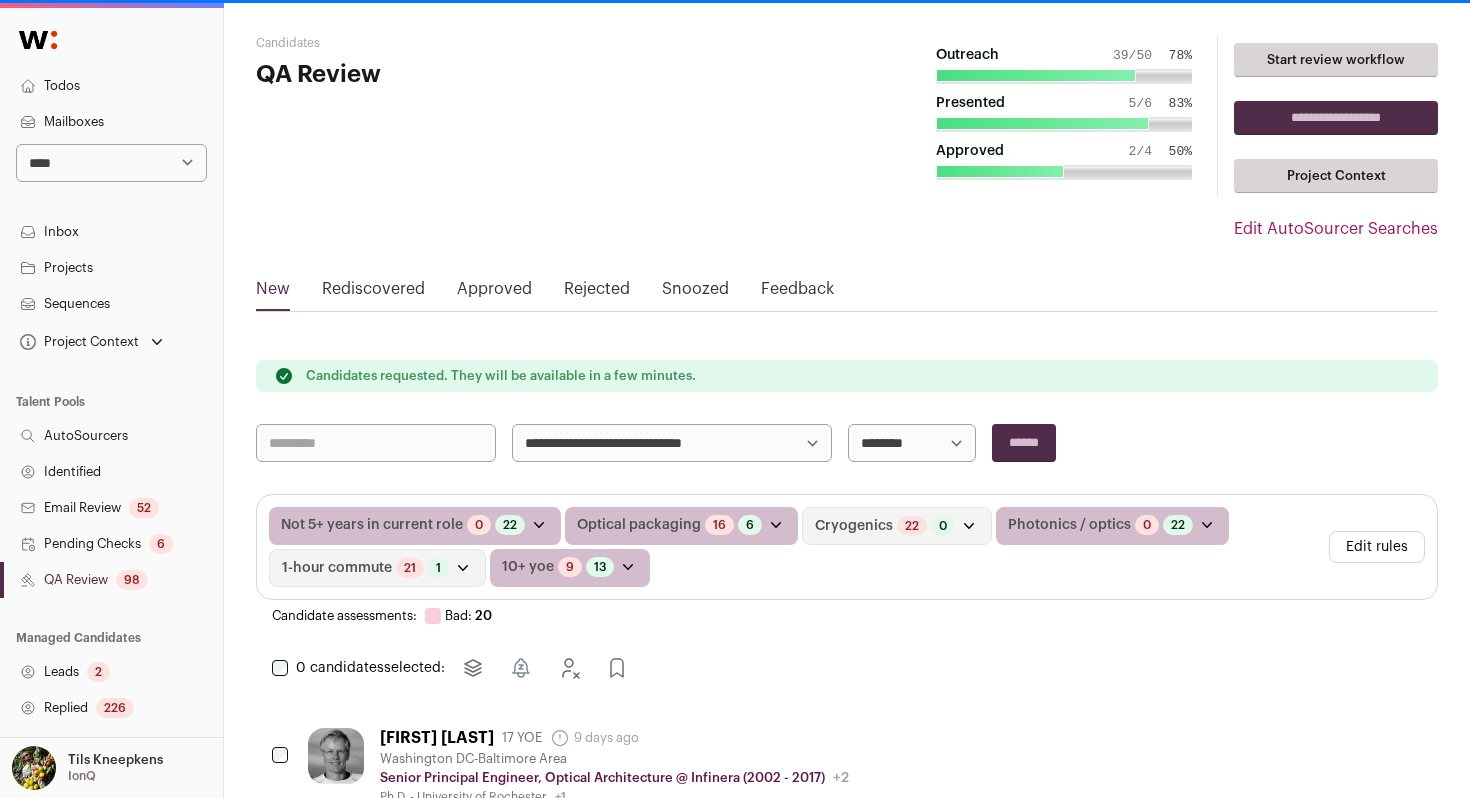click on "******" at bounding box center (1024, 443) 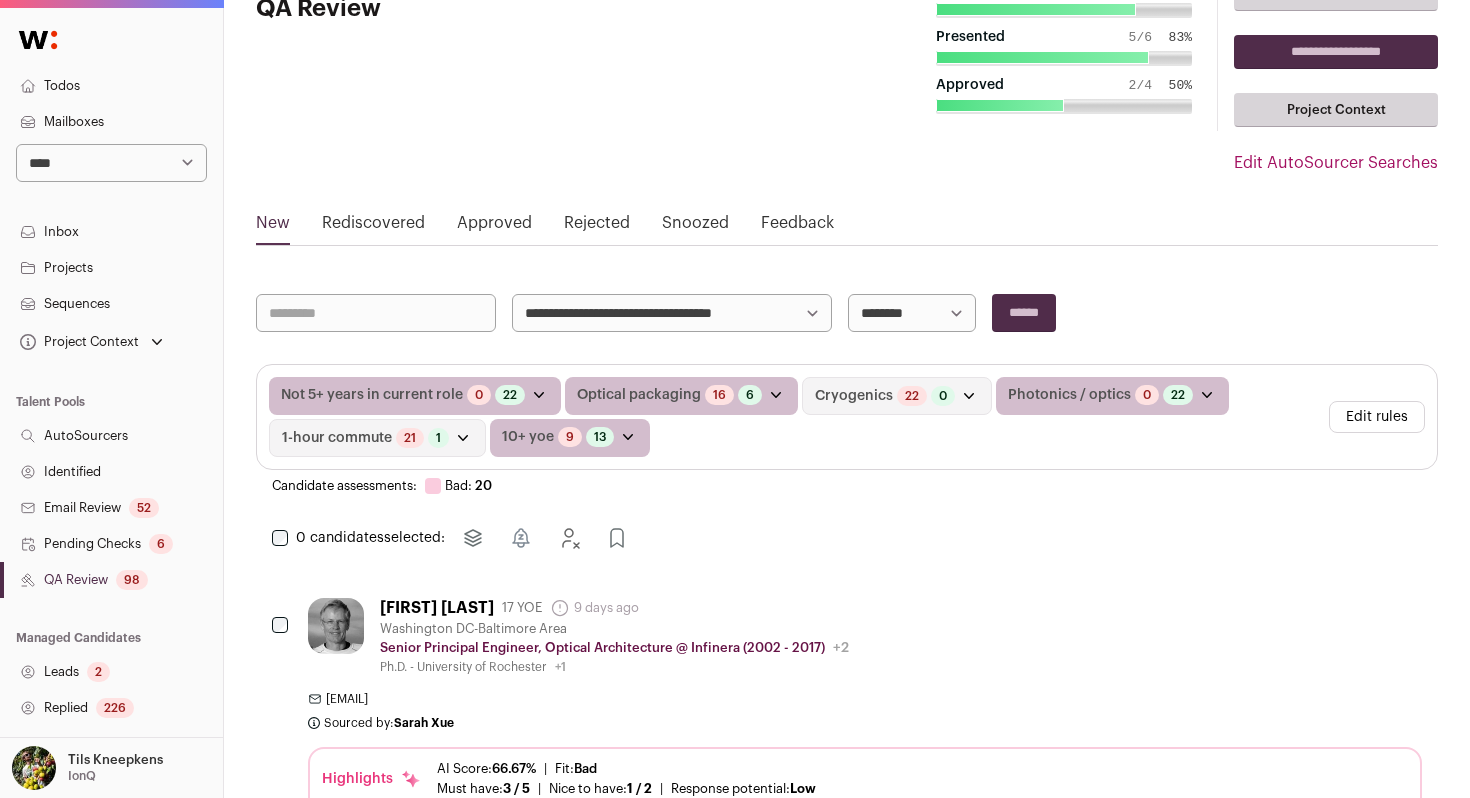 scroll, scrollTop: 104, scrollLeft: 0, axis: vertical 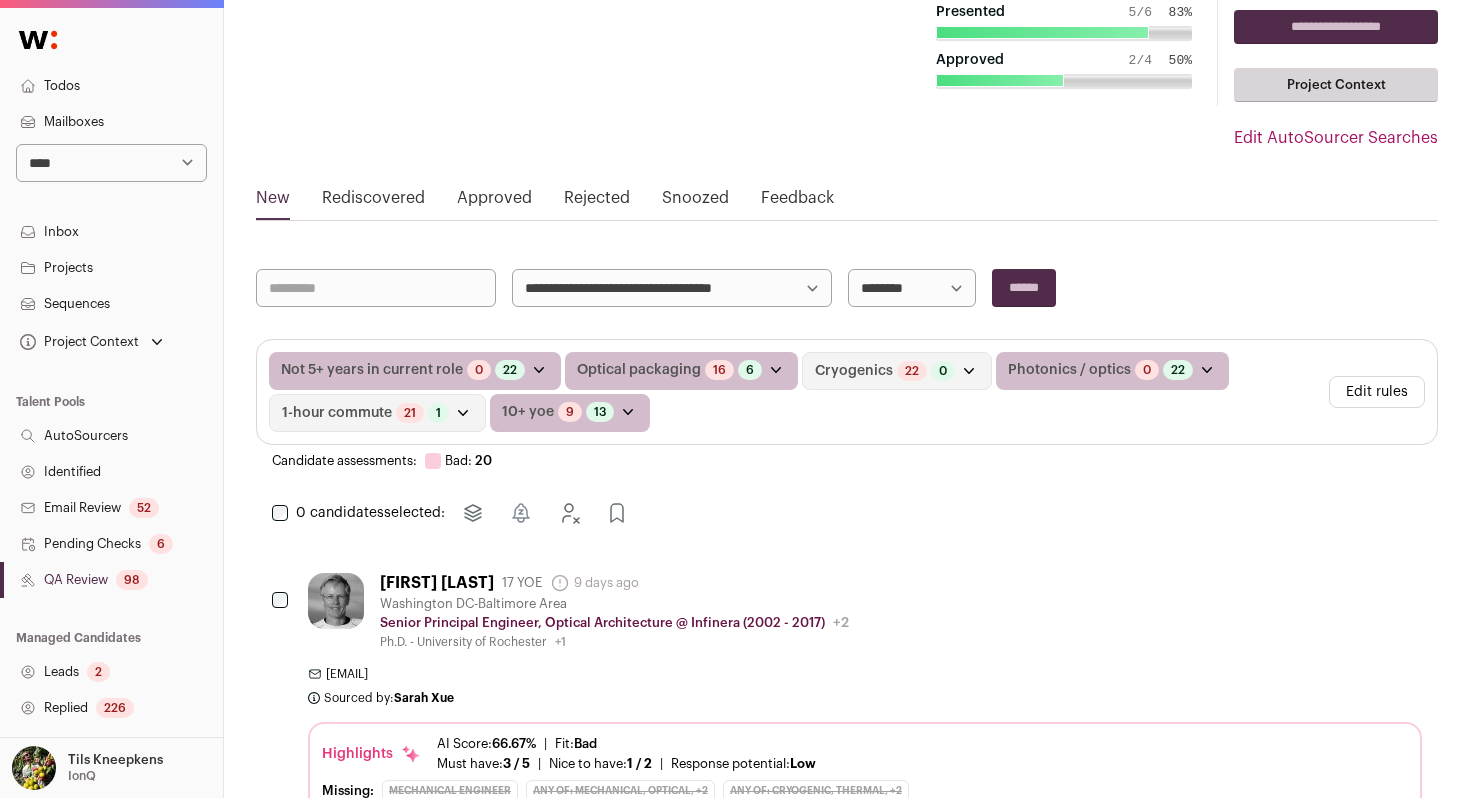 click on "**********" at bounding box center (672, 288) 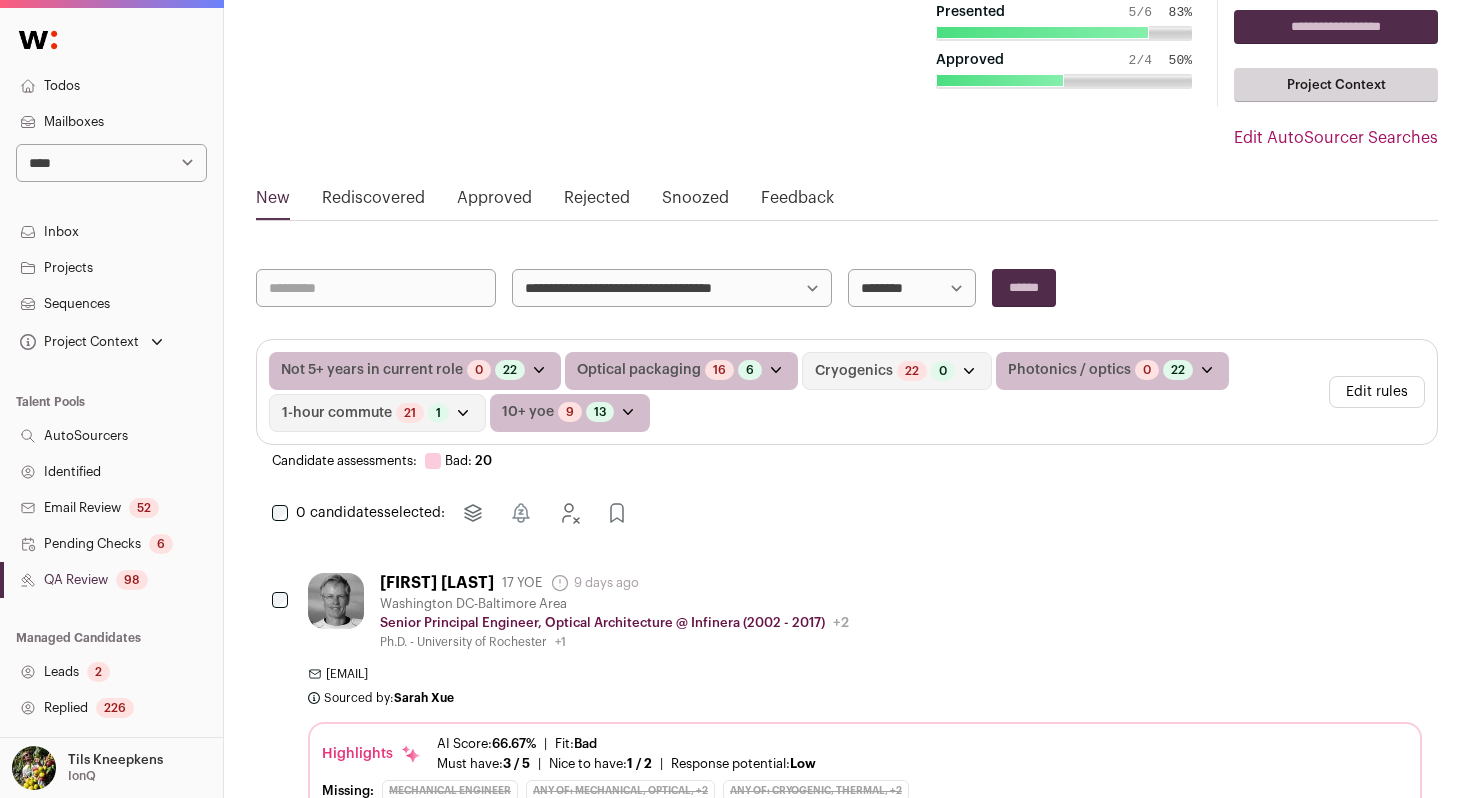 select on "*****" 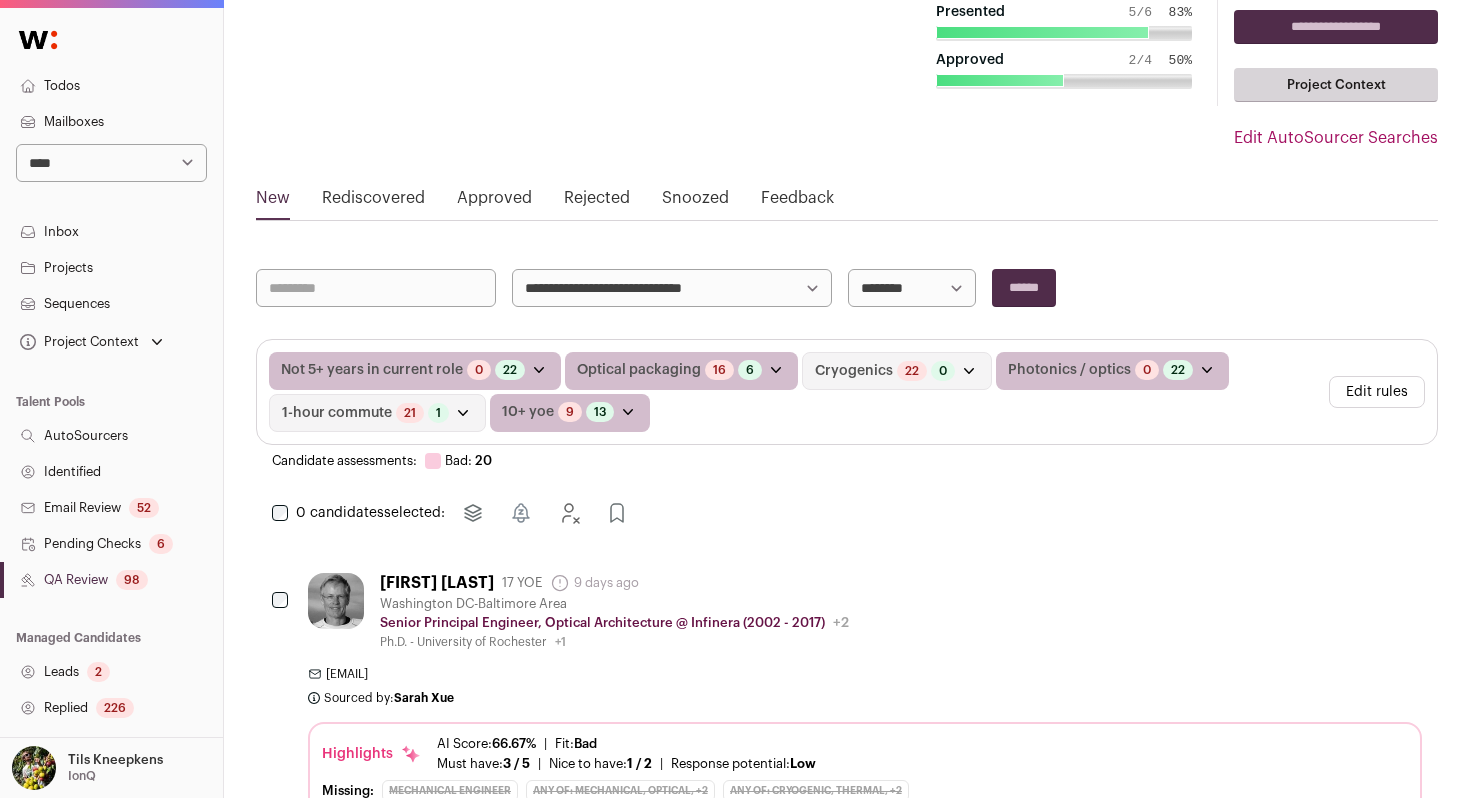 click on "******" at bounding box center [1024, 288] 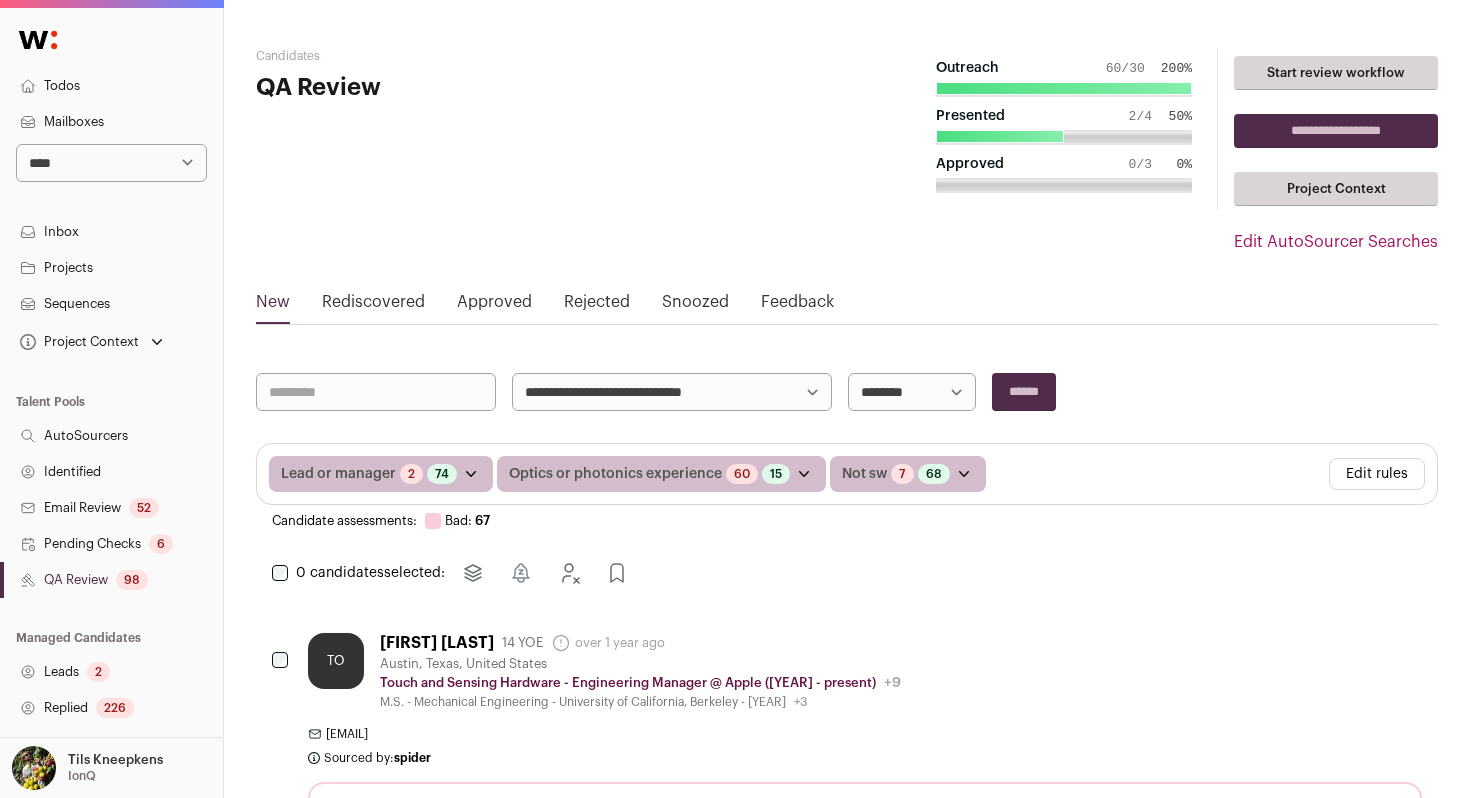 scroll, scrollTop: 10, scrollLeft: 0, axis: vertical 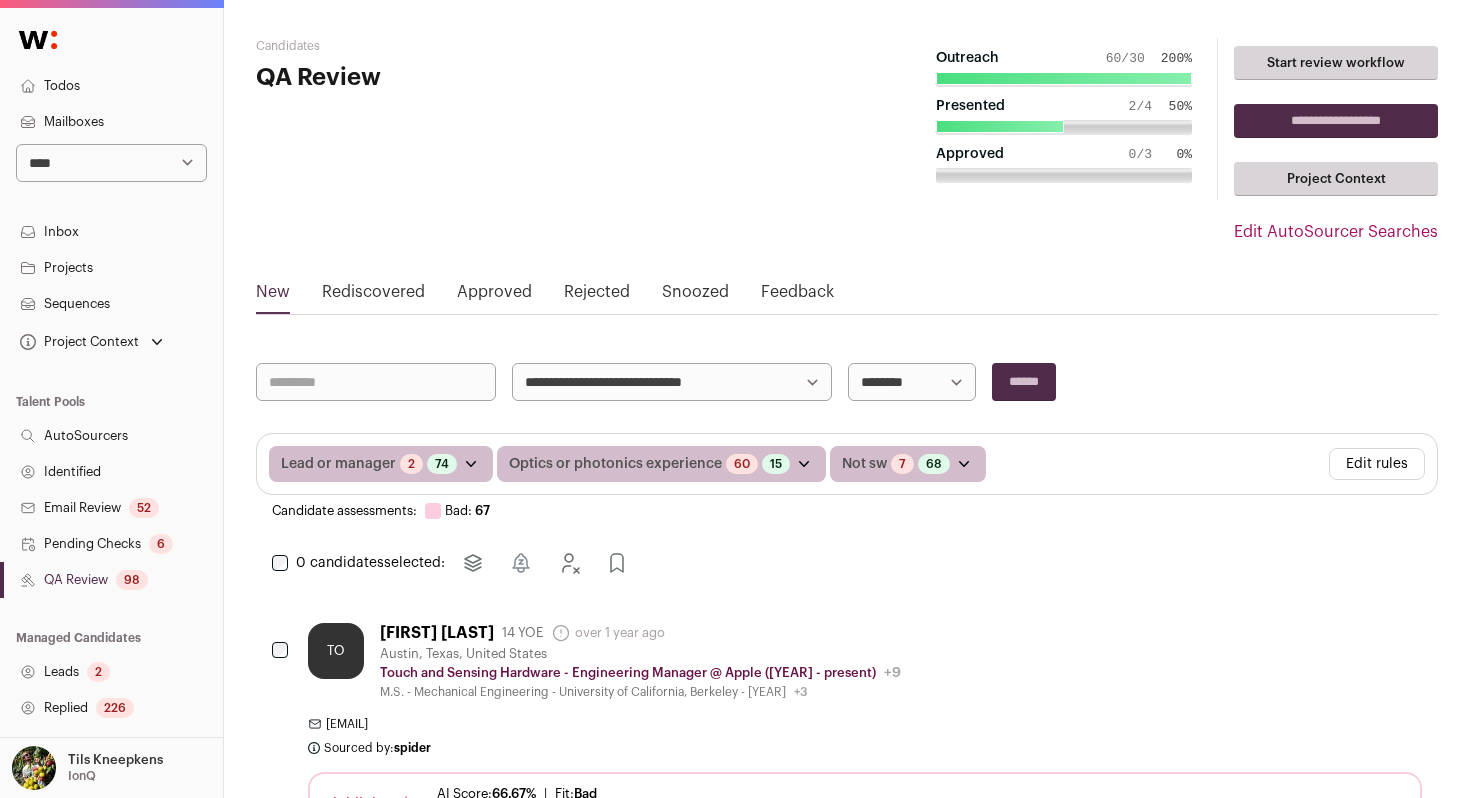 click on "**********" at bounding box center [1336, 121] 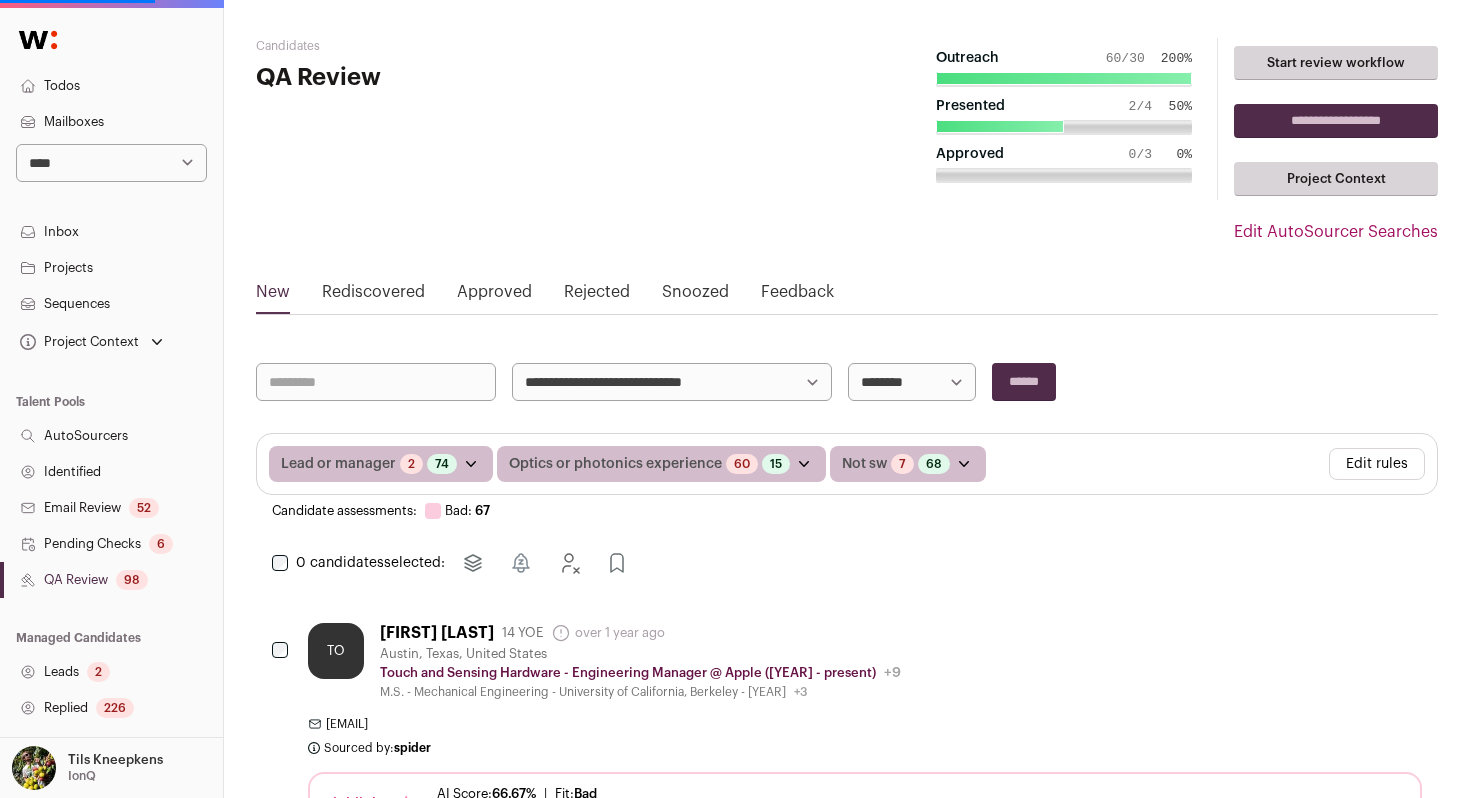 click on "**********" at bounding box center [672, 382] 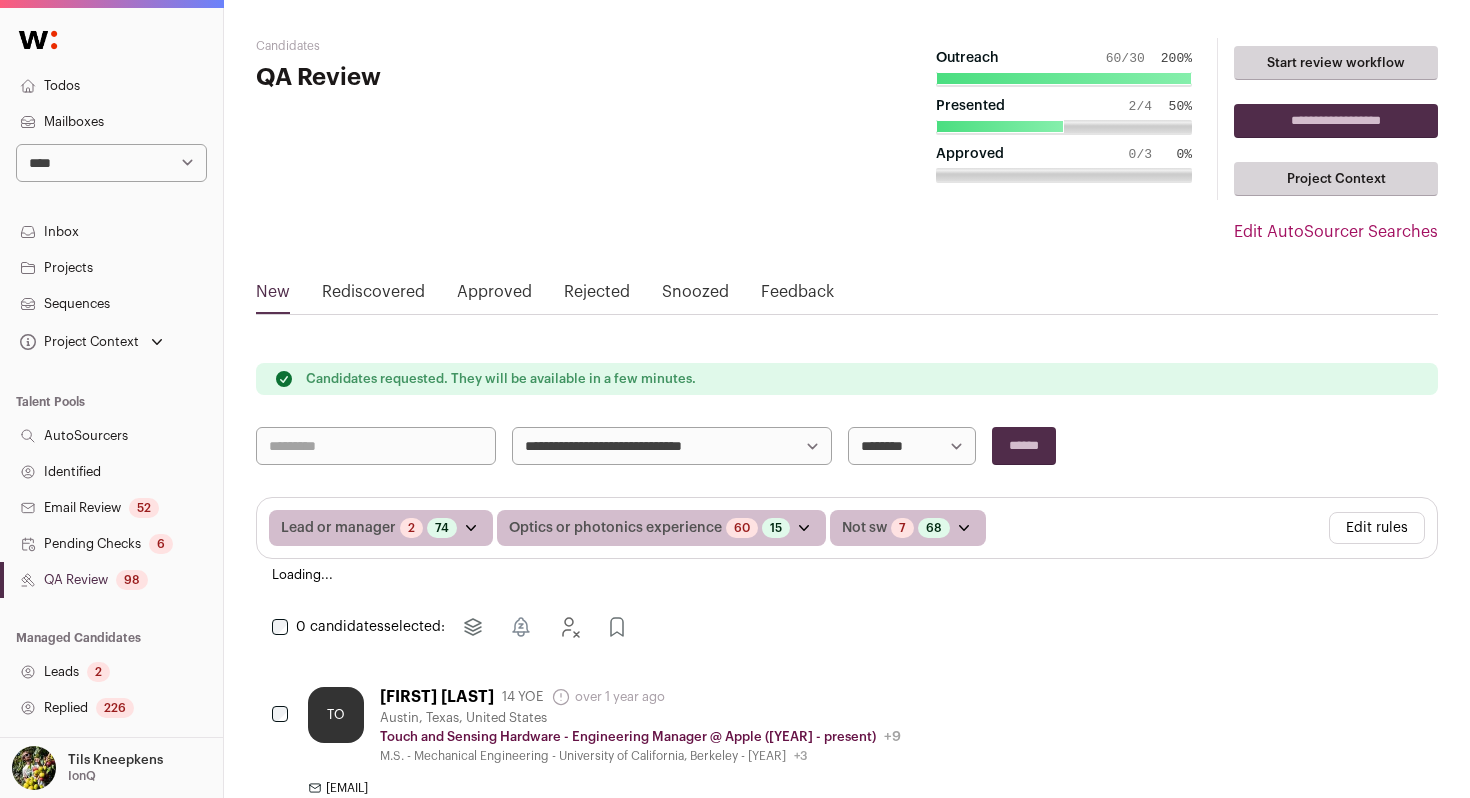 select on "*****" 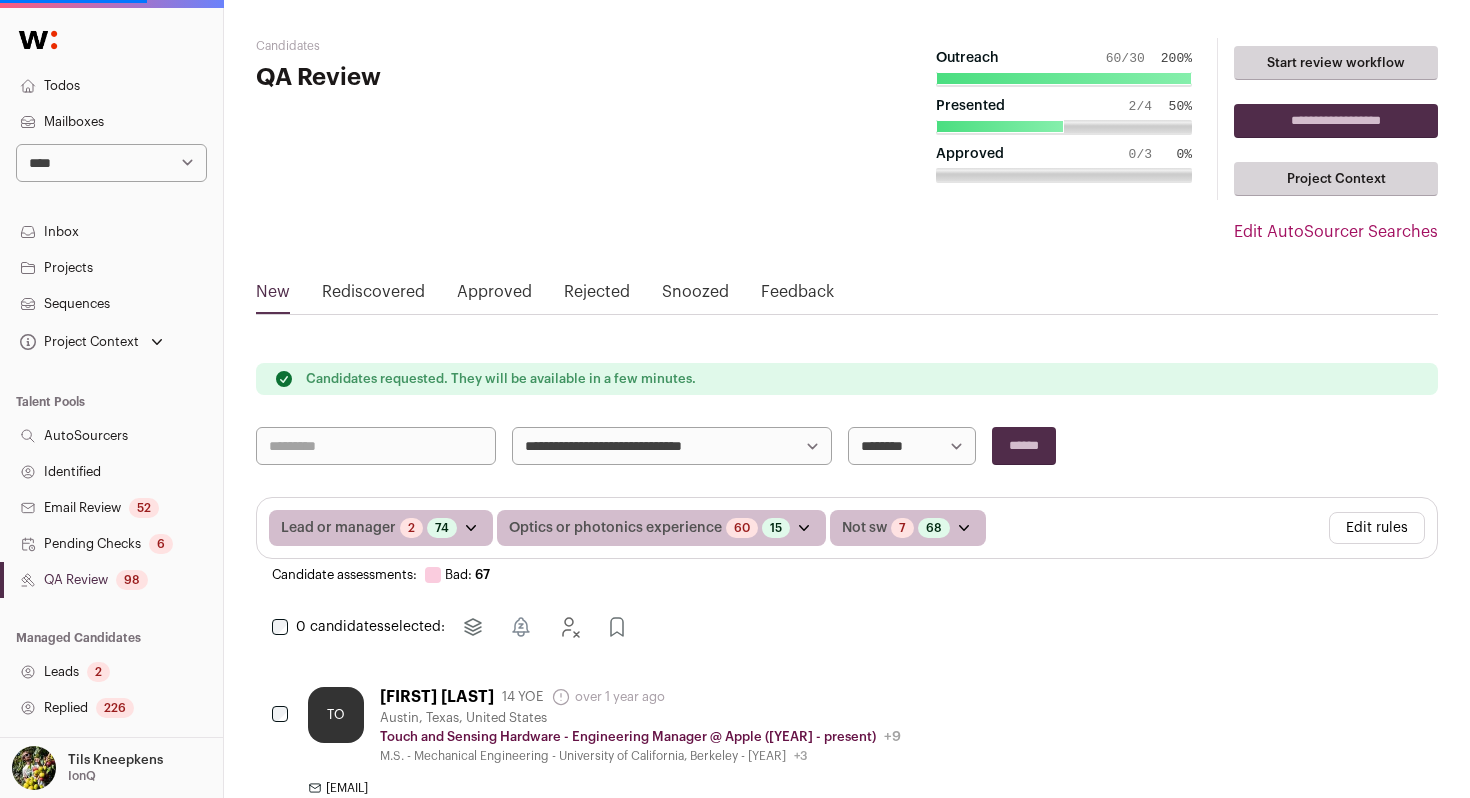 click on "******" at bounding box center [1024, 446] 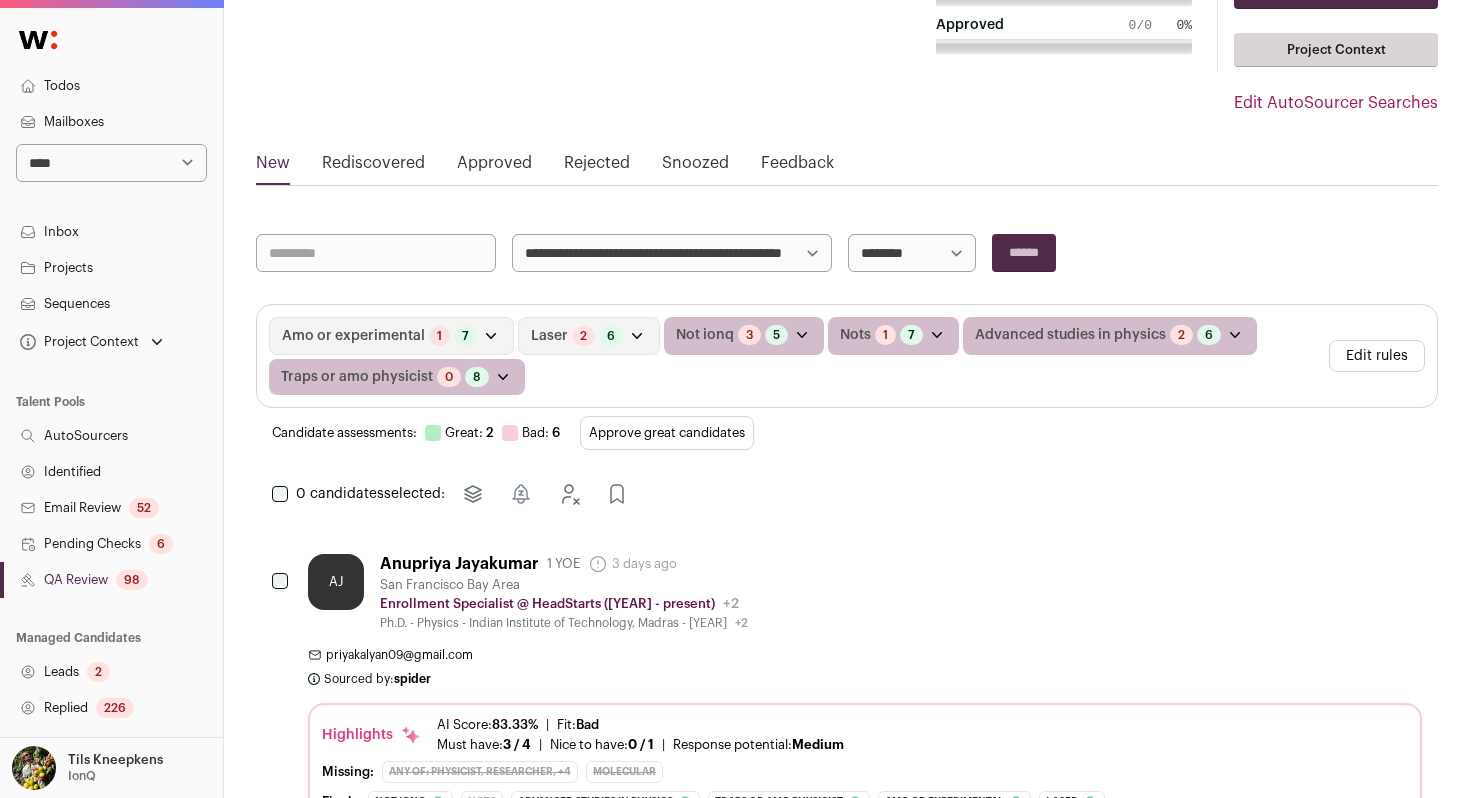 scroll, scrollTop: 155, scrollLeft: 0, axis: vertical 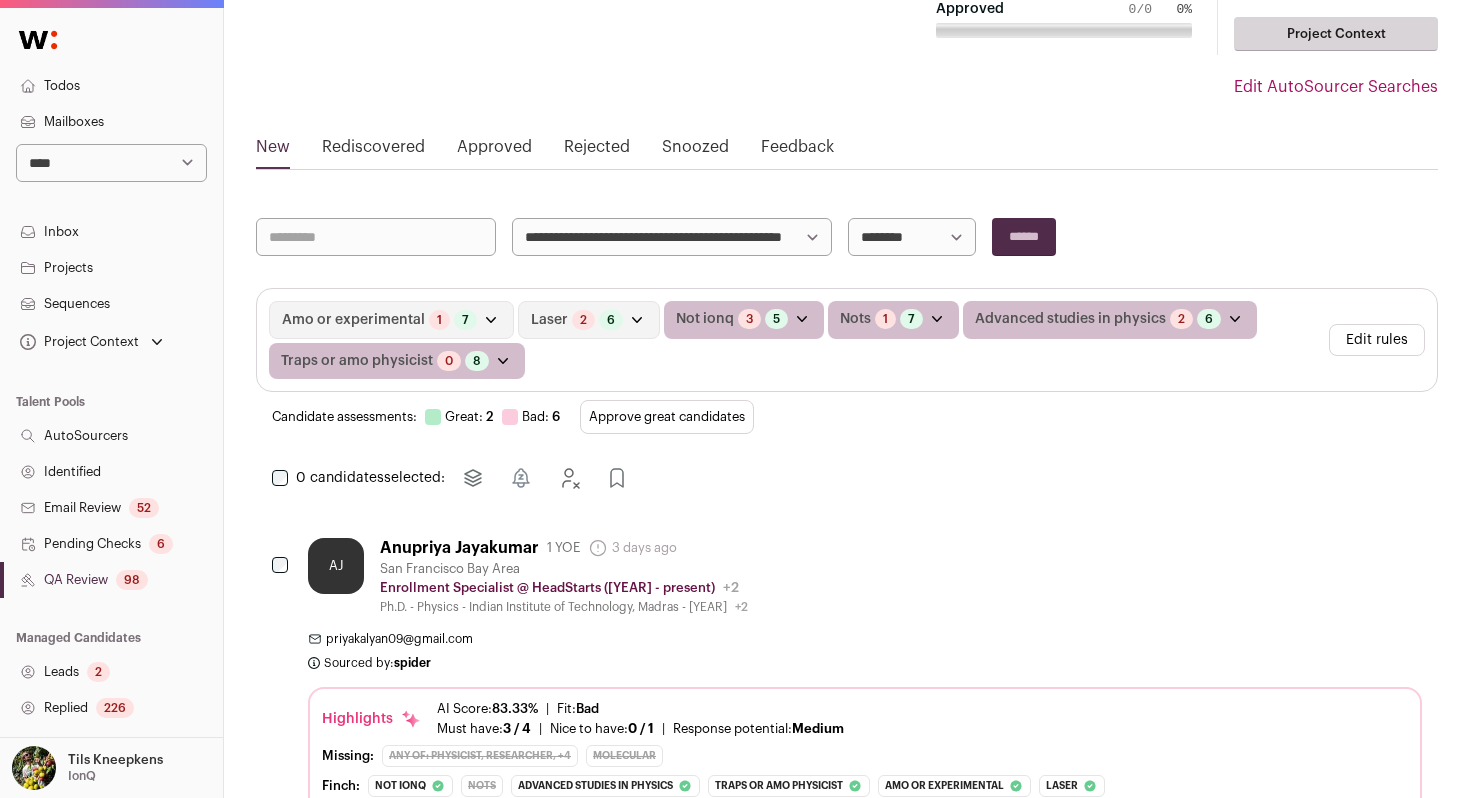 click on "Approve great candidates" at bounding box center [667, 417] 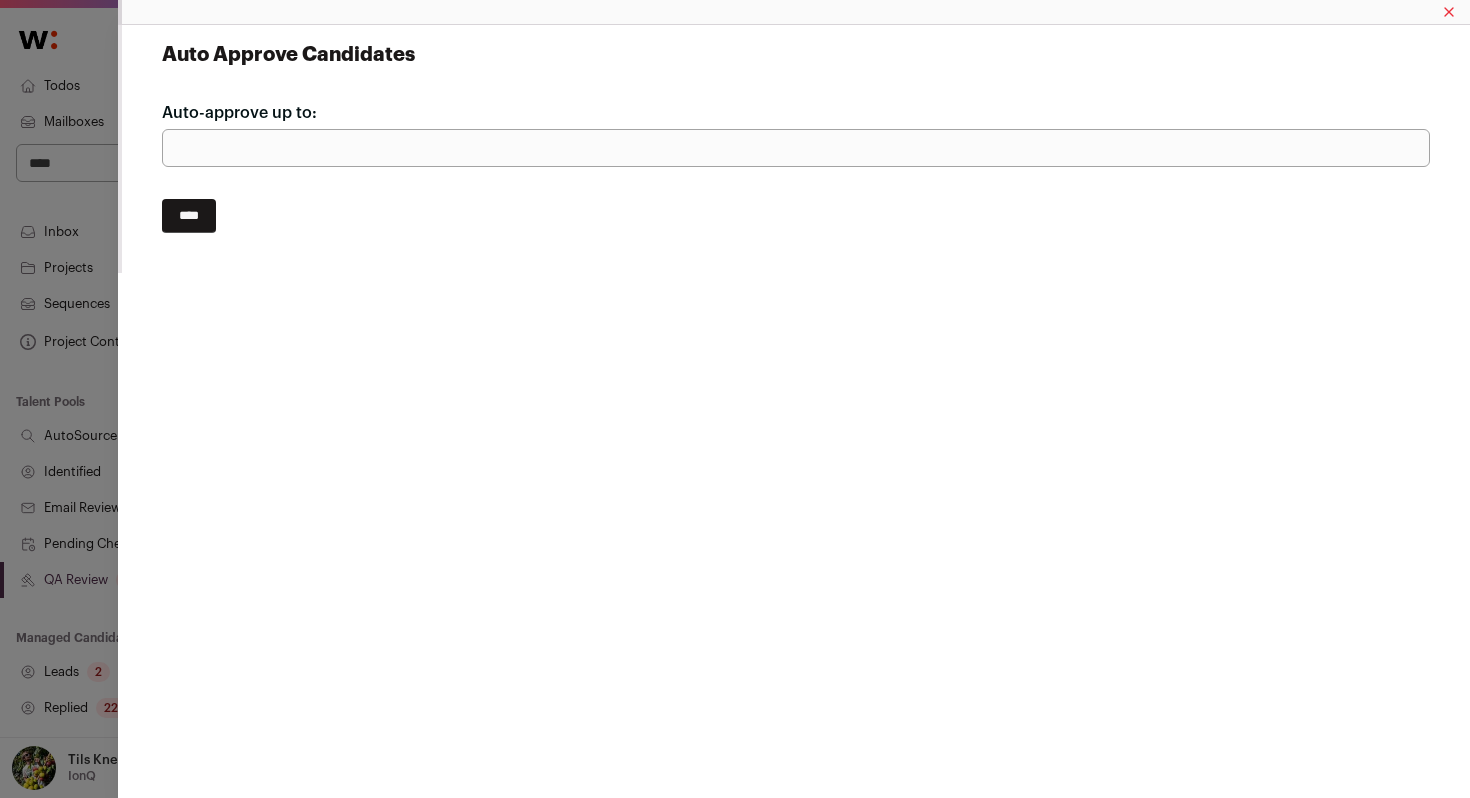 click on "****" at bounding box center [189, 216] 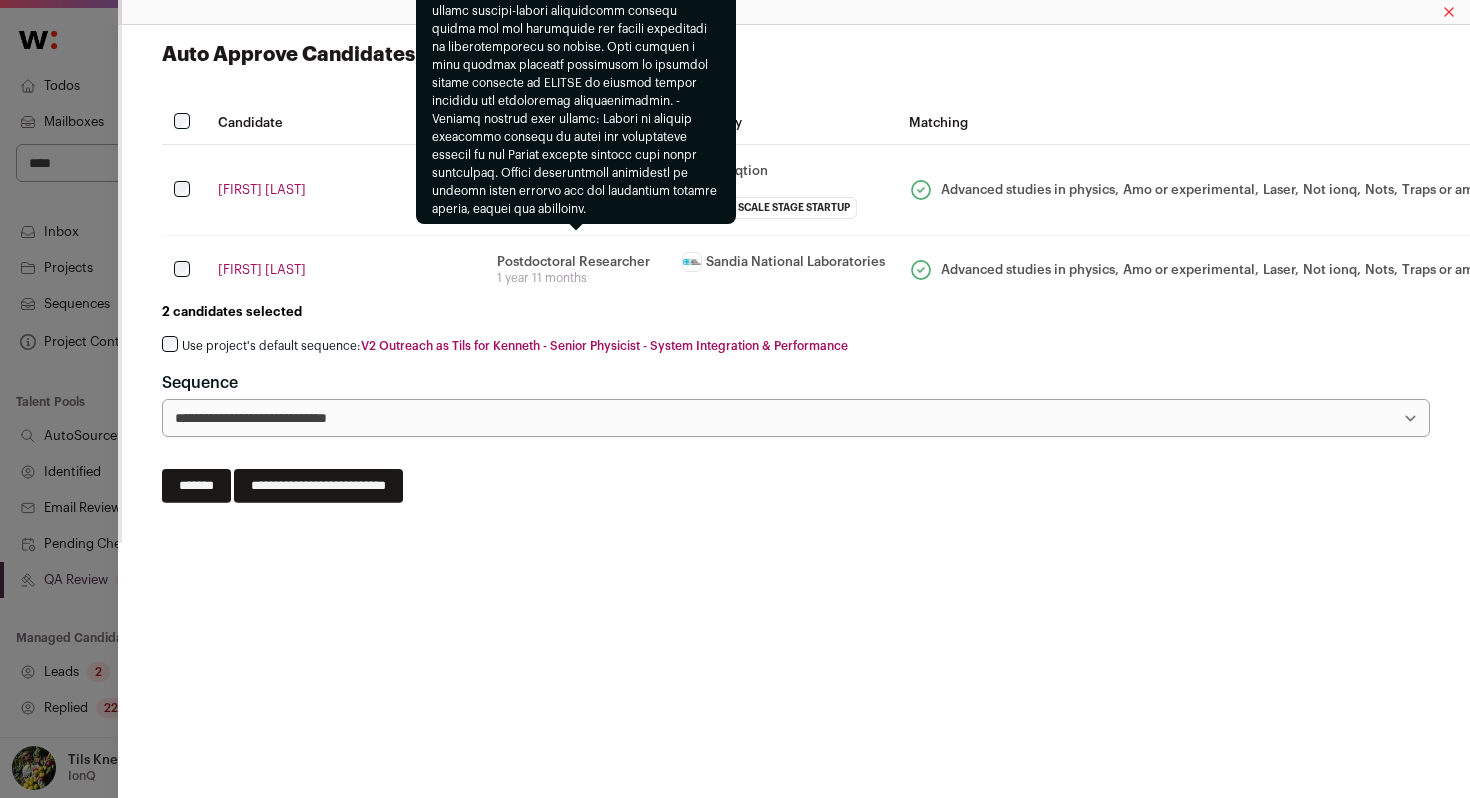scroll, scrollTop: 0, scrollLeft: 0, axis: both 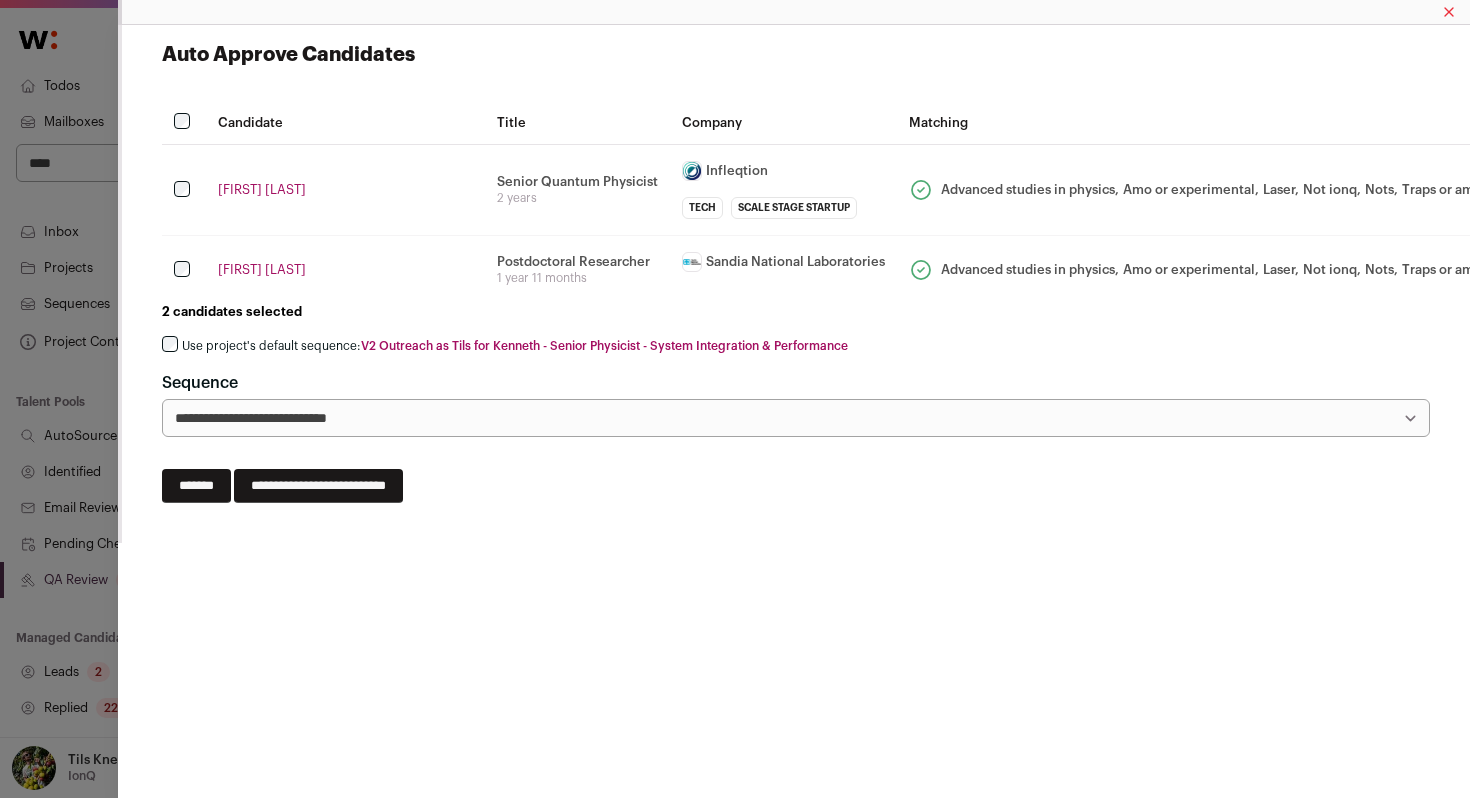 click on "Use project's default sequence:
V2 Outreach as Tils for Kenneth - Senior Physicist - System Integration & Performance" at bounding box center [515, 346] 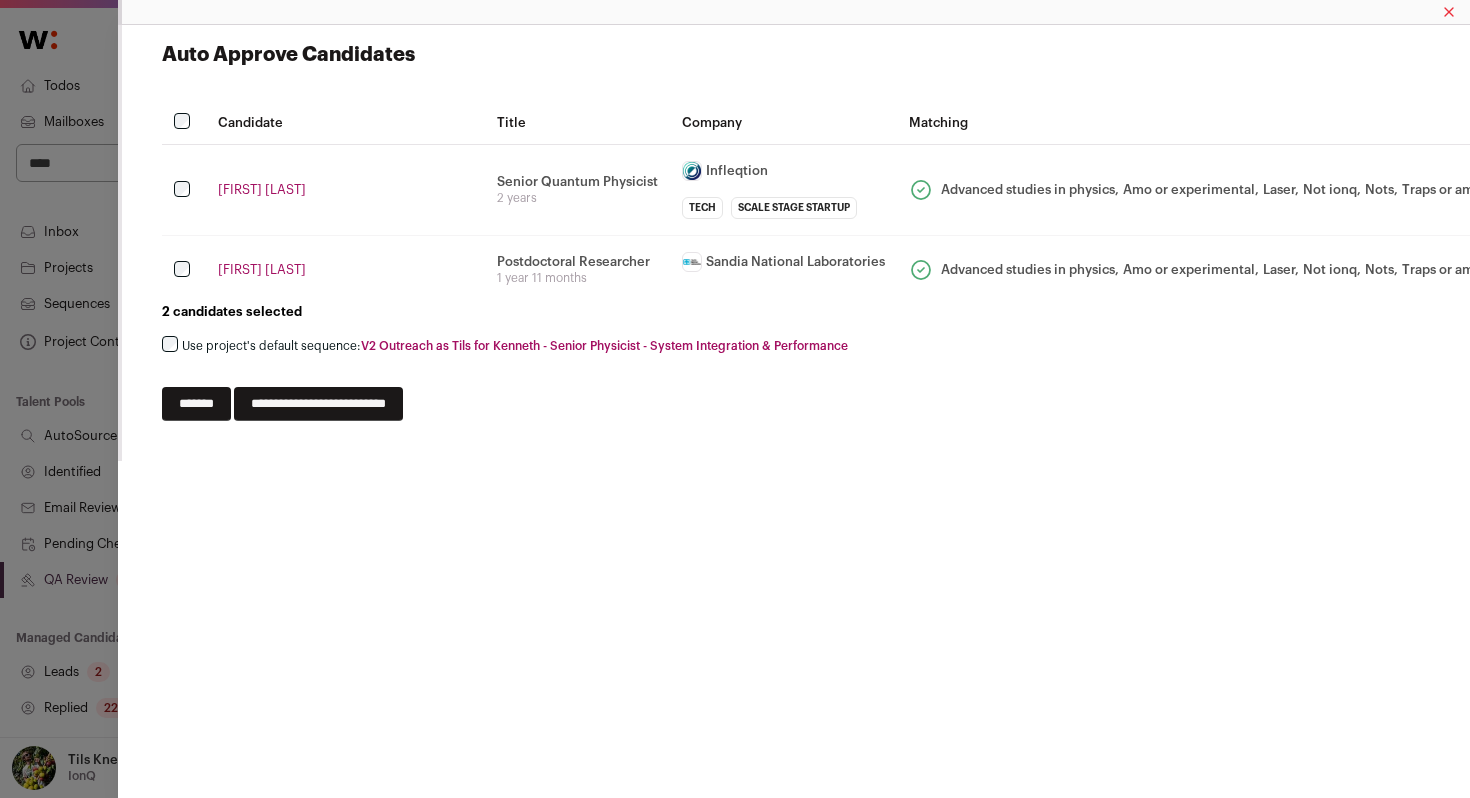 click on "**********" at bounding box center [318, 404] 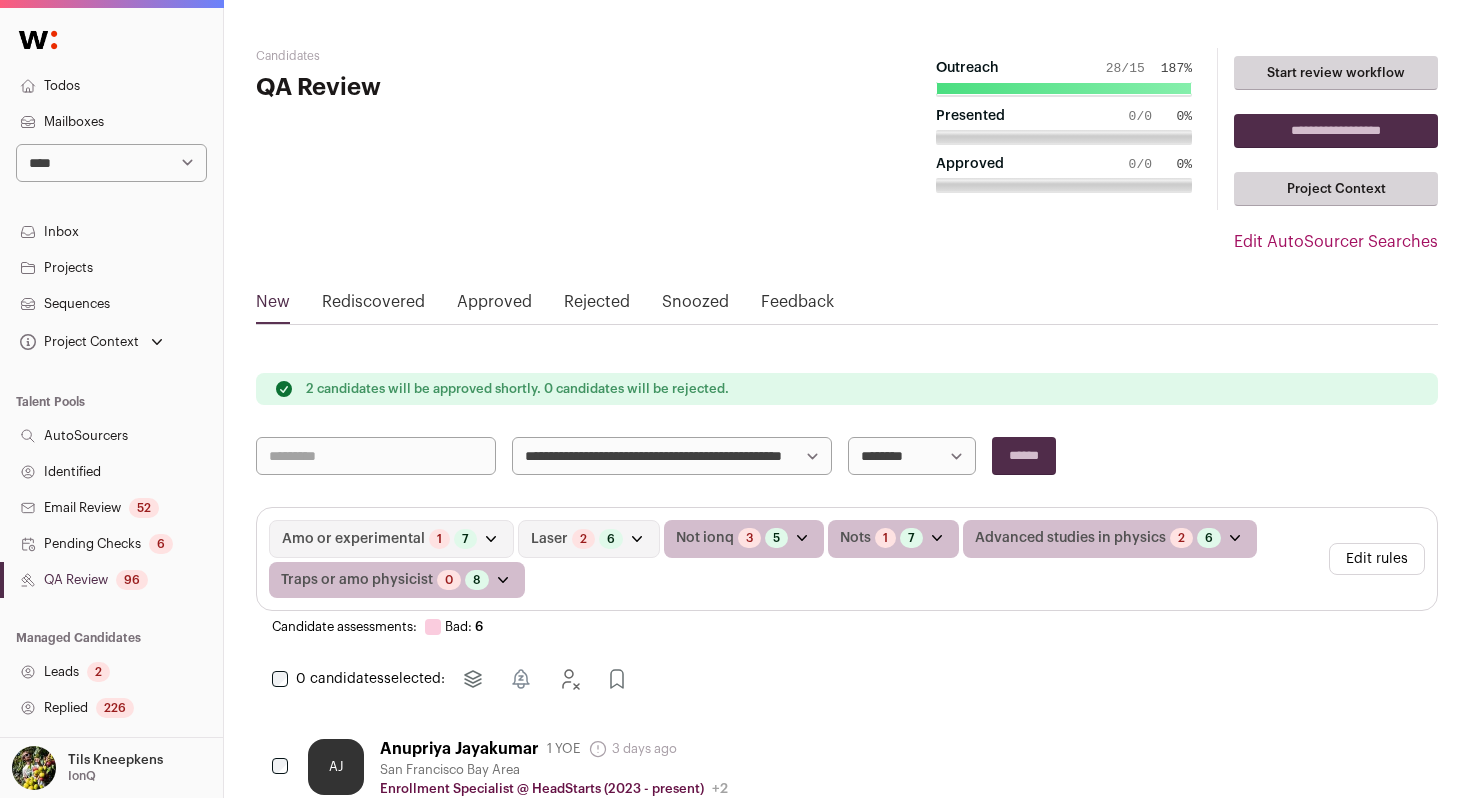 scroll, scrollTop: 0, scrollLeft: 0, axis: both 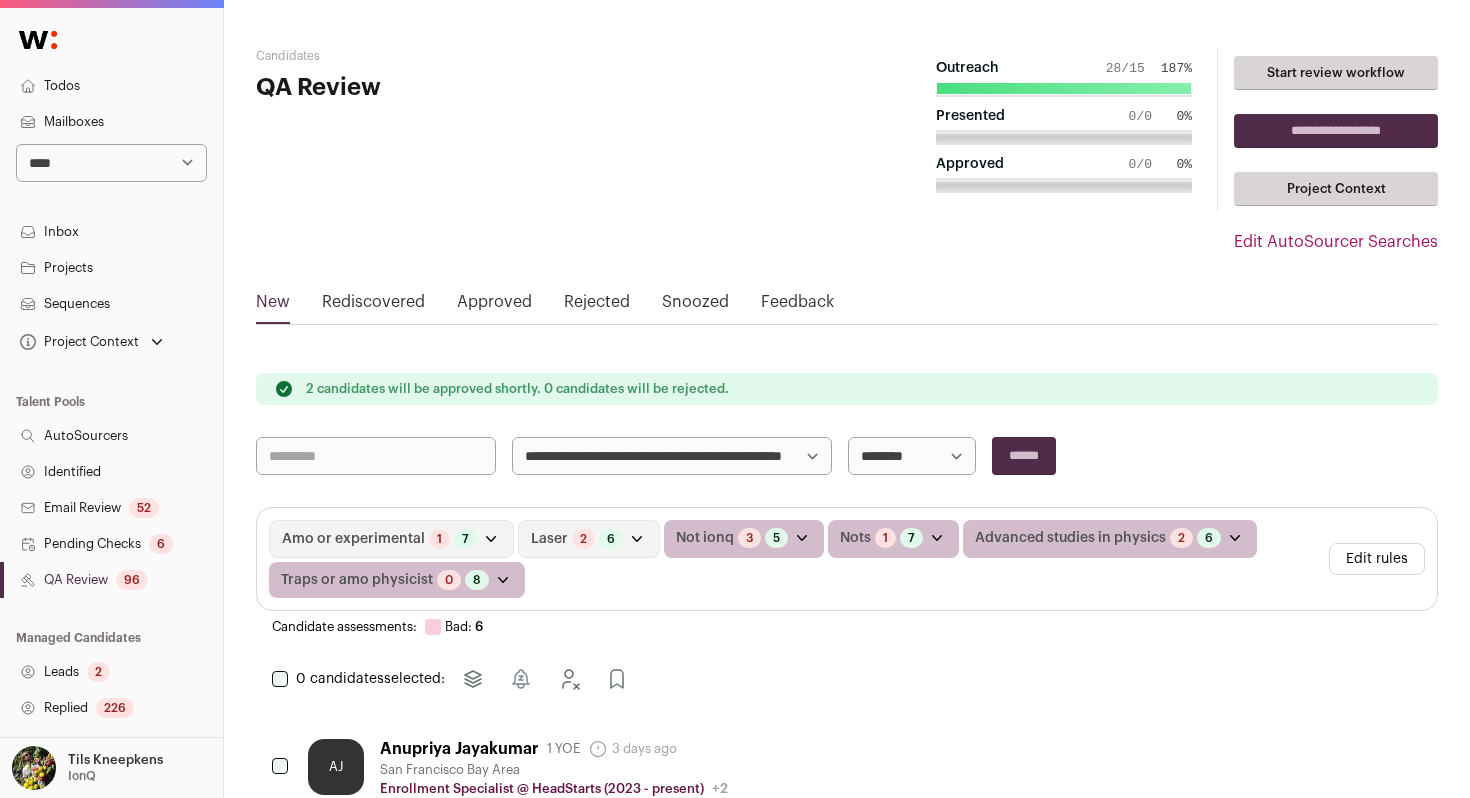 click on "Todos" at bounding box center [111, 86] 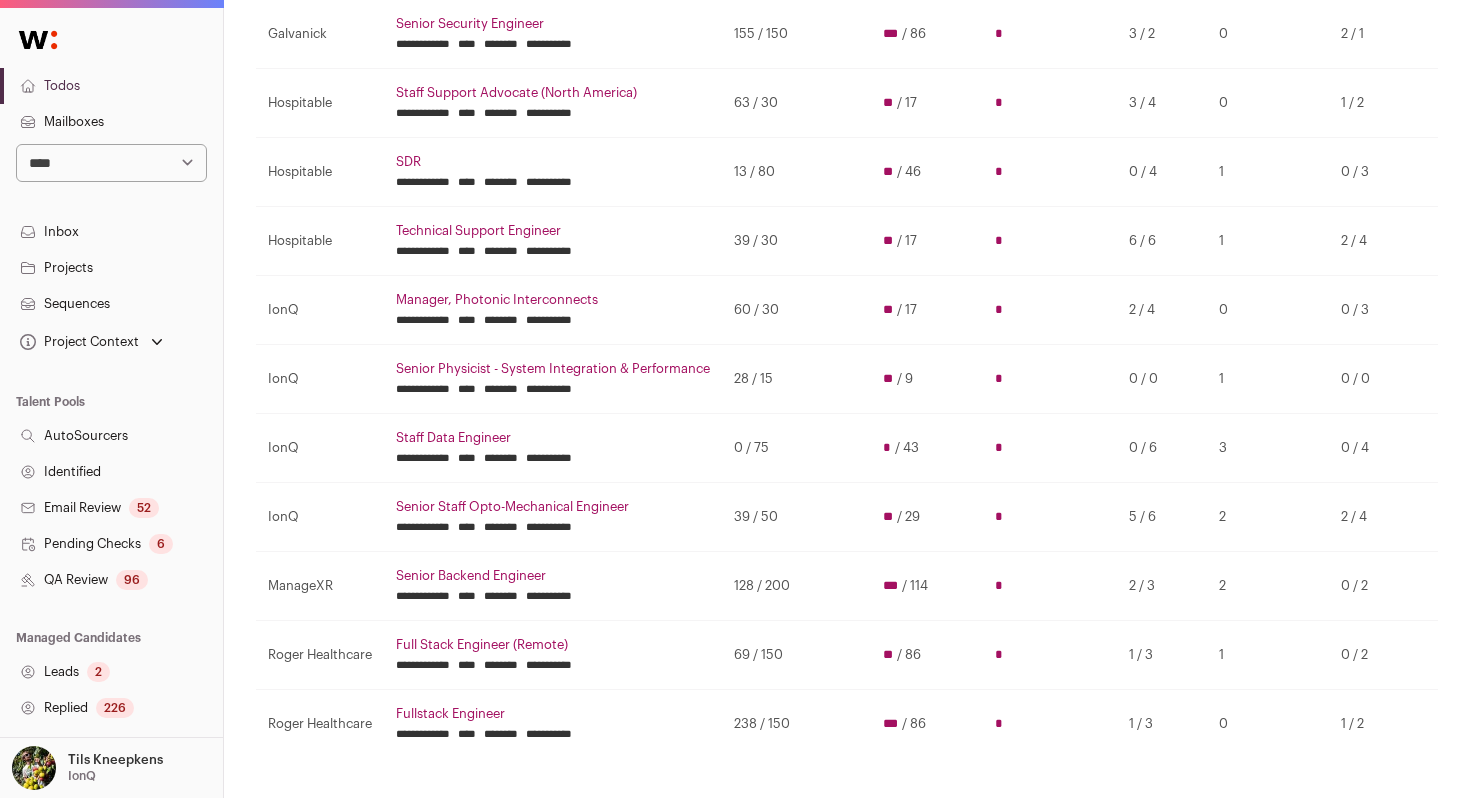 scroll, scrollTop: 252, scrollLeft: 0, axis: vertical 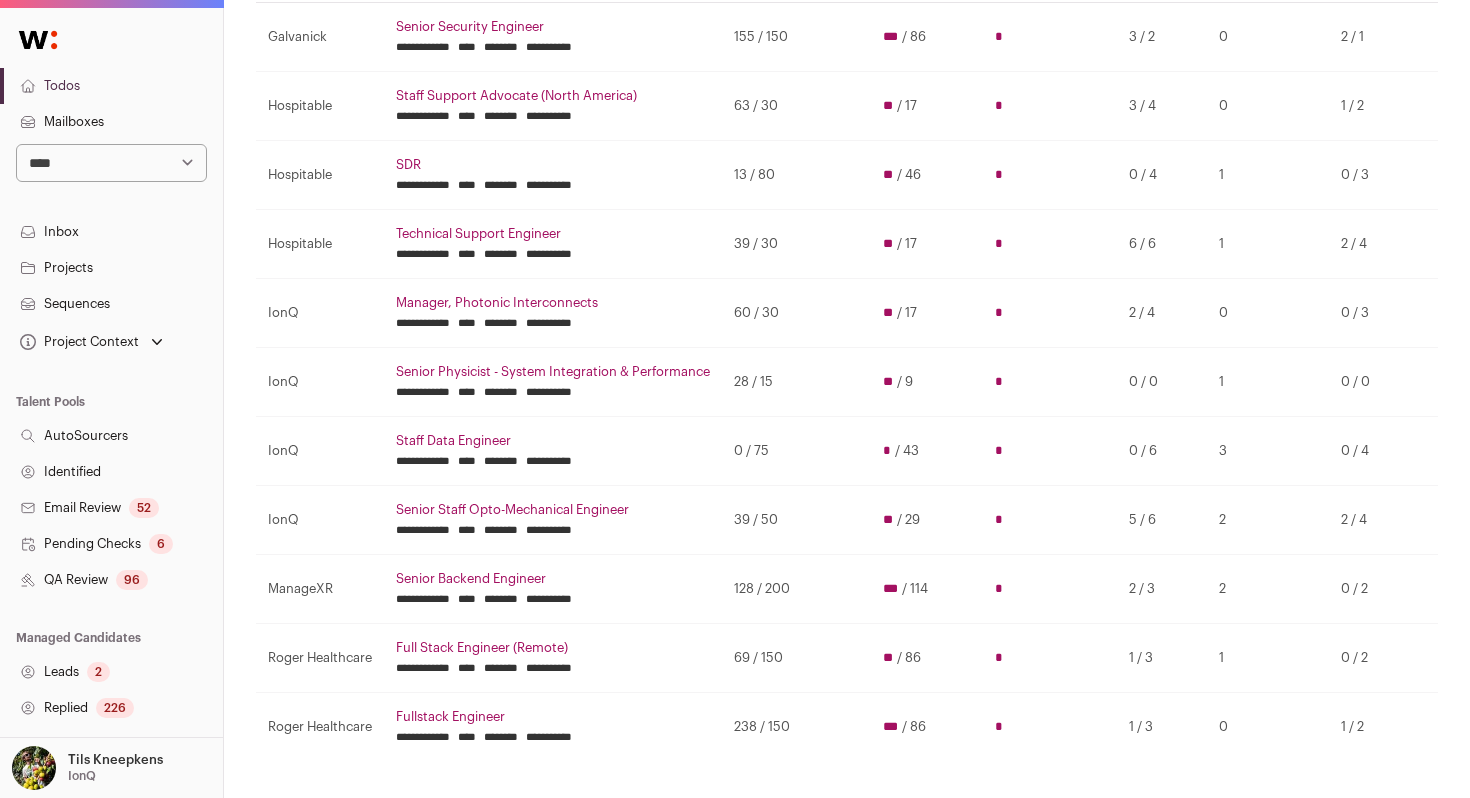 click on "Full Stack Engineer (Remote)" at bounding box center (553, 648) 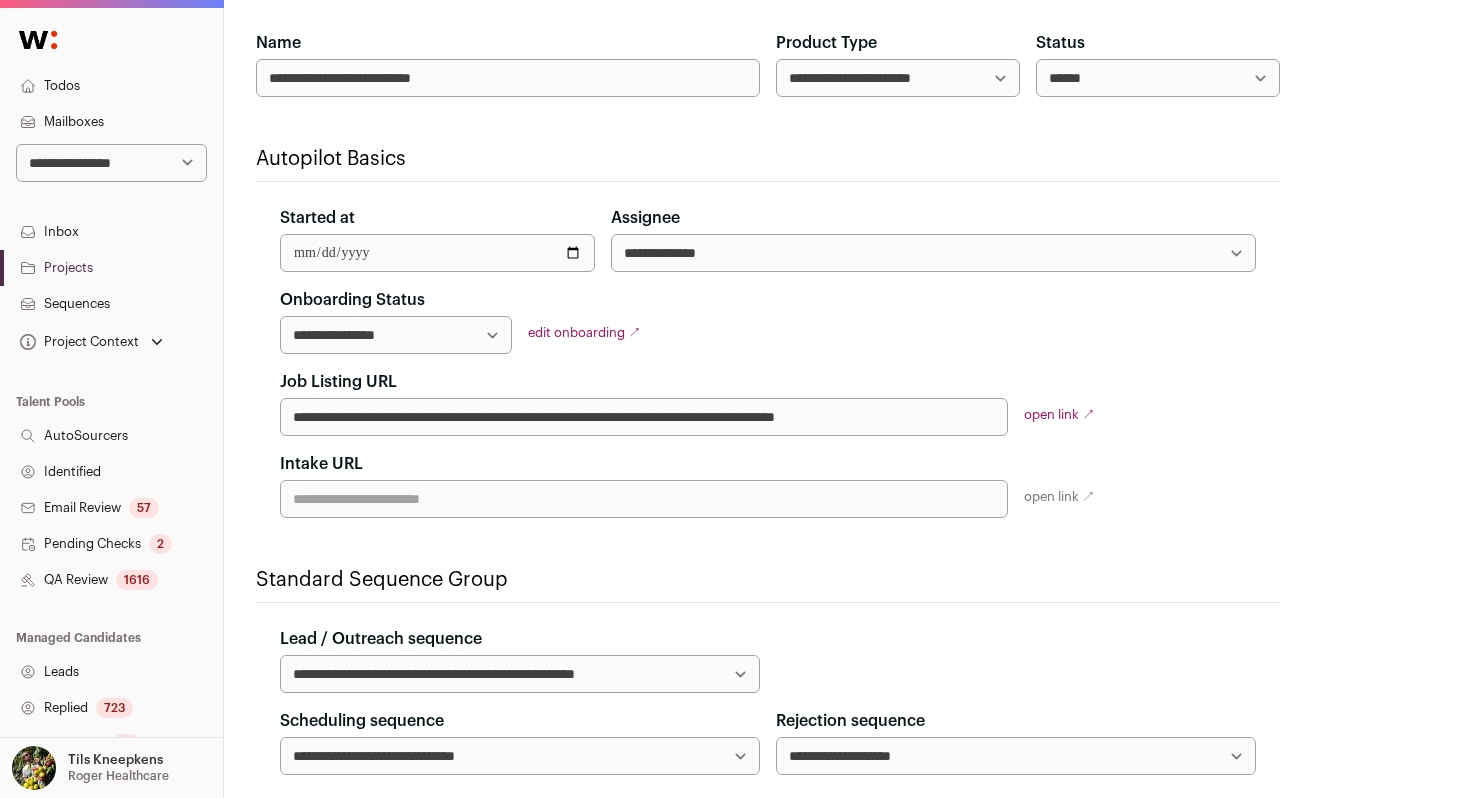 scroll, scrollTop: 0, scrollLeft: 0, axis: both 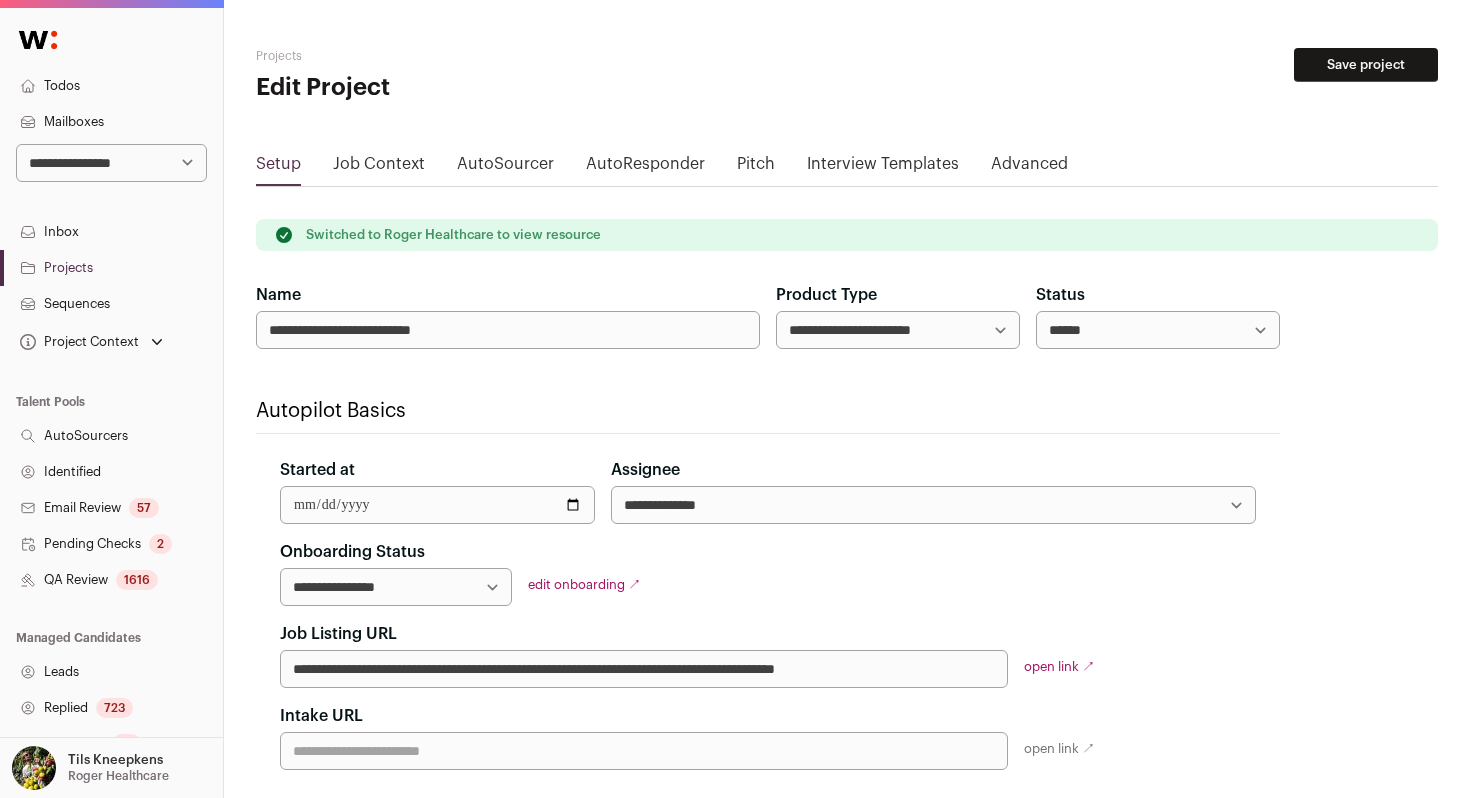 click on "QA Review
1616" at bounding box center (111, 580) 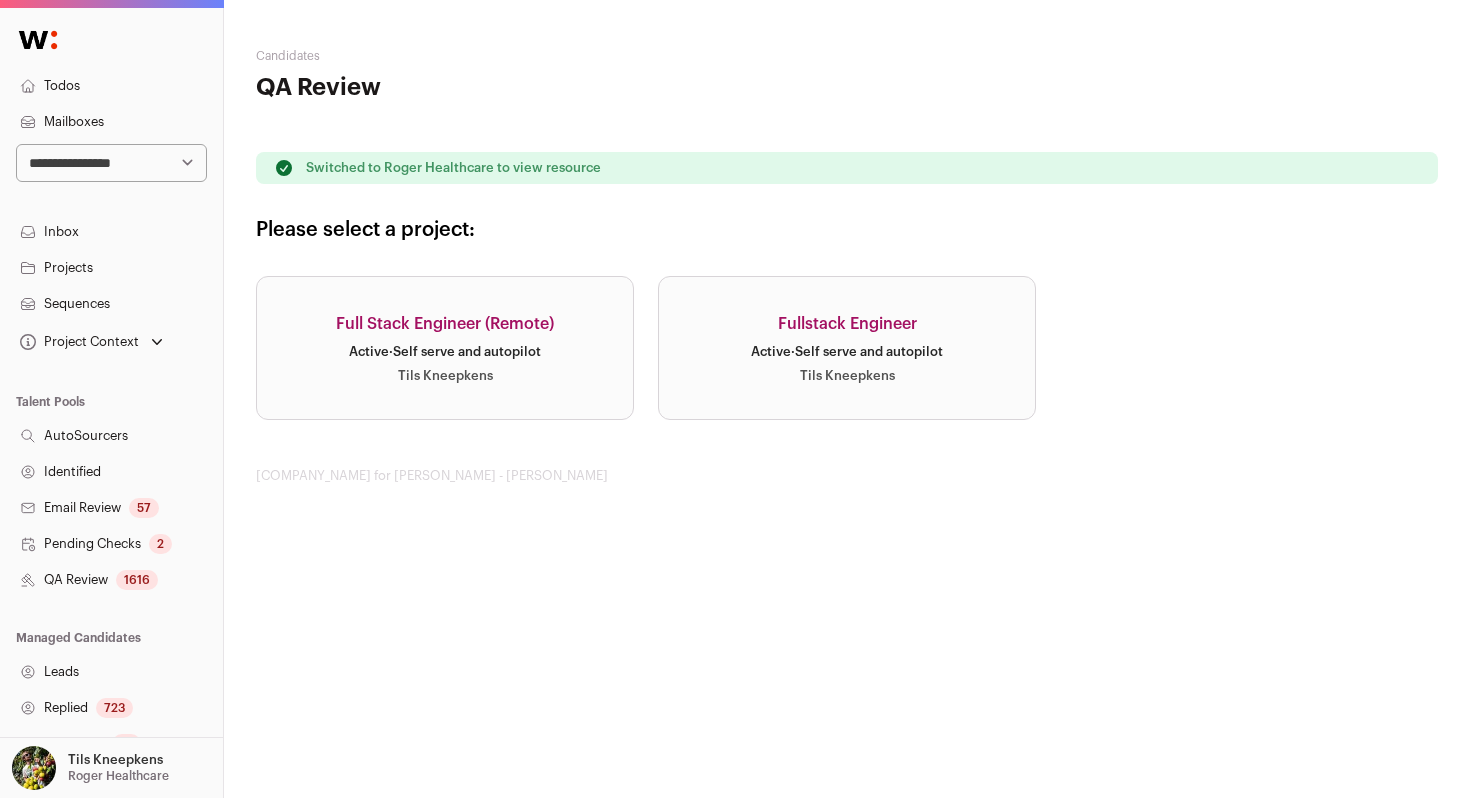 click on "Full Stack Engineer (Remote)" at bounding box center [445, 324] 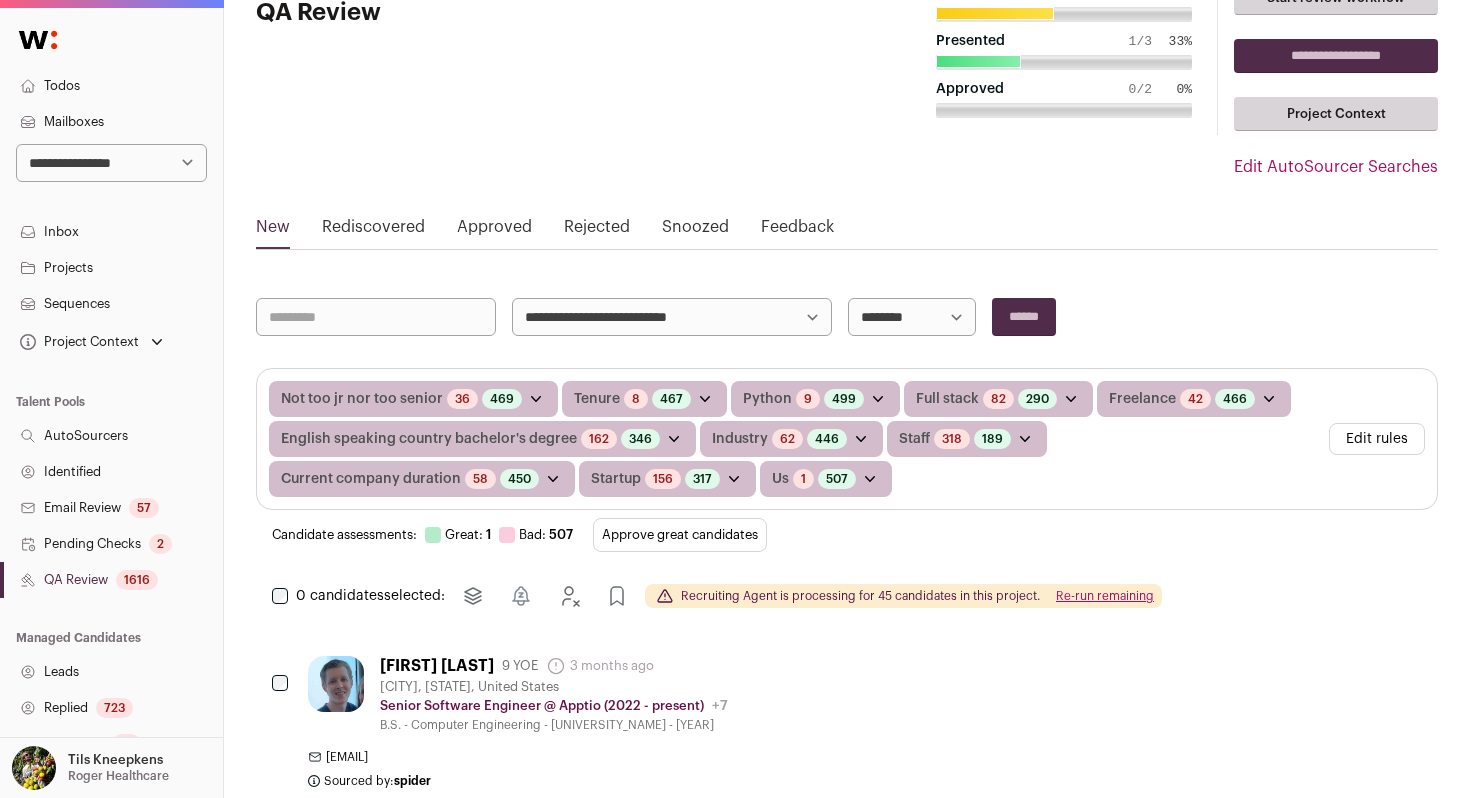 scroll, scrollTop: 92, scrollLeft: 0, axis: vertical 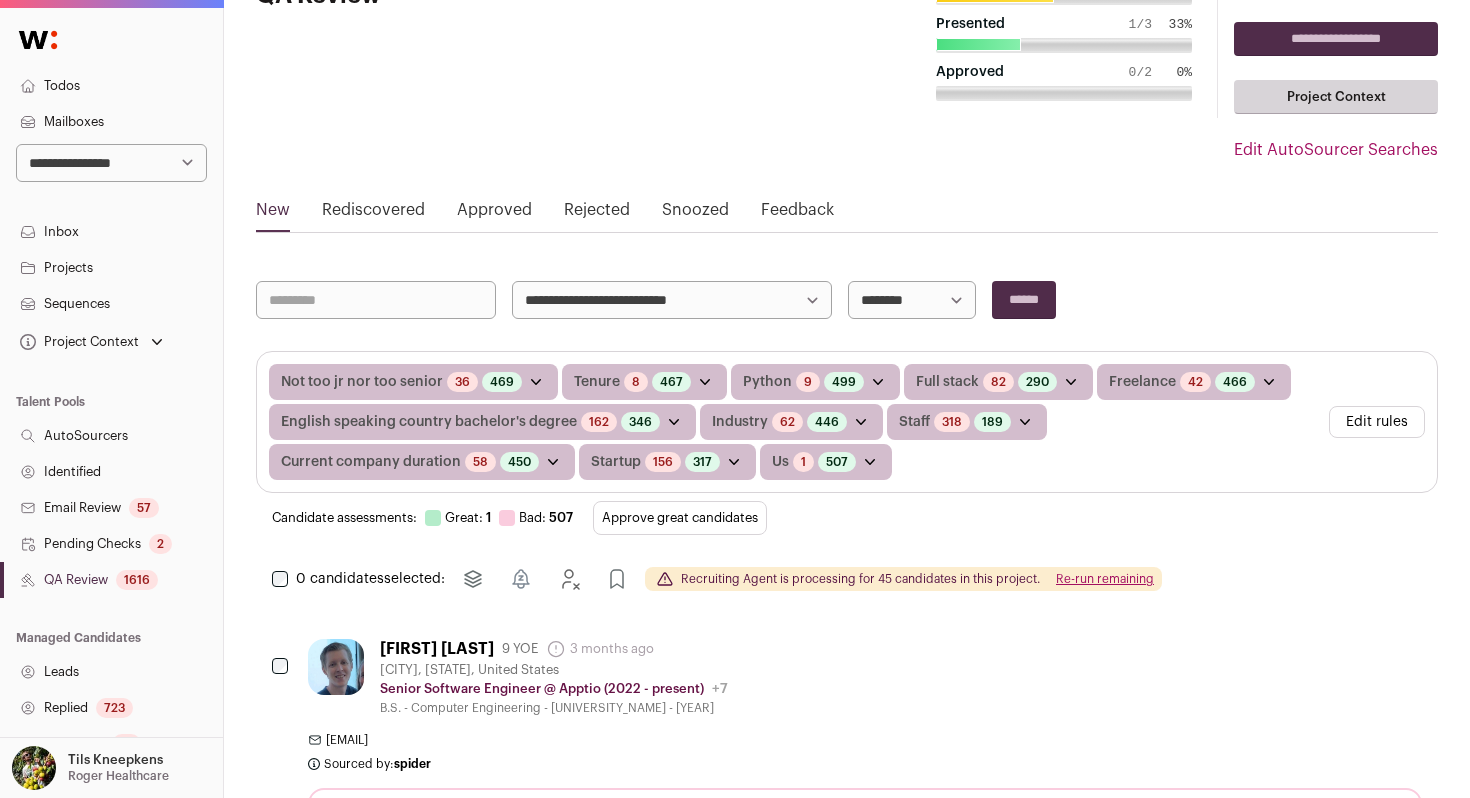 click on "Re-run remaining" at bounding box center (1105, 579) 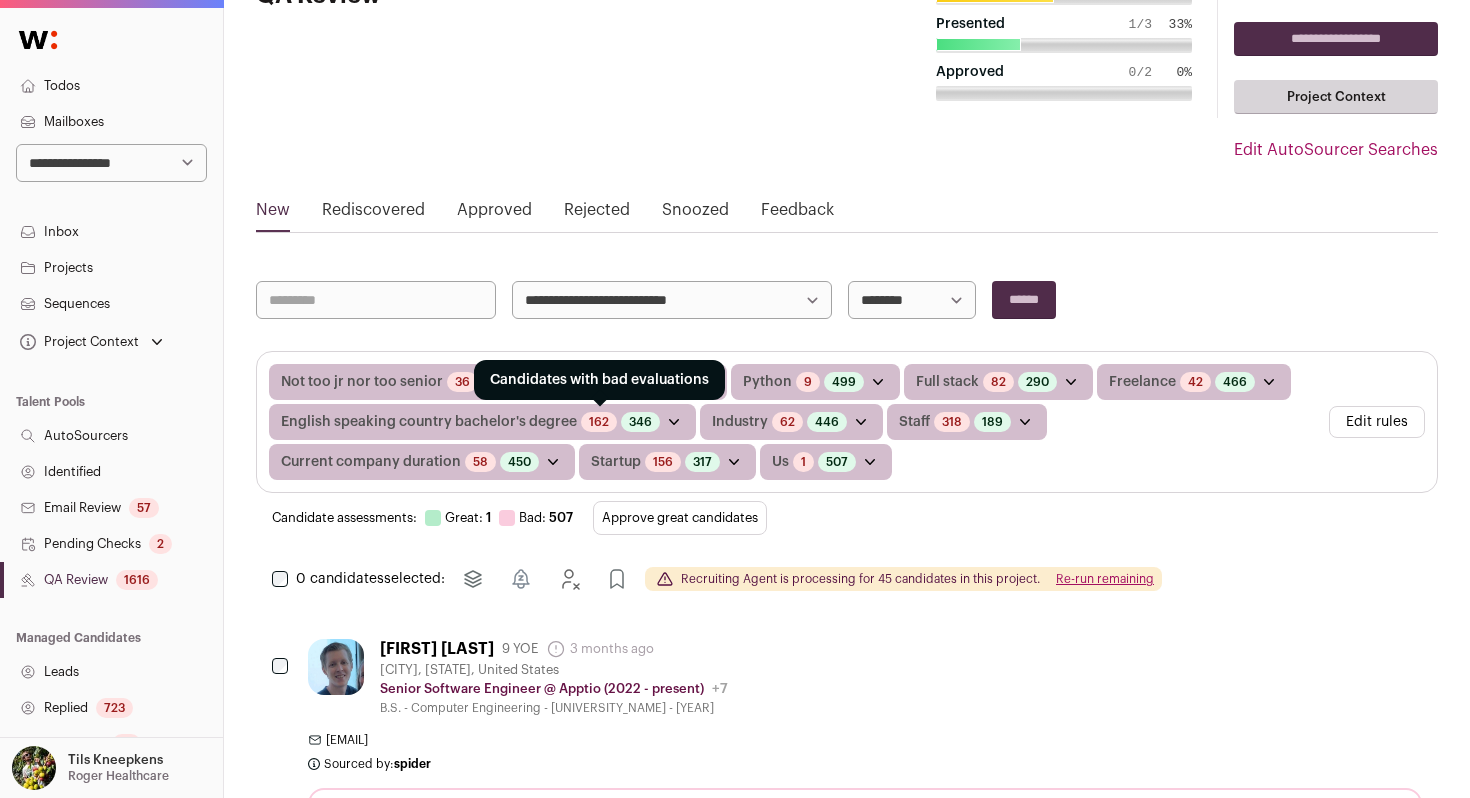 click on "162" at bounding box center [599, 422] 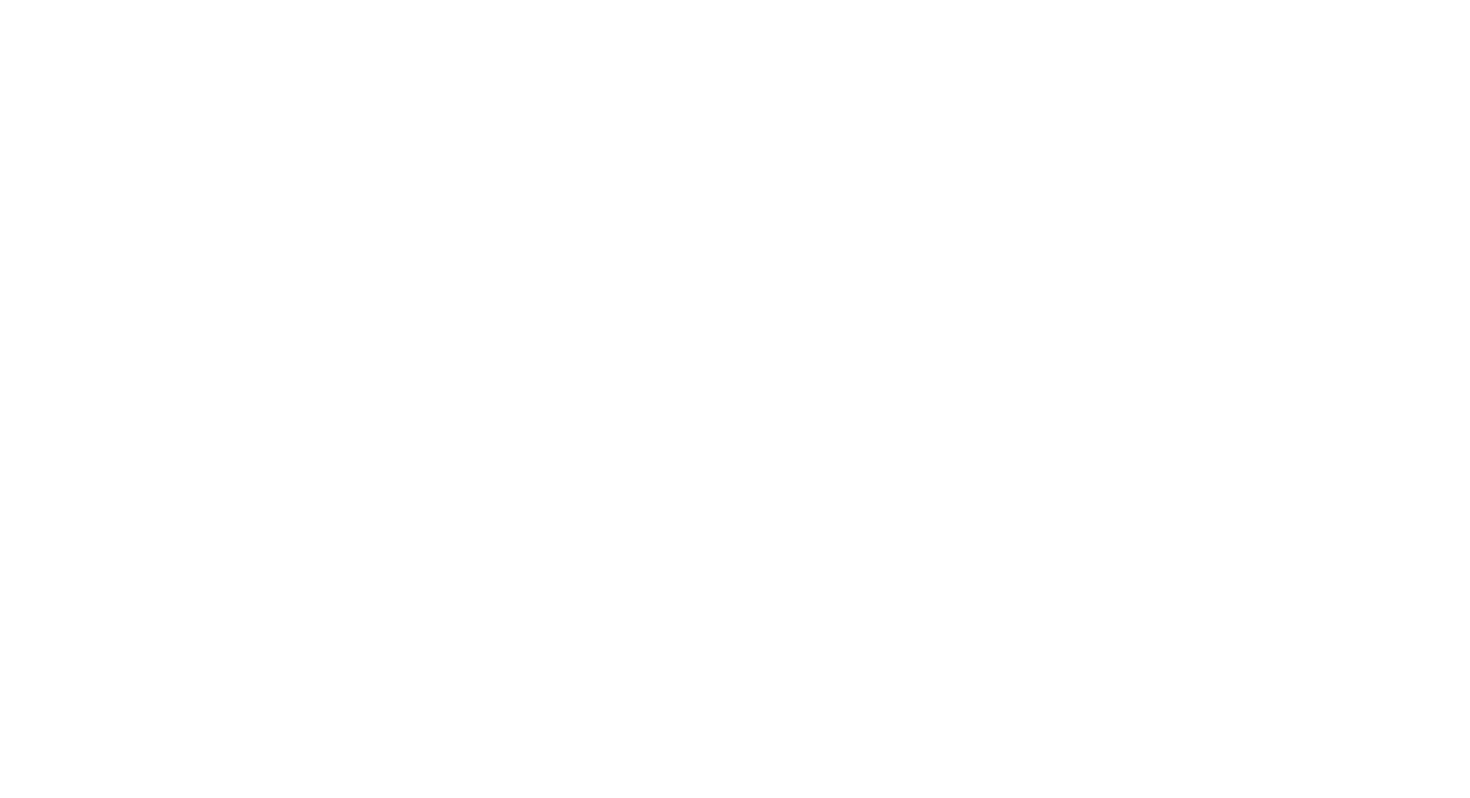 scroll, scrollTop: 0, scrollLeft: 0, axis: both 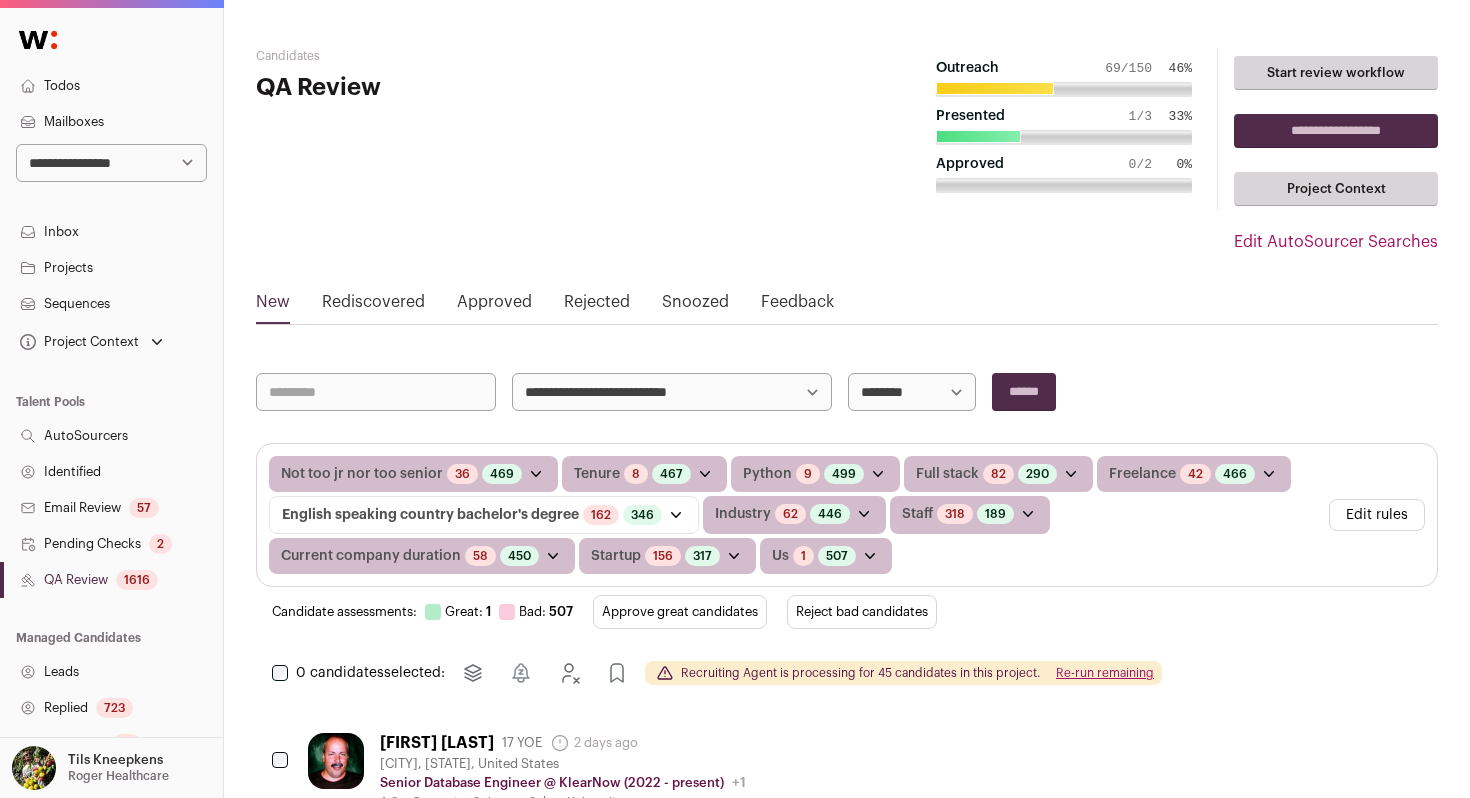 click on "Reject bad candidates" at bounding box center (862, 612) 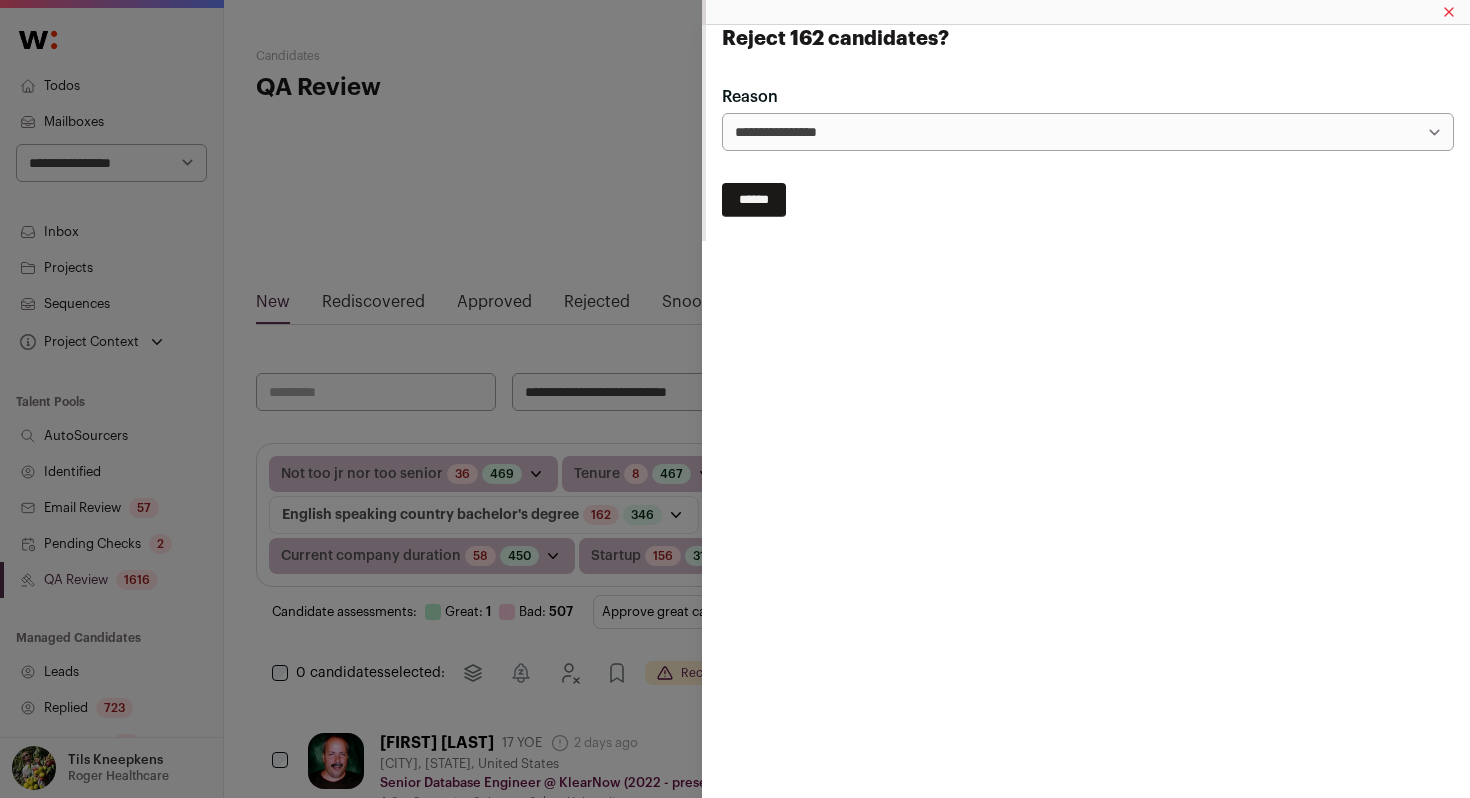 click on "******" at bounding box center (754, 200) 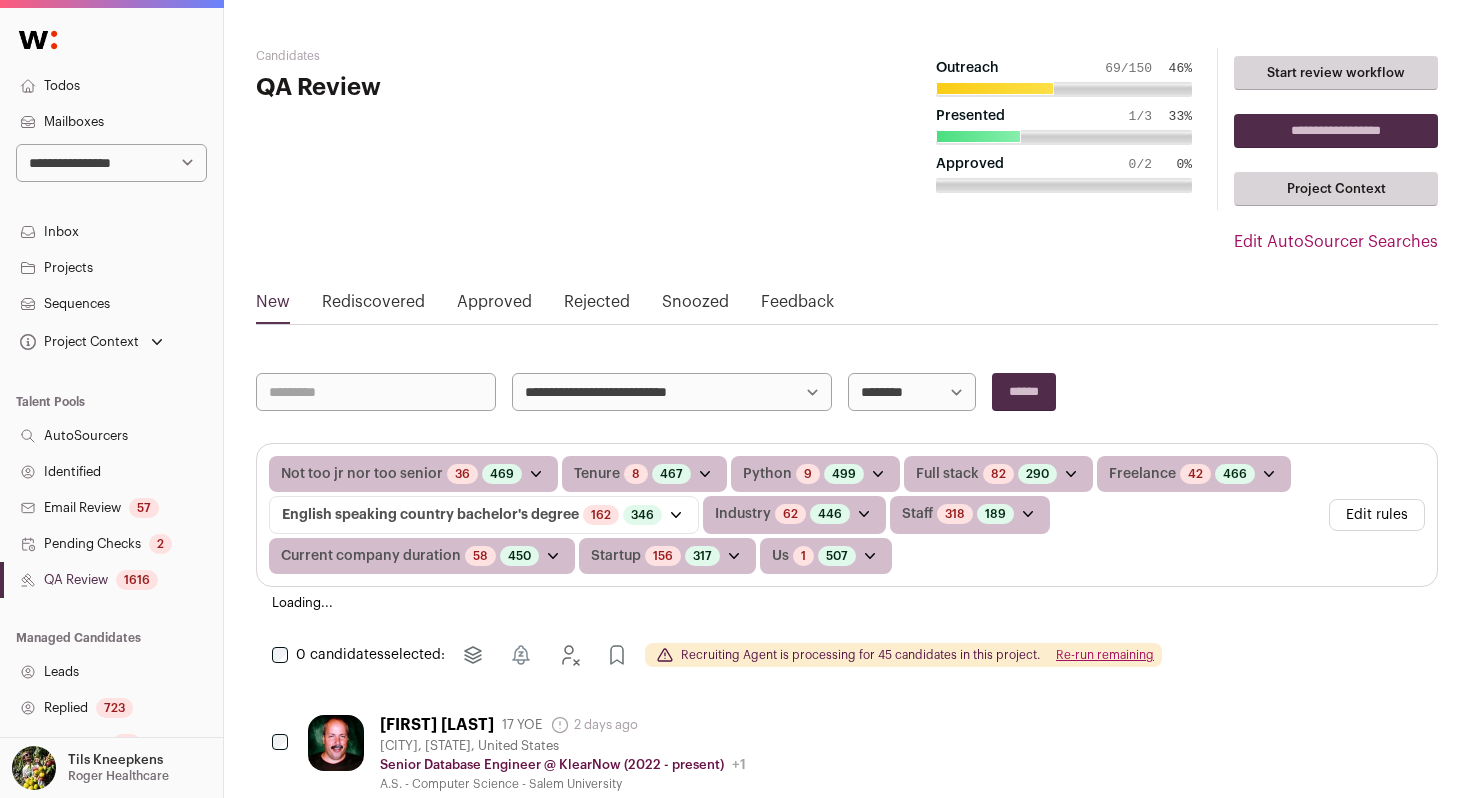 click on "Edit rules" at bounding box center [1377, 515] 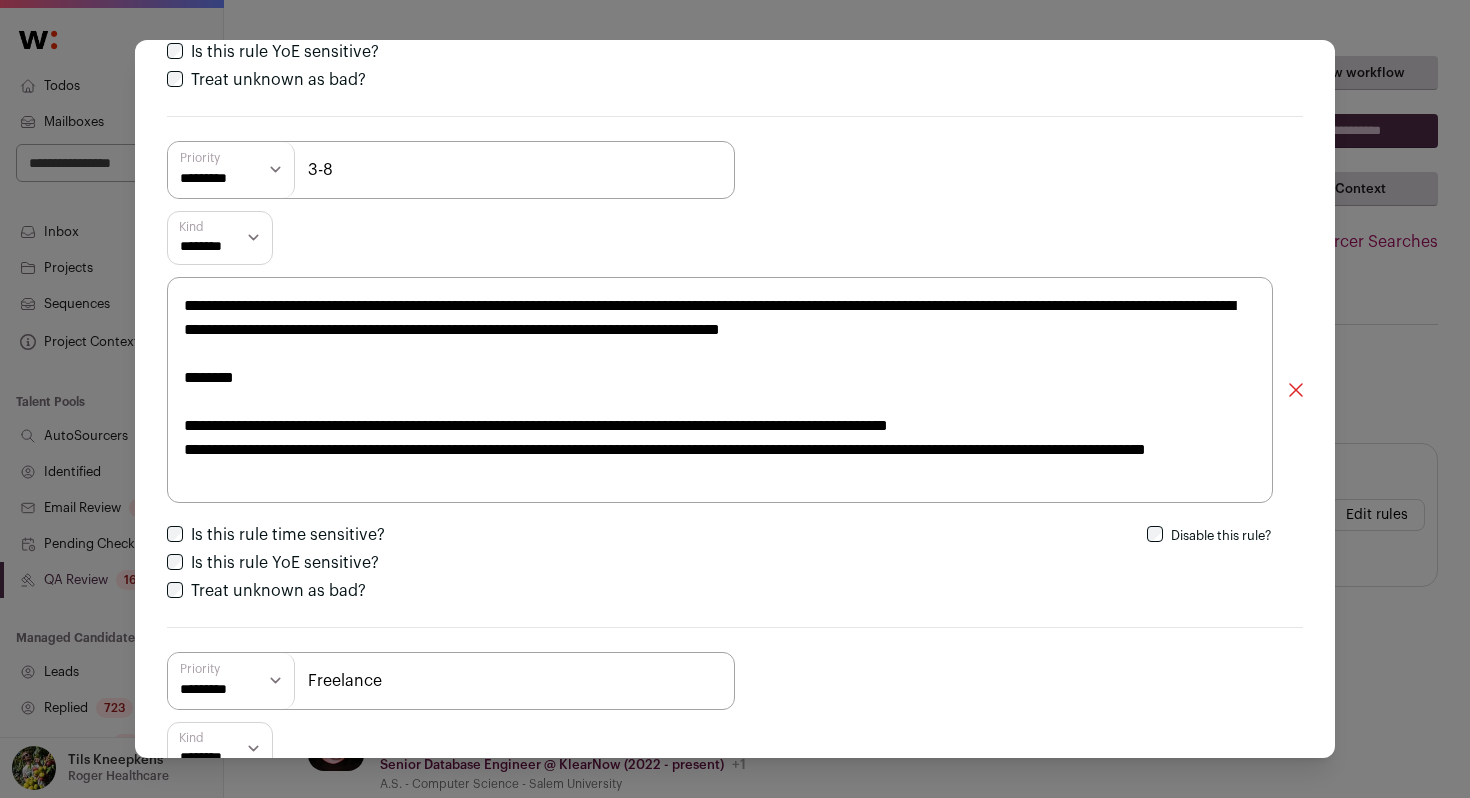 scroll, scrollTop: 1932, scrollLeft: 0, axis: vertical 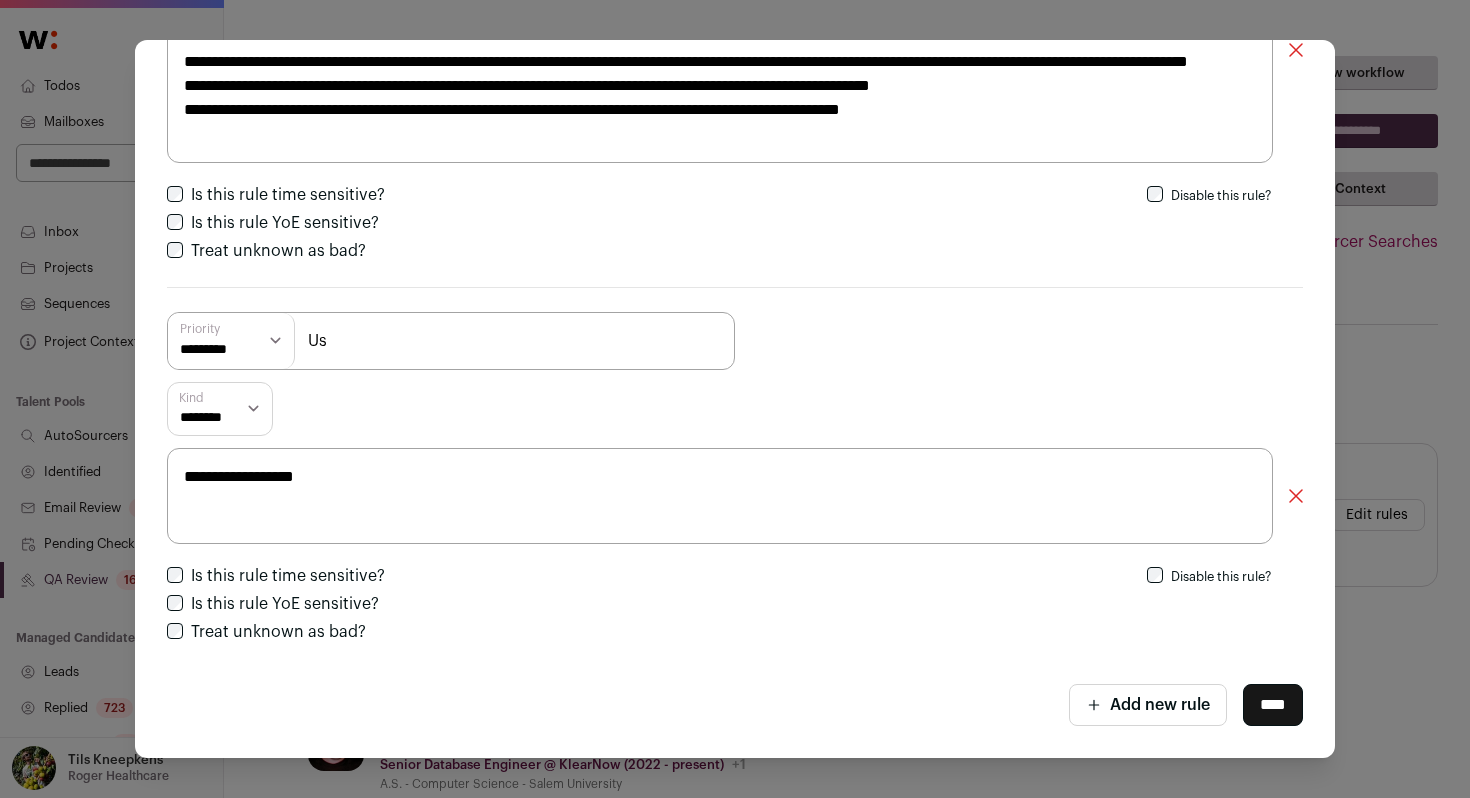 click on "****" at bounding box center [1273, 705] 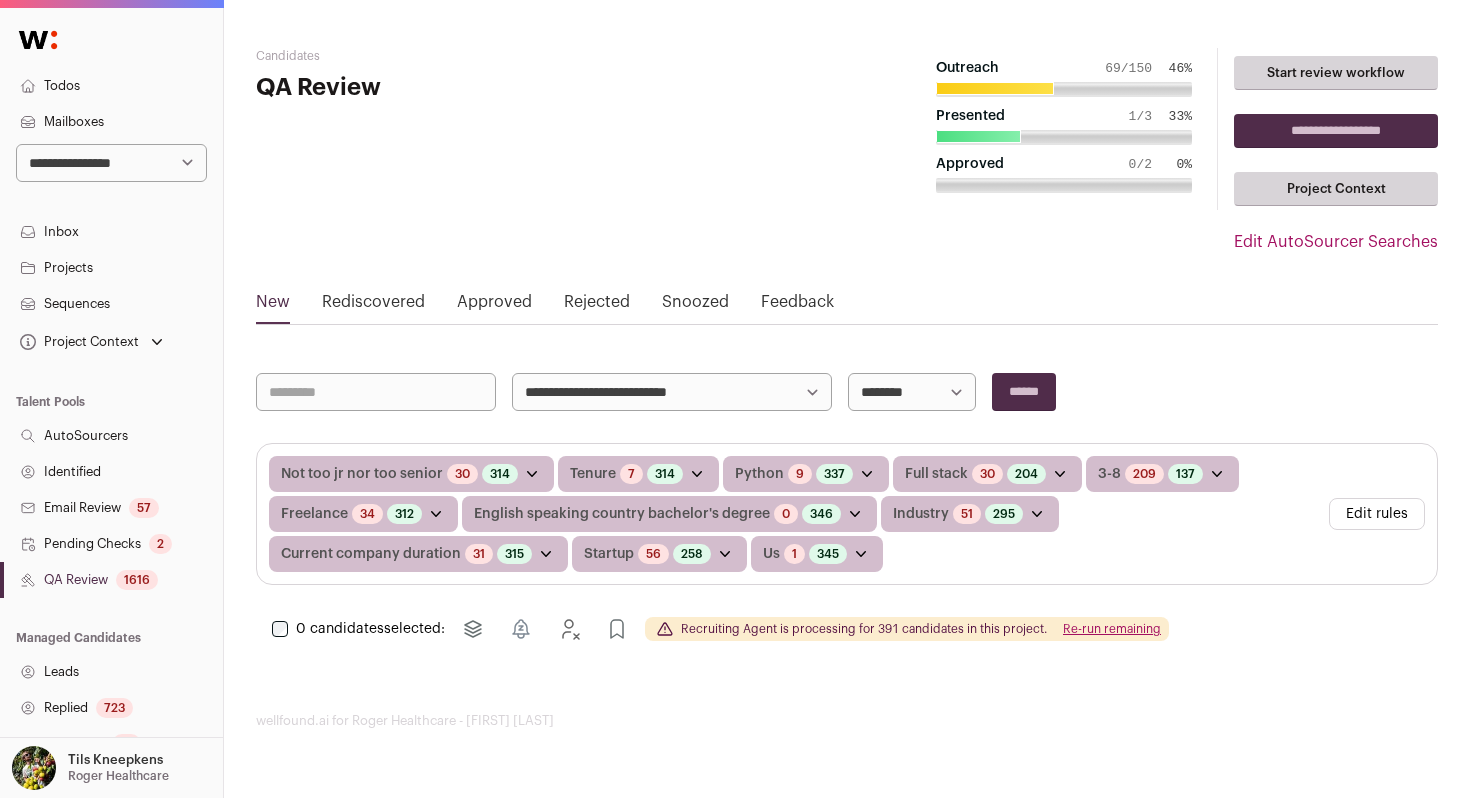click on "**********" at bounding box center (1336, 131) 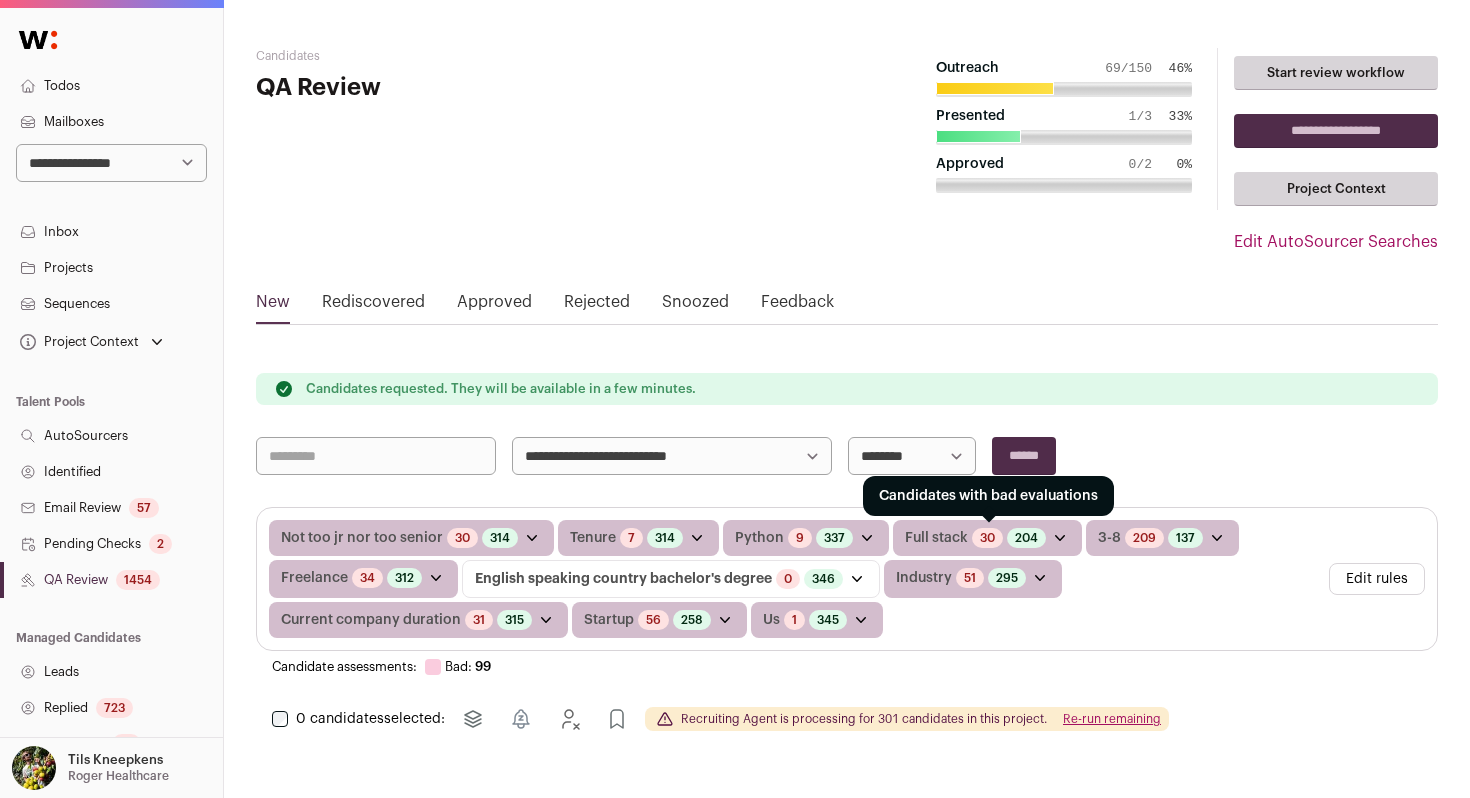 click on "30" at bounding box center [987, 538] 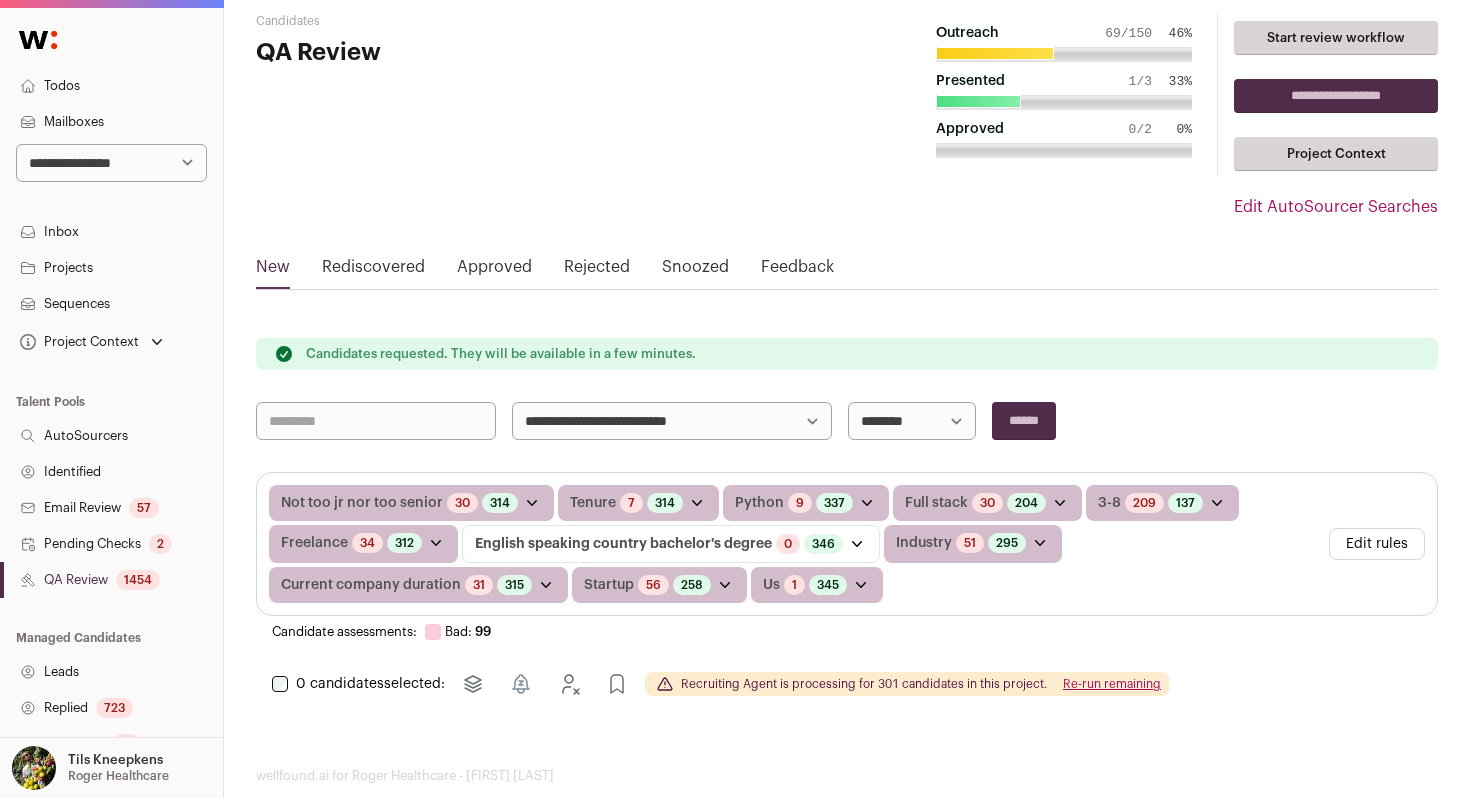 scroll, scrollTop: 0, scrollLeft: 0, axis: both 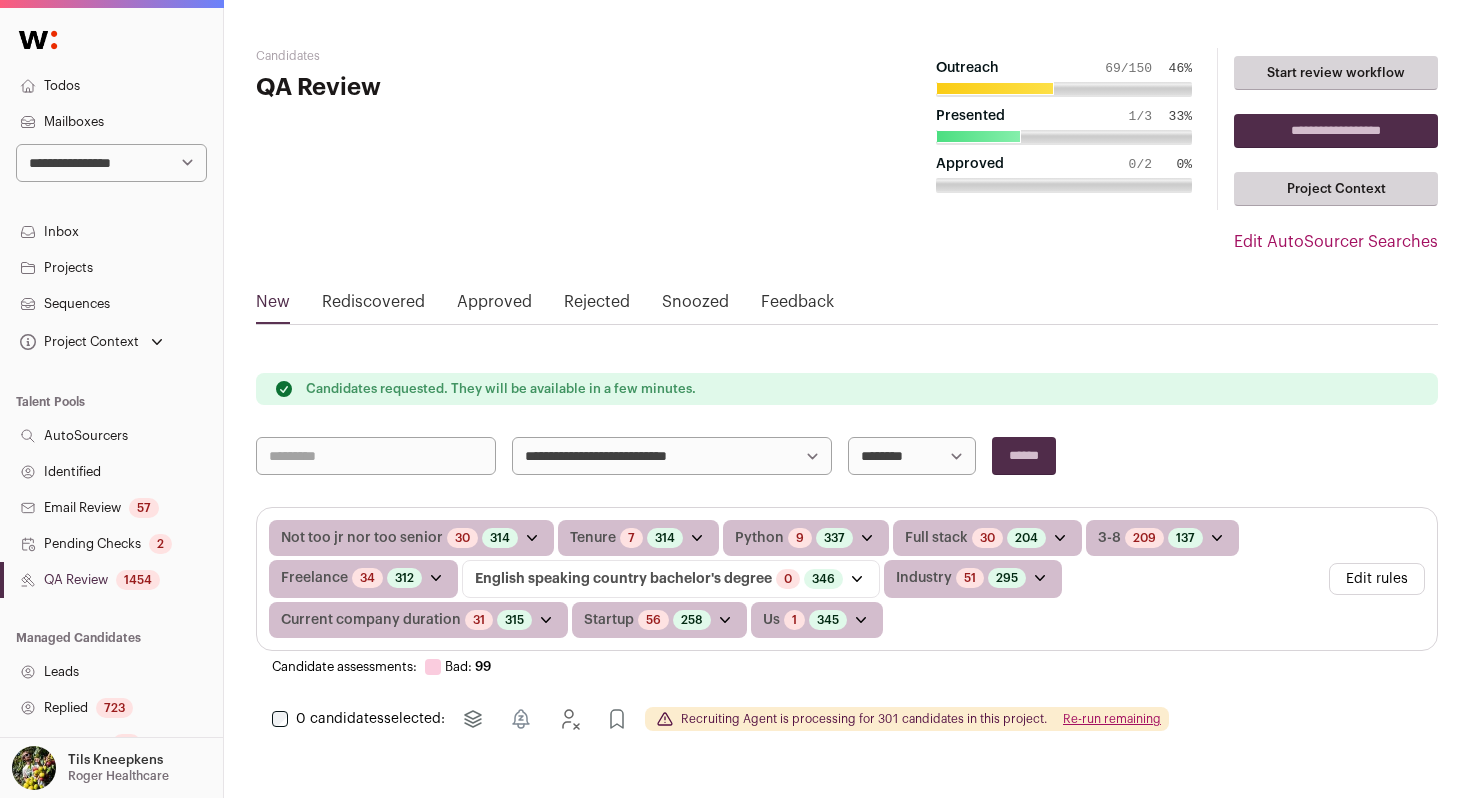 click on "Edit rules" at bounding box center (1377, 579) 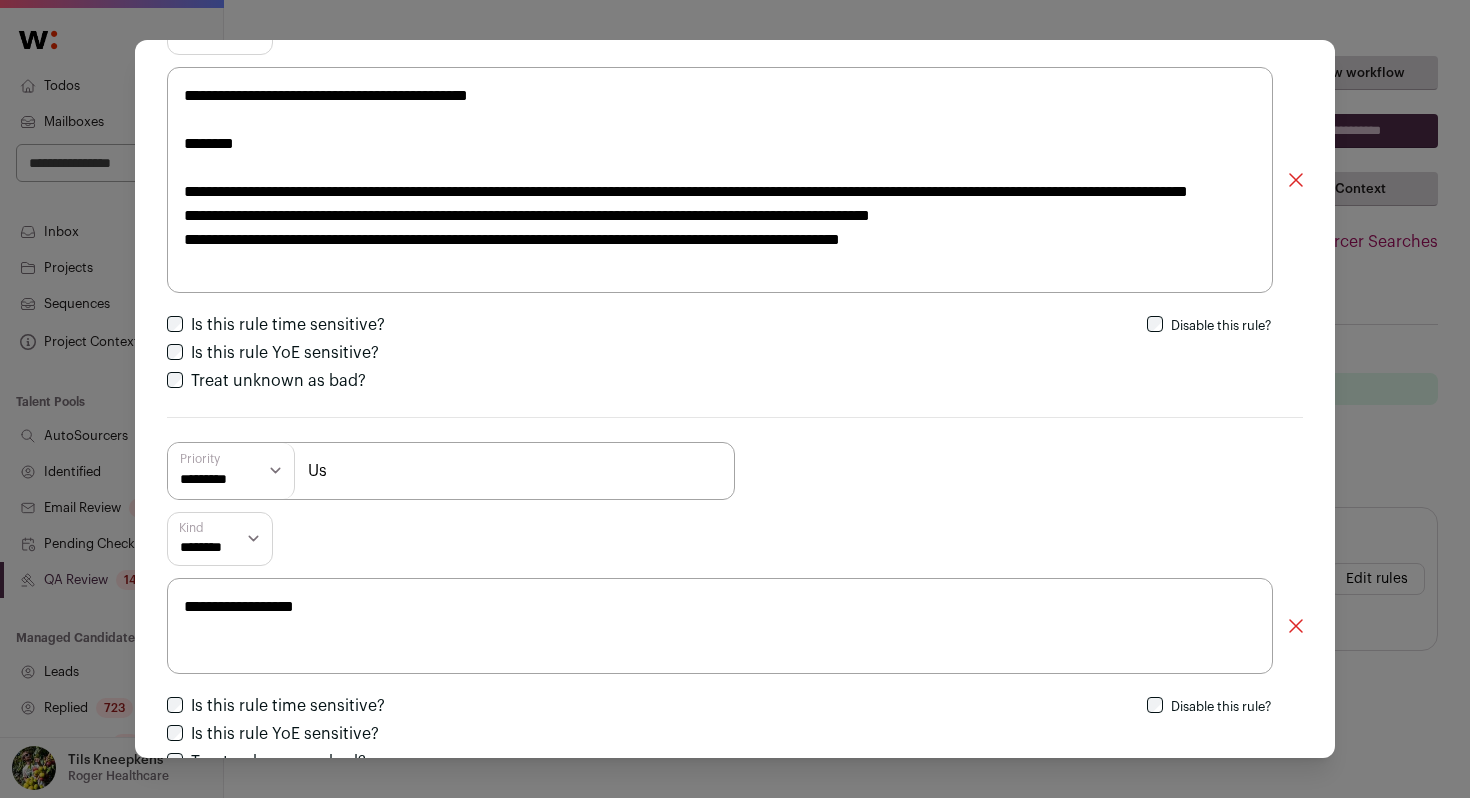 type 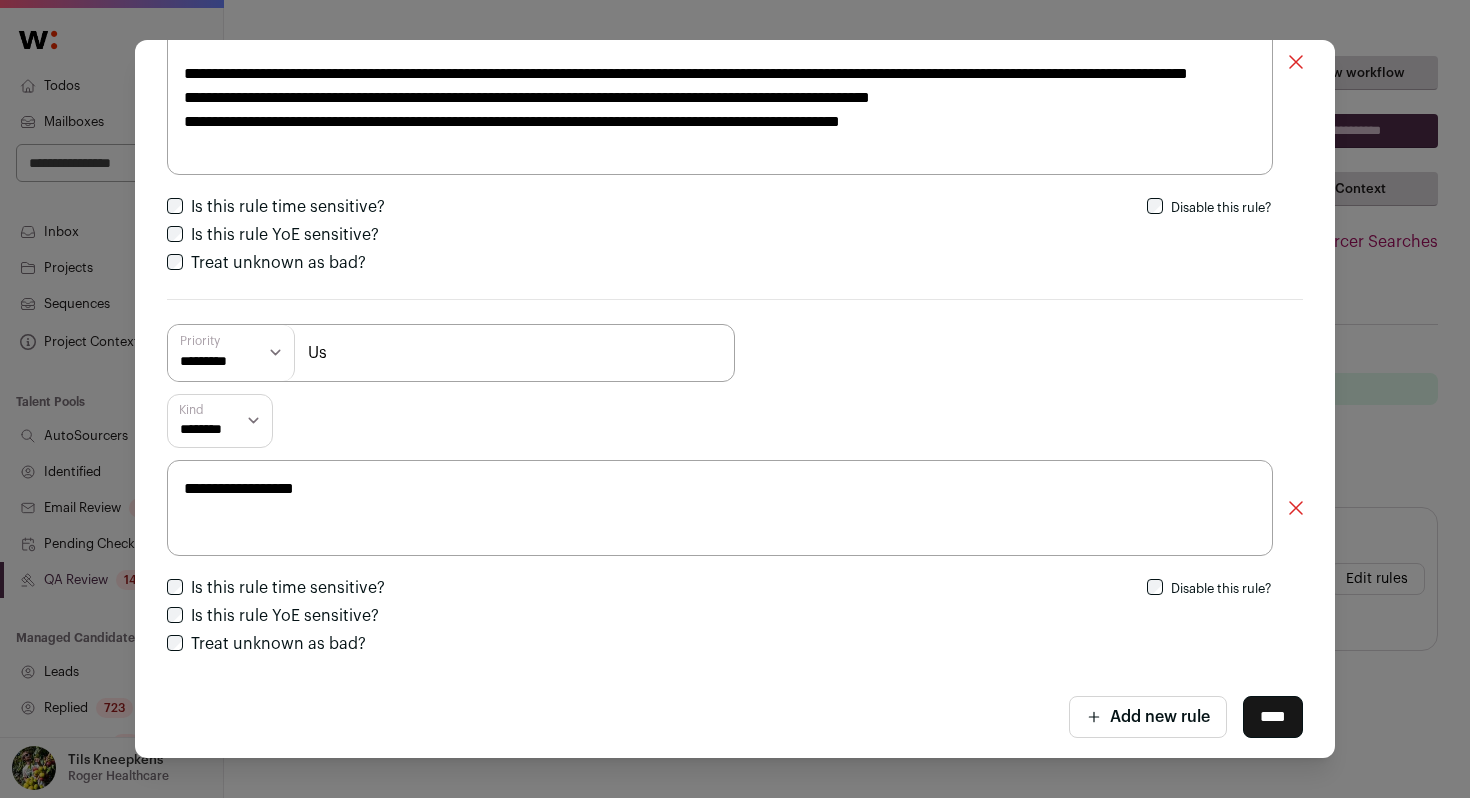 scroll, scrollTop: 5274, scrollLeft: 0, axis: vertical 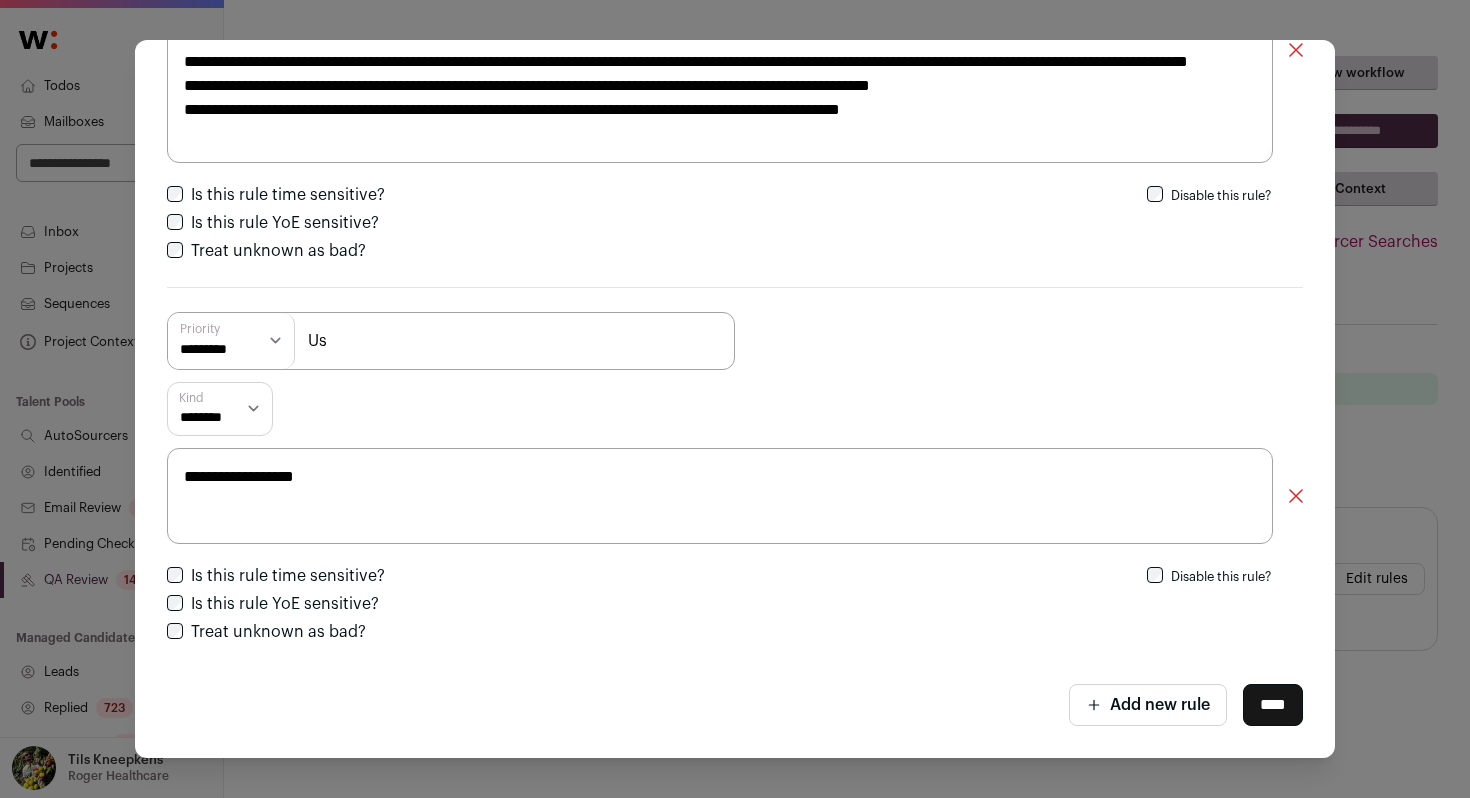 click on "**********" at bounding box center (735, 399) 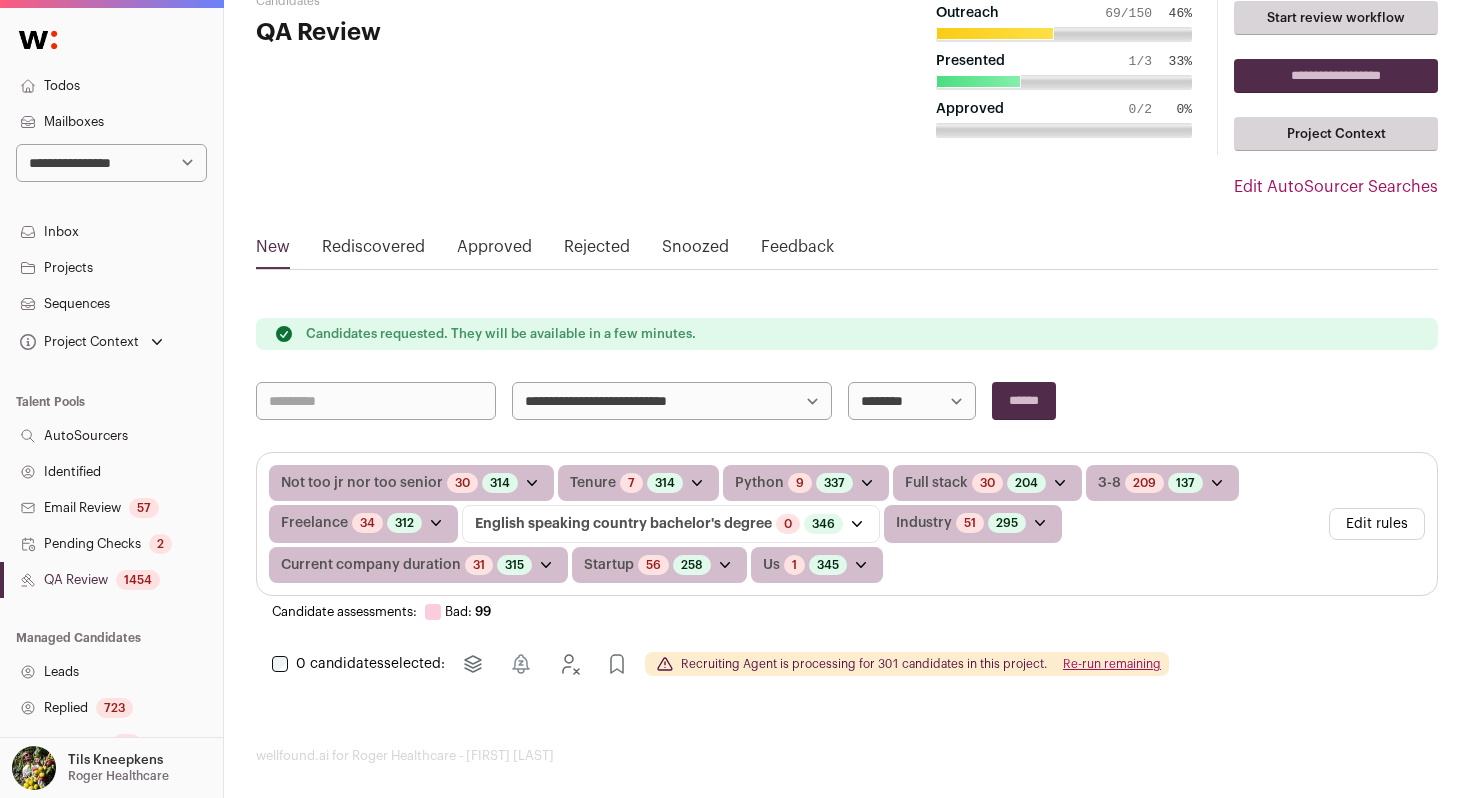 scroll, scrollTop: 66, scrollLeft: 0, axis: vertical 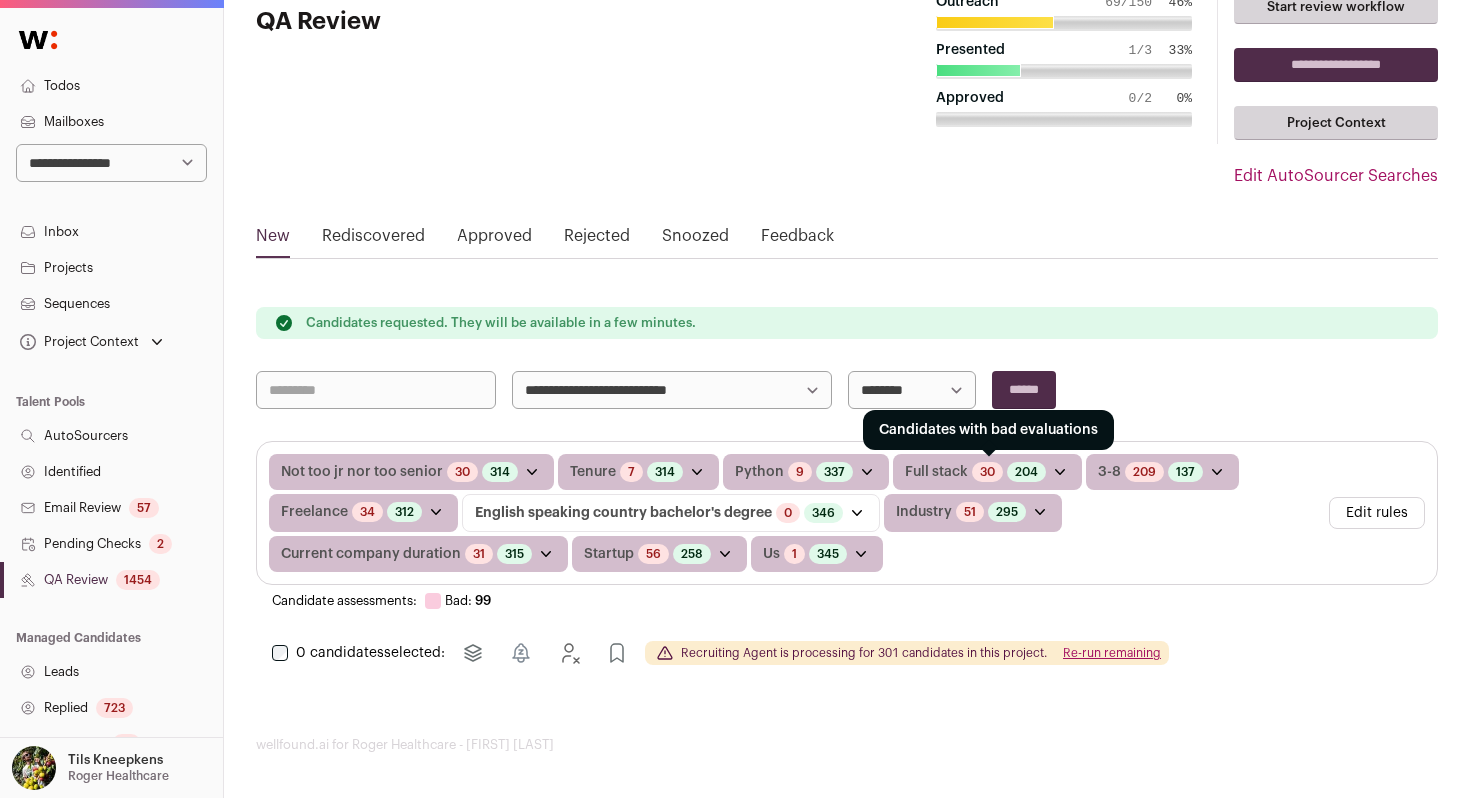 click on "30" at bounding box center [987, 472] 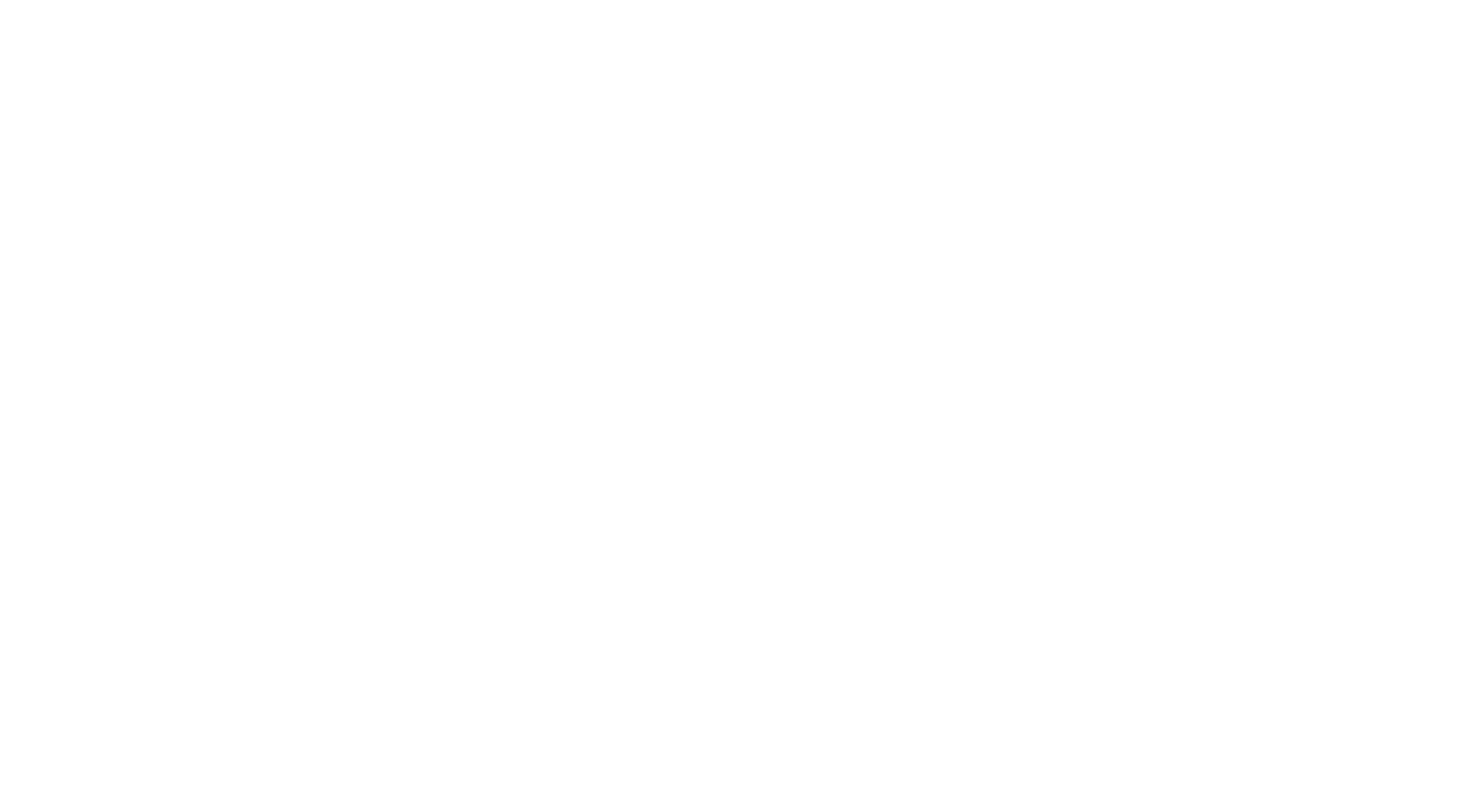 scroll, scrollTop: 0, scrollLeft: 0, axis: both 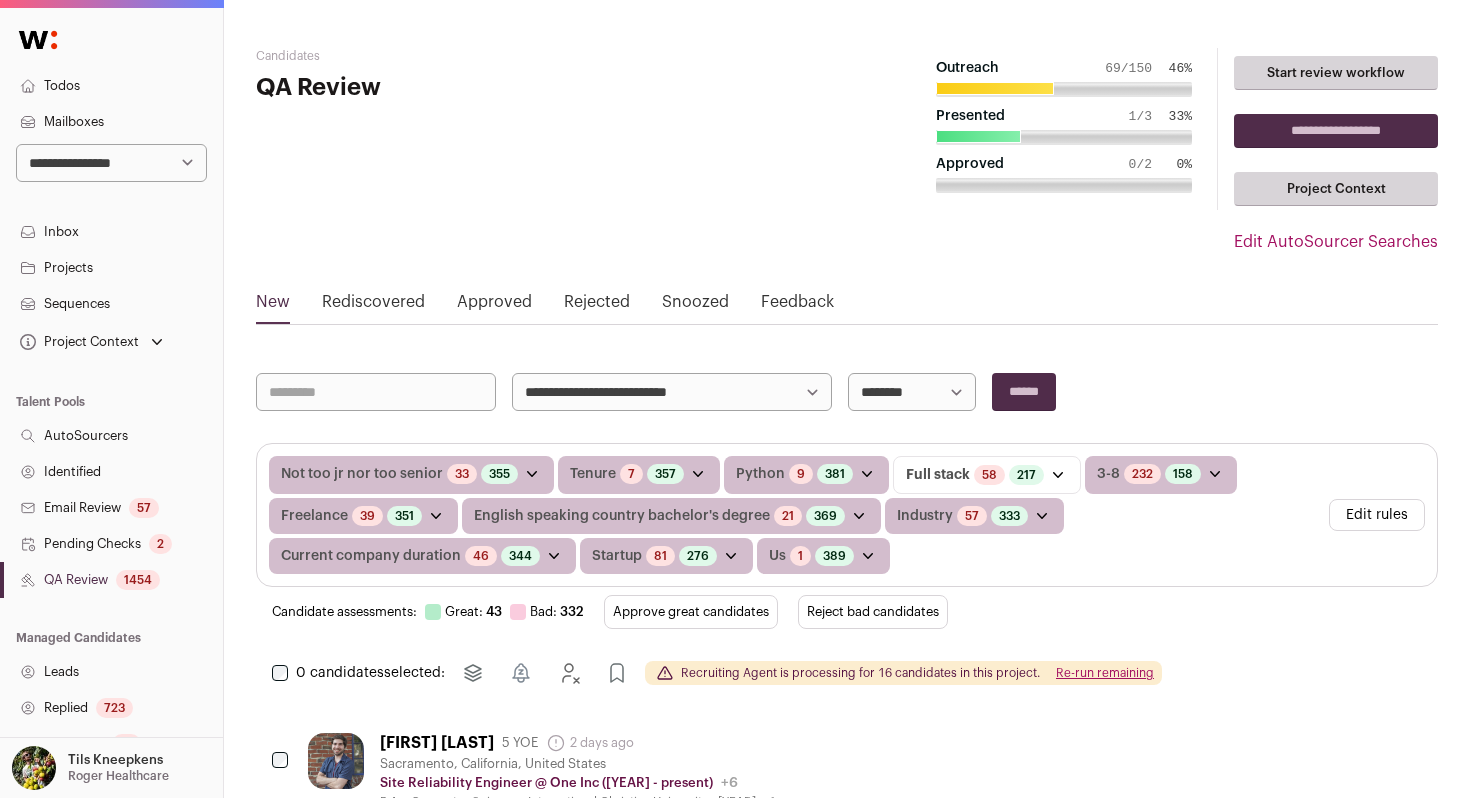 click on "Reject bad candidates" at bounding box center (873, 612) 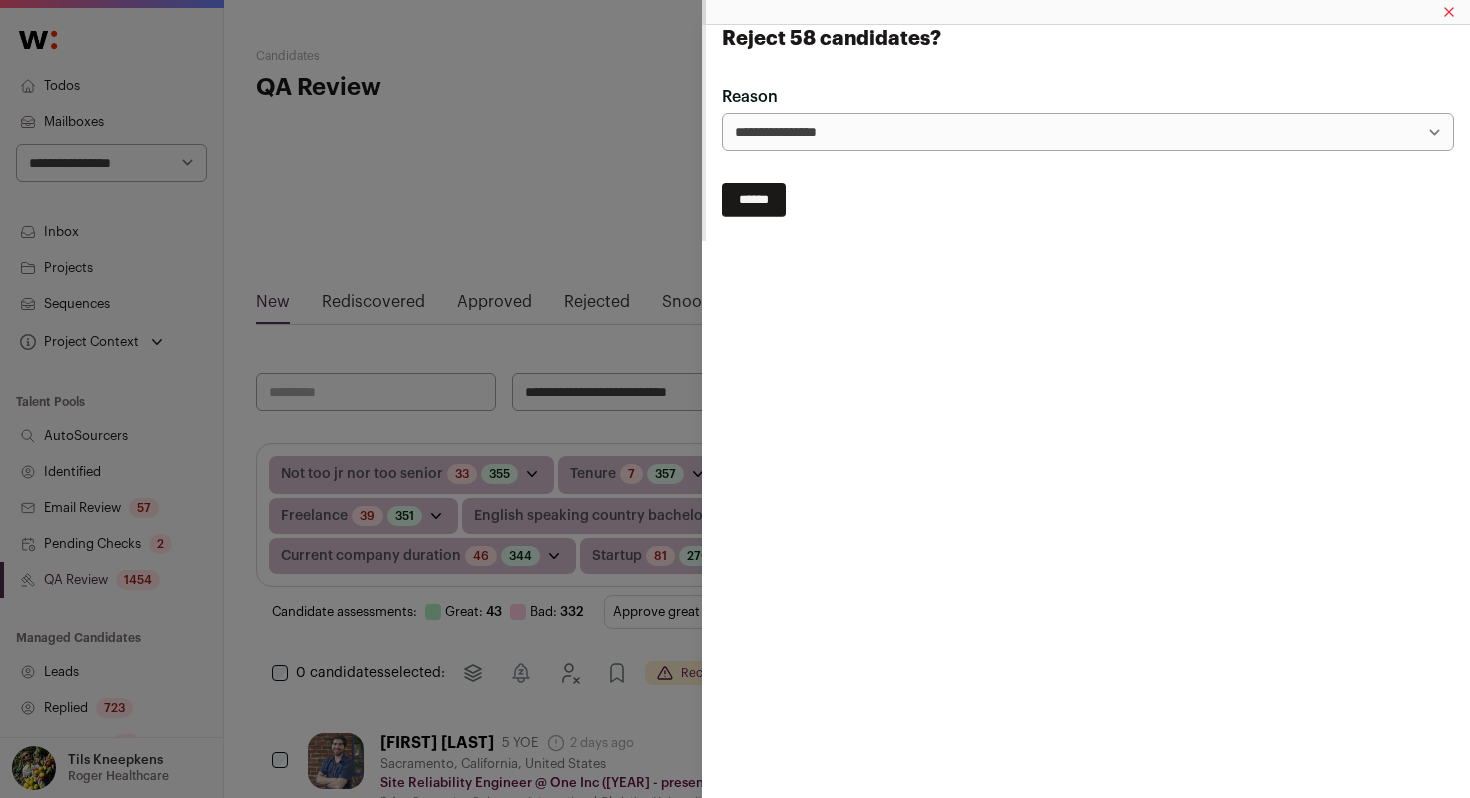 click on "******" at bounding box center (754, 200) 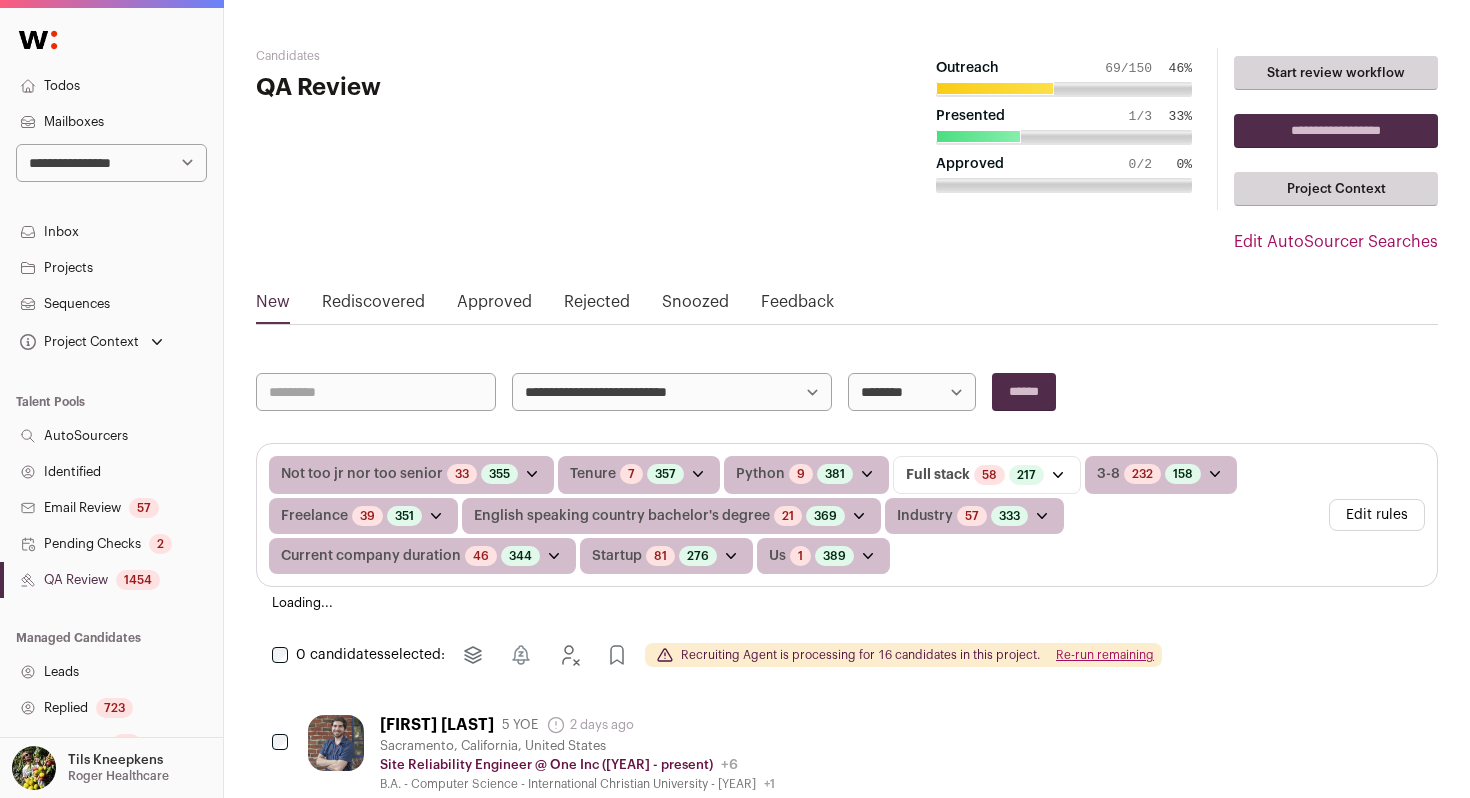 click on "**********" at bounding box center (735, 4369) 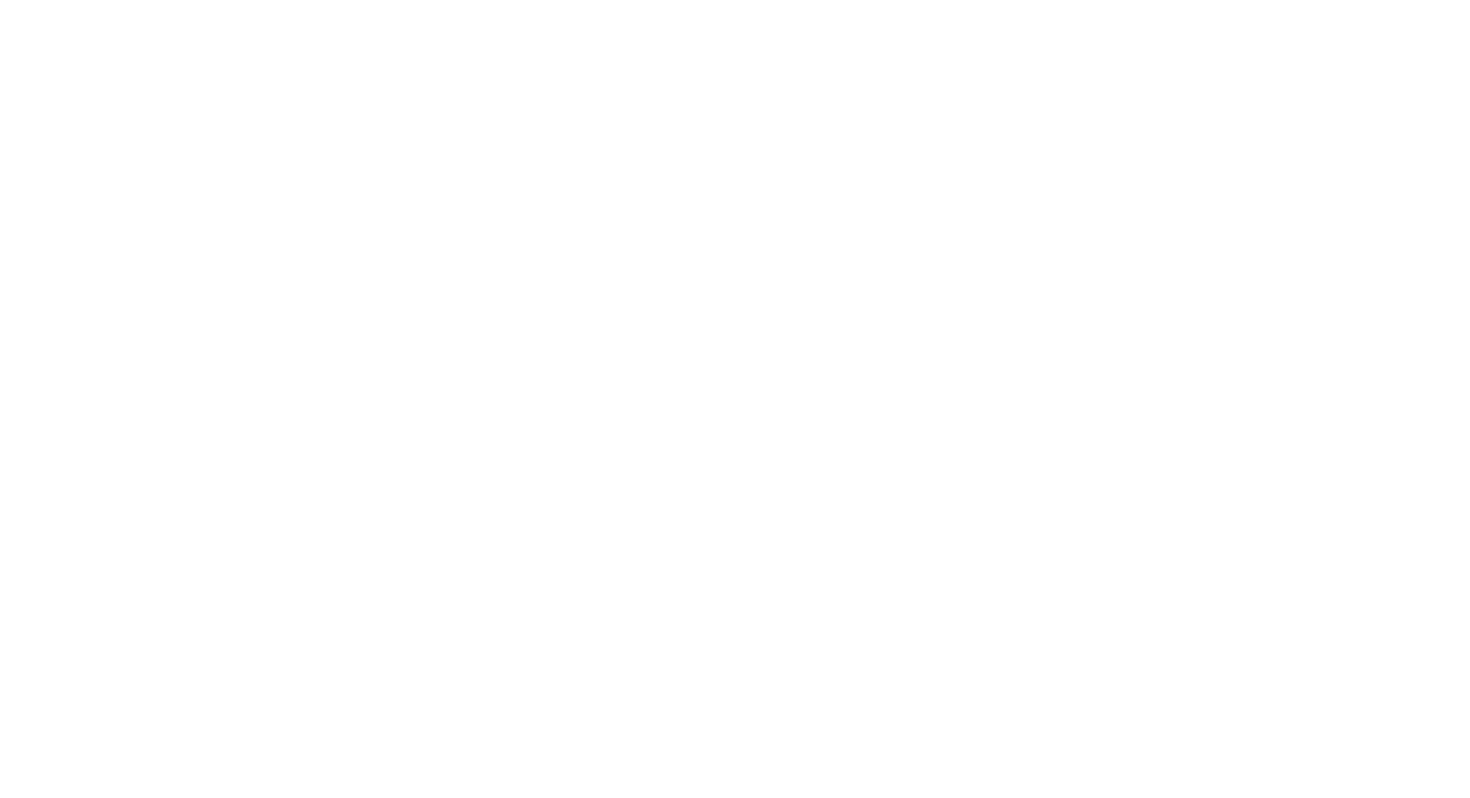 scroll, scrollTop: 0, scrollLeft: 0, axis: both 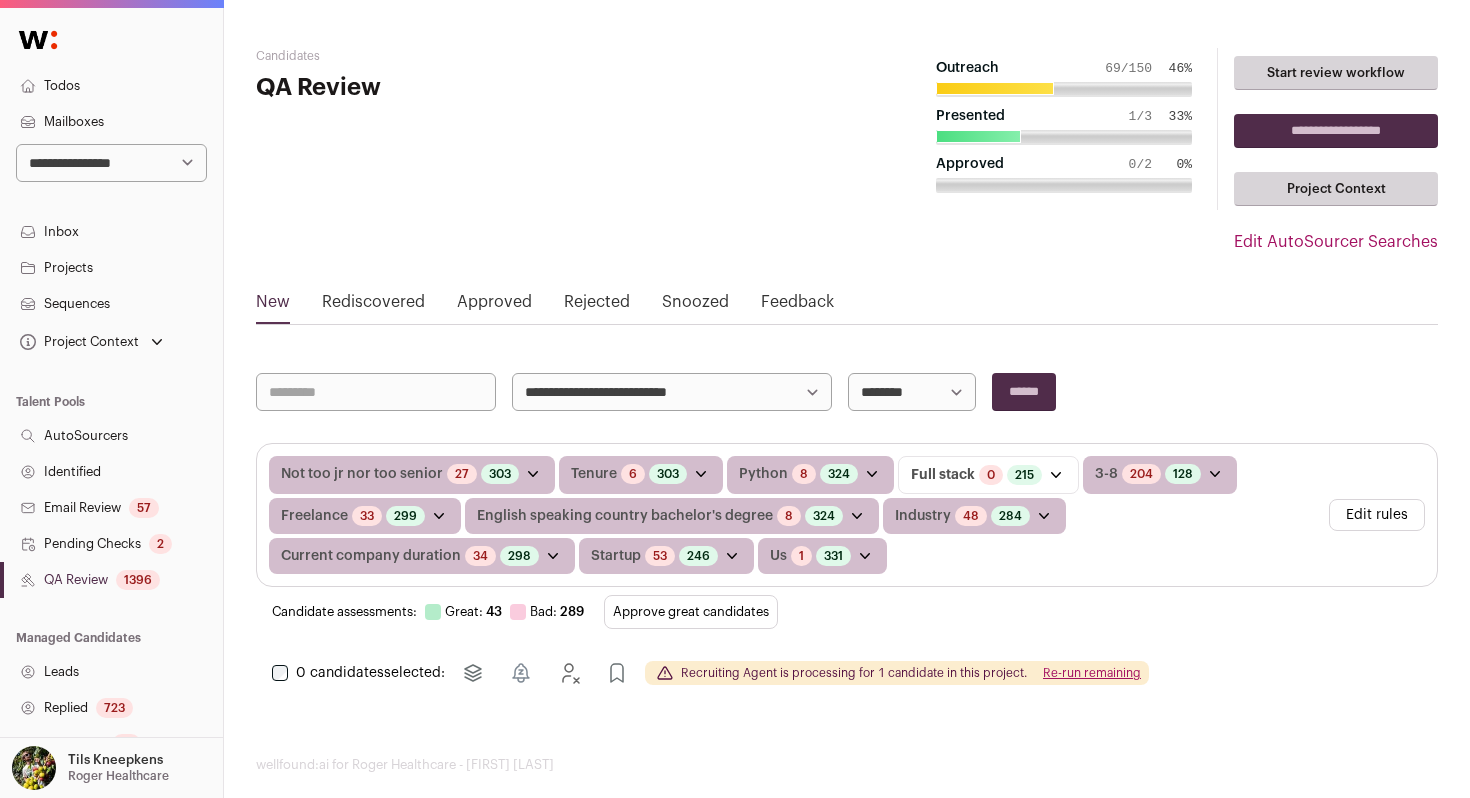 click on "Approve great candidates" at bounding box center (691, 612) 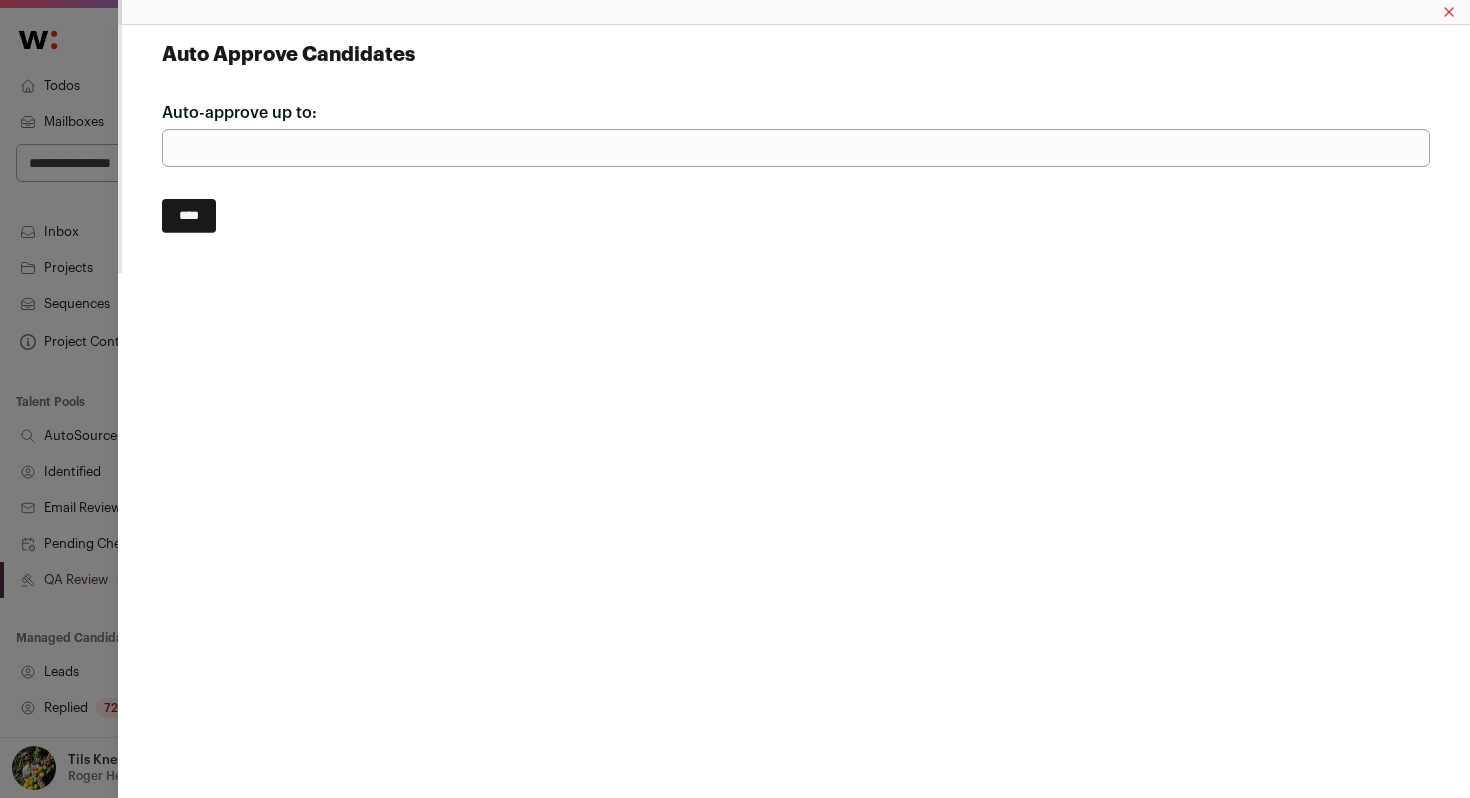 click on "****" at bounding box center [189, 216] 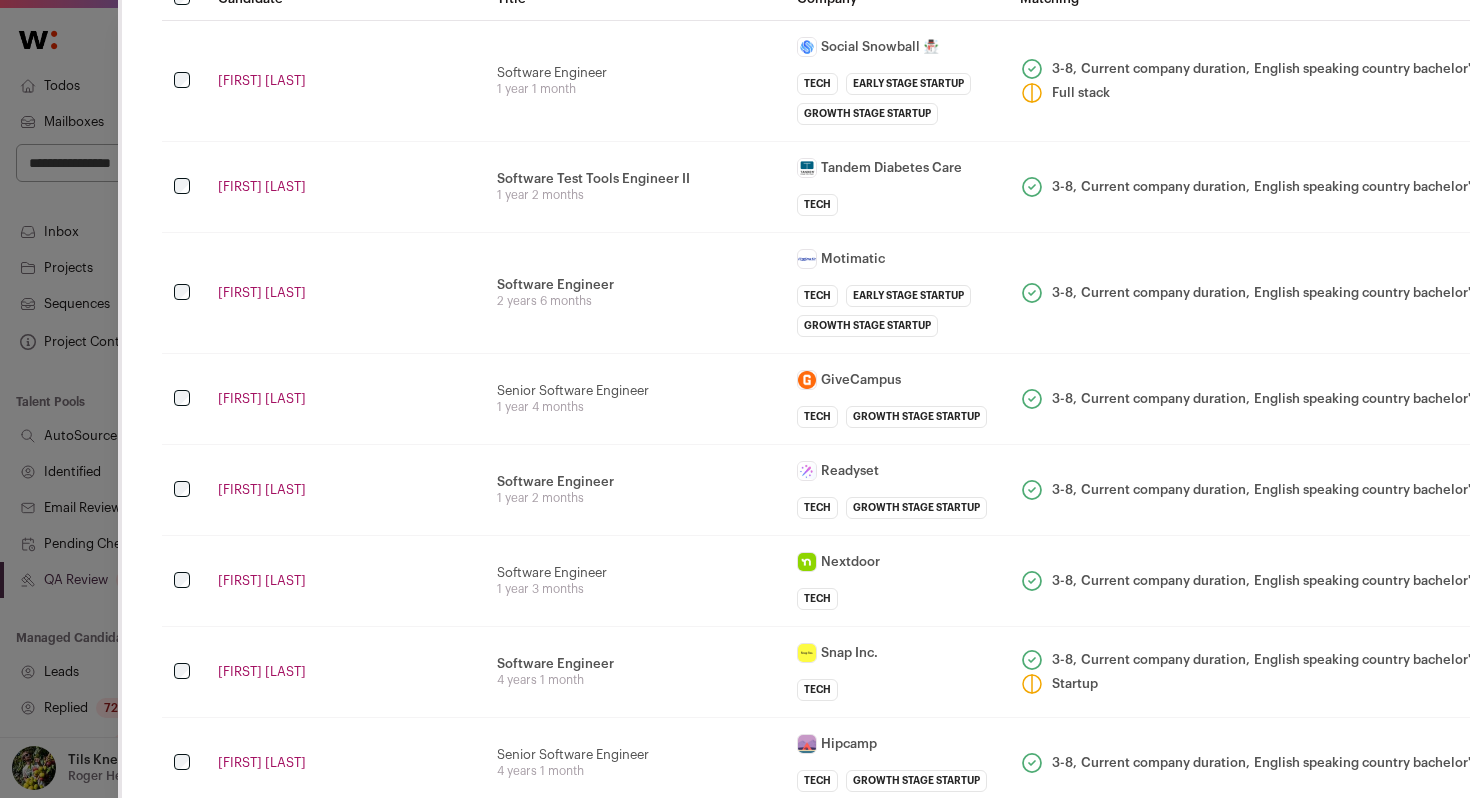 scroll, scrollTop: 127, scrollLeft: 0, axis: vertical 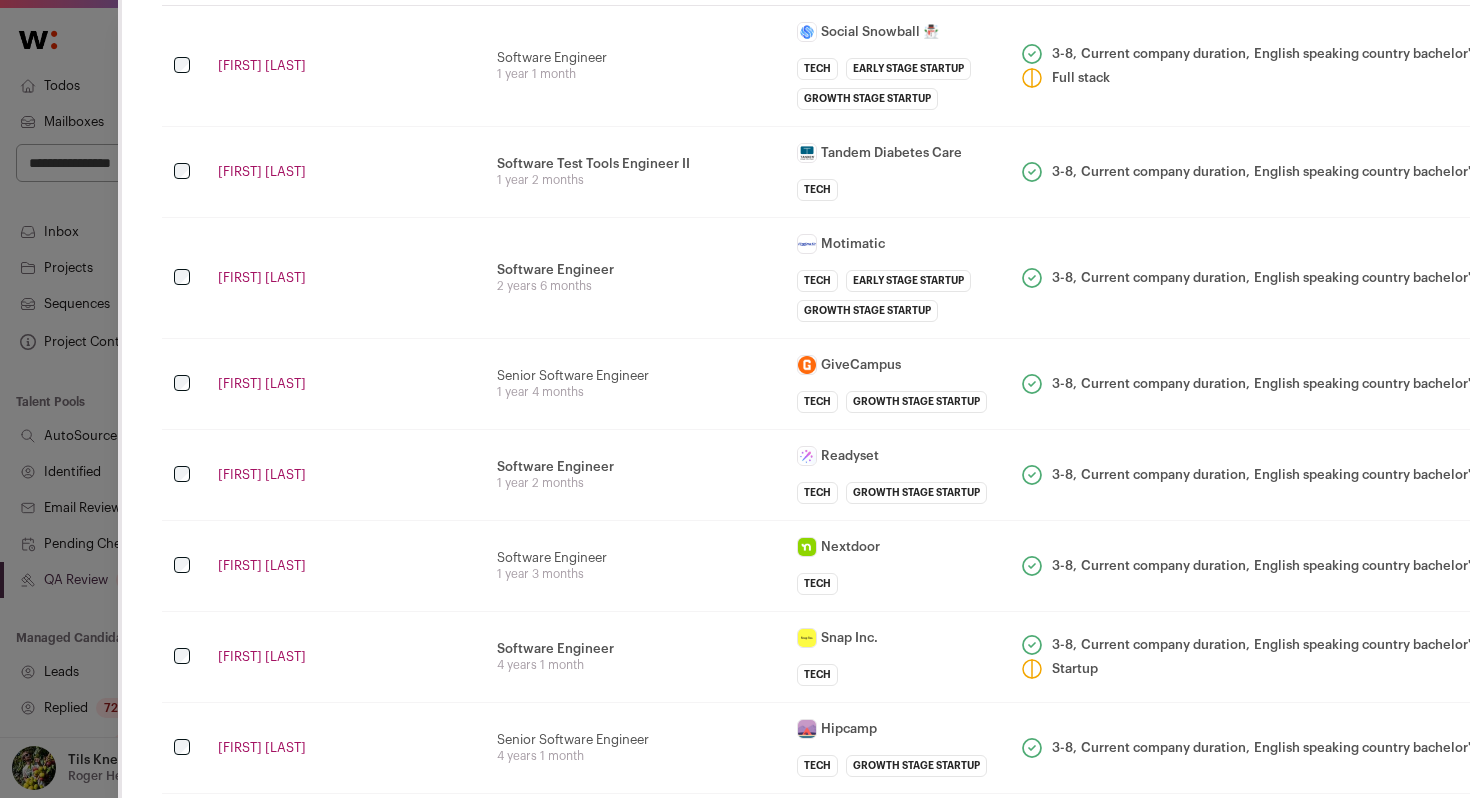 click on "1 year 4 months" at bounding box center (635, 392) 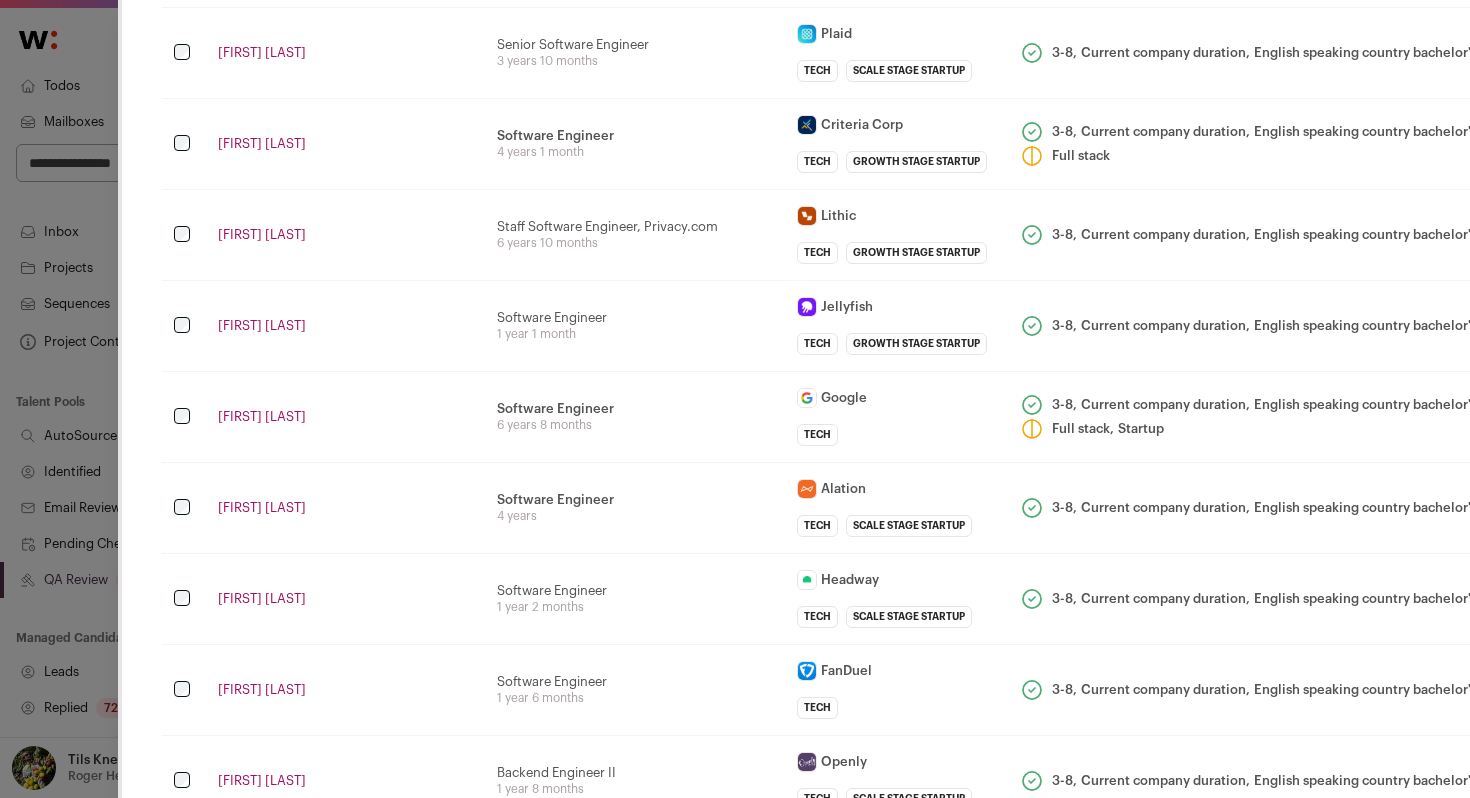 scroll, scrollTop: 930, scrollLeft: 0, axis: vertical 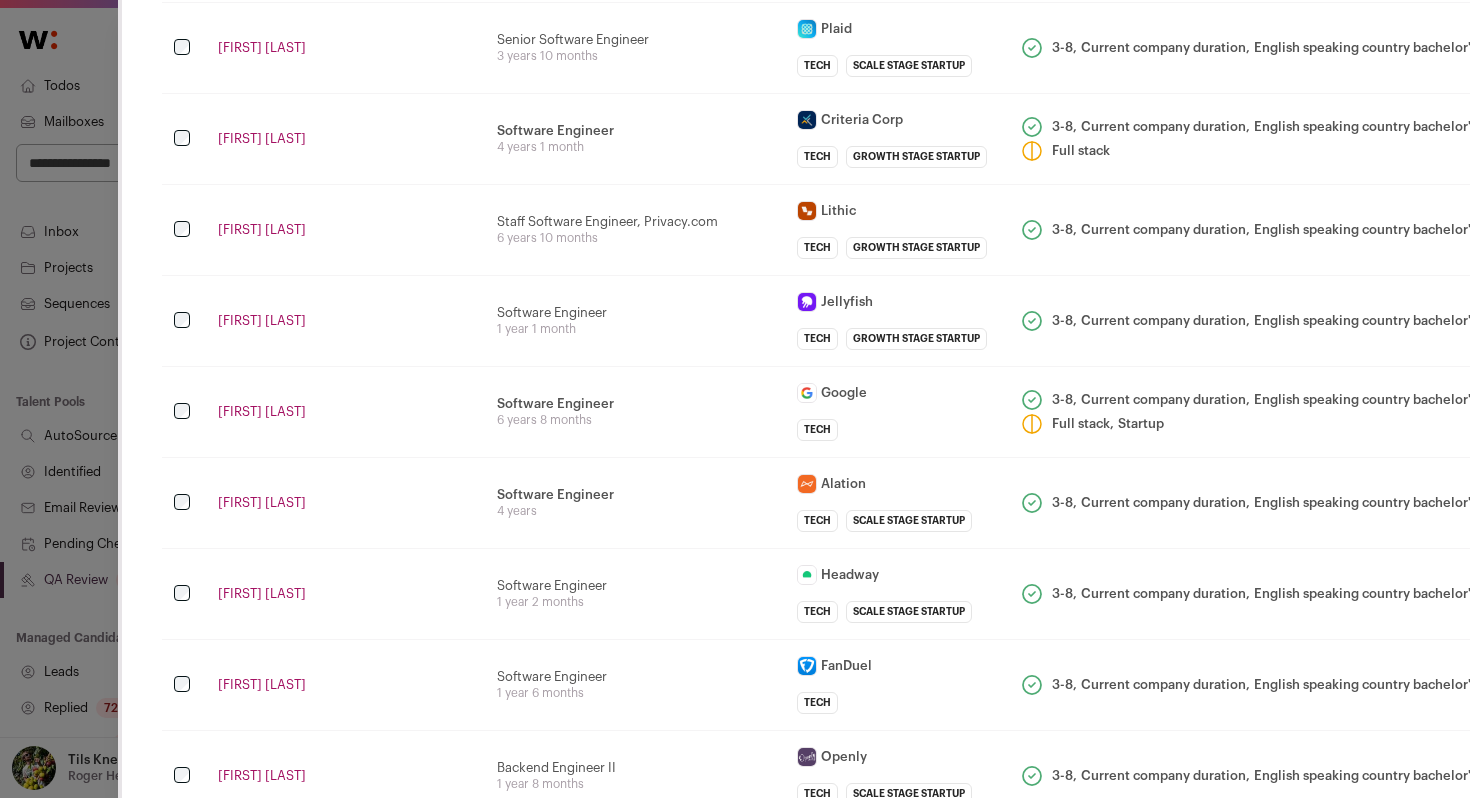 click on "Megan Belzner" at bounding box center [345, 230] 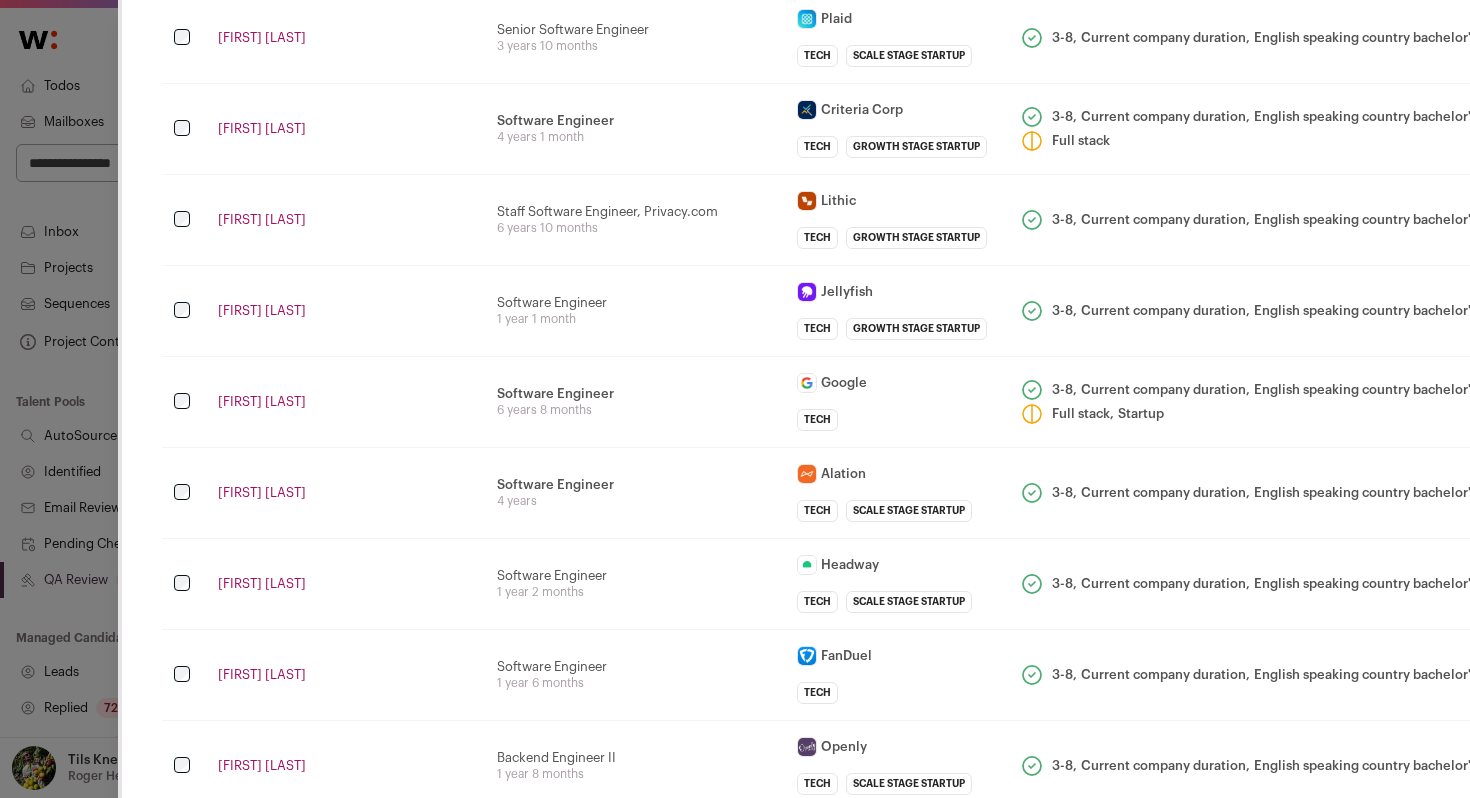 scroll, scrollTop: 949, scrollLeft: 0, axis: vertical 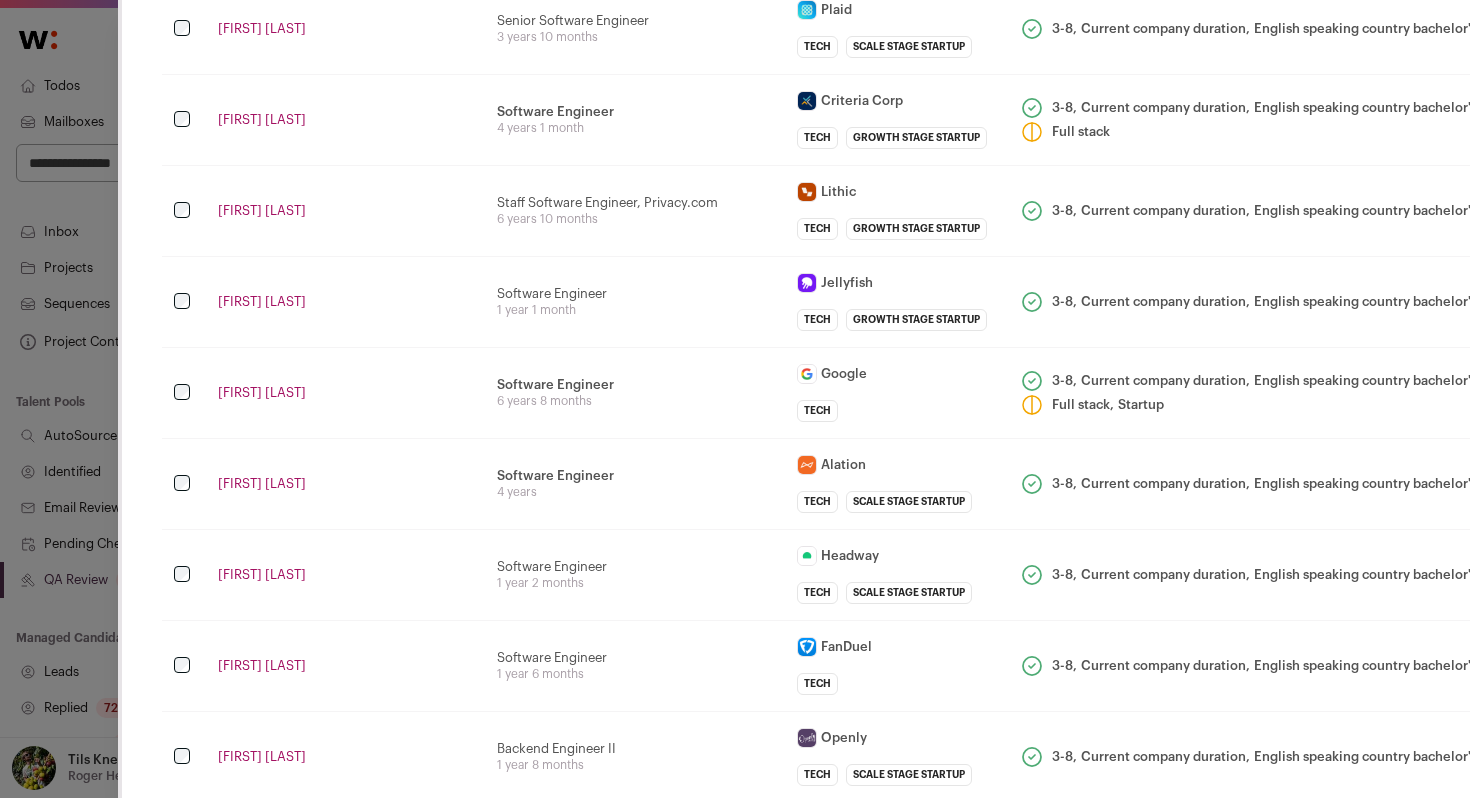 click on "Vishal Kalyanasundaram" at bounding box center [345, 393] 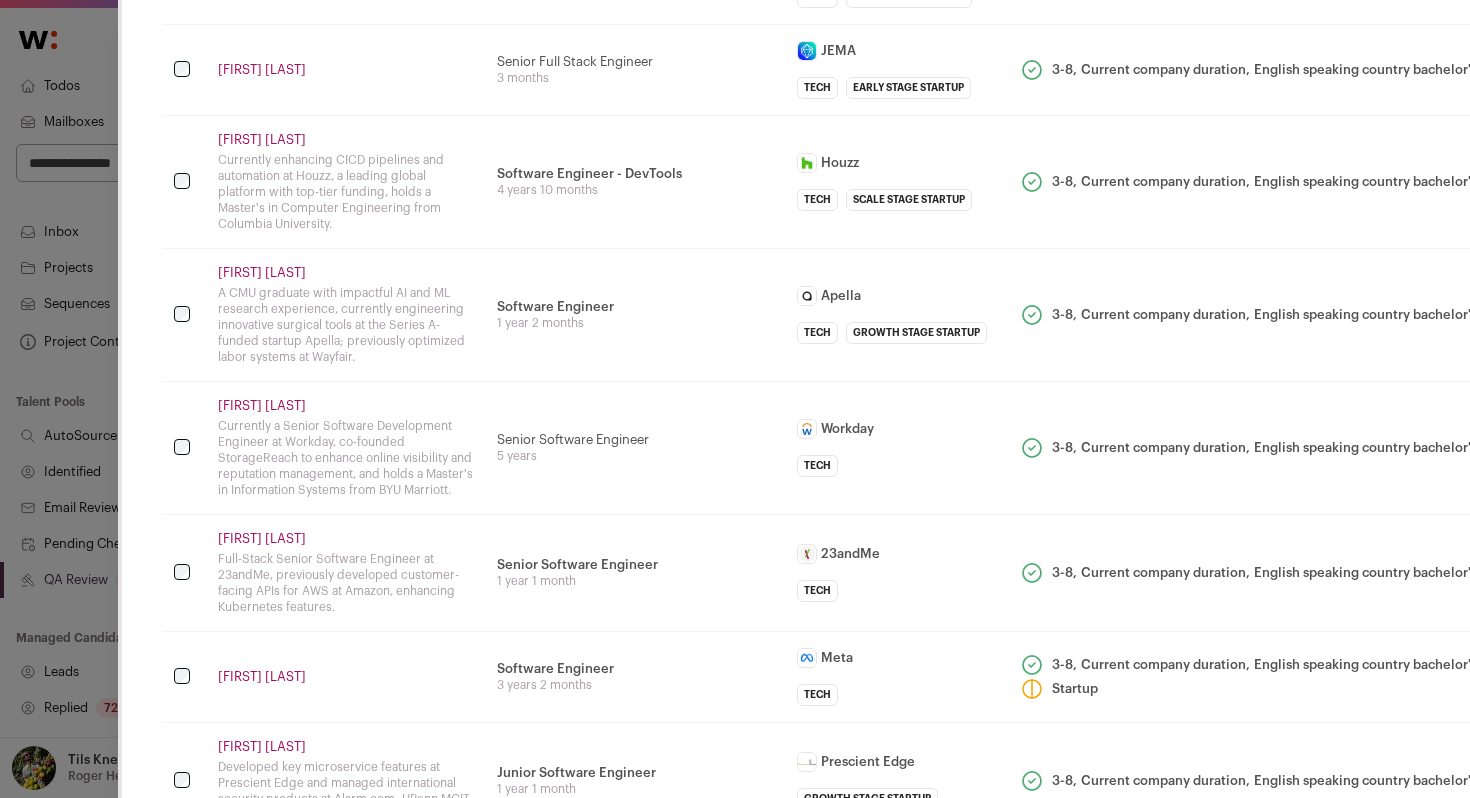 click on "Software Engineer - DevTools
4 years 10 months" at bounding box center (635, 182) 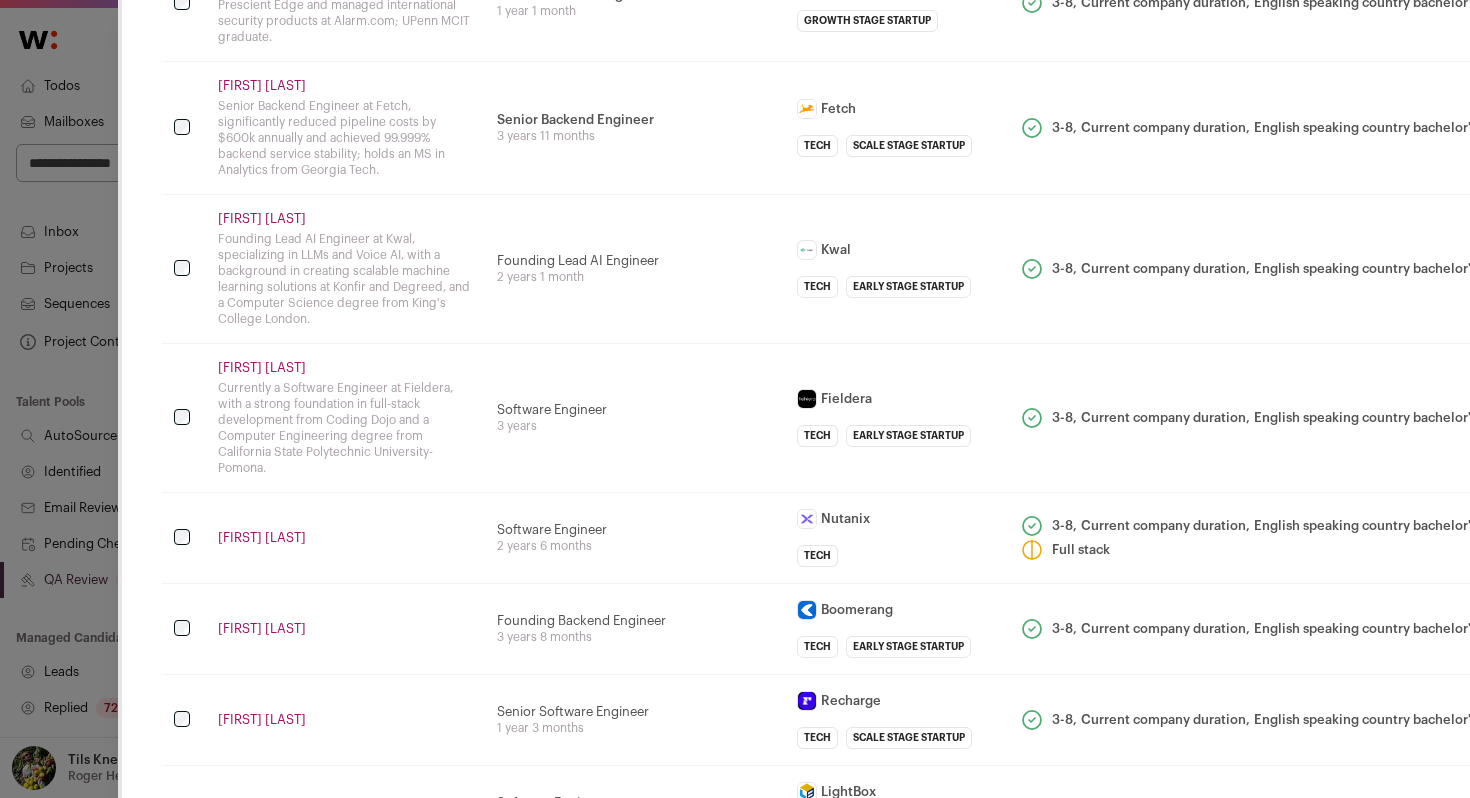 scroll, scrollTop: 2479, scrollLeft: 0, axis: vertical 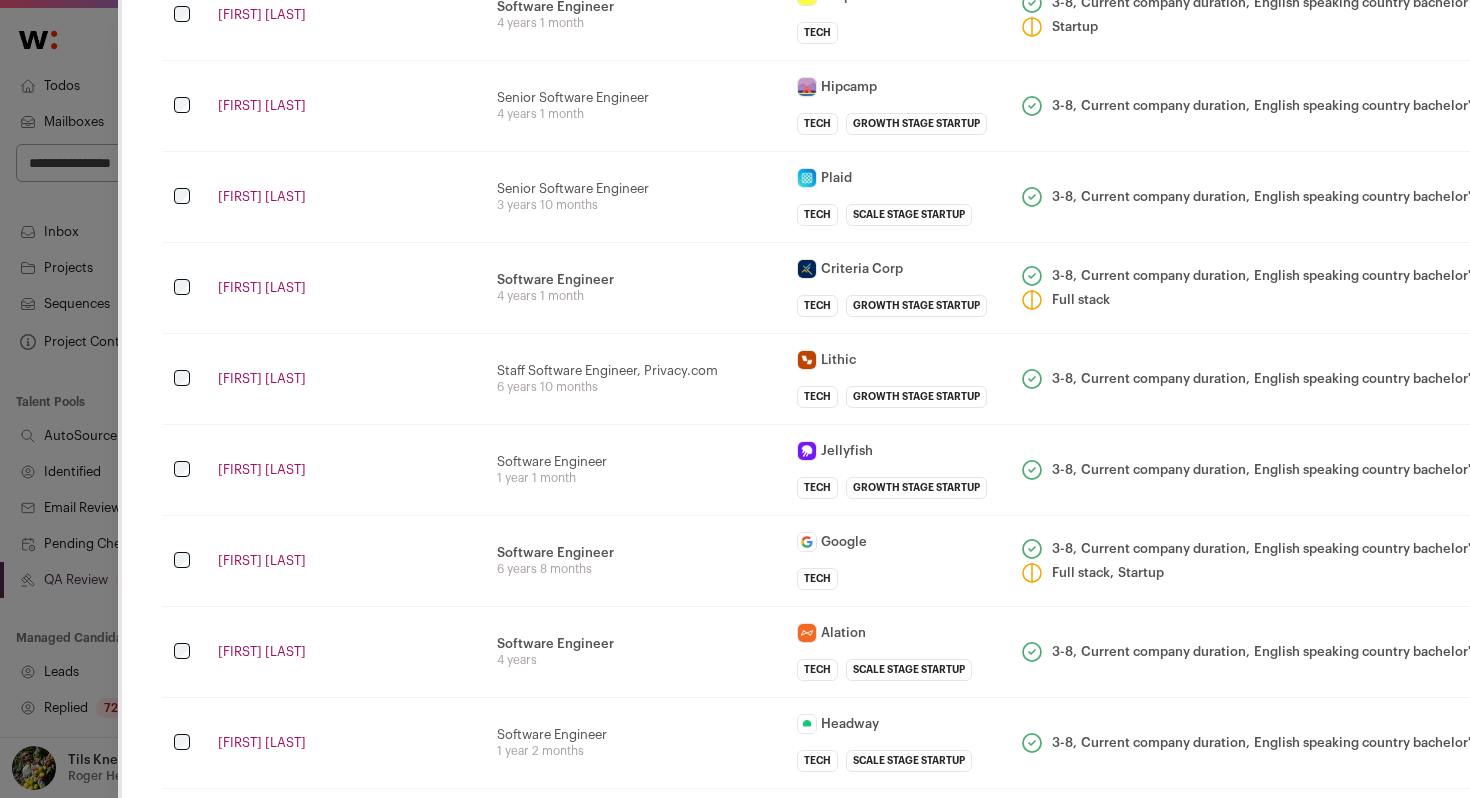 click on "6 years 8 months" at bounding box center (635, 569) 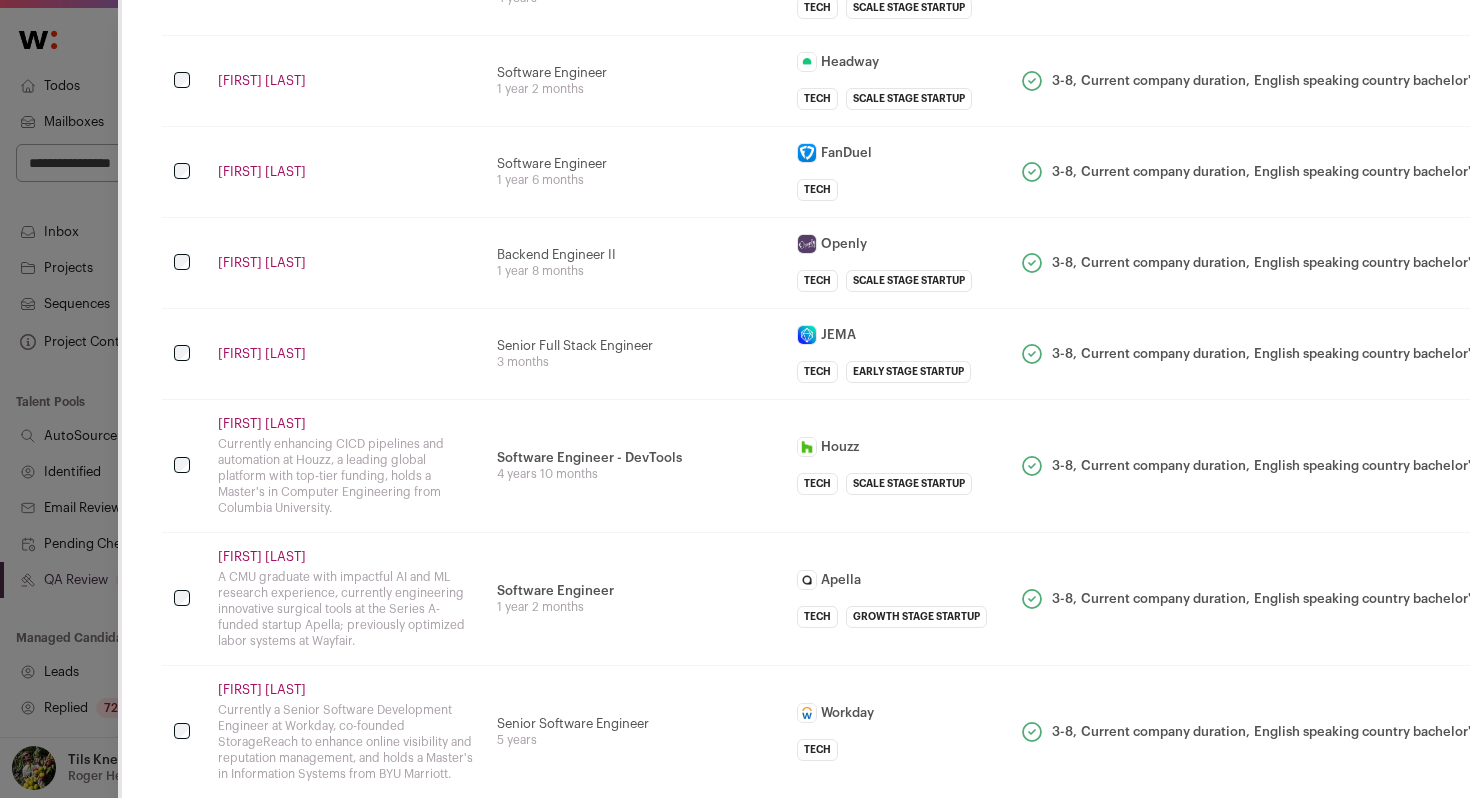 scroll, scrollTop: 1559, scrollLeft: 0, axis: vertical 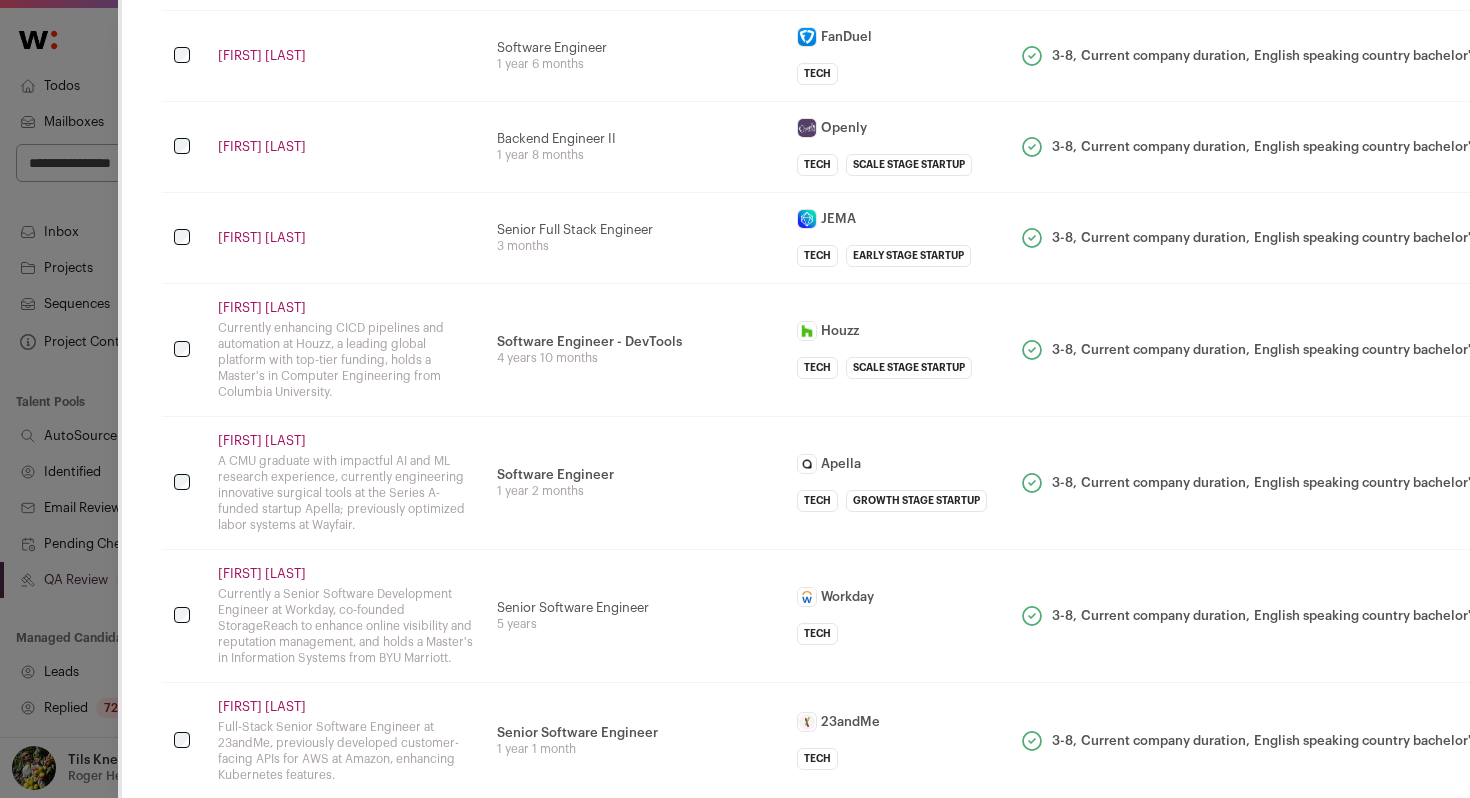 click on "Senior Software Engineer
5 years" at bounding box center (635, 616) 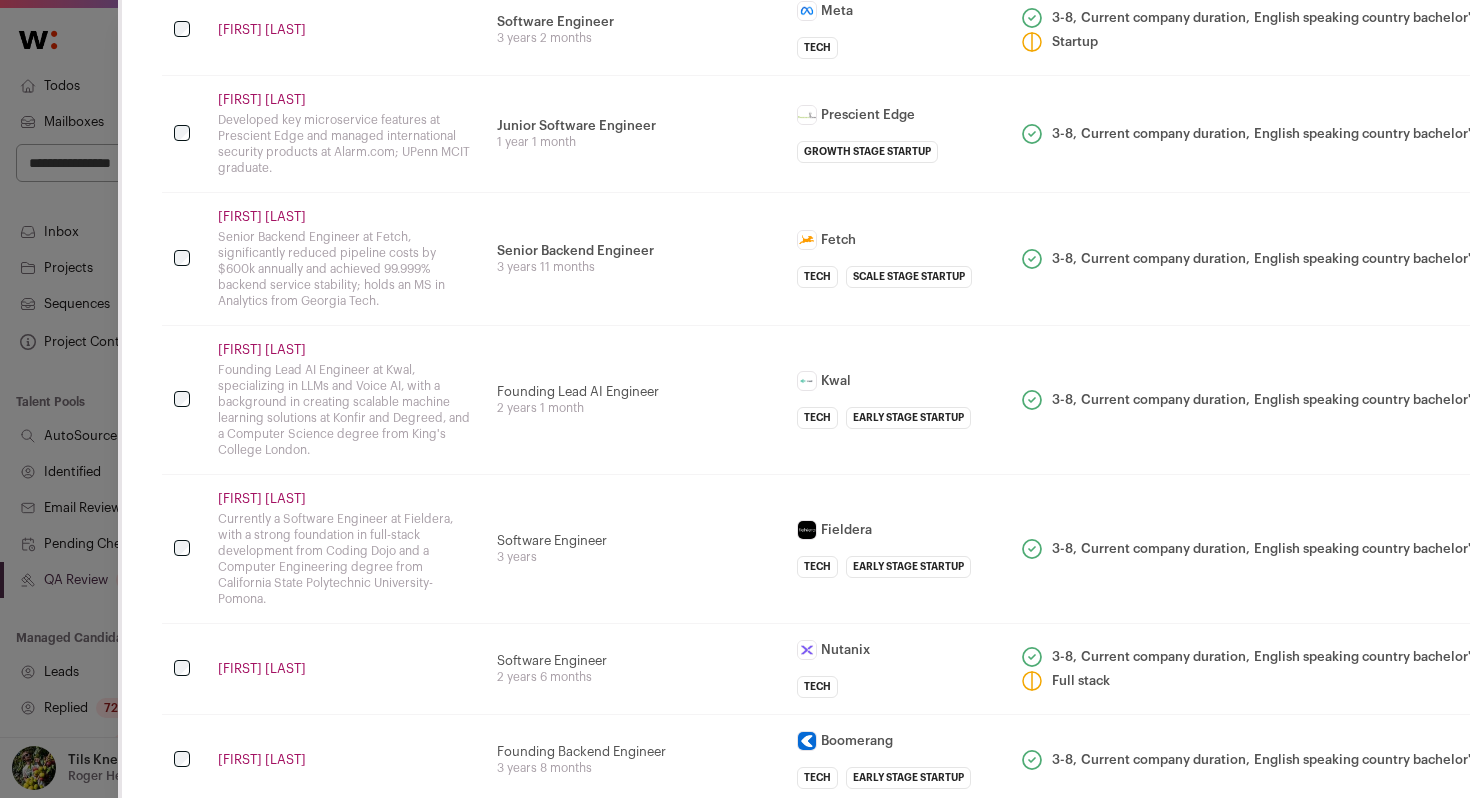 scroll, scrollTop: 2375, scrollLeft: 0, axis: vertical 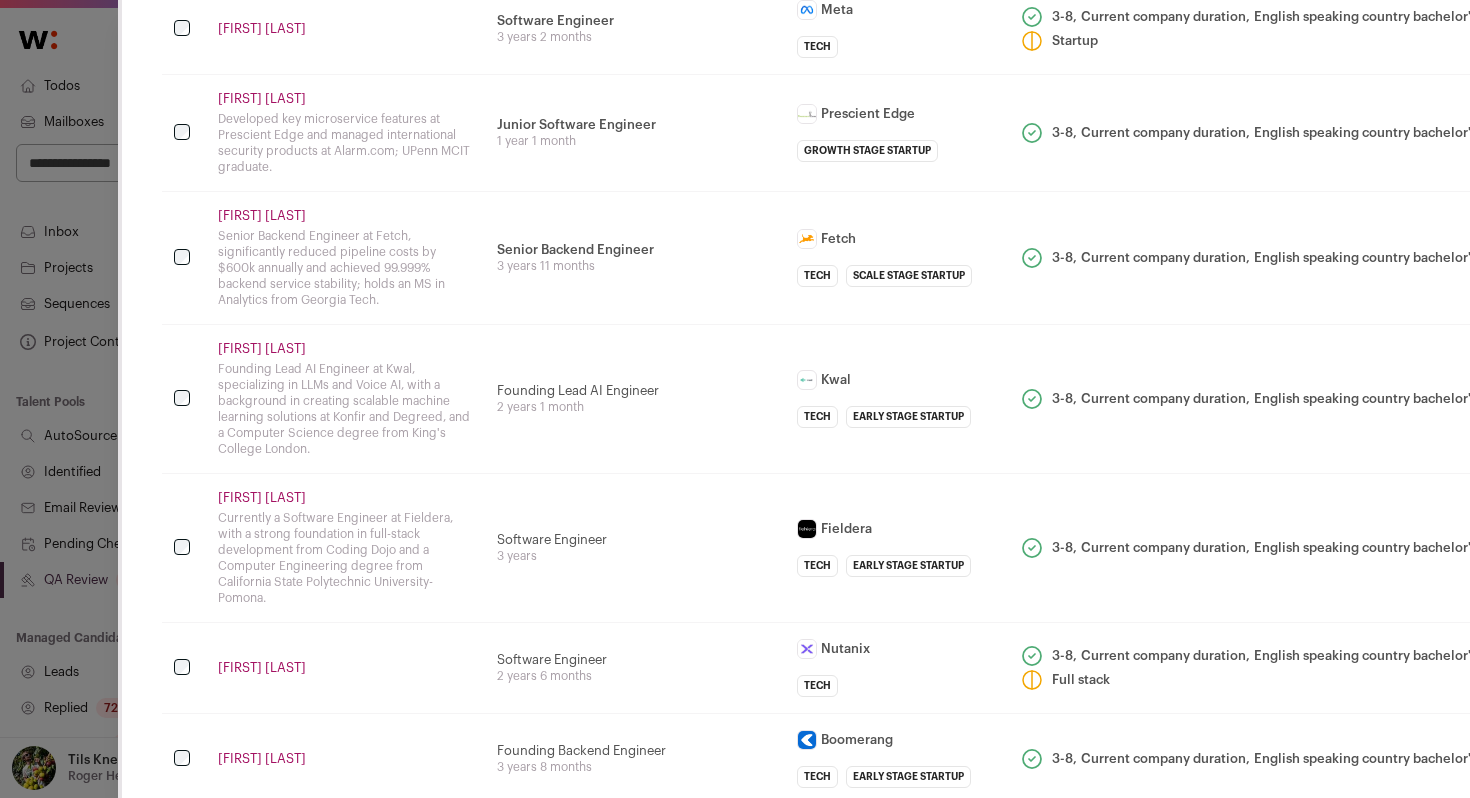 click on "Founding Lead AI Engineer at Kwal, specializing in LLMs and Voice AI, with a background in creating scalable machine learning solutions at Konfir and Degreed, and a Computer Science degree from King's College London." at bounding box center [345, 409] 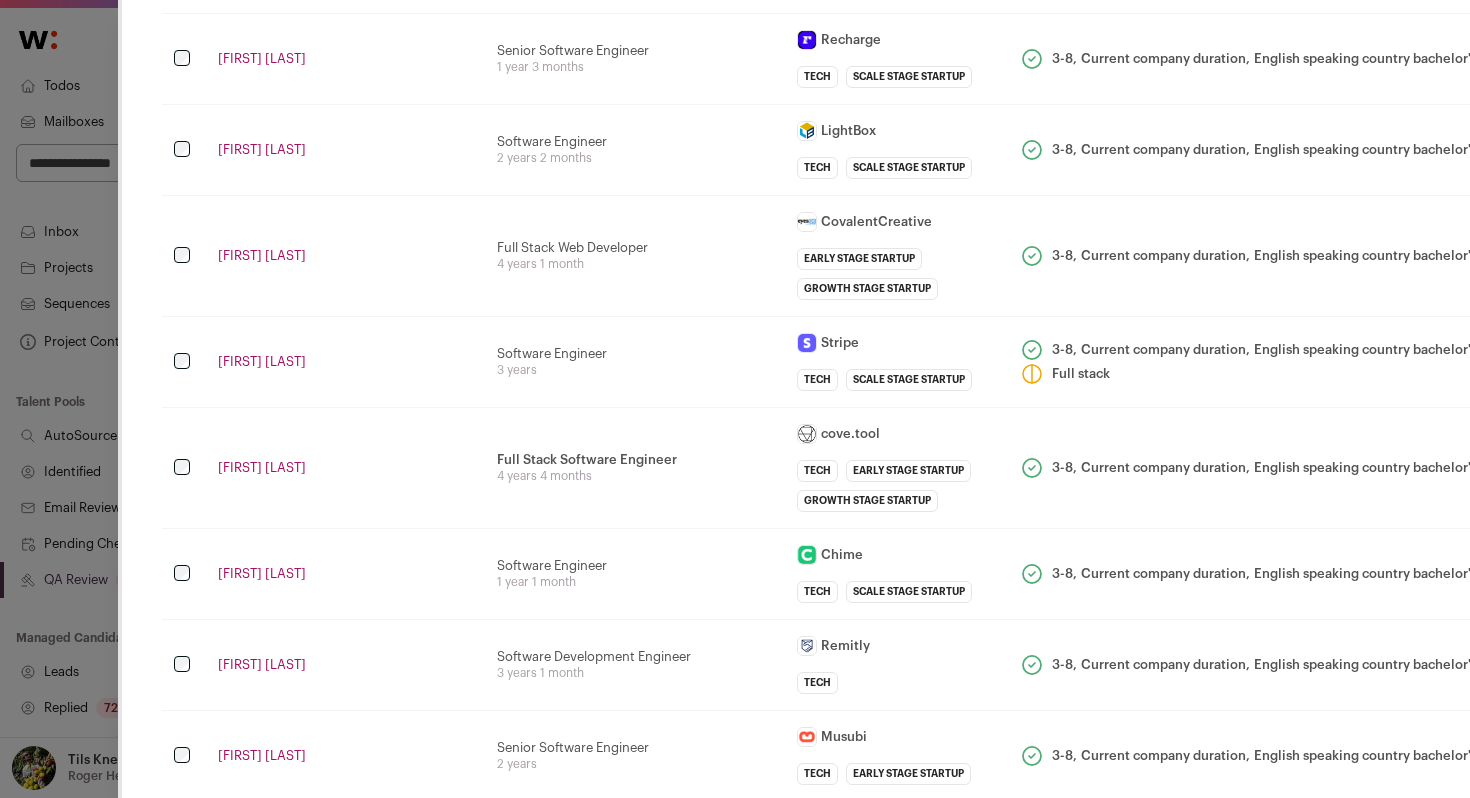 scroll, scrollTop: 3175, scrollLeft: 0, axis: vertical 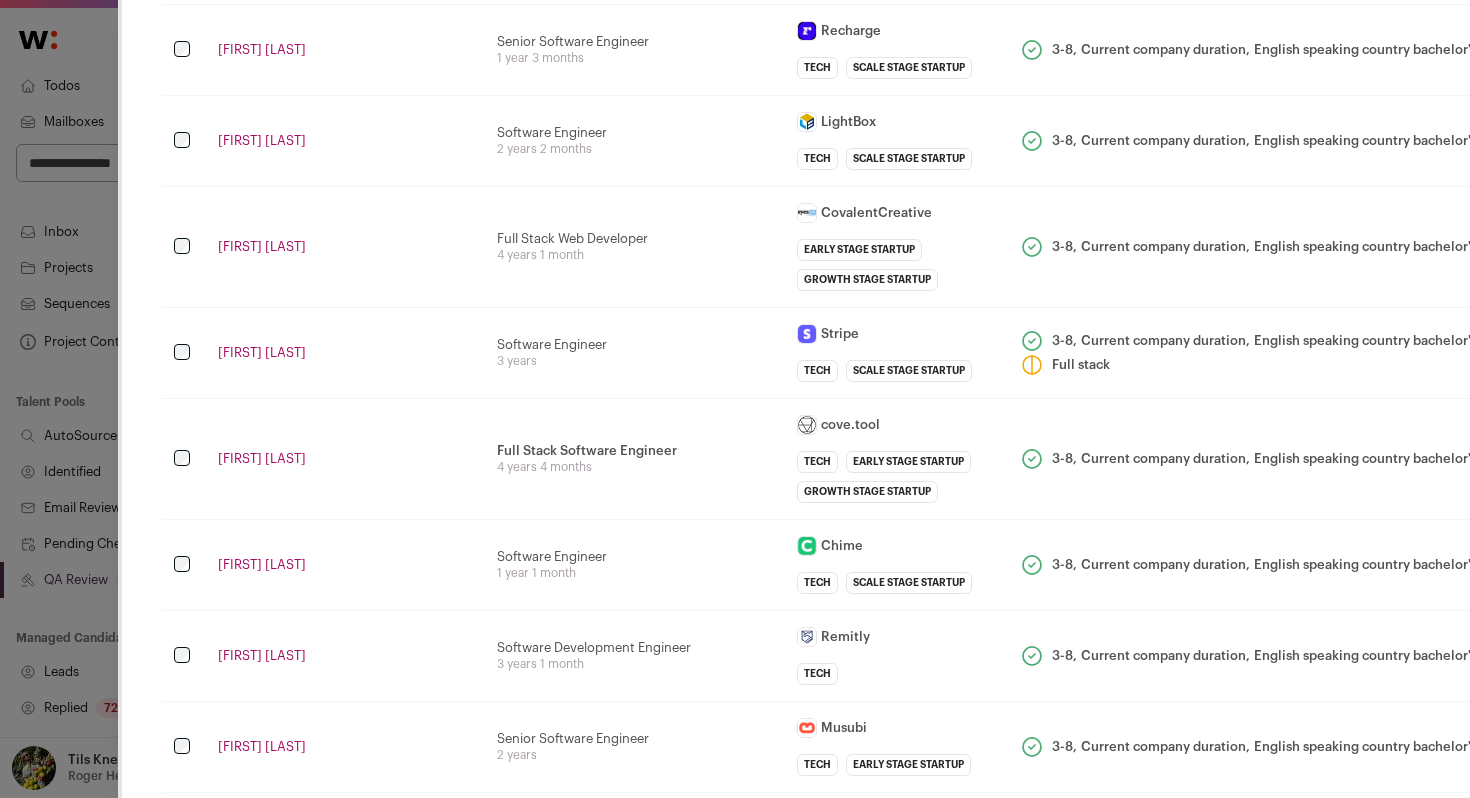 click on "Shini Zhang" at bounding box center (345, 565) 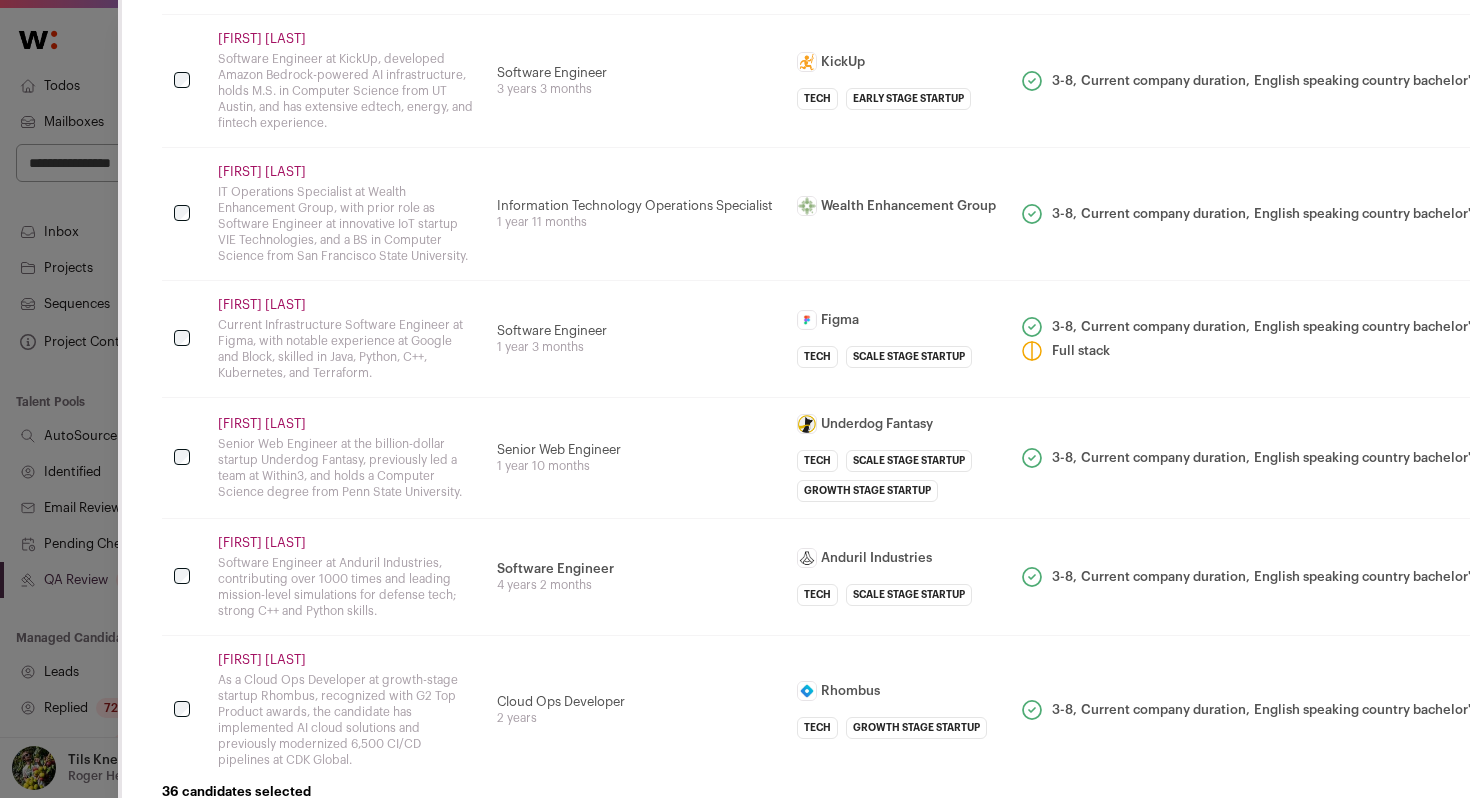 scroll, scrollTop: 3963, scrollLeft: 0, axis: vertical 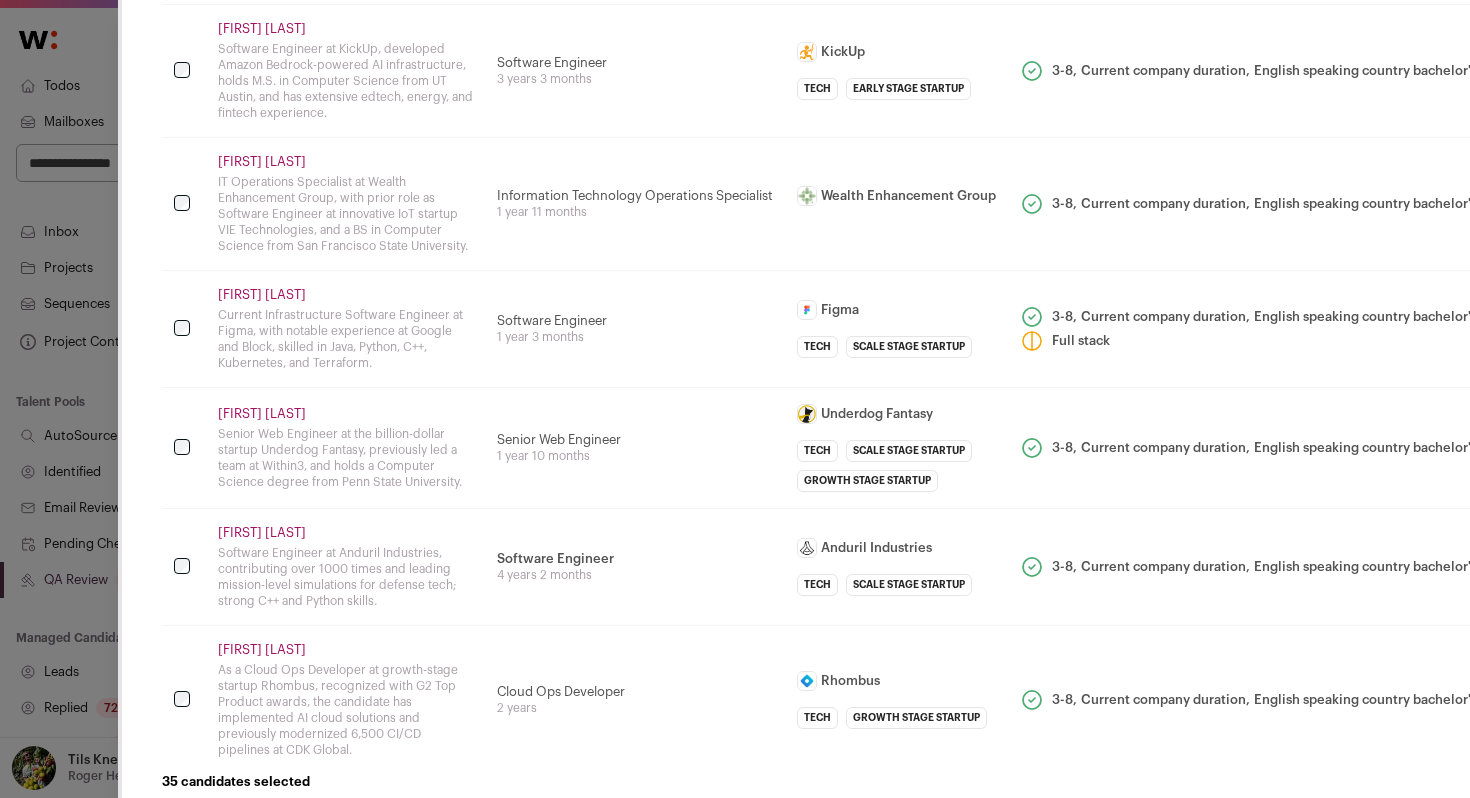 click on "Software Engineer
1 year 3 months" at bounding box center [635, 329] 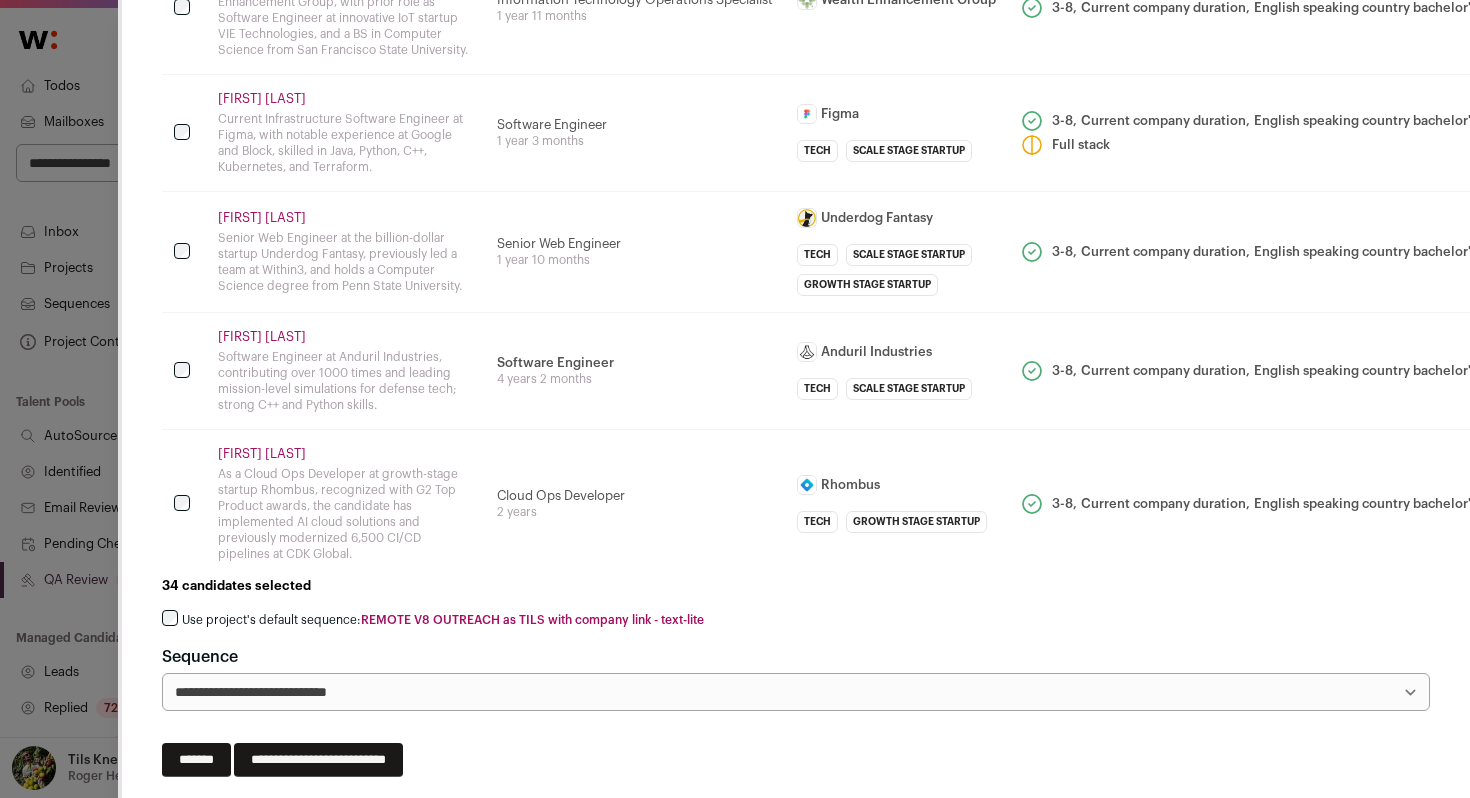 scroll, scrollTop: 4194, scrollLeft: 0, axis: vertical 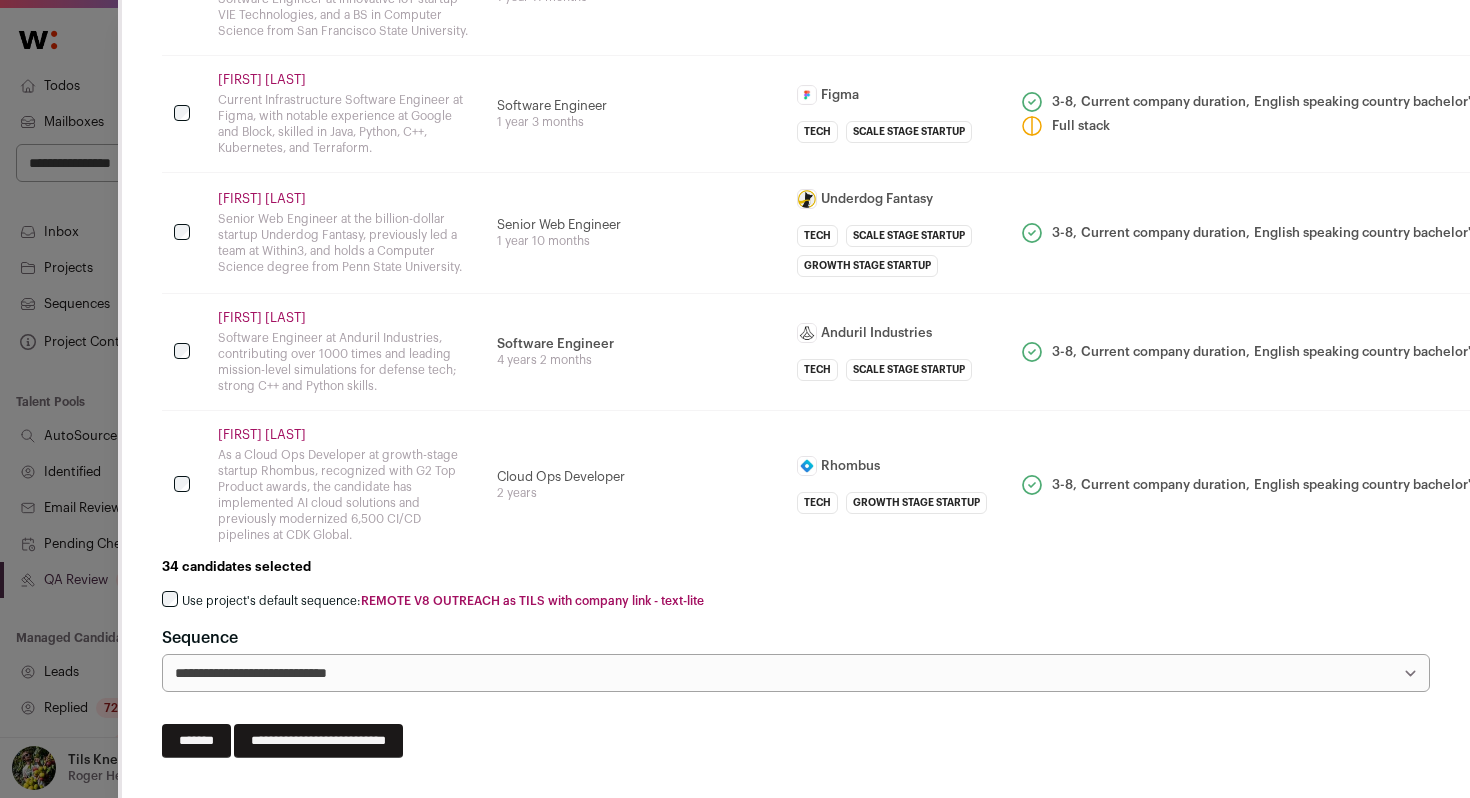 click on "Use project's default sequence:
REMOTE V8 OUTREACH as TILS with company link - text-lite" at bounding box center [443, 601] 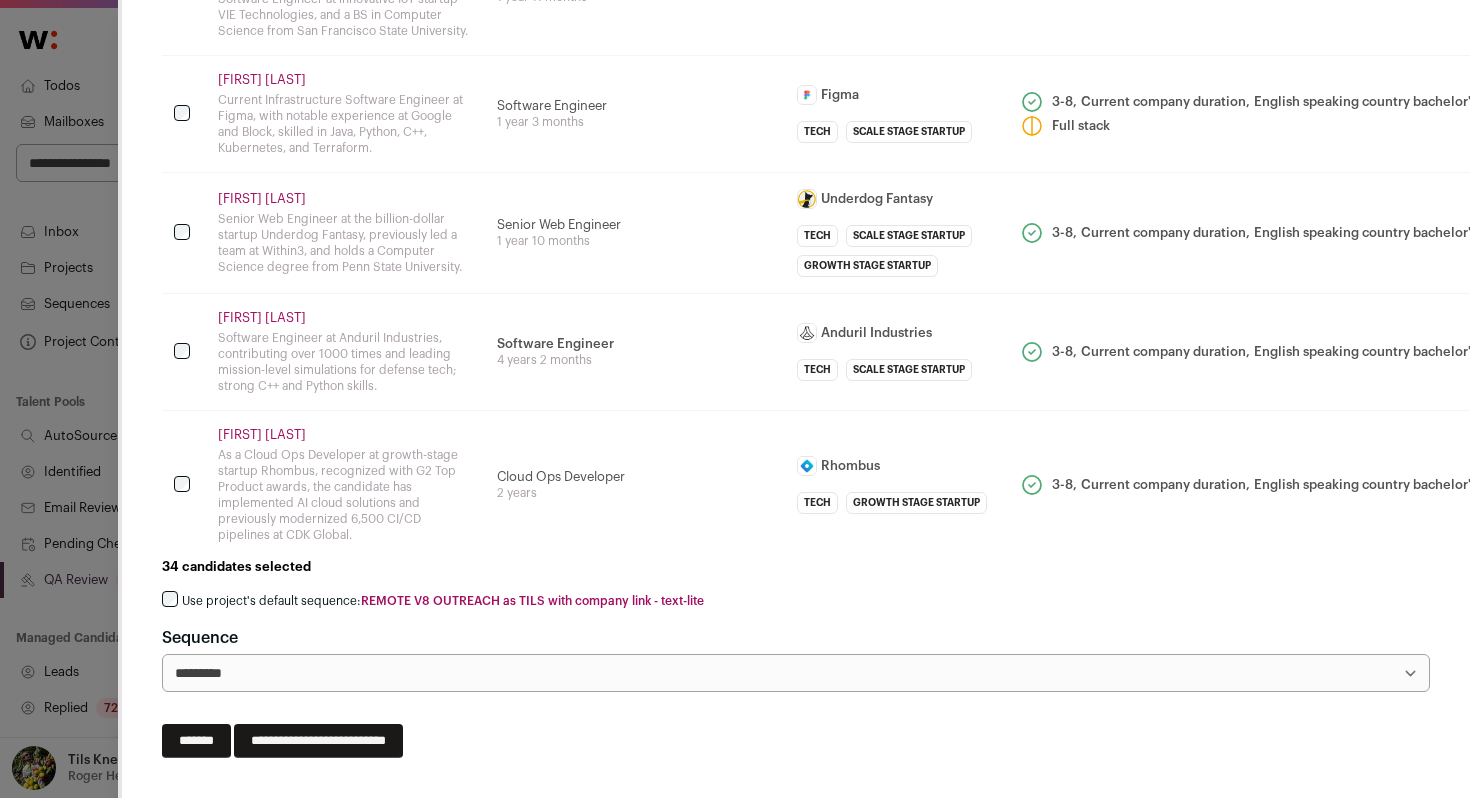 scroll, scrollTop: 4162, scrollLeft: 0, axis: vertical 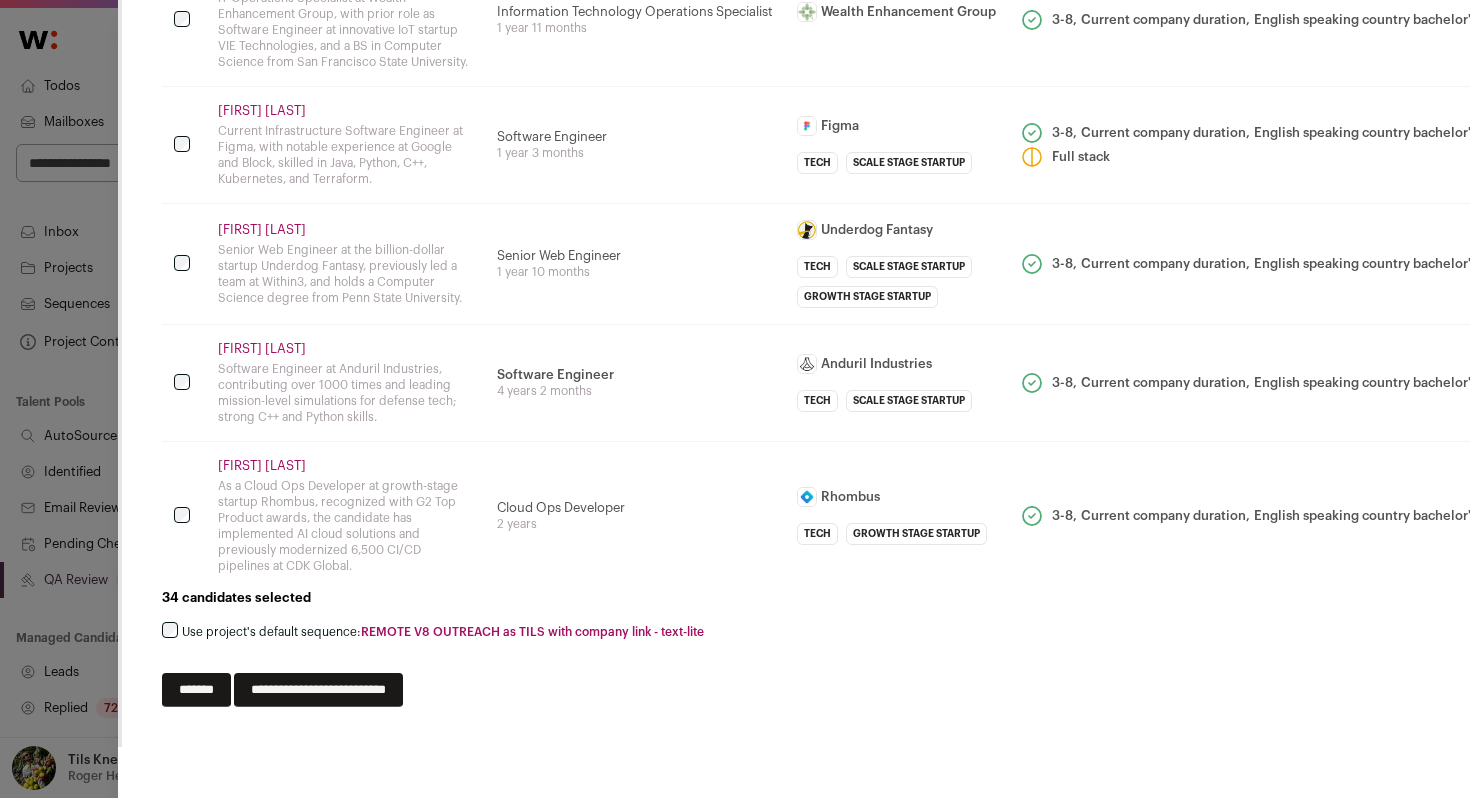 click on "**********" at bounding box center [318, 690] 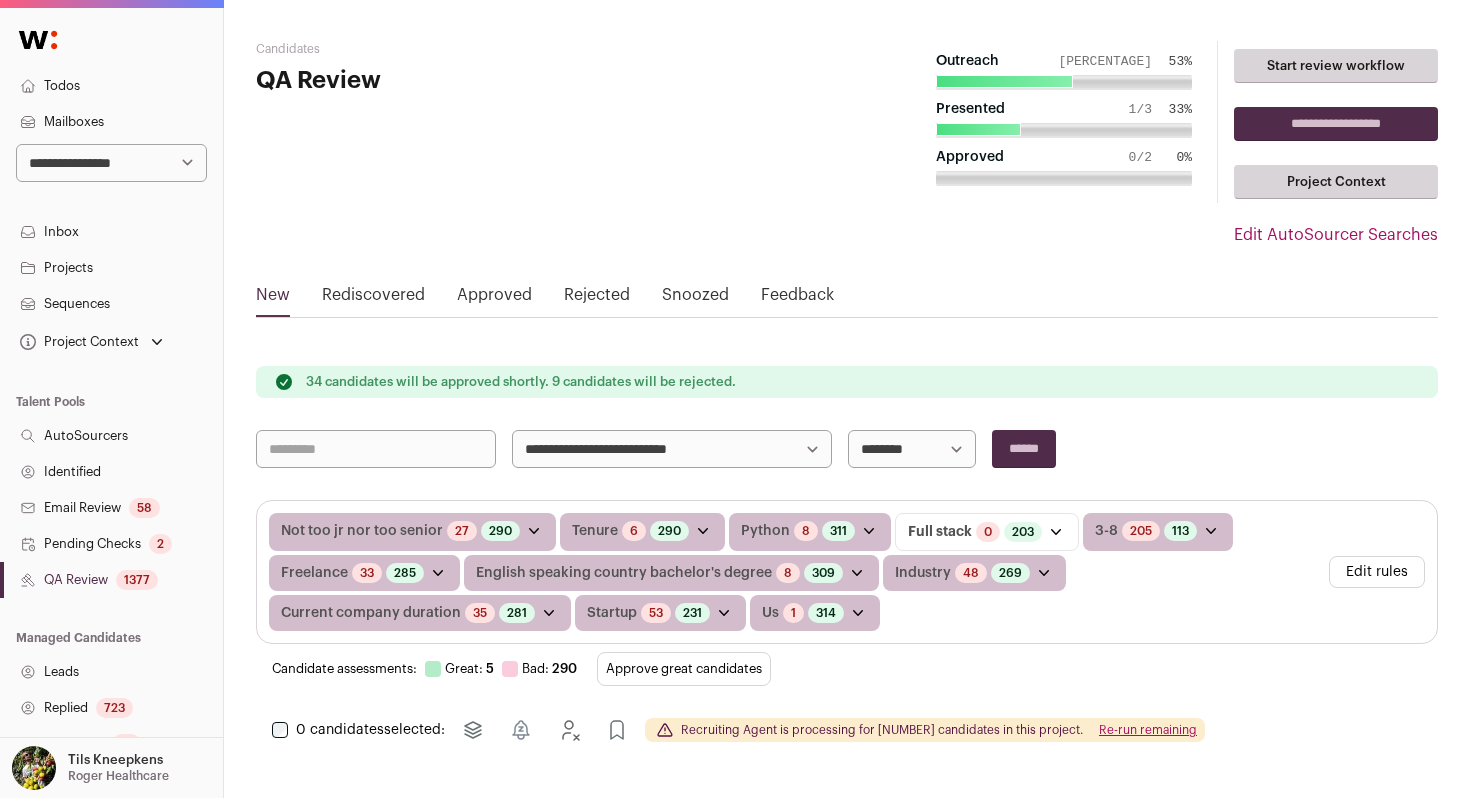 scroll, scrollTop: 0, scrollLeft: 0, axis: both 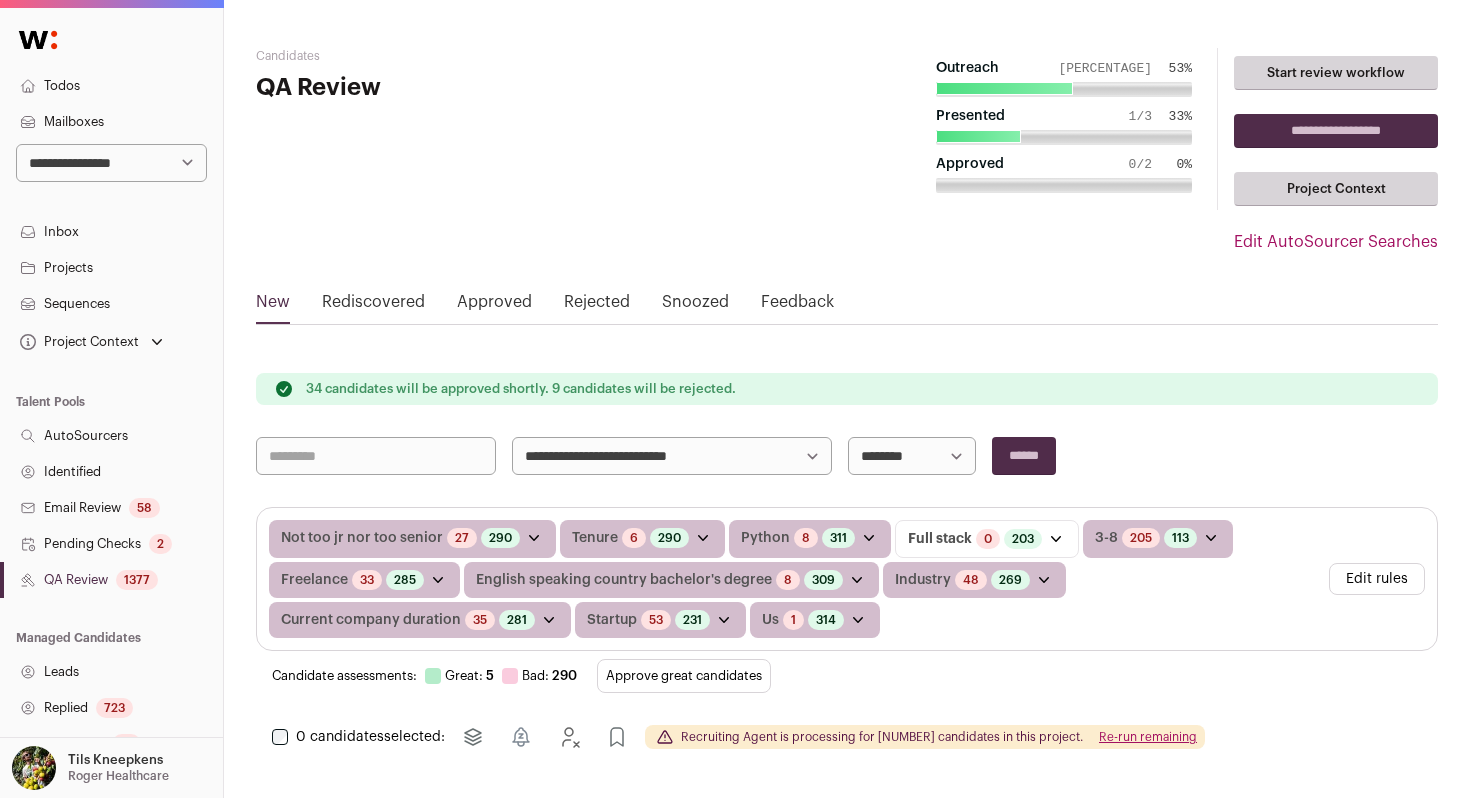 click on "Todos" at bounding box center [111, 86] 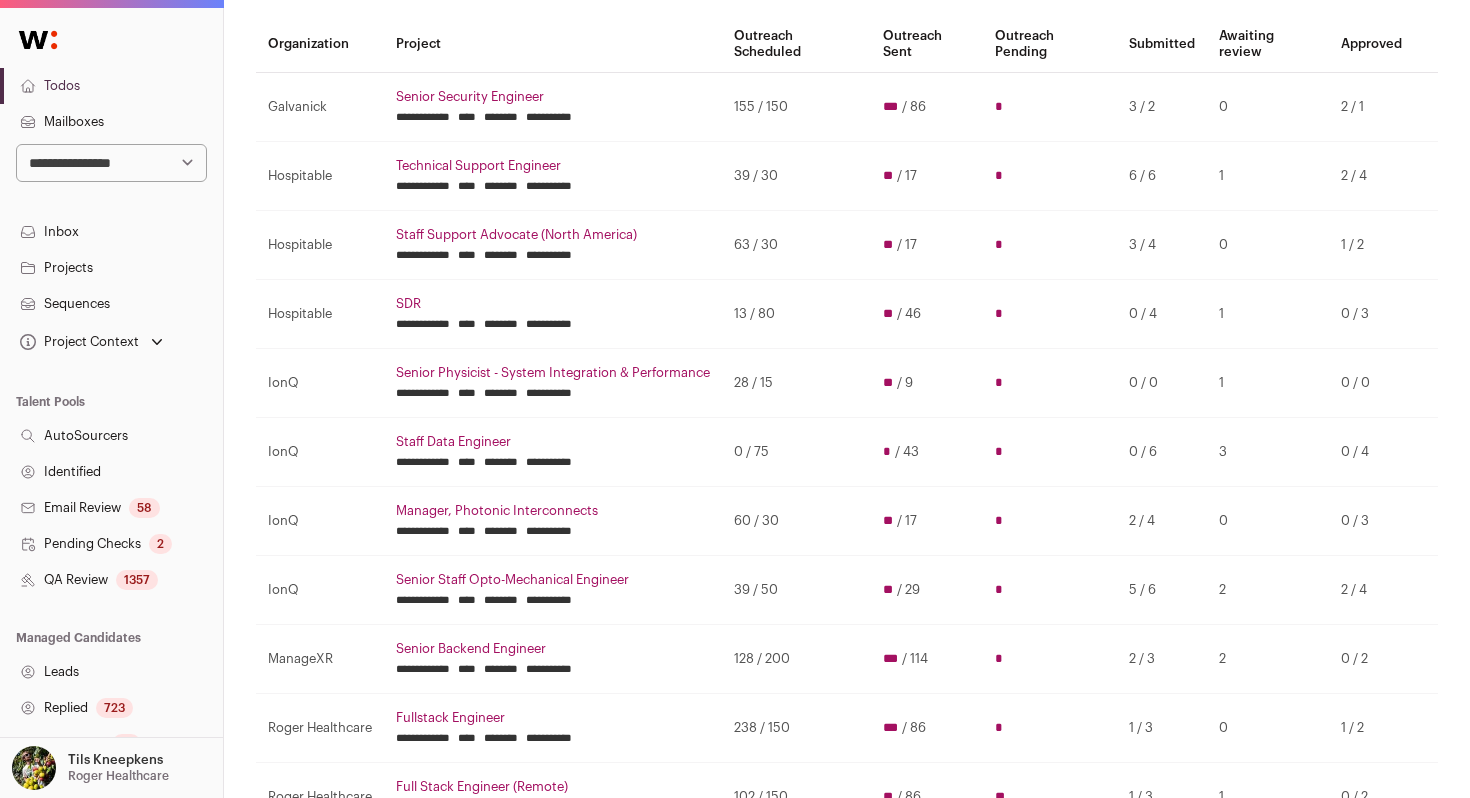 scroll, scrollTop: 143, scrollLeft: 0, axis: vertical 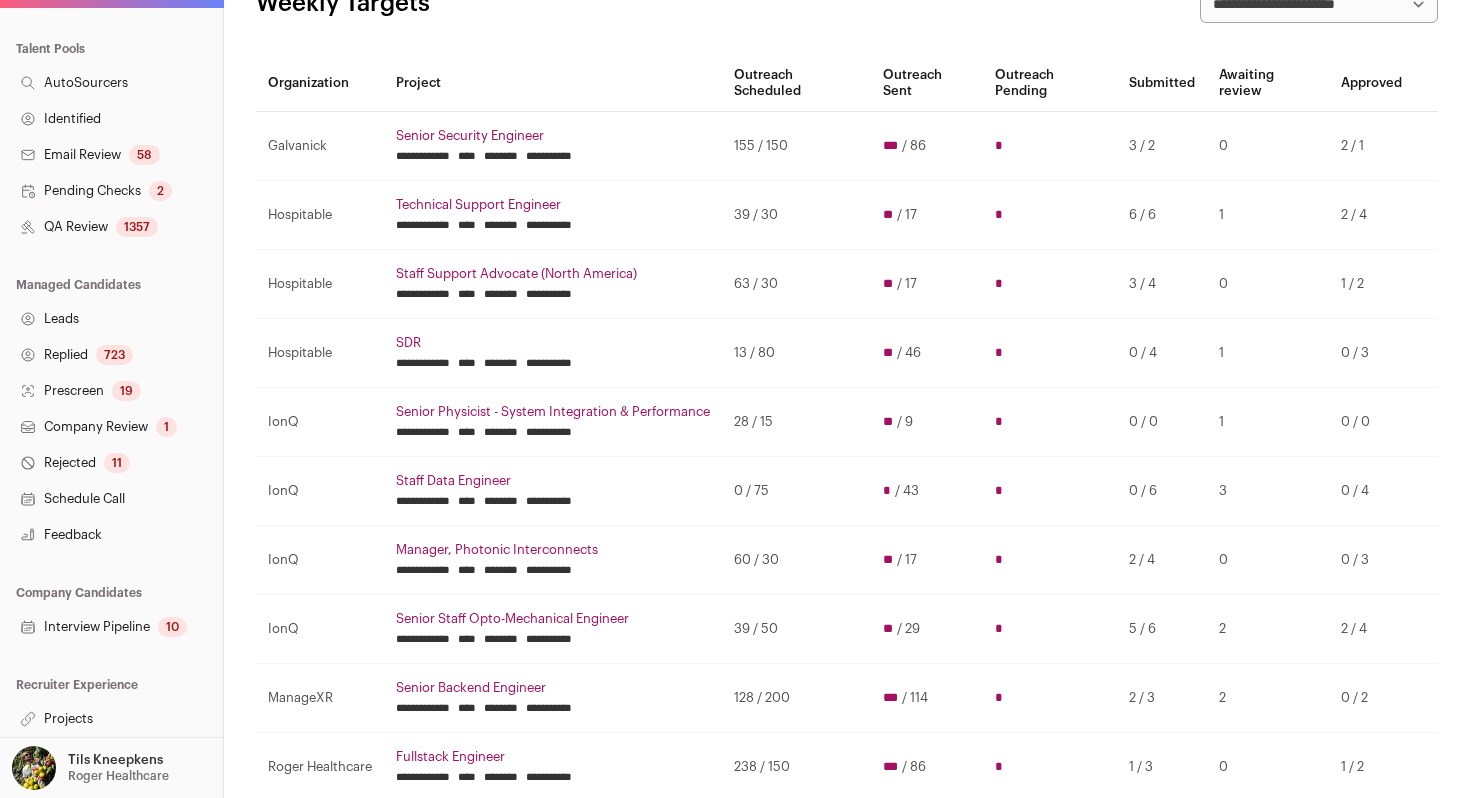 click on "Roger Healthcare" at bounding box center (118, 776) 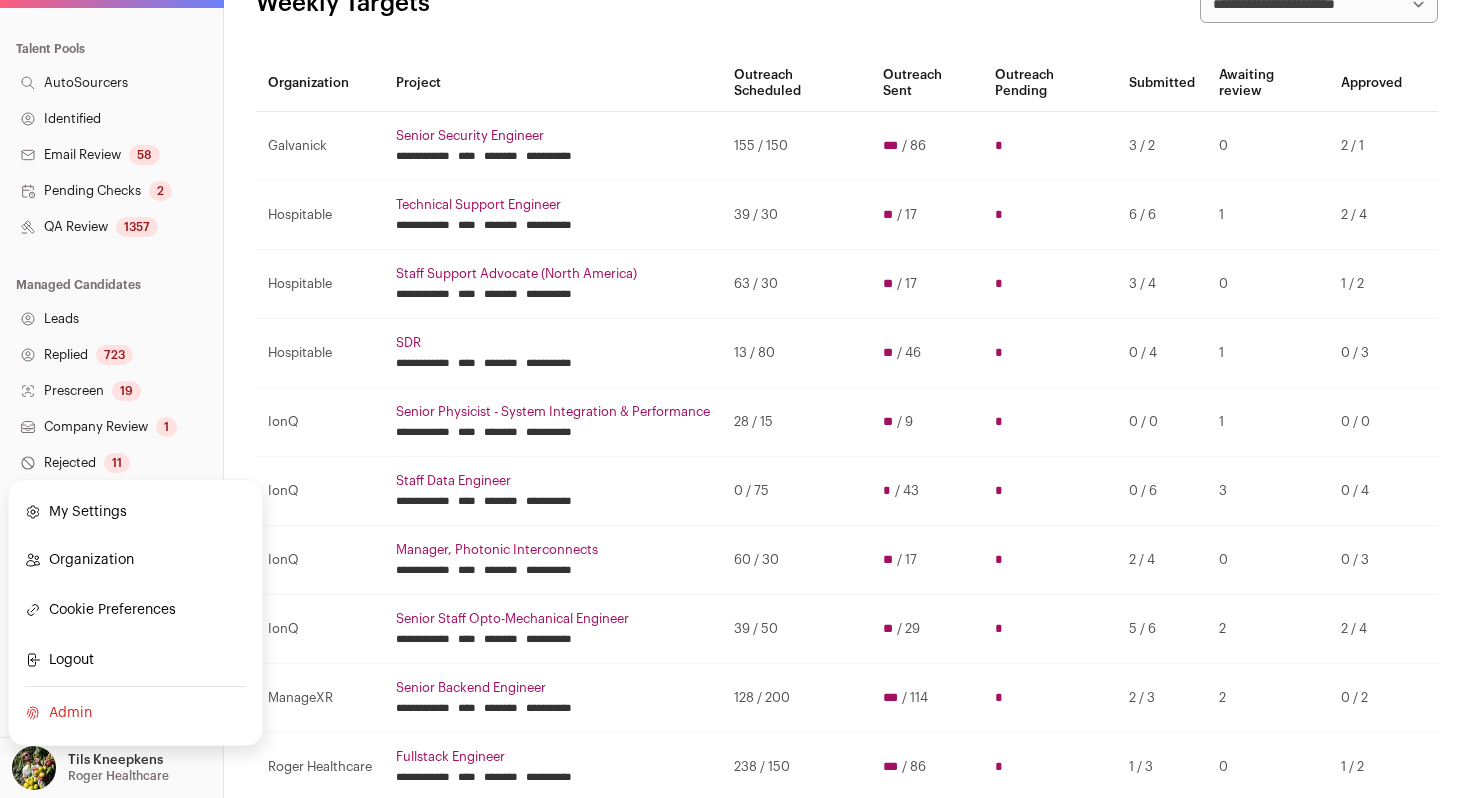click on "Admin" at bounding box center (135, 713) 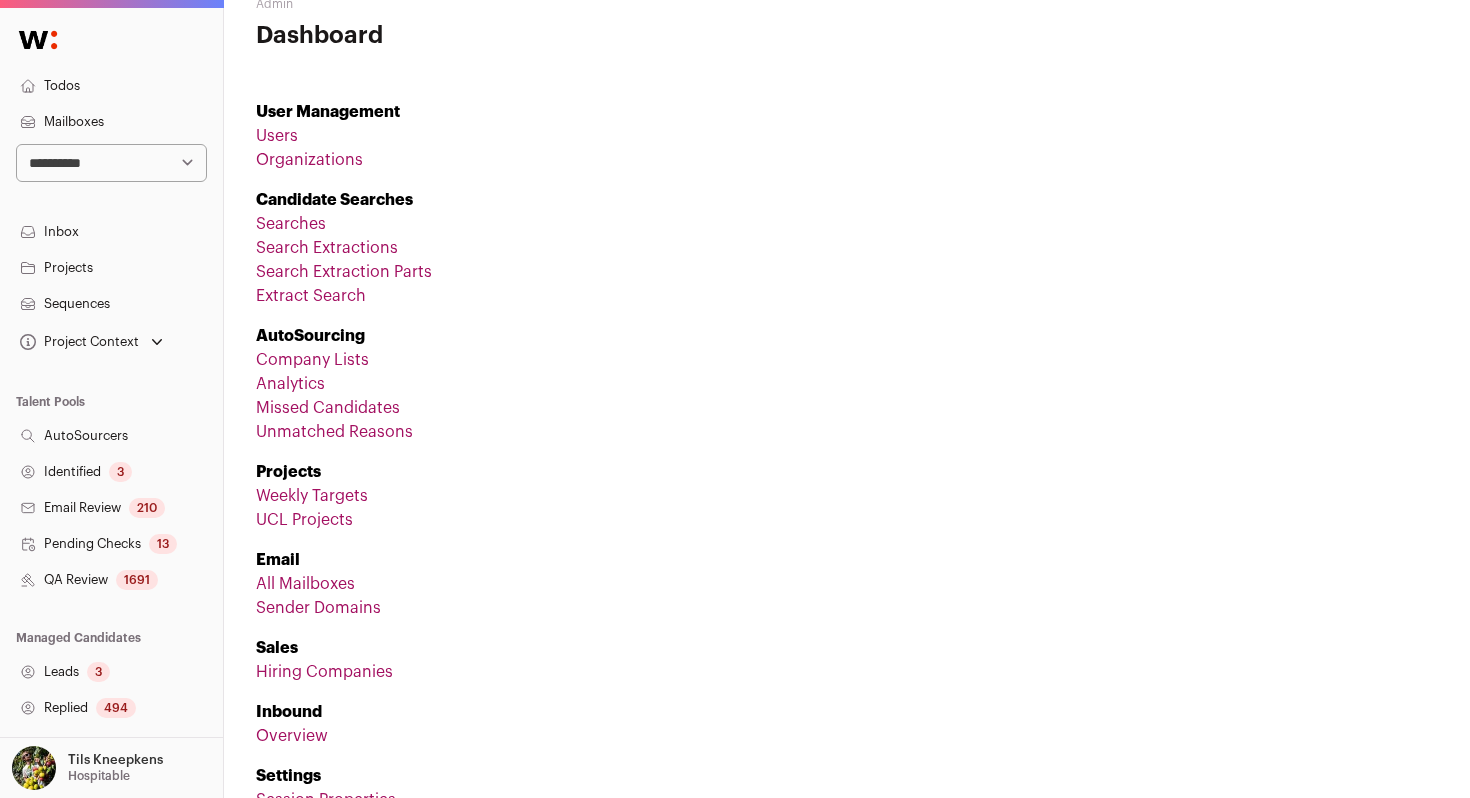 scroll, scrollTop: 54, scrollLeft: 0, axis: vertical 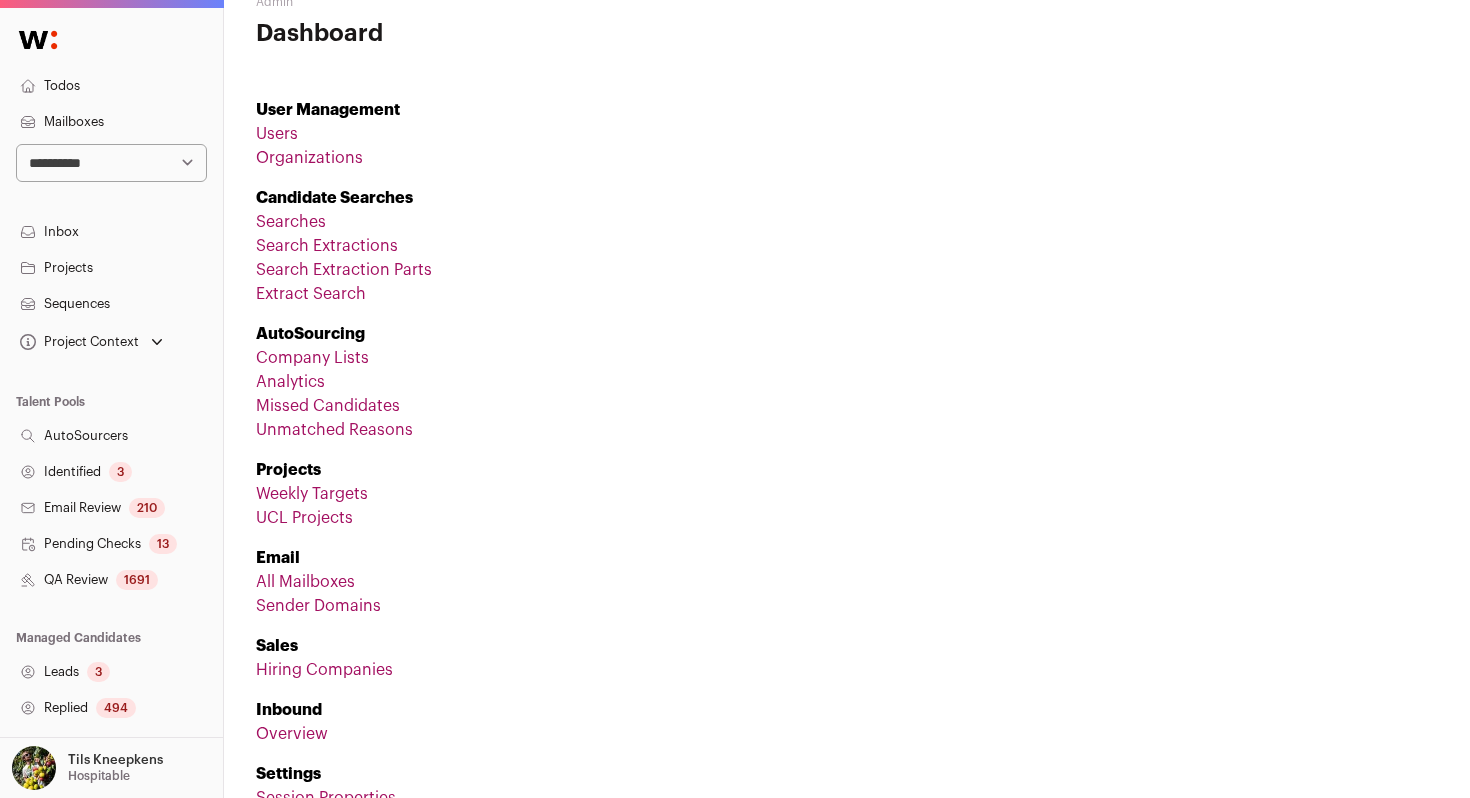 click on "All Mailboxes" at bounding box center [305, 582] 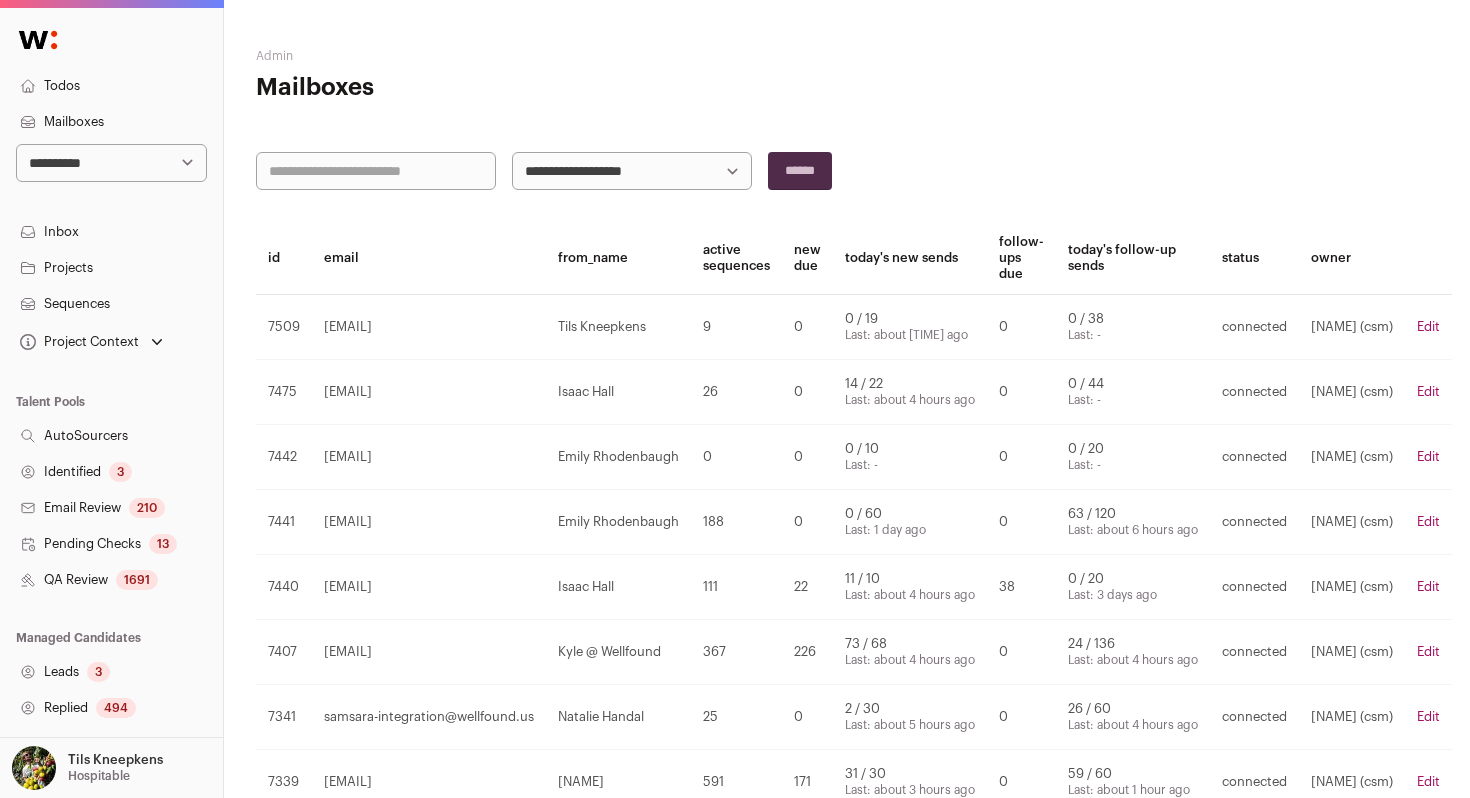 scroll, scrollTop: 0, scrollLeft: 0, axis: both 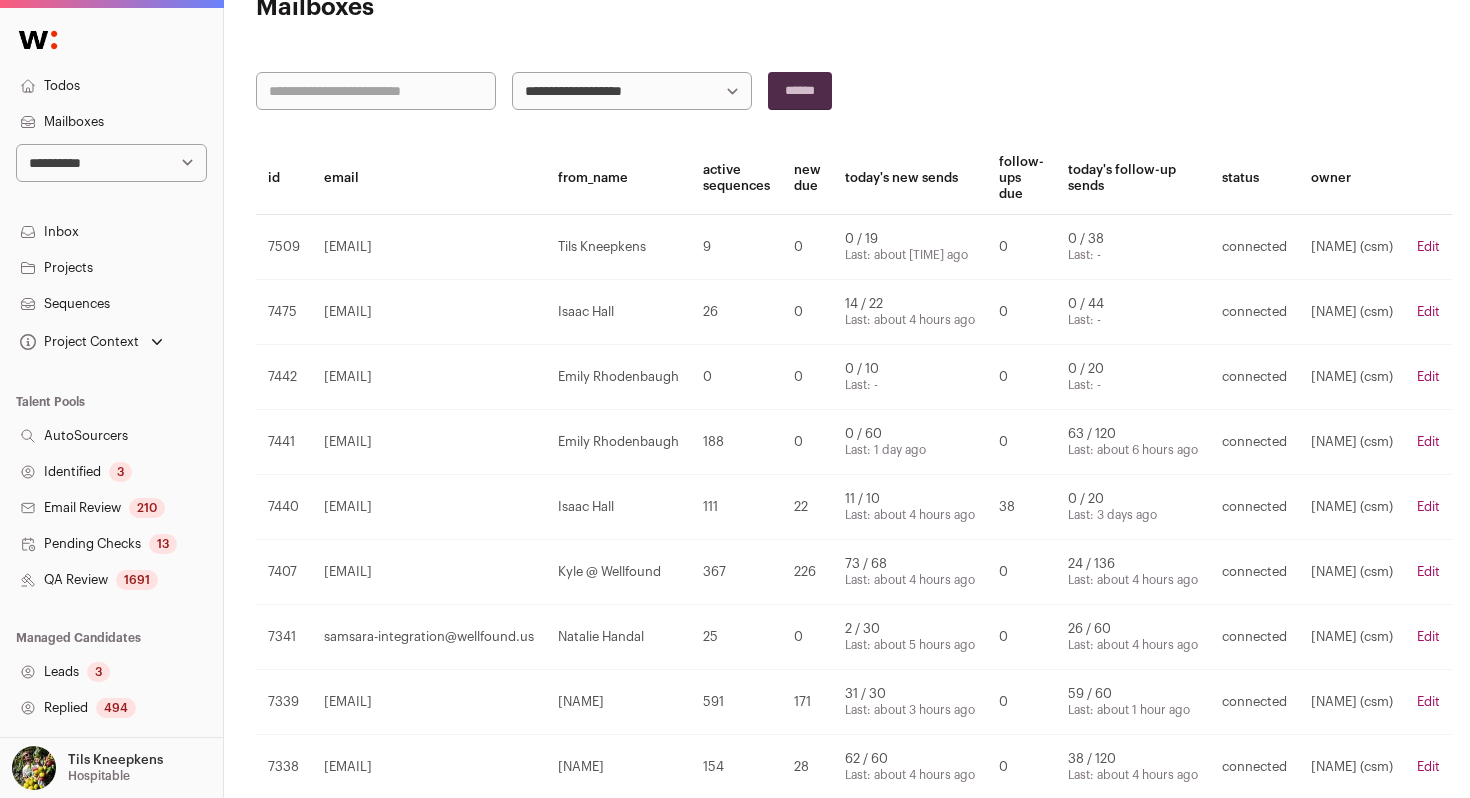 click on "Edit" at bounding box center (1428, 571) 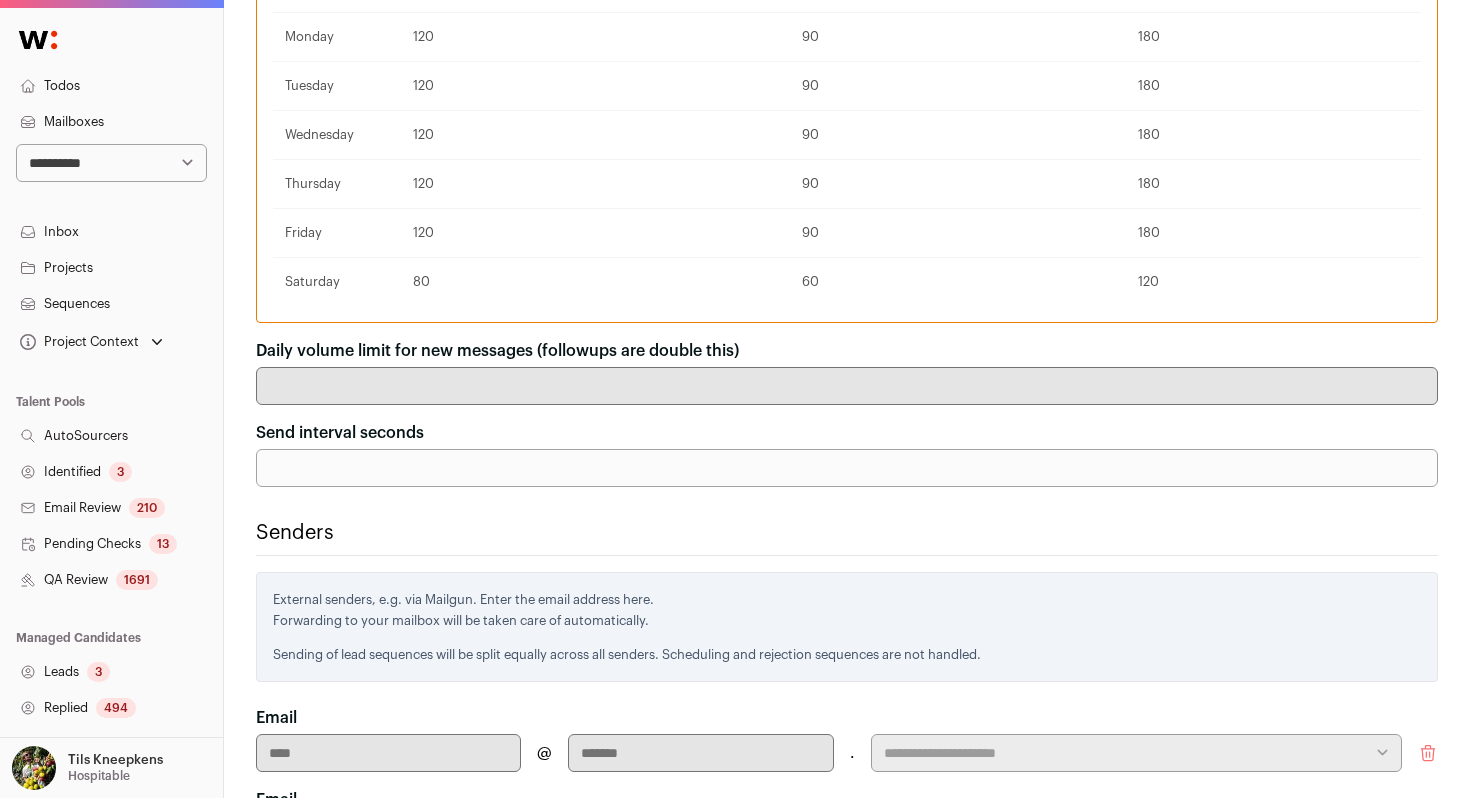 scroll, scrollTop: 702, scrollLeft: 0, axis: vertical 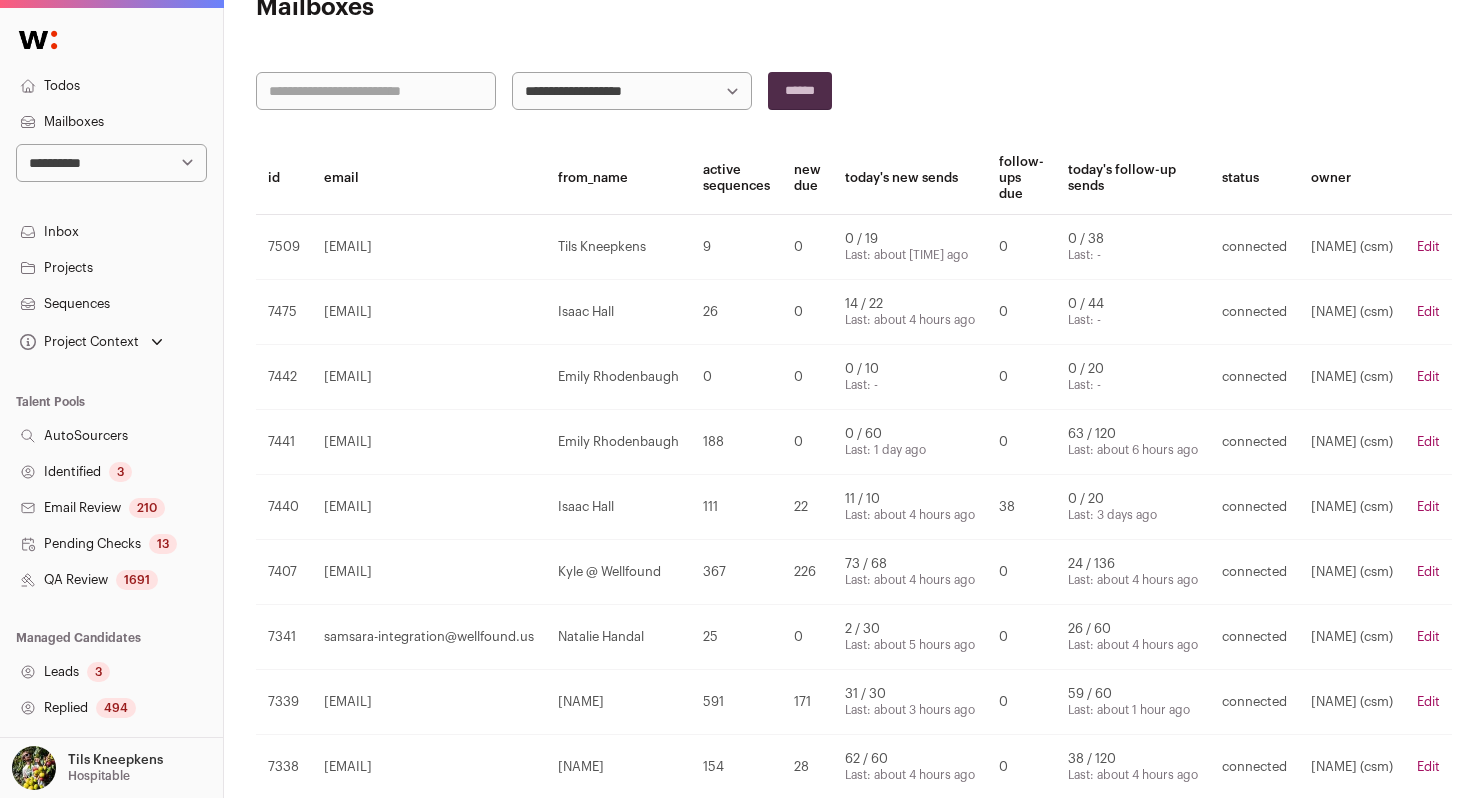 click on "Edit" at bounding box center (1428, 246) 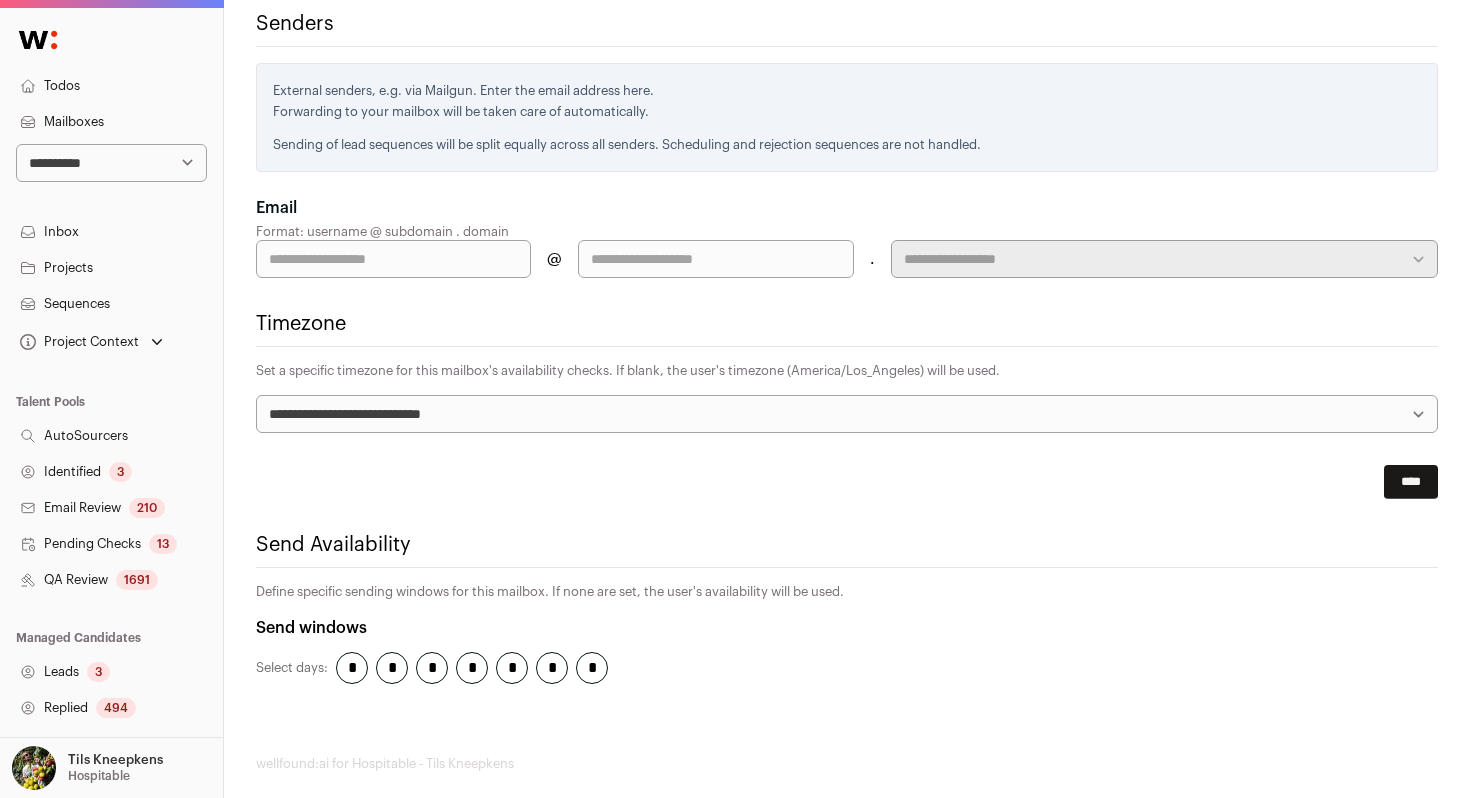 scroll, scrollTop: 773, scrollLeft: 0, axis: vertical 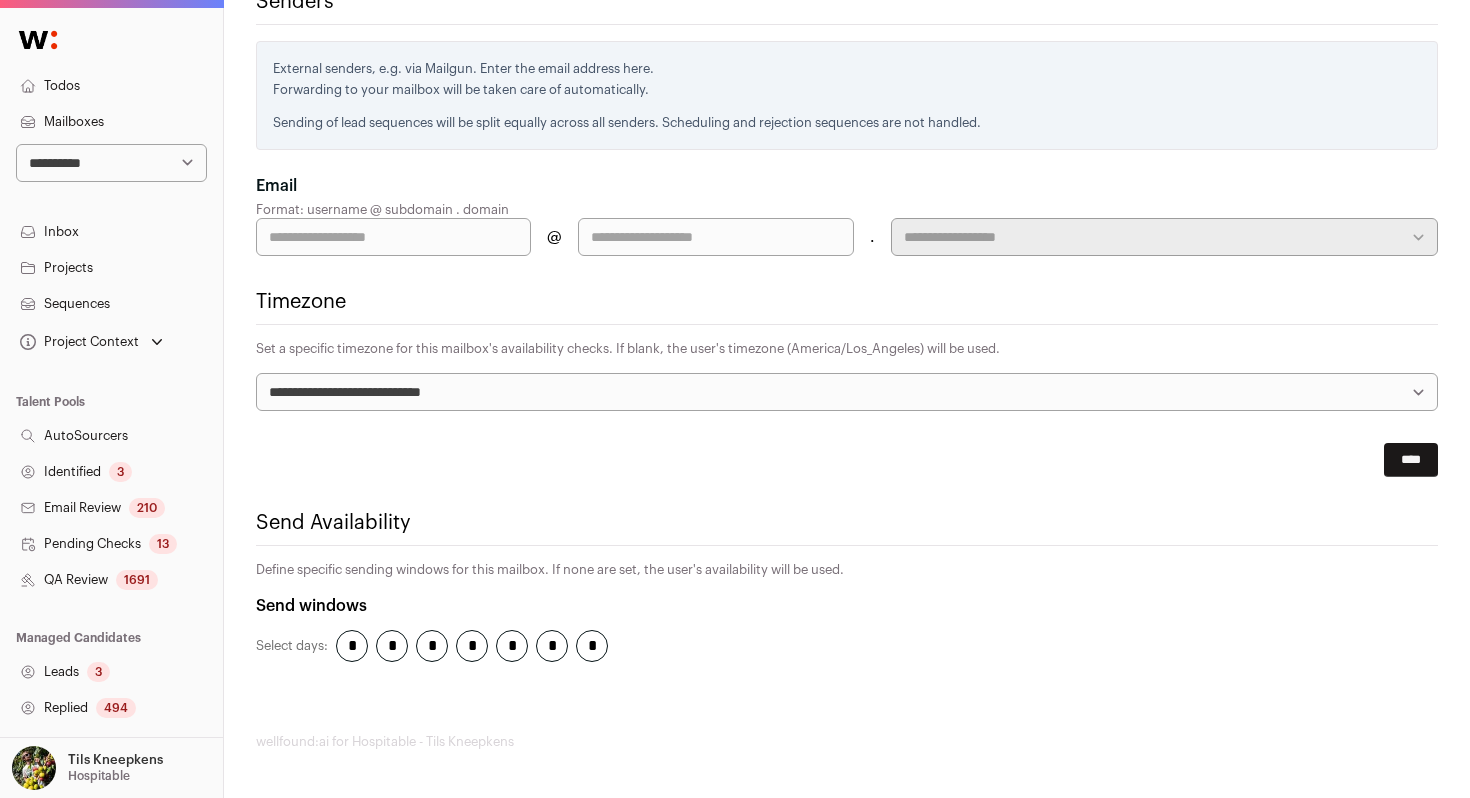 click at bounding box center (393, 237) 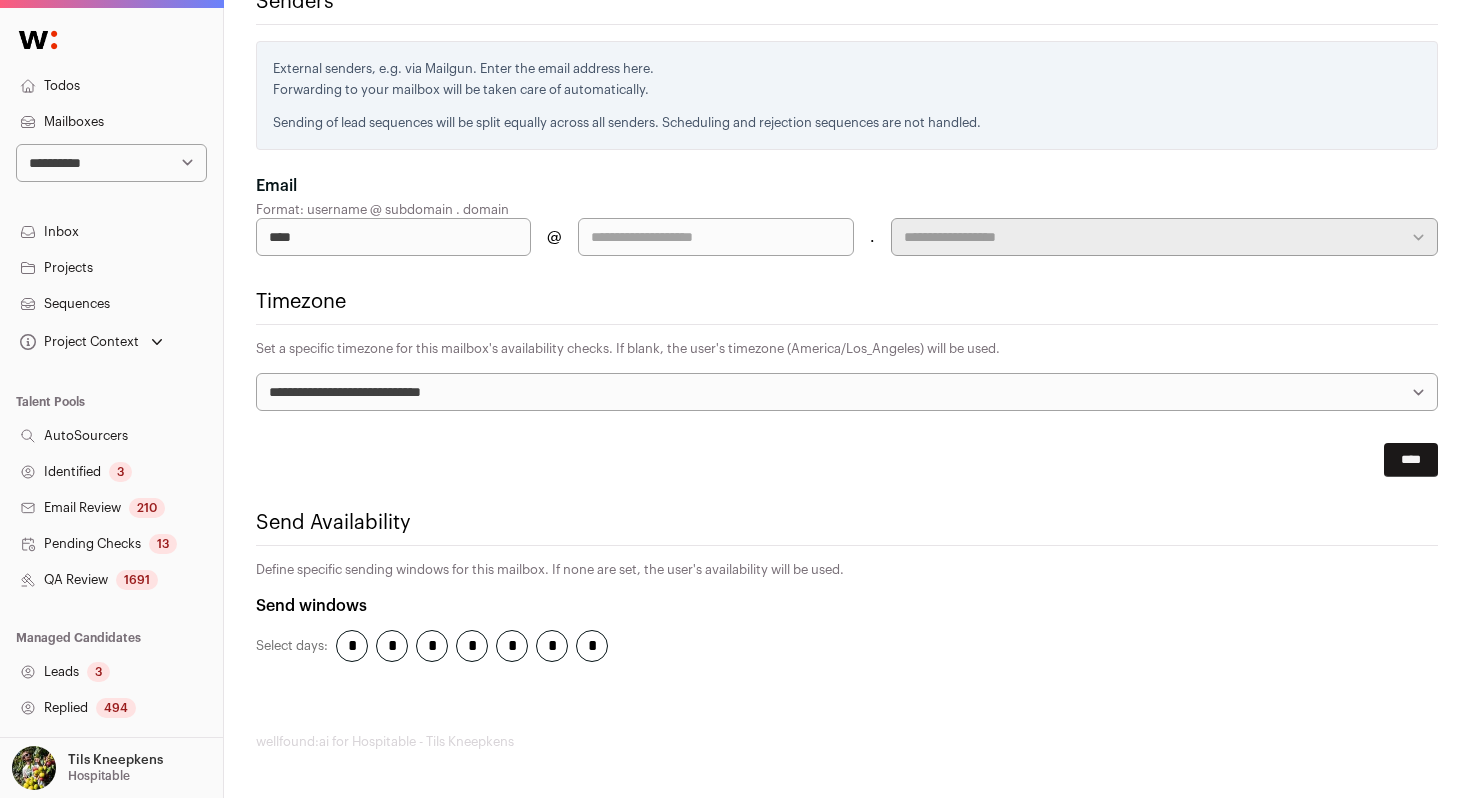 type on "****" 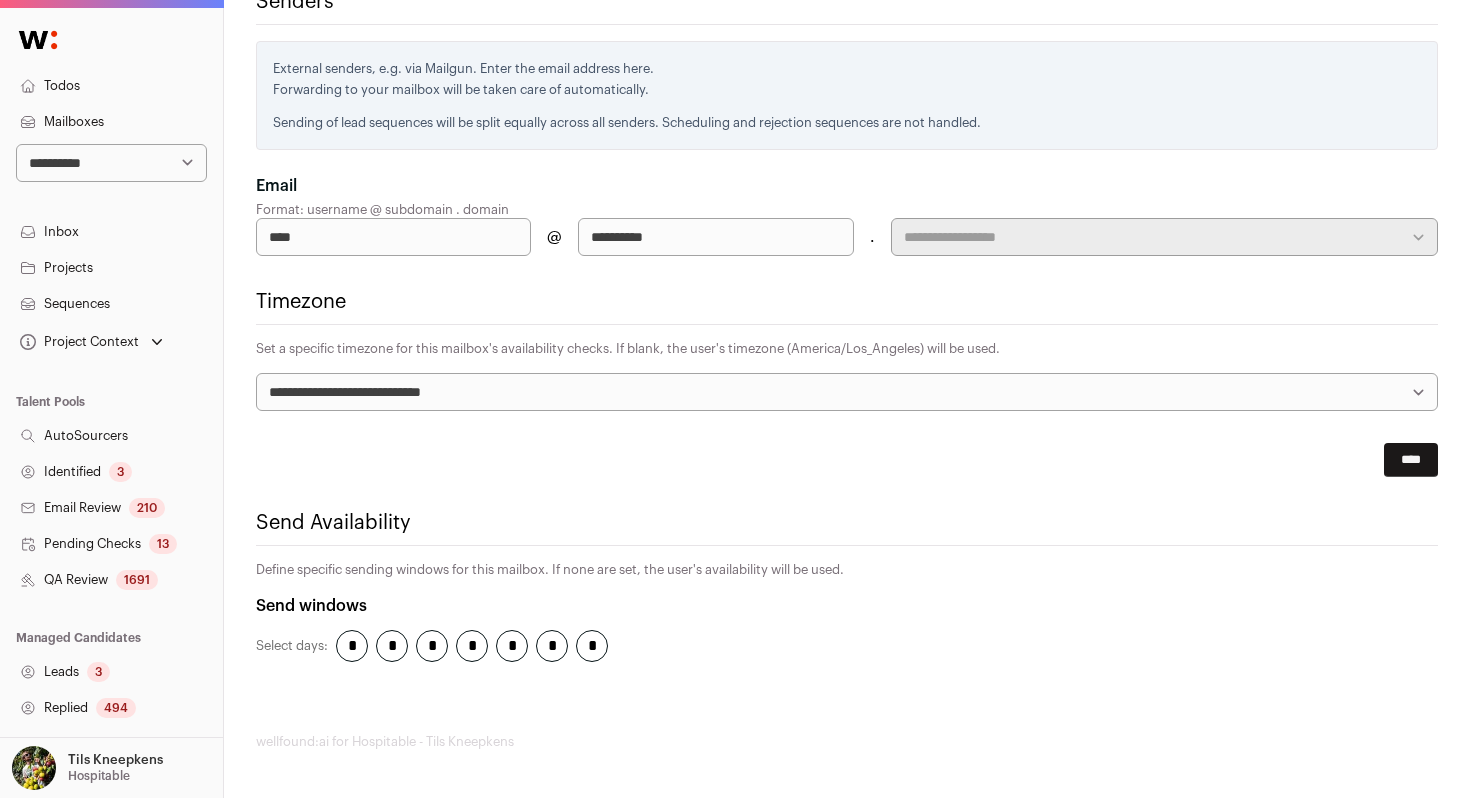 click on "**********" at bounding box center (715, 237) 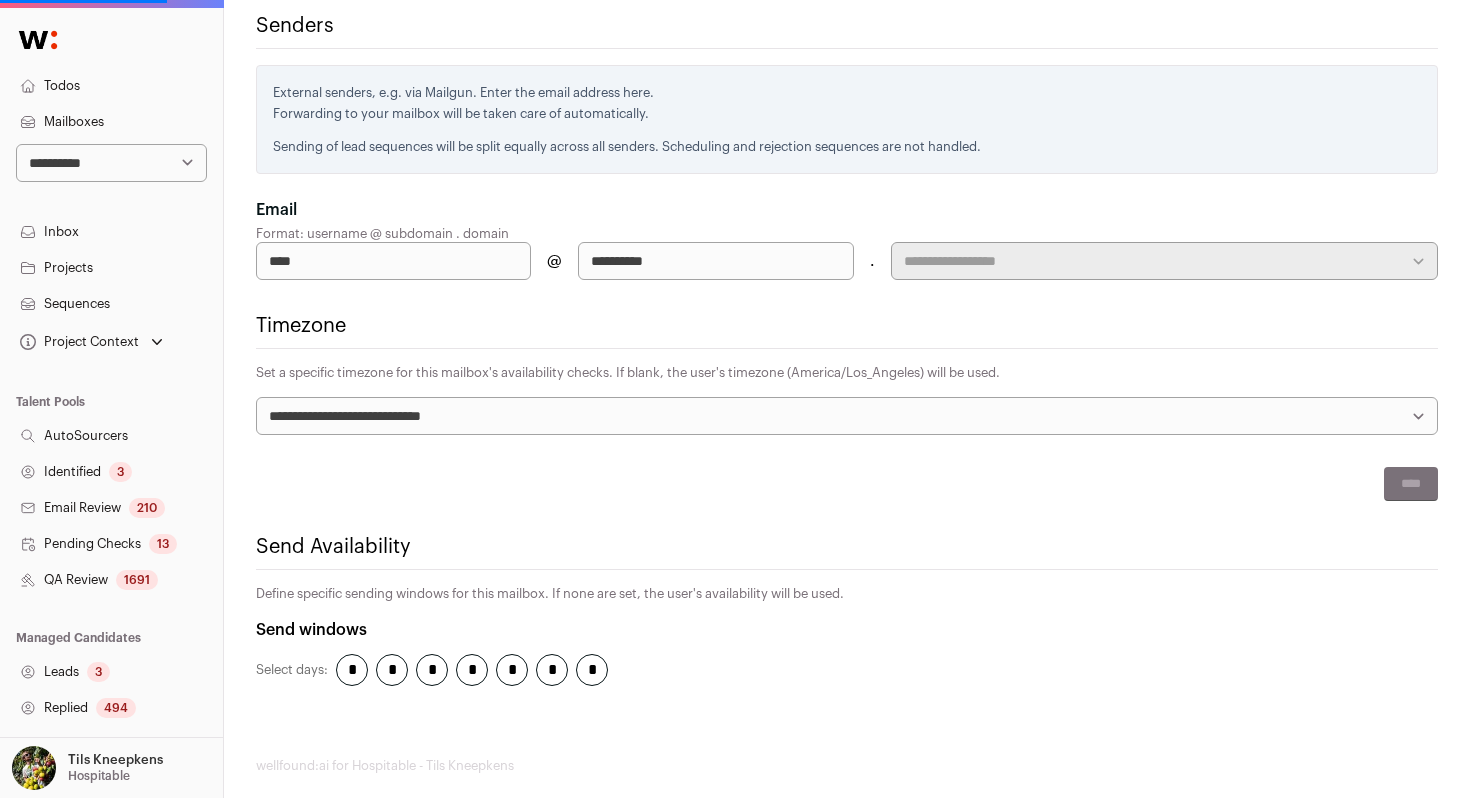 scroll, scrollTop: 747, scrollLeft: 0, axis: vertical 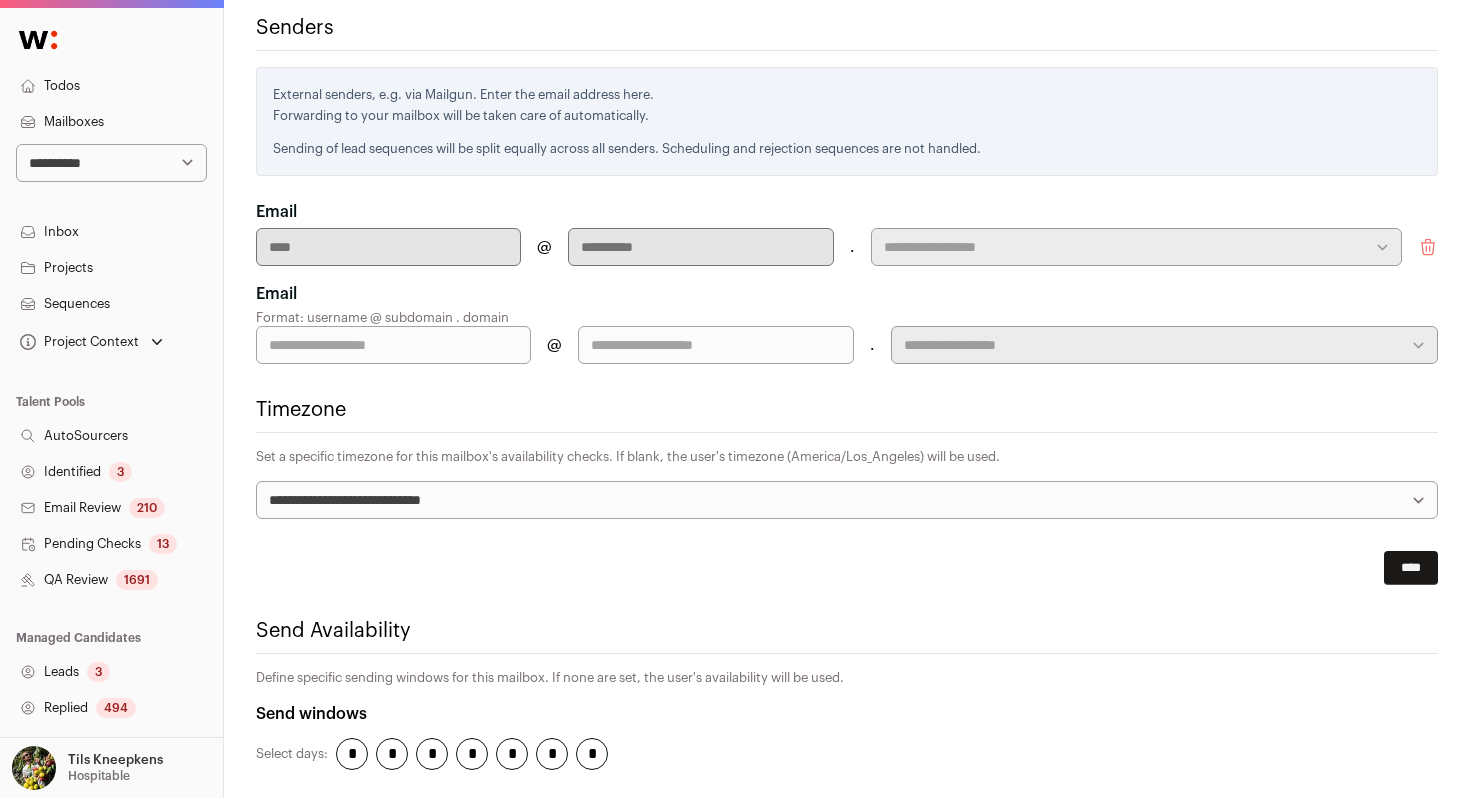 click at bounding box center (393, 345) 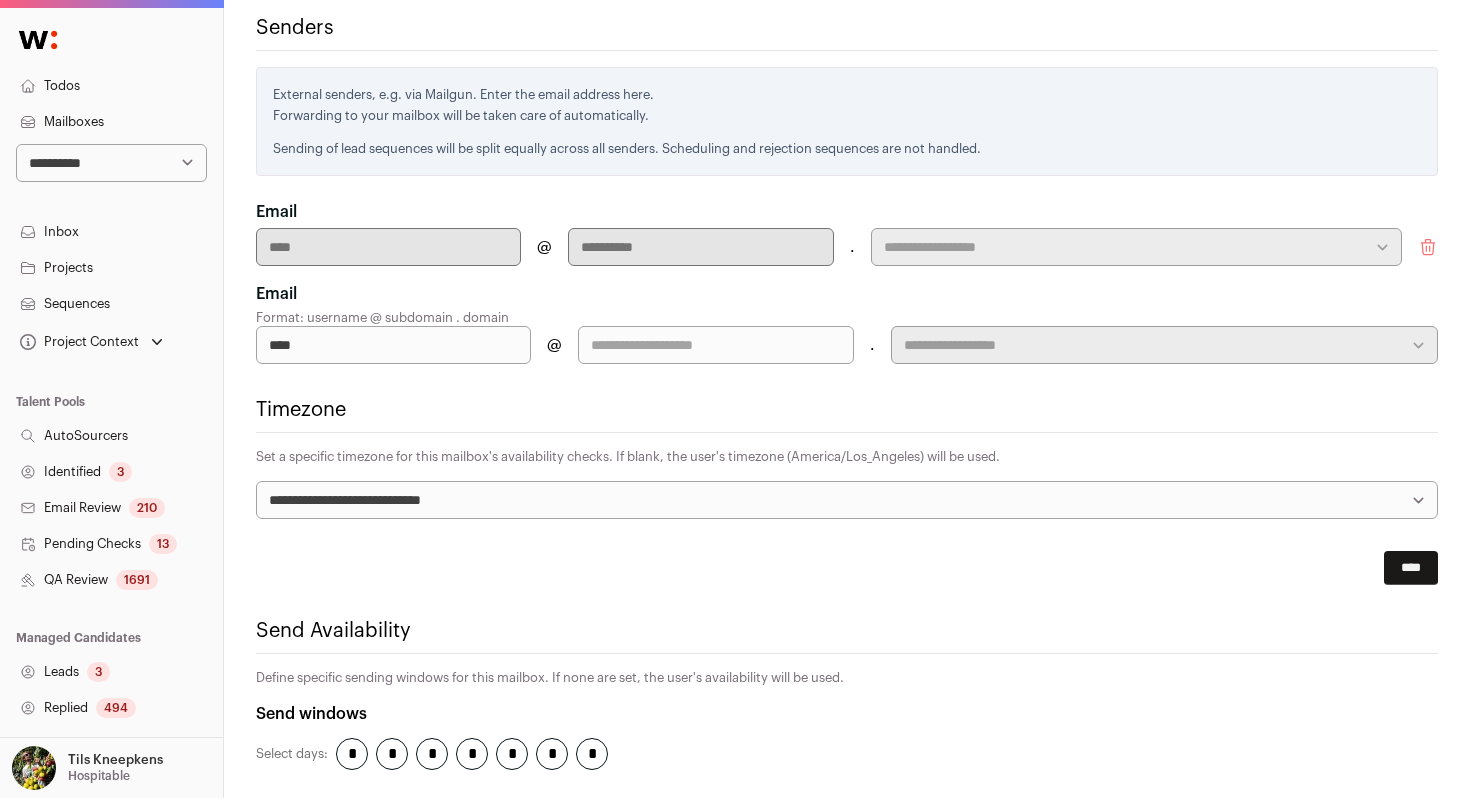 type on "****" 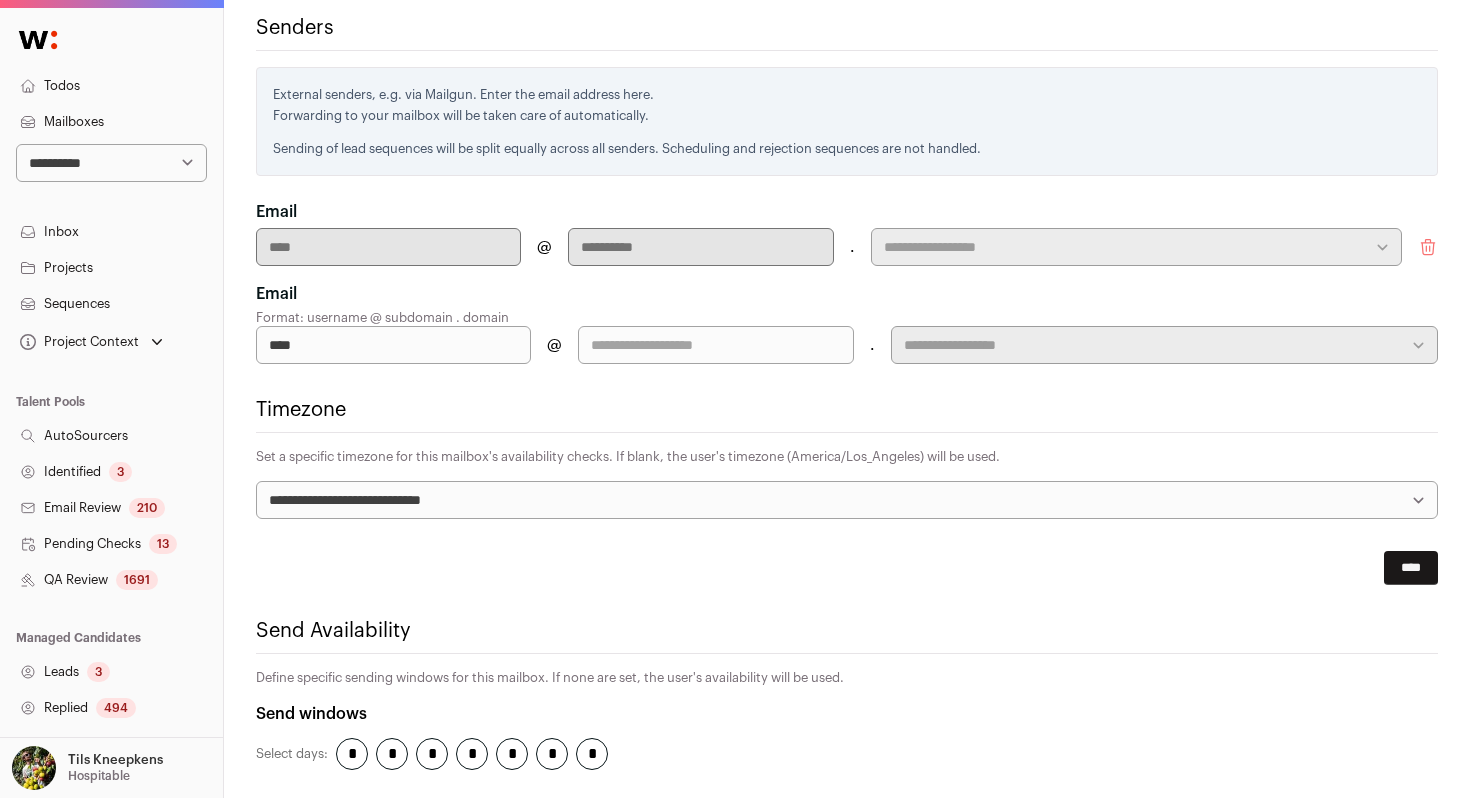 paste on "**********" 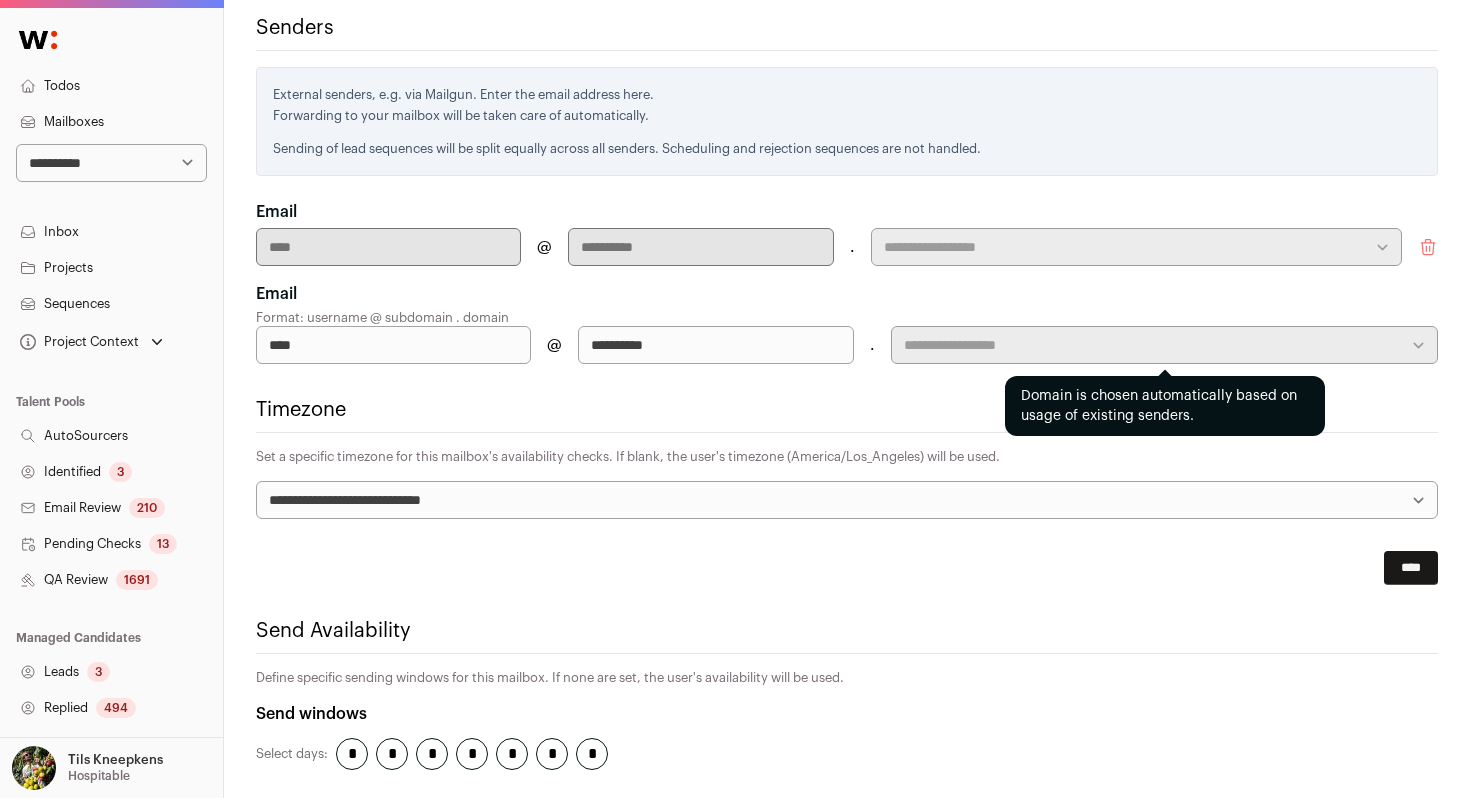 type on "**********" 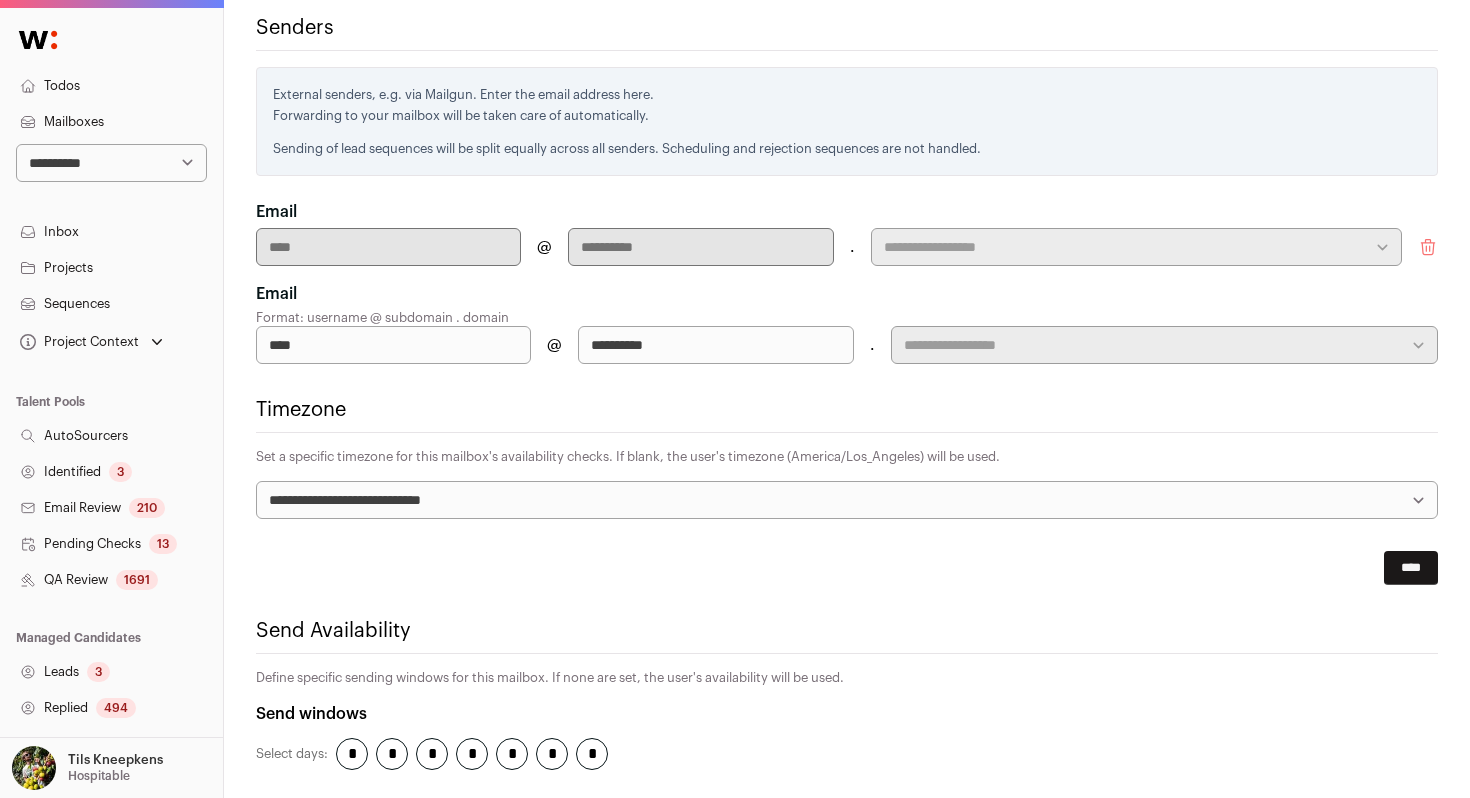 click on "**********" at bounding box center [715, 345] 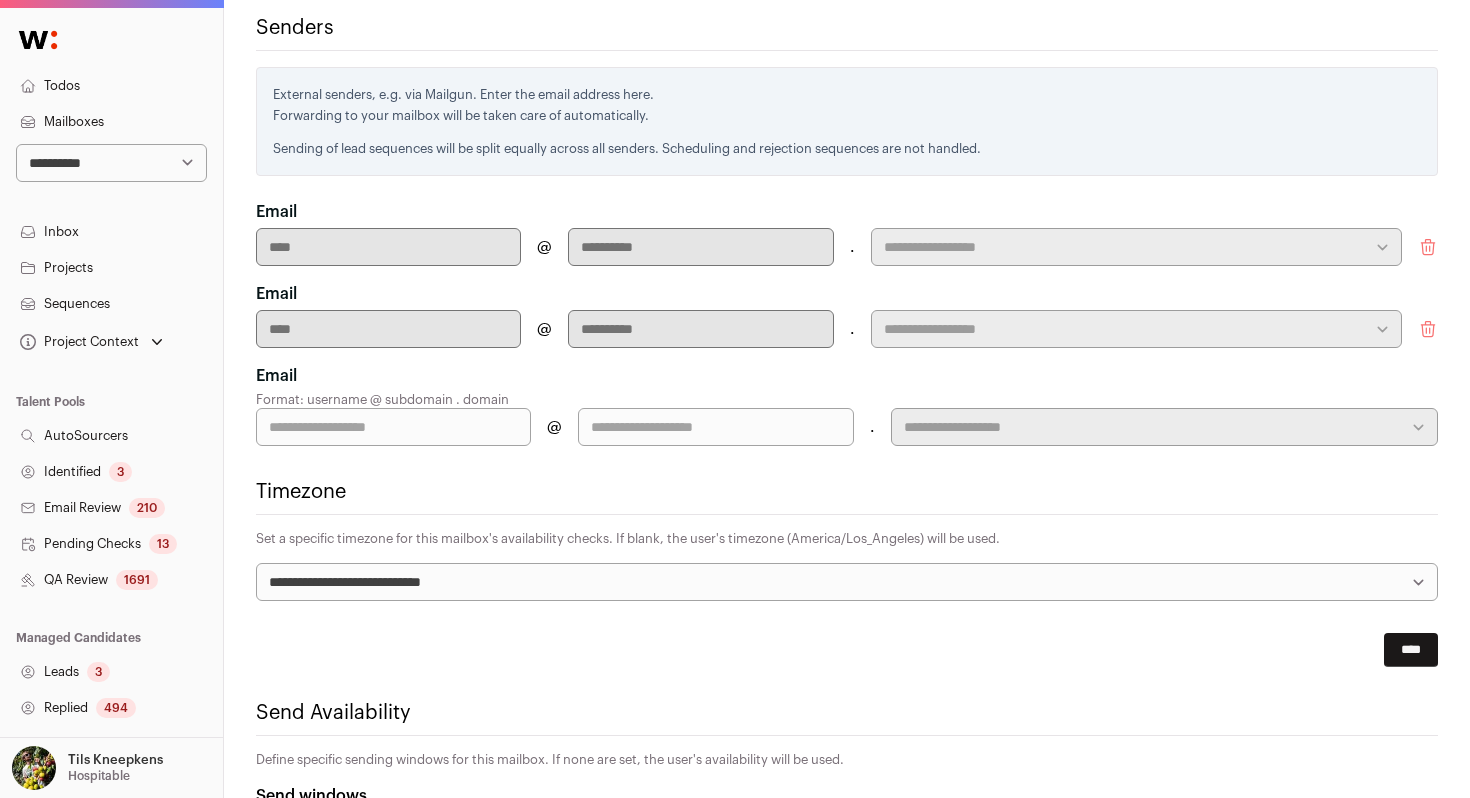 click at bounding box center [393, 427] 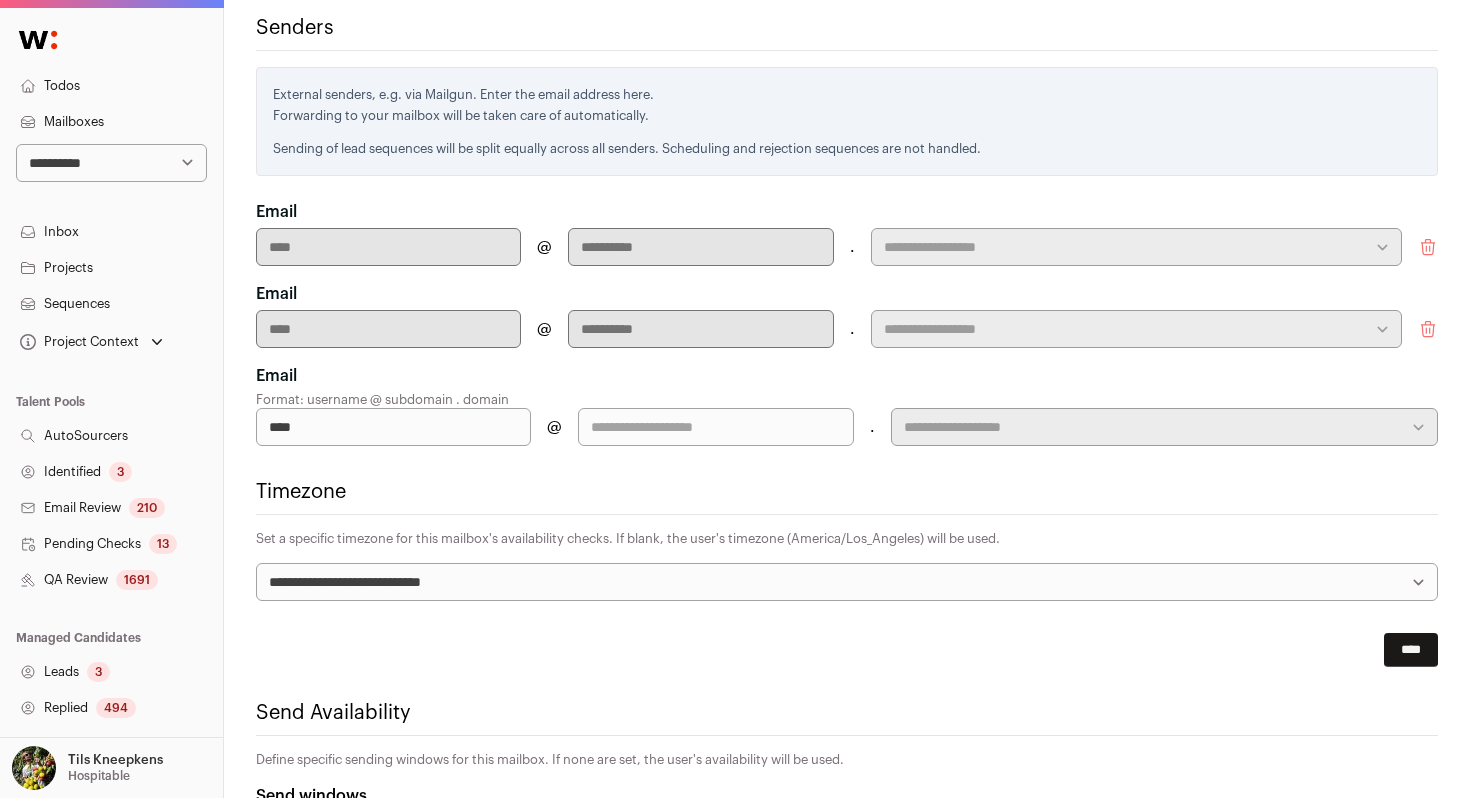 type on "****" 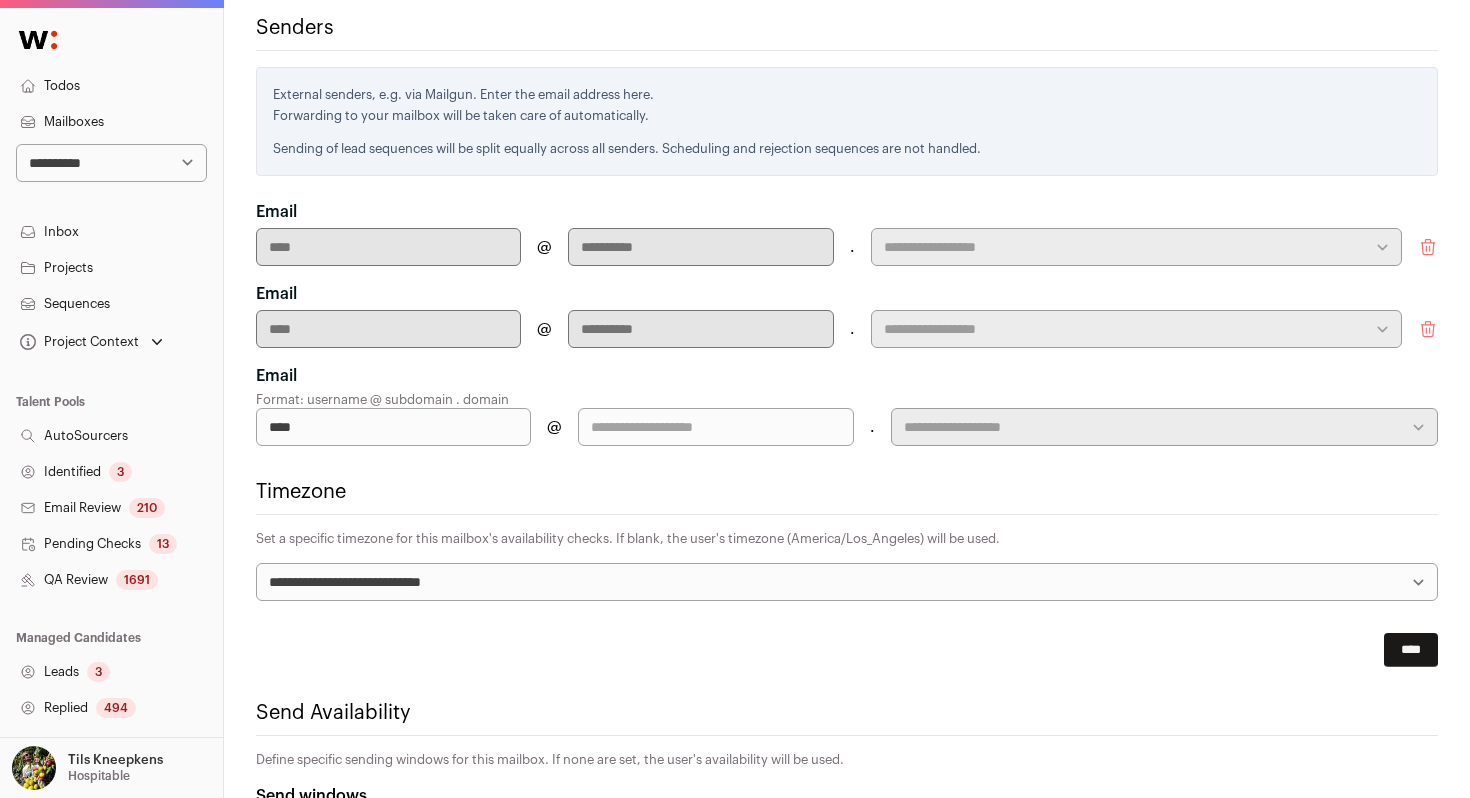paste on "**********" 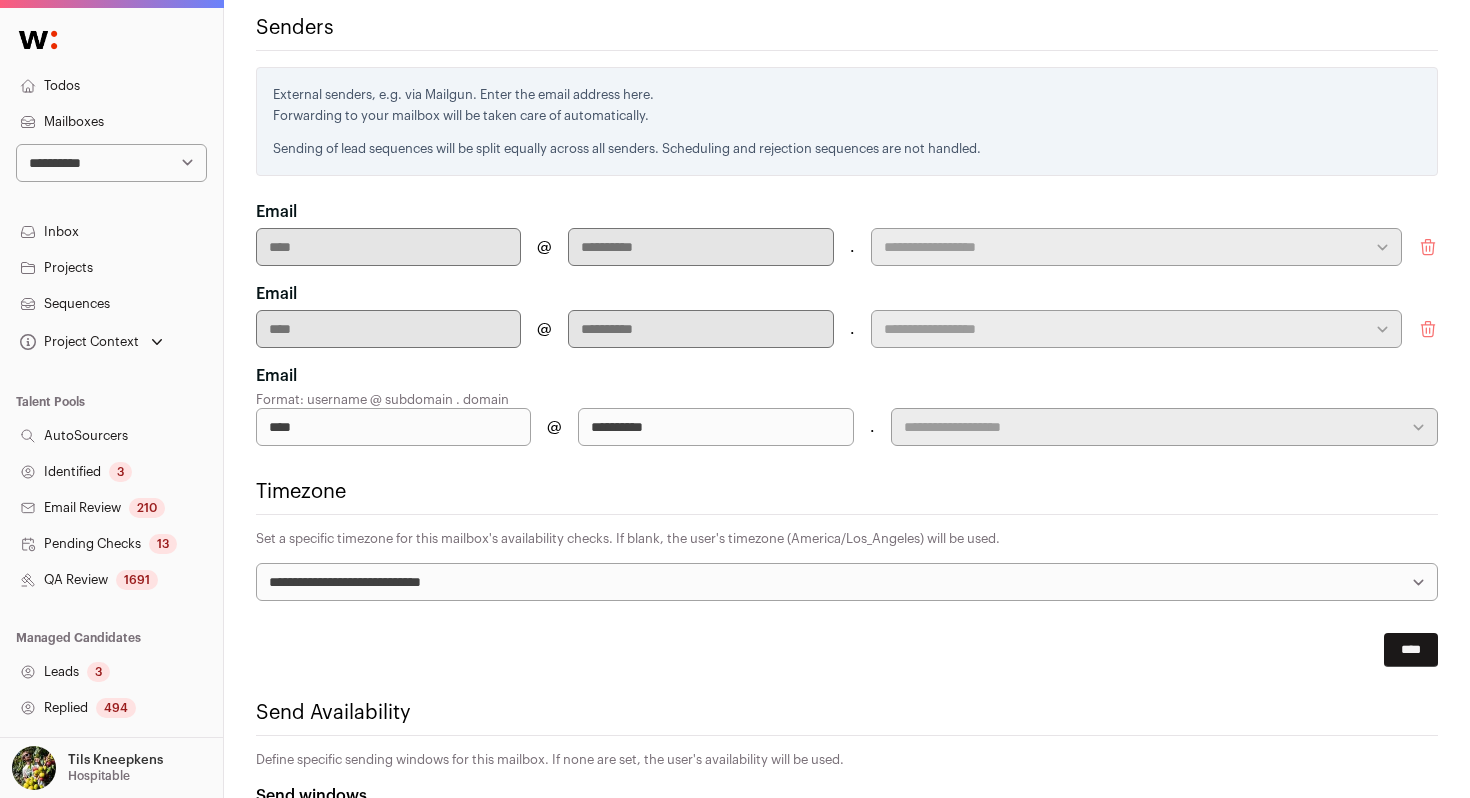 type on "**********" 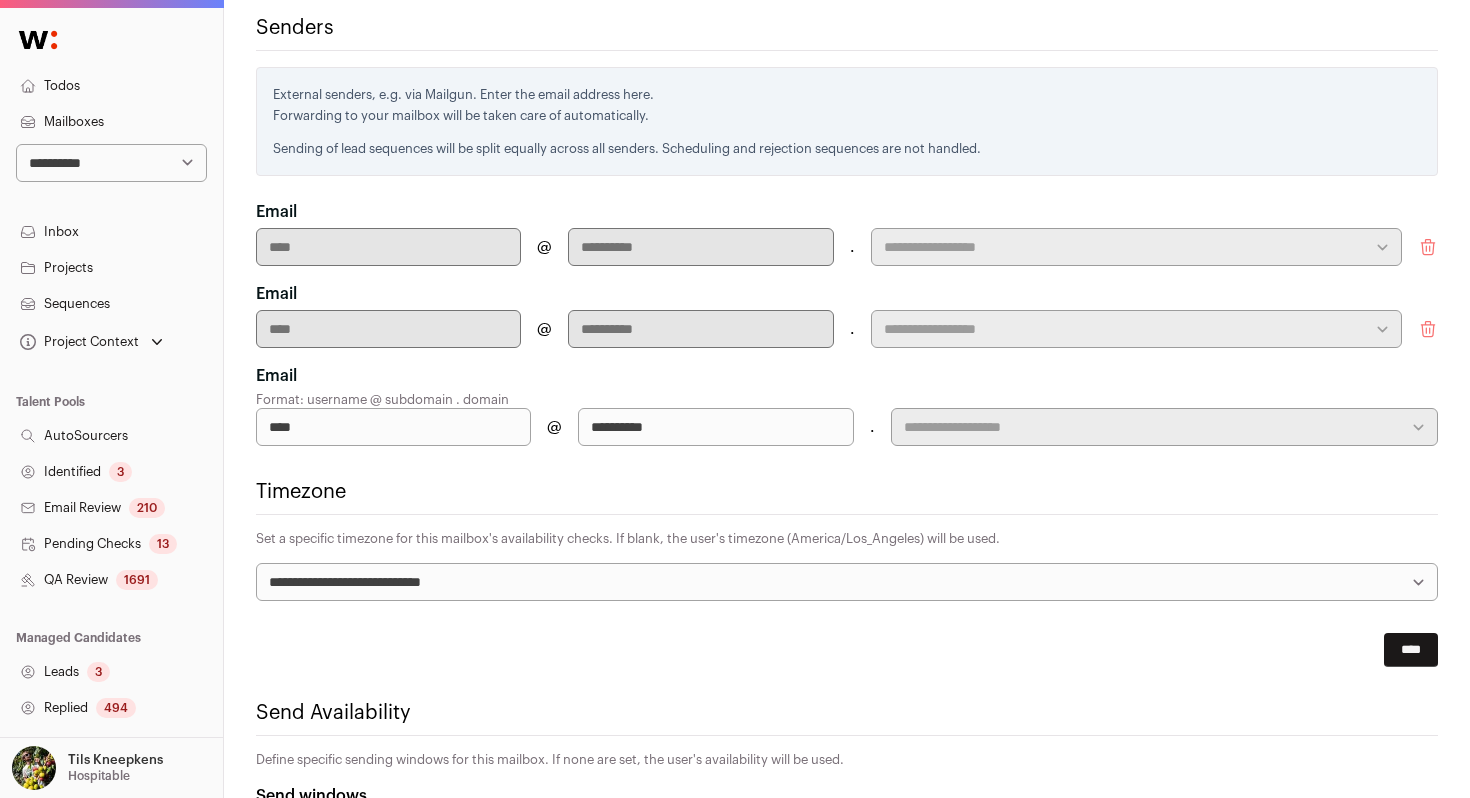 click on "****" at bounding box center [1411, 650] 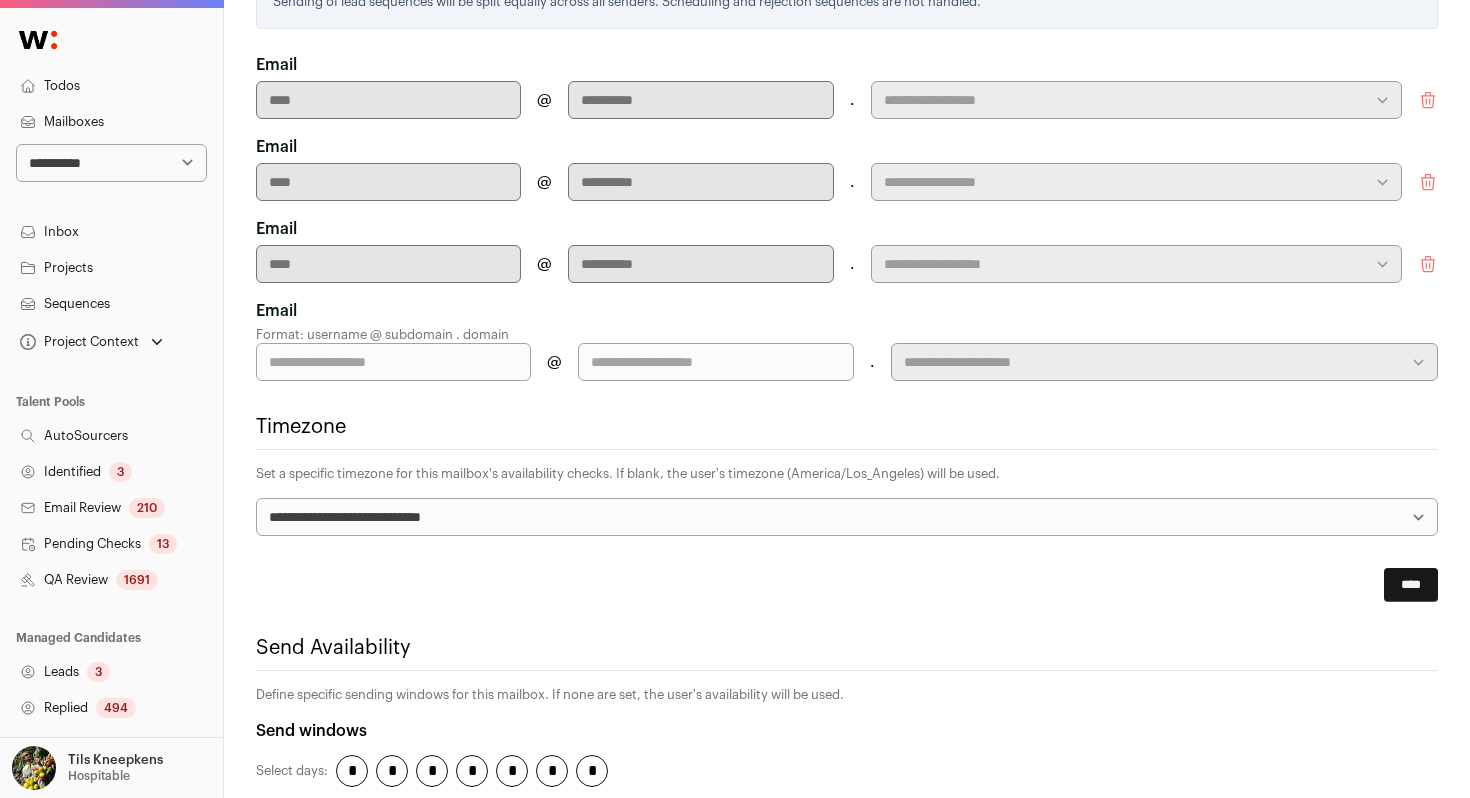 scroll, scrollTop: 931, scrollLeft: 0, axis: vertical 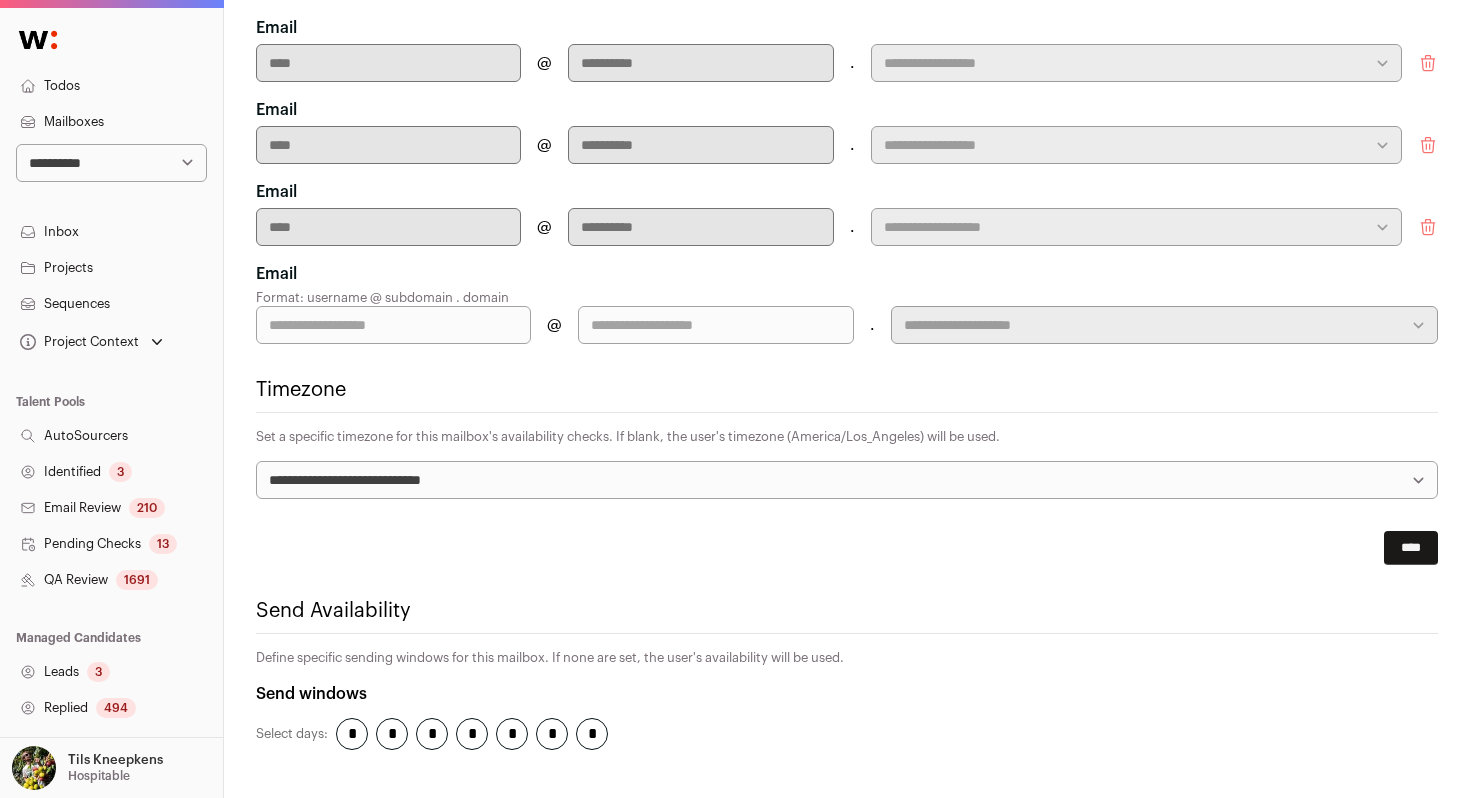 click on "****" at bounding box center [1411, 548] 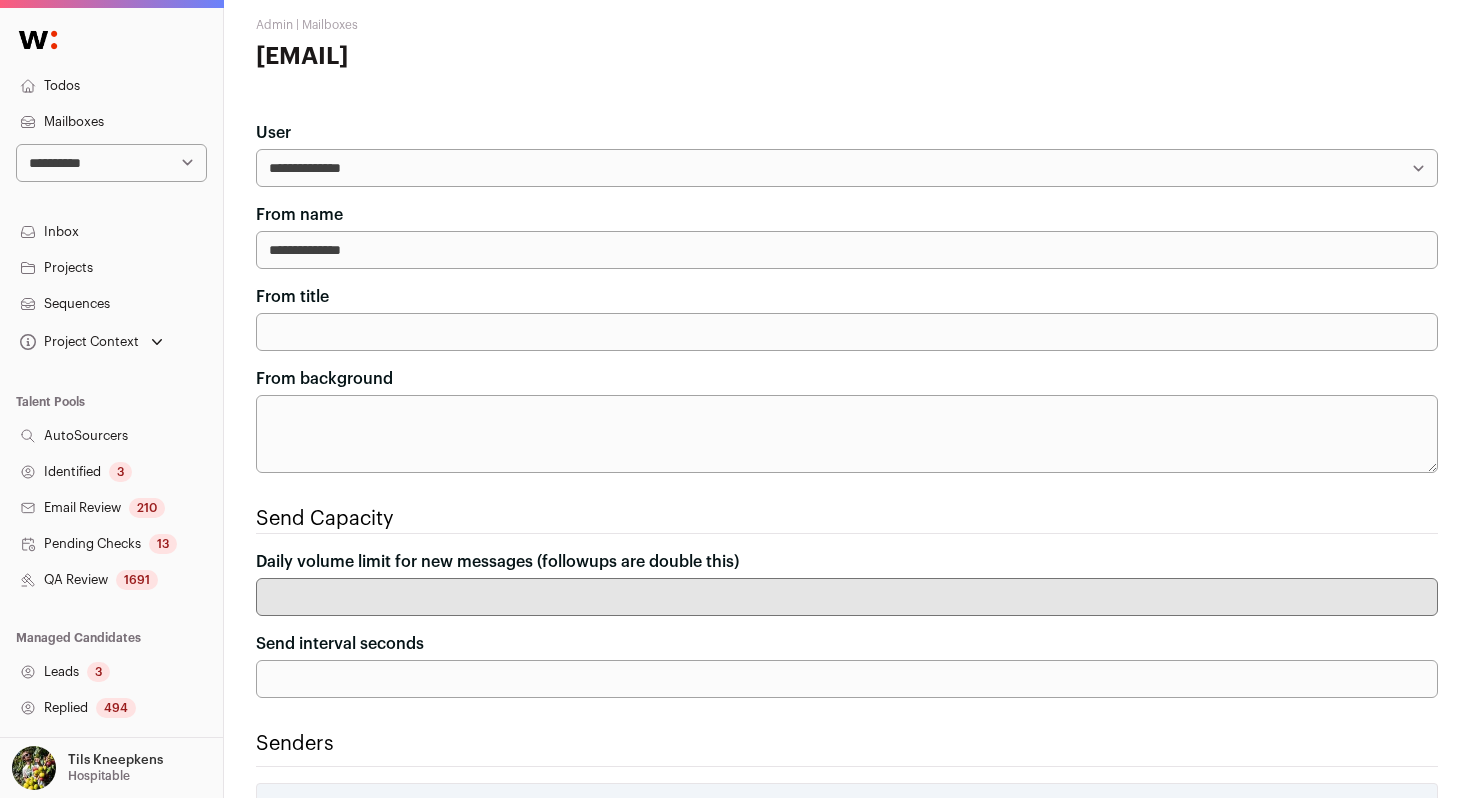 scroll, scrollTop: 0, scrollLeft: 0, axis: both 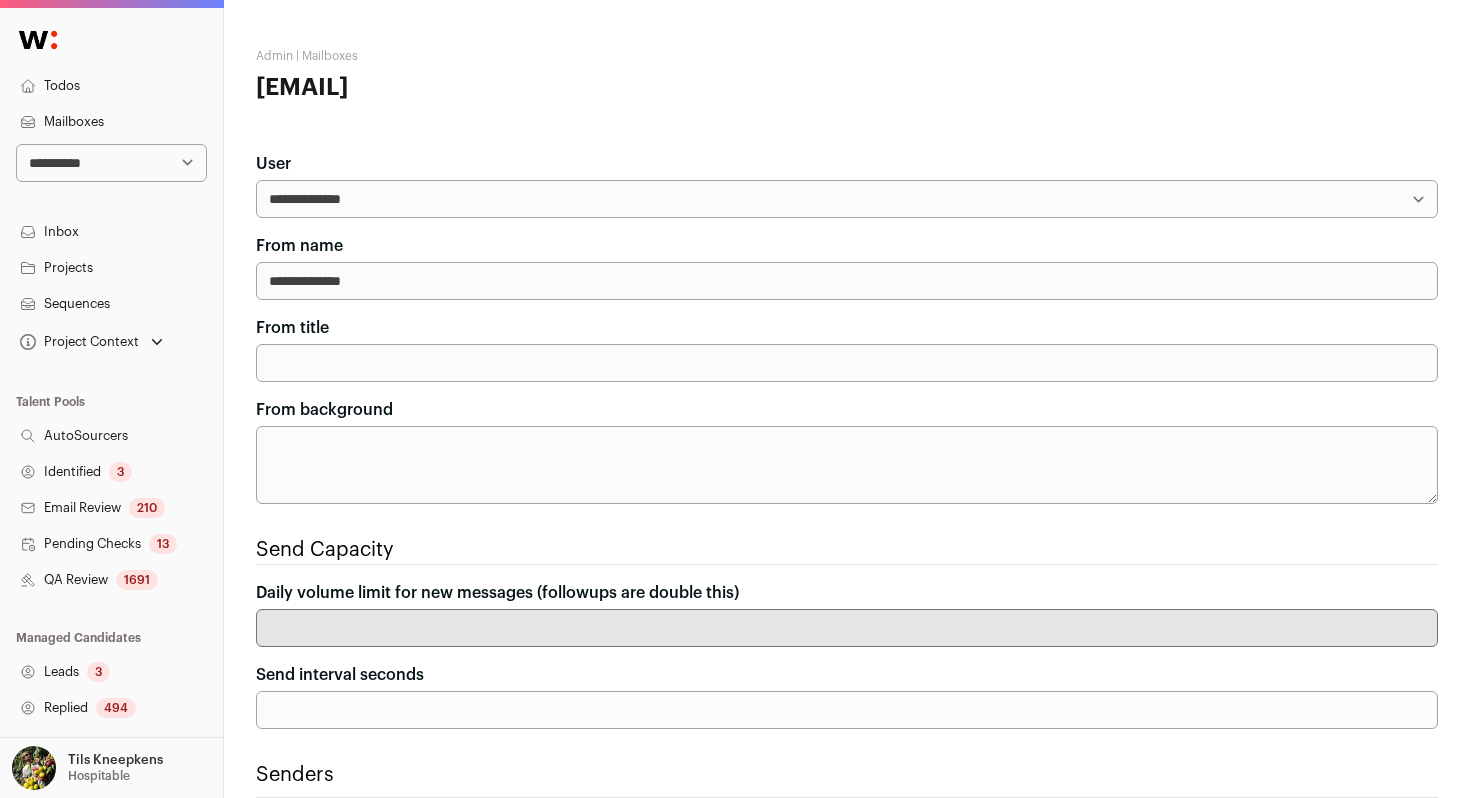 click on "Todos" at bounding box center (111, 86) 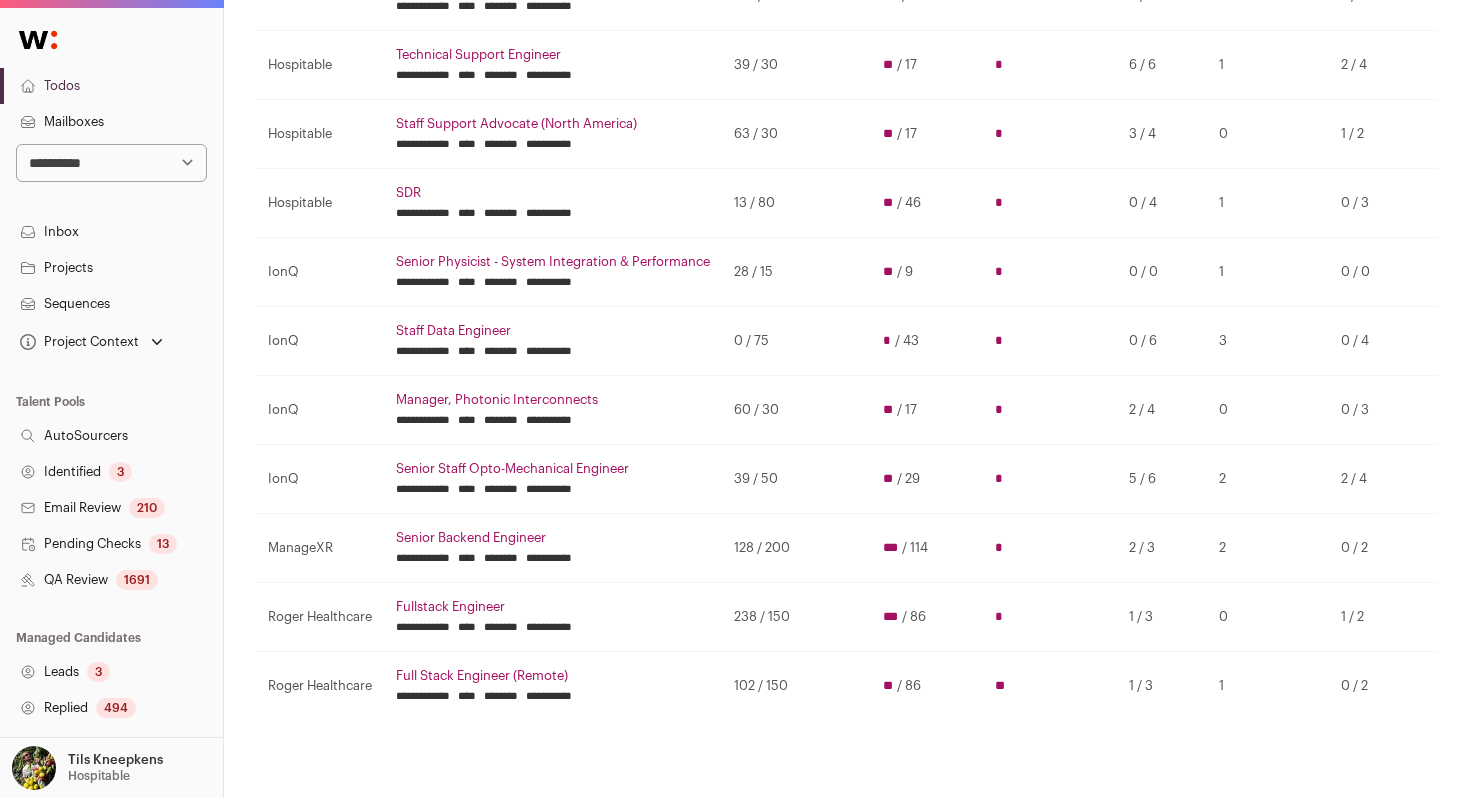 scroll, scrollTop: 291, scrollLeft: 0, axis: vertical 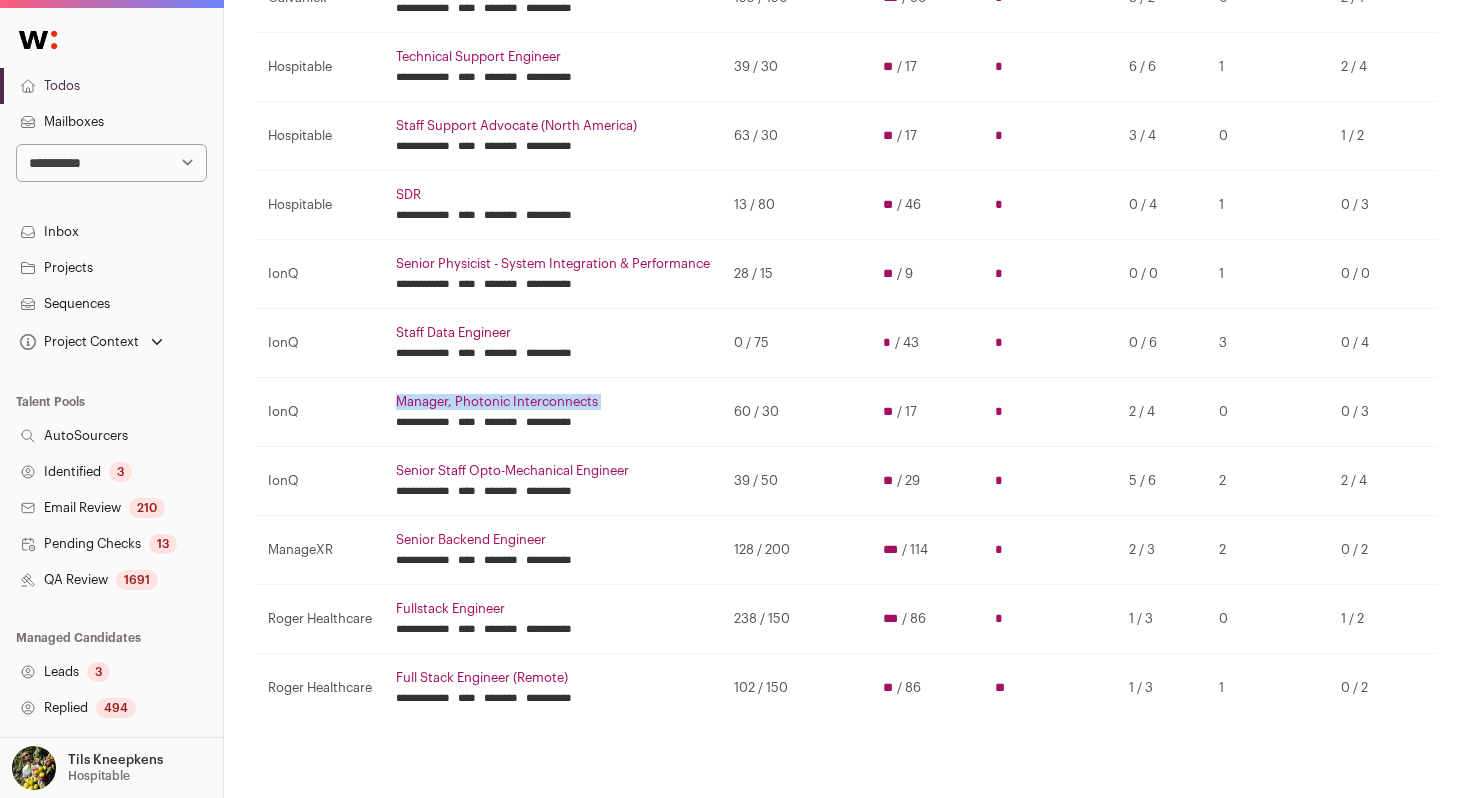 drag, startPoint x: 386, startPoint y: 397, endPoint x: 660, endPoint y: 432, distance: 276.22635 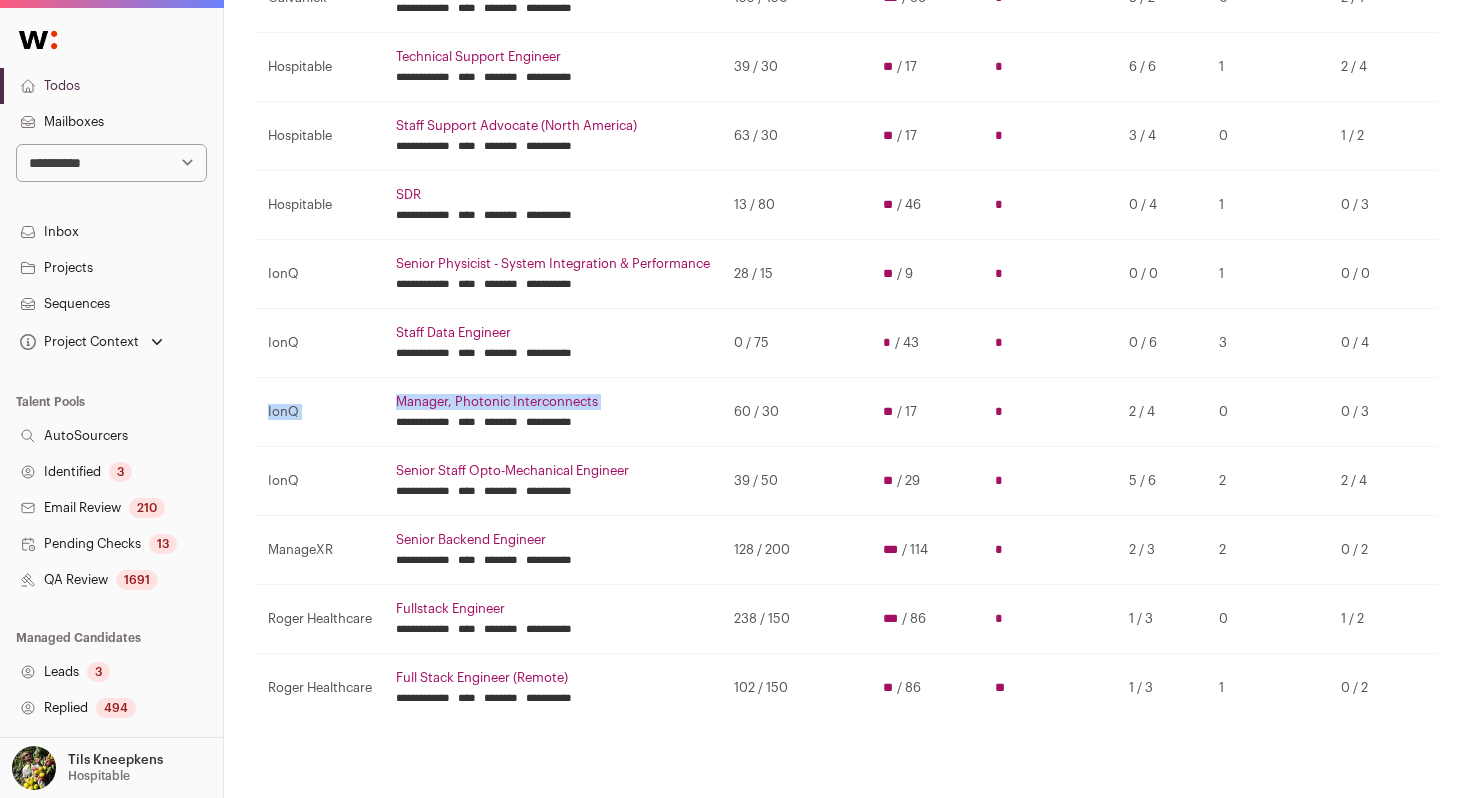 drag, startPoint x: 674, startPoint y: 421, endPoint x: 381, endPoint y: 403, distance: 293.55237 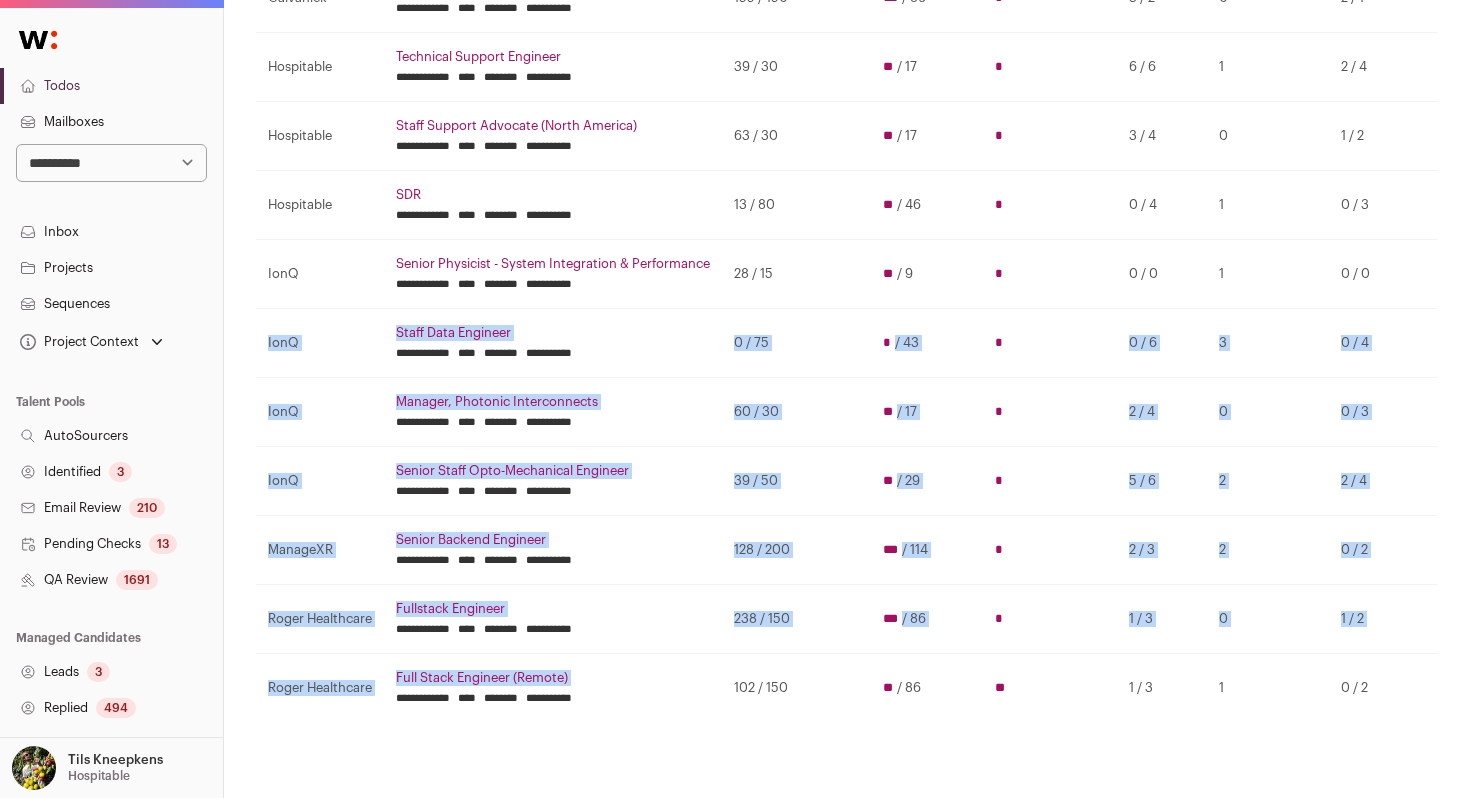 drag, startPoint x: 270, startPoint y: 322, endPoint x: 696, endPoint y: 714, distance: 578.9128 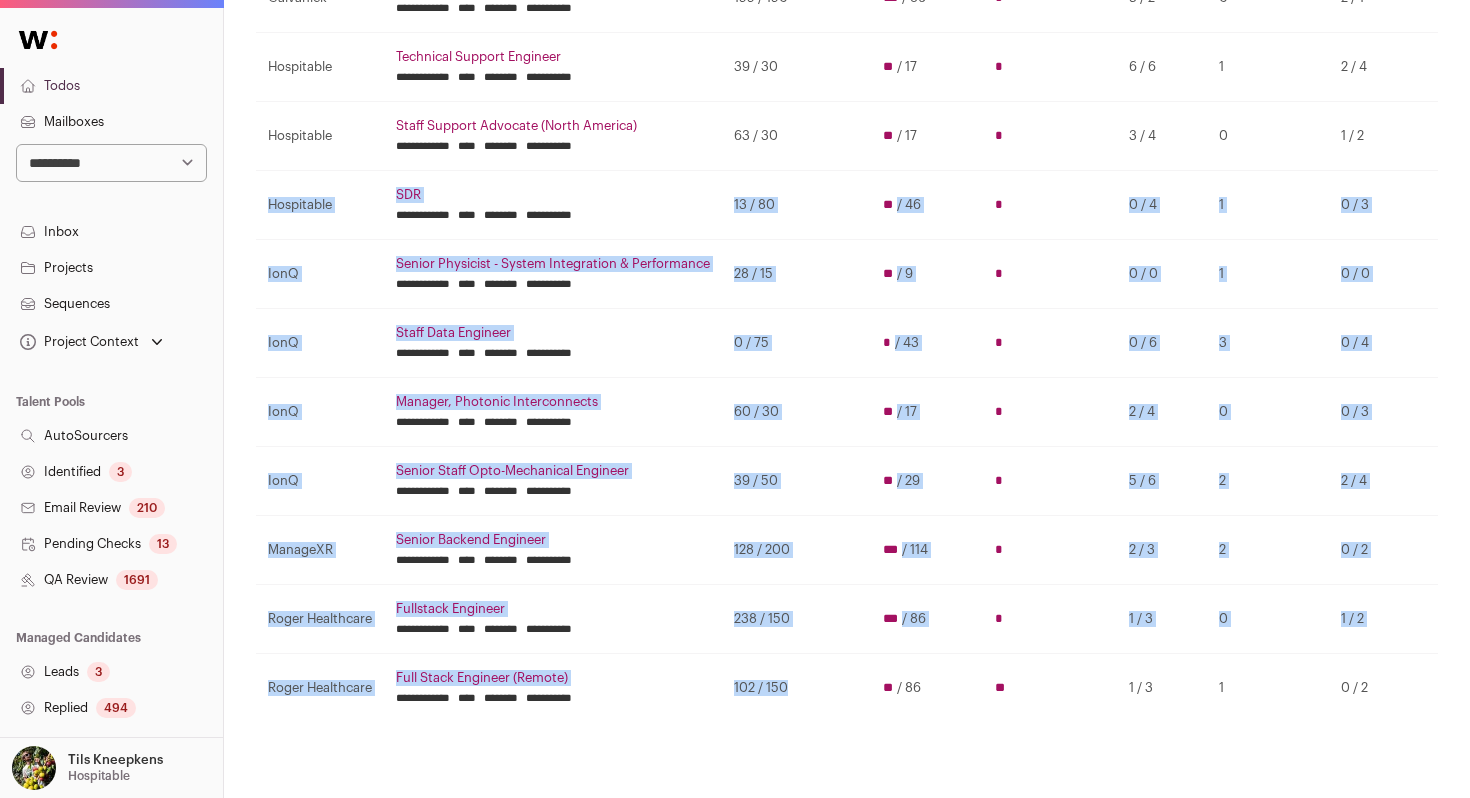 drag, startPoint x: 742, startPoint y: 719, endPoint x: 326, endPoint y: 182, distance: 679.2827 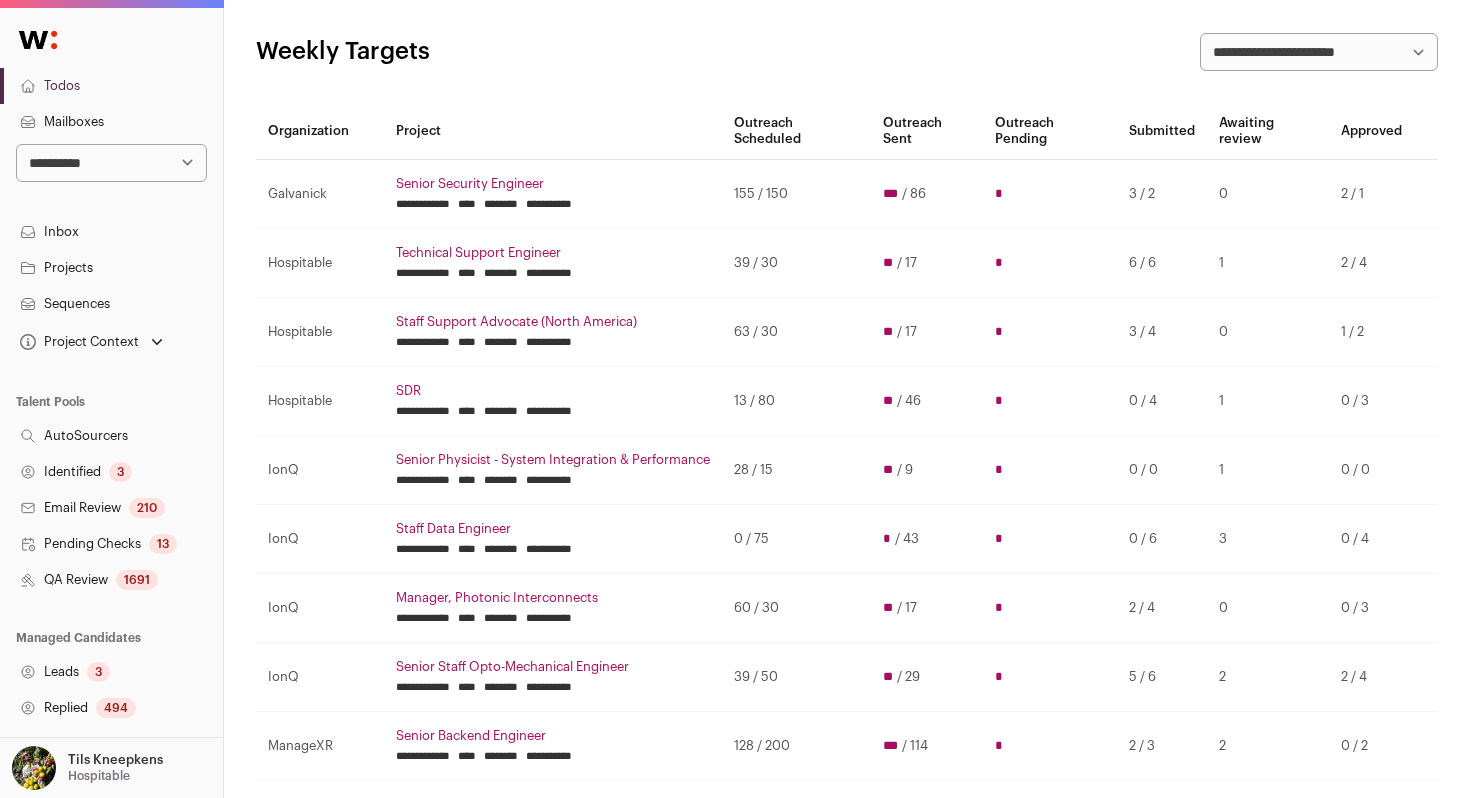scroll, scrollTop: 90, scrollLeft: 0, axis: vertical 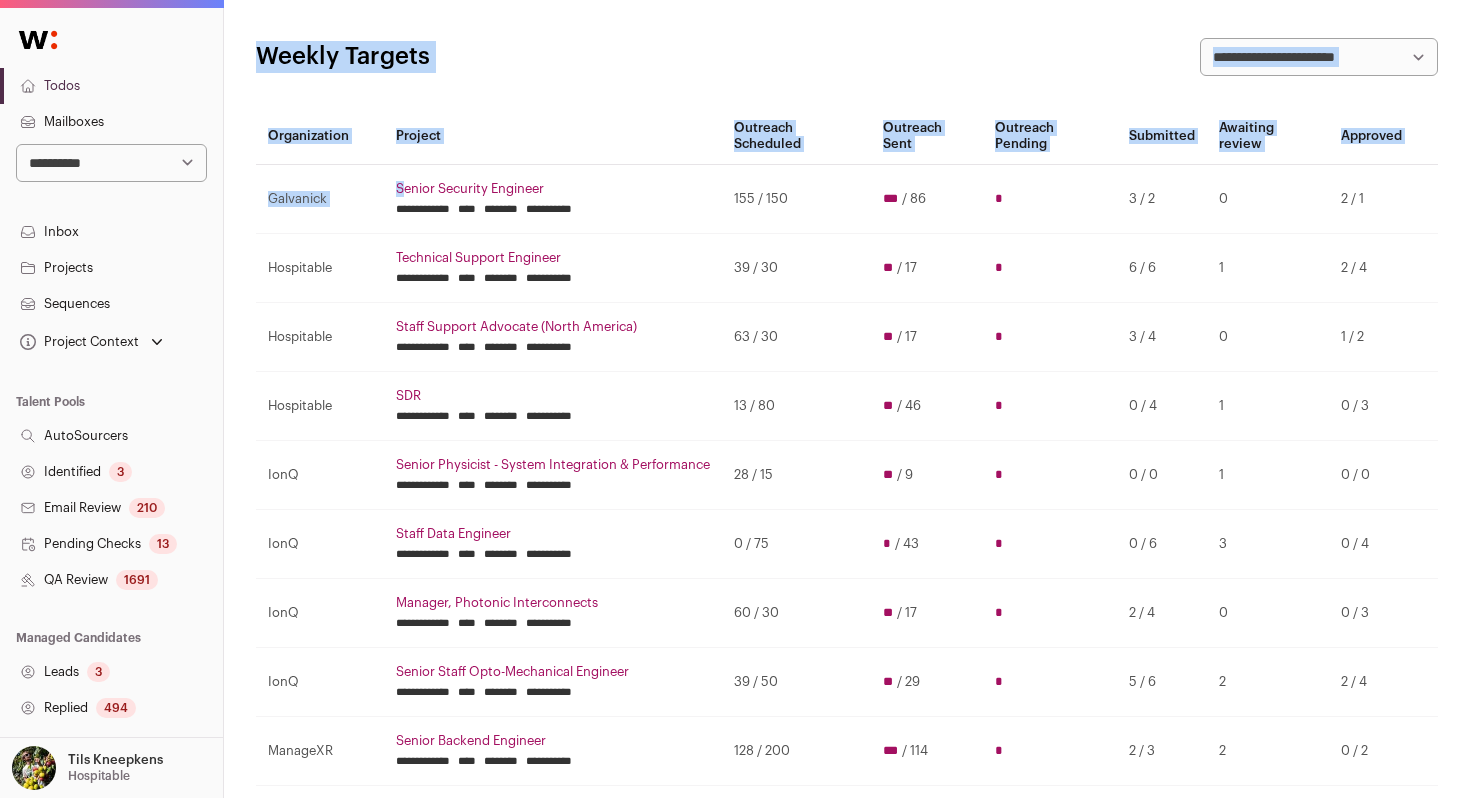 drag, startPoint x: 262, startPoint y: 46, endPoint x: 404, endPoint y: 190, distance: 202.23749 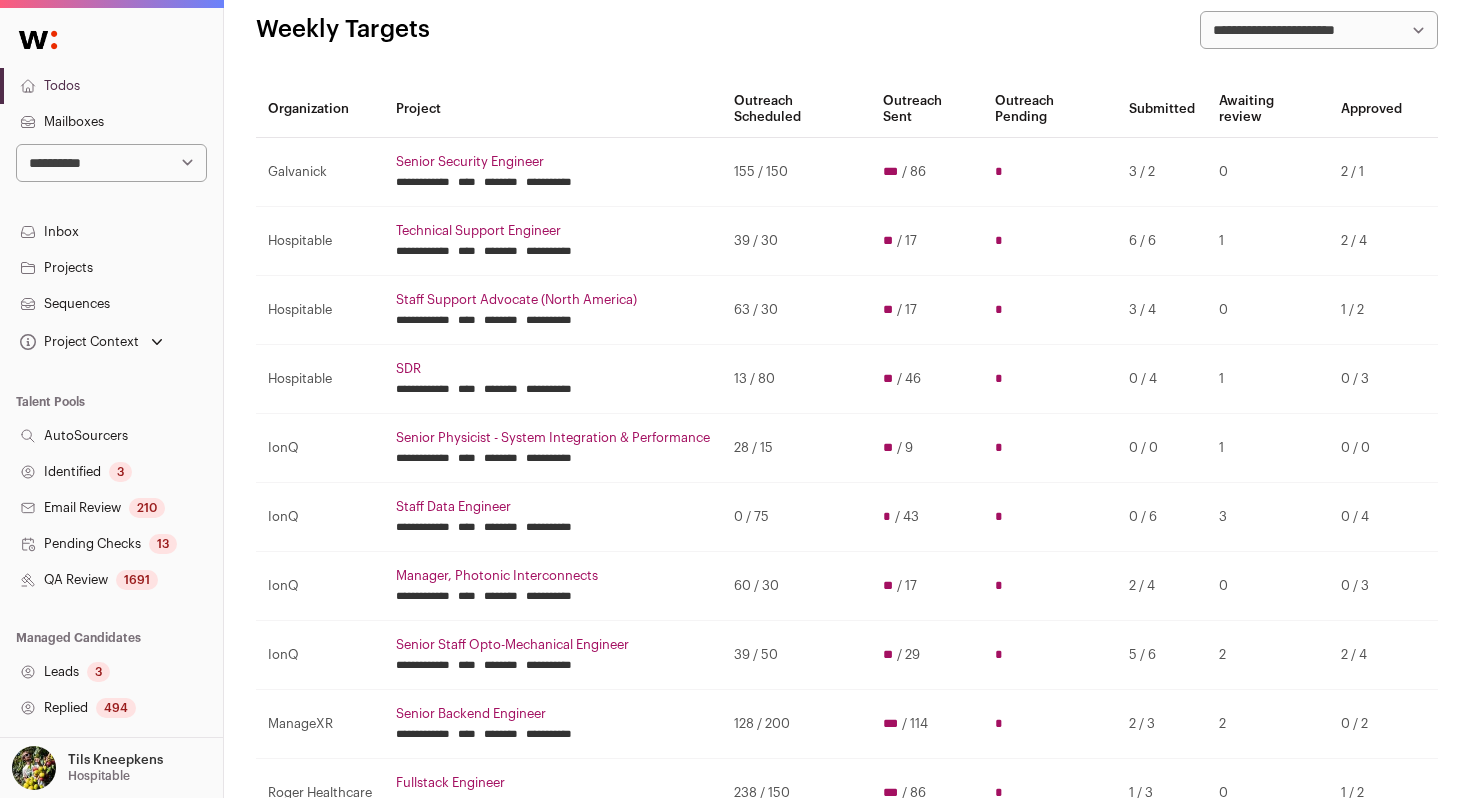 scroll, scrollTop: 114, scrollLeft: 0, axis: vertical 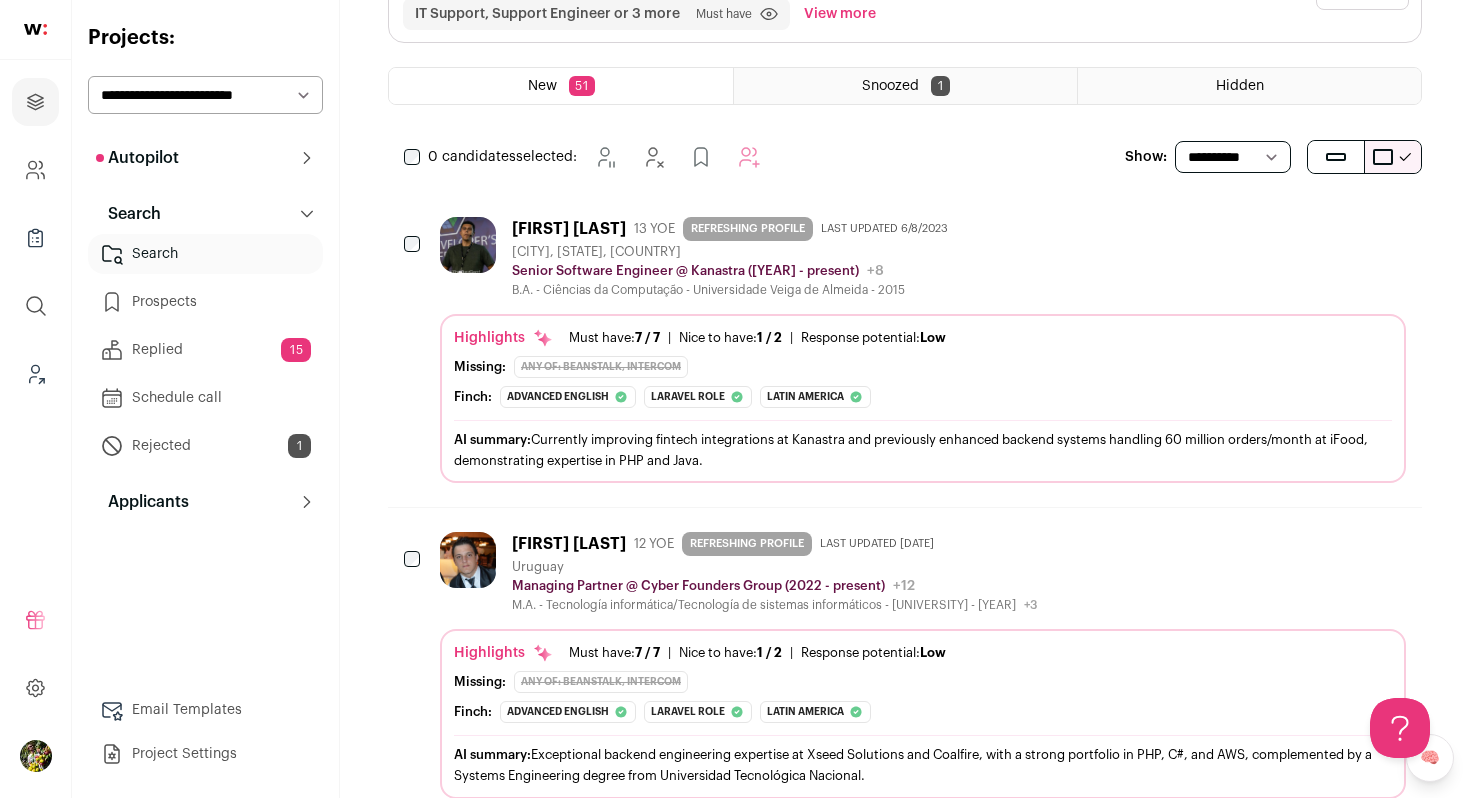click on "[FIRST] [LAST]" at bounding box center (569, 229) 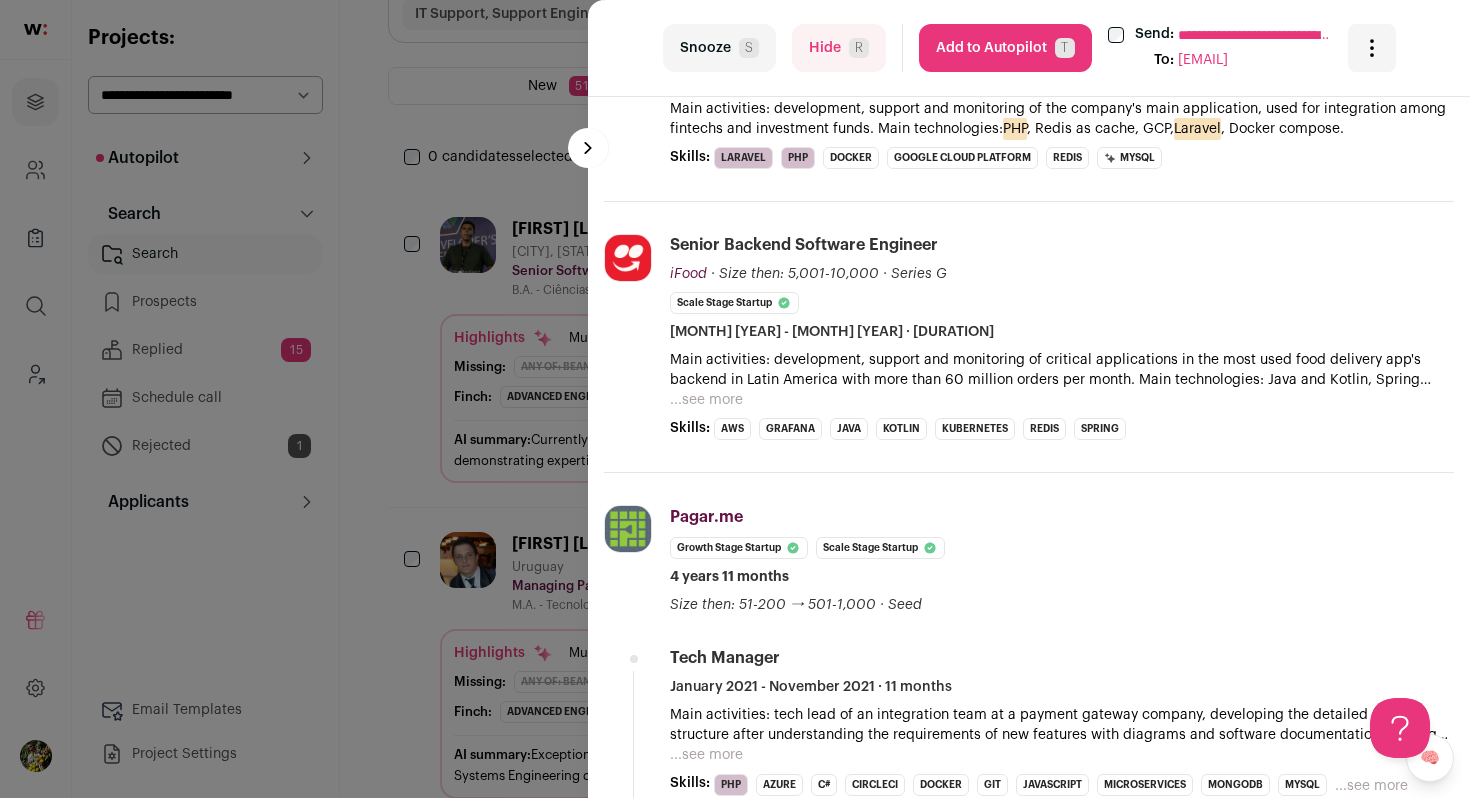 scroll, scrollTop: 618, scrollLeft: 0, axis: vertical 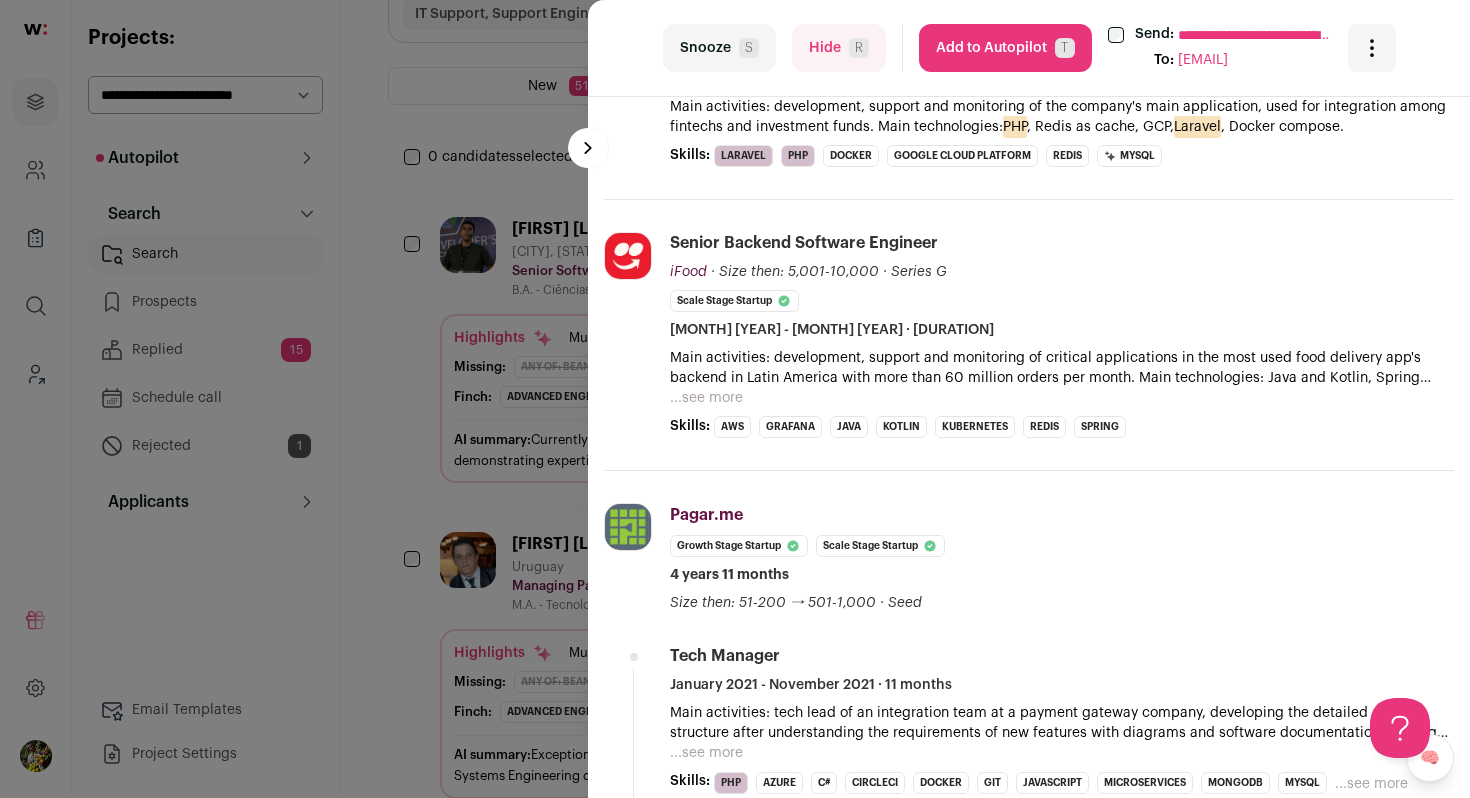 click on "Add to Autopilot
T" at bounding box center (1005, 48) 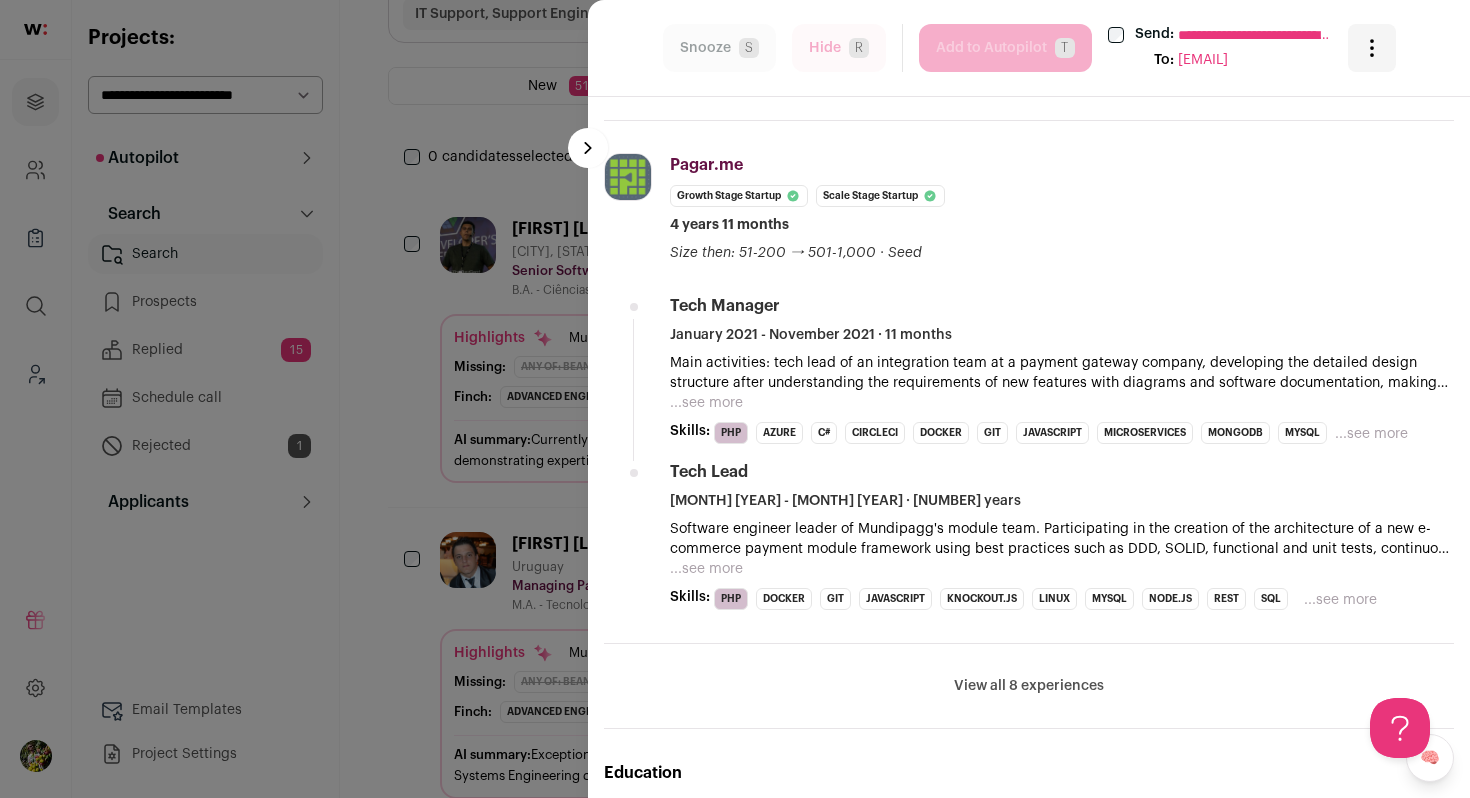 scroll, scrollTop: 0, scrollLeft: 0, axis: both 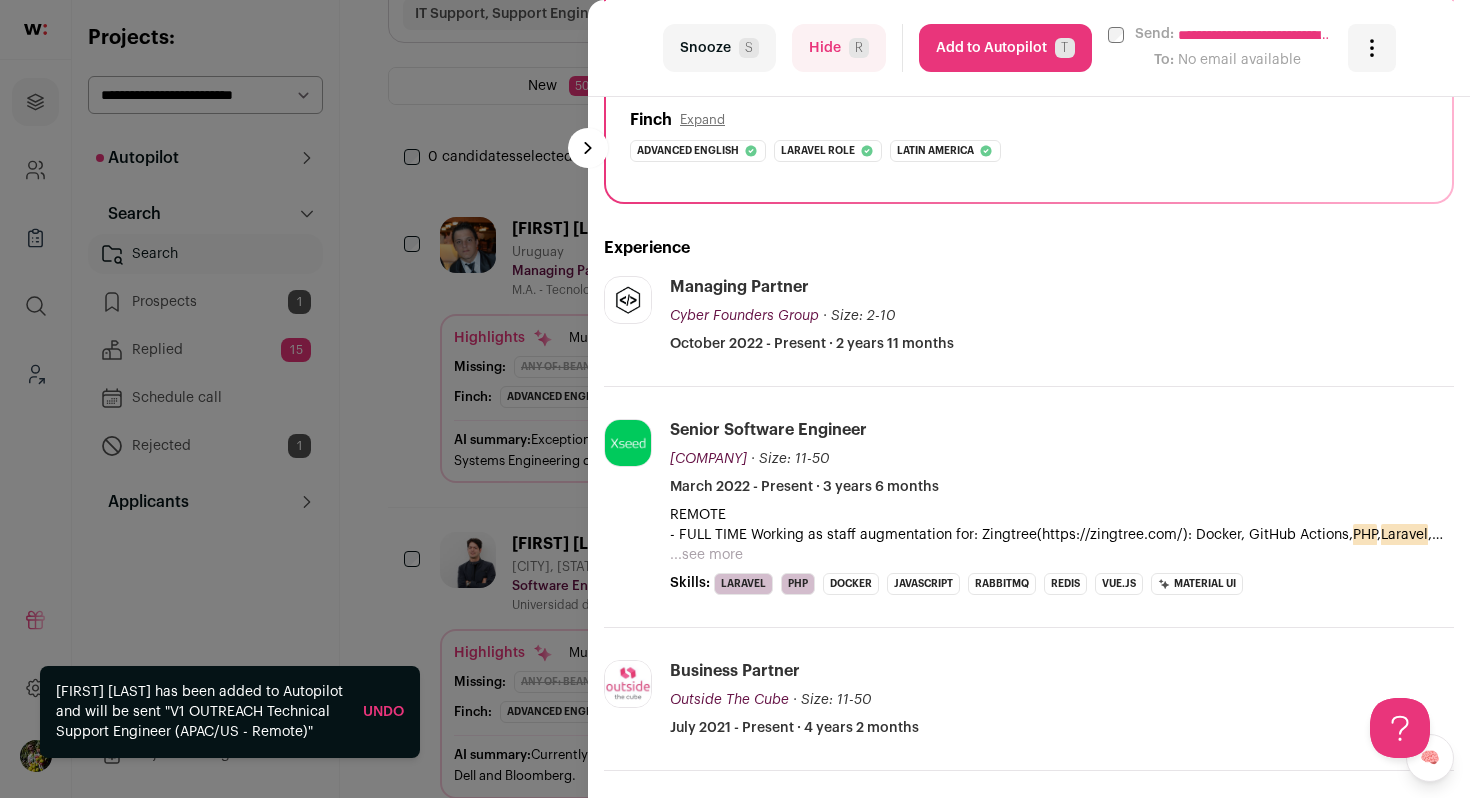click on "Hide
R" at bounding box center [839, 48] 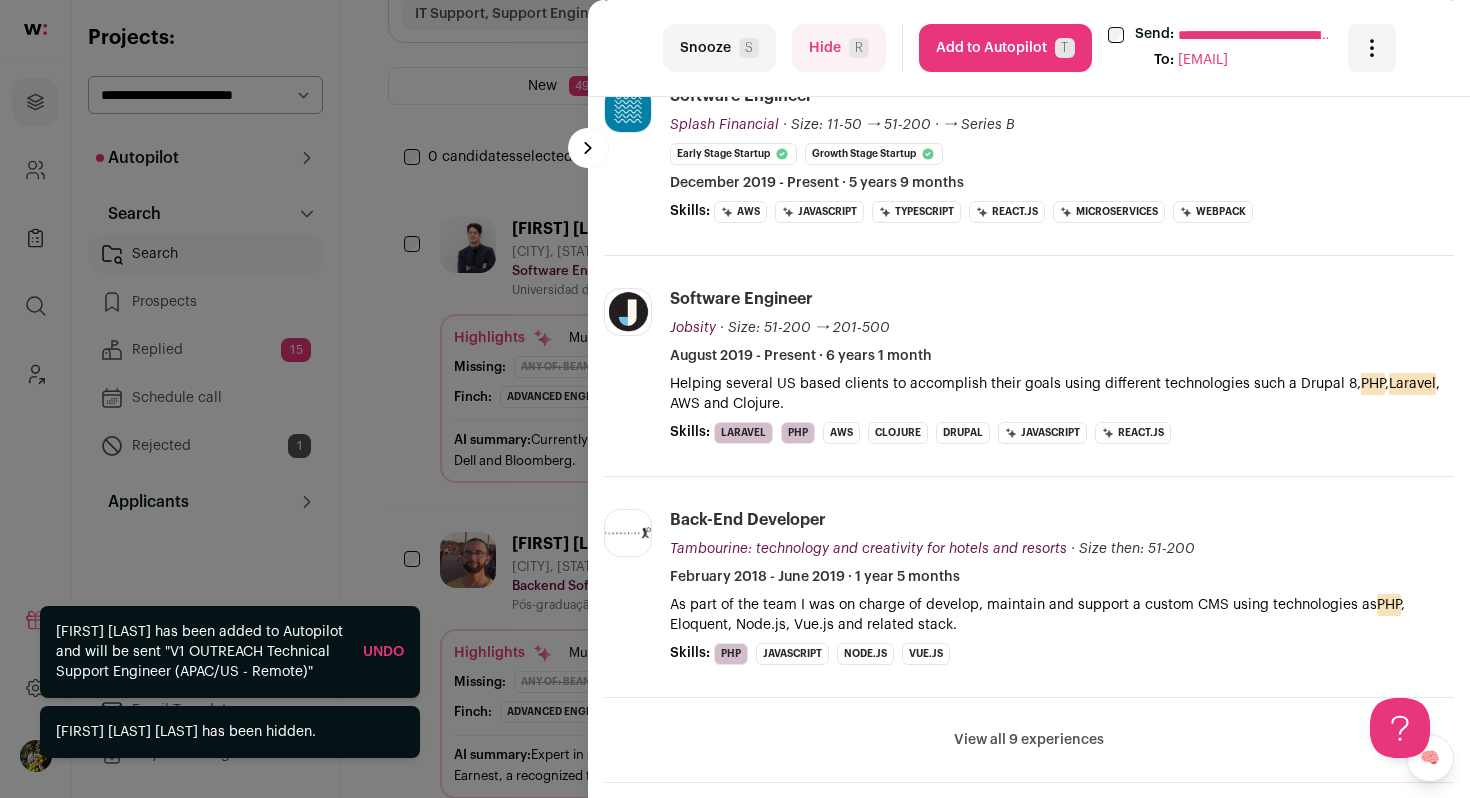 scroll, scrollTop: 515, scrollLeft: 0, axis: vertical 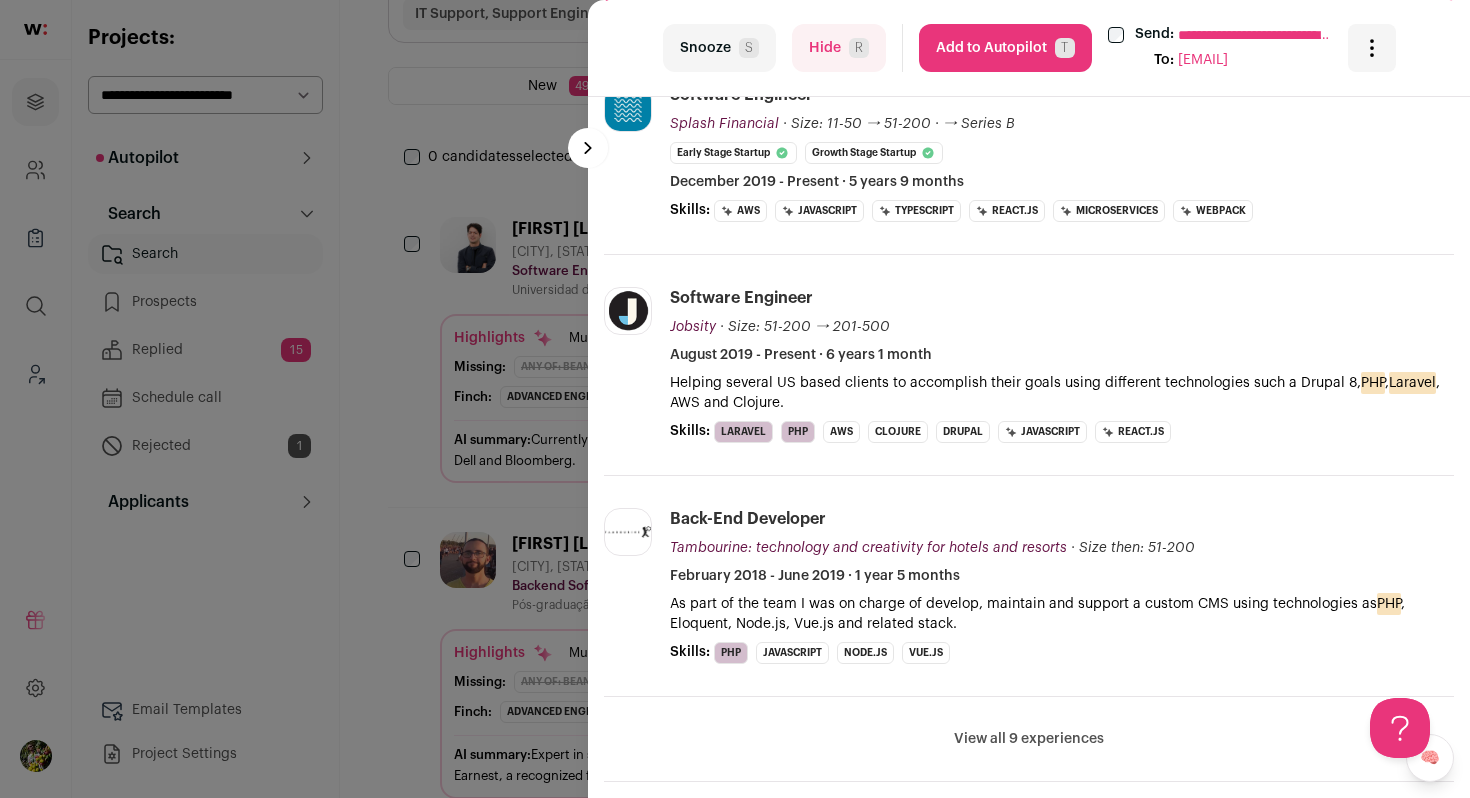click on "Hide
R" at bounding box center [839, 48] 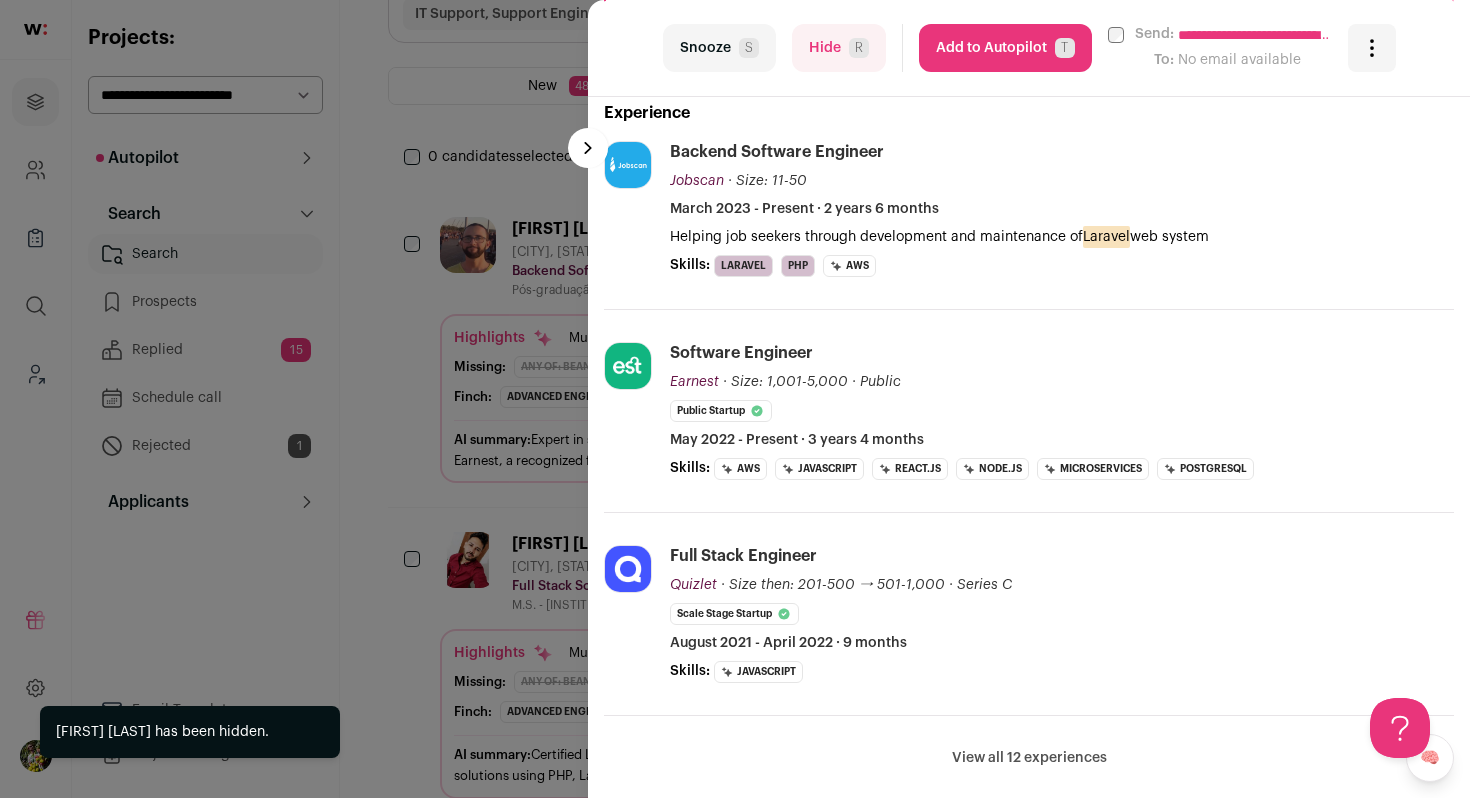 scroll, scrollTop: 497, scrollLeft: 0, axis: vertical 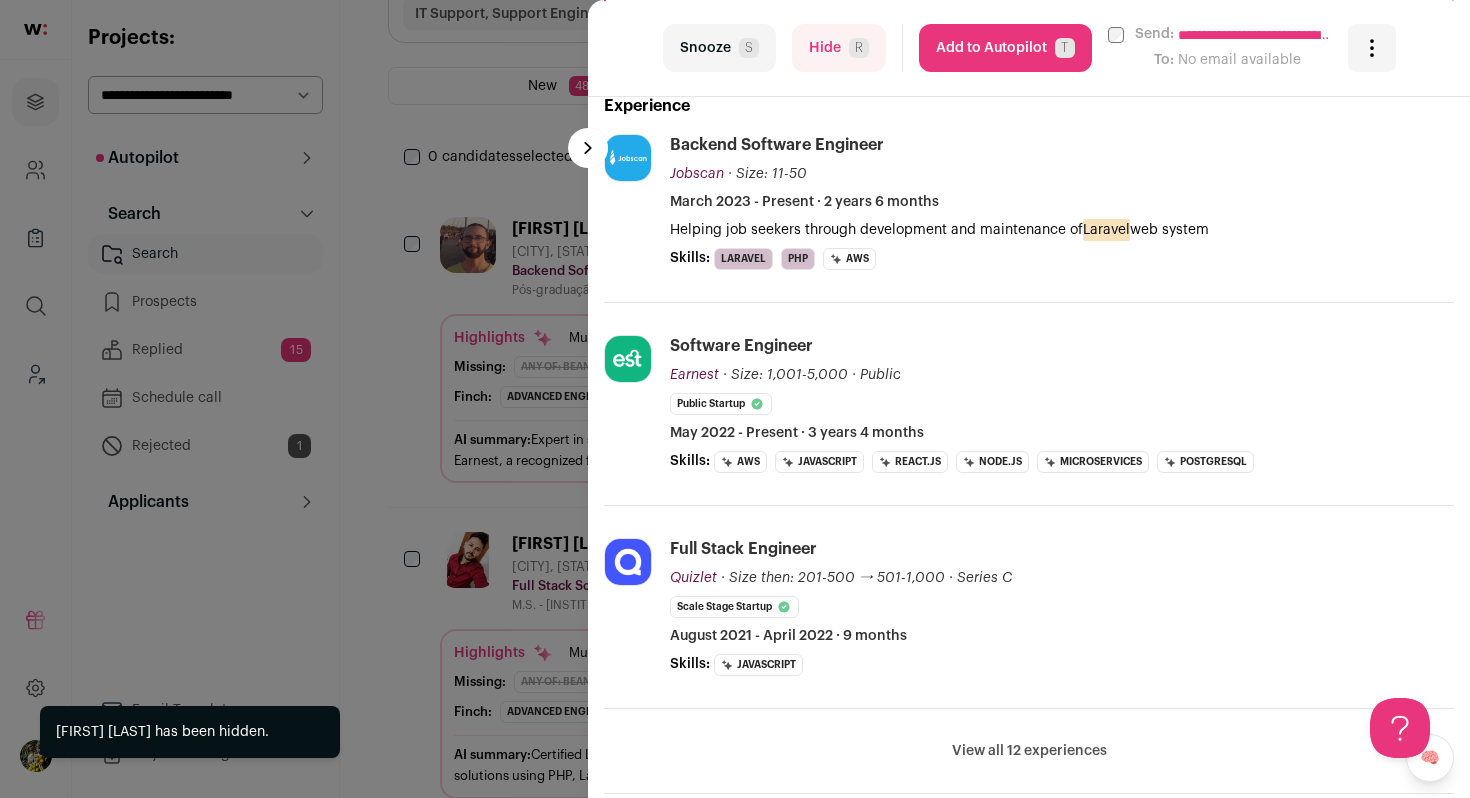 click on "Add to Autopilot
T" at bounding box center [1005, 48] 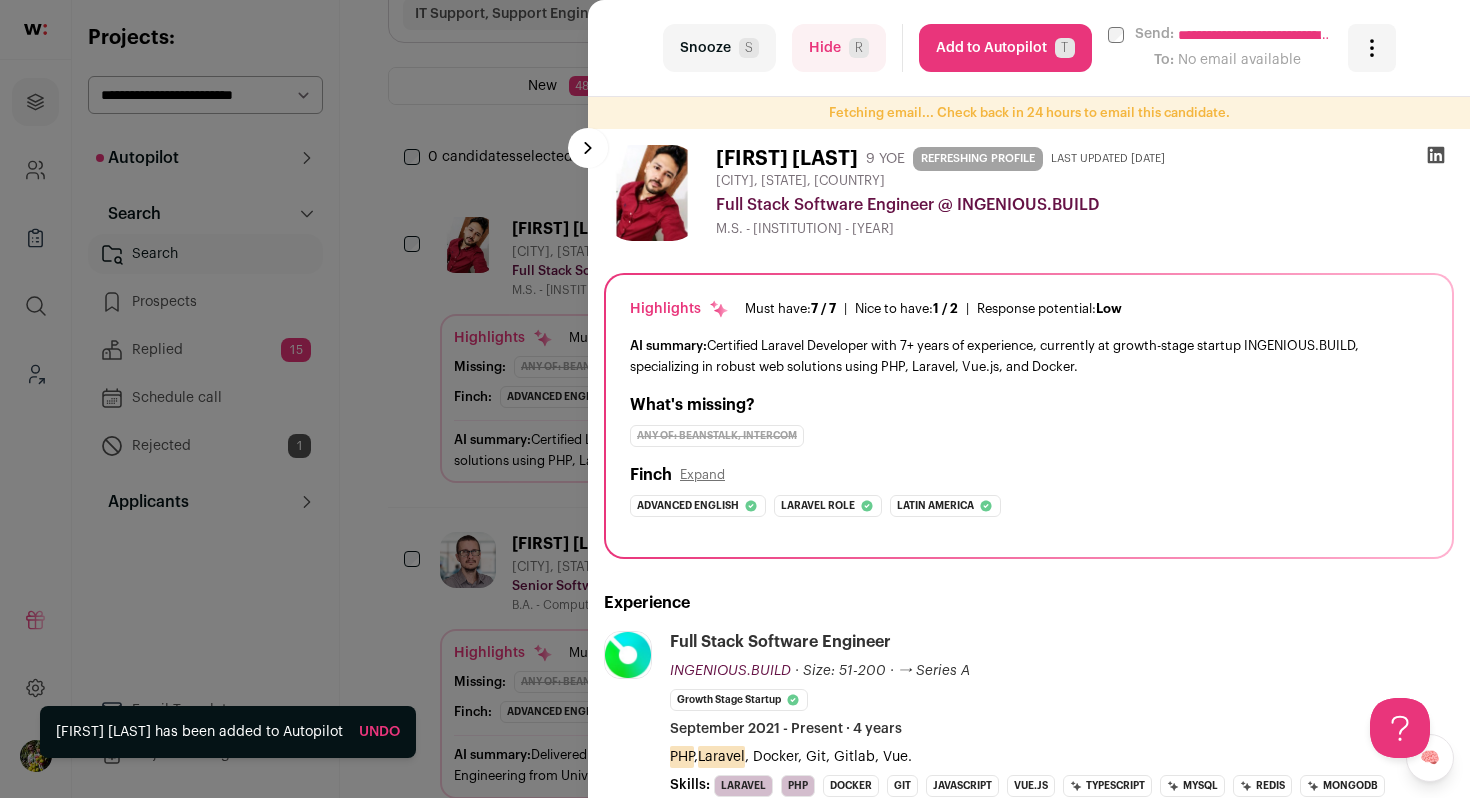 click on "**********" at bounding box center [735, 399] 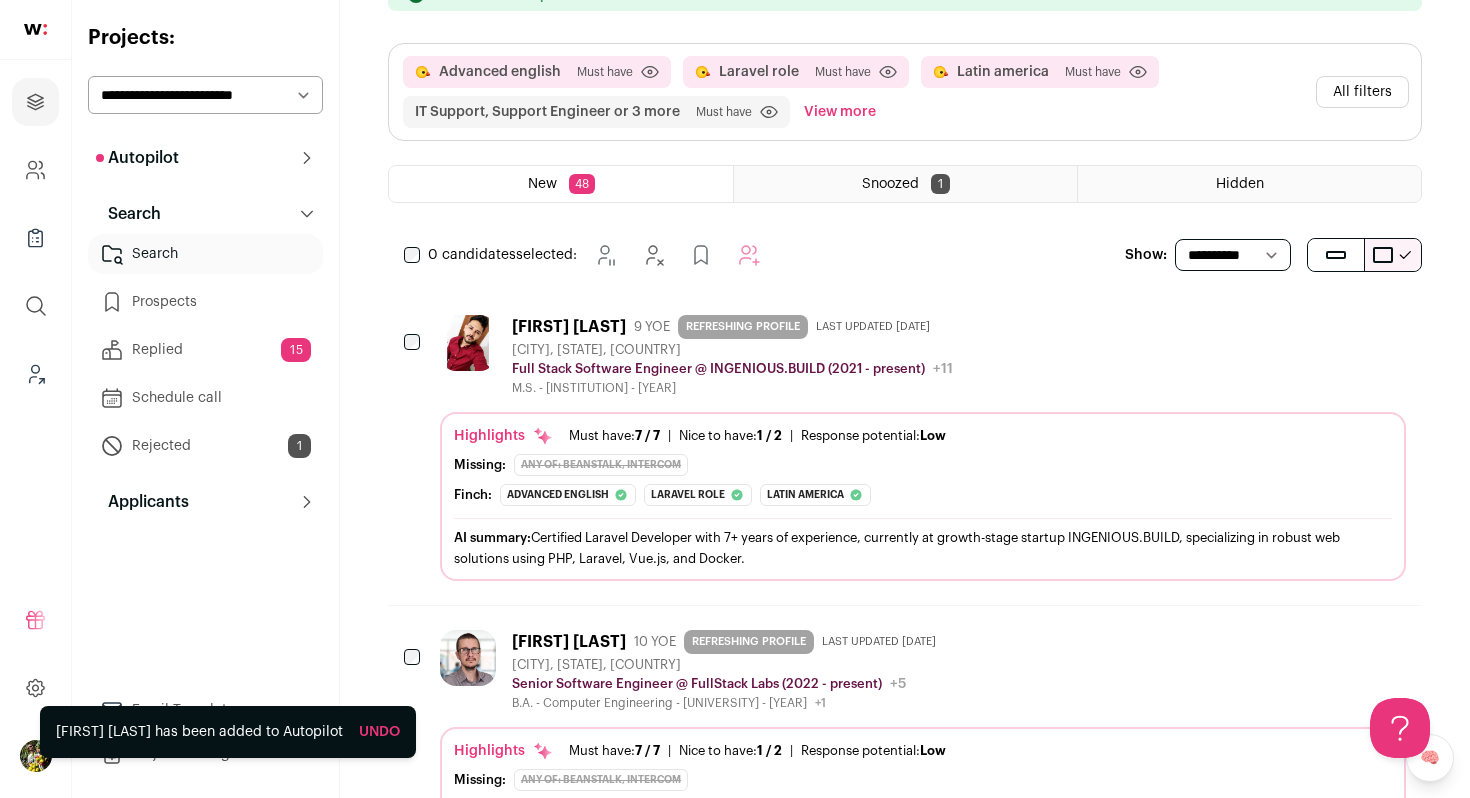 scroll, scrollTop: 0, scrollLeft: 0, axis: both 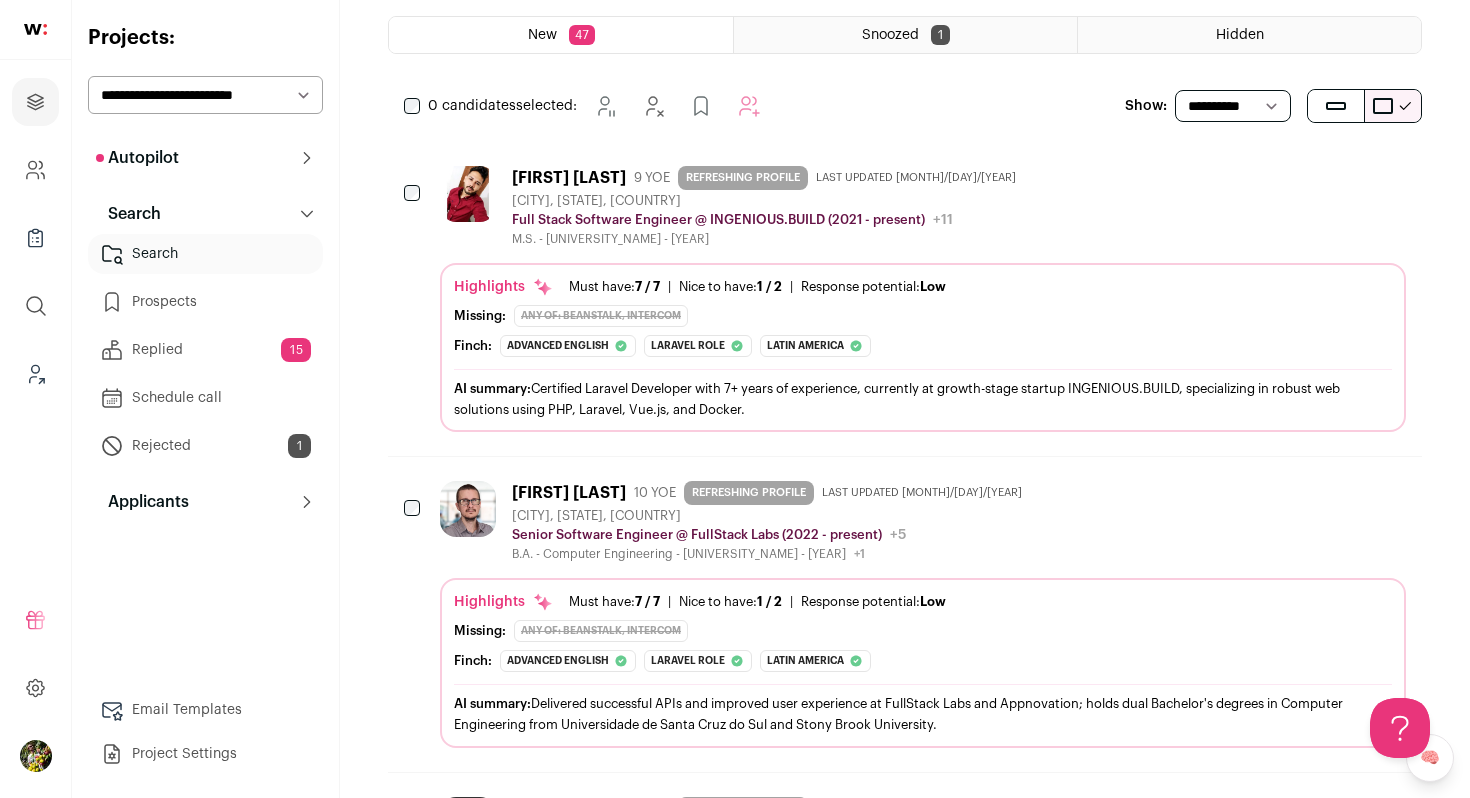 click on "[CITY], [STATE], [COUNTRY]" at bounding box center (768, 201) 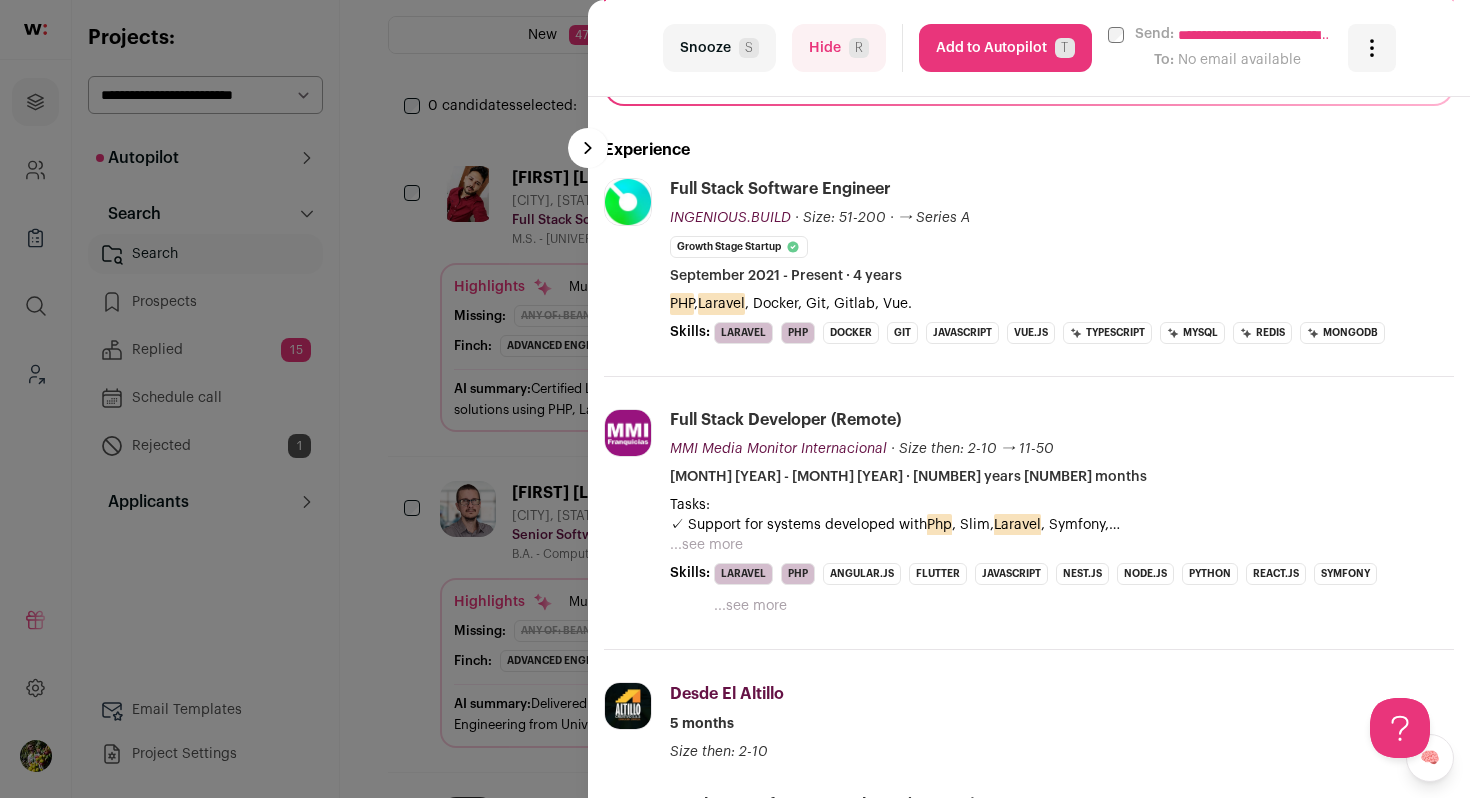 scroll, scrollTop: 467, scrollLeft: 0, axis: vertical 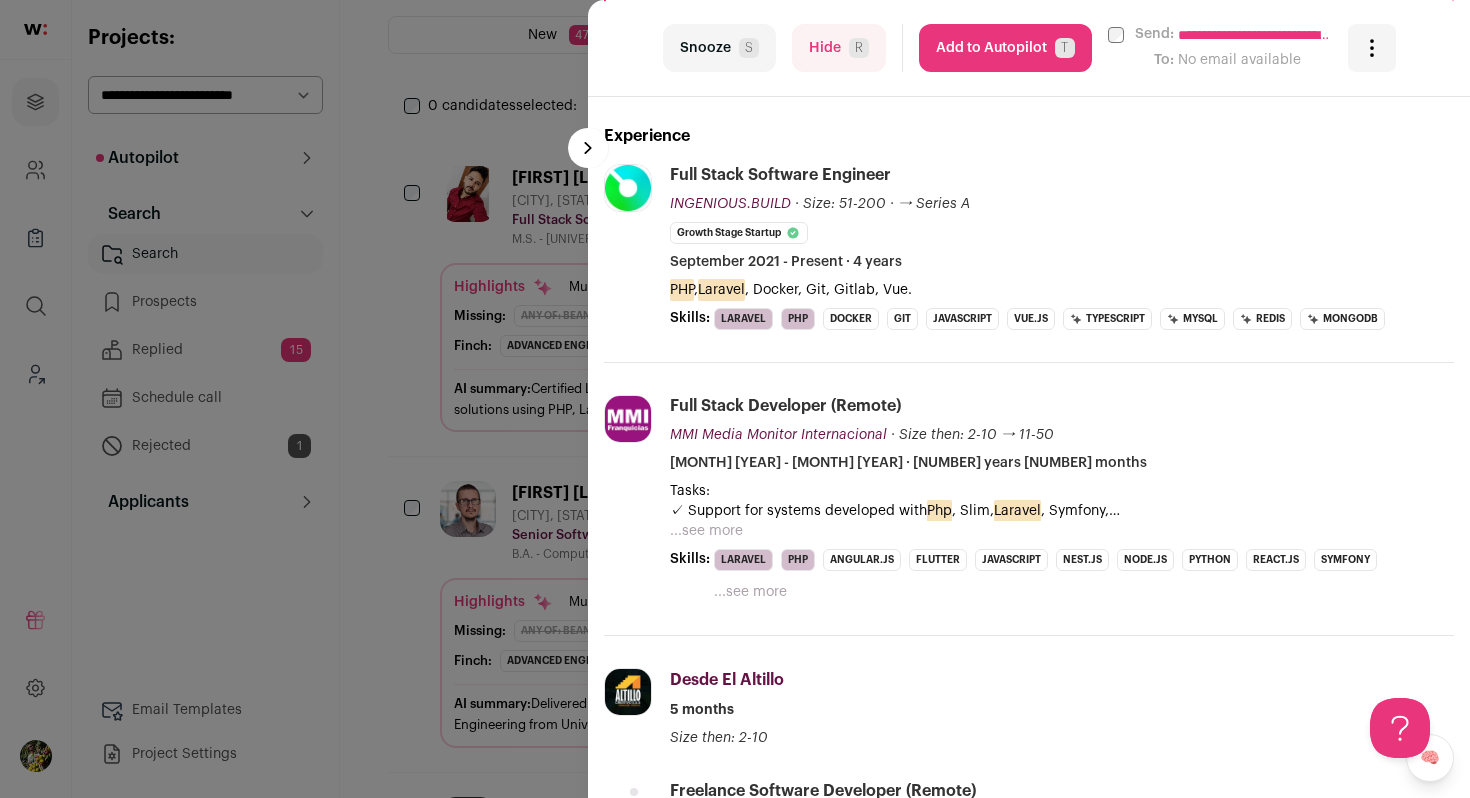 click on "Add to Autopilot
T" at bounding box center (1005, 48) 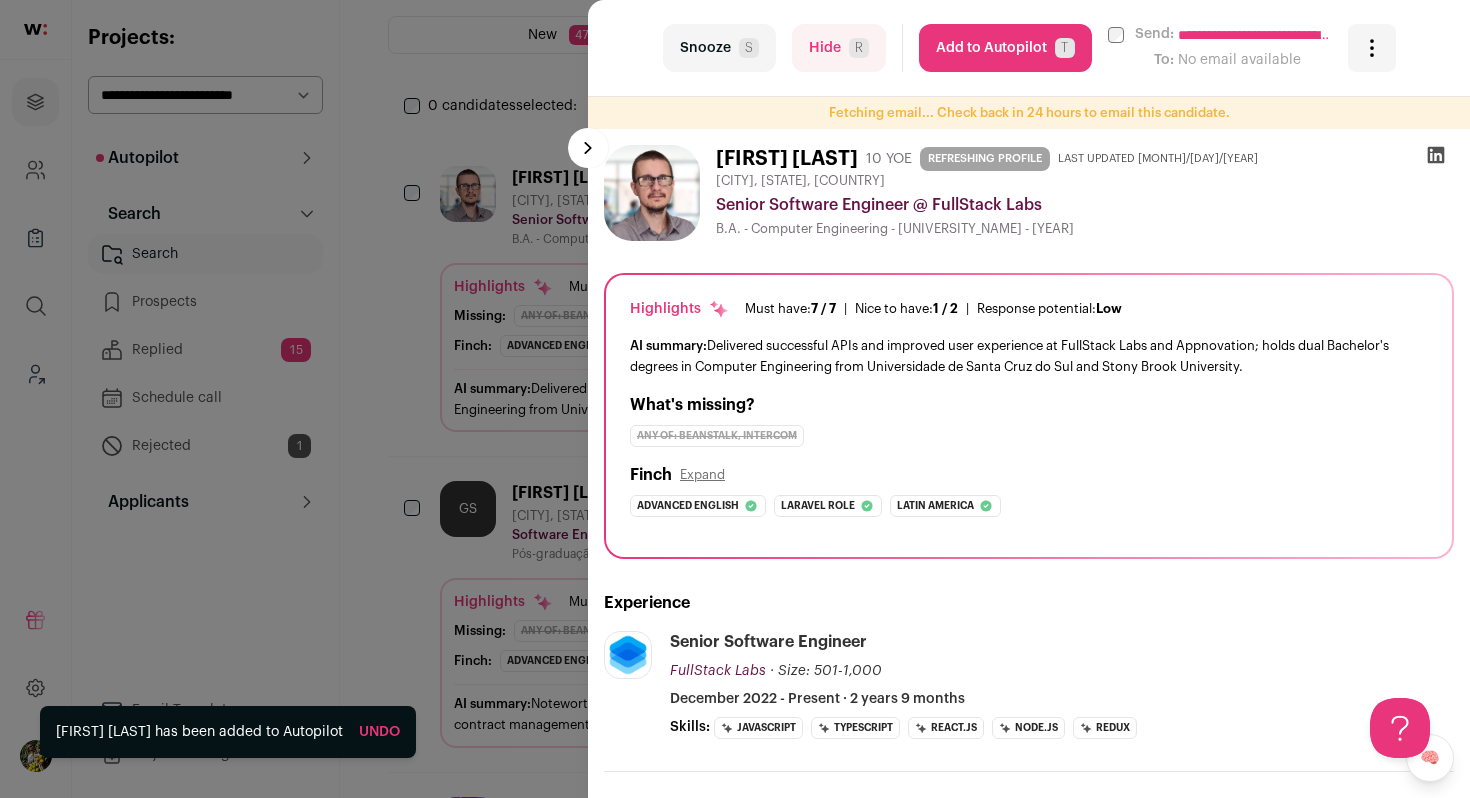 click on "**********" at bounding box center [735, 399] 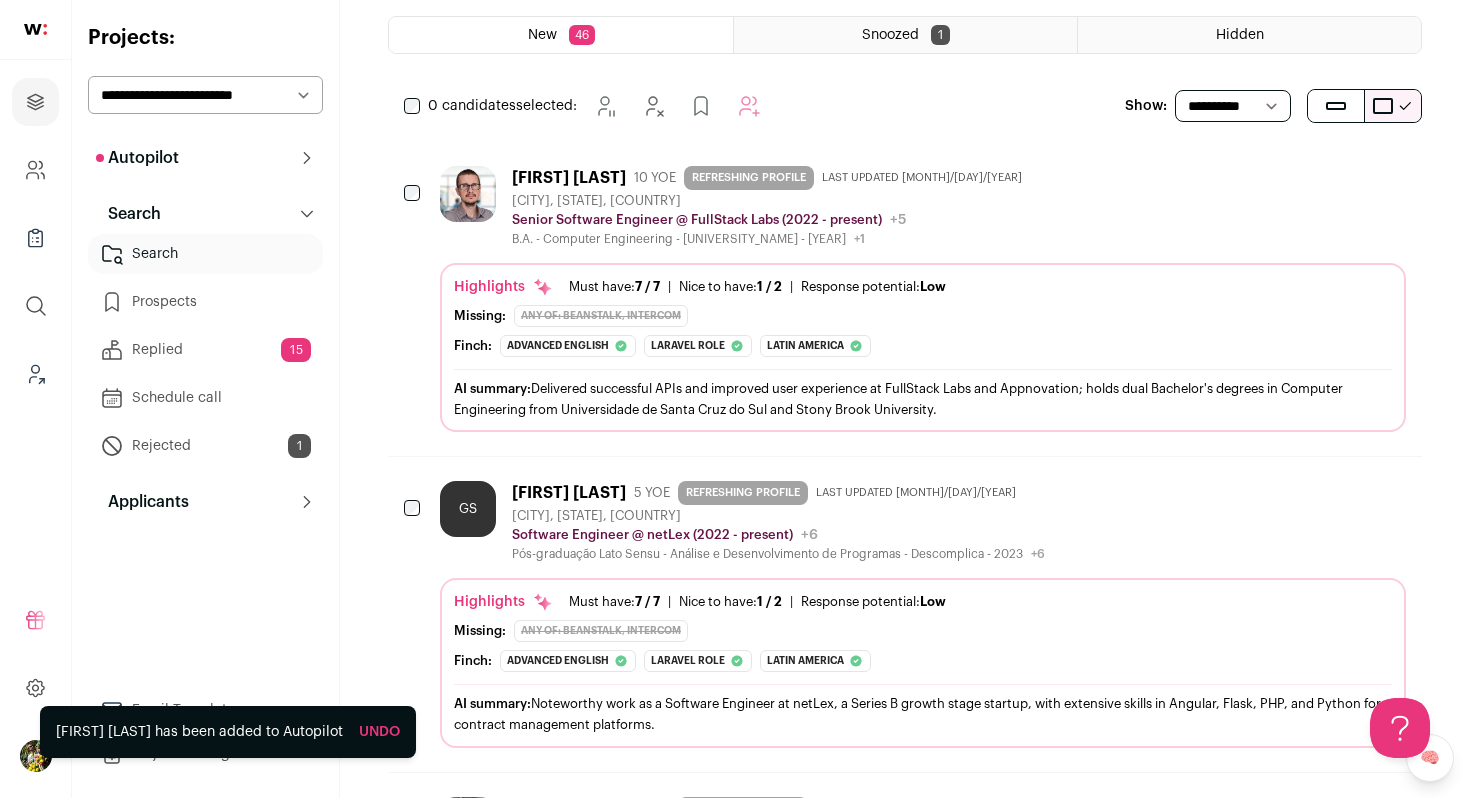 scroll, scrollTop: 0, scrollLeft: 0, axis: both 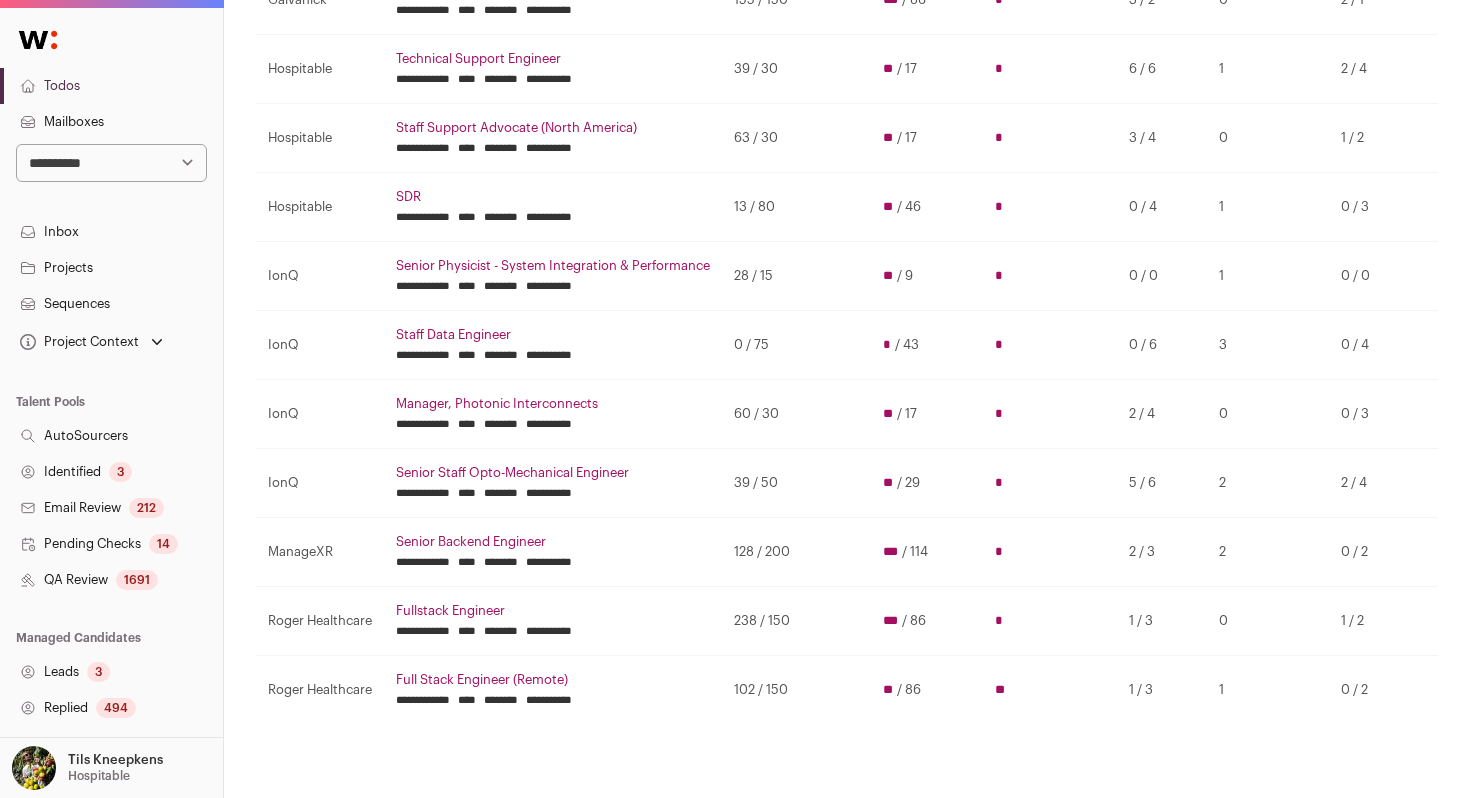 click on "39 / 30" at bounding box center [796, 69] 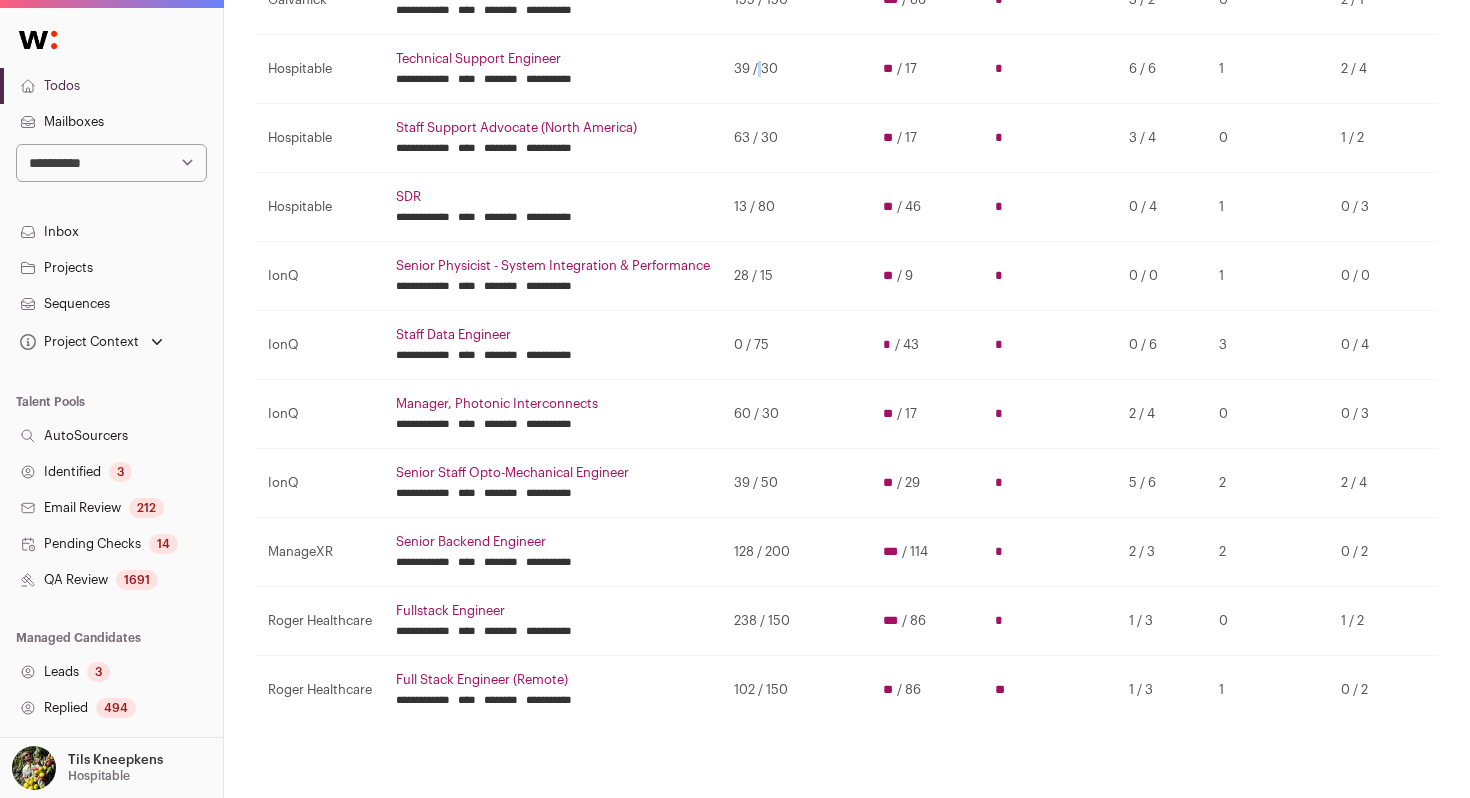 click on "39 / 30" at bounding box center [796, 69] 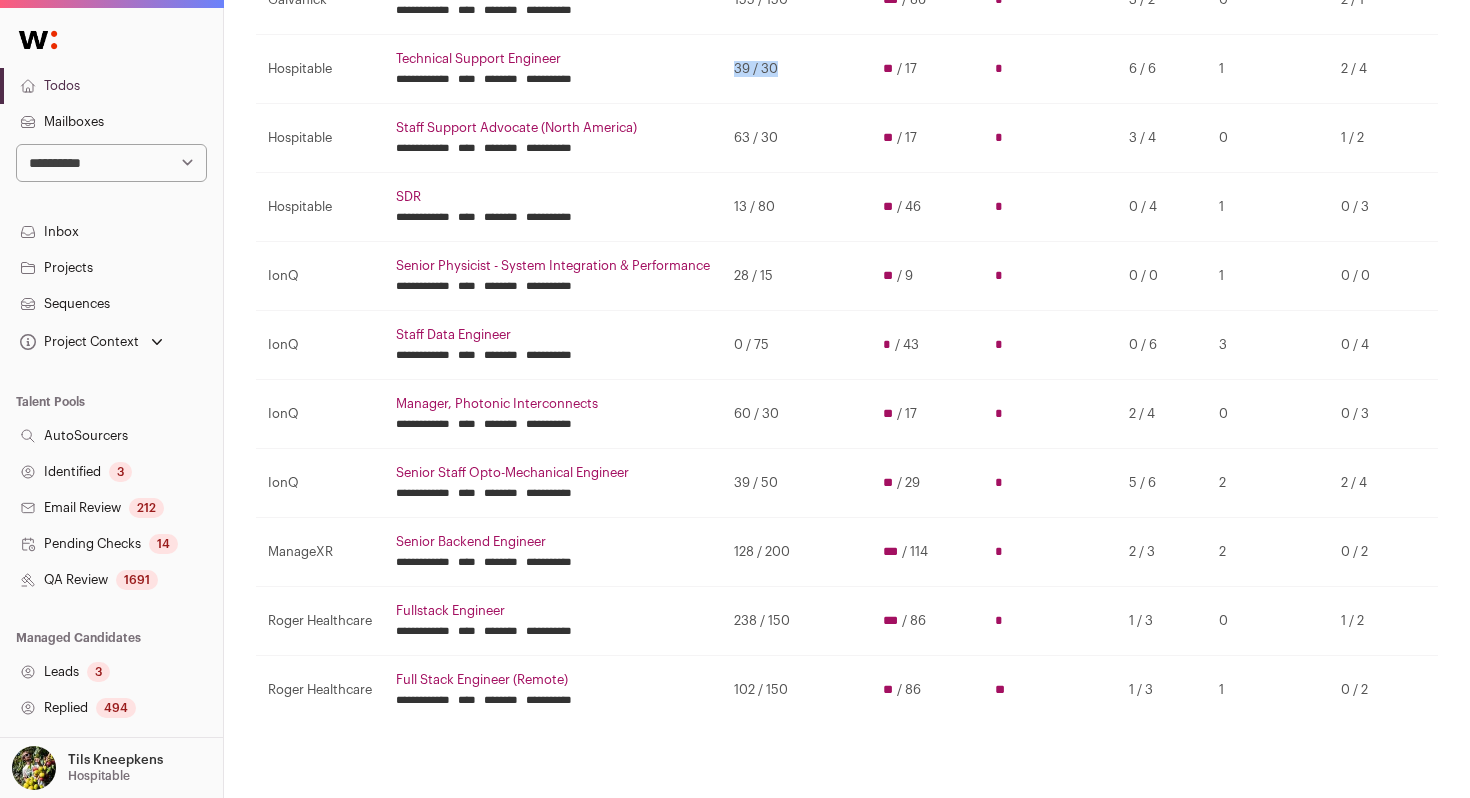 click on "39 / 30" at bounding box center (796, 69) 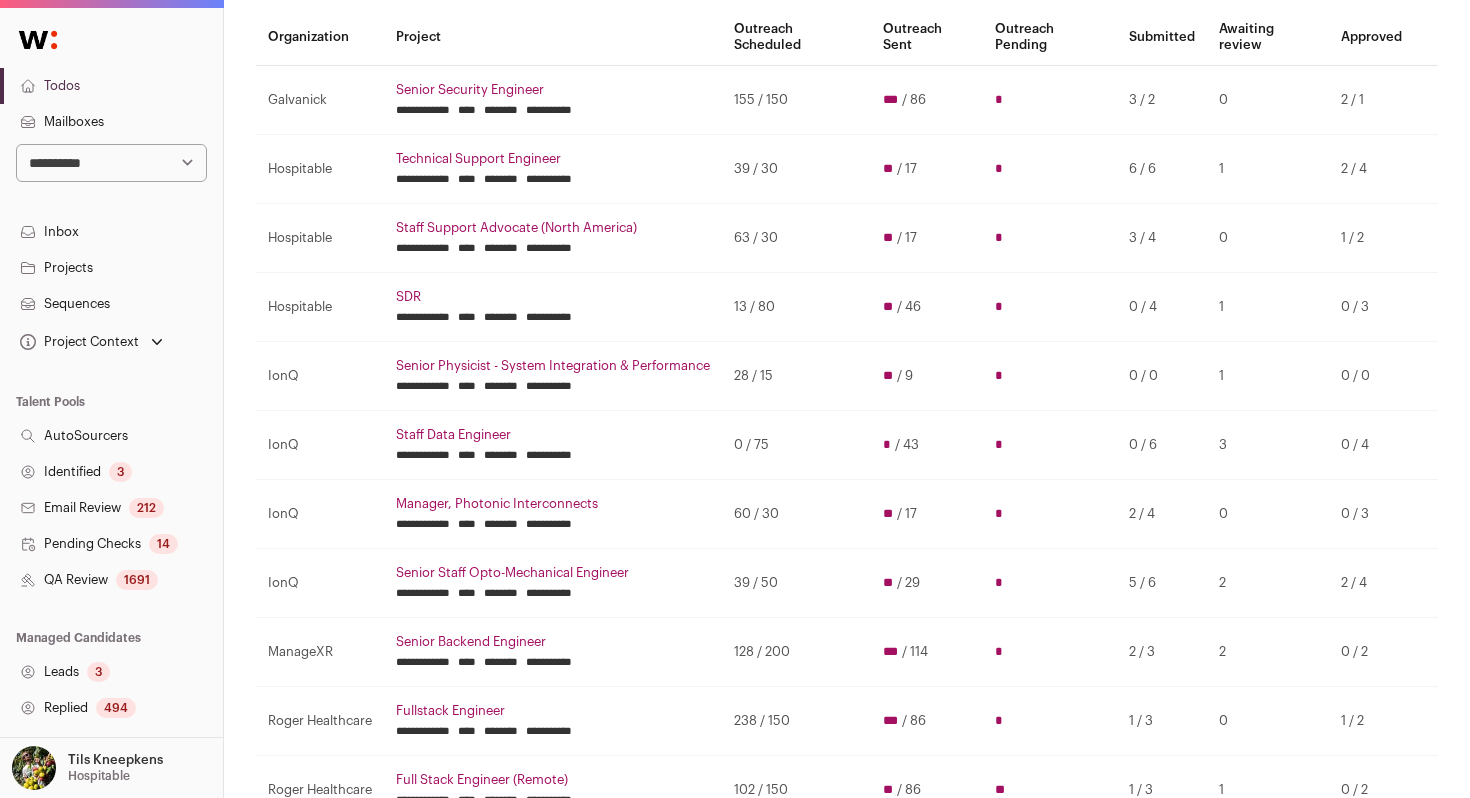 scroll, scrollTop: 179, scrollLeft: 0, axis: vertical 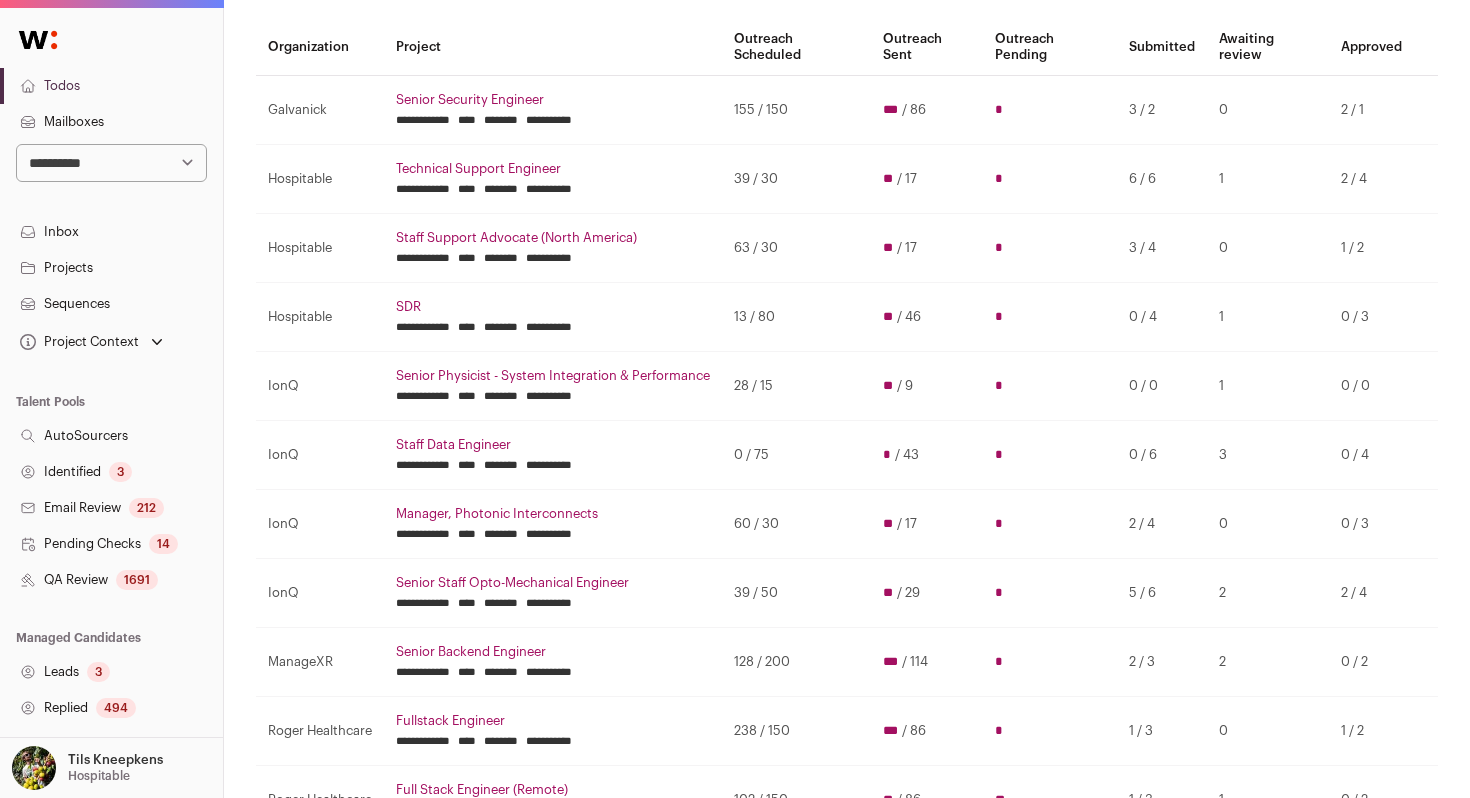 click on "Staff Support Advocate (North America)" at bounding box center (553, 238) 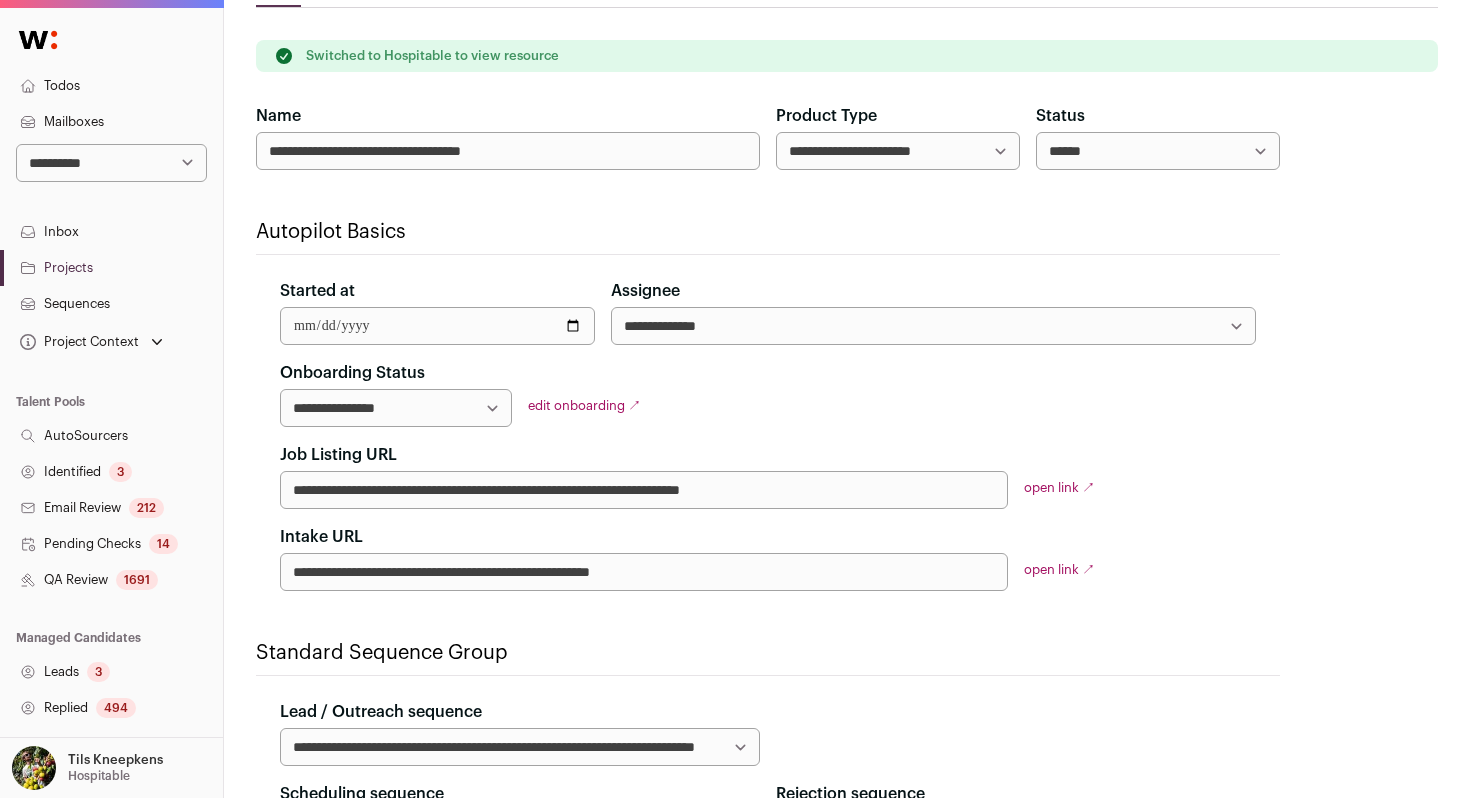 scroll, scrollTop: 0, scrollLeft: 0, axis: both 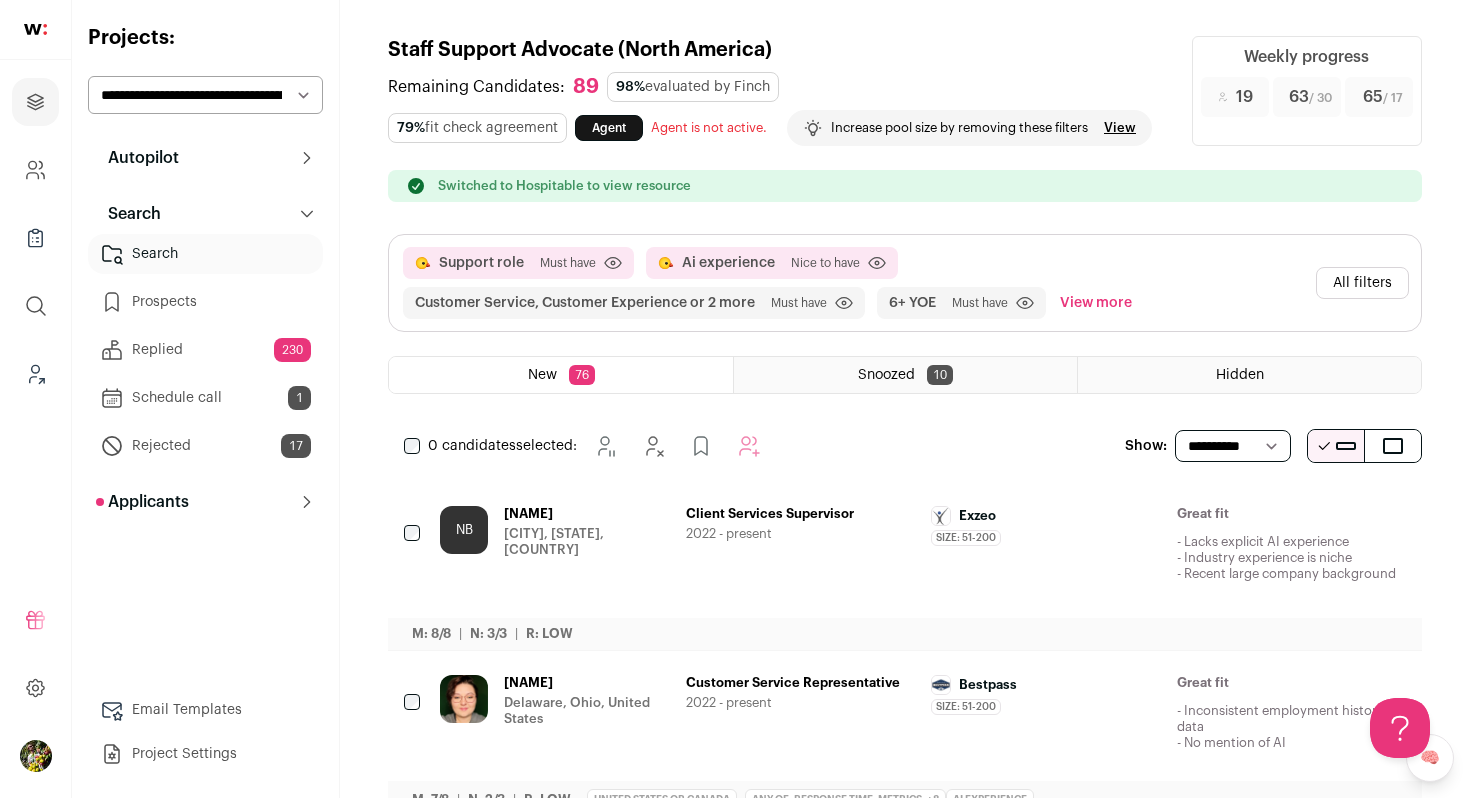 click on "Client Services Supervisor" at bounding box center [801, 514] 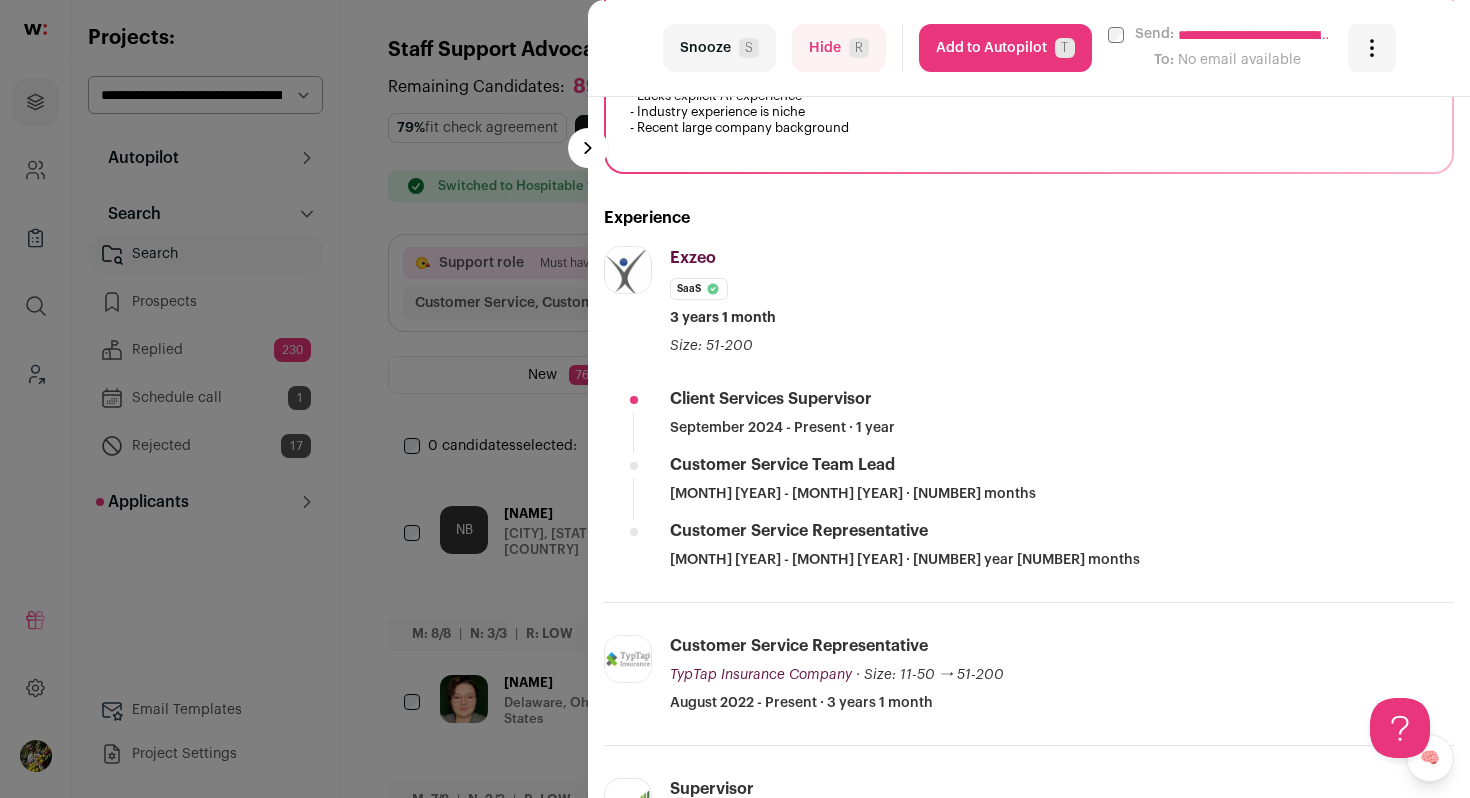 scroll, scrollTop: 542, scrollLeft: 0, axis: vertical 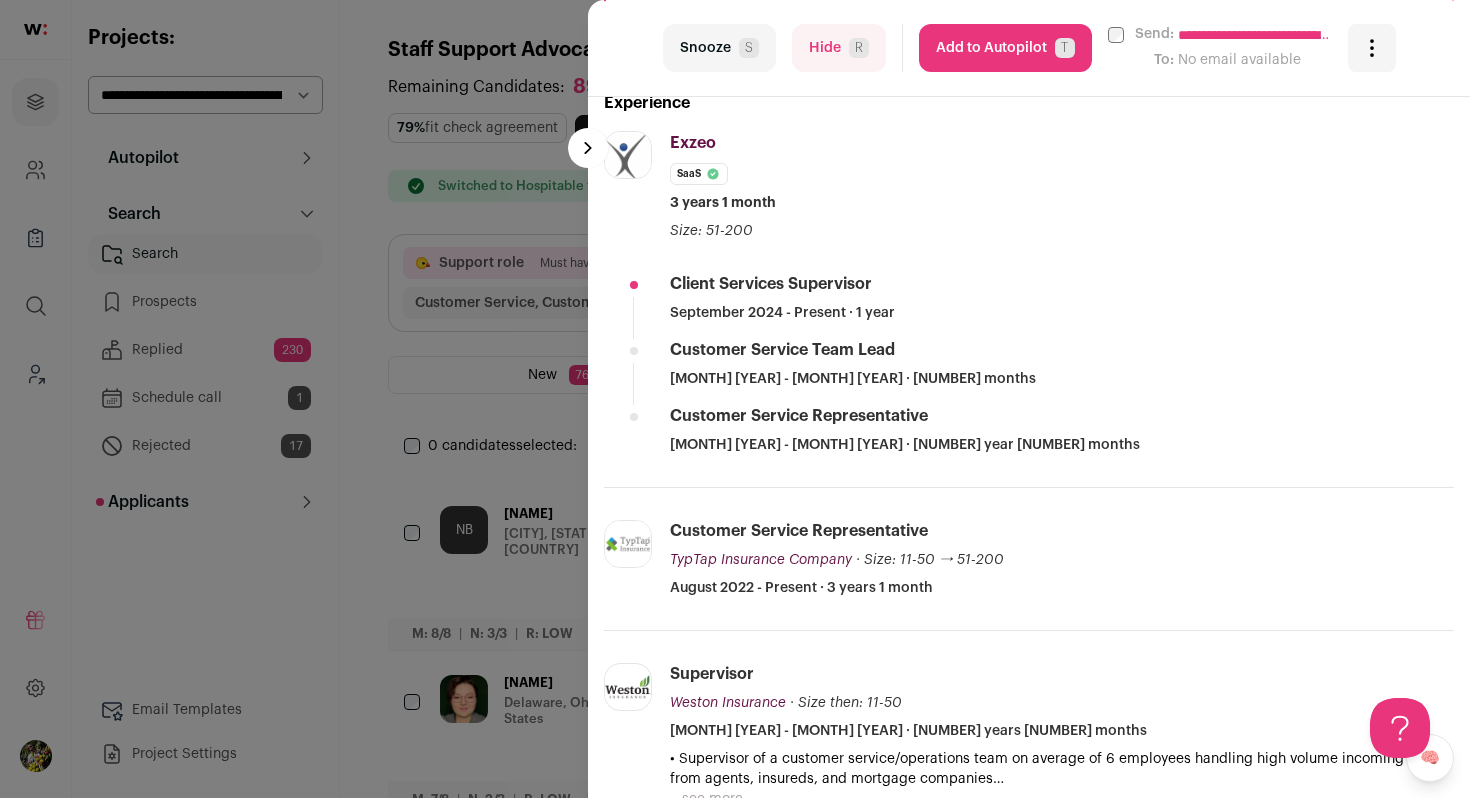 click on "**********" at bounding box center (735, 399) 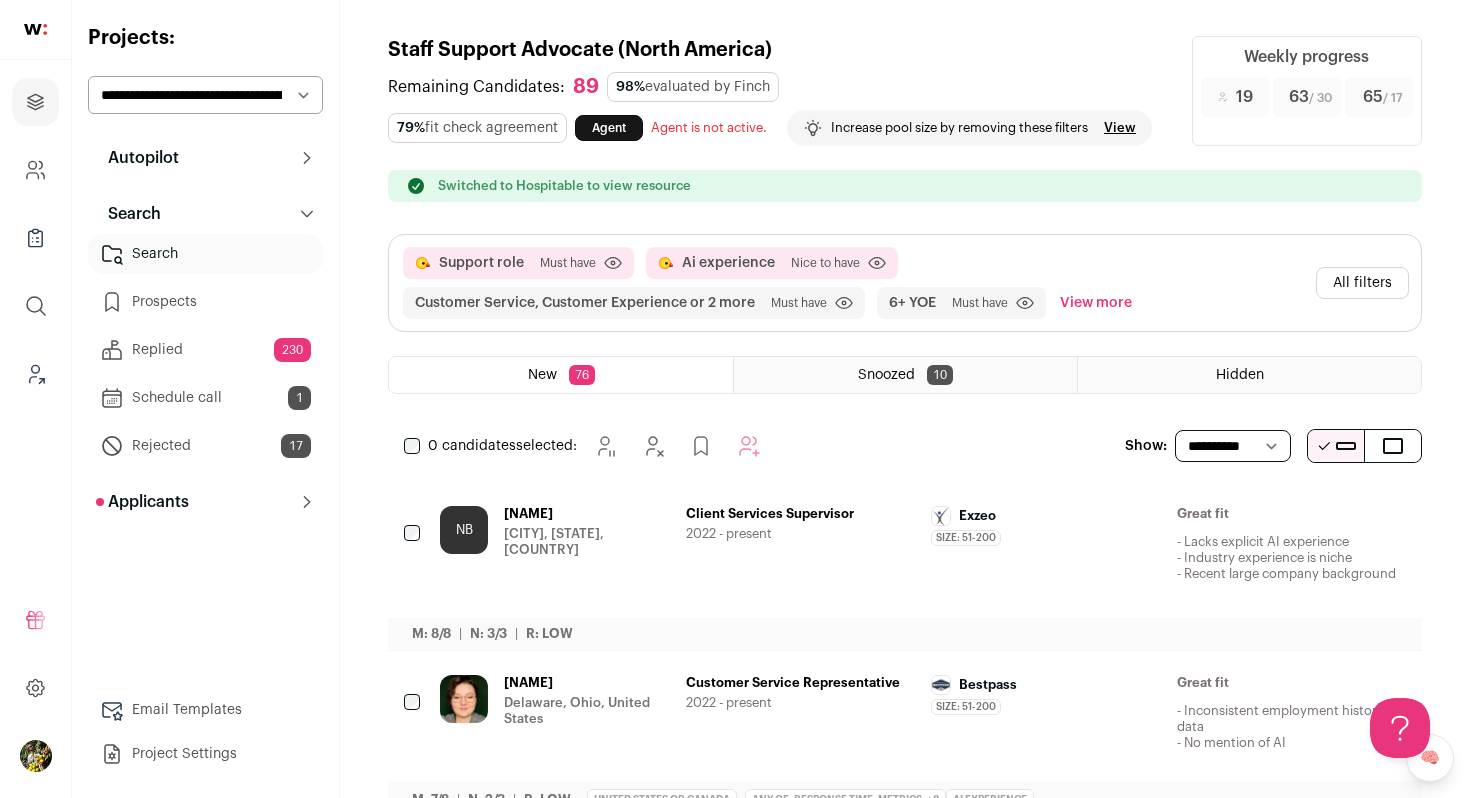 click on "**********" at bounding box center [205, 95] 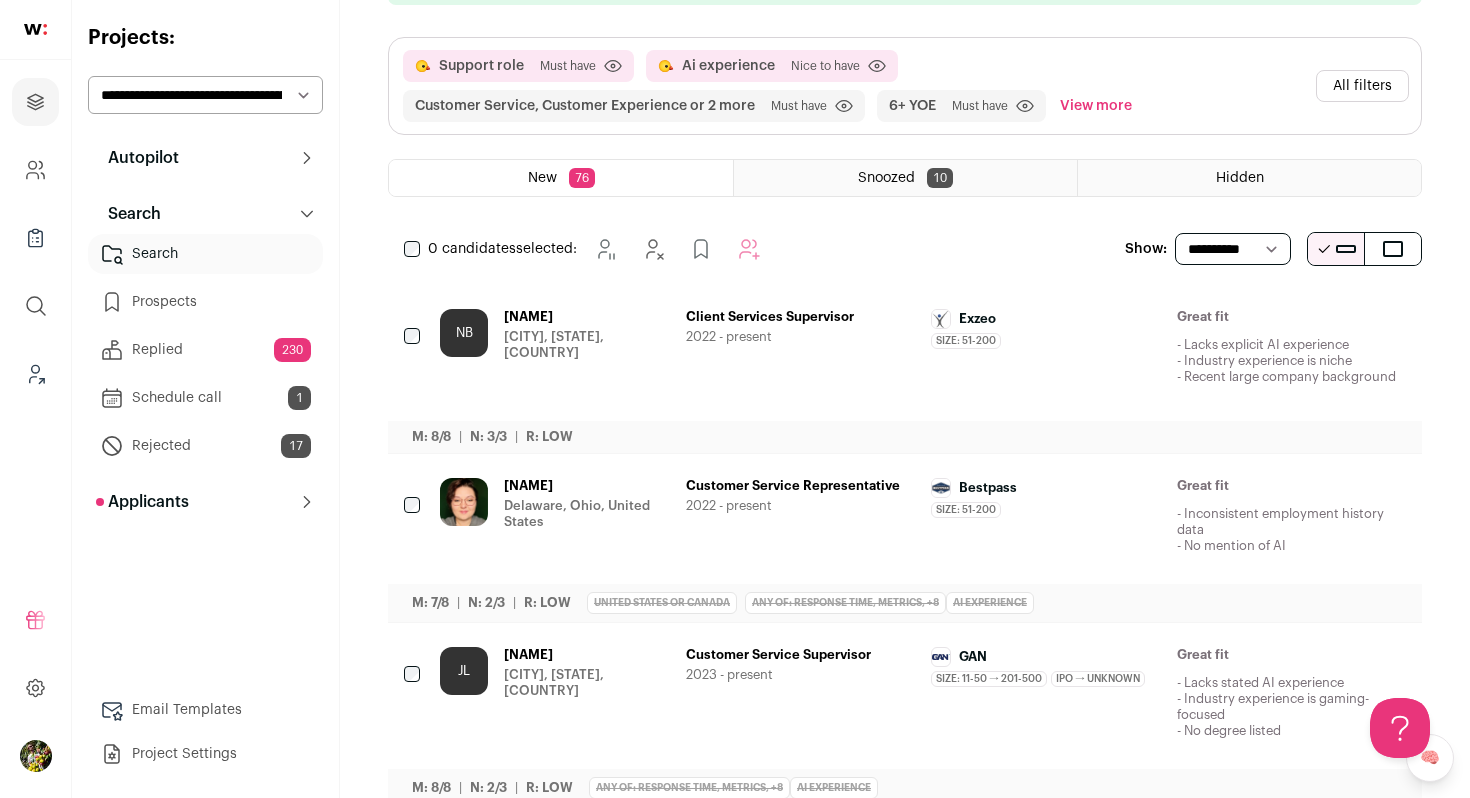 scroll, scrollTop: 201, scrollLeft: 0, axis: vertical 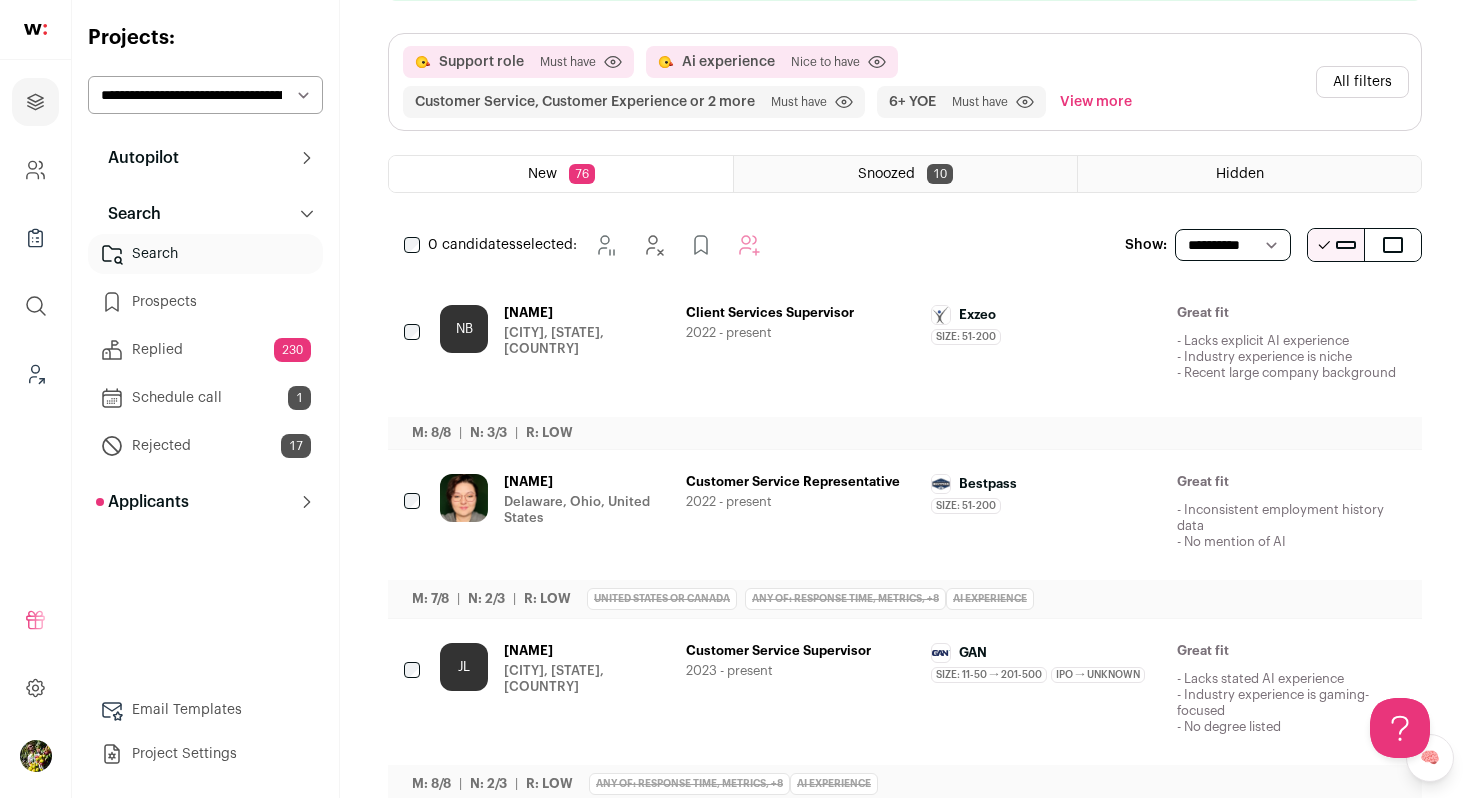 click on "Nicole Bingham
Bell, Florida, United States" at bounding box center [587, 349] 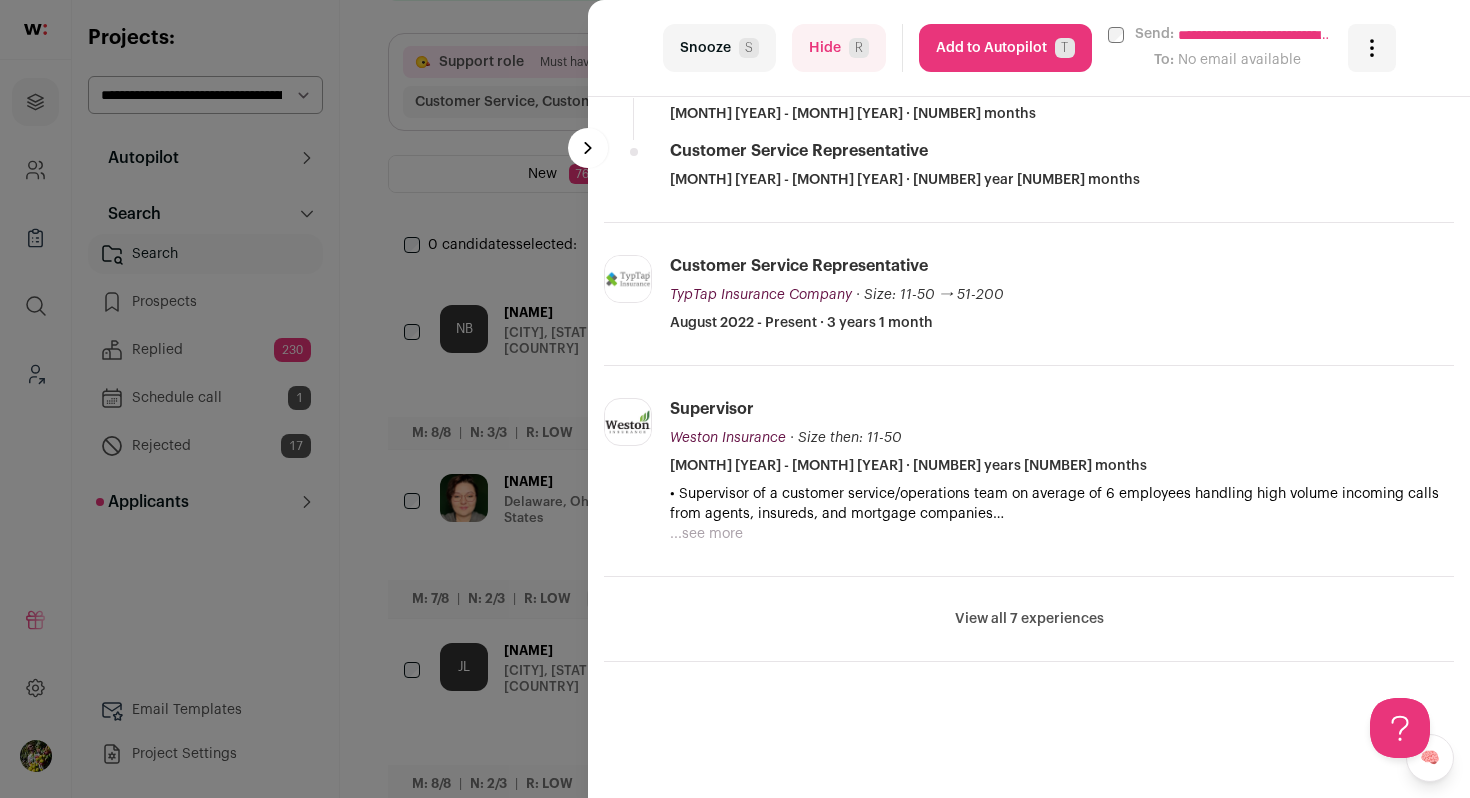 scroll, scrollTop: 810, scrollLeft: 0, axis: vertical 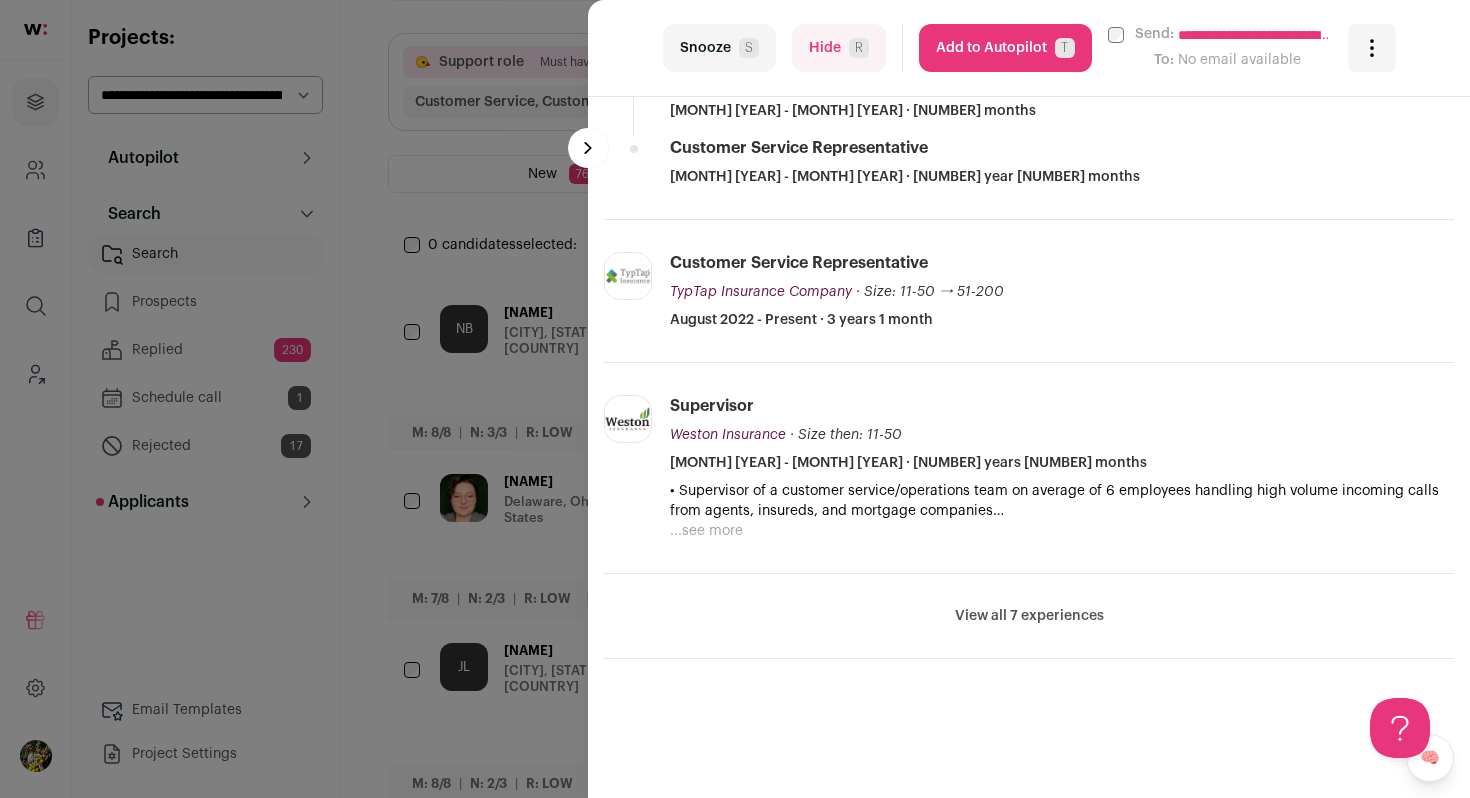 click on "View all 7 experiences" at bounding box center [1029, 616] 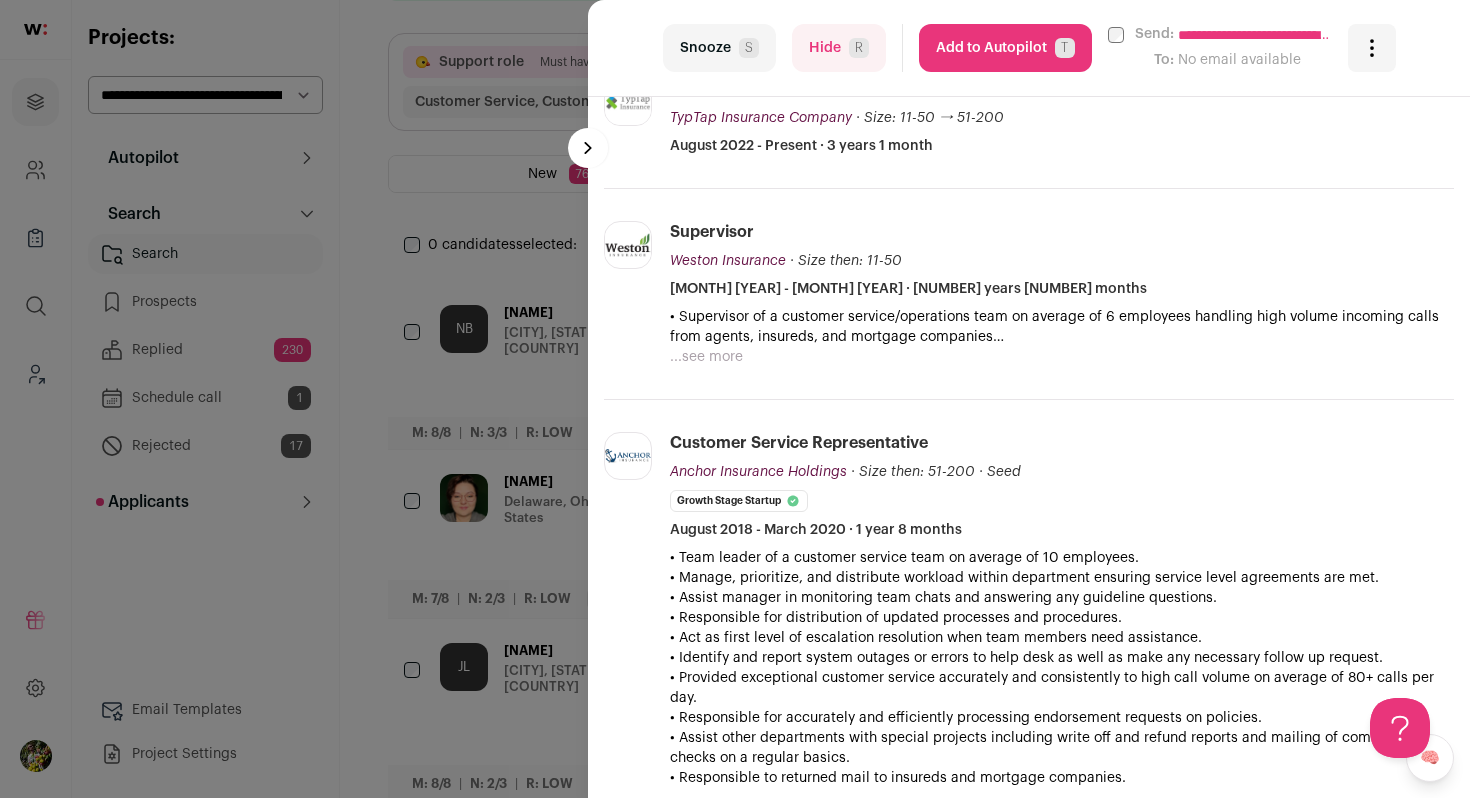 scroll, scrollTop: 969, scrollLeft: 0, axis: vertical 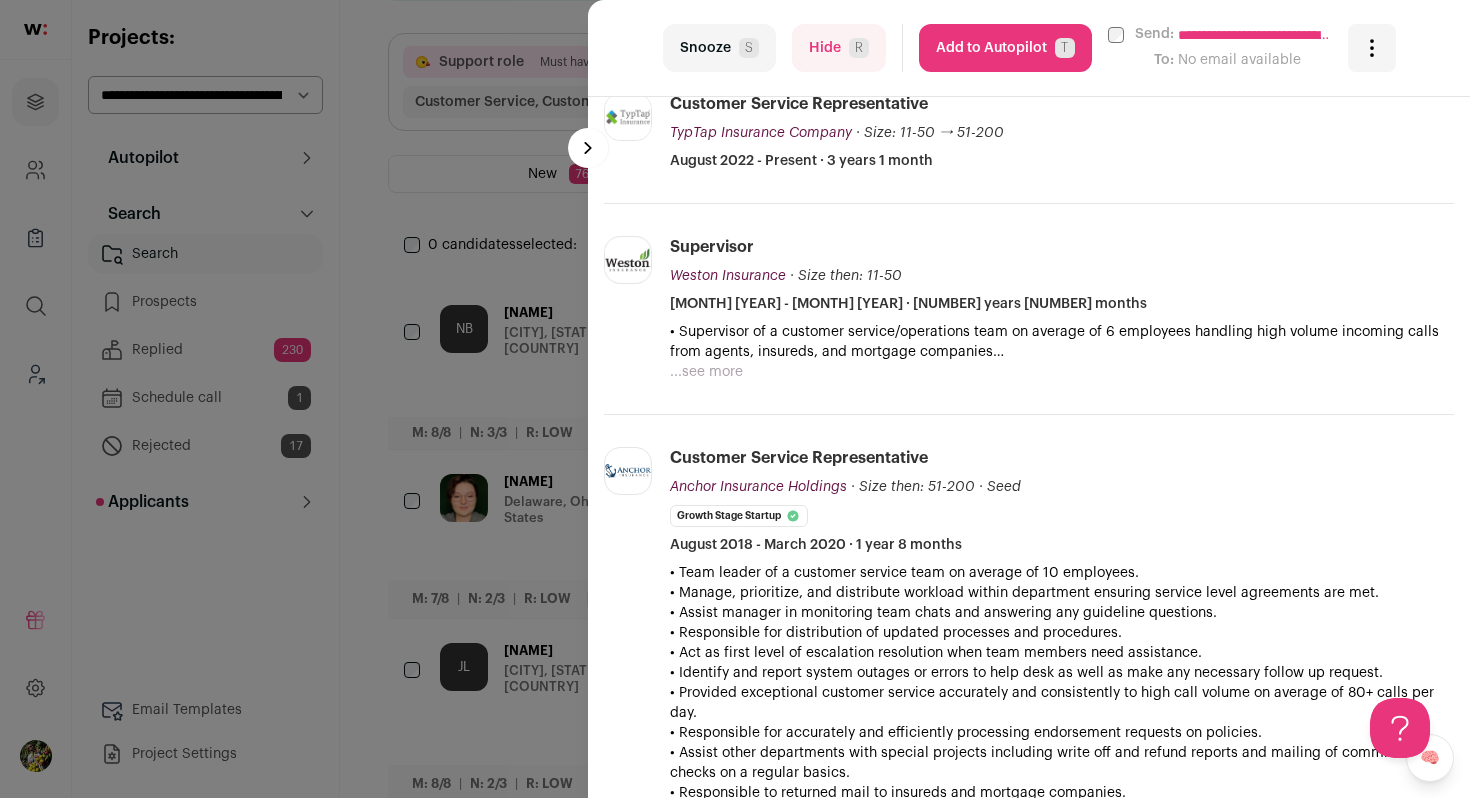 click on "Hide
R" at bounding box center (839, 48) 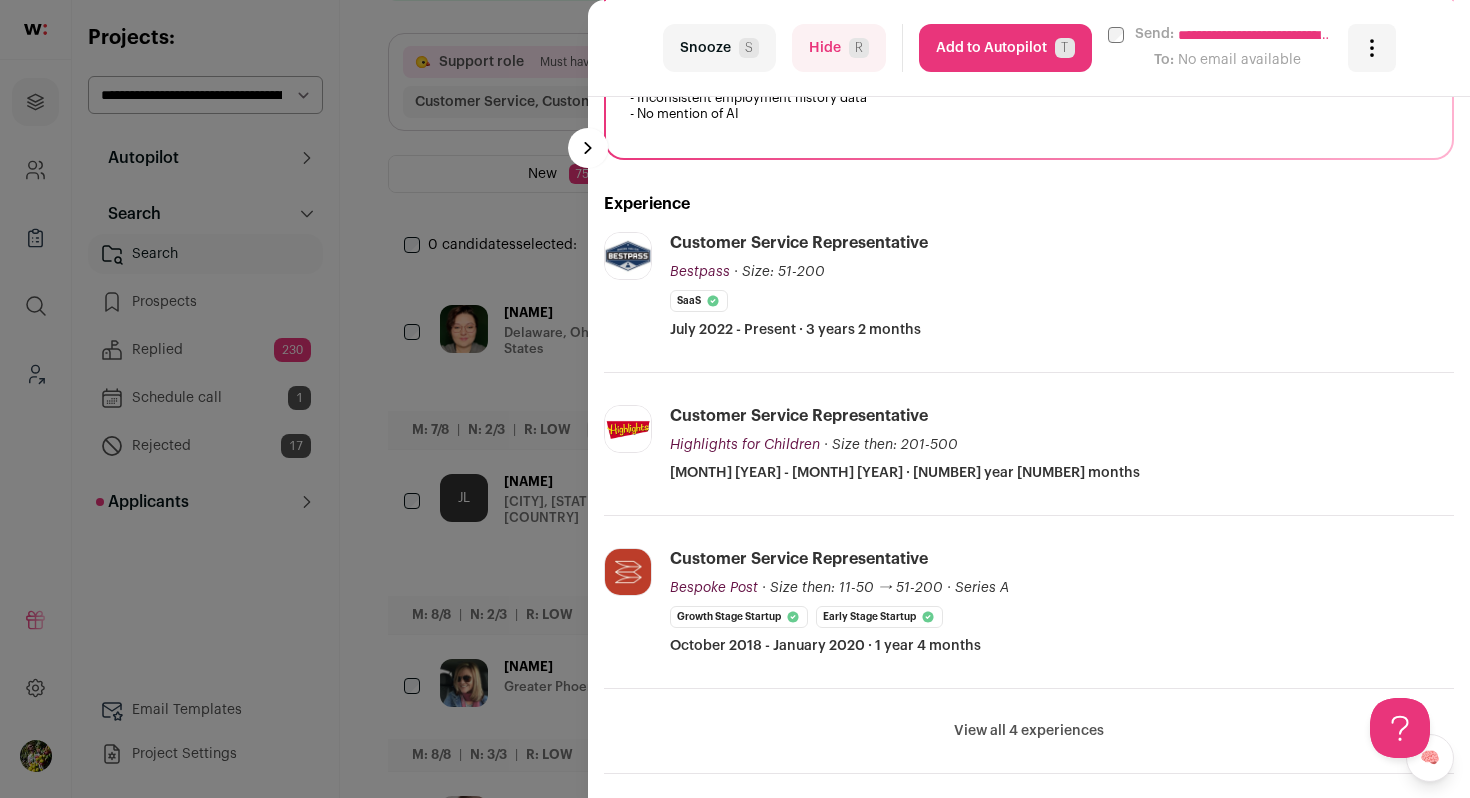 scroll, scrollTop: 500, scrollLeft: 0, axis: vertical 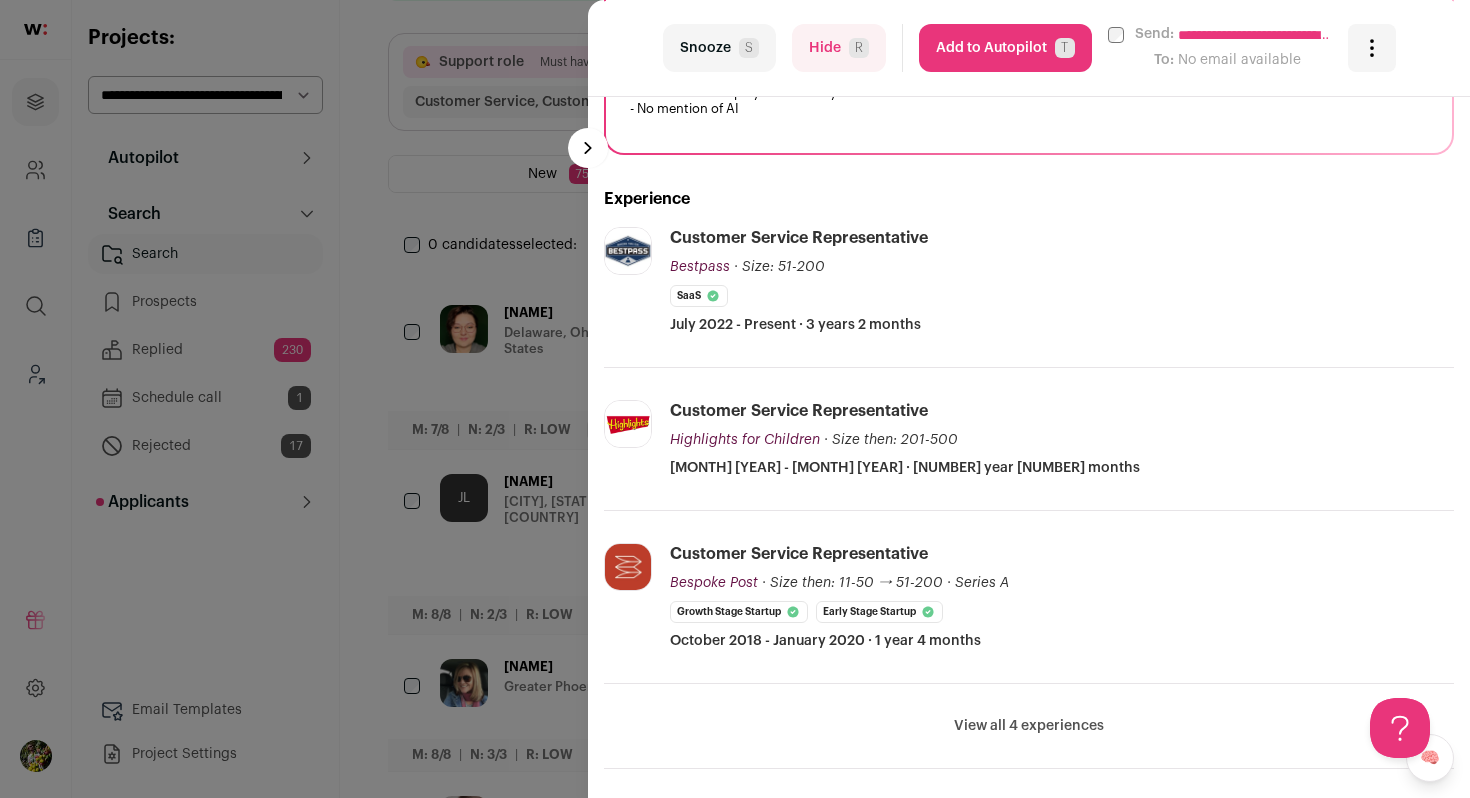 click on "**********" at bounding box center (735, 399) 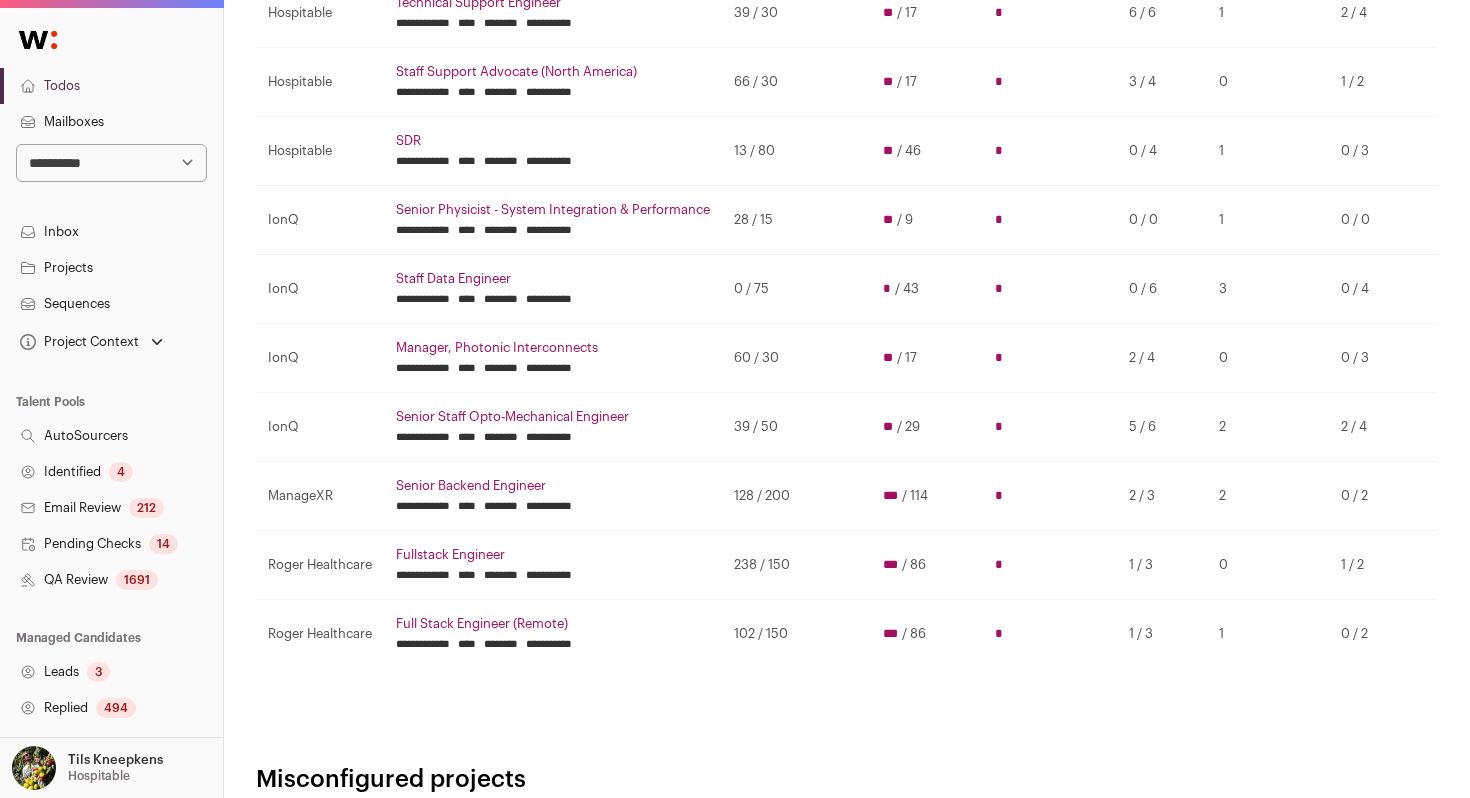 scroll, scrollTop: 392, scrollLeft: 0, axis: vertical 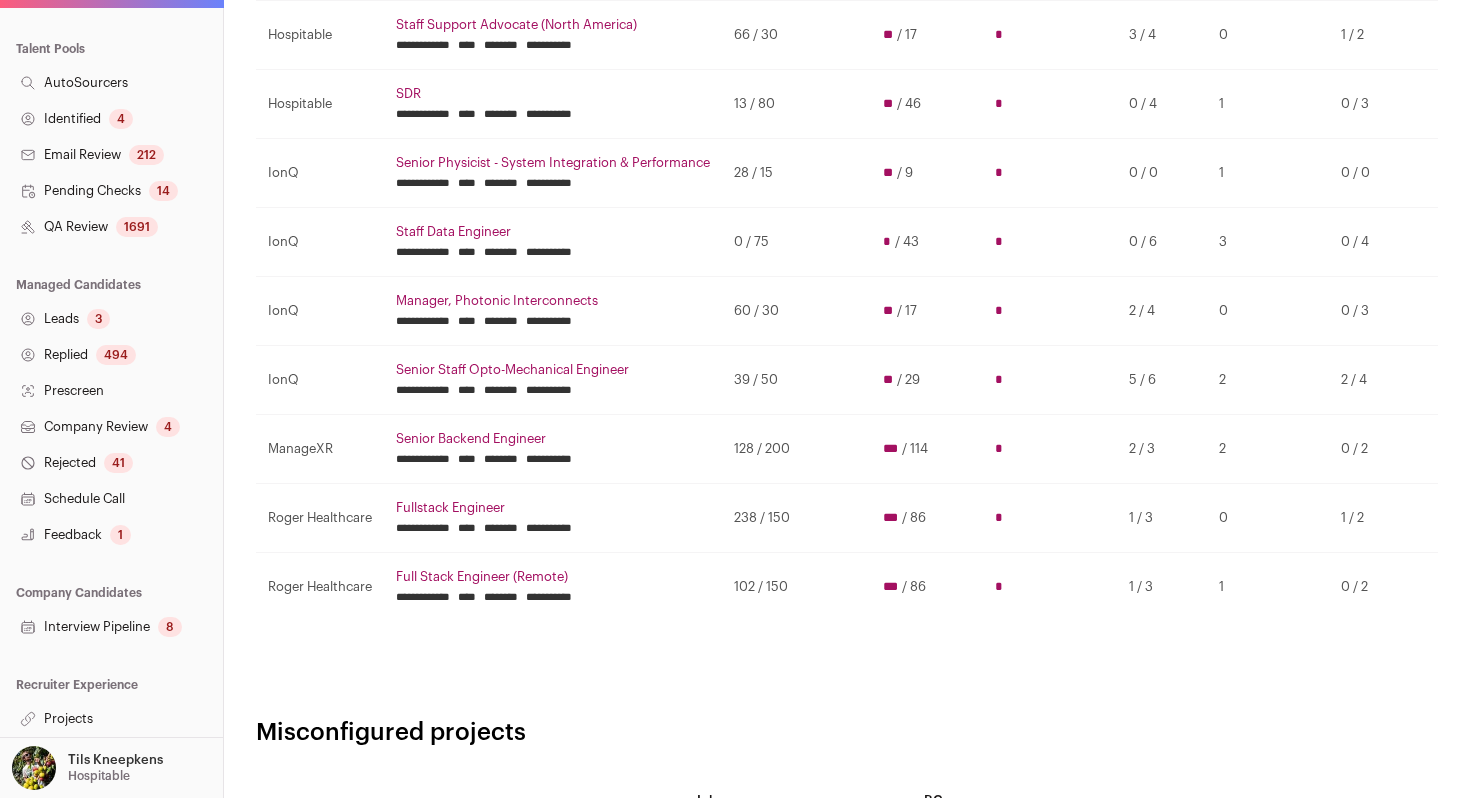click on "Leads
3" at bounding box center [111, 319] 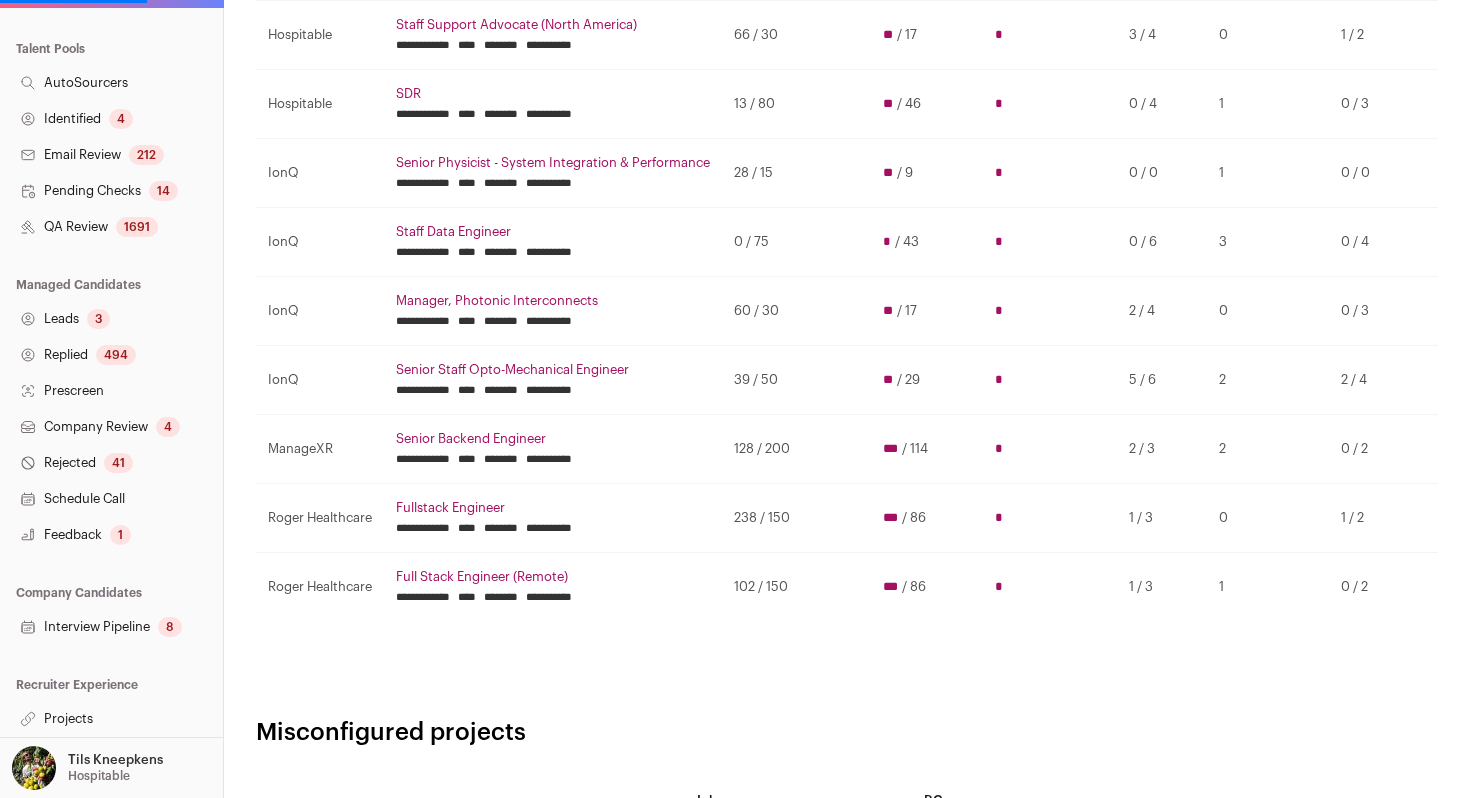 scroll, scrollTop: 0, scrollLeft: 0, axis: both 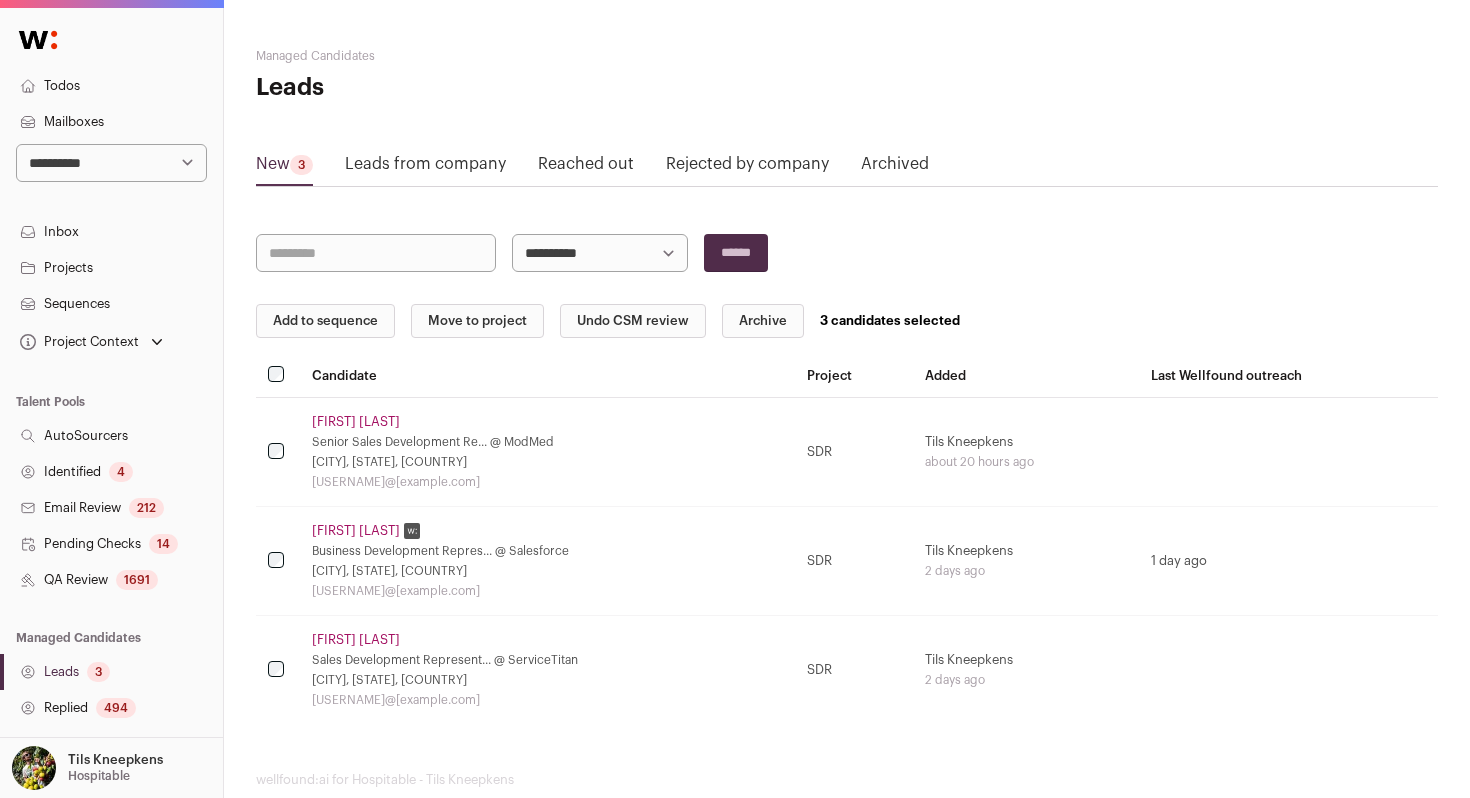 click on "Undo CSM review" at bounding box center [633, 321] 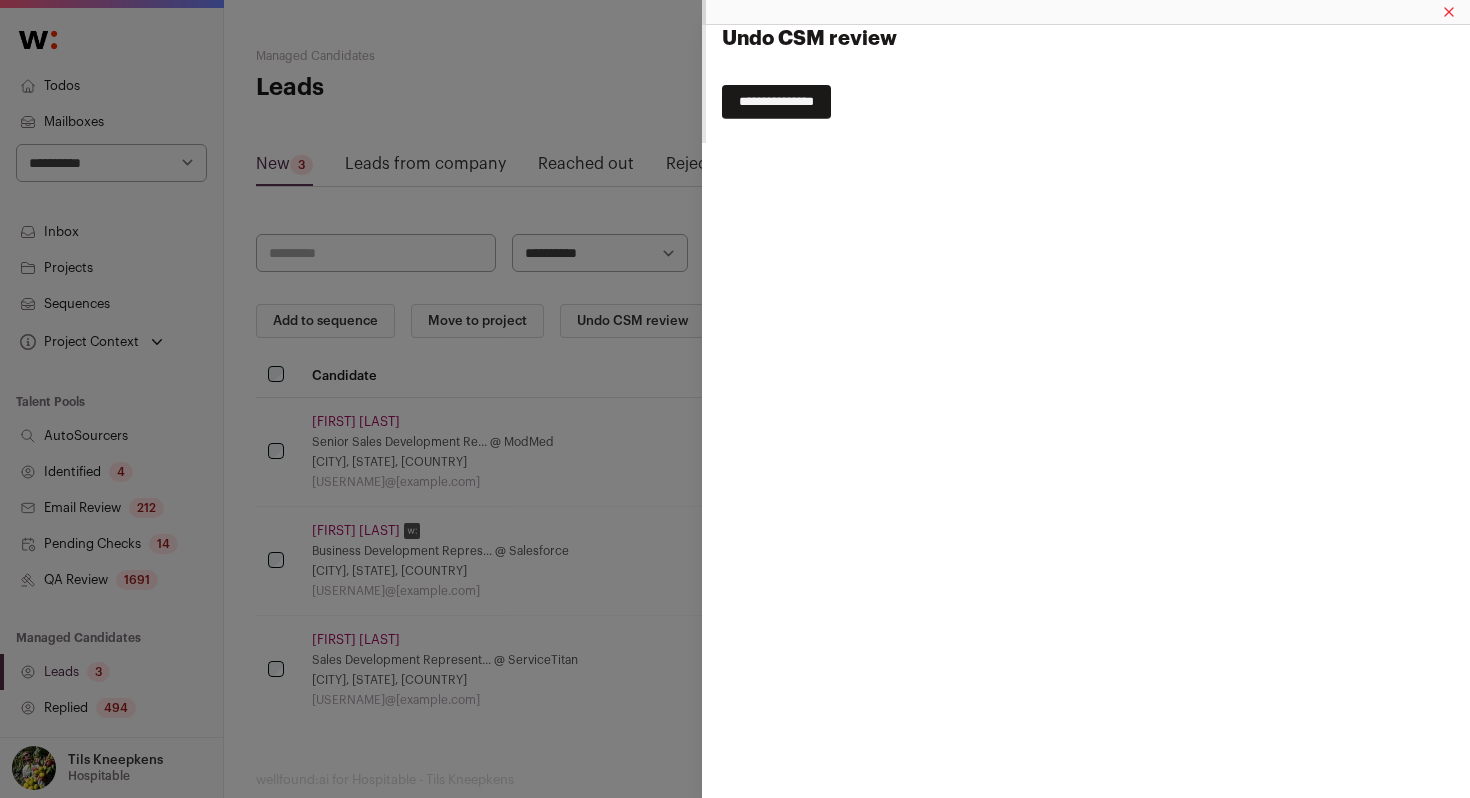 click on "**********" at bounding box center (776, 102) 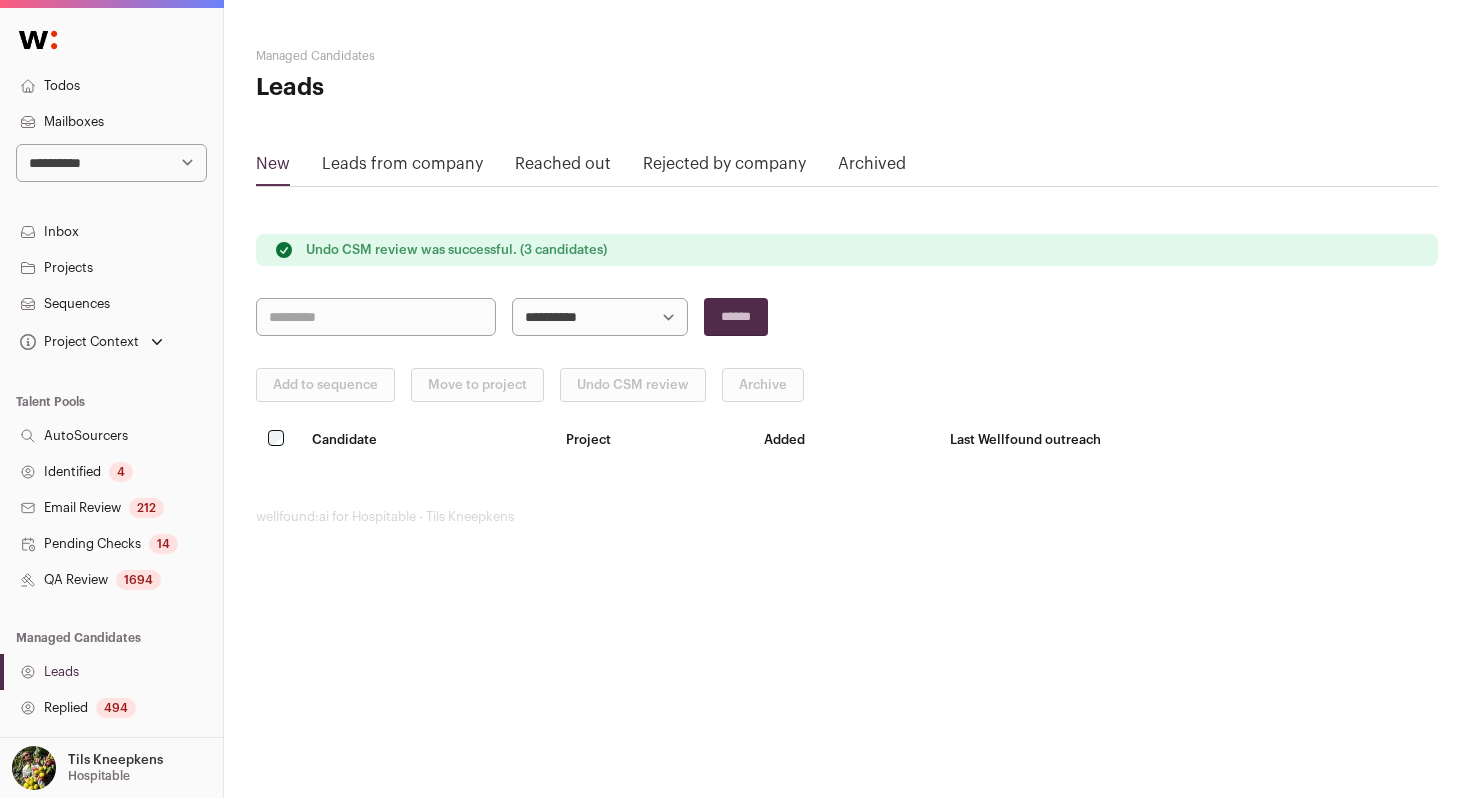 click on "**********" at bounding box center (111, 163) 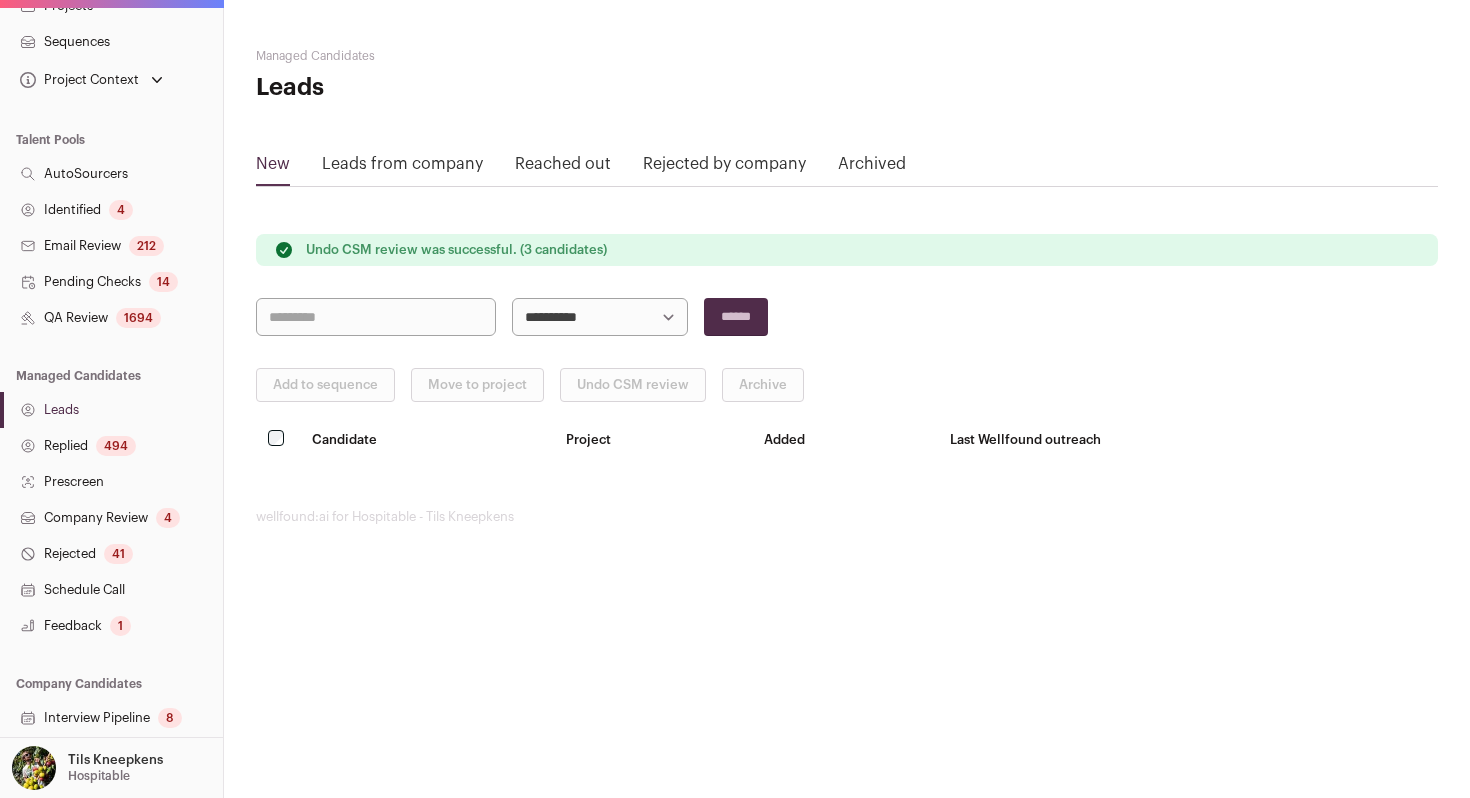 scroll, scrollTop: 353, scrollLeft: 0, axis: vertical 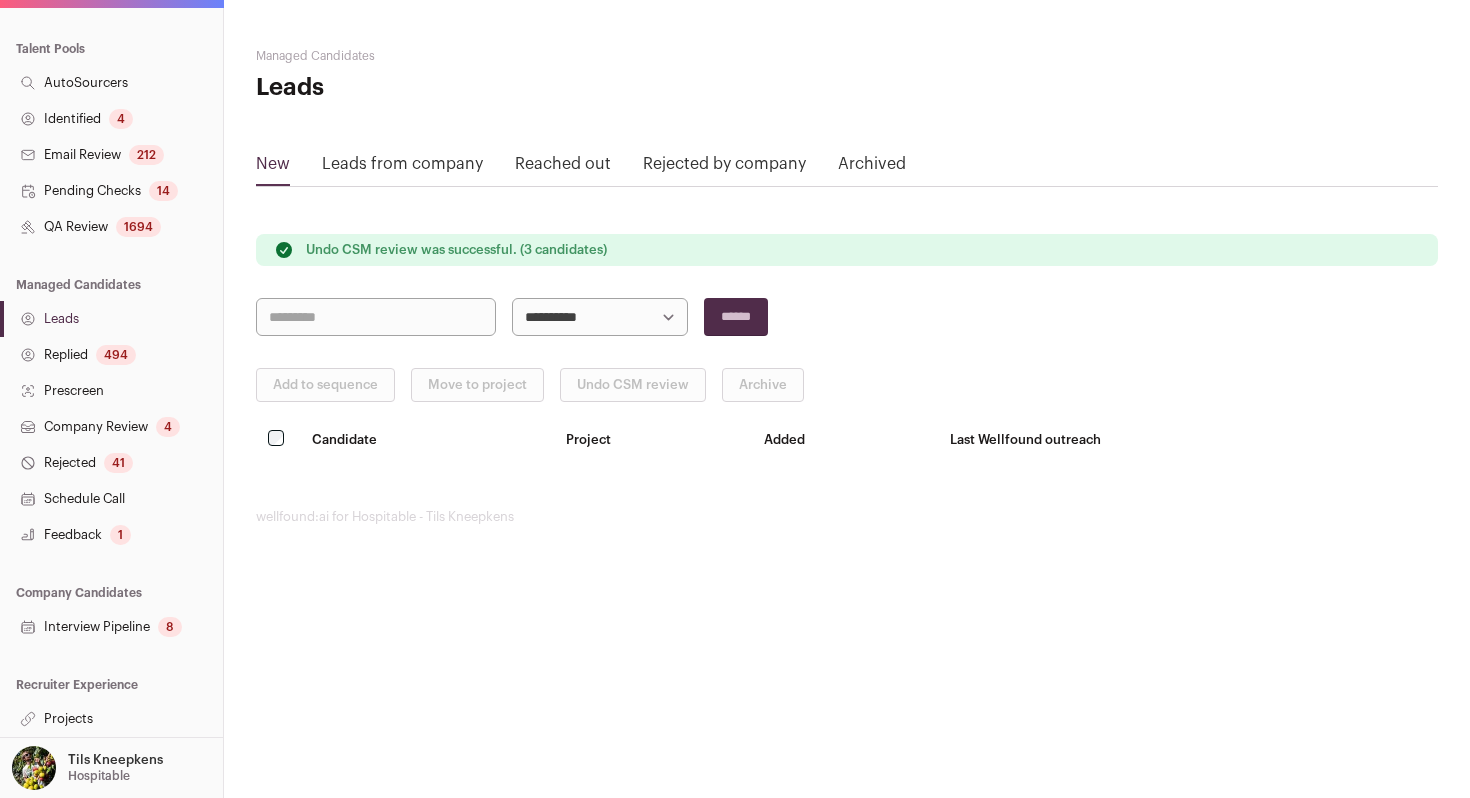 click on "Tils Kneepkens" at bounding box center (115, 760) 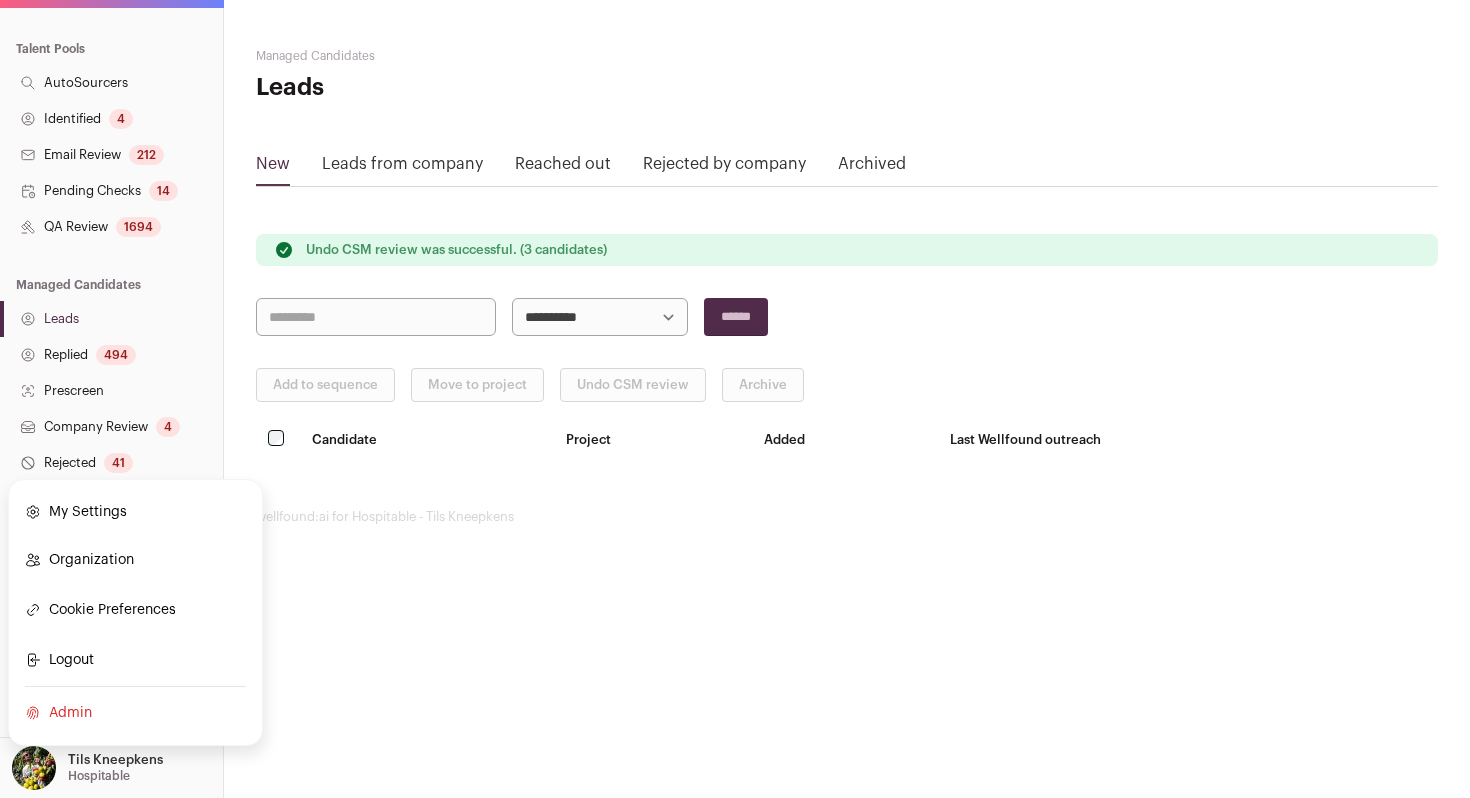 click on "Admin" at bounding box center [135, 713] 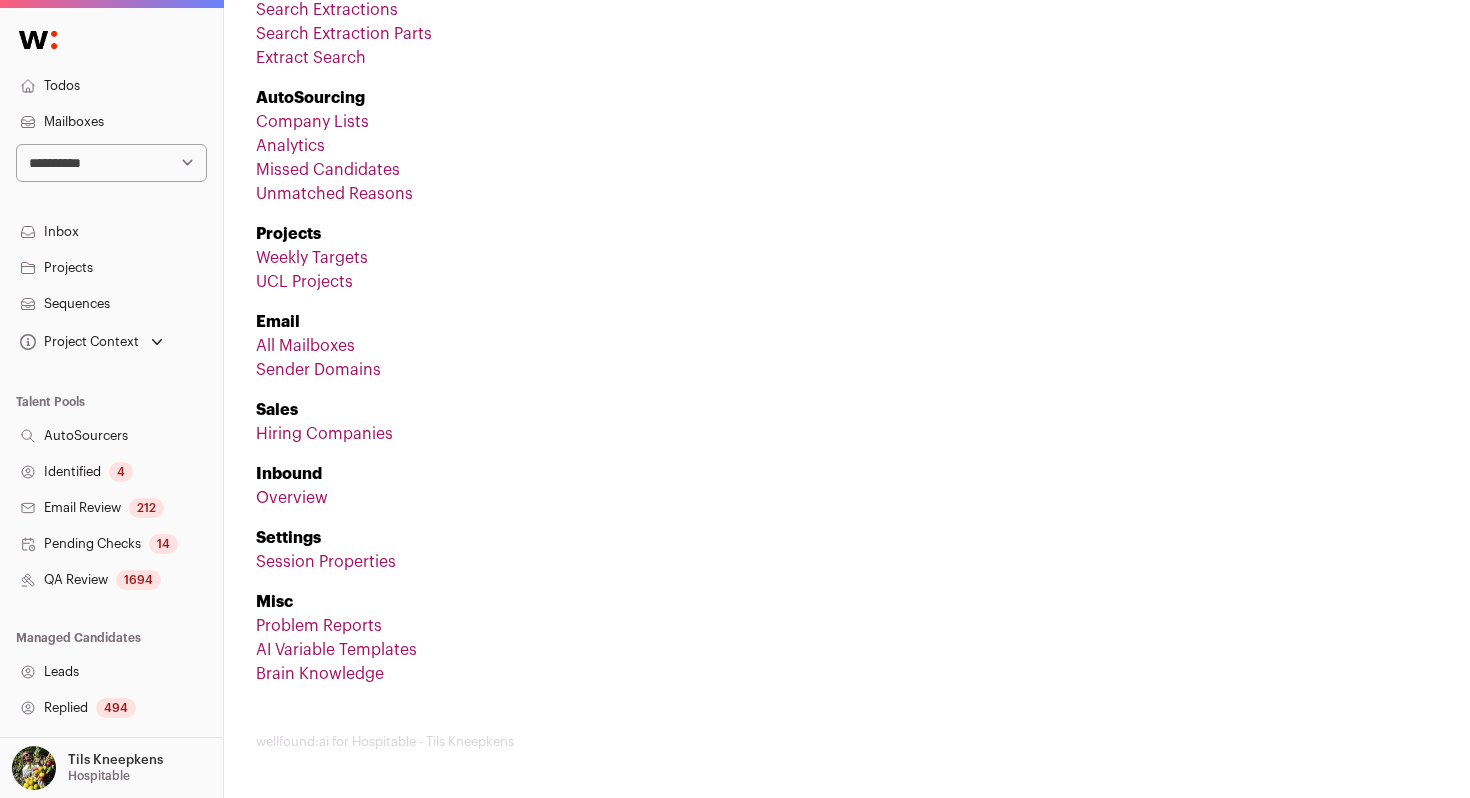 scroll, scrollTop: 0, scrollLeft: 0, axis: both 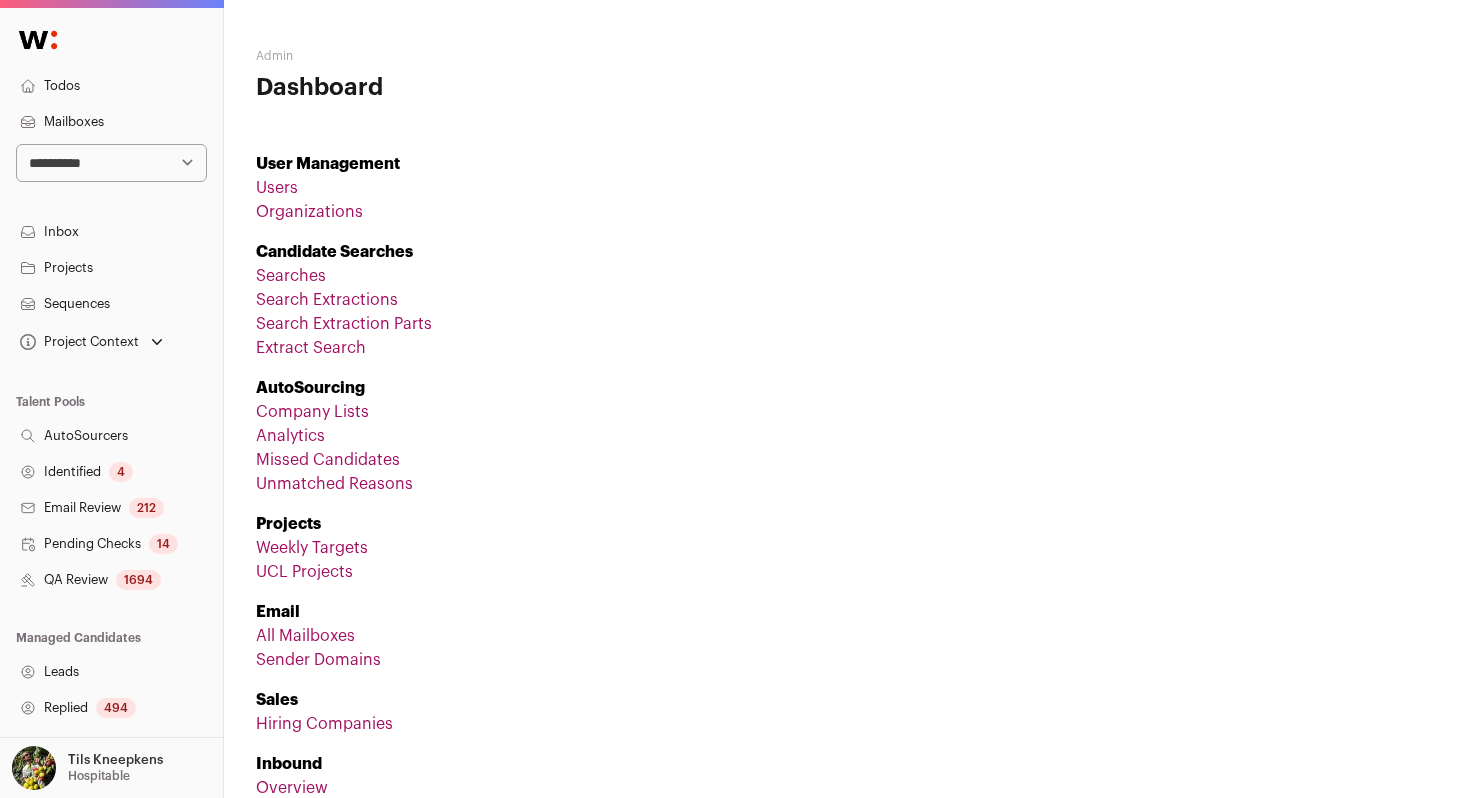 click on "Organizations" at bounding box center (309, 212) 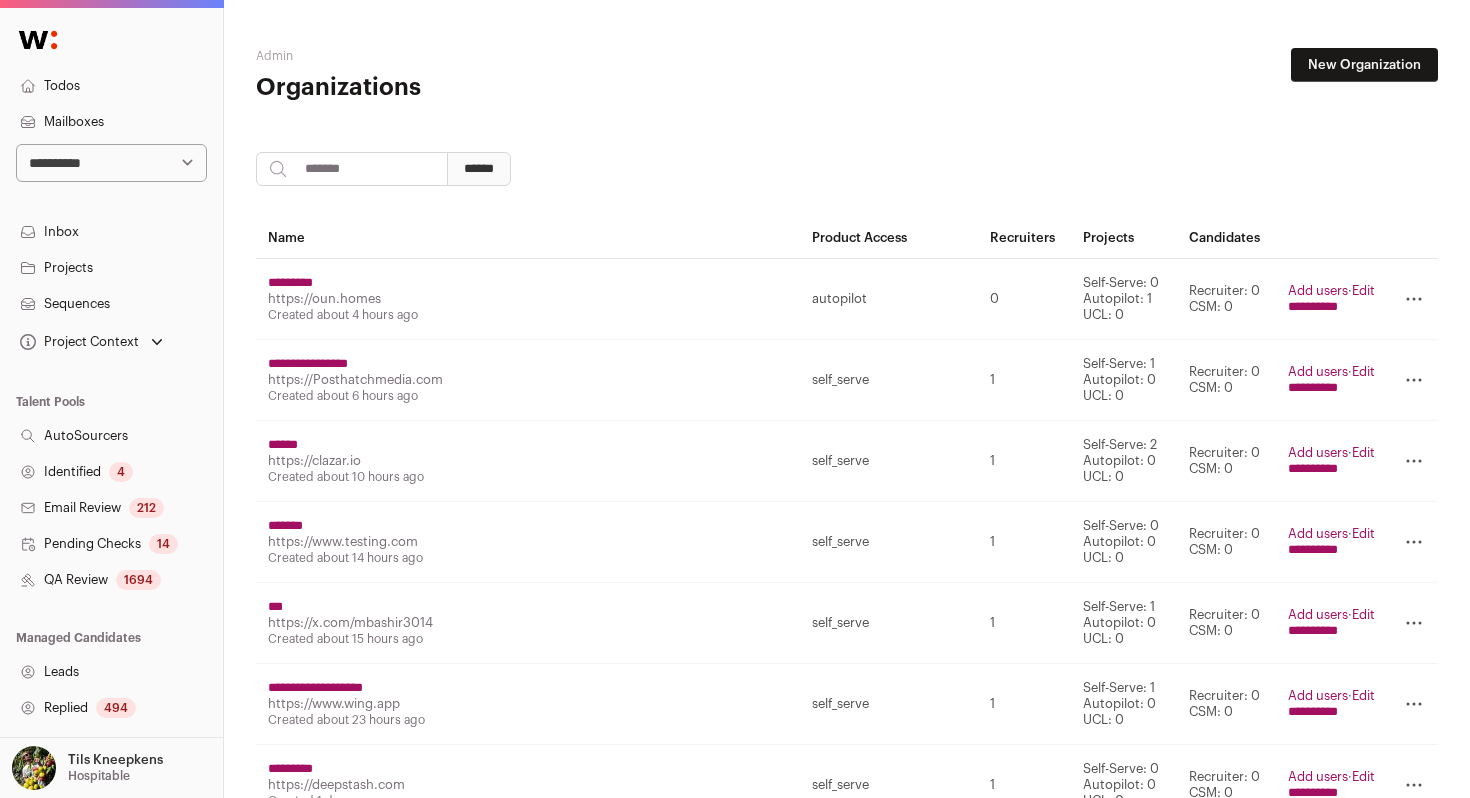 click at bounding box center (352, 169) 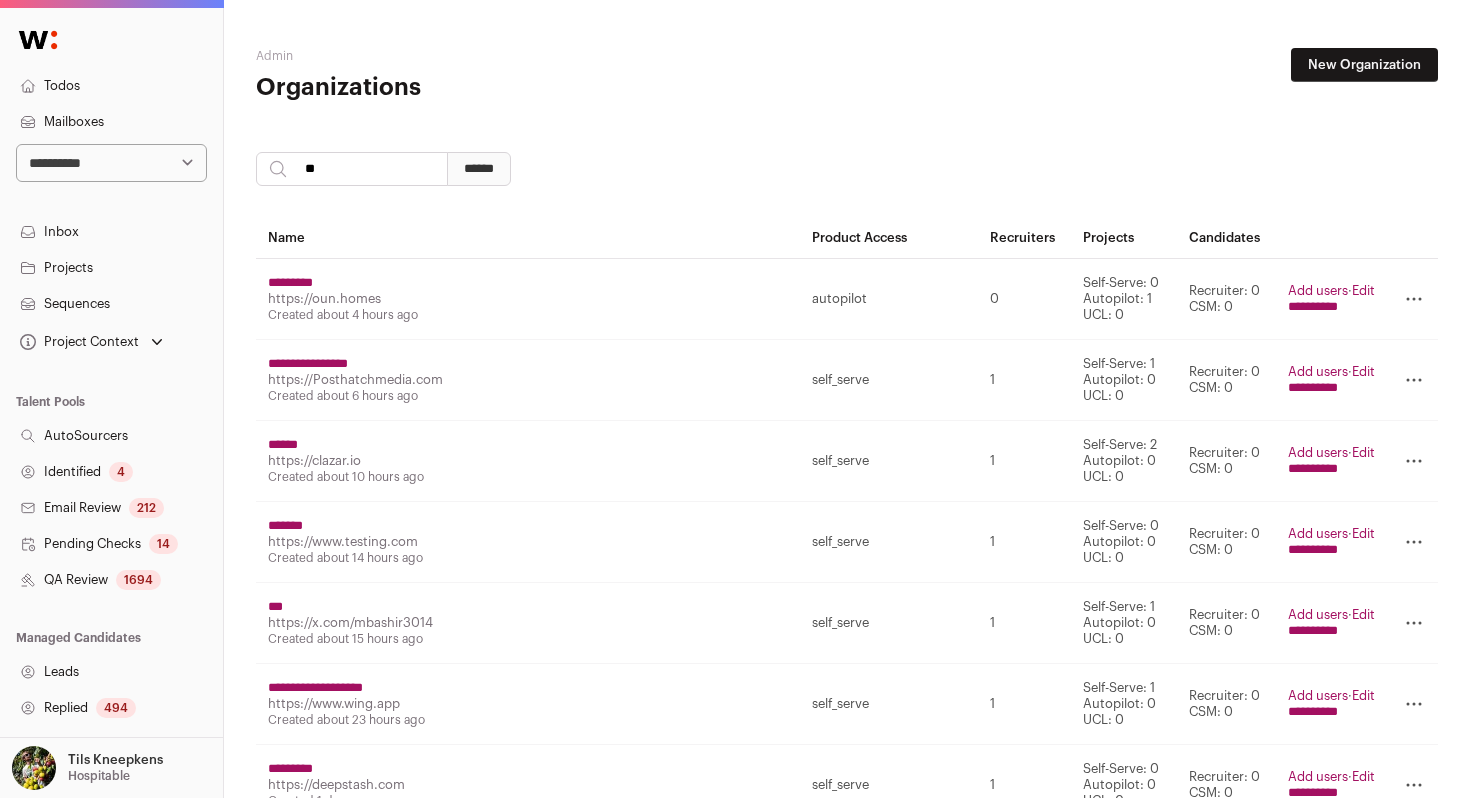 type on "**" 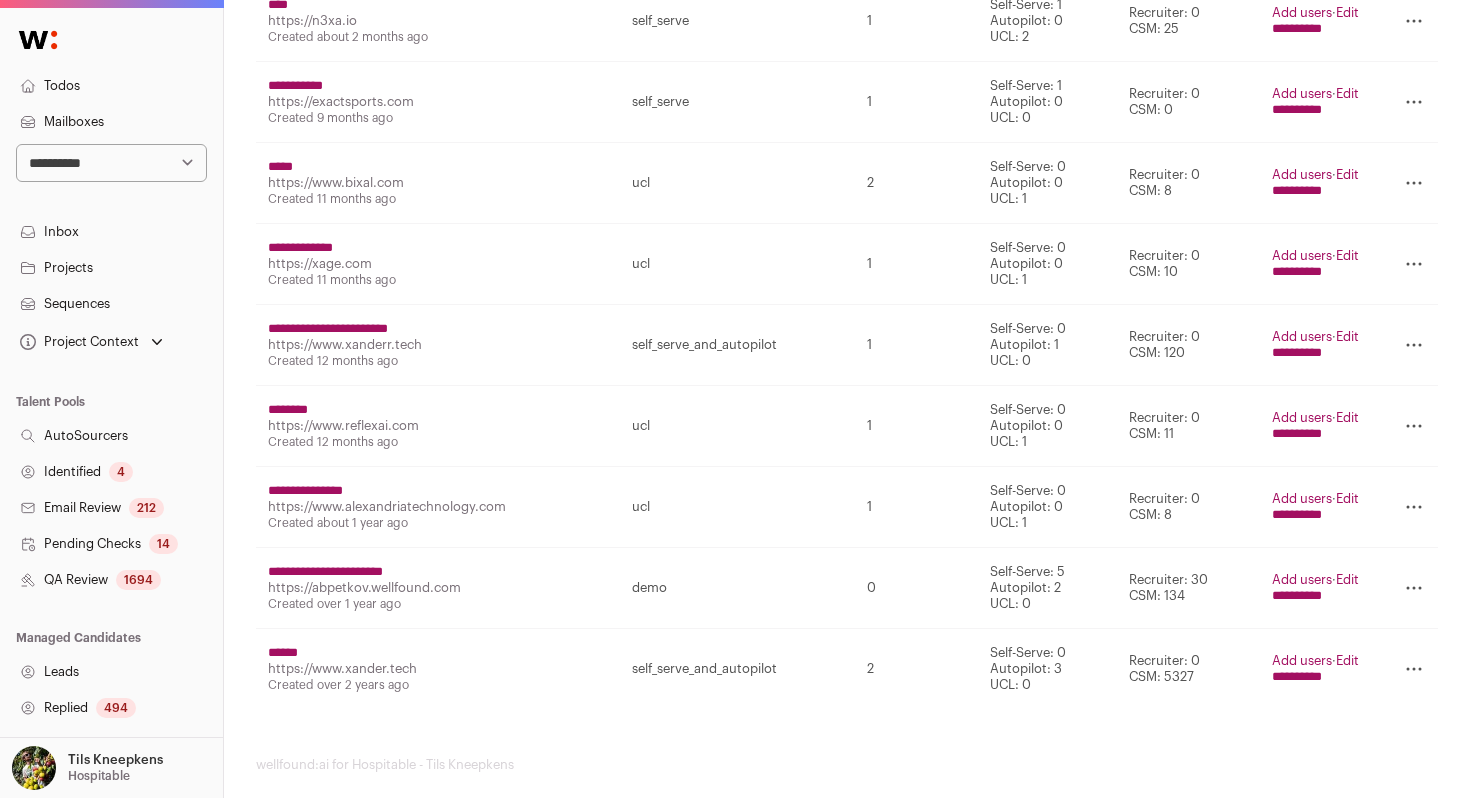 scroll, scrollTop: 0, scrollLeft: 0, axis: both 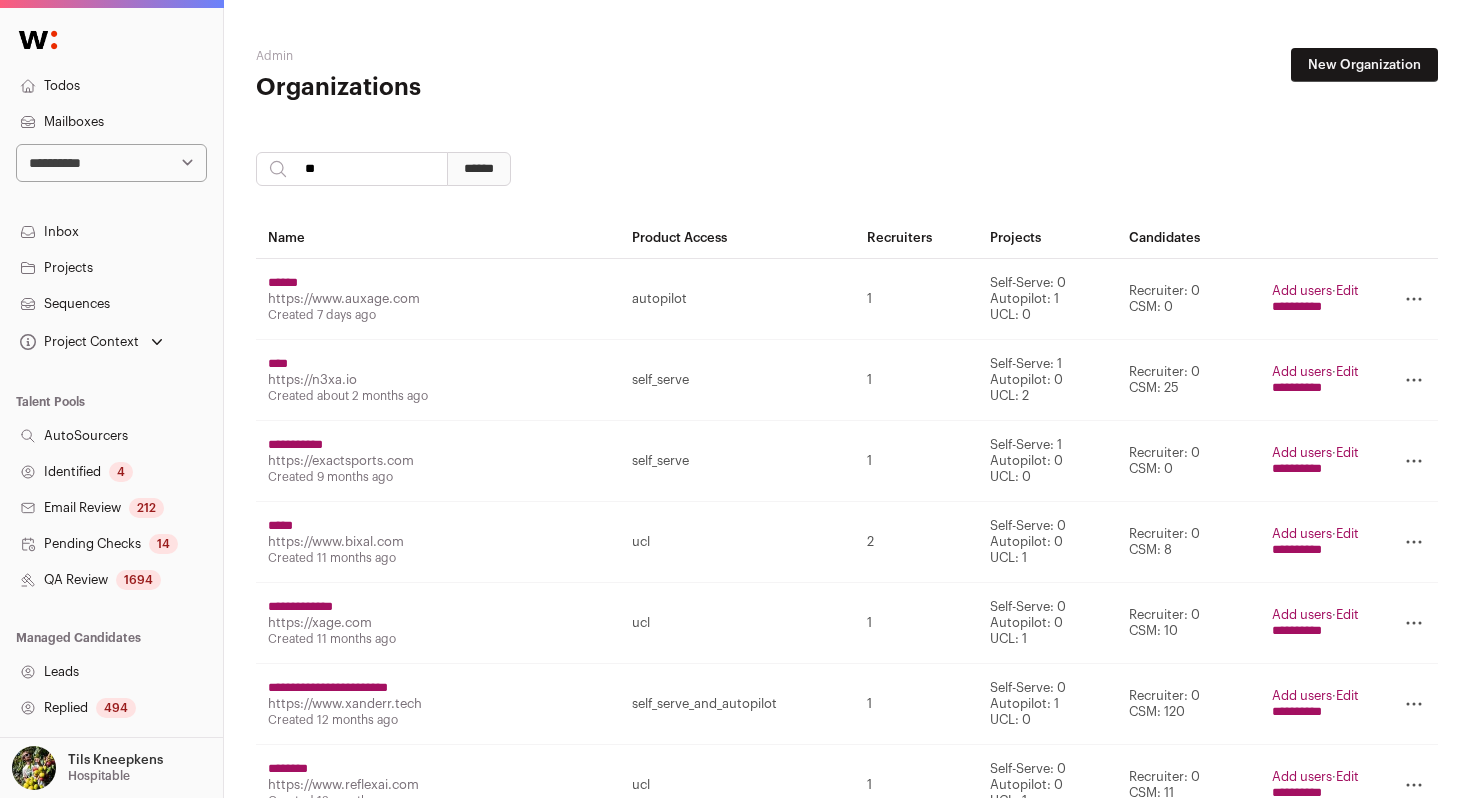 click on "**" at bounding box center (352, 169) 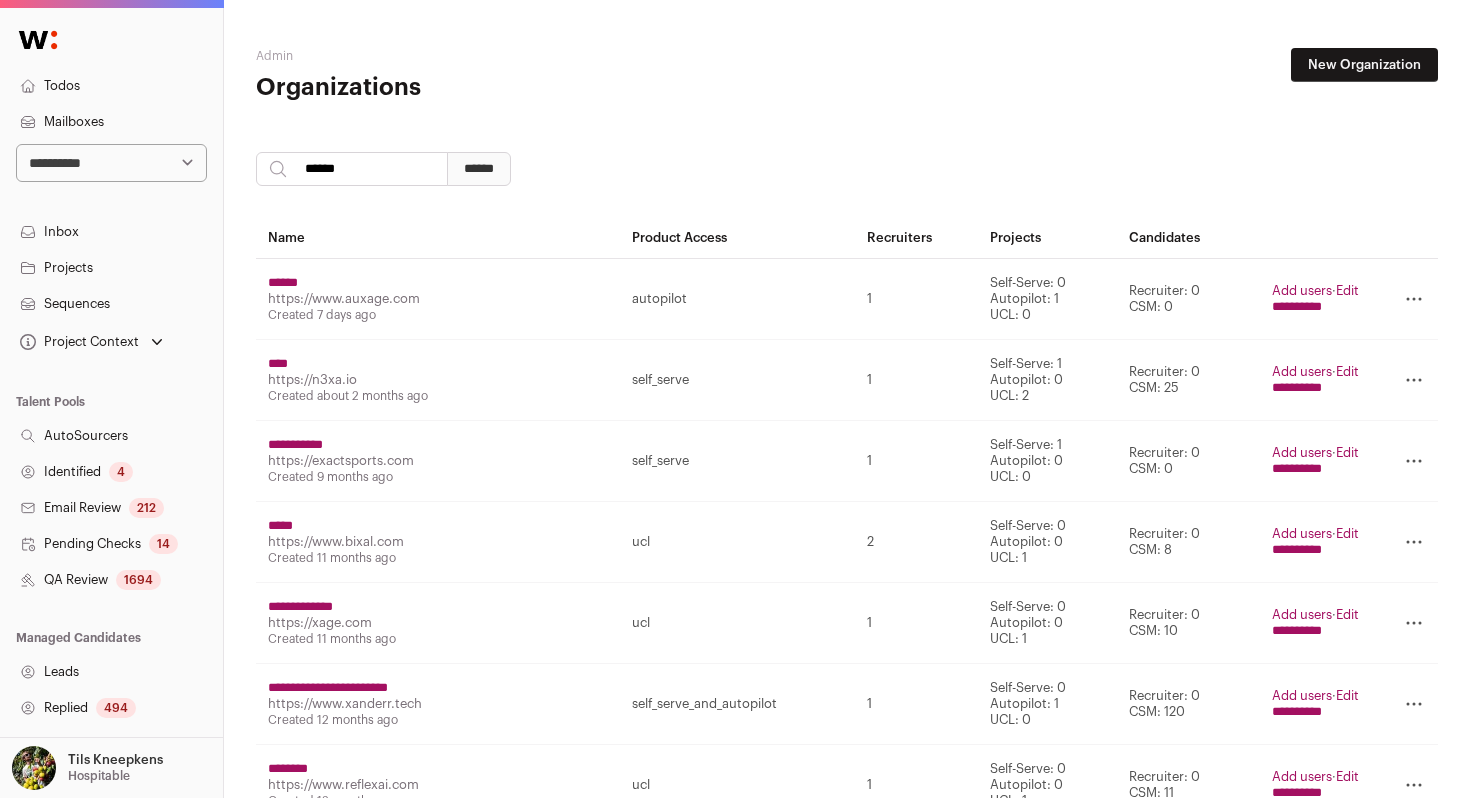 type on "******" 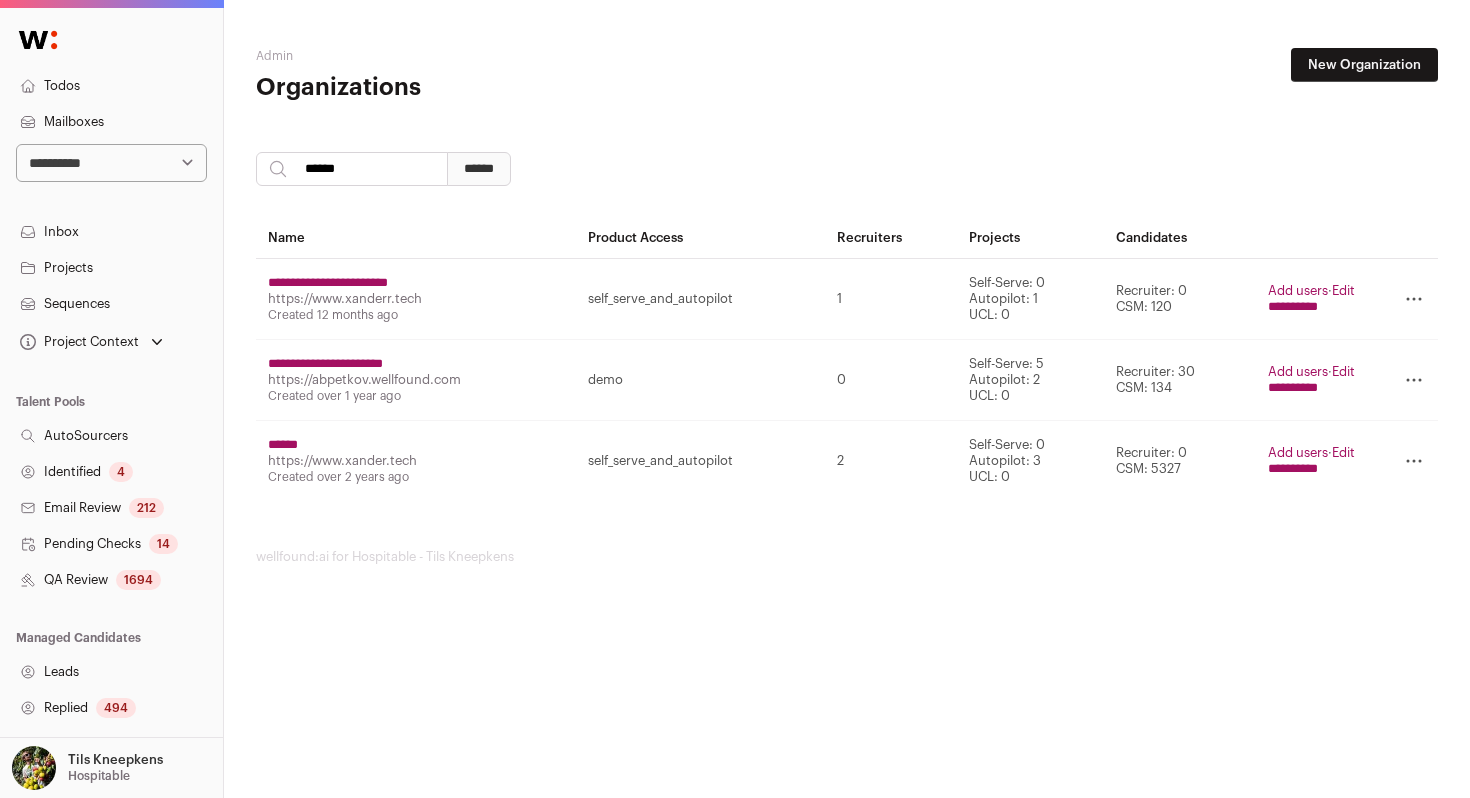 click on "******" at bounding box center (479, 169) 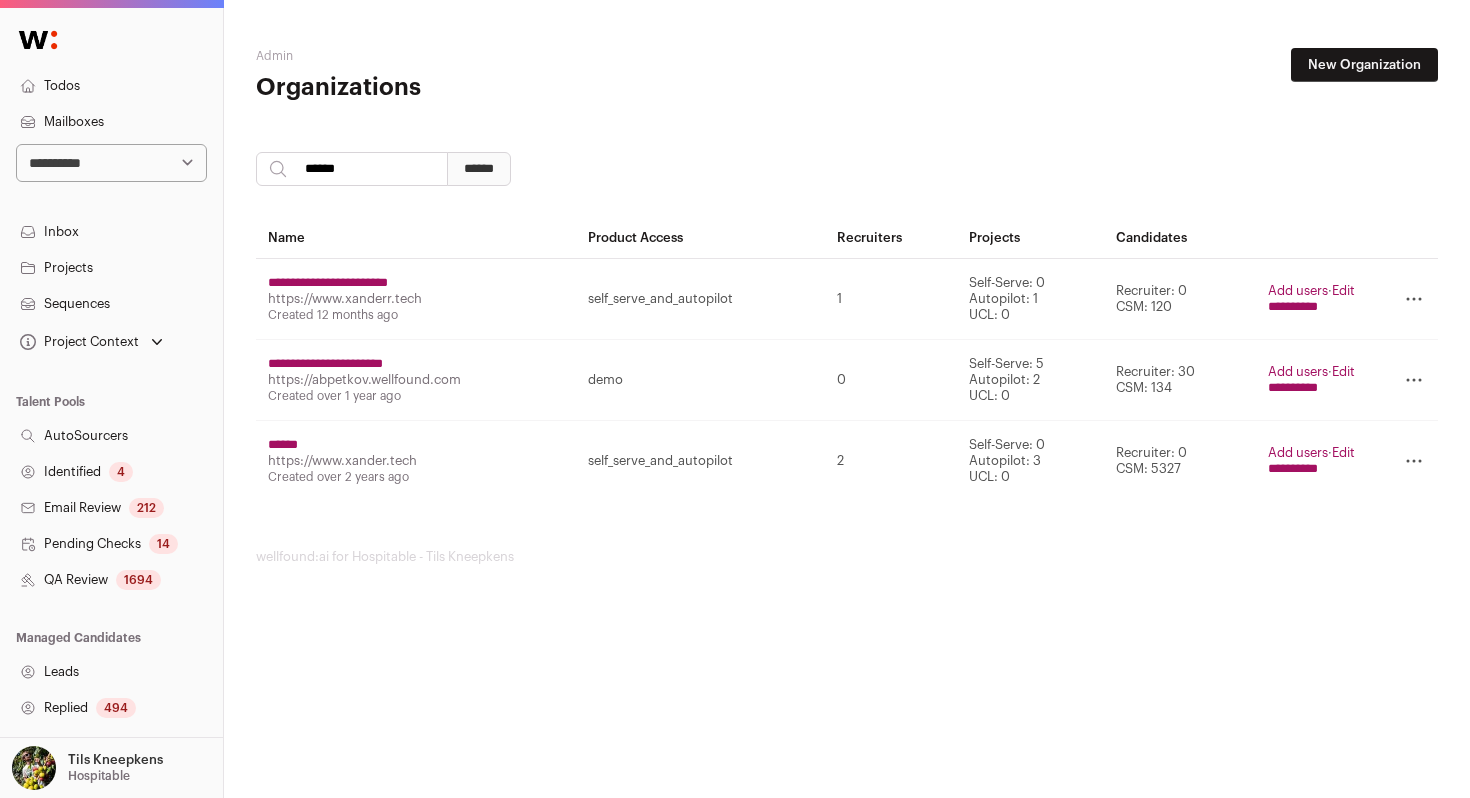 click 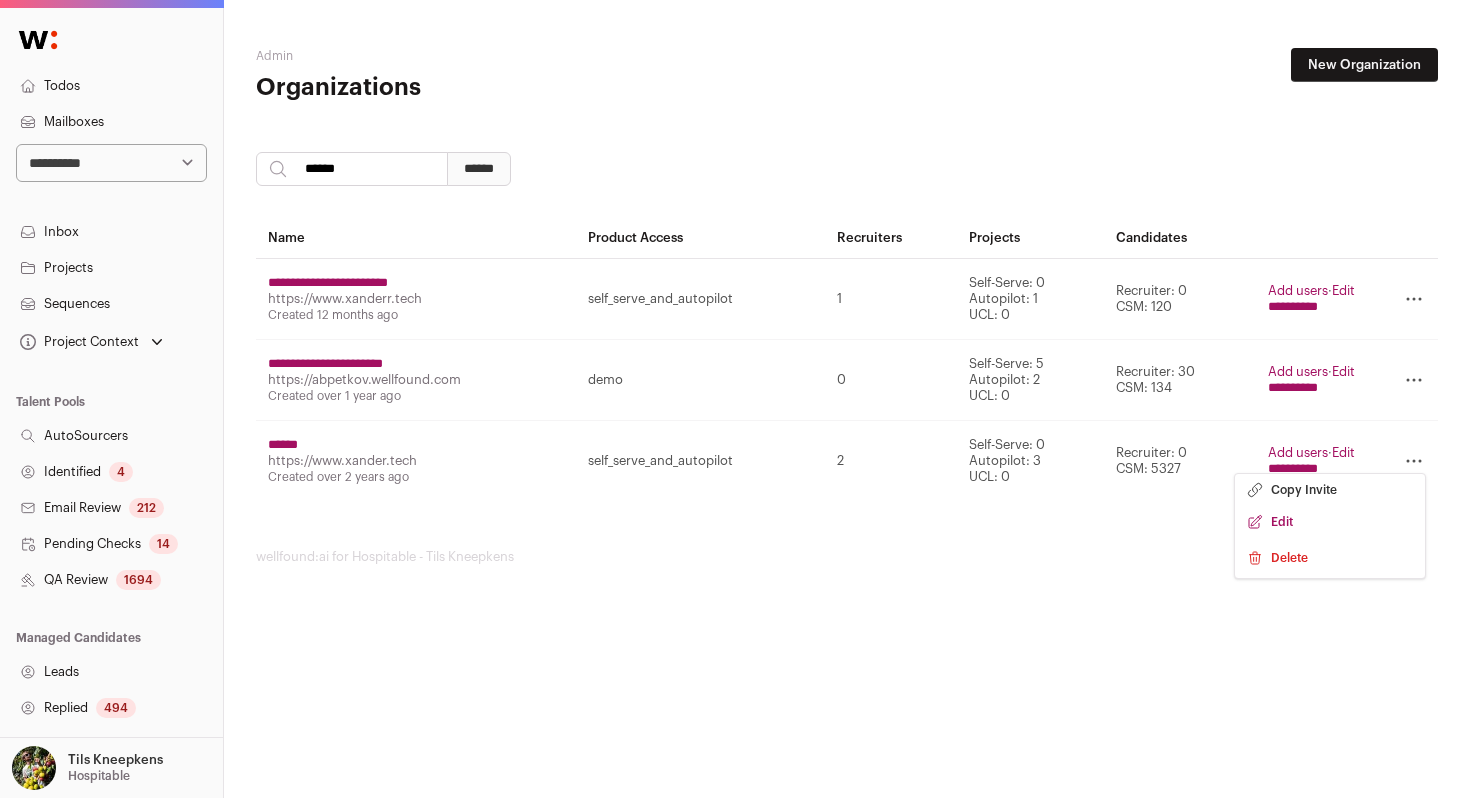 click on "**********" at bounding box center (847, 306) 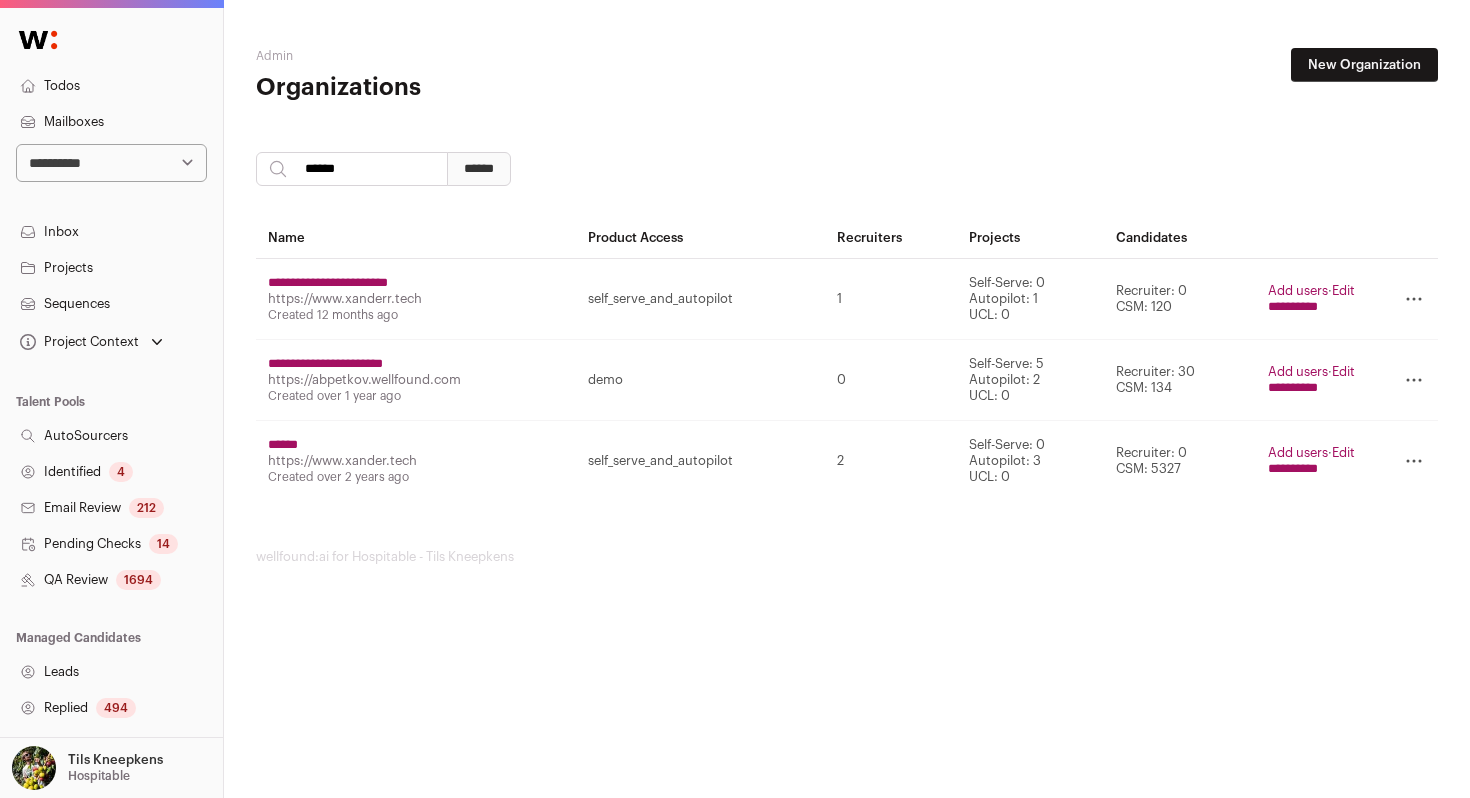 click on "https://cloud.wellfound.com/recruit/projects?token=eyJhbGciOiJIUzI1NiJ9.eyJ0eXBlIjoiYXV0b2xvZ2luIiwib3JnYW5pemF0aW9uX3dlbGxmb3VuZF9pZCI6NzYyMTYzMCwiZXhwIjoxNzU0Njg2ODE1fQ.Zt--8PR6Js3CA5Tk_5ZSoFaeey3GUdVw7e2Thsk1iSI
Copy Invite
Edit
Delete" at bounding box center [1402, 461] 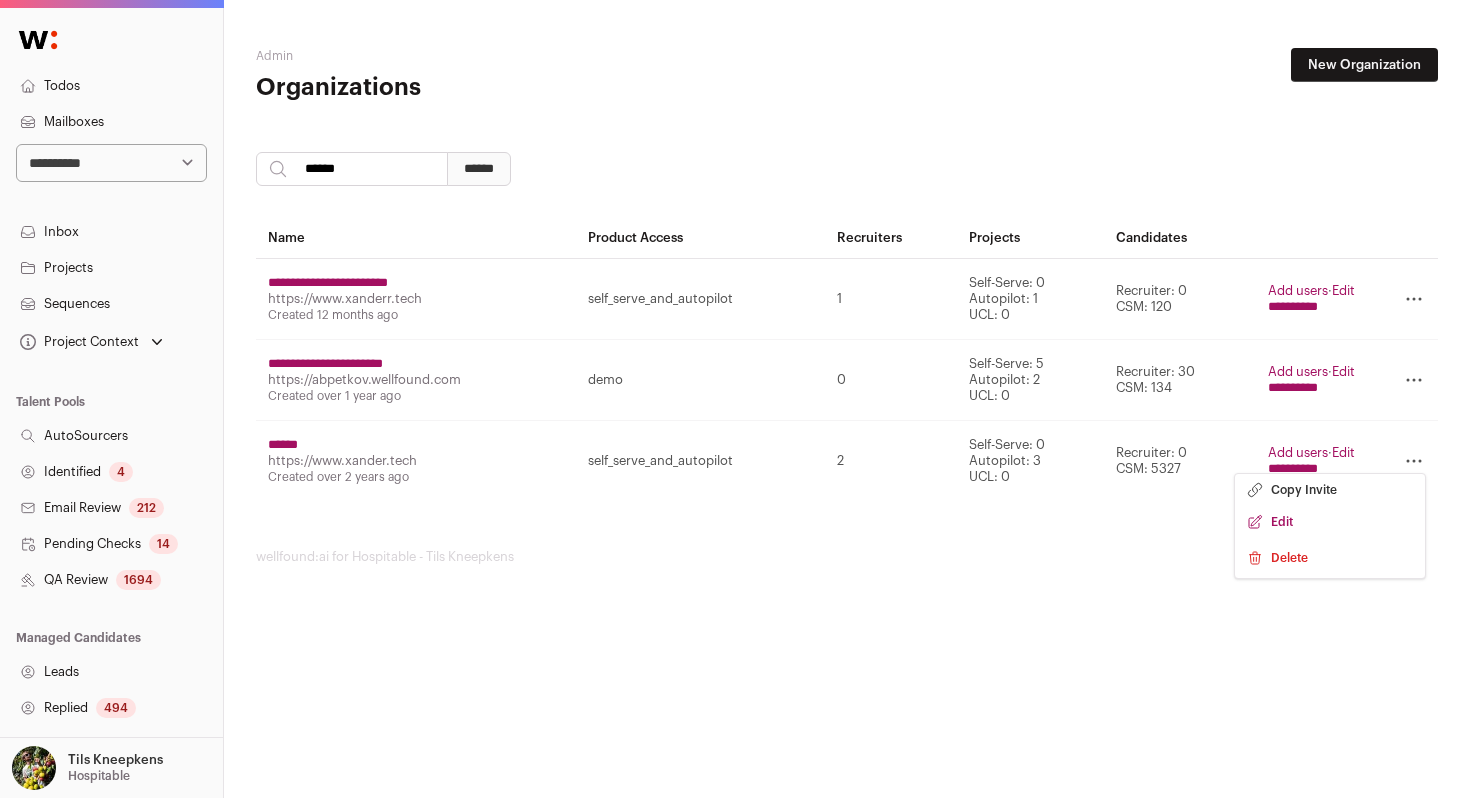 click on "******" at bounding box center (283, 445) 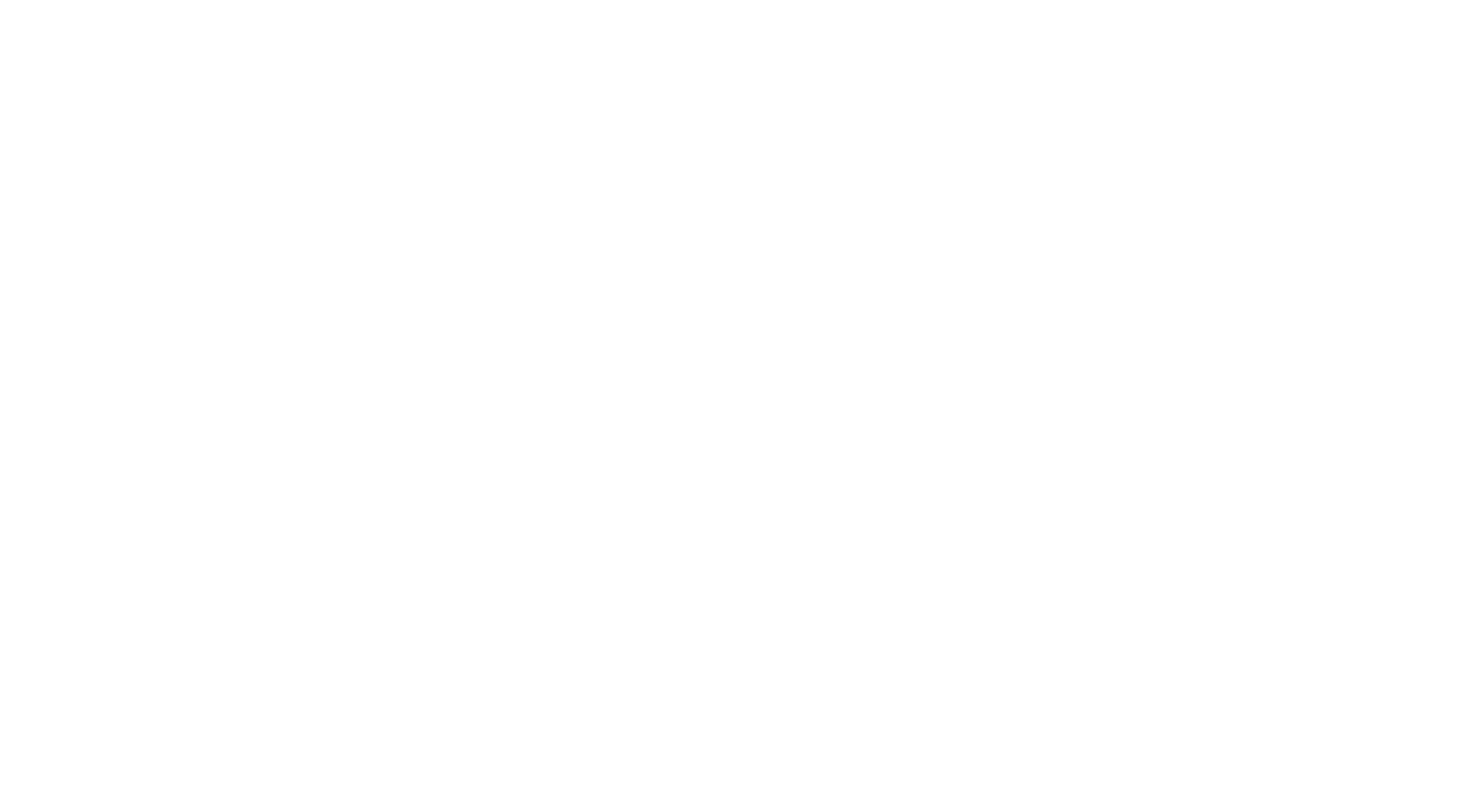 scroll, scrollTop: 0, scrollLeft: 0, axis: both 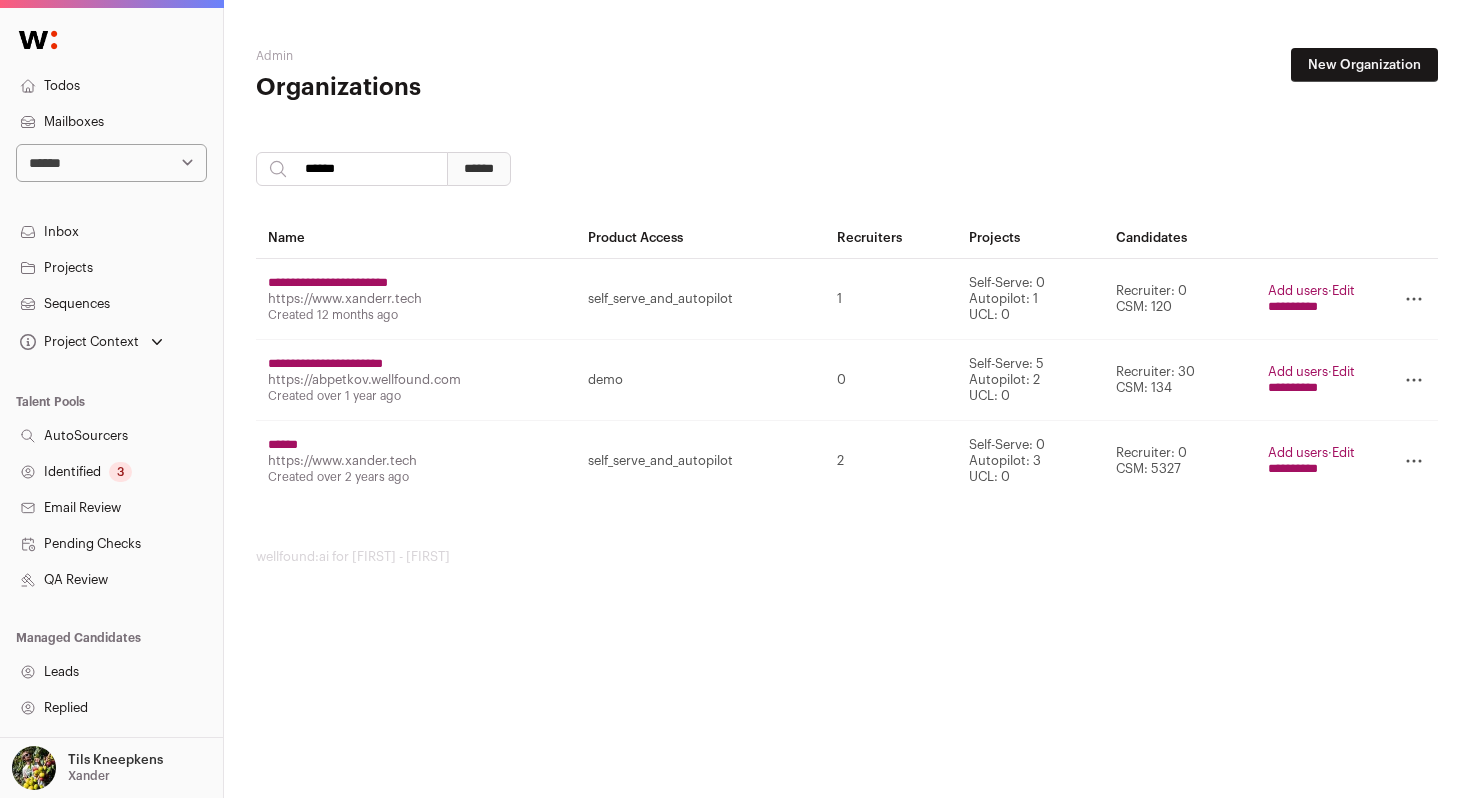 click on "******" at bounding box center [283, 445] 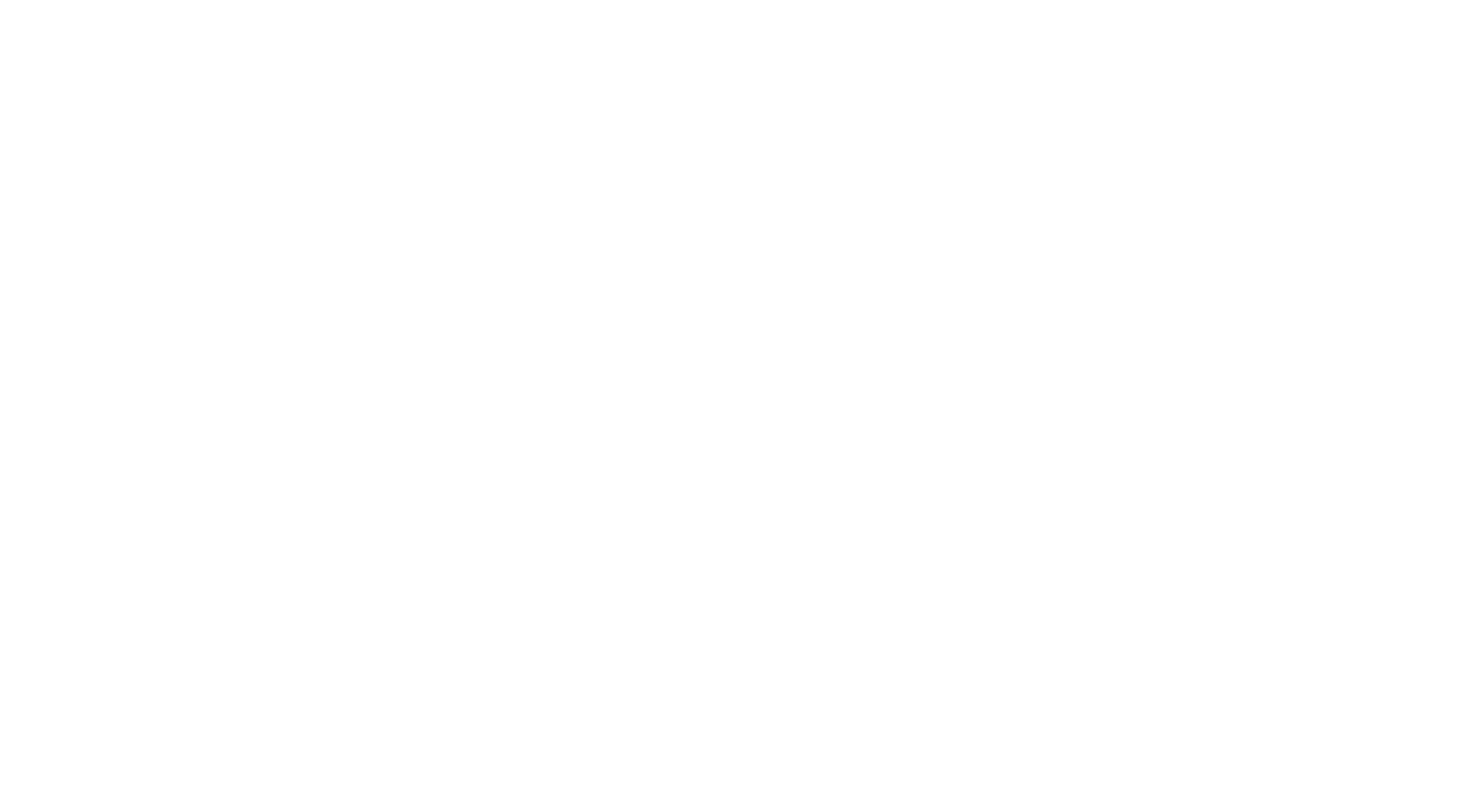 scroll, scrollTop: 0, scrollLeft: 0, axis: both 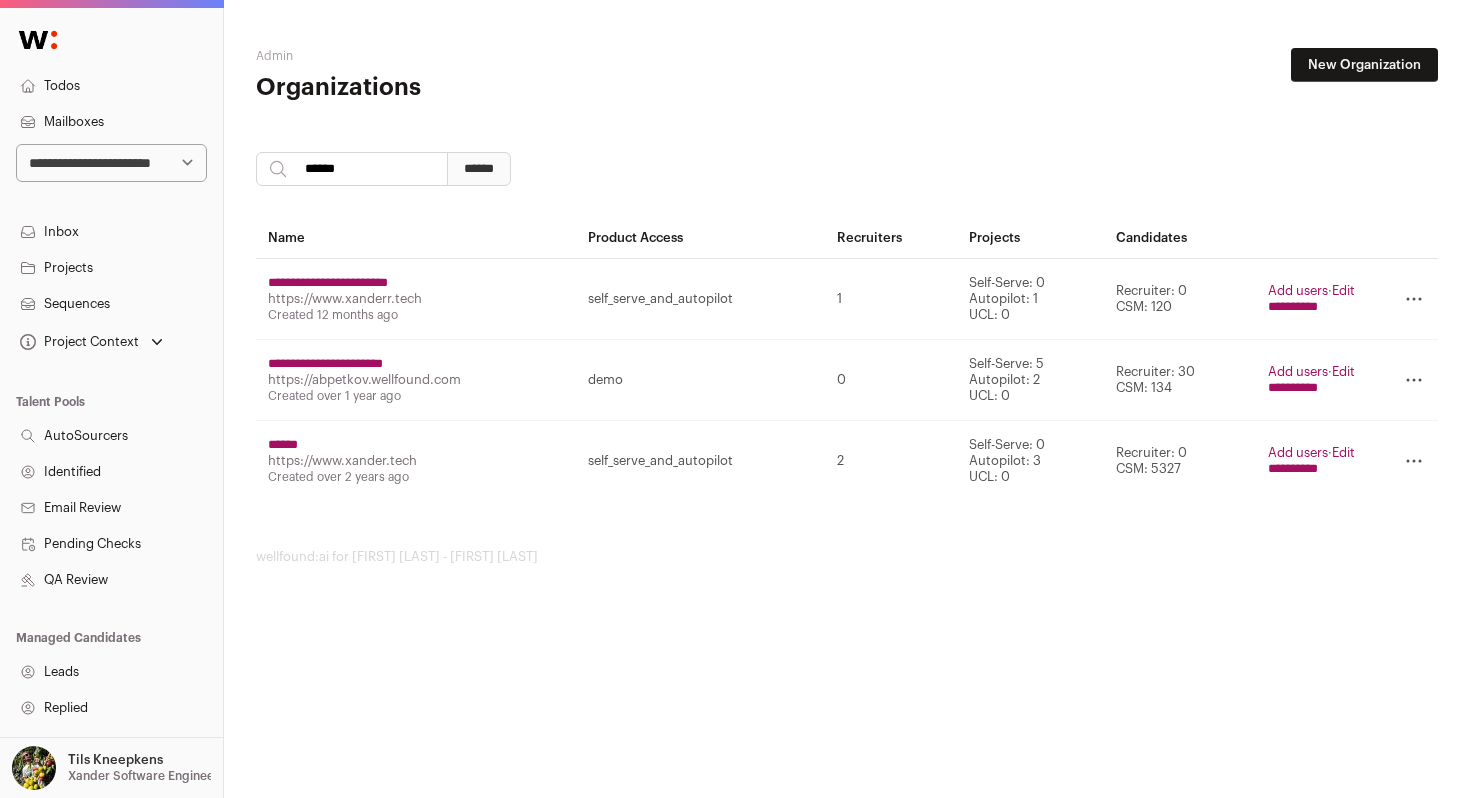 click on "******" at bounding box center [283, 445] 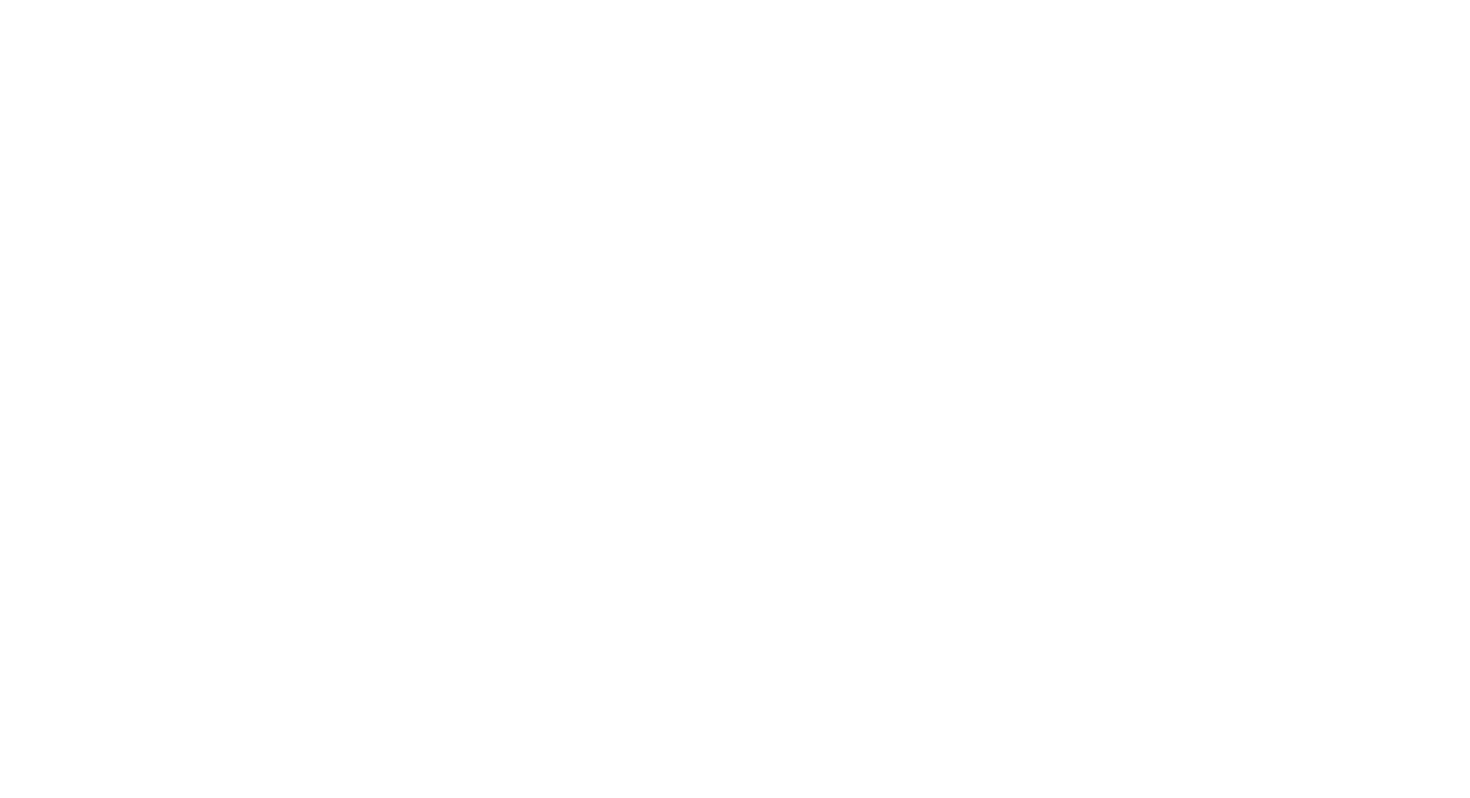 scroll, scrollTop: 0, scrollLeft: 0, axis: both 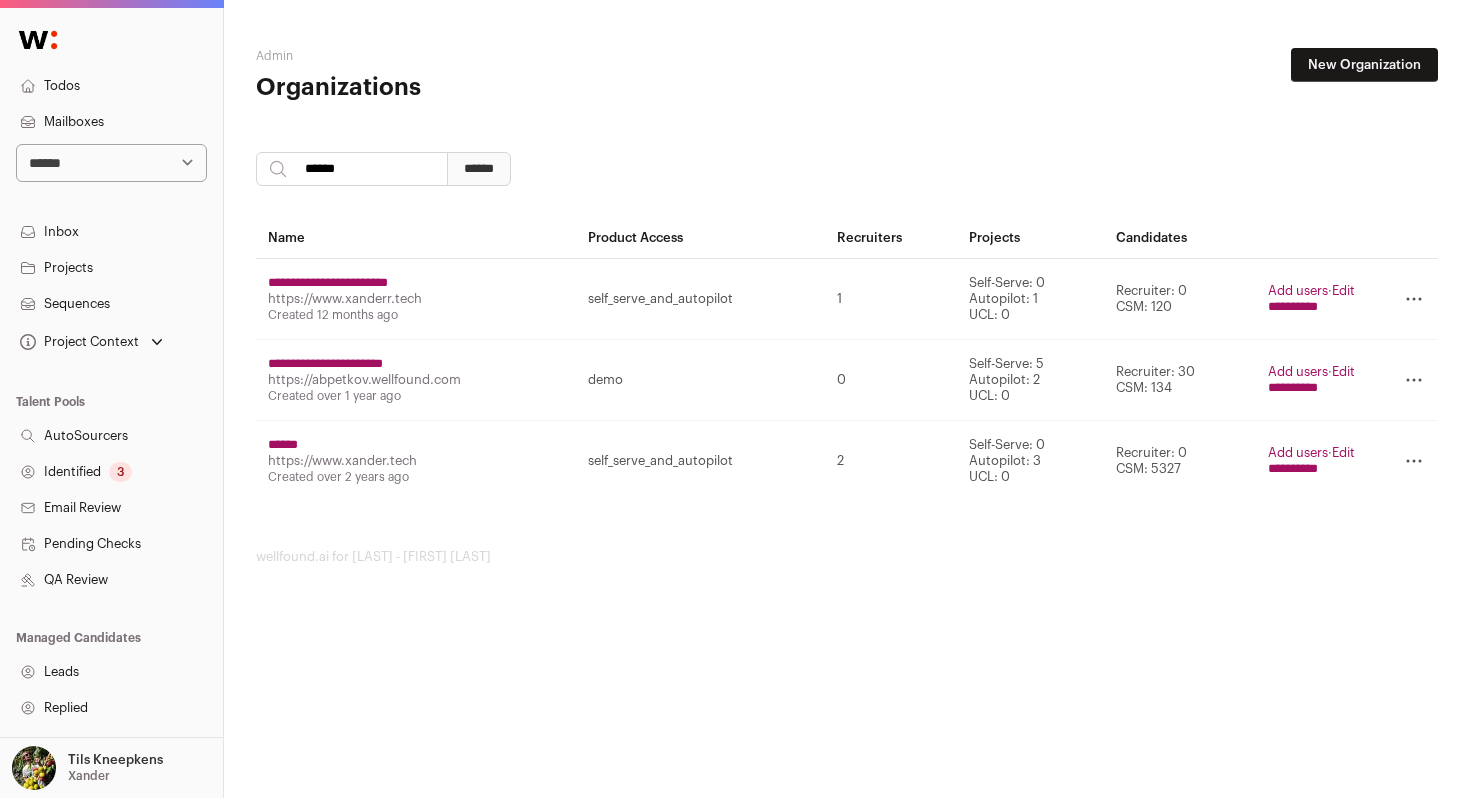 click on "Projects" at bounding box center [111, 268] 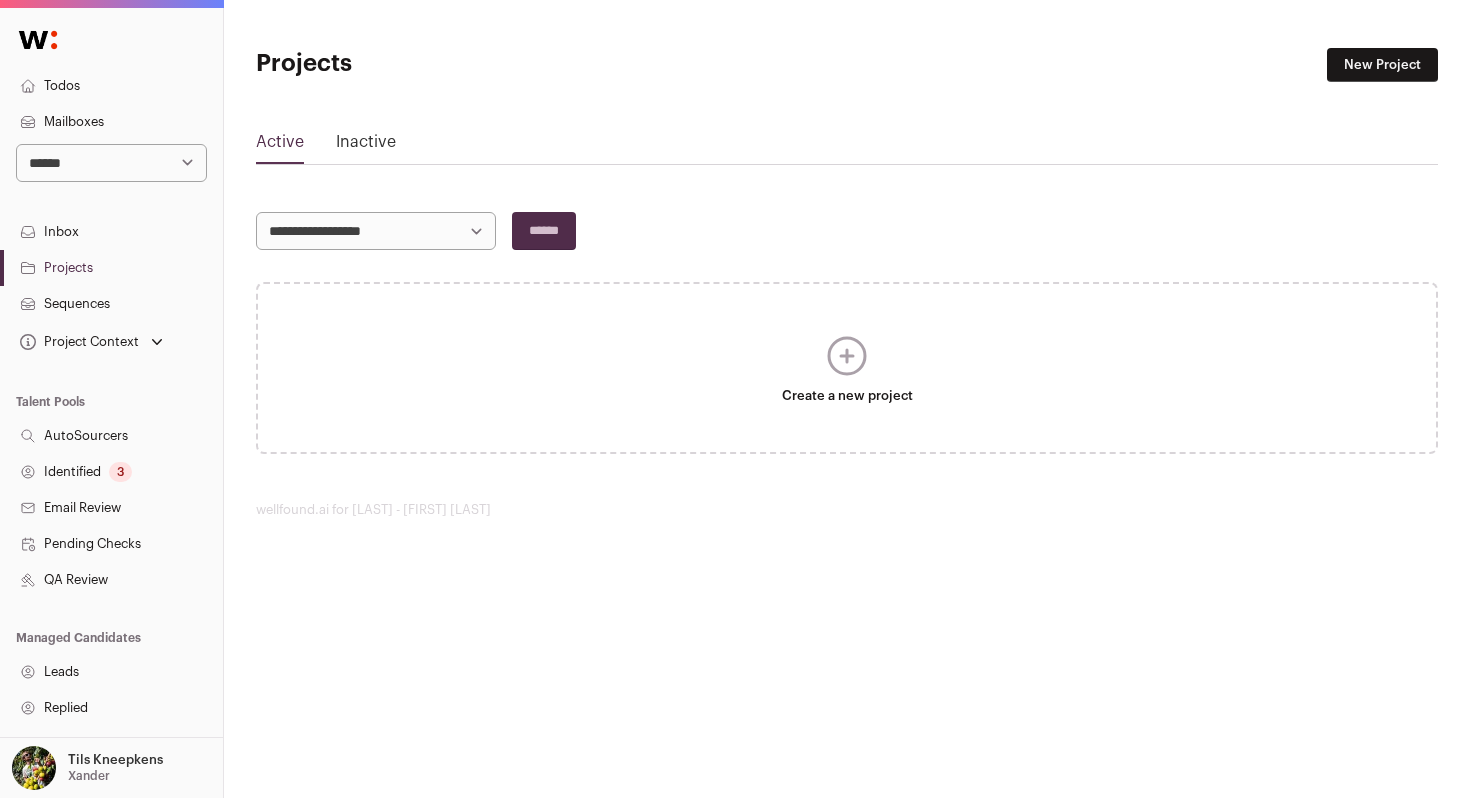 click on "Inactive" at bounding box center [366, 146] 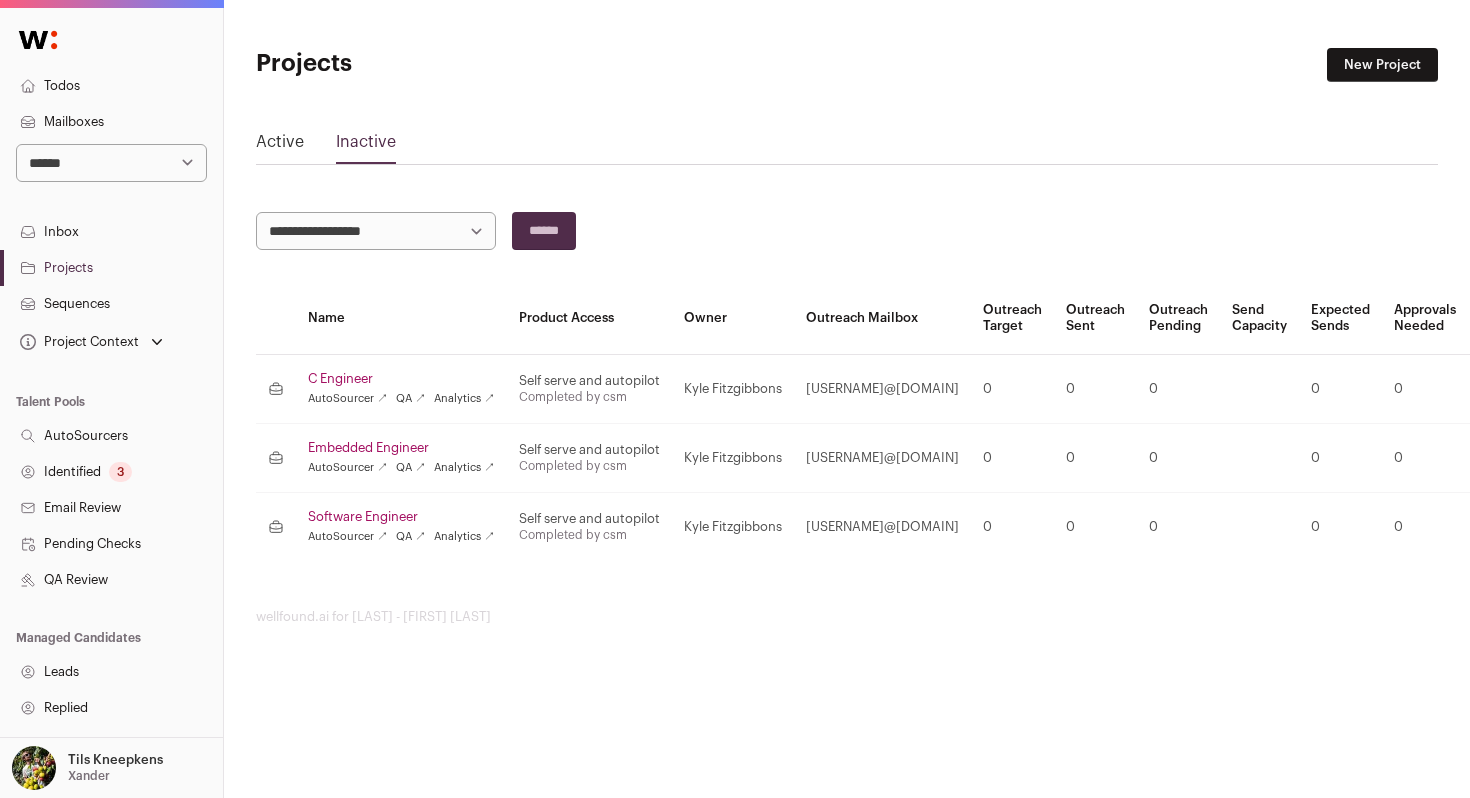 click on "Active" at bounding box center [280, 146] 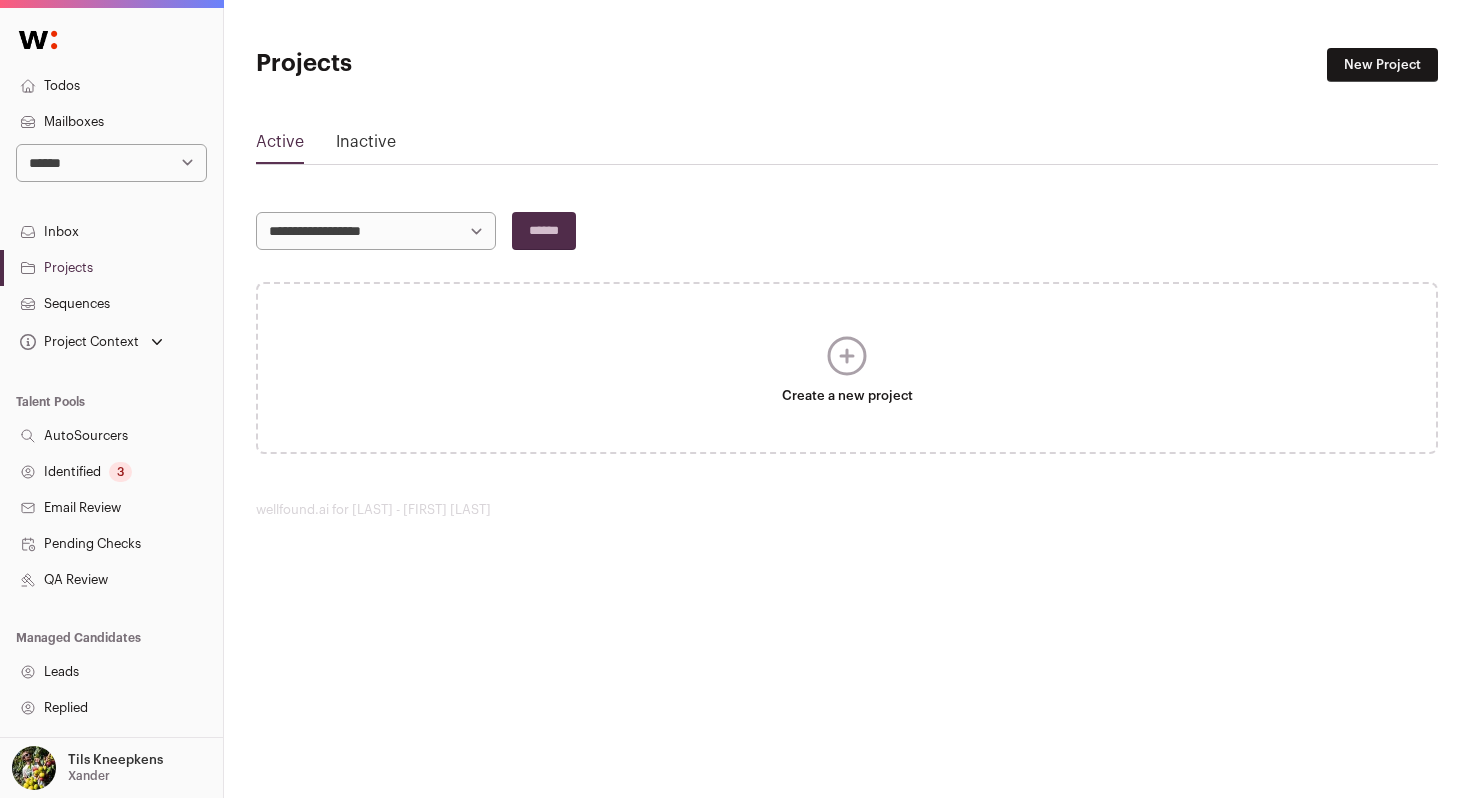 click on "Inactive" at bounding box center [366, 146] 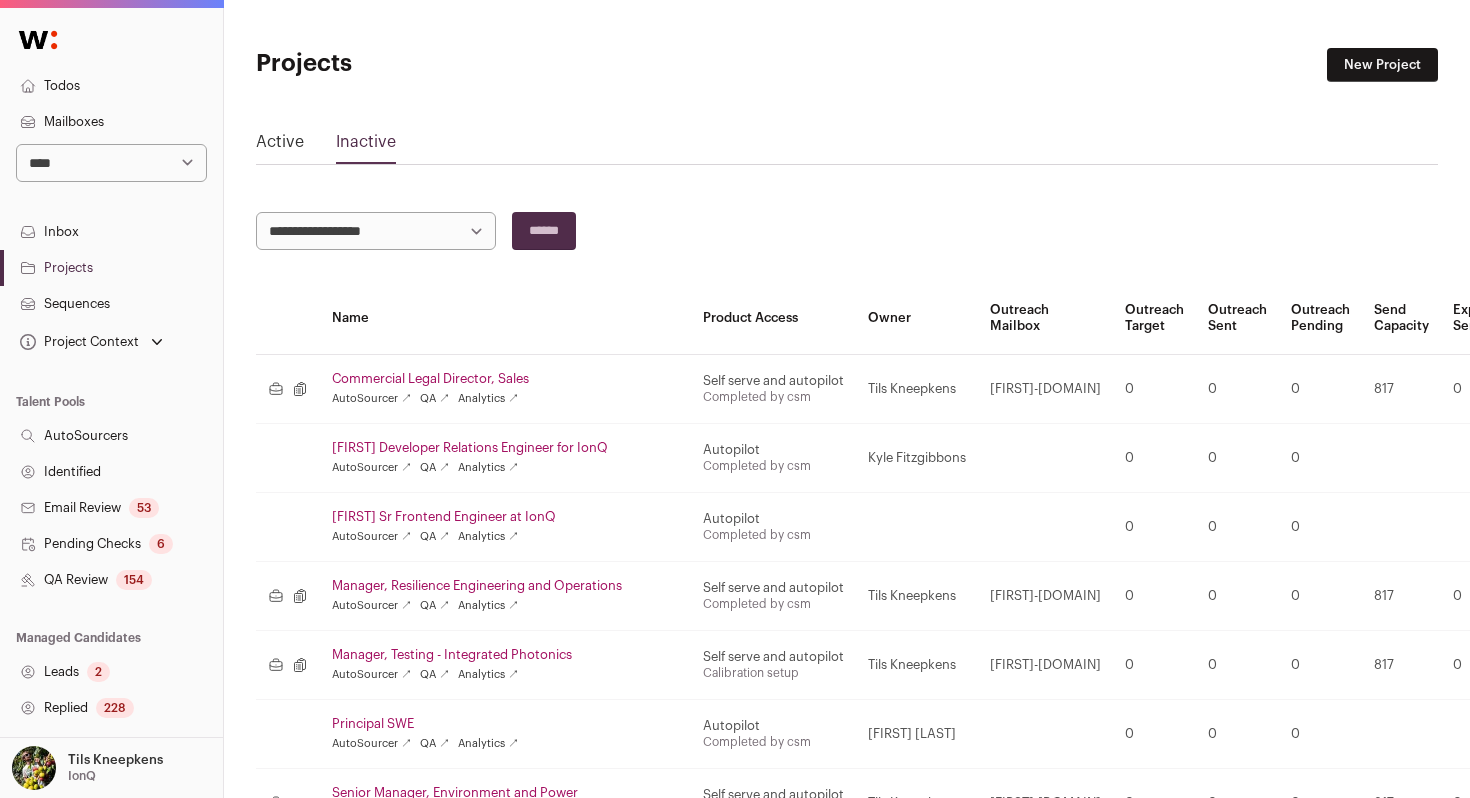 click on "**********" at bounding box center [111, 163] 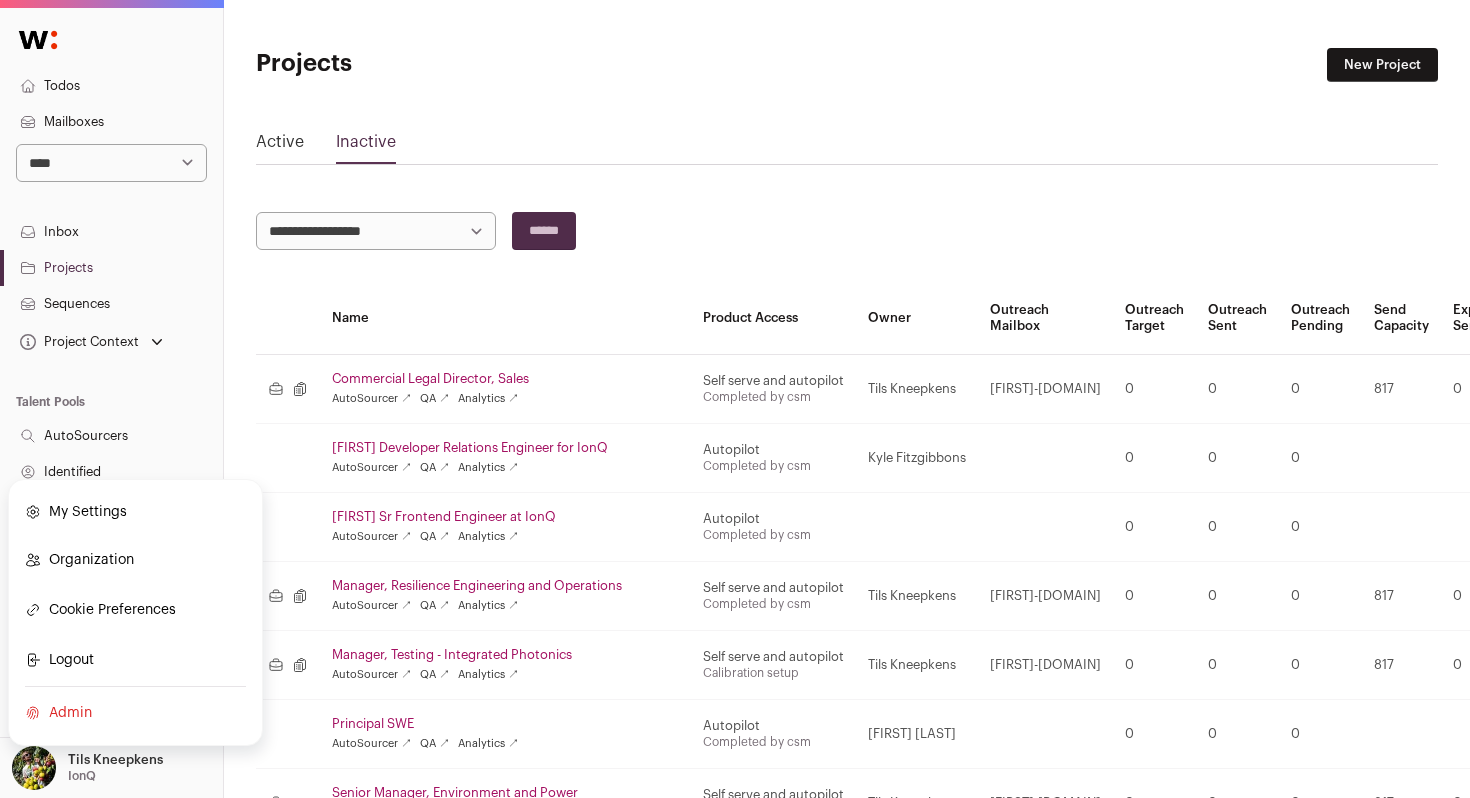 click on "Admin" at bounding box center (135, 713) 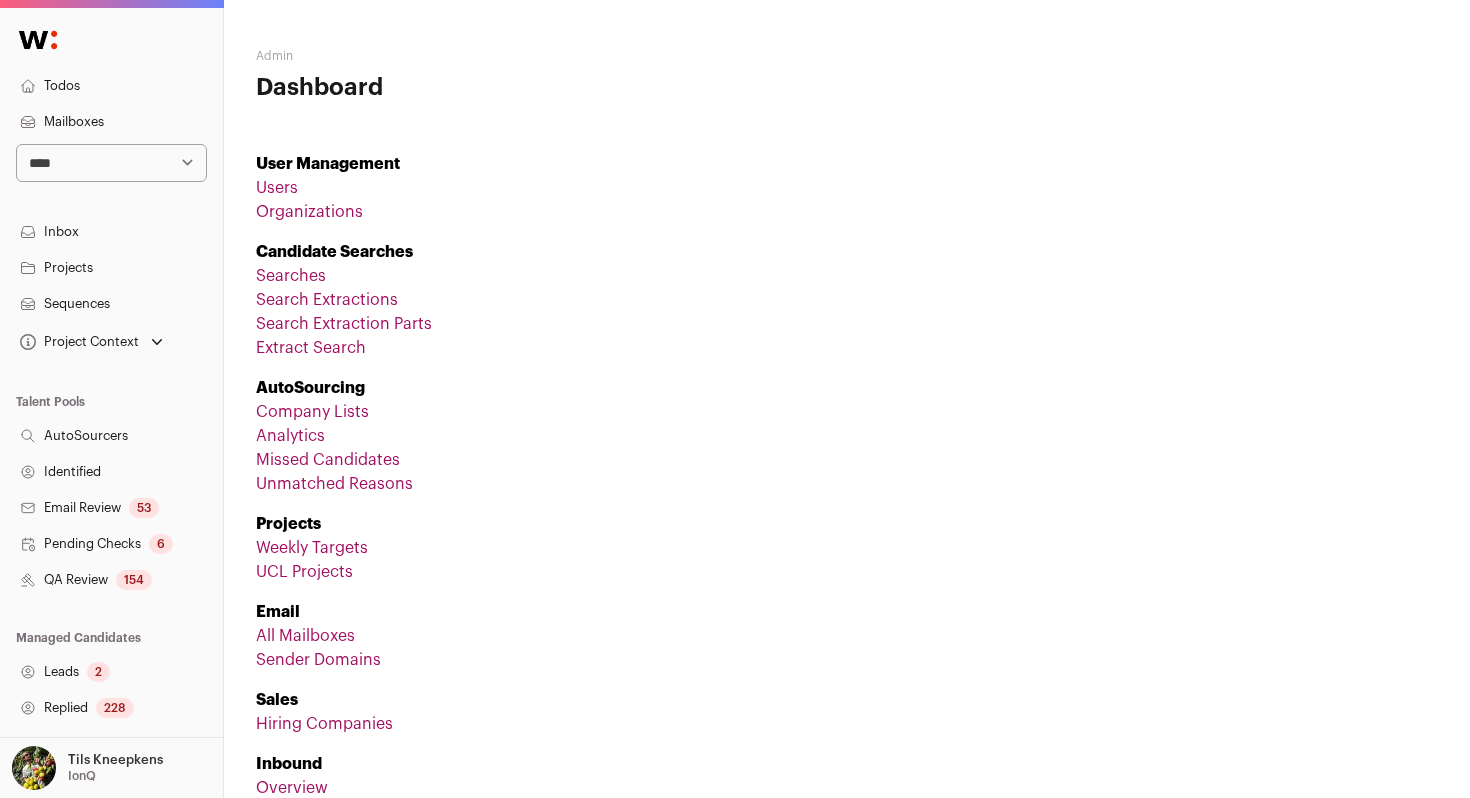 click on "**********" at bounding box center (111, 163) 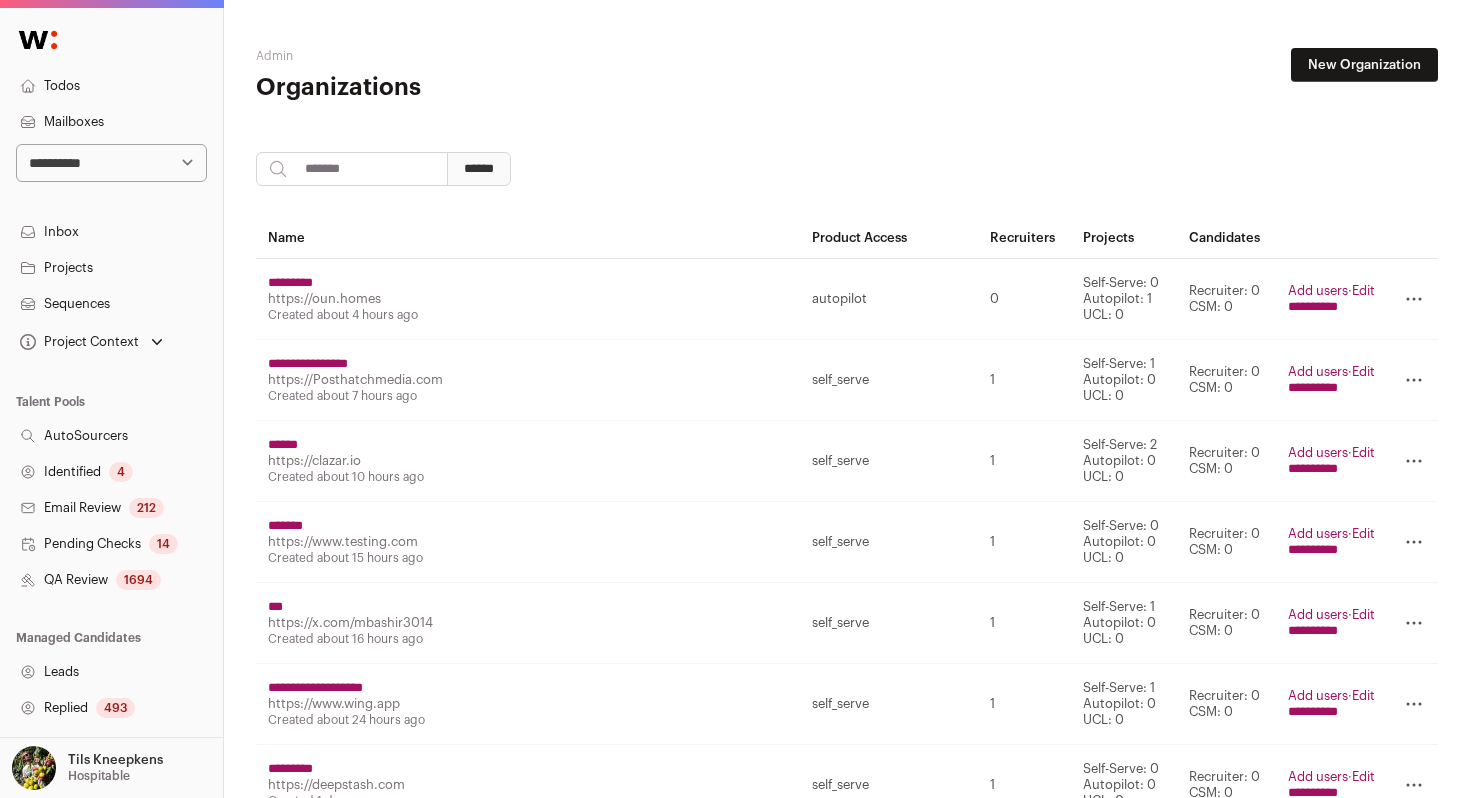click at bounding box center [352, 169] 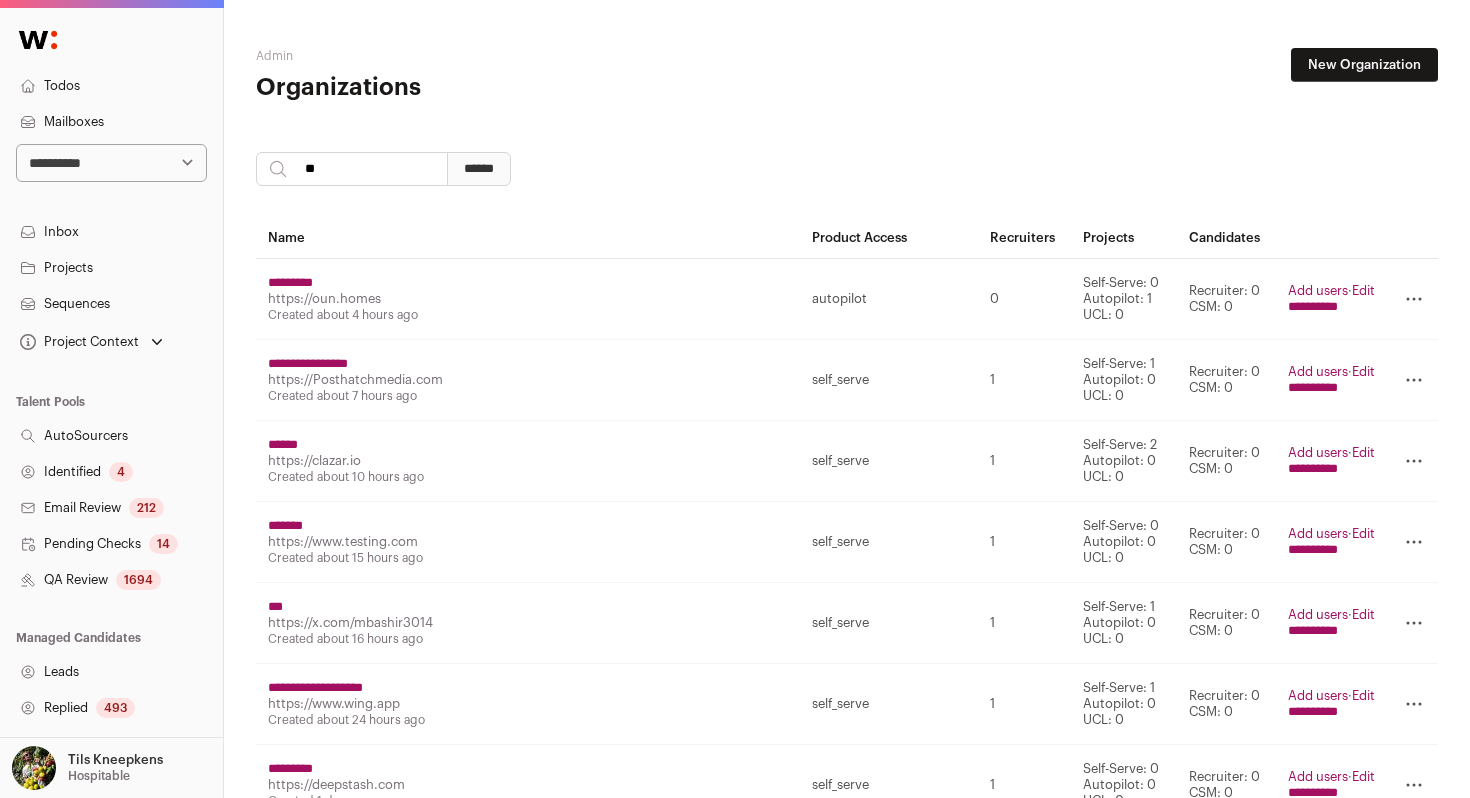 type on "*" 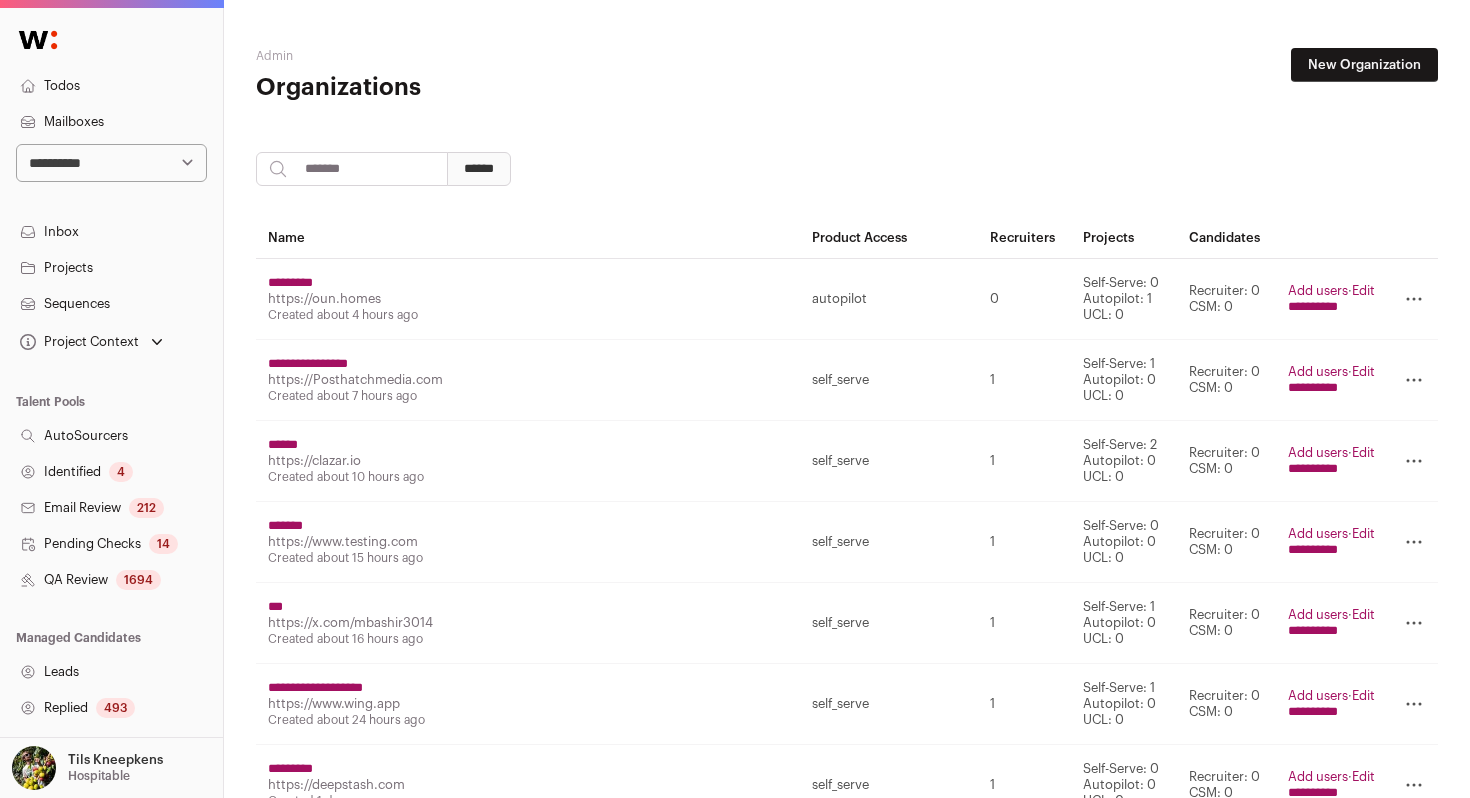 type on "*" 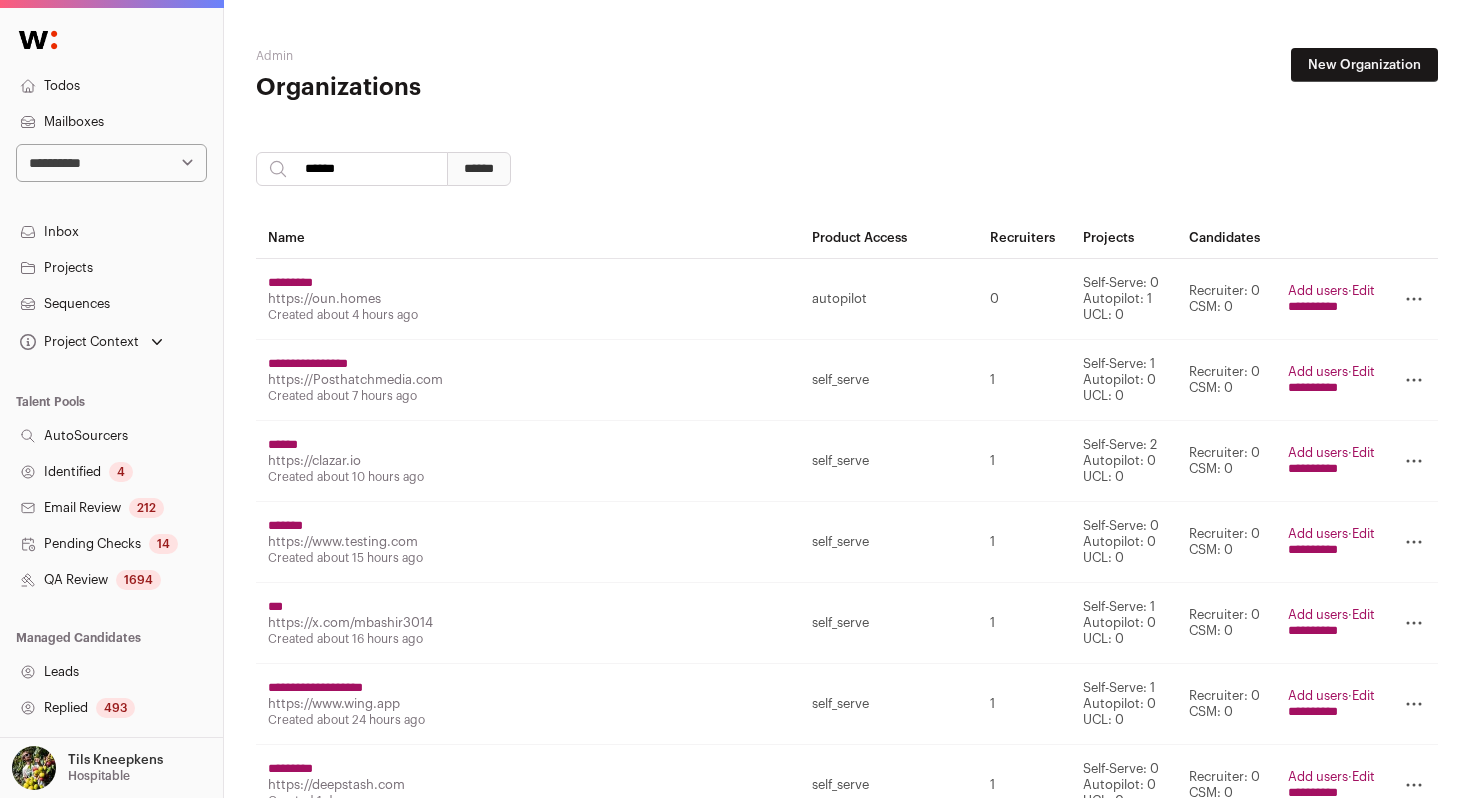 type on "******" 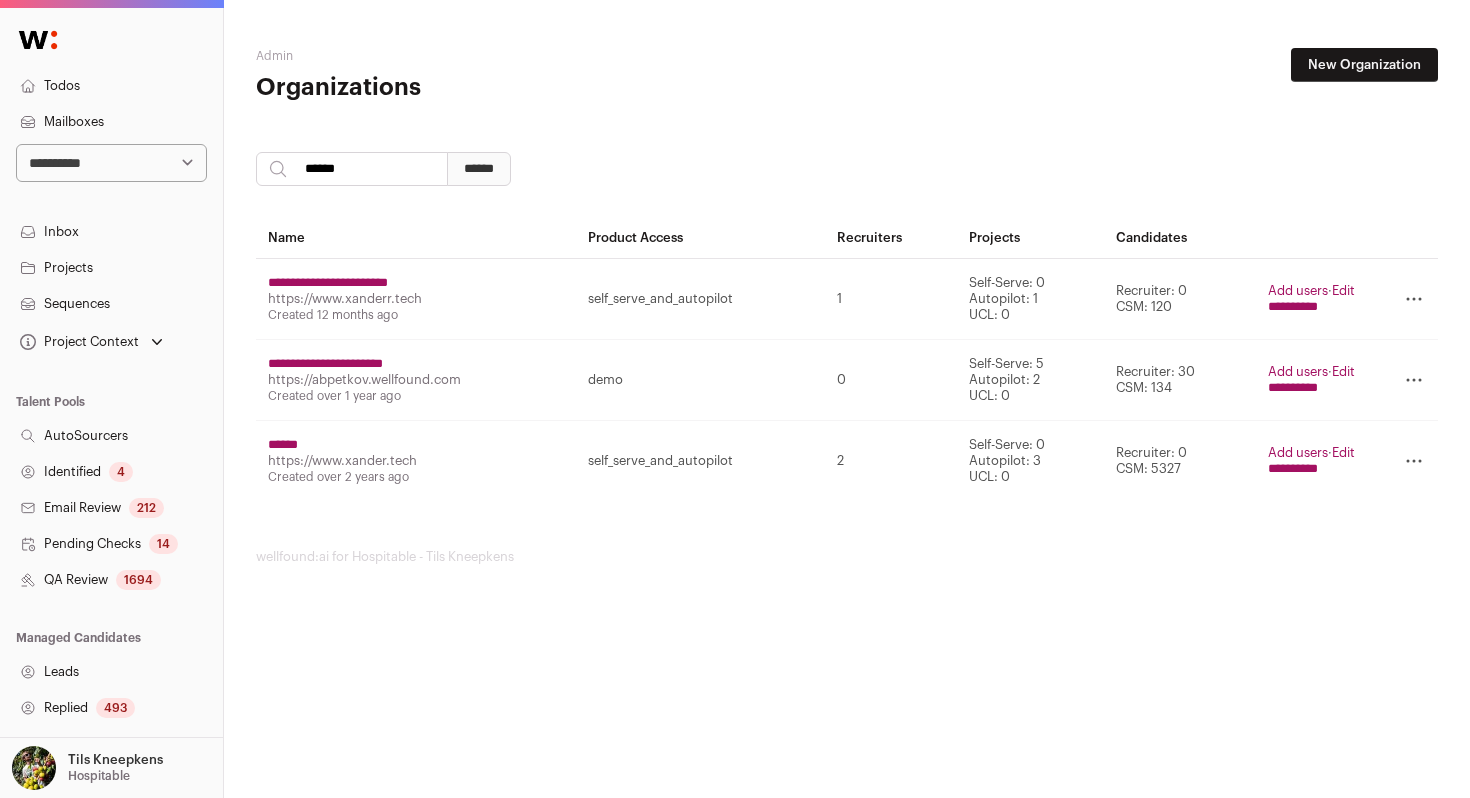 click on "******" at bounding box center [283, 445] 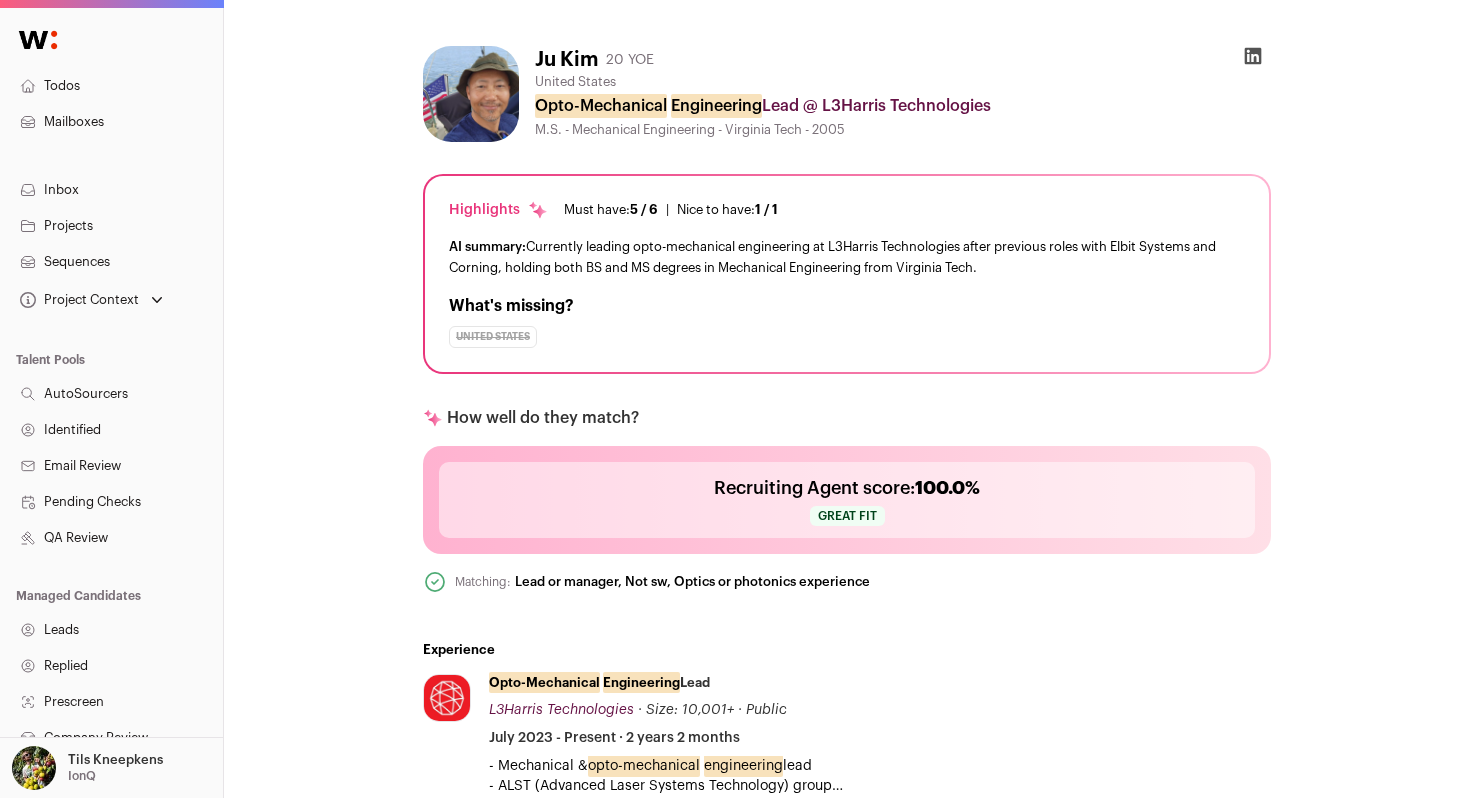 scroll, scrollTop: 266, scrollLeft: 0, axis: vertical 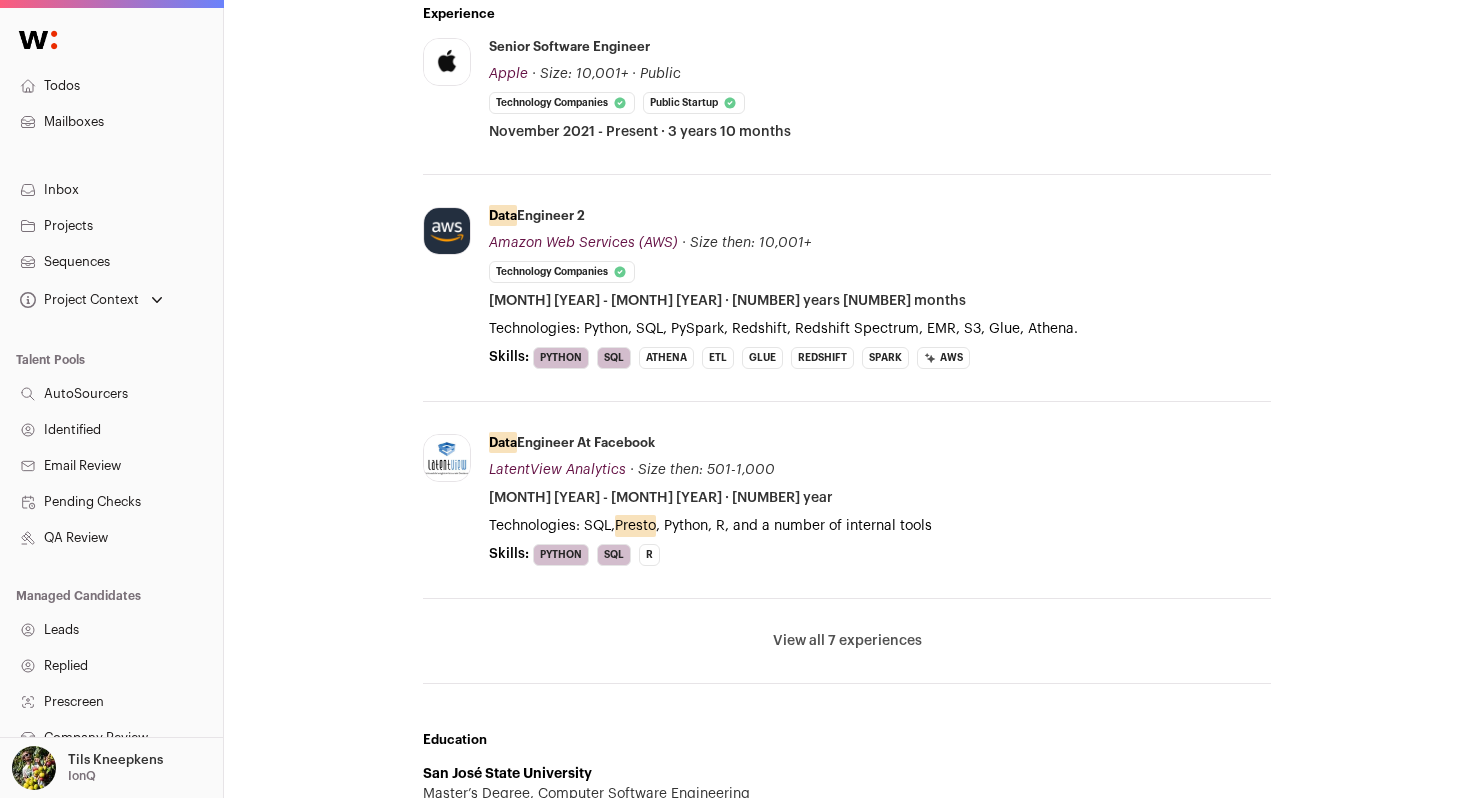 click on "View all 7 experiences" at bounding box center [847, 641] 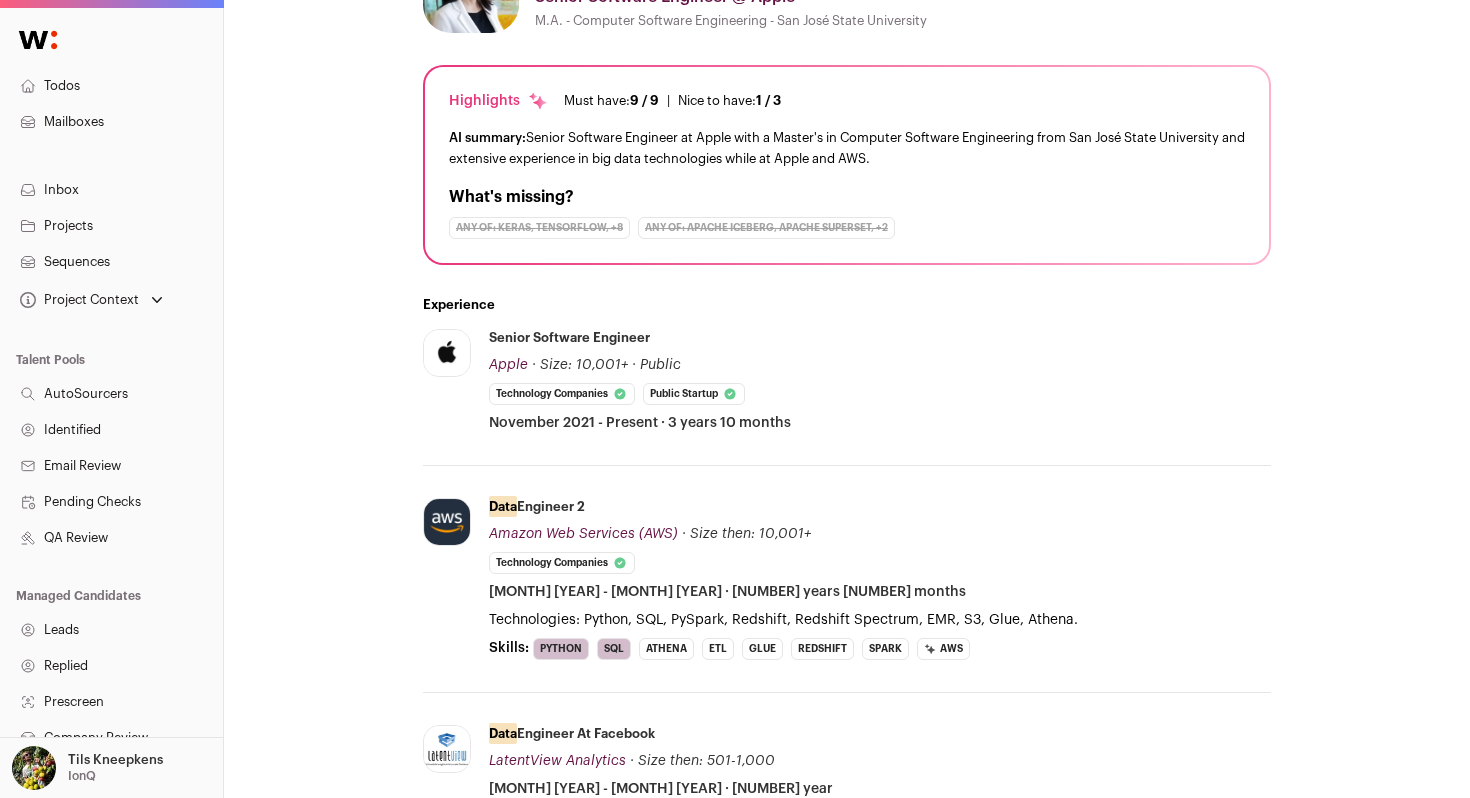 scroll, scrollTop: 314, scrollLeft: 0, axis: vertical 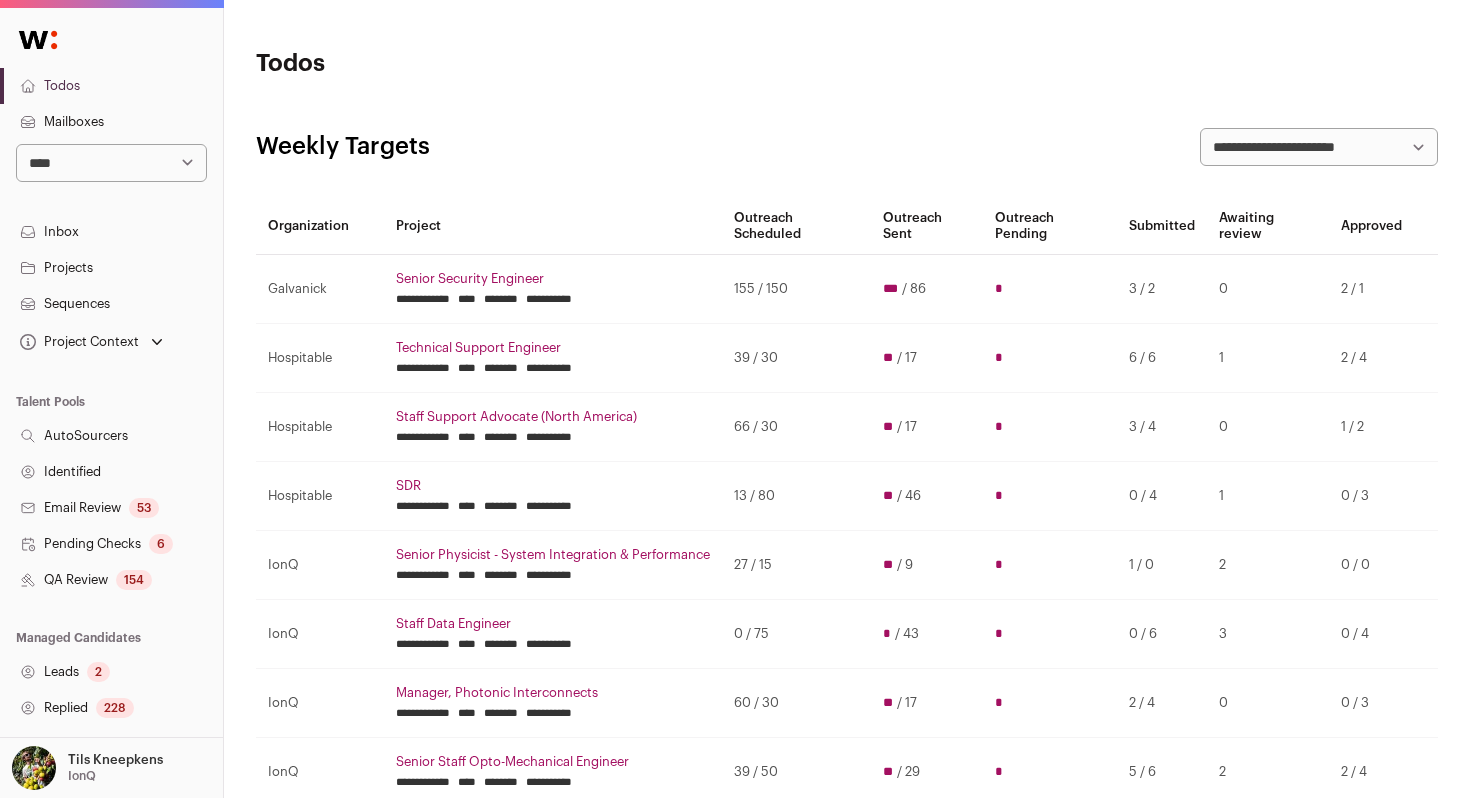 click on "Projects" at bounding box center (111, 268) 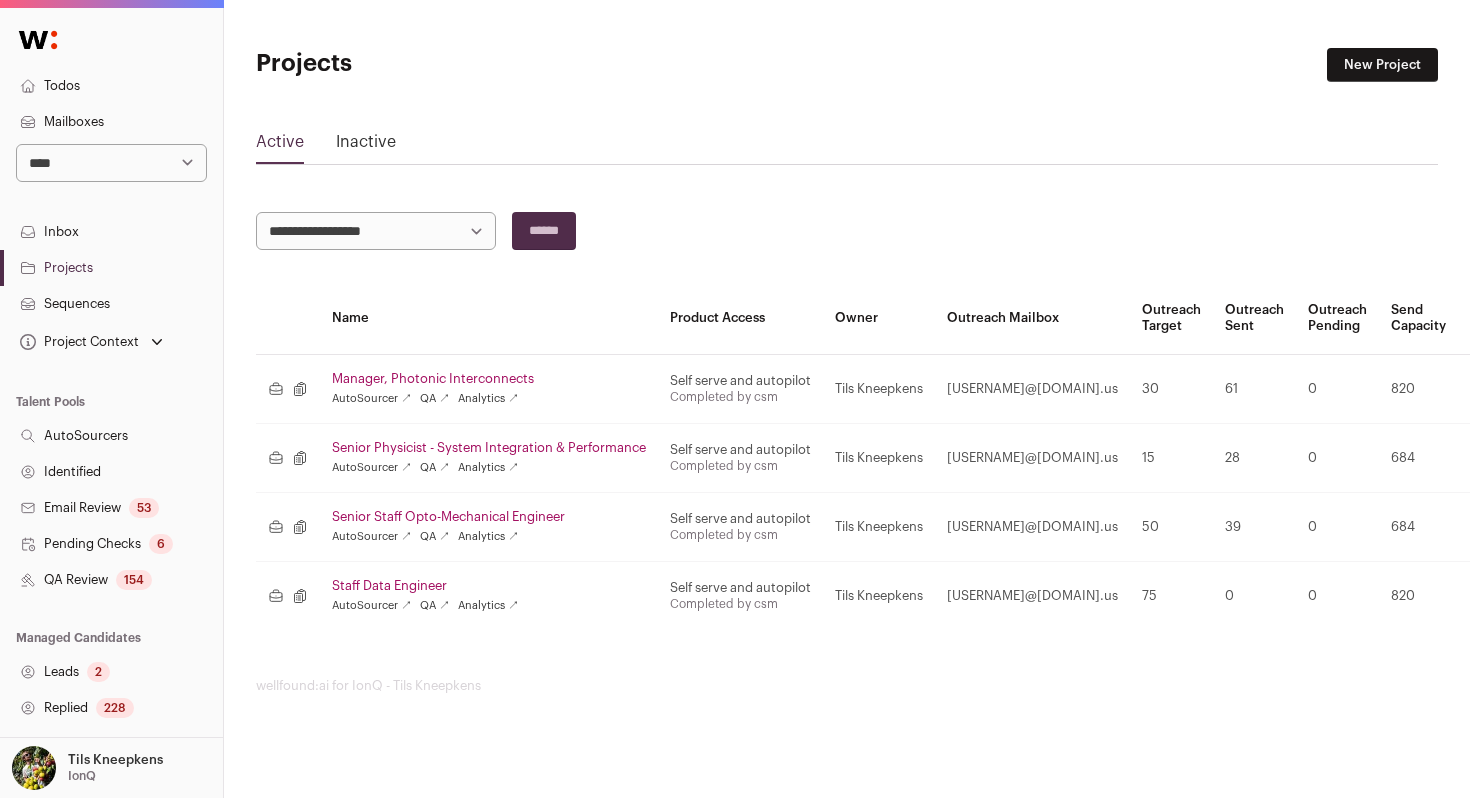 click on "Staff Data Engineer" at bounding box center [489, 586] 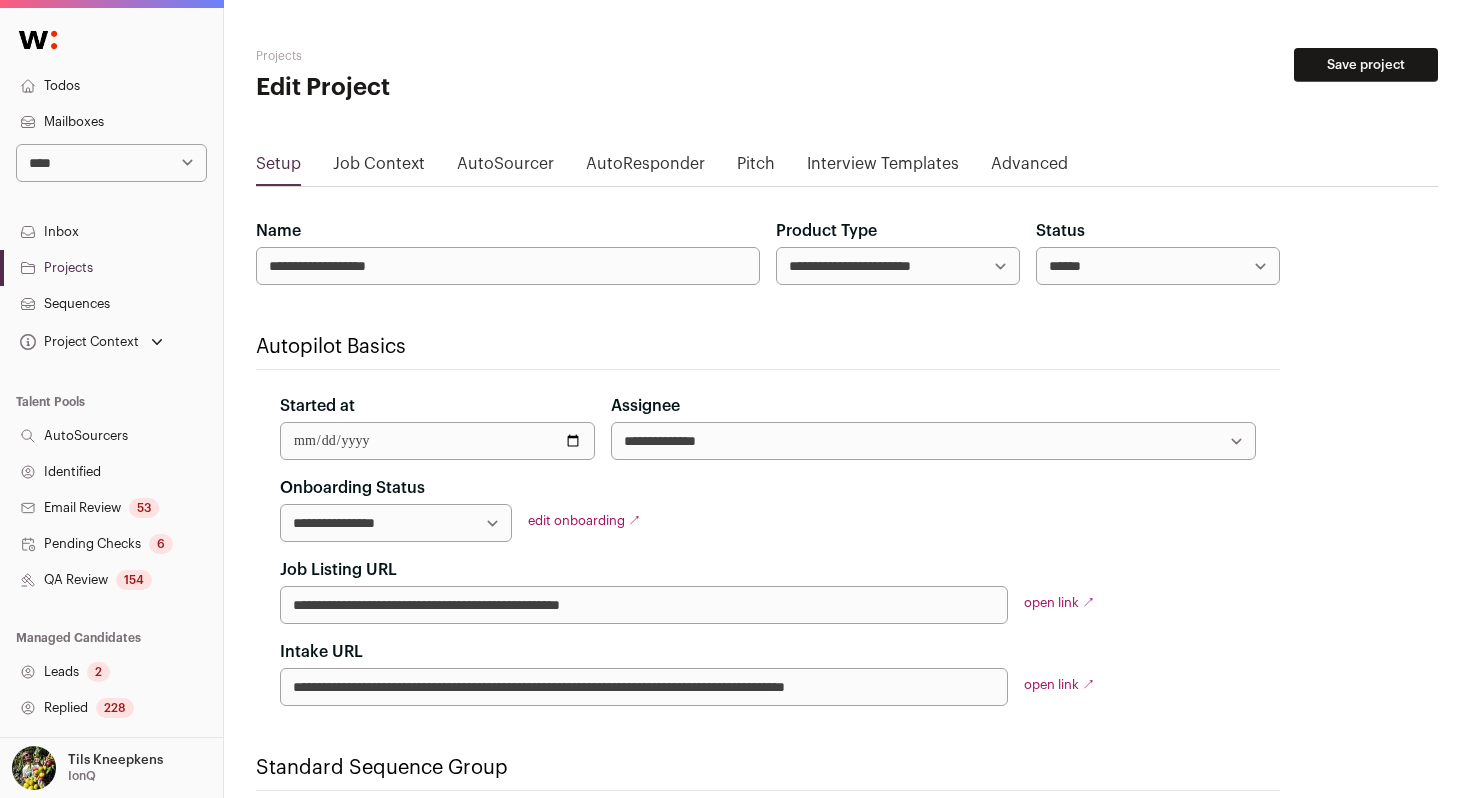 click on "Advanced" at bounding box center (1029, 168) 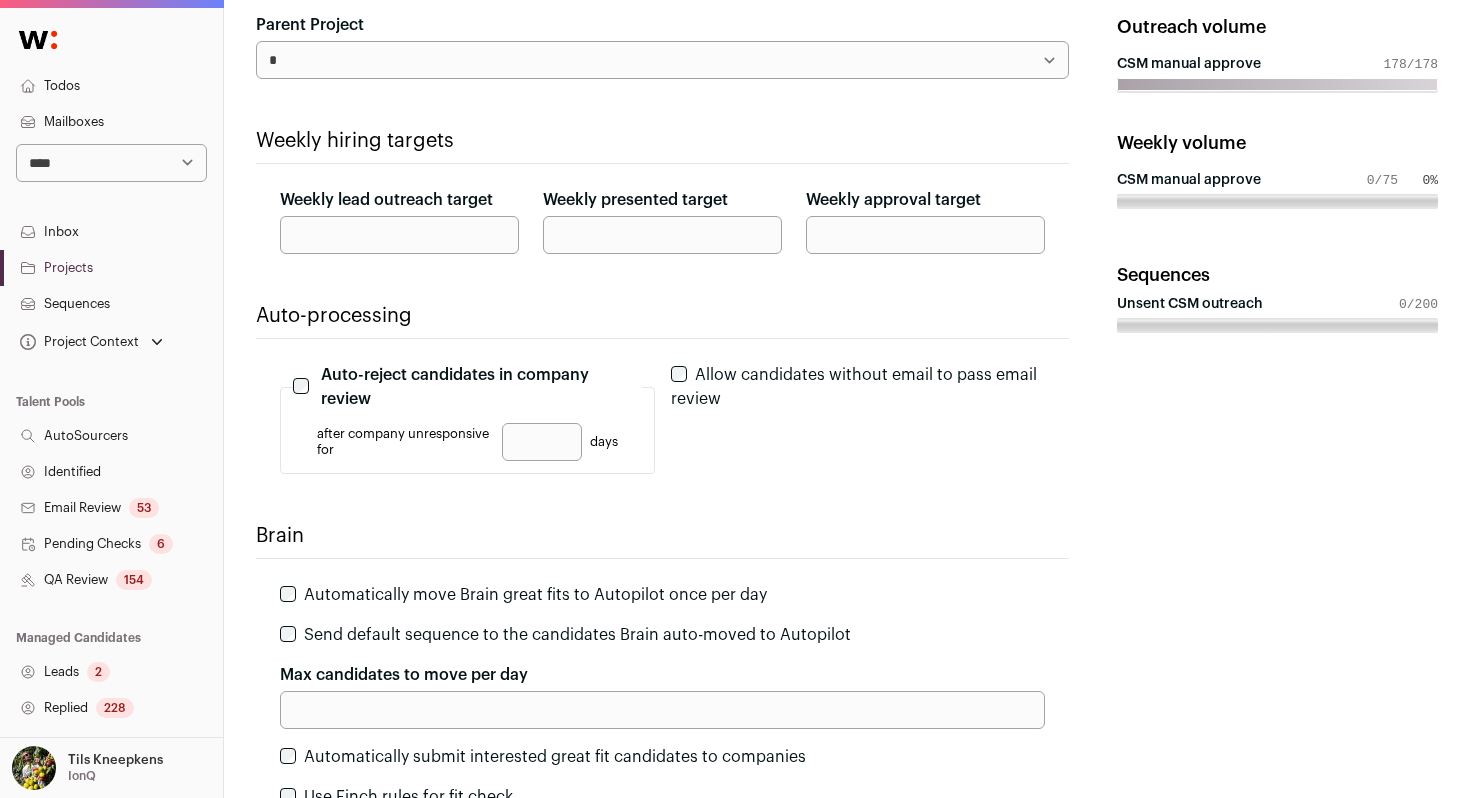 scroll, scrollTop: 267, scrollLeft: 0, axis: vertical 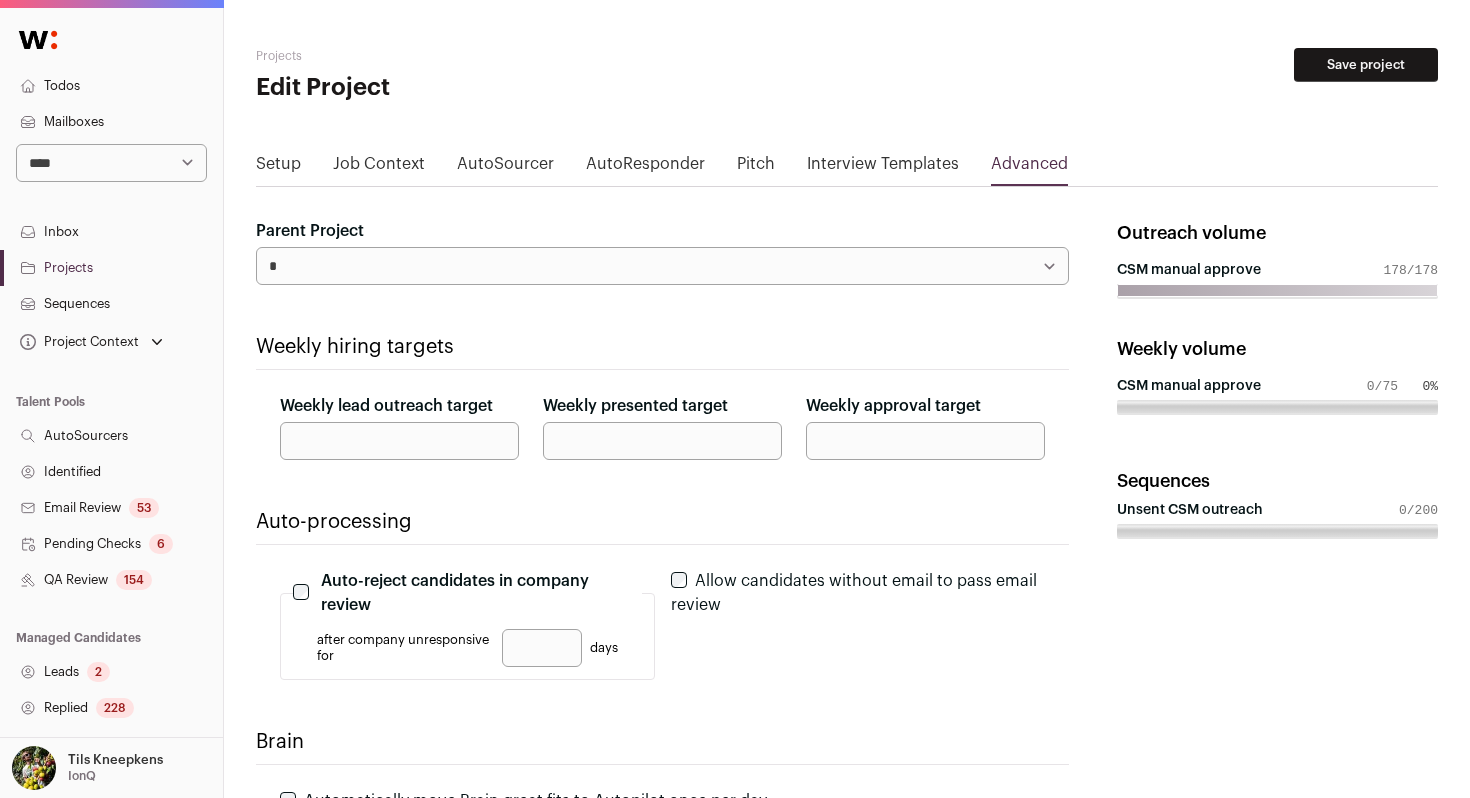 click on "Save project" at bounding box center (1366, 65) 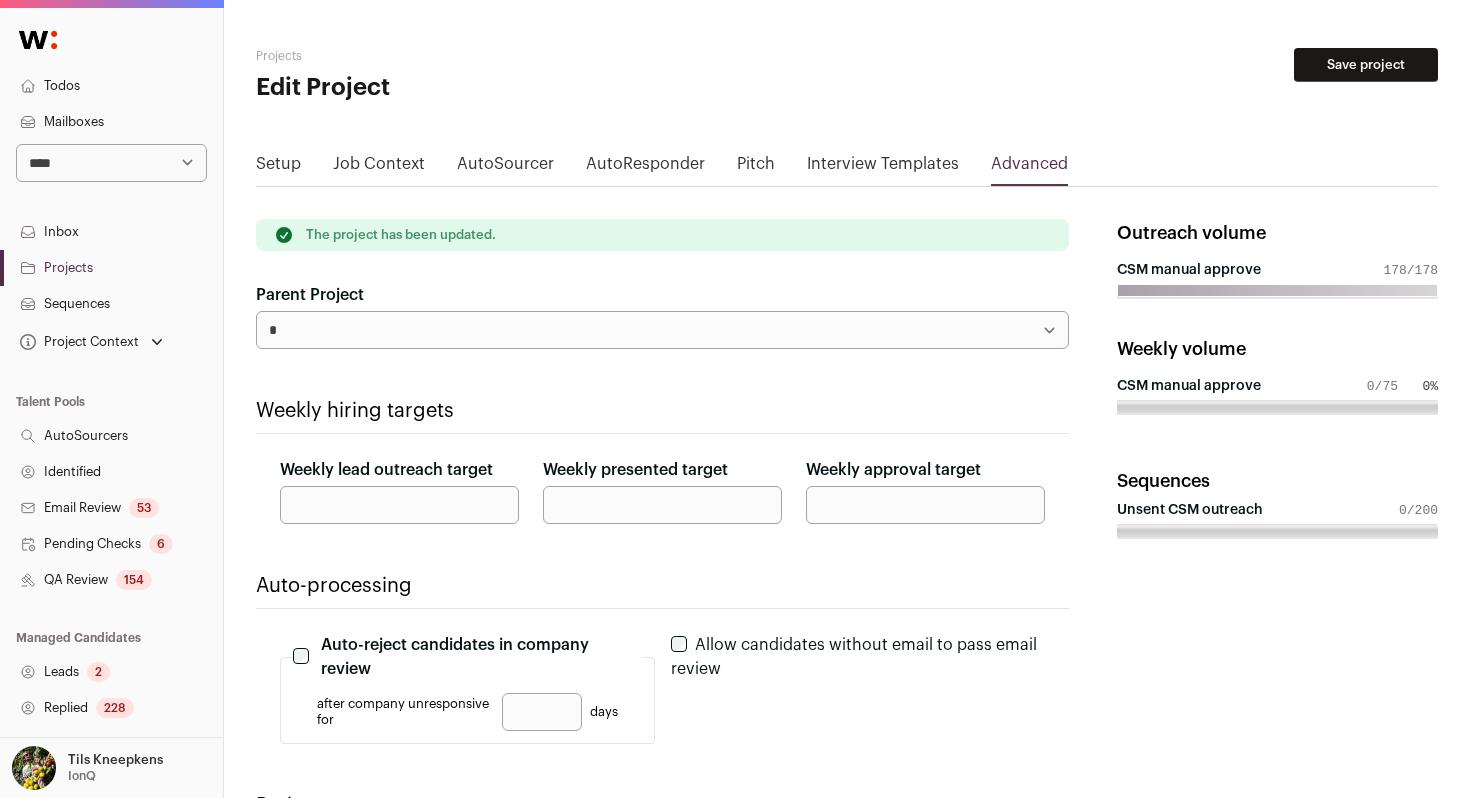 click on "**********" at bounding box center [111, 163] 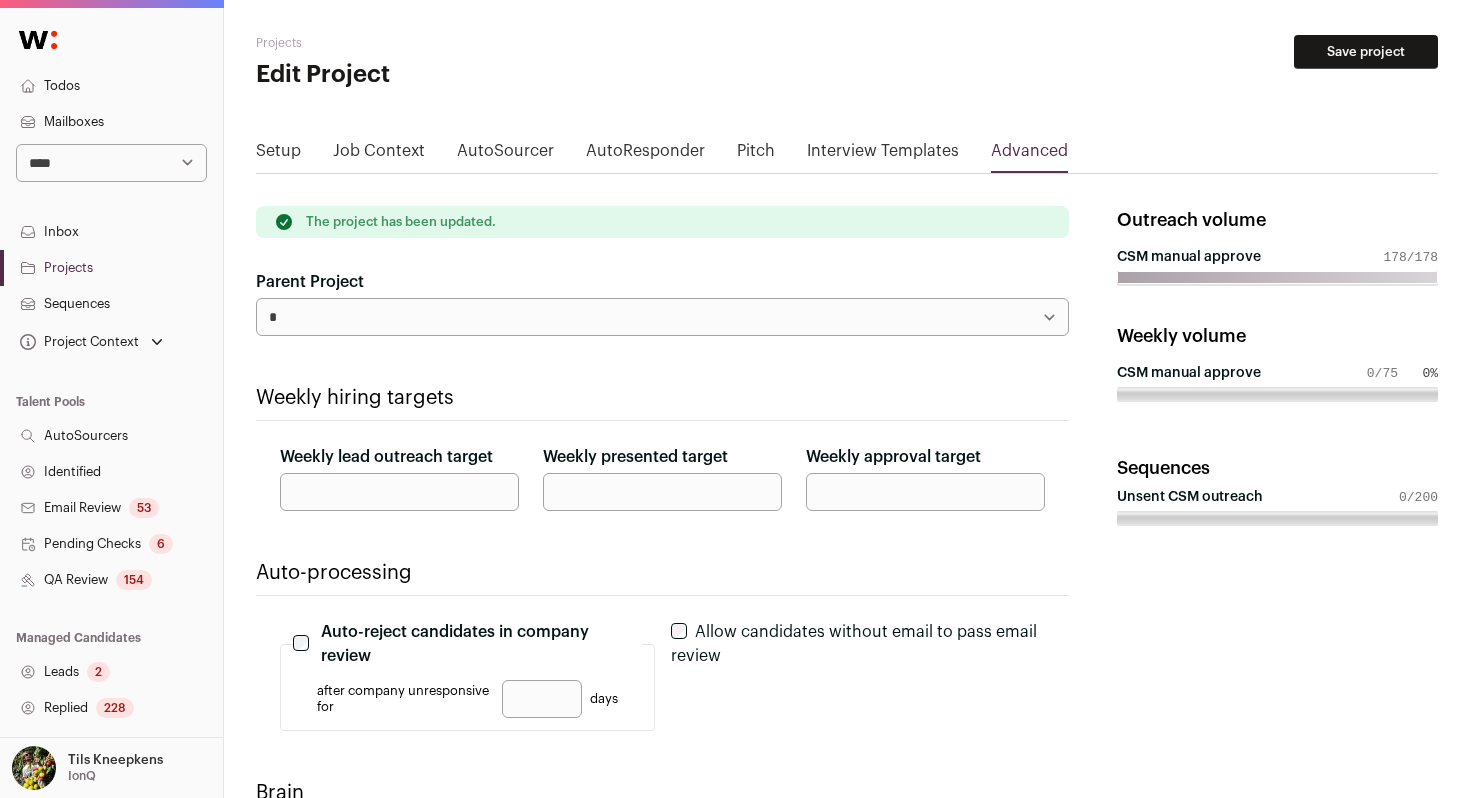 scroll, scrollTop: 18, scrollLeft: 0, axis: vertical 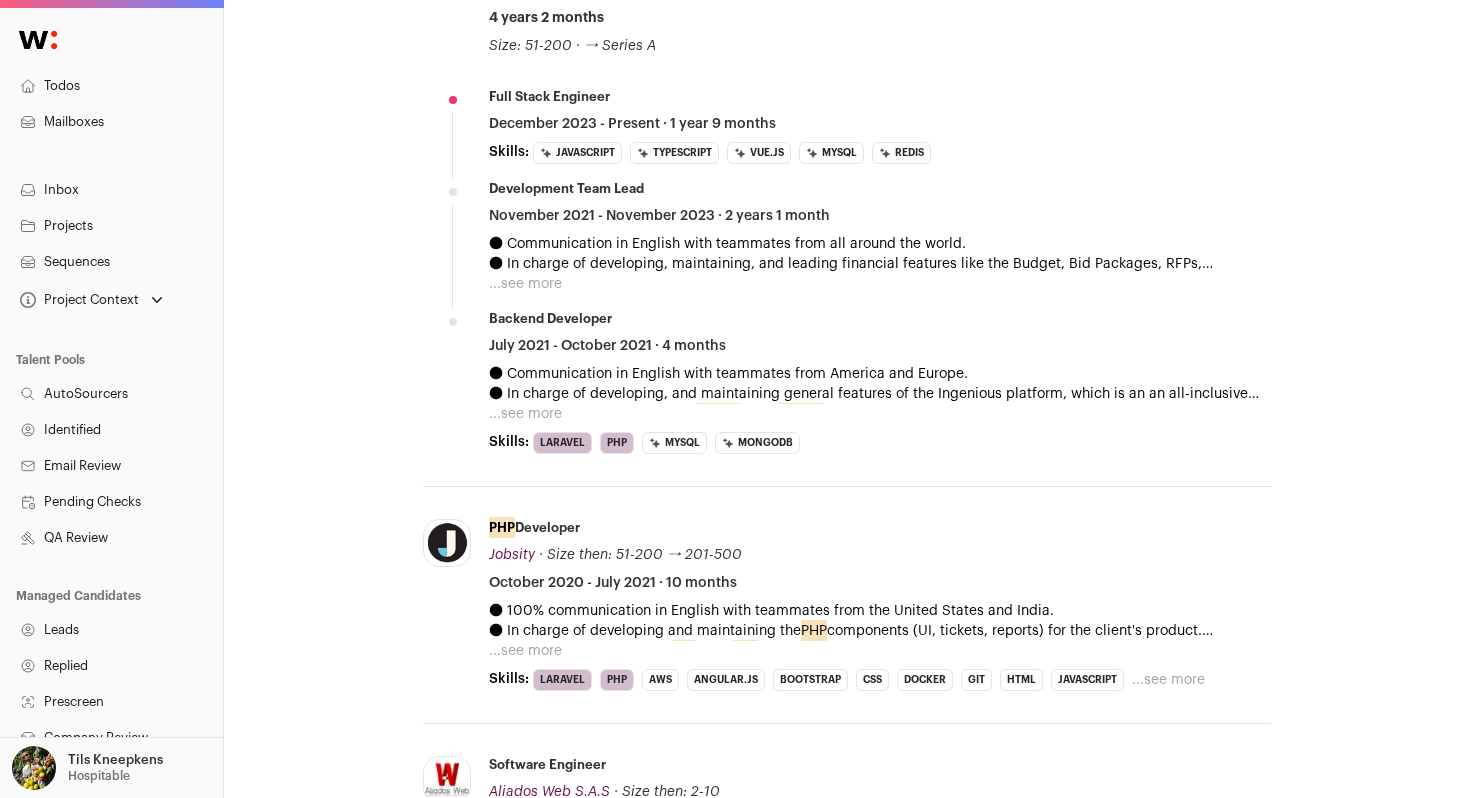 click on "...see more" at bounding box center [525, 284] 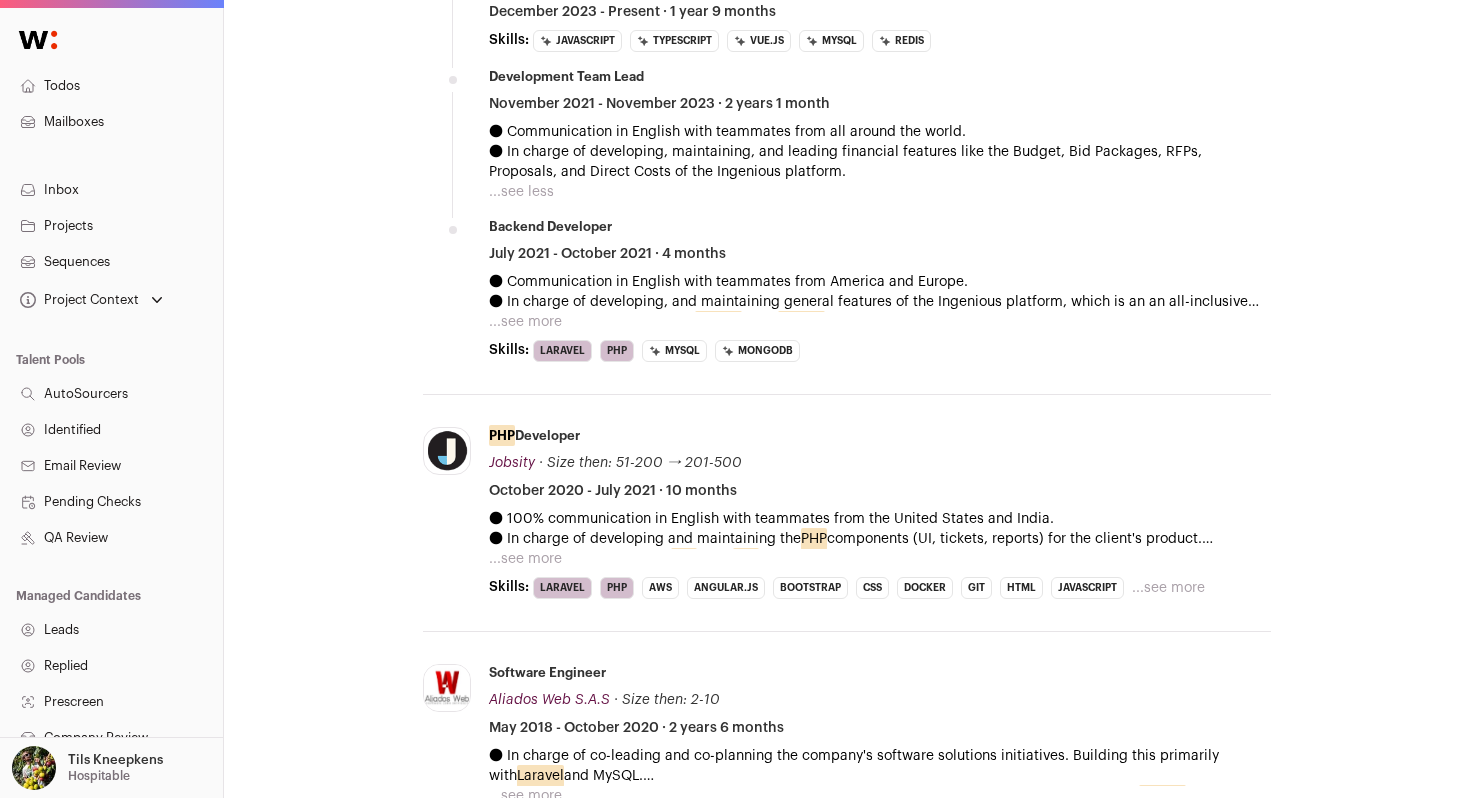 scroll, scrollTop: 941, scrollLeft: 0, axis: vertical 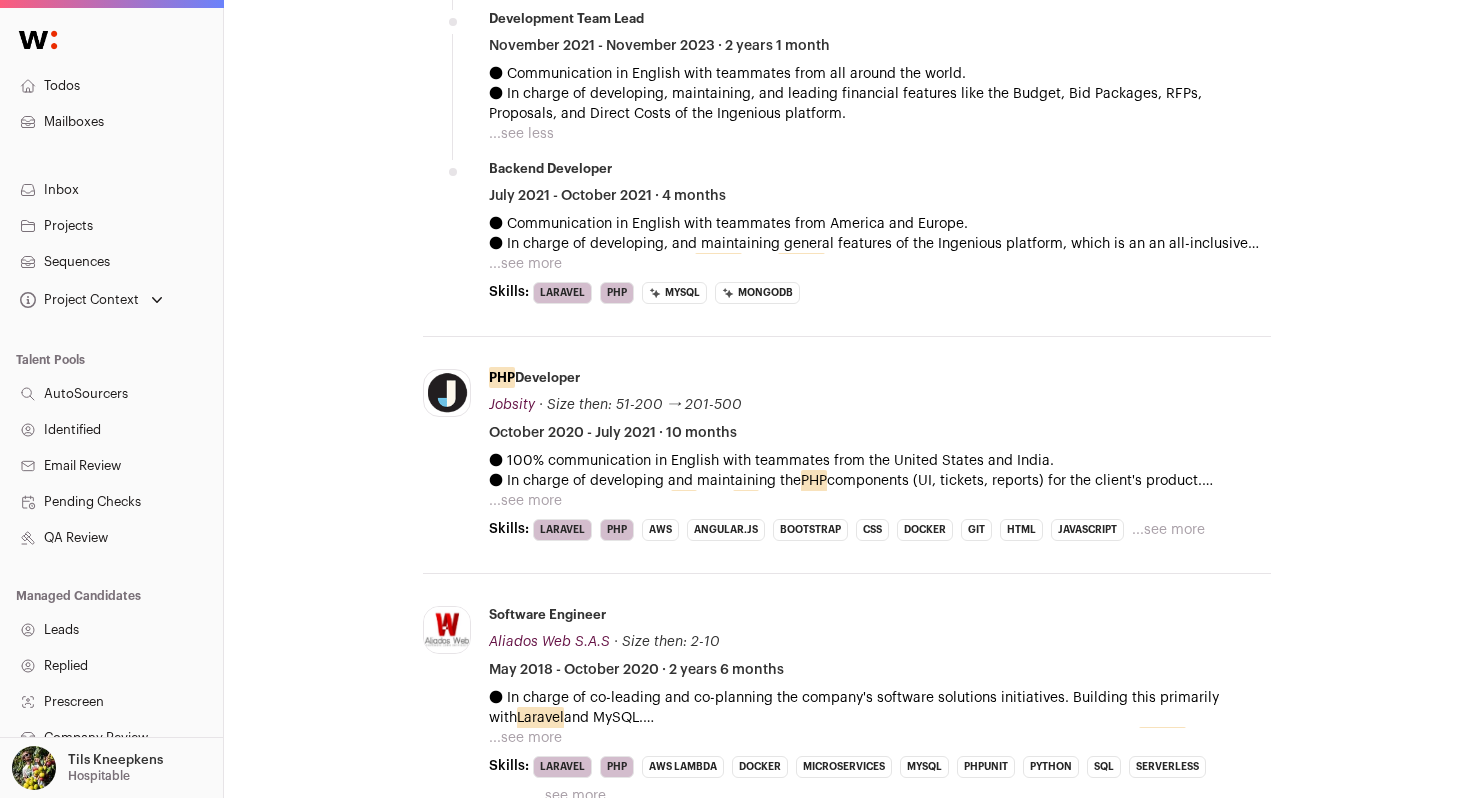 click on "...see more" at bounding box center [525, 264] 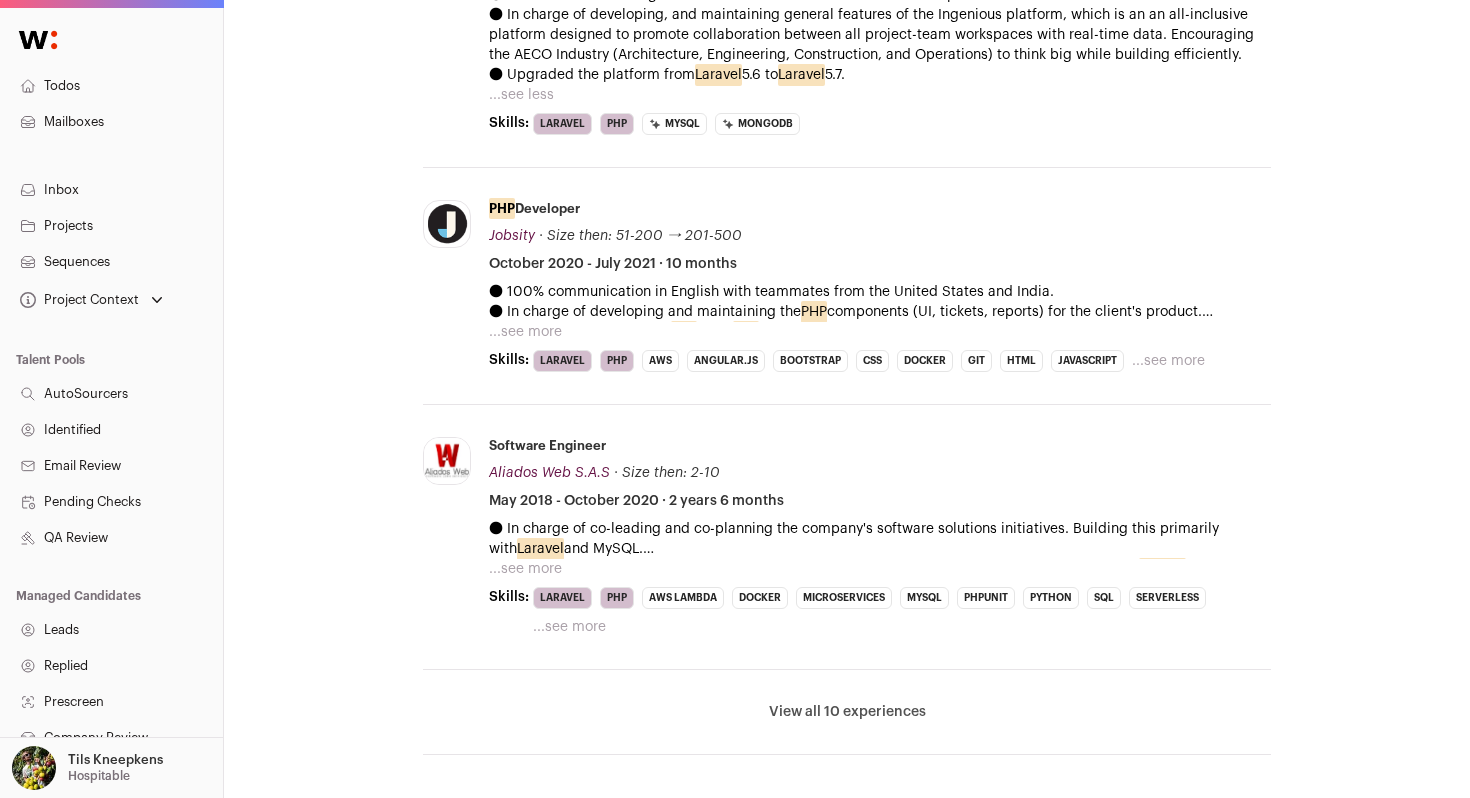 scroll, scrollTop: 1173, scrollLeft: 0, axis: vertical 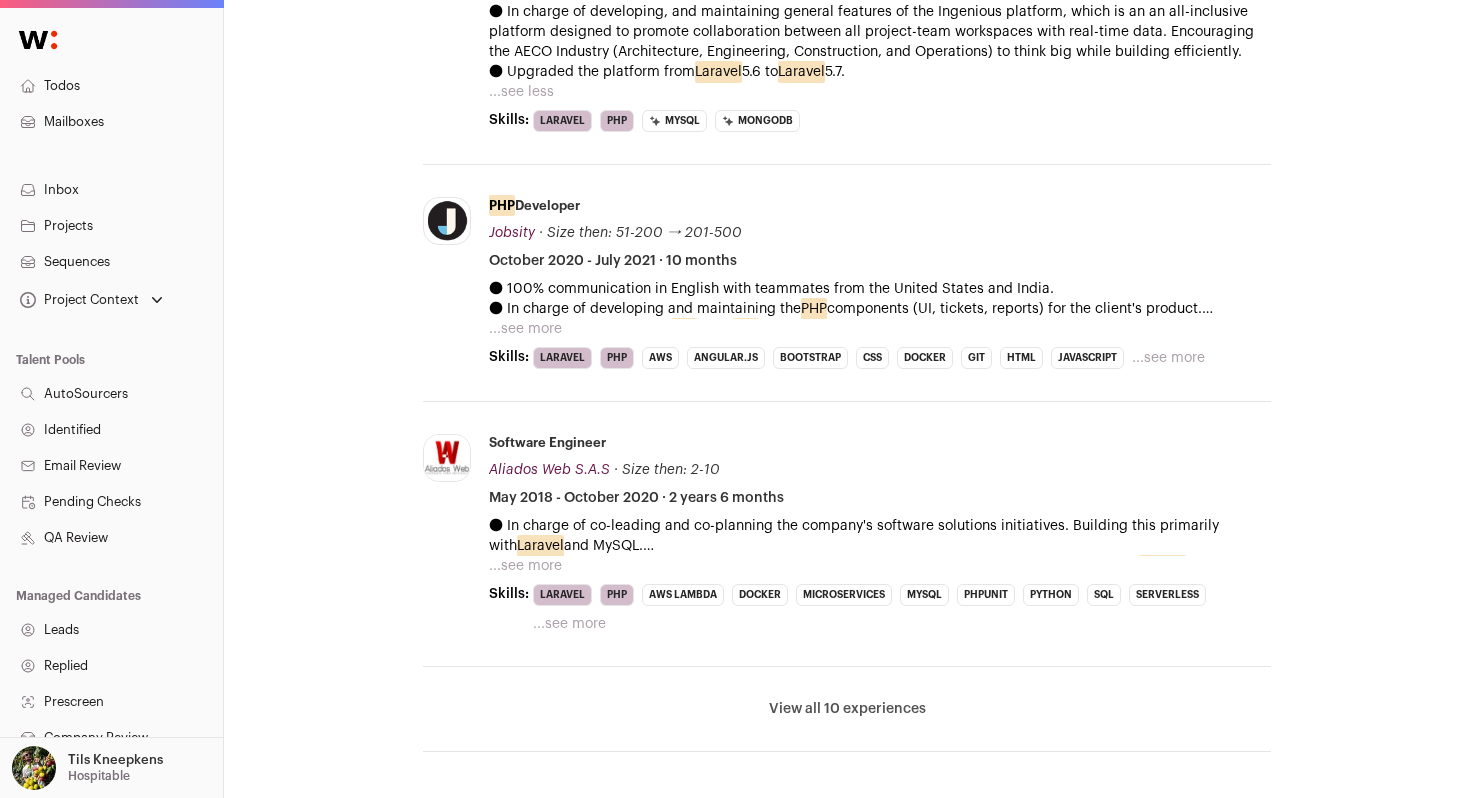 click on "...see more" at bounding box center [525, 329] 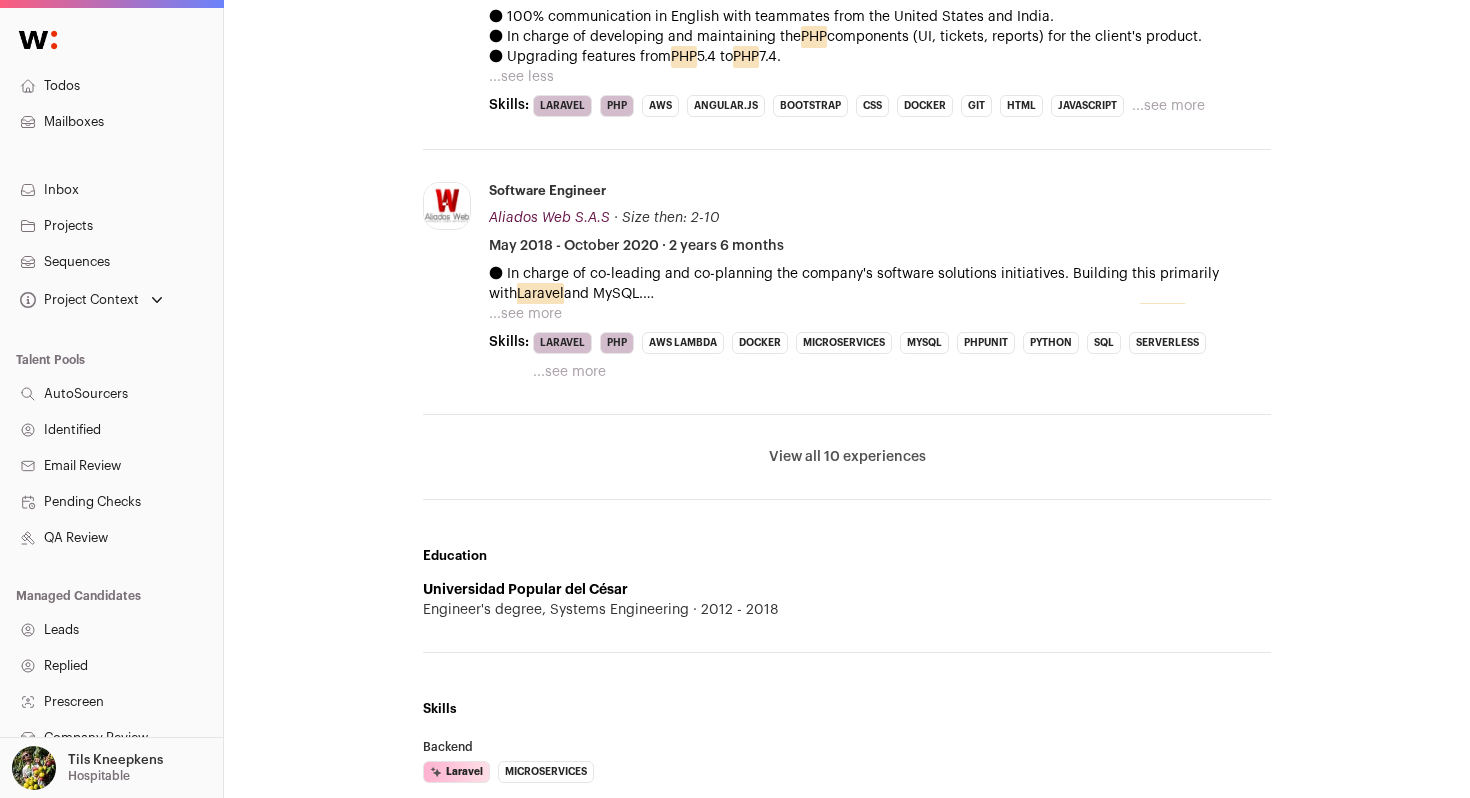 scroll, scrollTop: 1449, scrollLeft: 0, axis: vertical 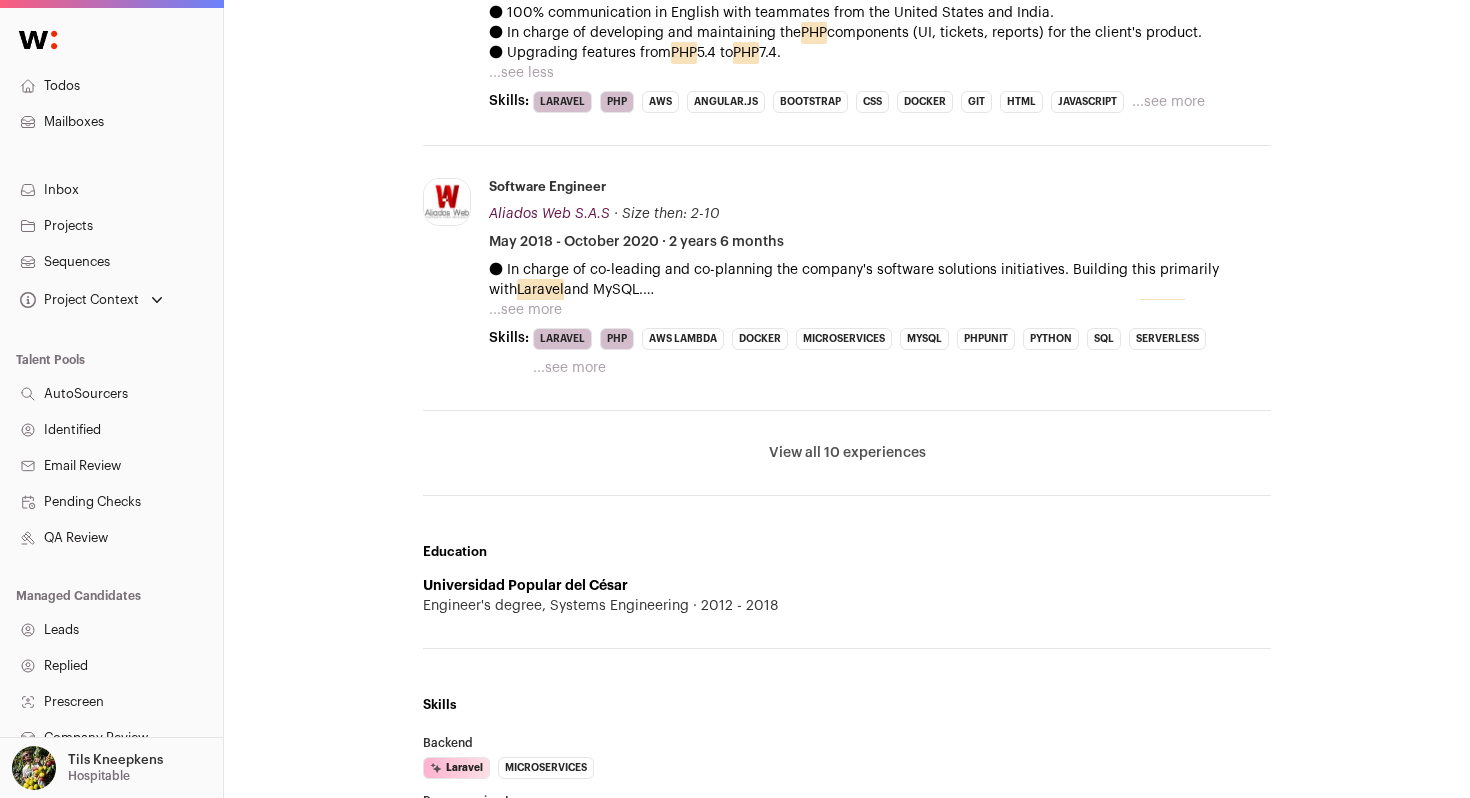 click on "...see more" at bounding box center (525, 310) 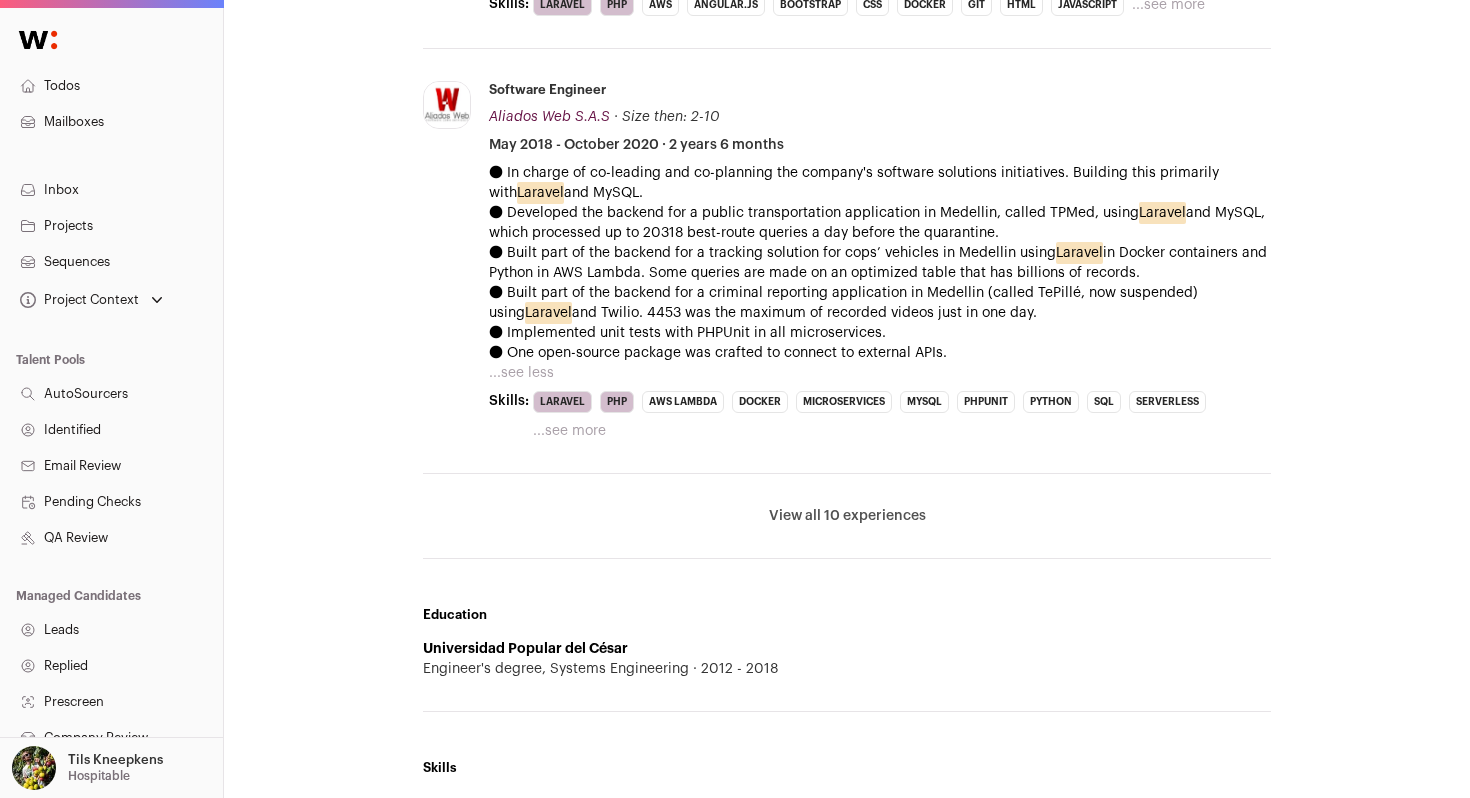 scroll, scrollTop: 1625, scrollLeft: 0, axis: vertical 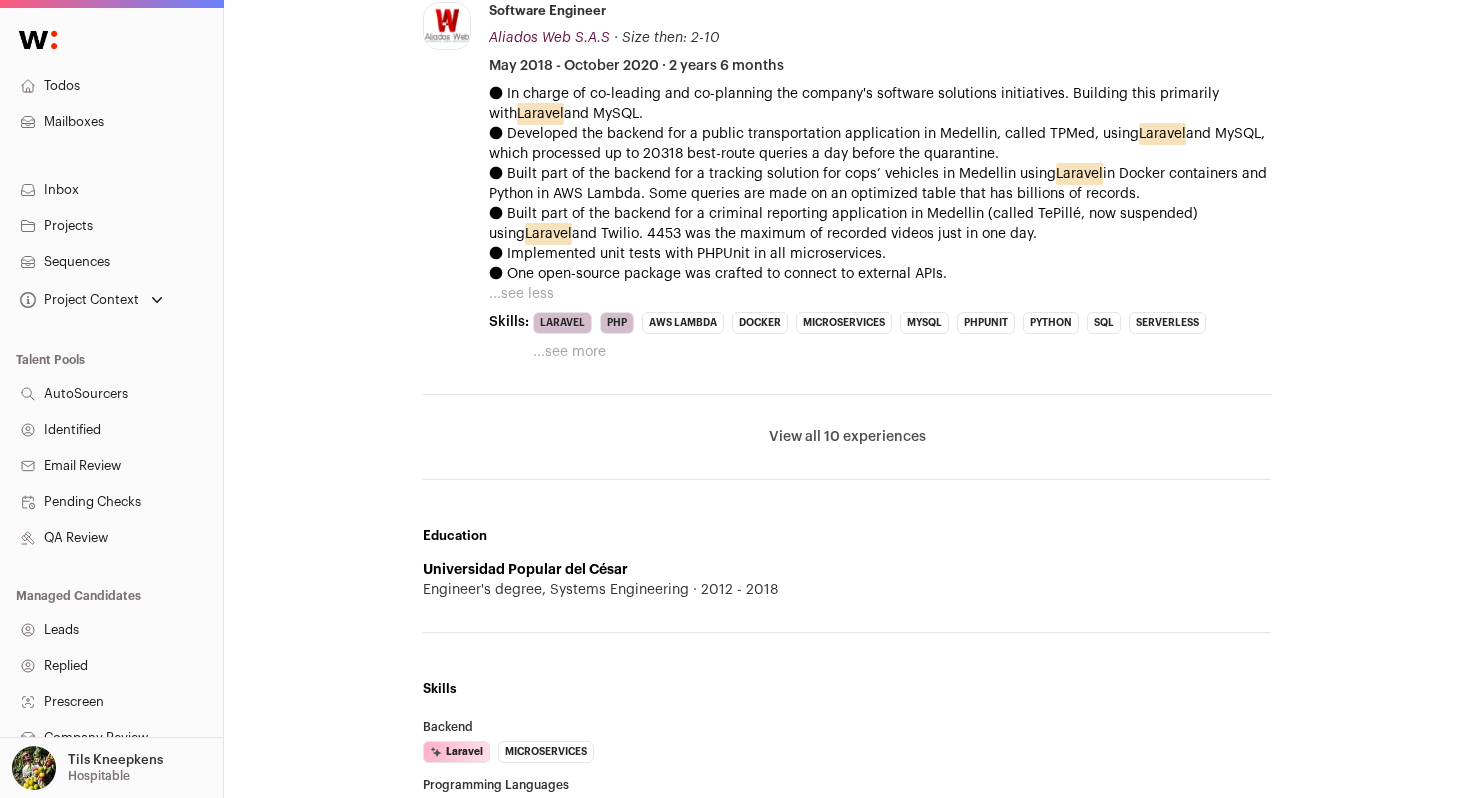 click on "View all 10 experiences" at bounding box center (847, 437) 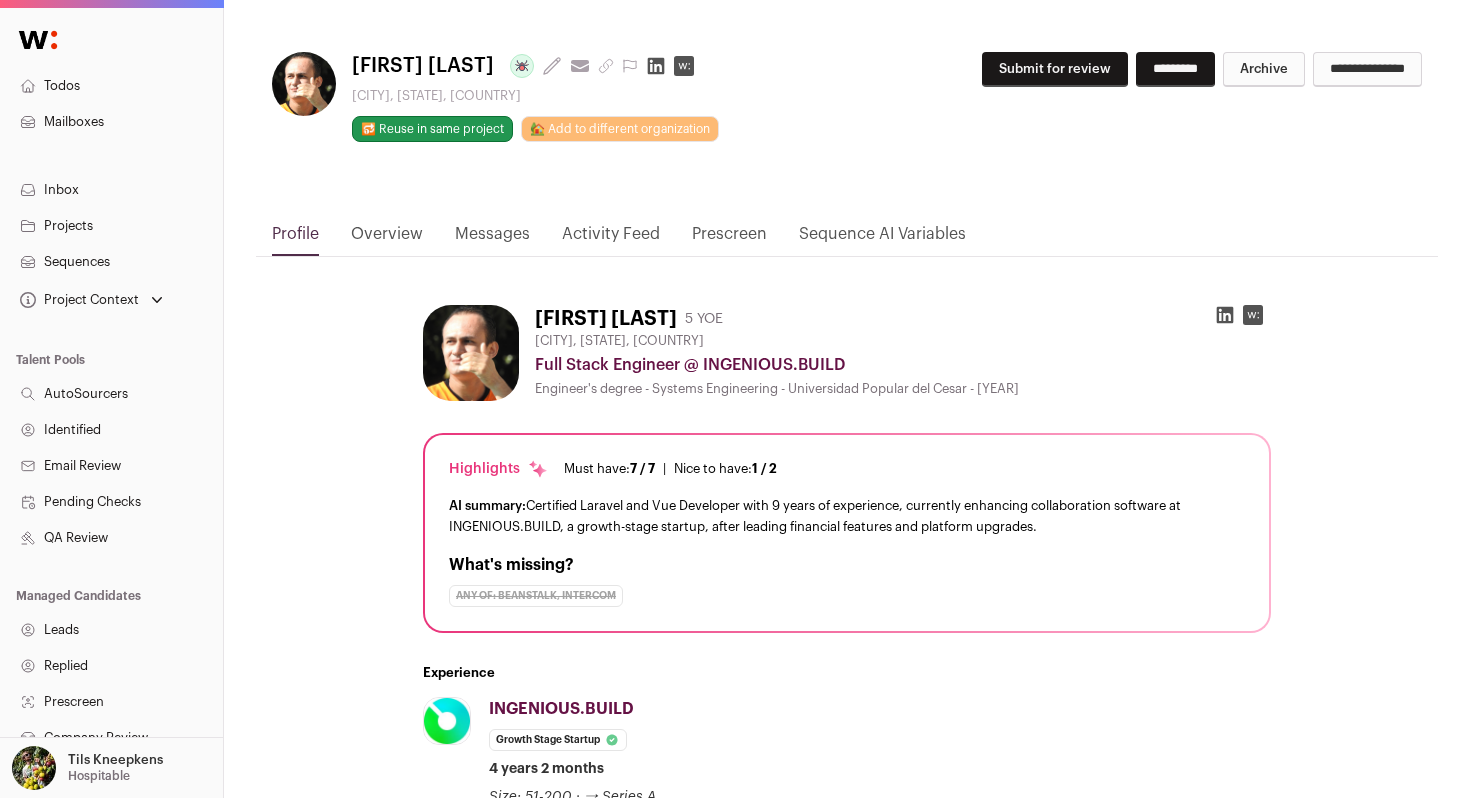 scroll, scrollTop: 0, scrollLeft: 0, axis: both 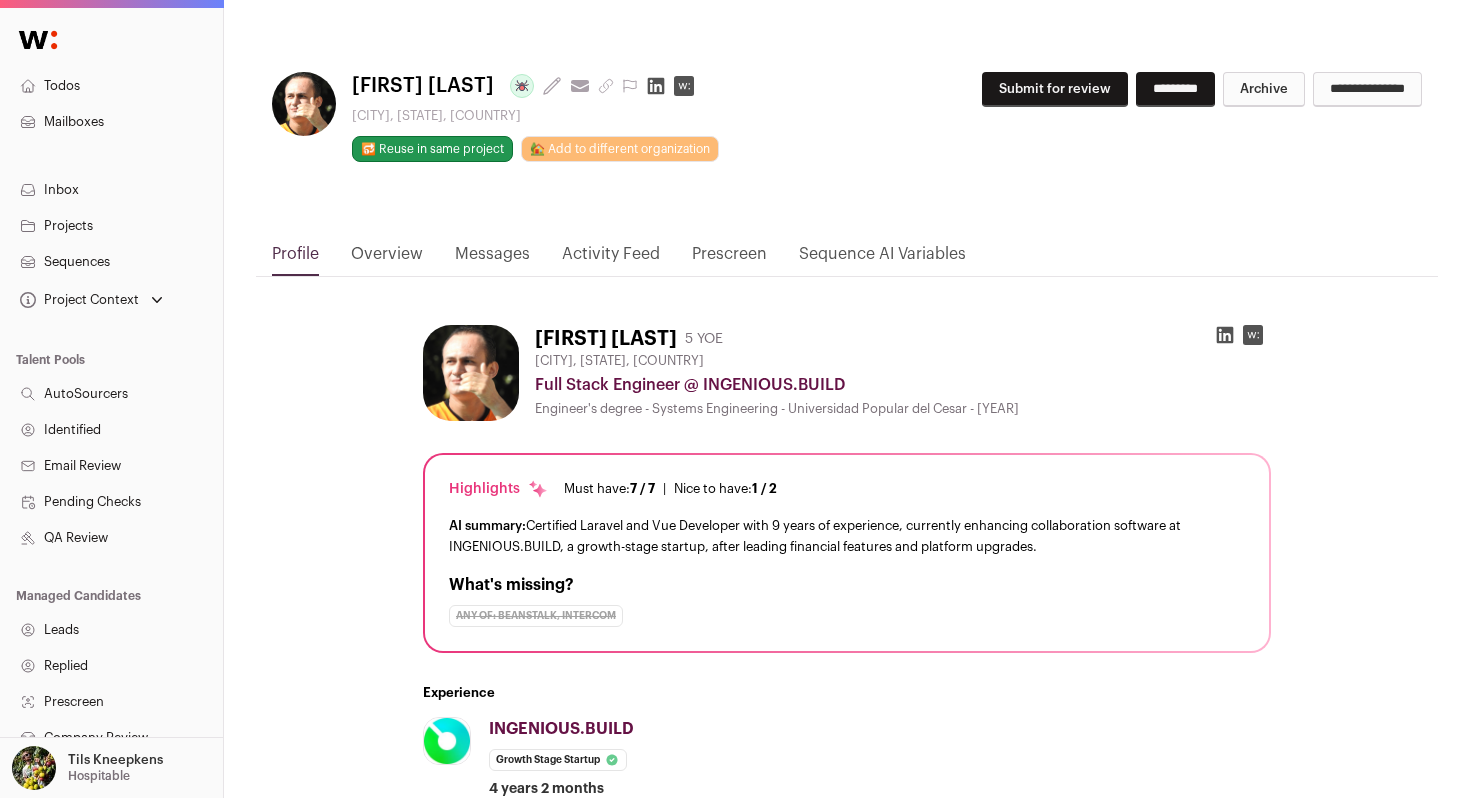 click on "Submit for review" at bounding box center [1055, 89] 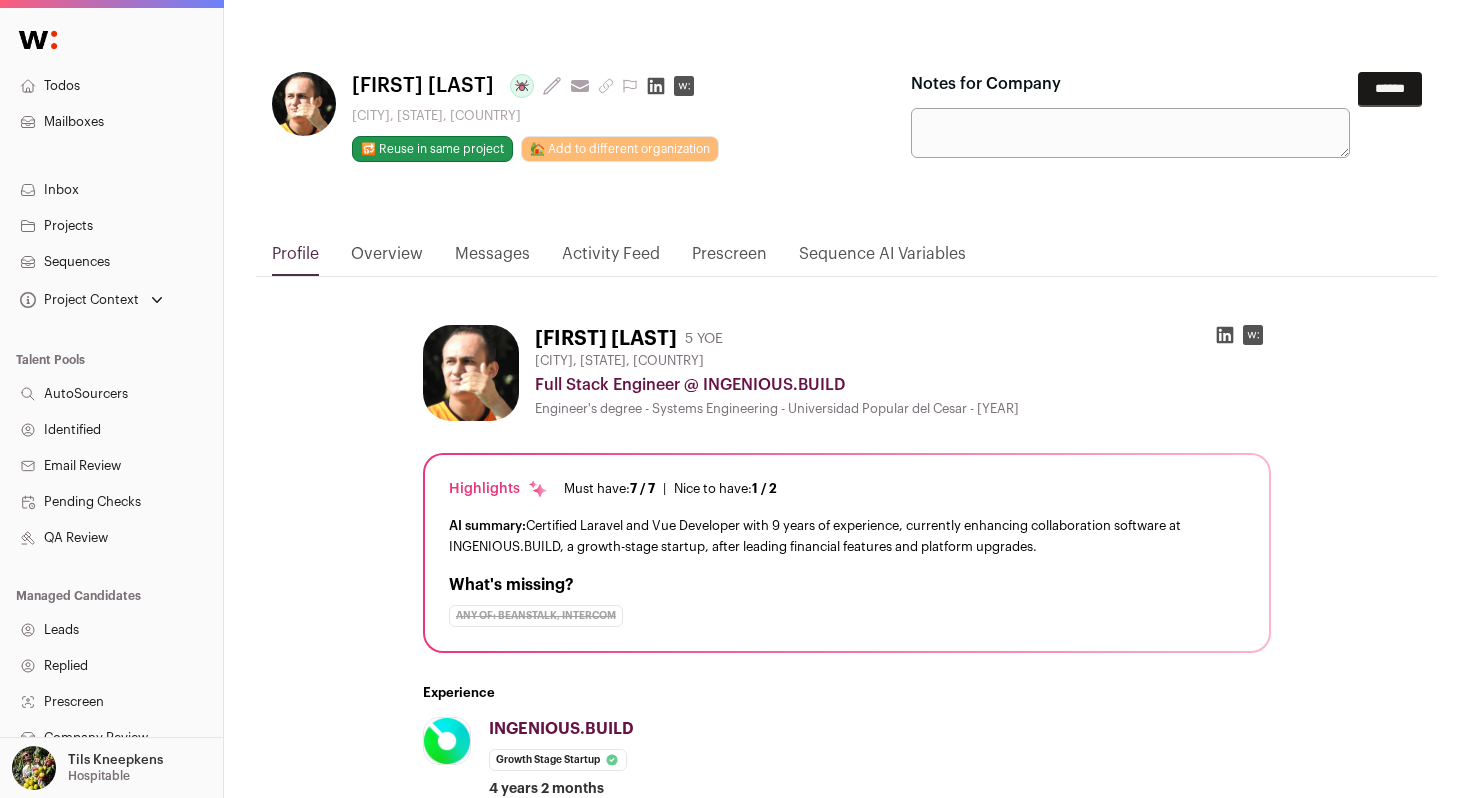 click on "******" at bounding box center [1390, 89] 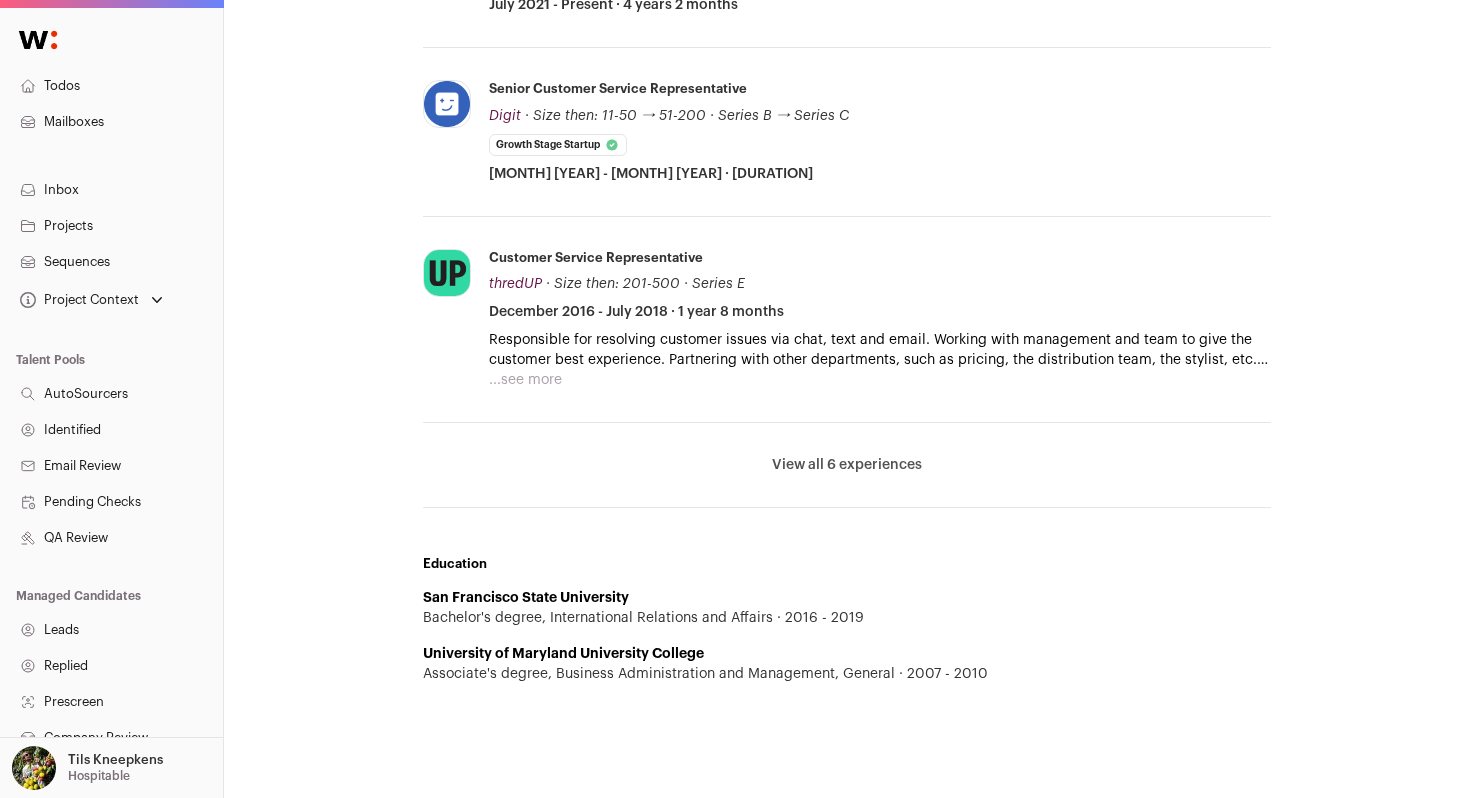 scroll, scrollTop: 1037, scrollLeft: 0, axis: vertical 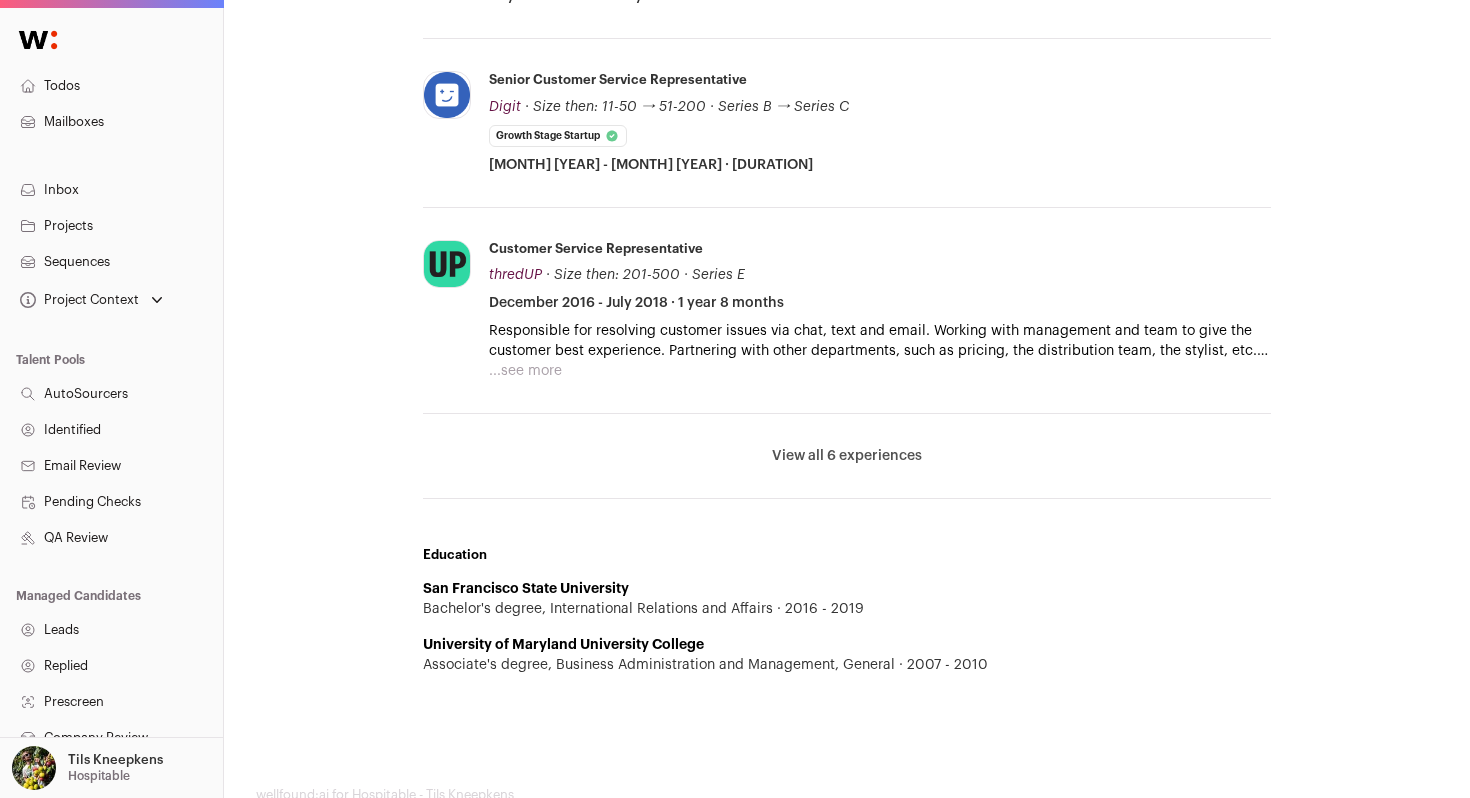 click on "View all 6 experiences" at bounding box center (847, 456) 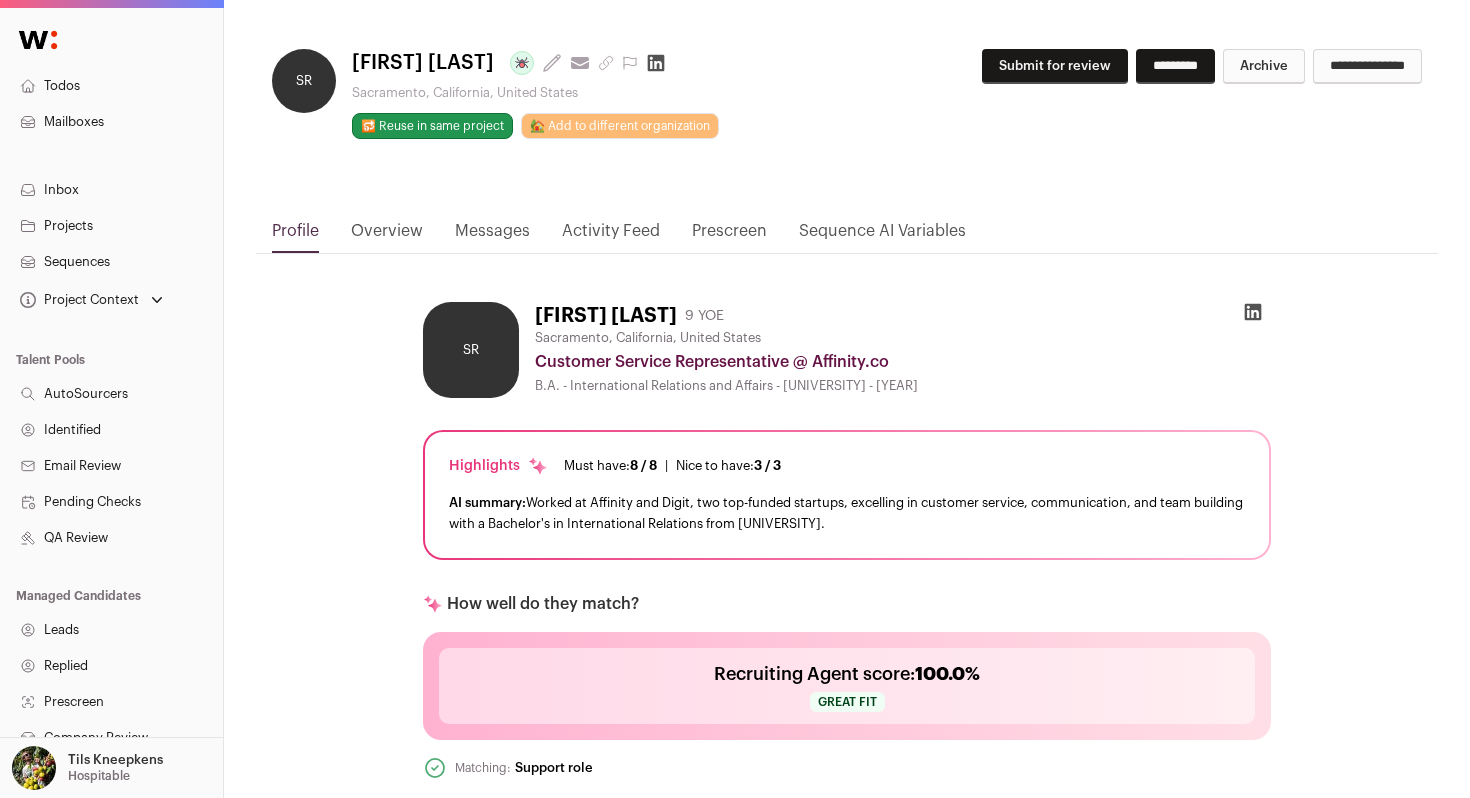scroll, scrollTop: 0, scrollLeft: 0, axis: both 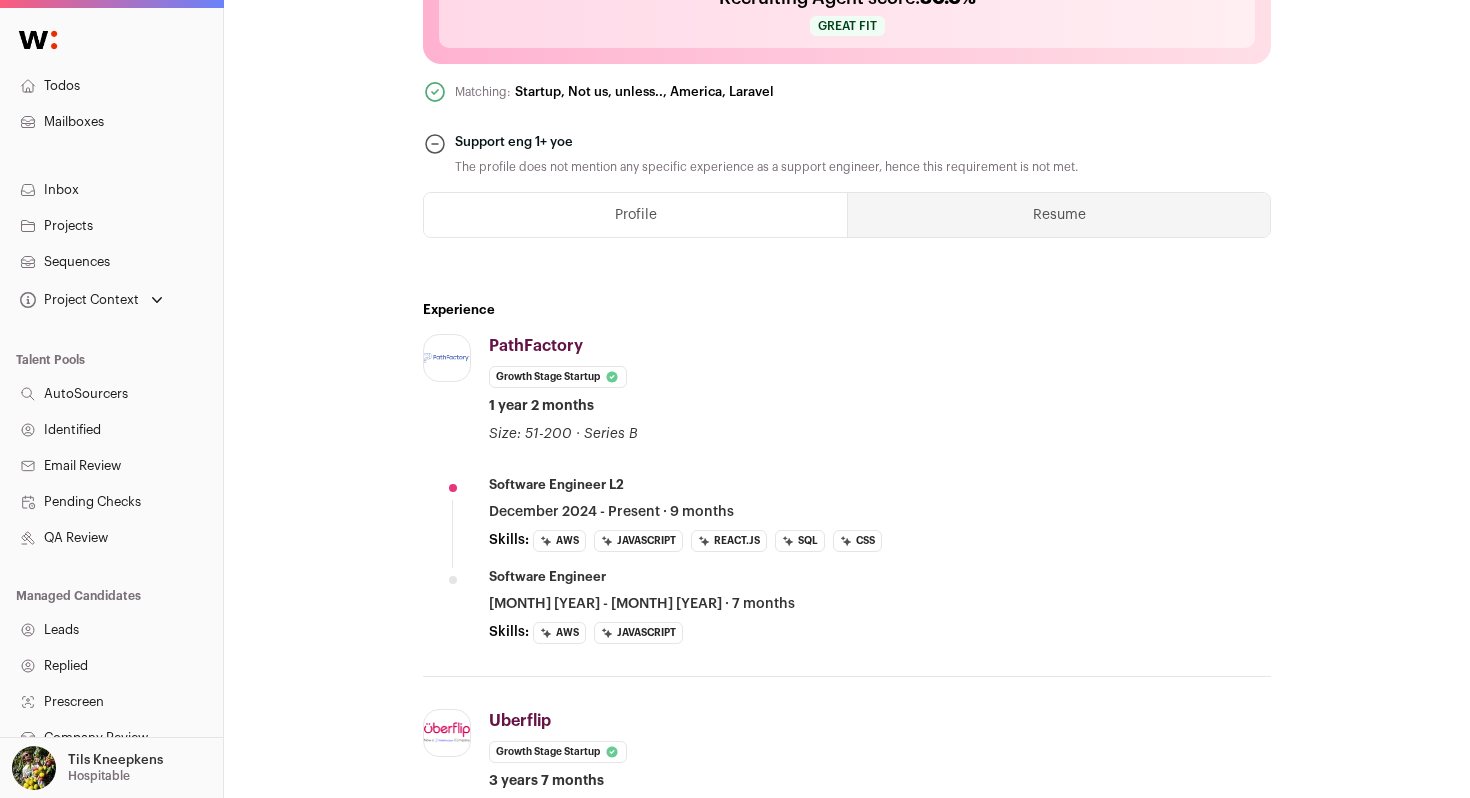 click on "Resume" at bounding box center [1059, 215] 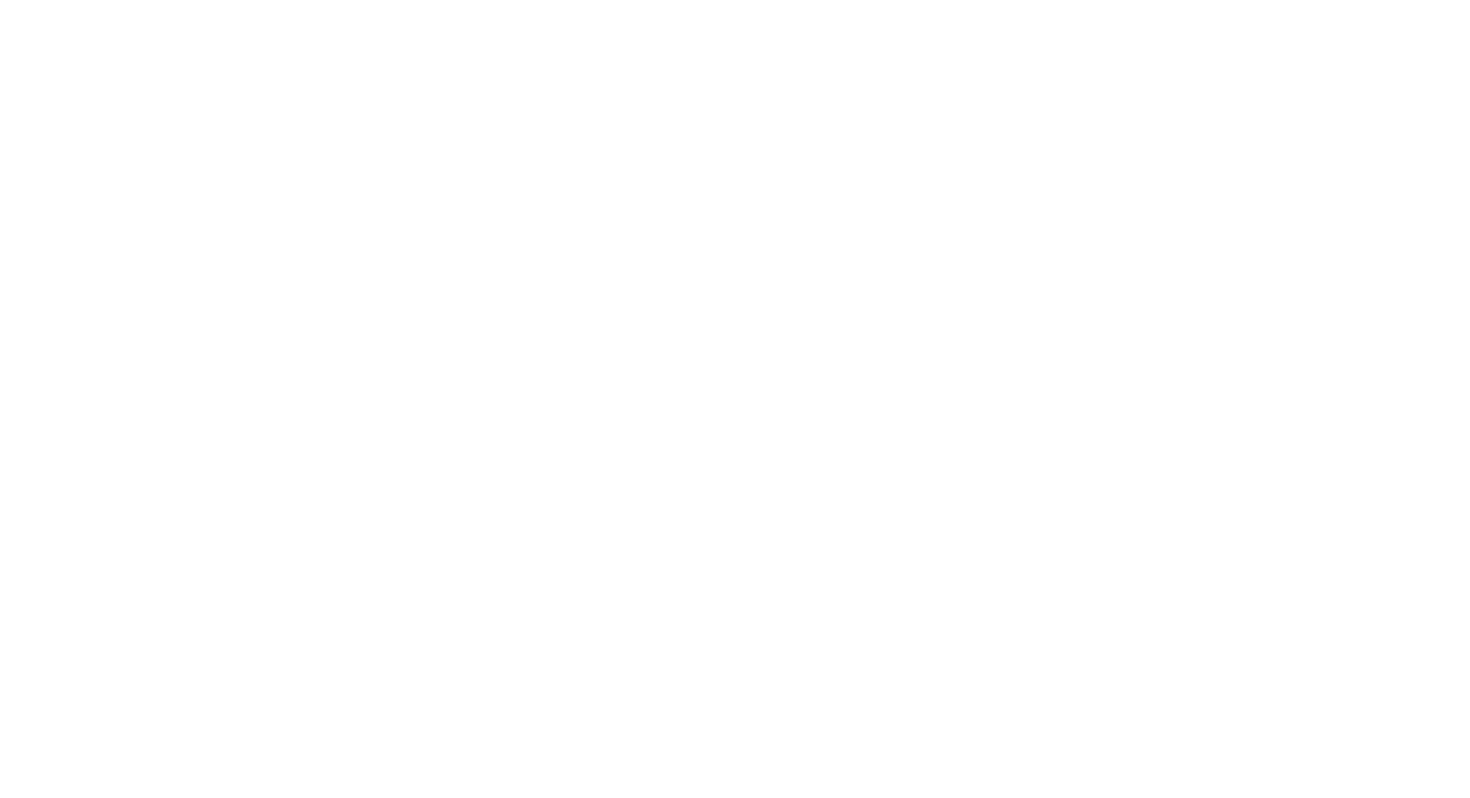 scroll, scrollTop: 0, scrollLeft: 0, axis: both 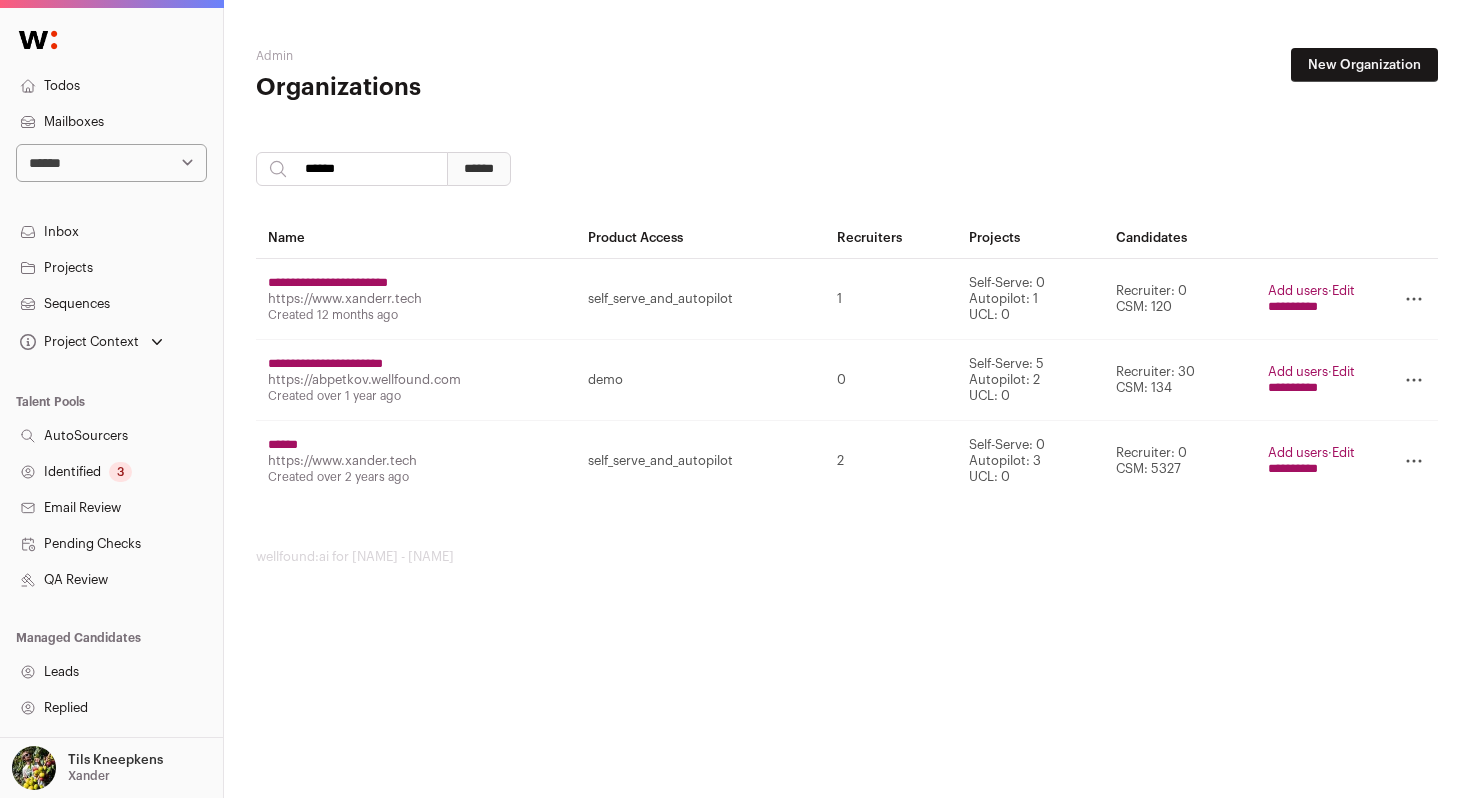 click on "******" at bounding box center [283, 445] 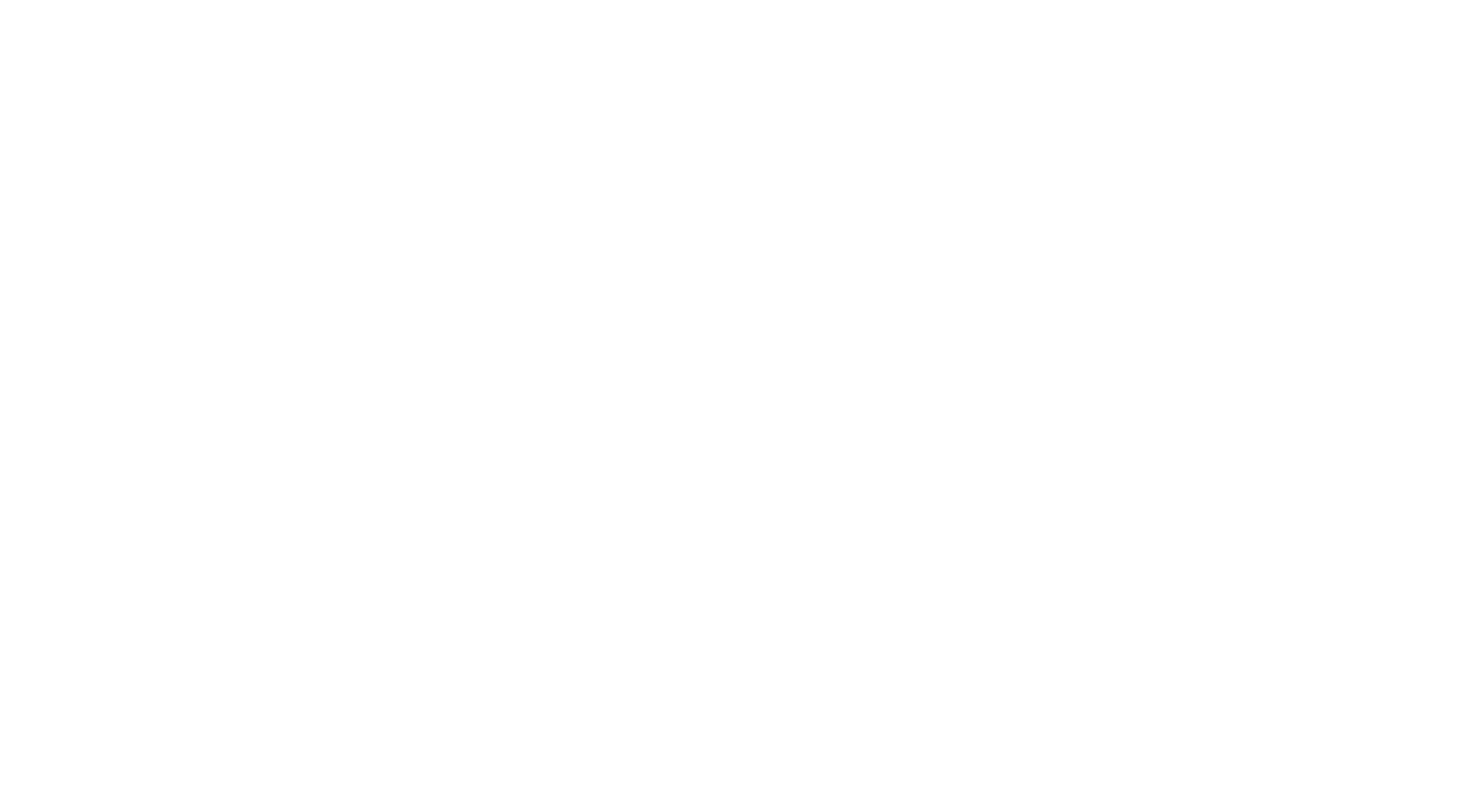 scroll, scrollTop: 0, scrollLeft: 0, axis: both 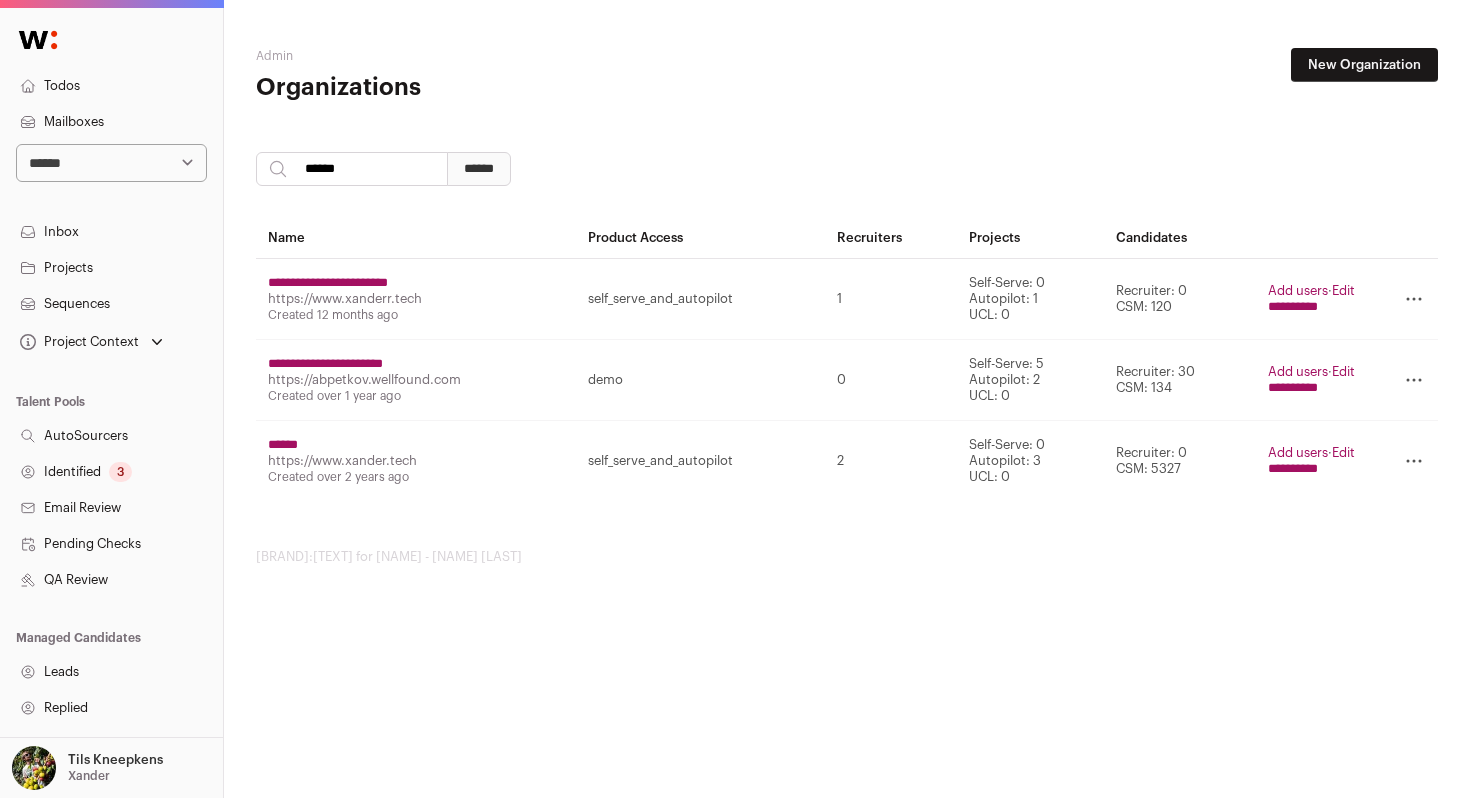 click on "Projects" at bounding box center [111, 268] 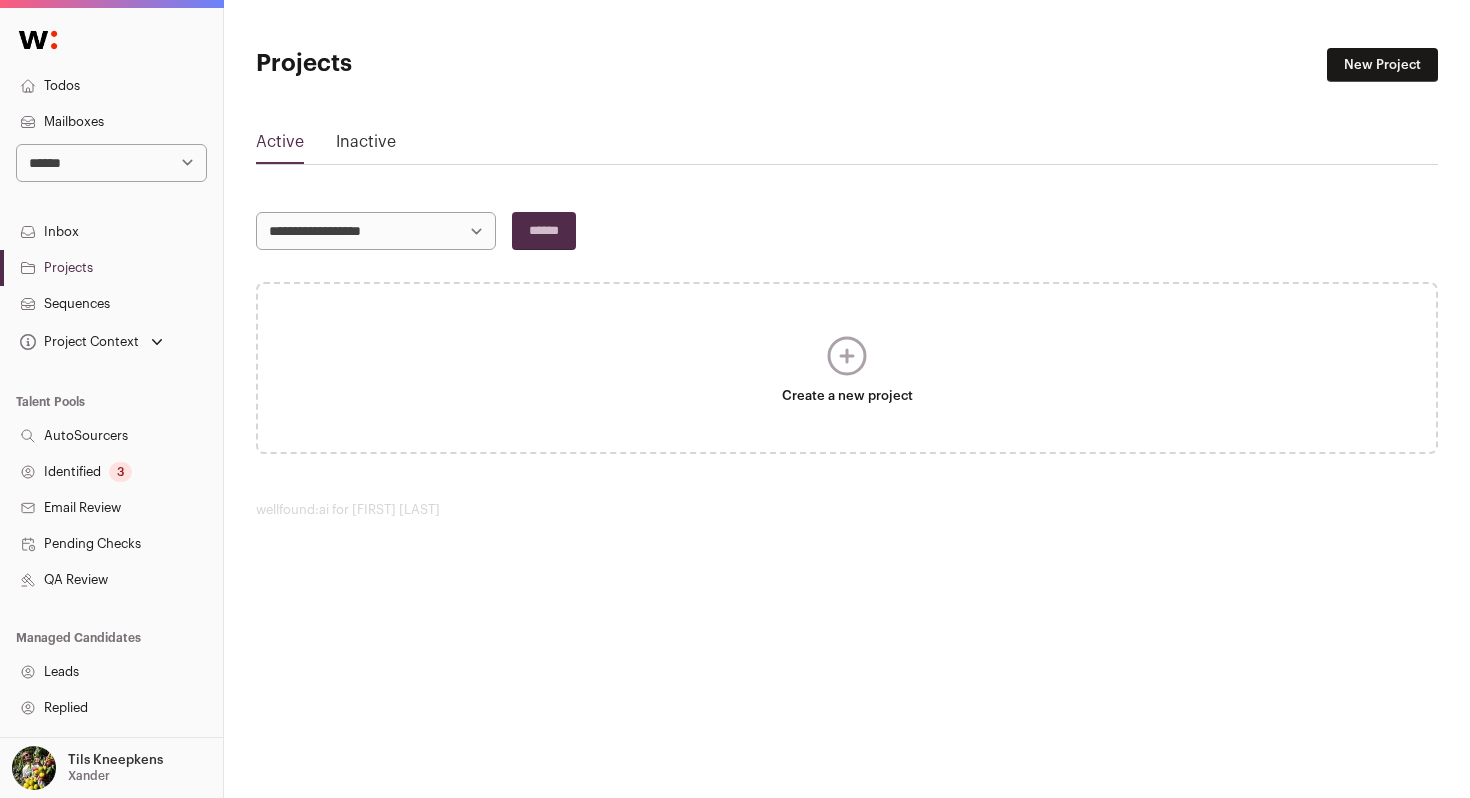 click on "Inactive" 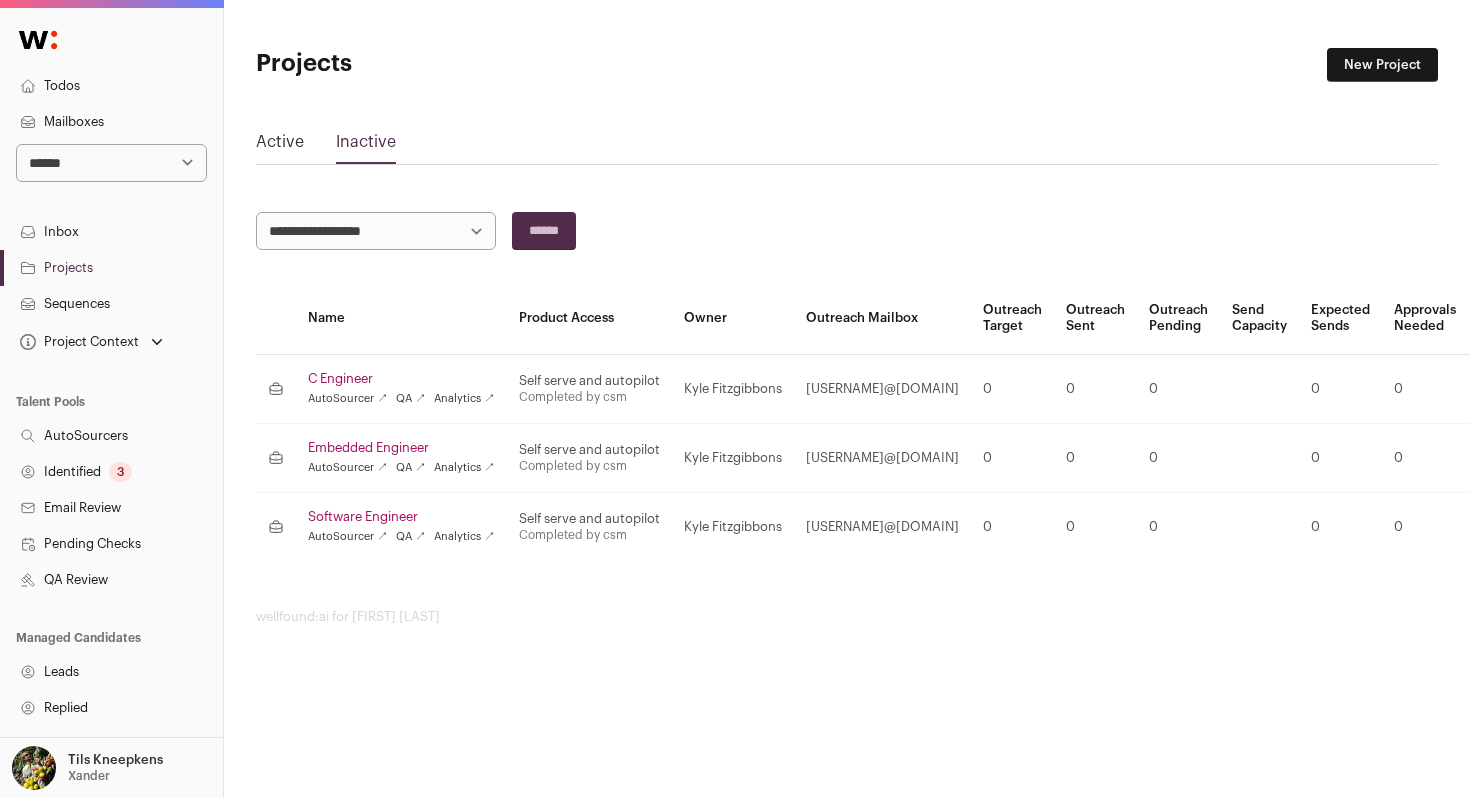click on "Software Engineer" 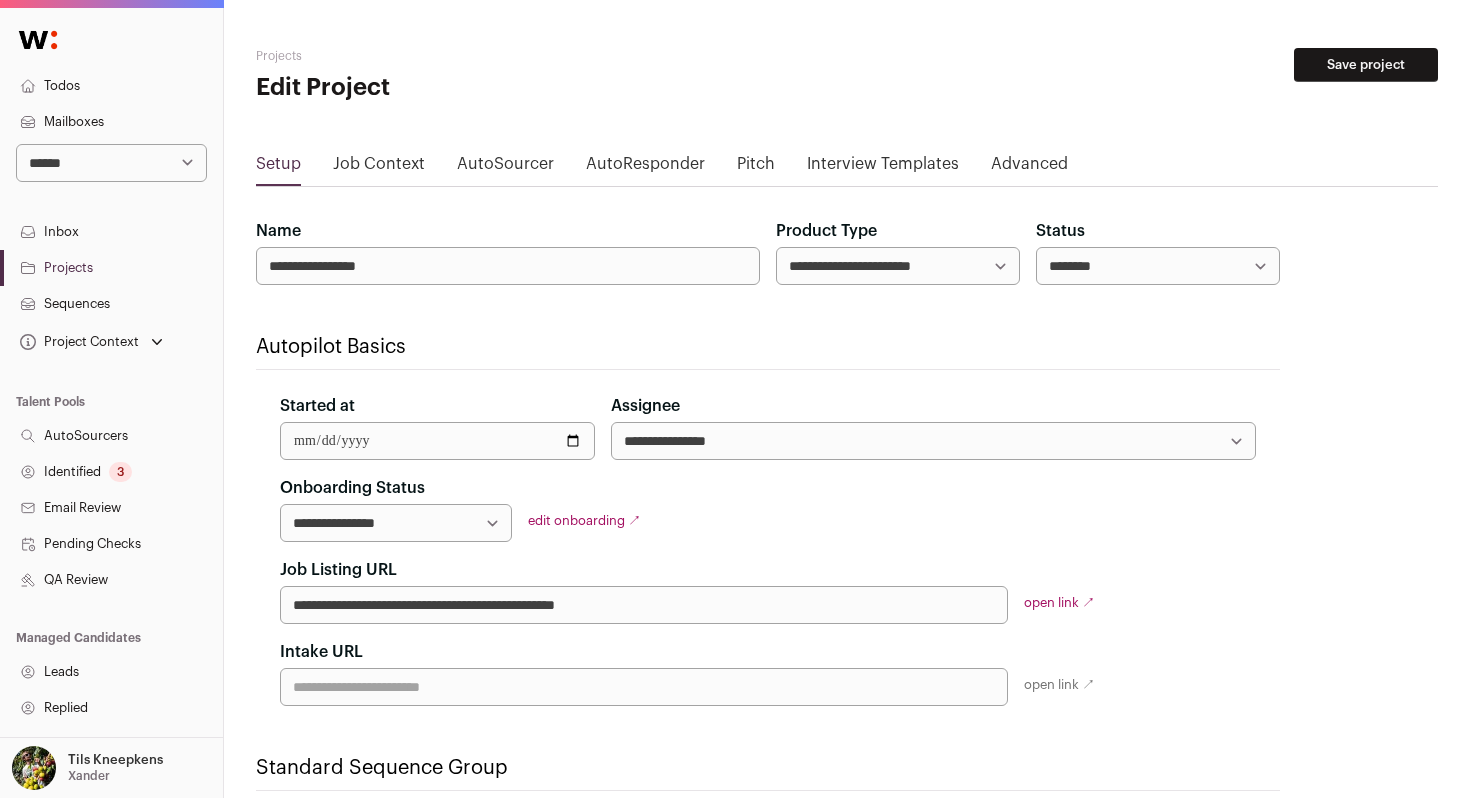click on "******
******
********" 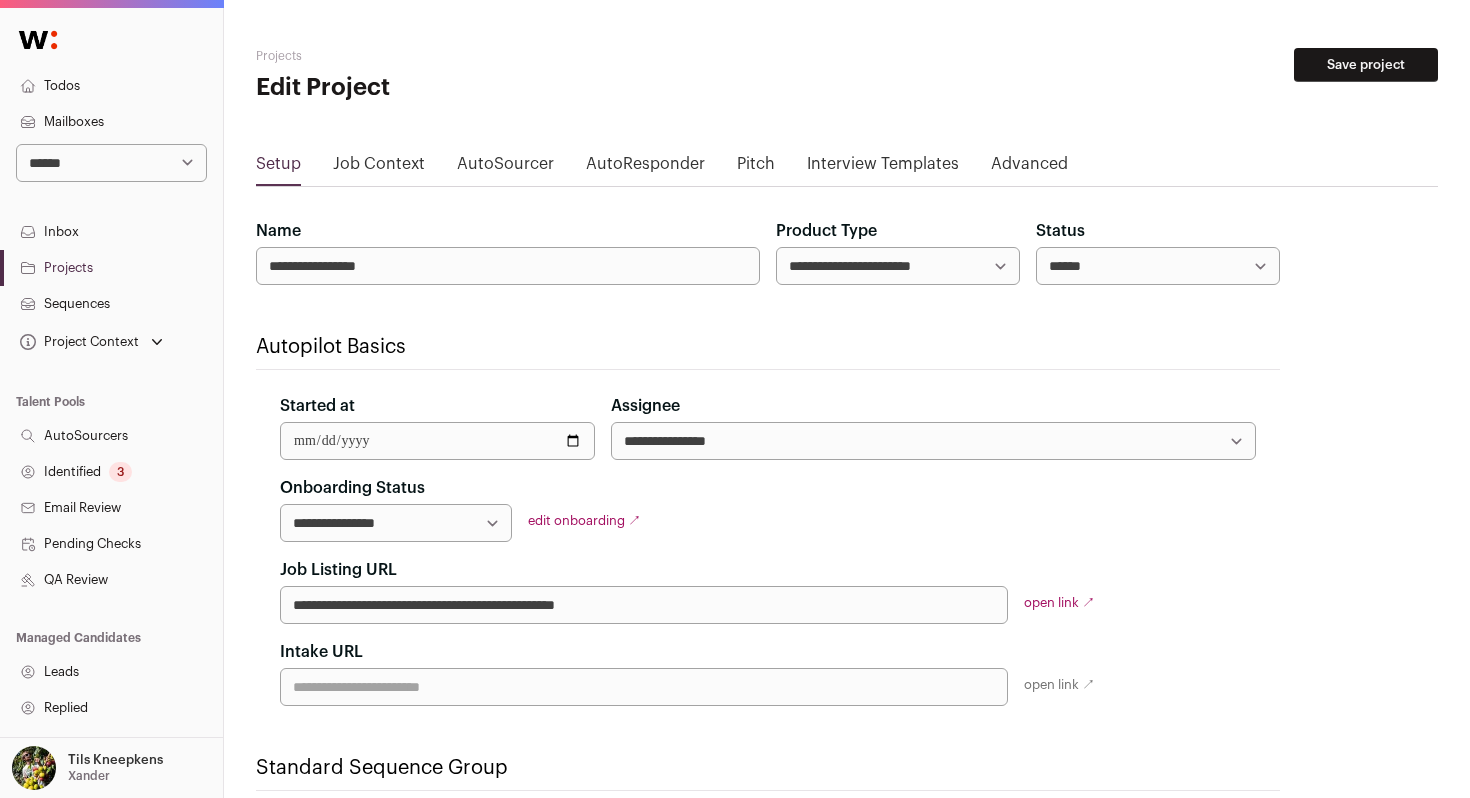 click on "**********" 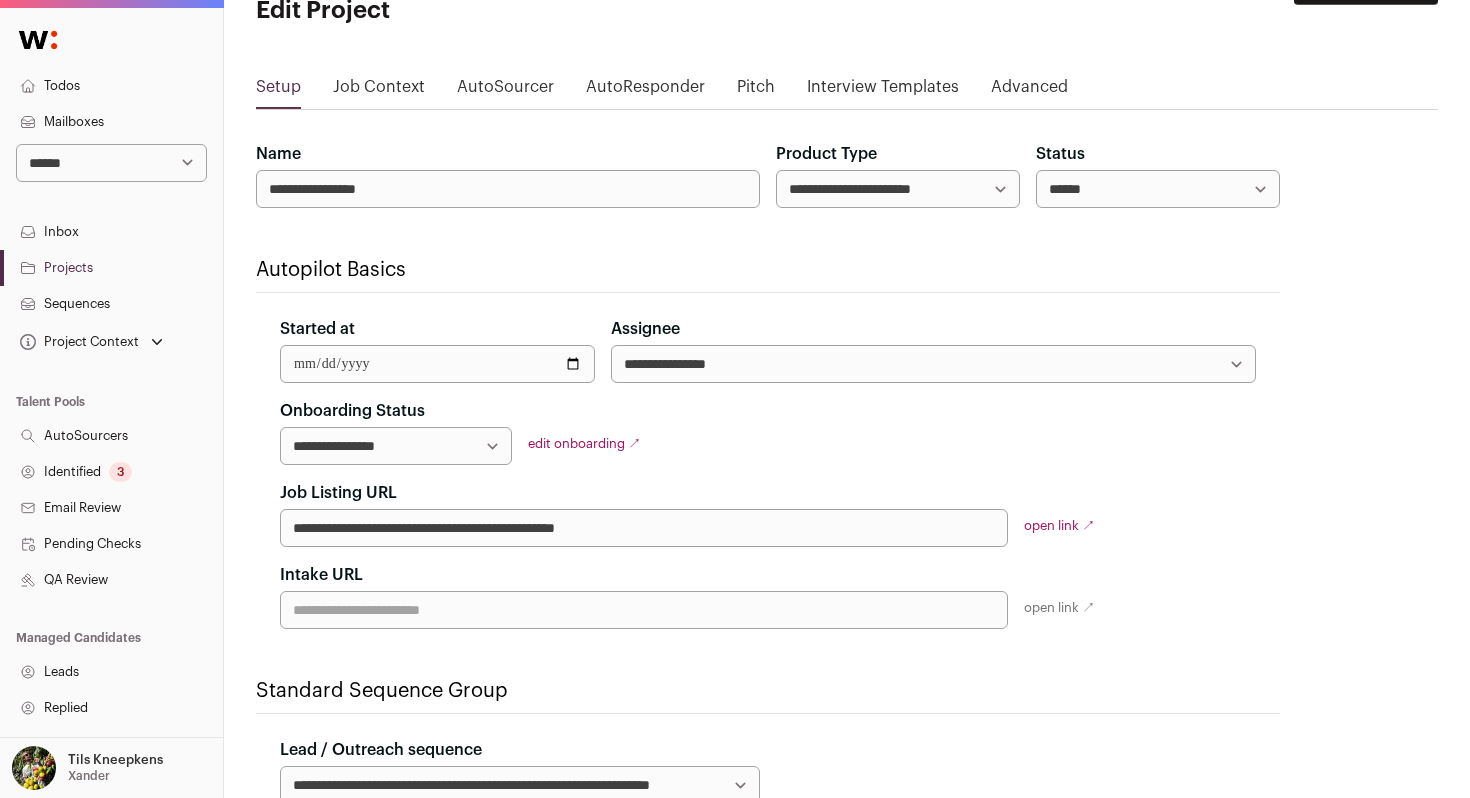 scroll, scrollTop: 85, scrollLeft: 0, axis: vertical 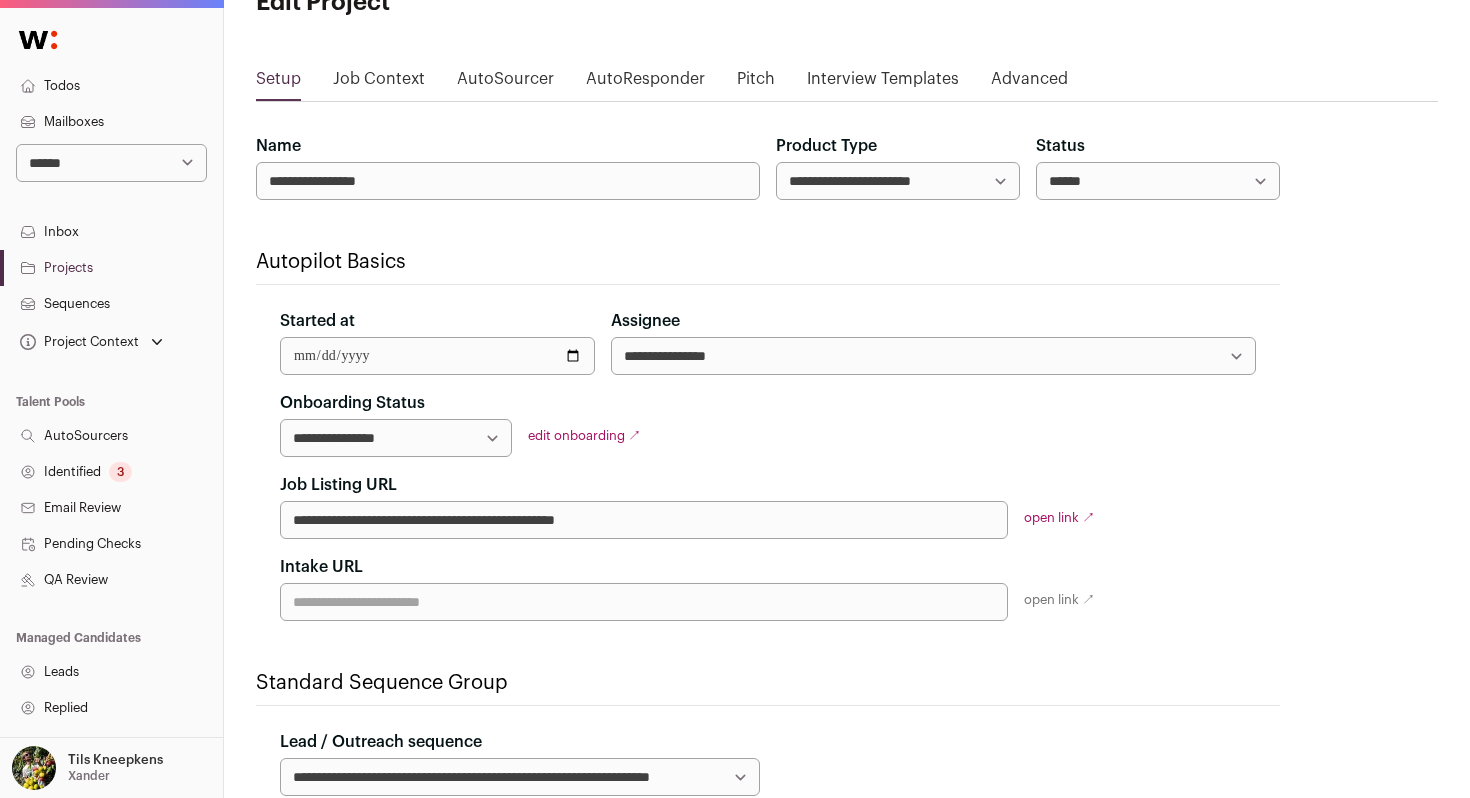 click on "**********" 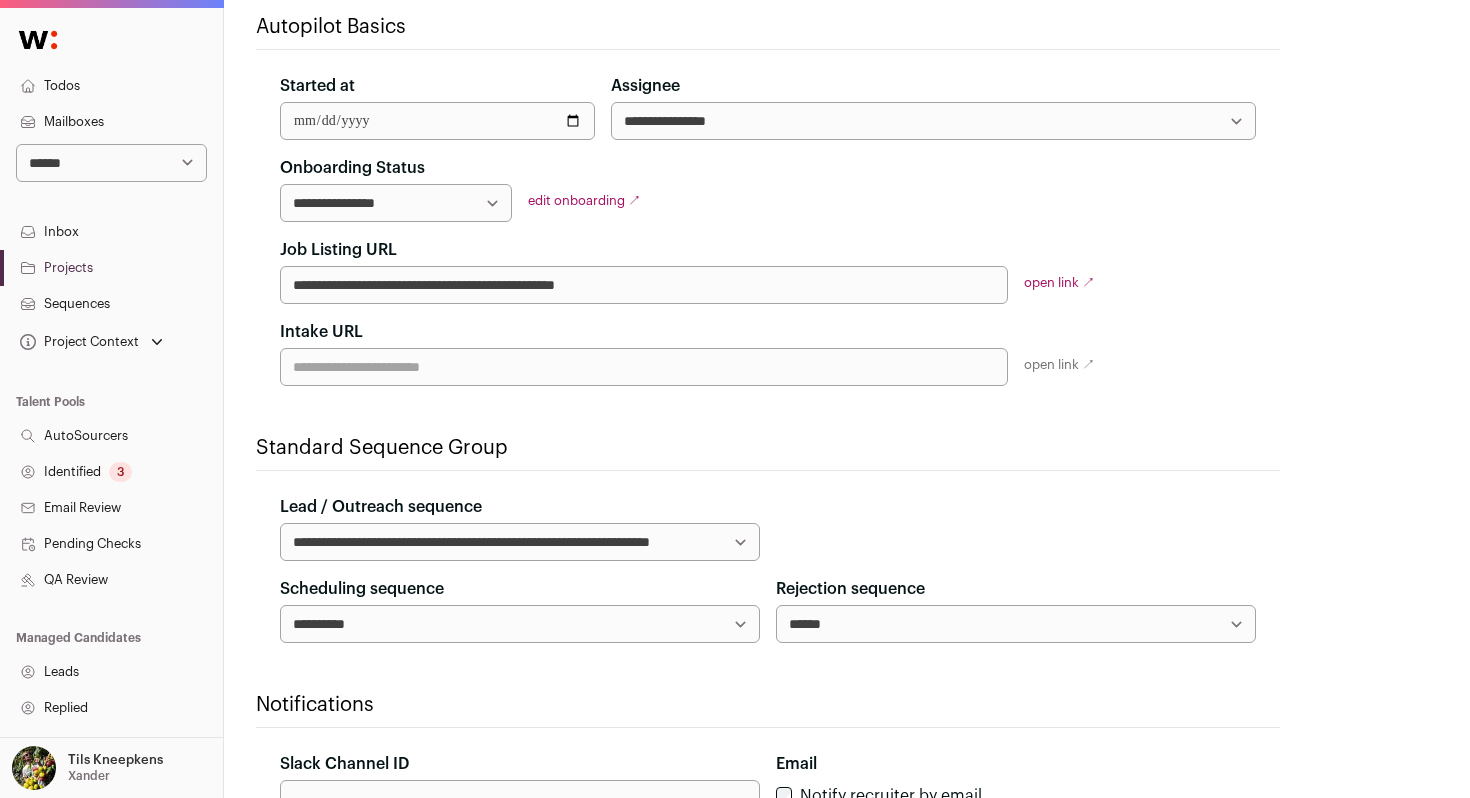 scroll, scrollTop: 348, scrollLeft: 0, axis: vertical 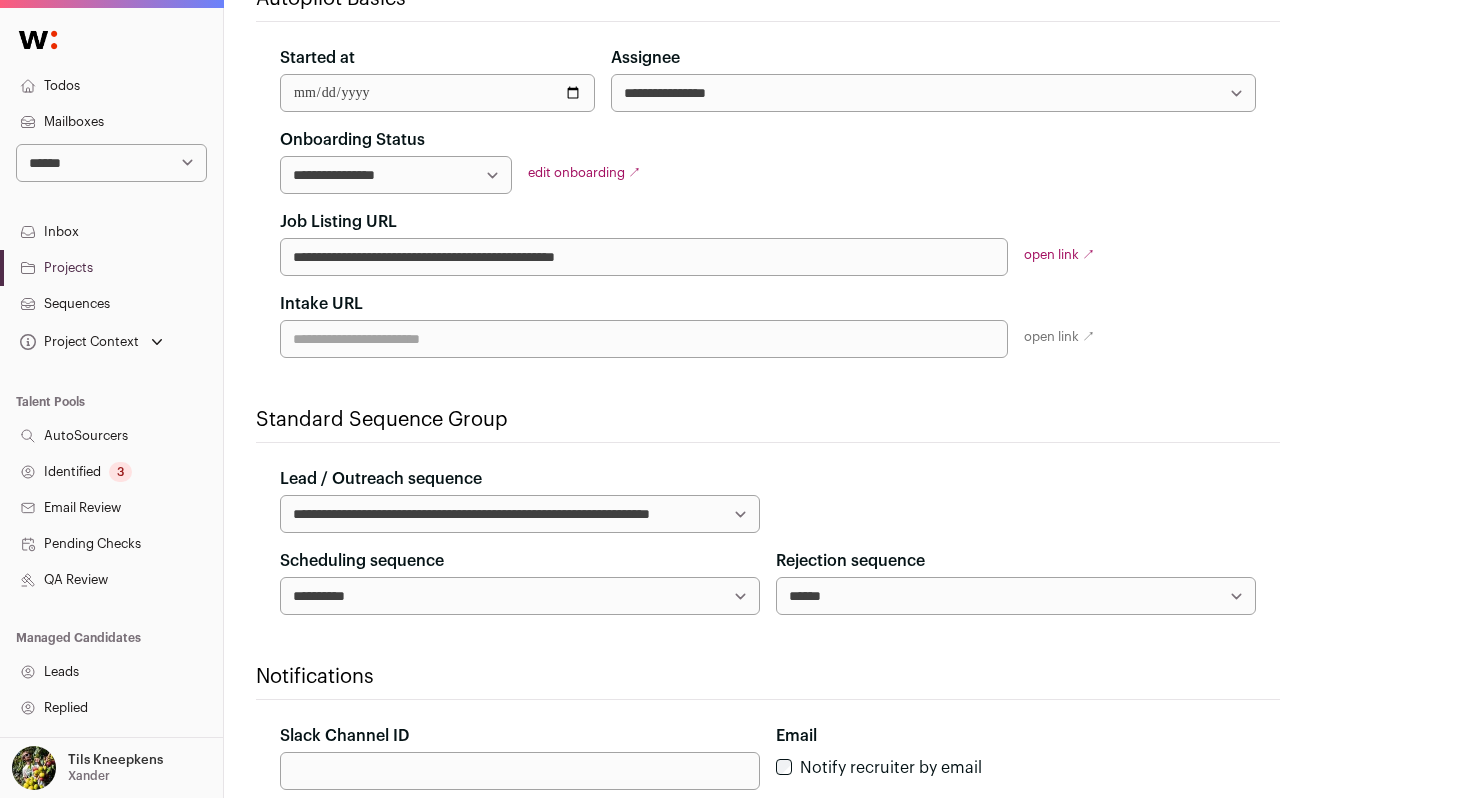 click on "**********" 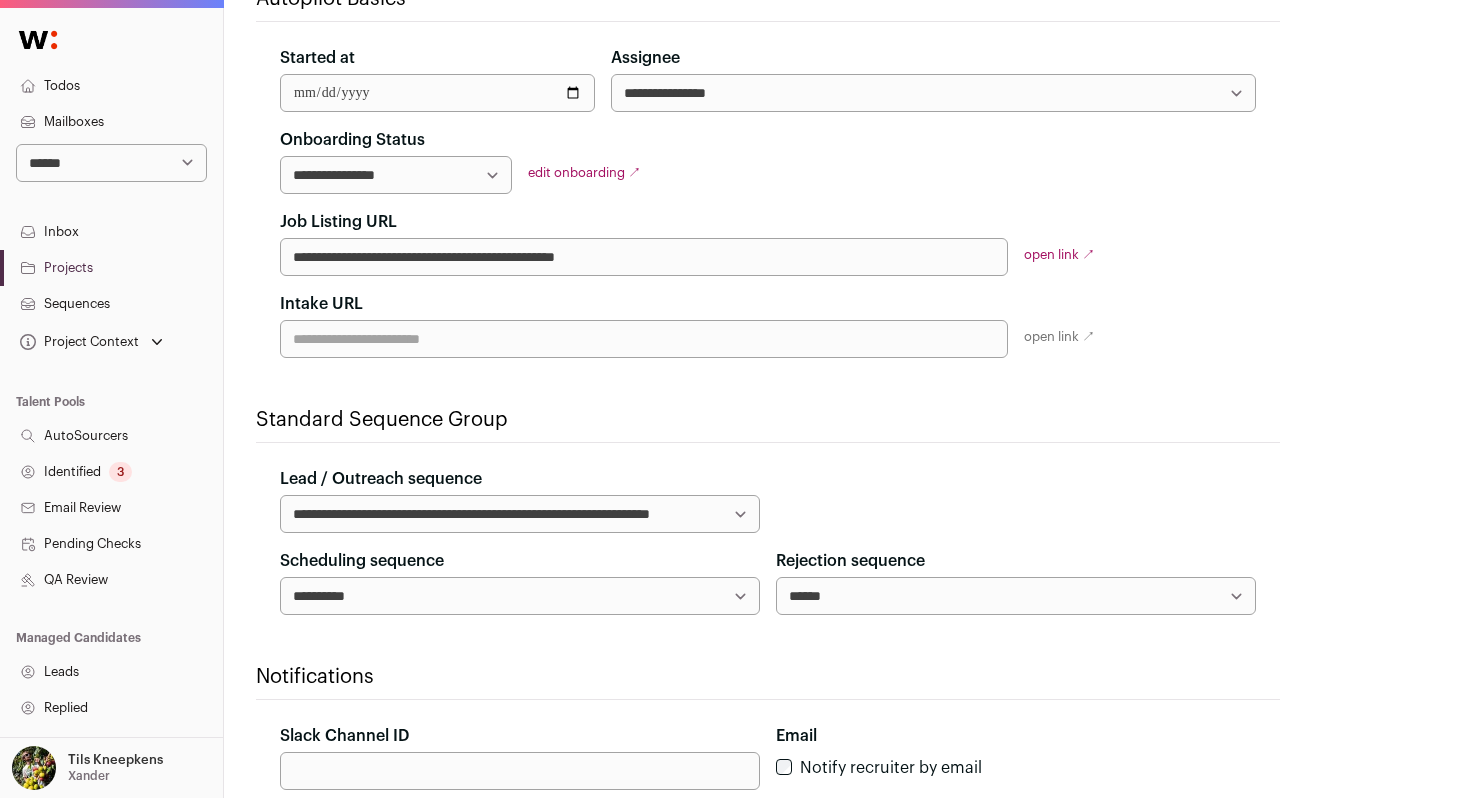 paste 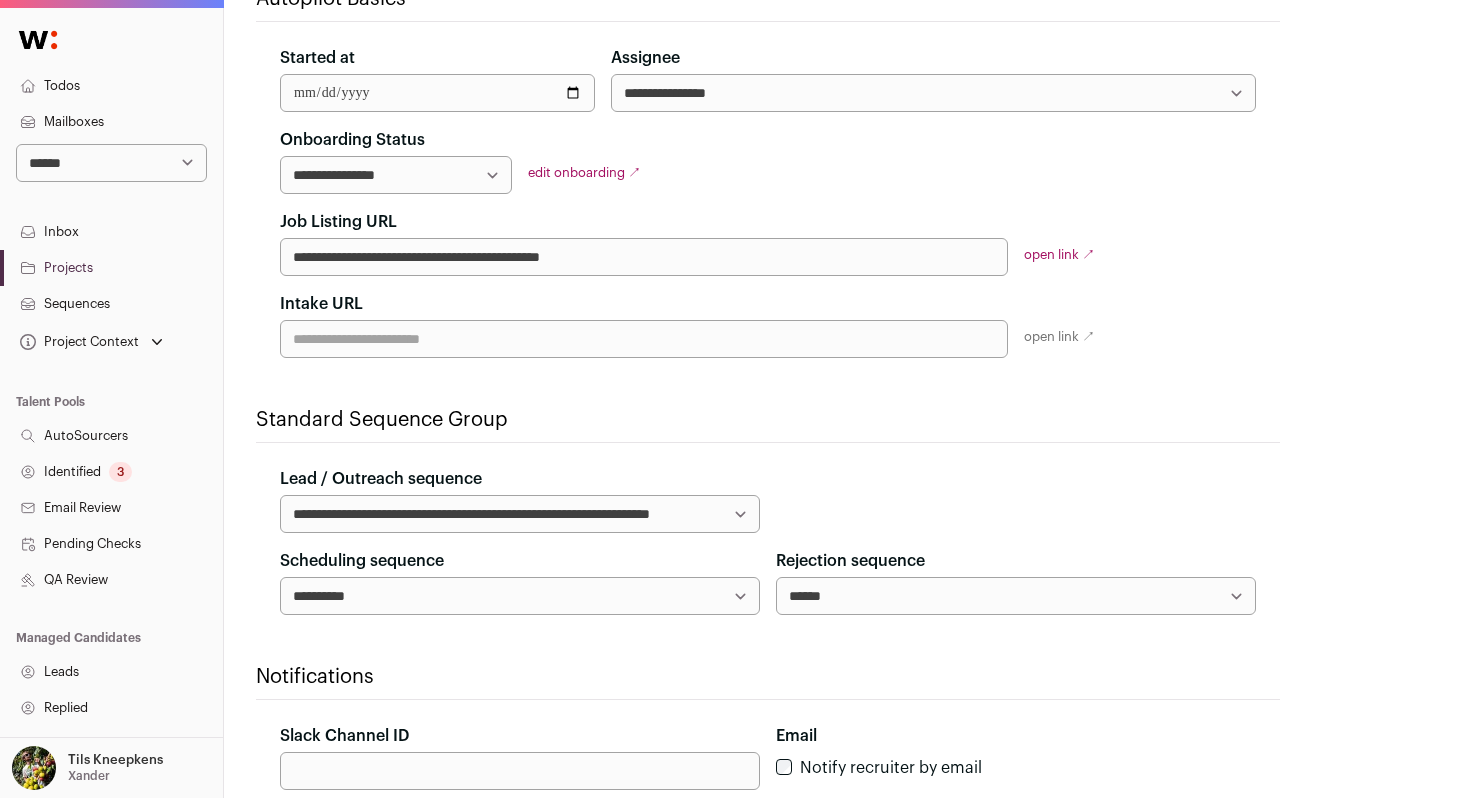 type on "**********" 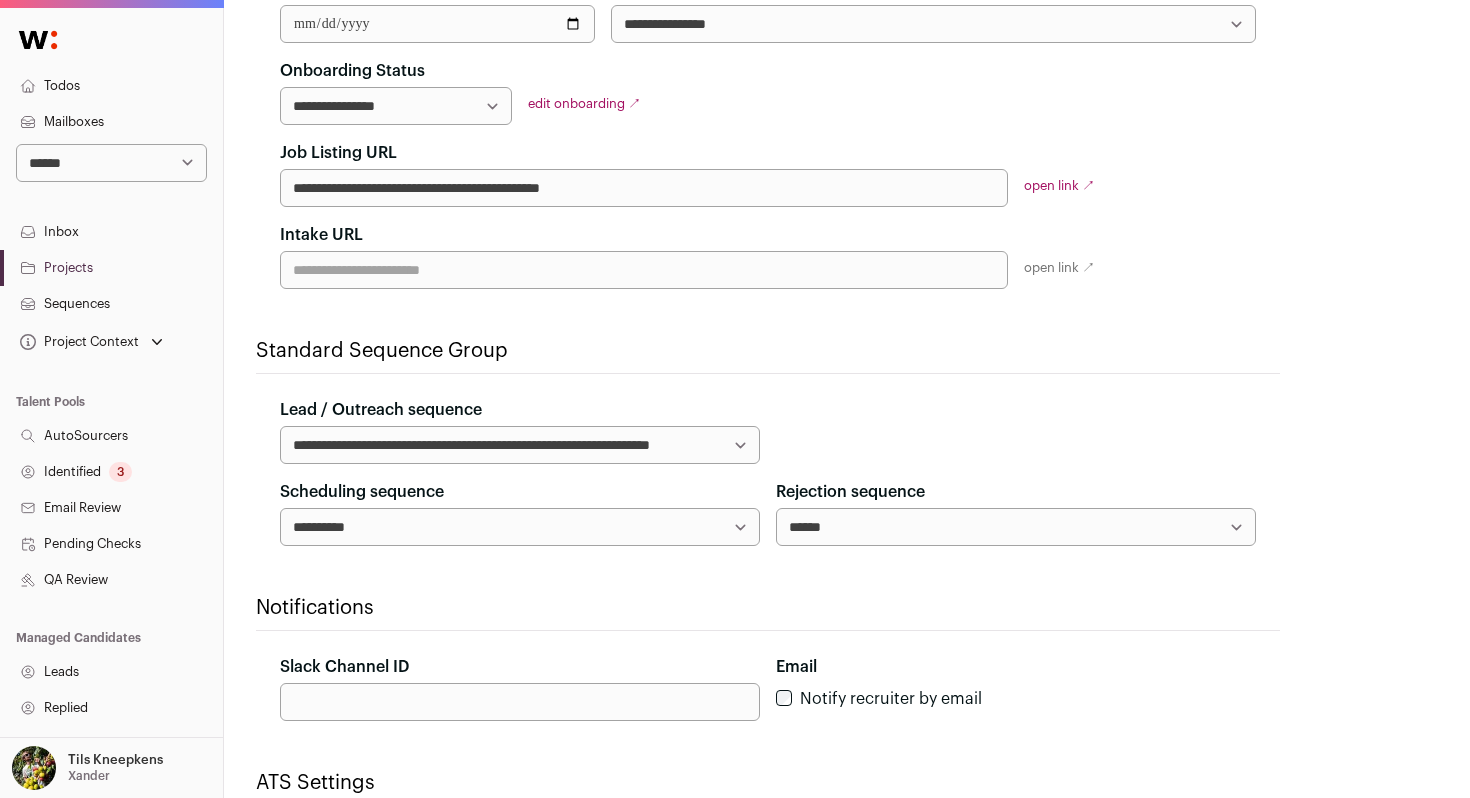 scroll, scrollTop: 429, scrollLeft: 0, axis: vertical 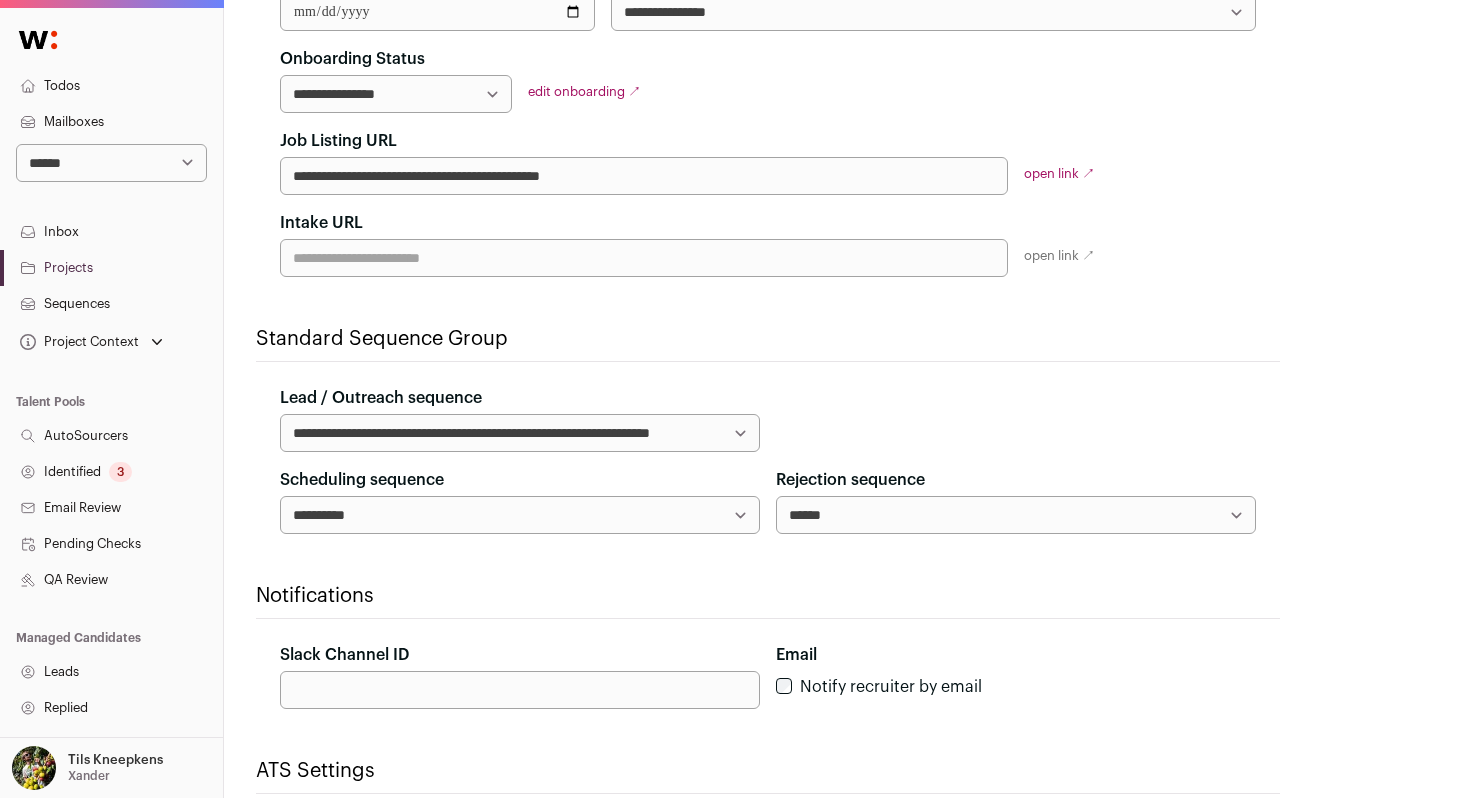 click on "**********" 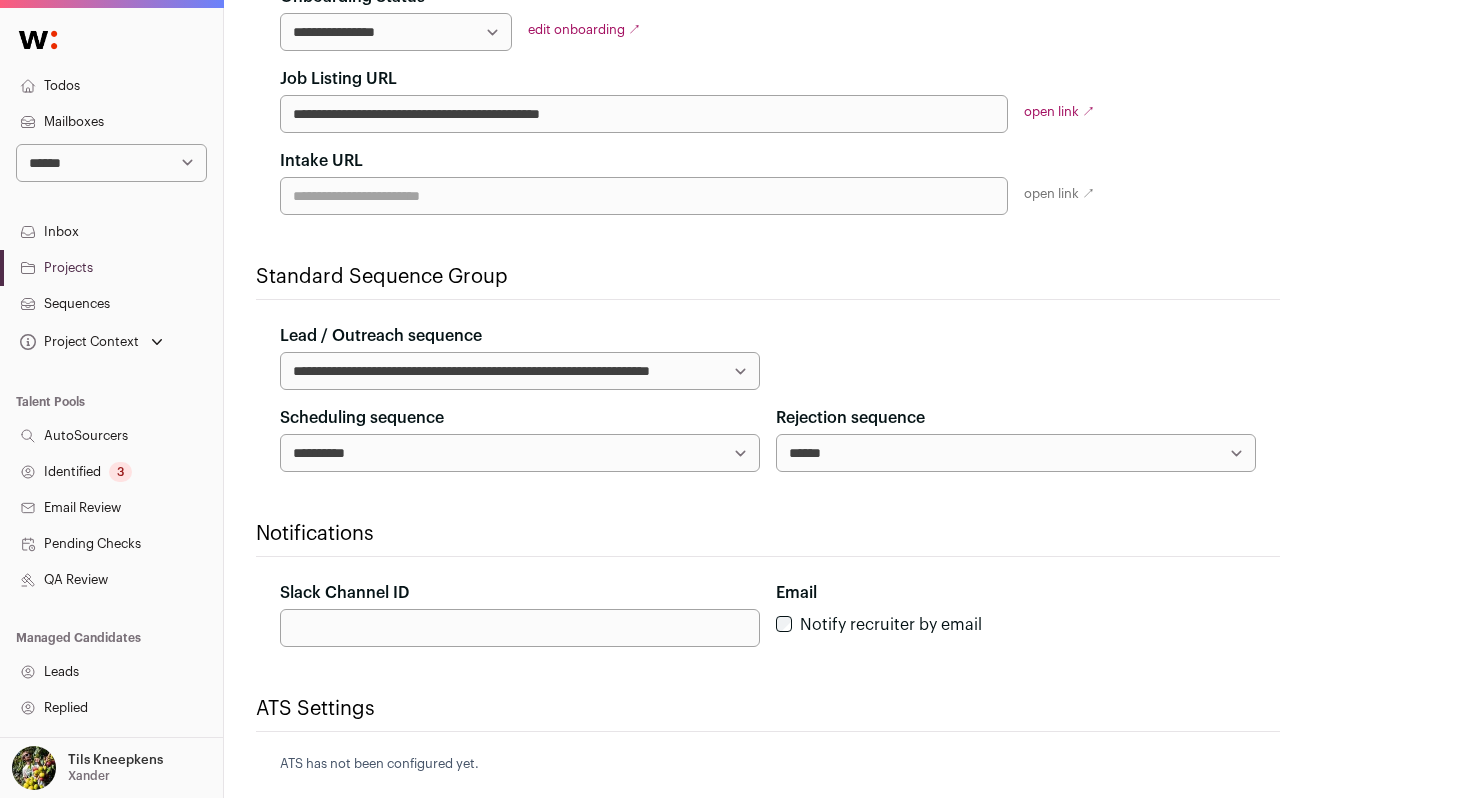 scroll, scrollTop: 659, scrollLeft: 0, axis: vertical 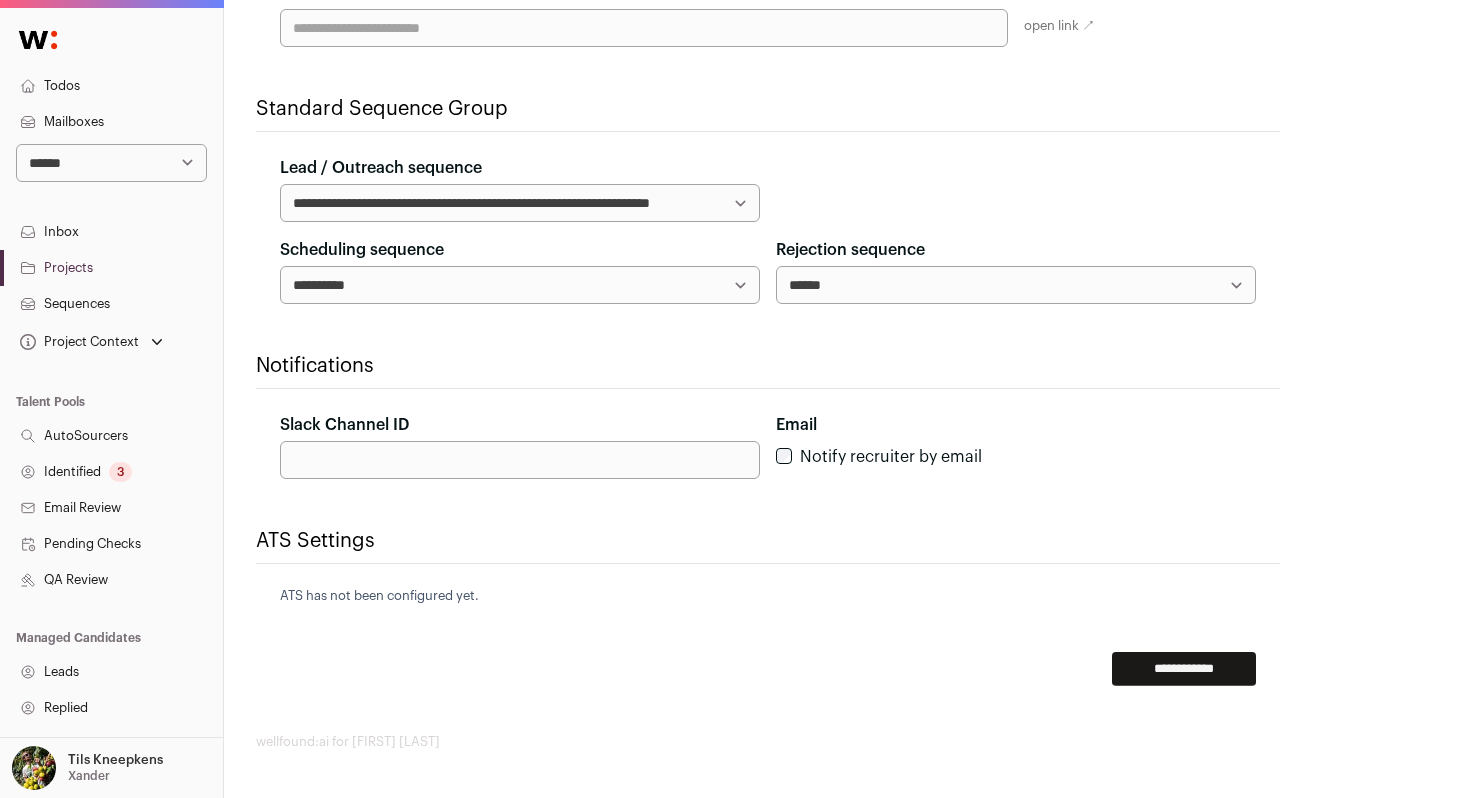 click on "Notifications" 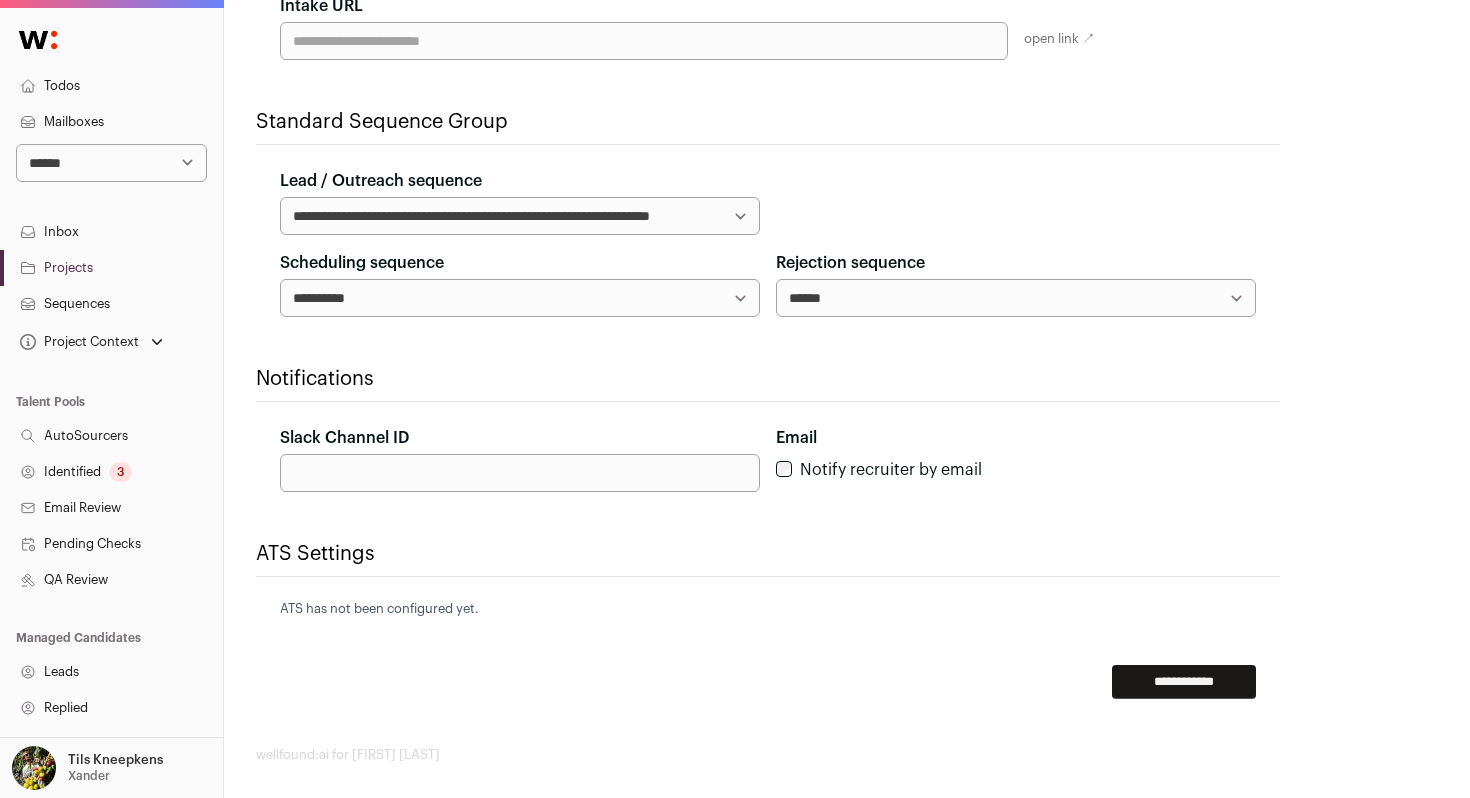 scroll, scrollTop: 641, scrollLeft: 0, axis: vertical 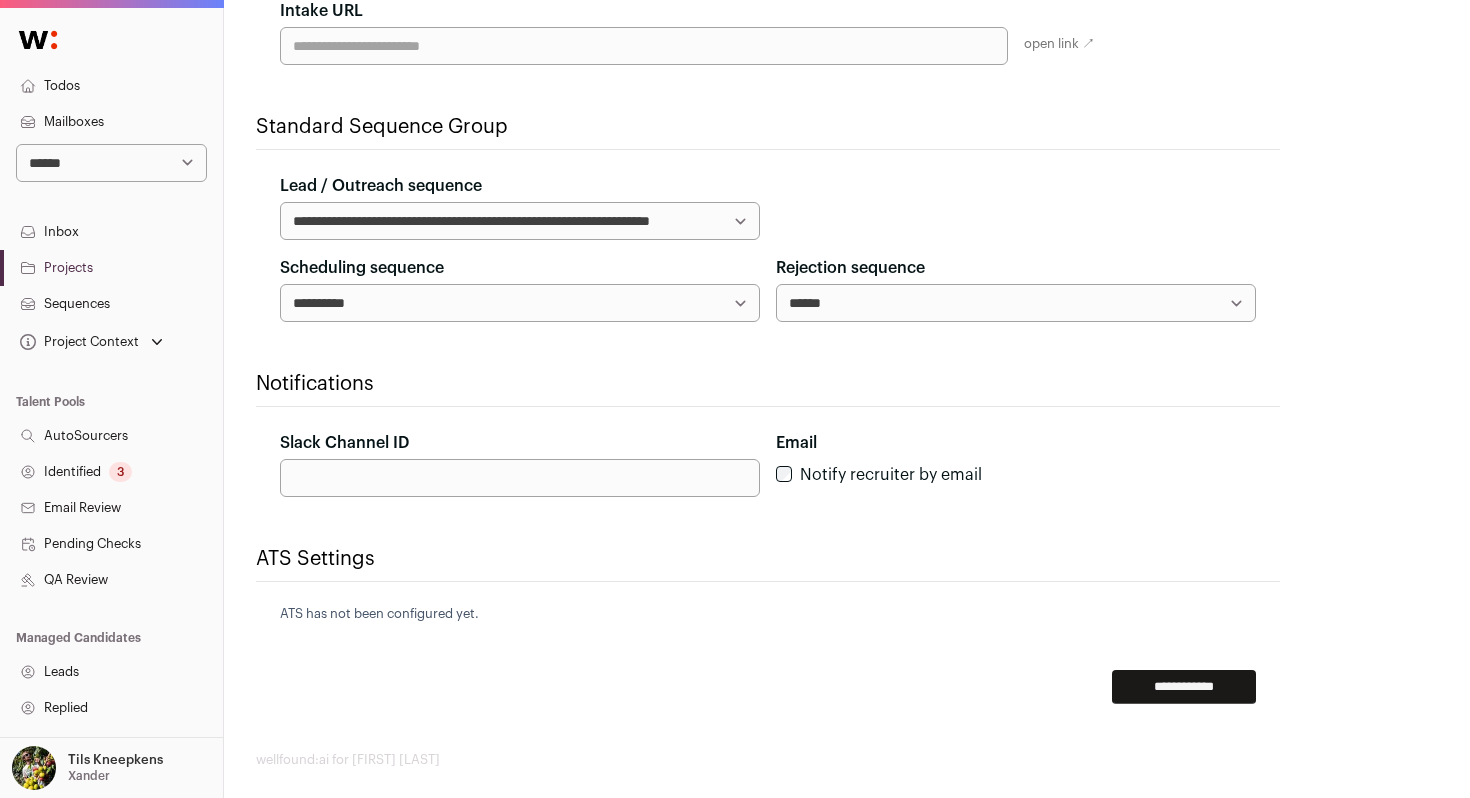 click on "Slack Channel ID" 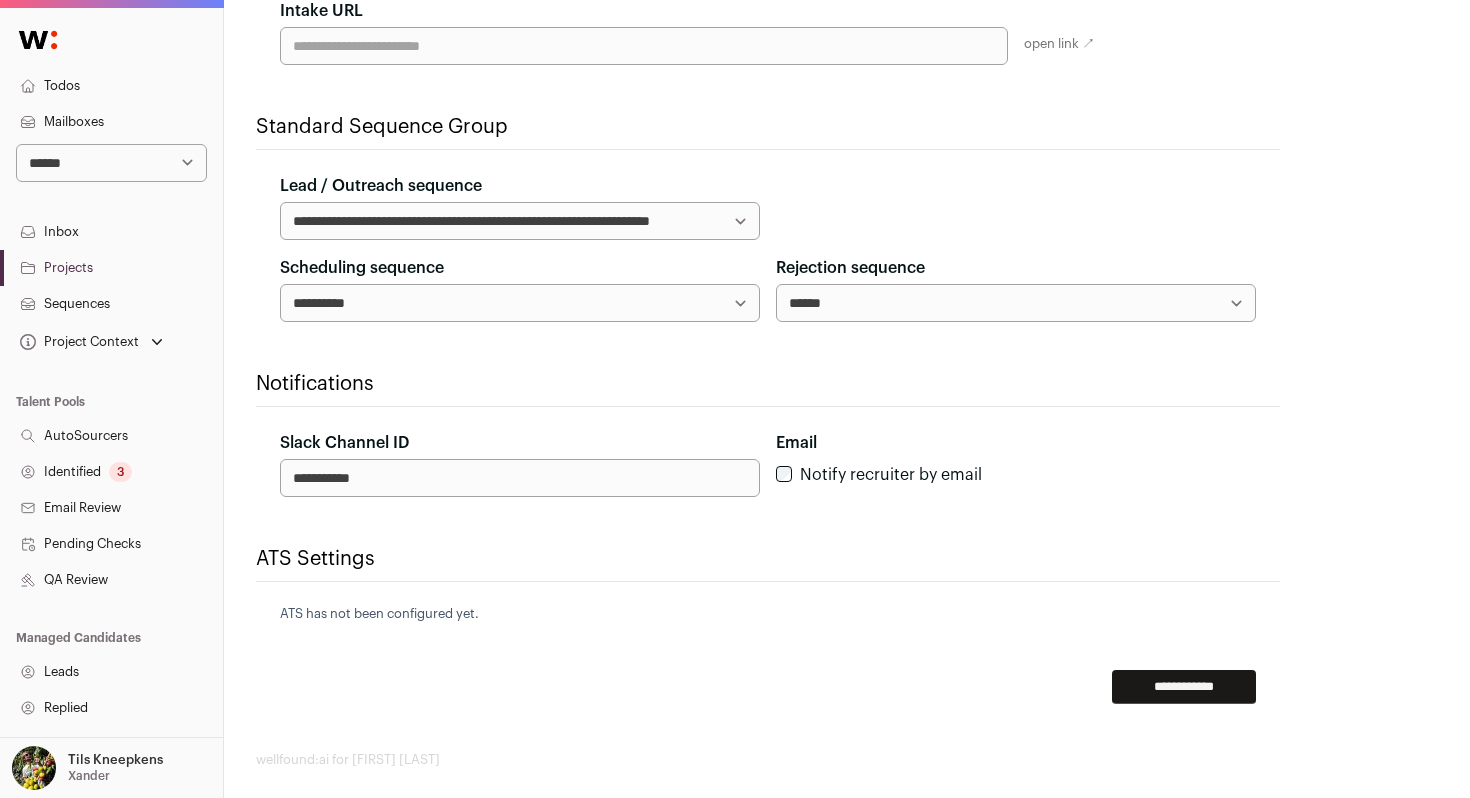 type on "**********" 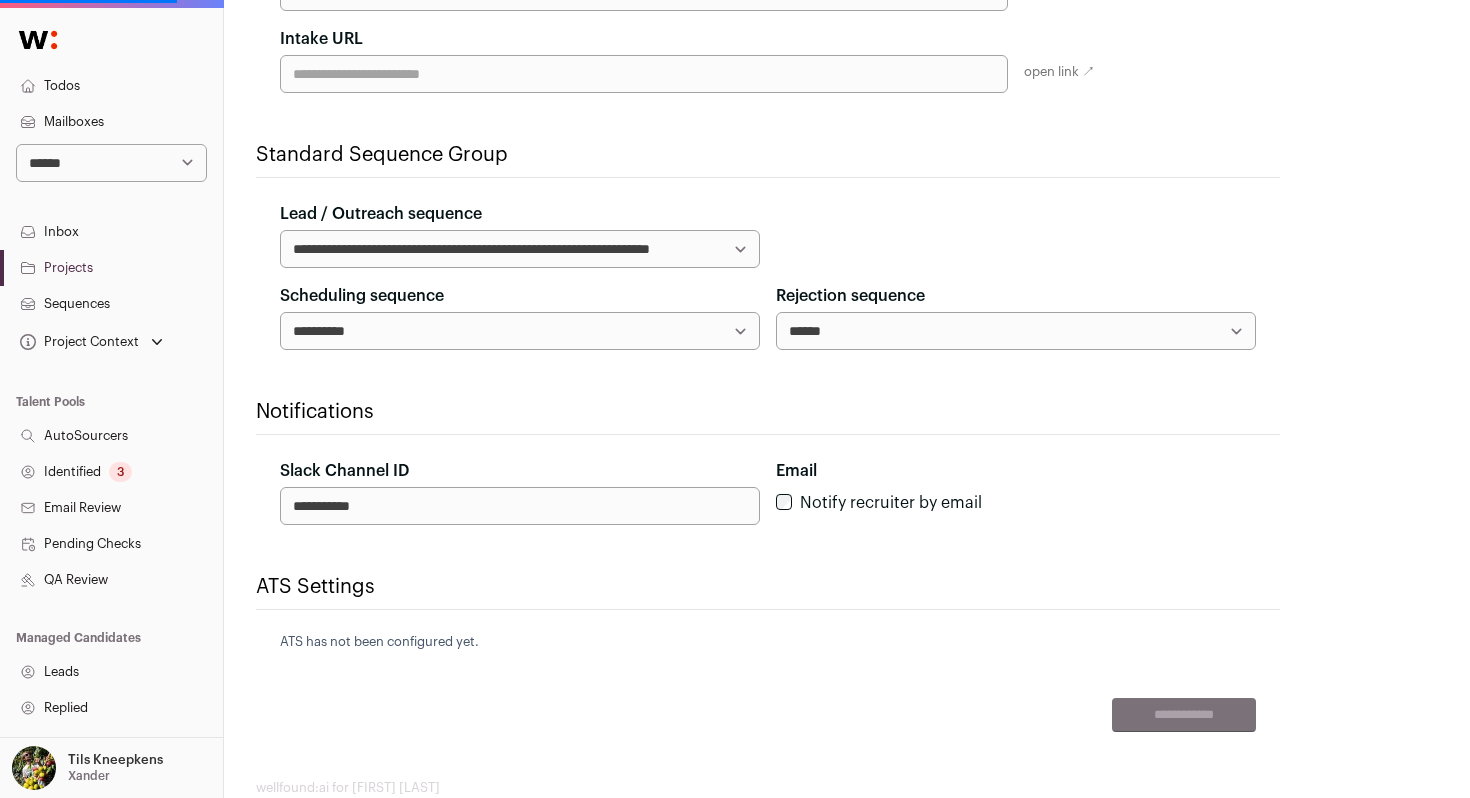 scroll, scrollTop: 0, scrollLeft: 0, axis: both 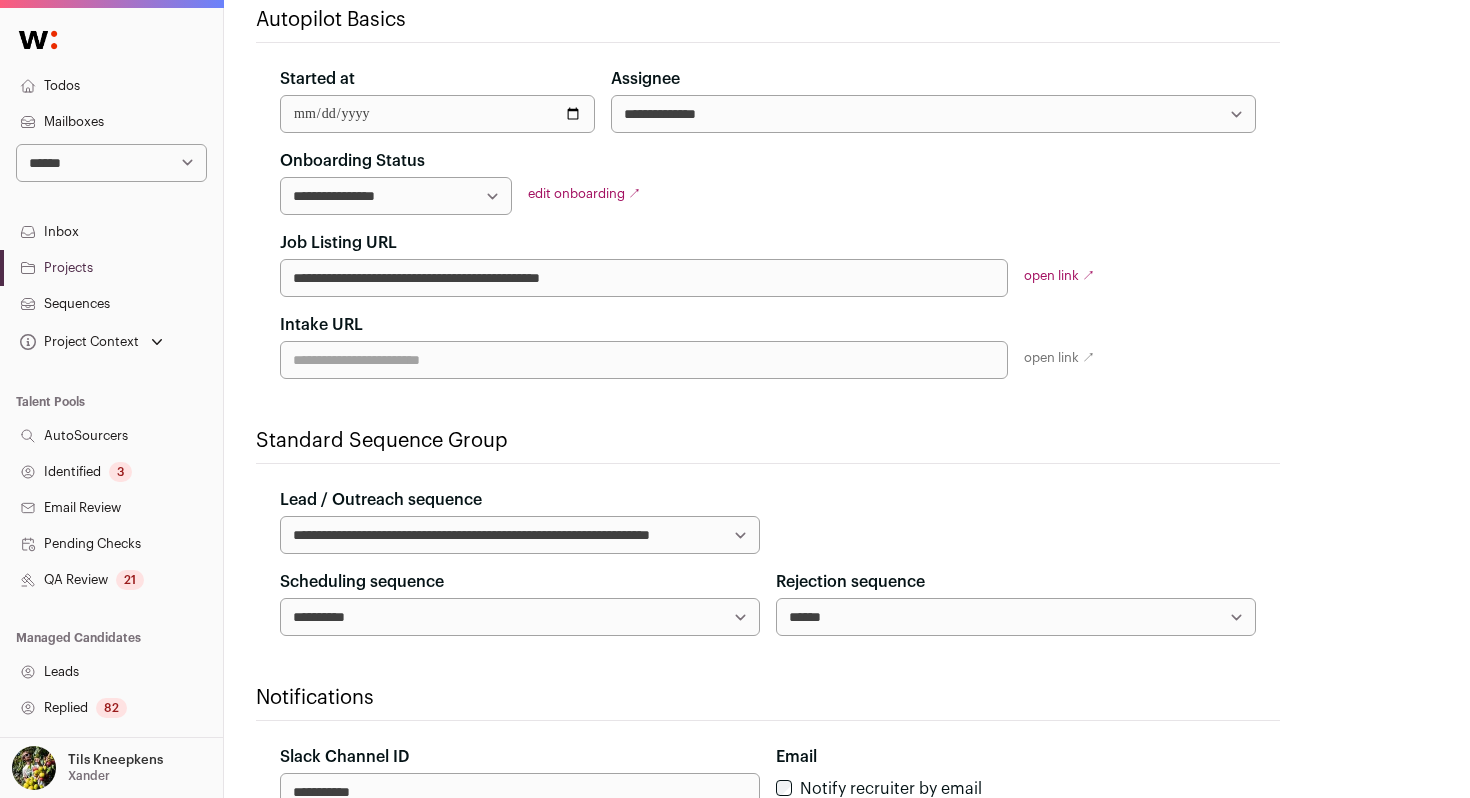 click on "Sequences" at bounding box center [111, 304] 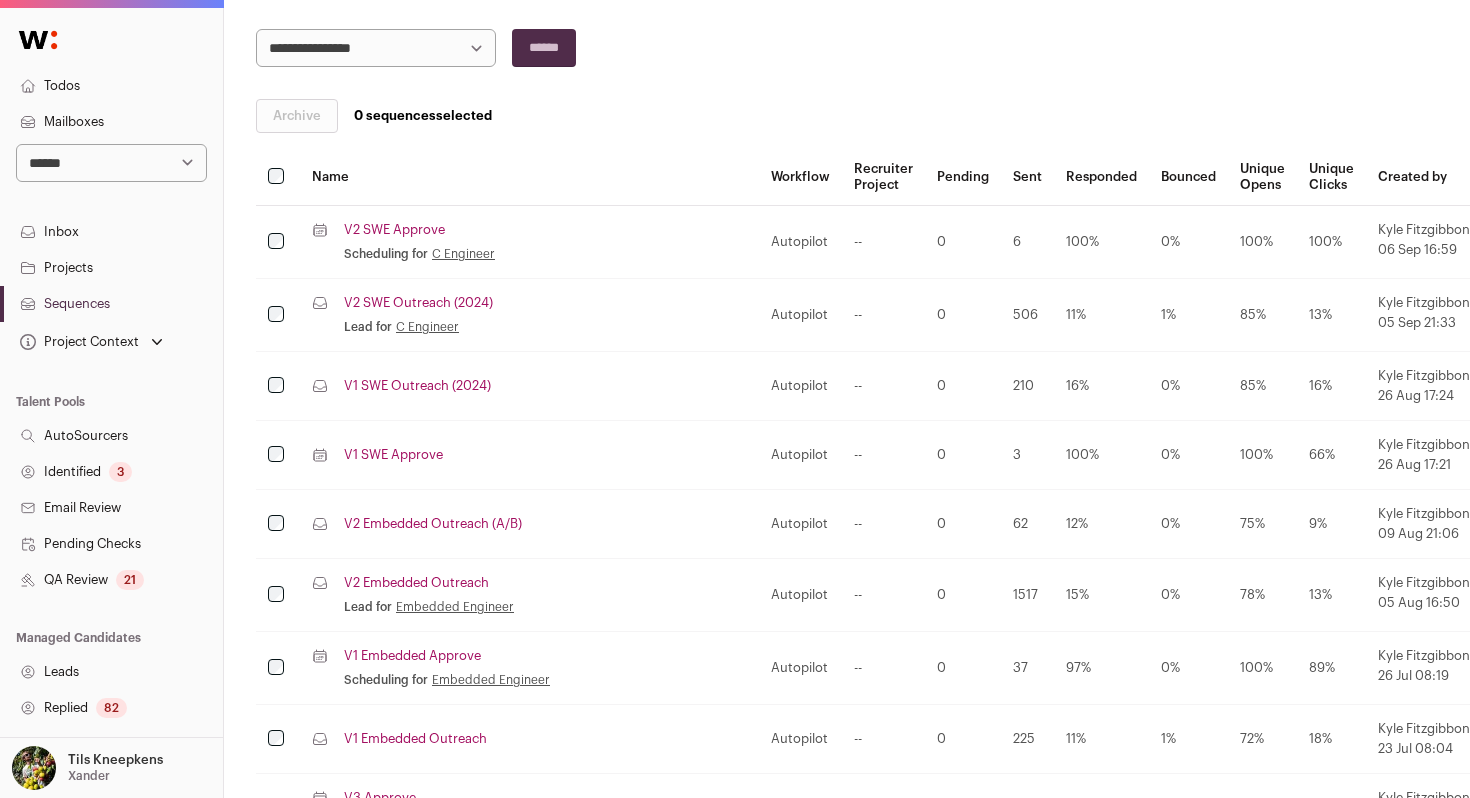 scroll, scrollTop: 335, scrollLeft: 0, axis: vertical 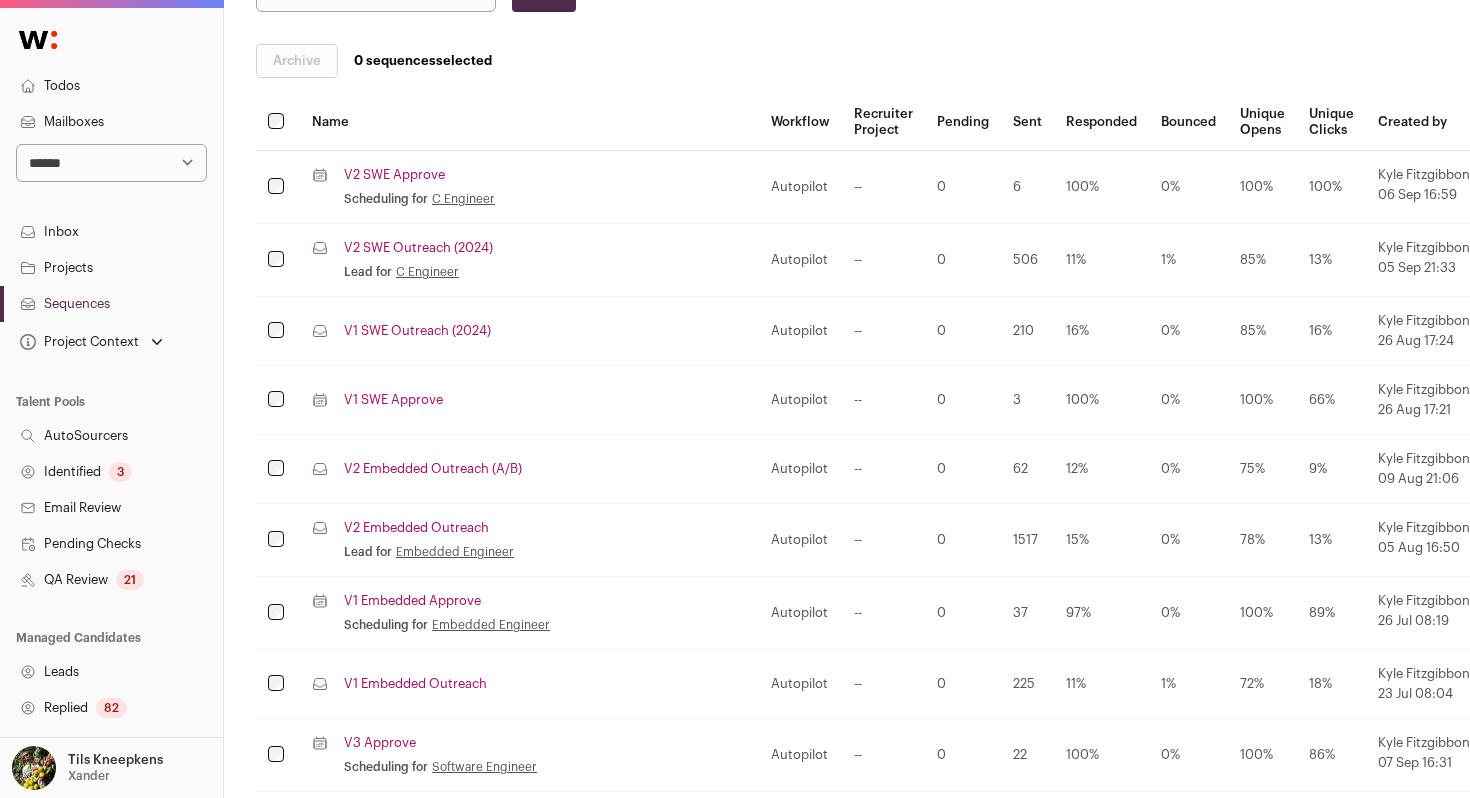 click on "V2 SWE Approve" at bounding box center (394, 175) 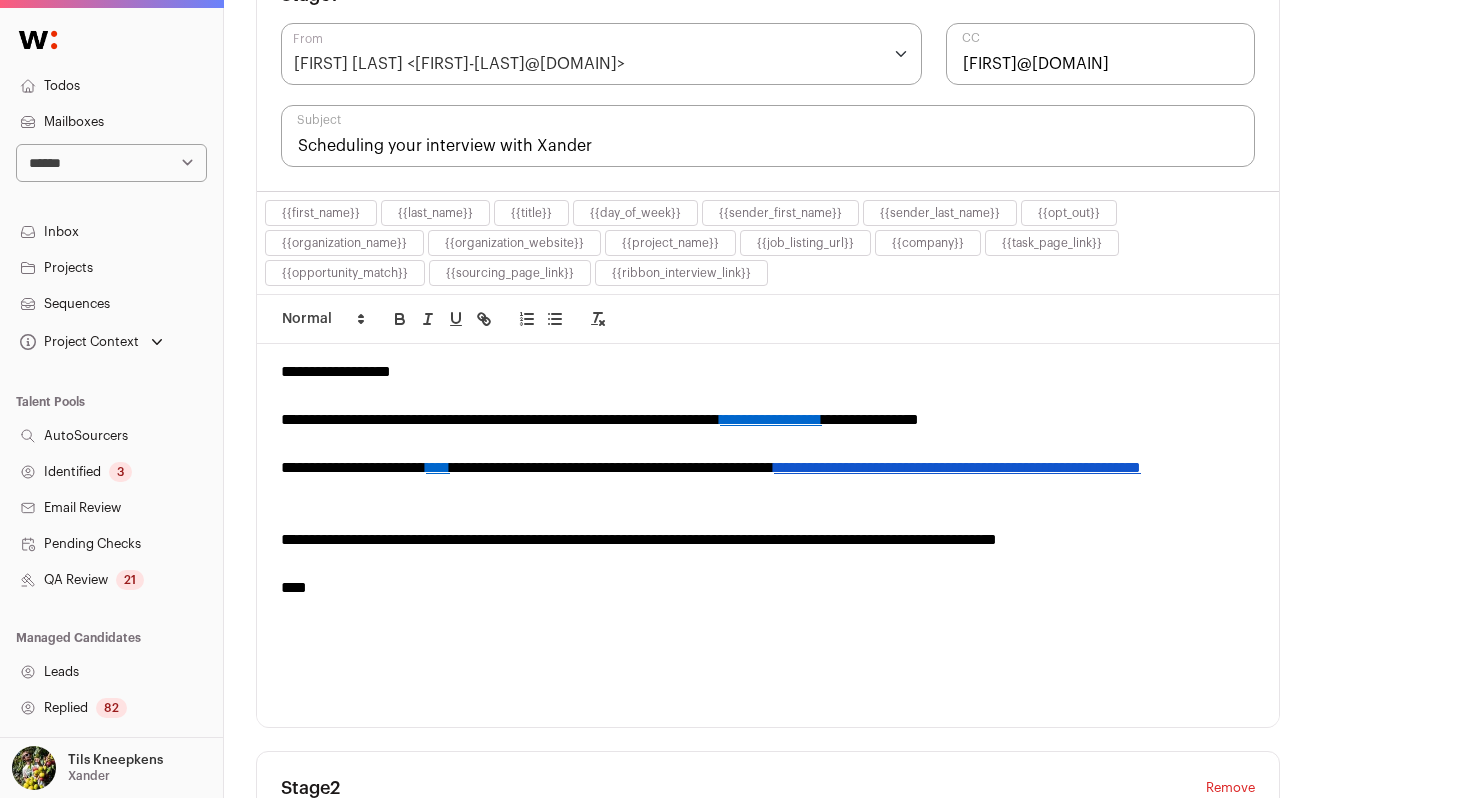 scroll, scrollTop: 549, scrollLeft: 0, axis: vertical 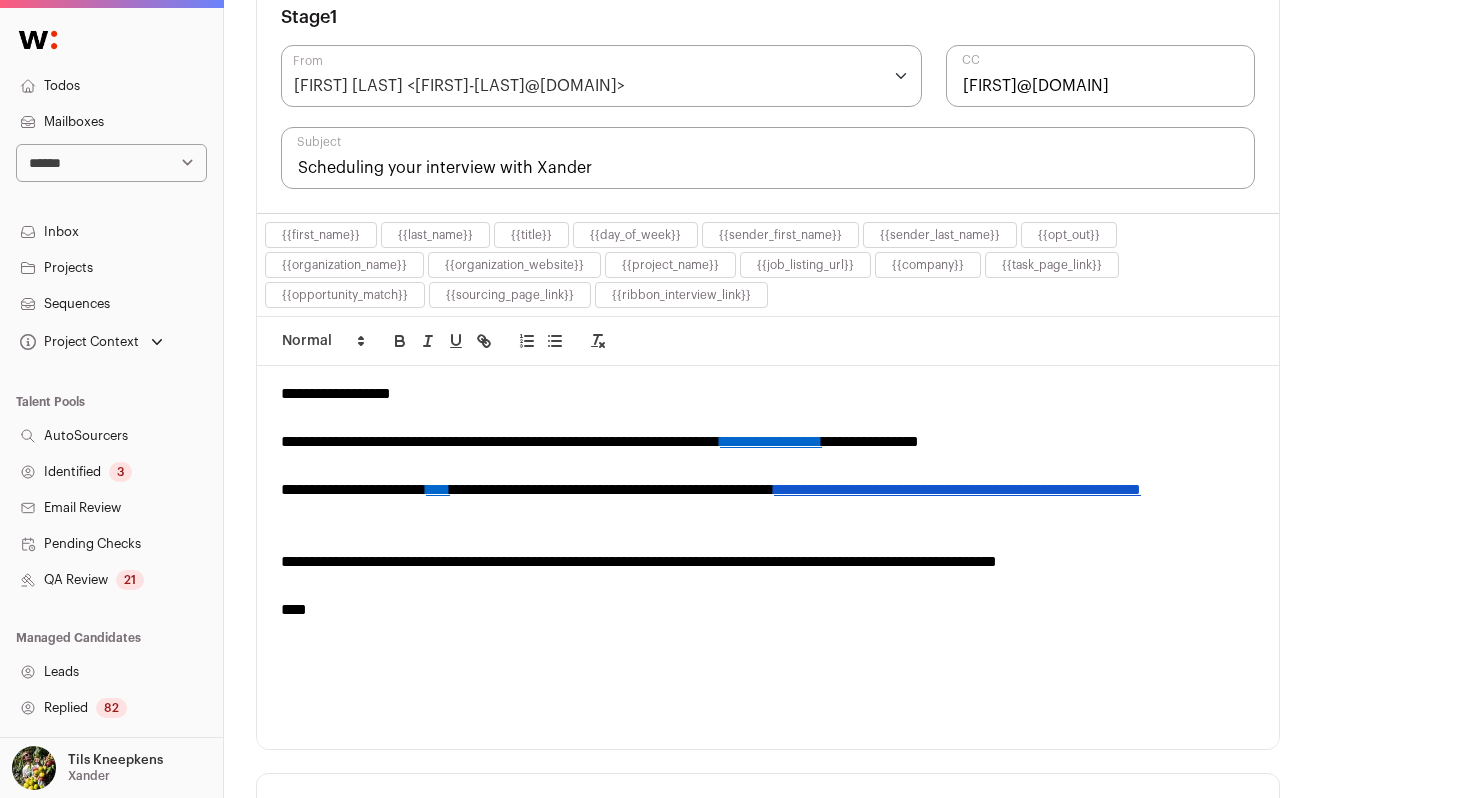 click on "[FIRST] [LAST] <[FIRST]-[LAST]@[DOMAIN]>" at bounding box center (459, 86) 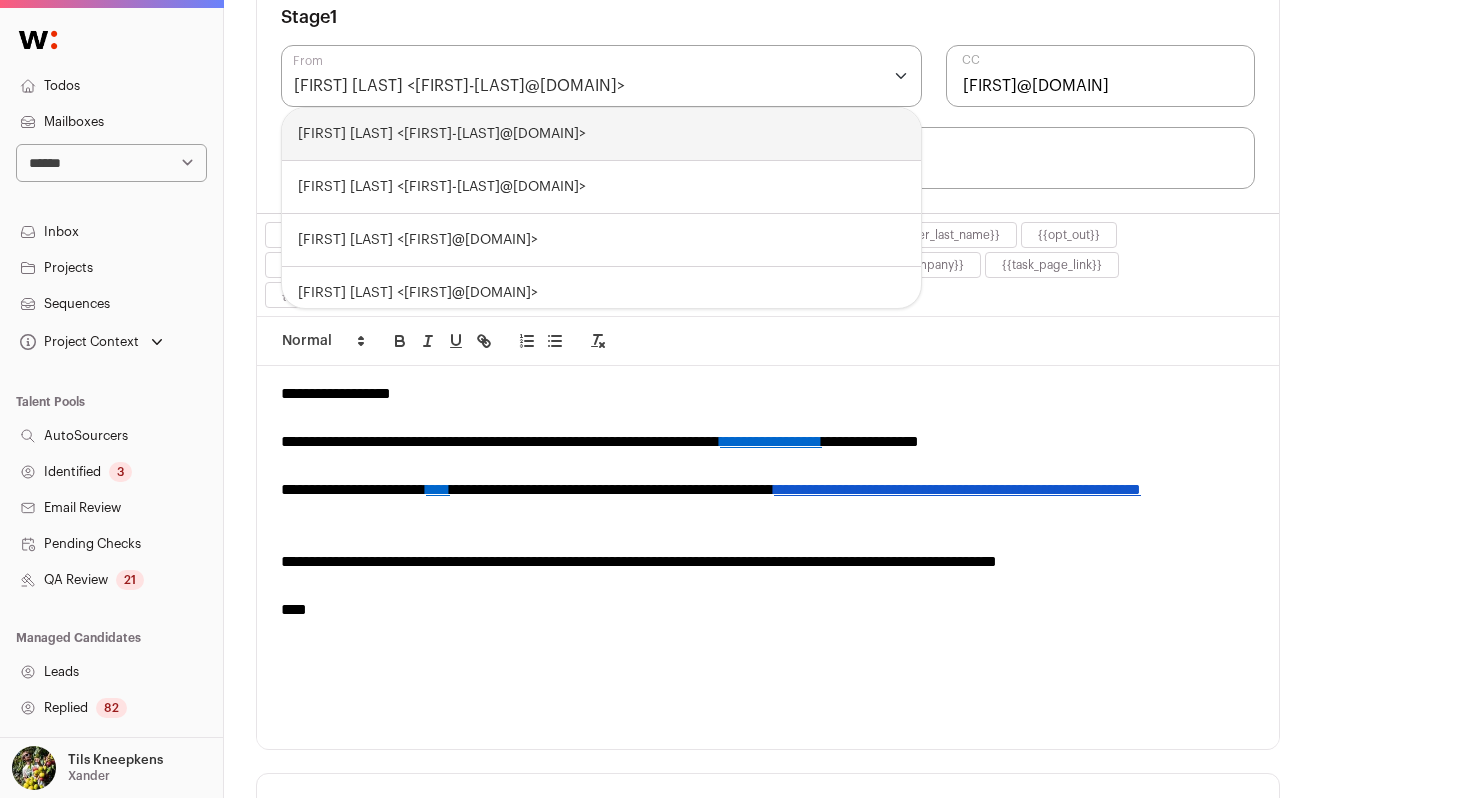 drag, startPoint x: 623, startPoint y: 84, endPoint x: 432, endPoint y: 88, distance: 191.04189 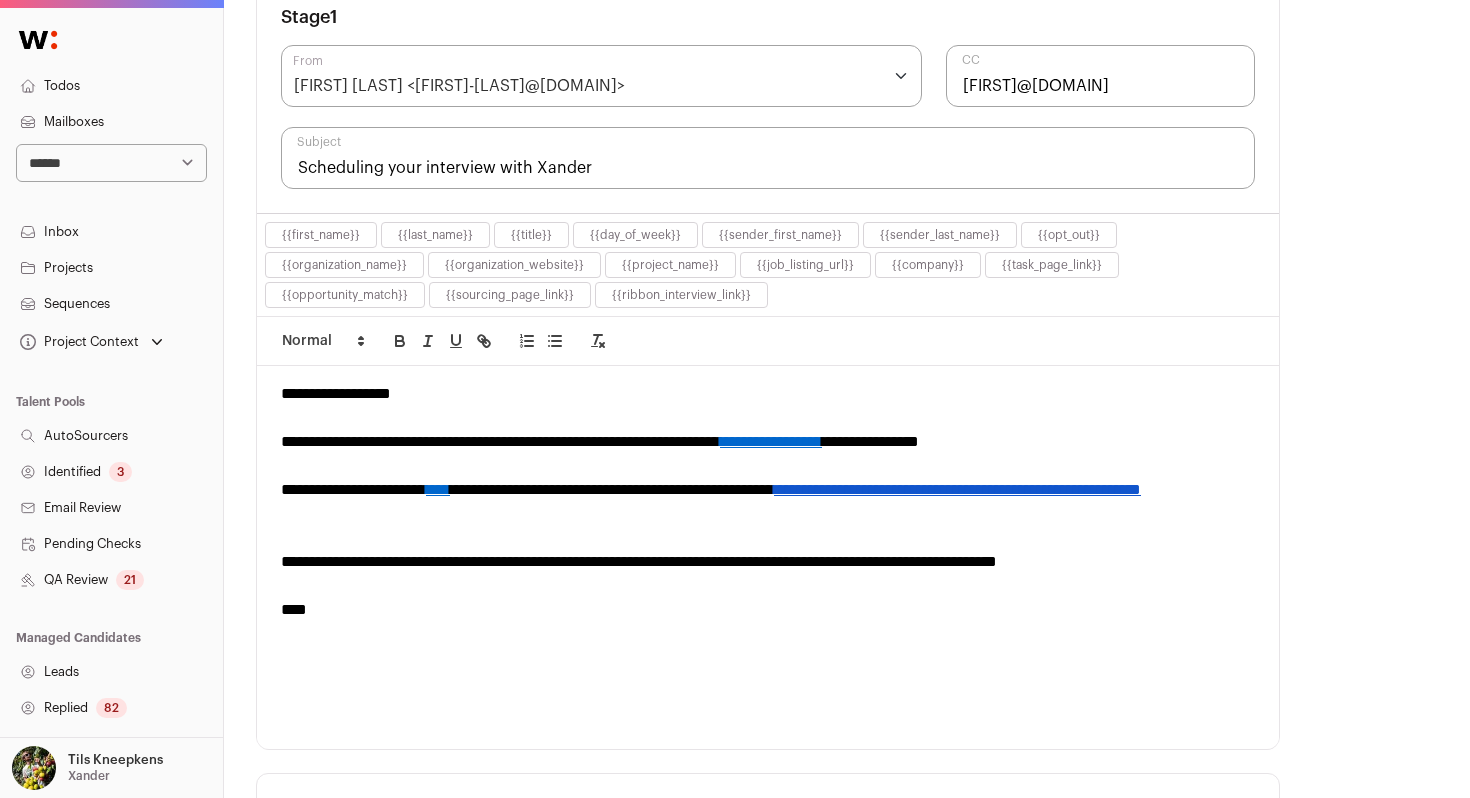 click on "Stage
1" at bounding box center [768, 17] 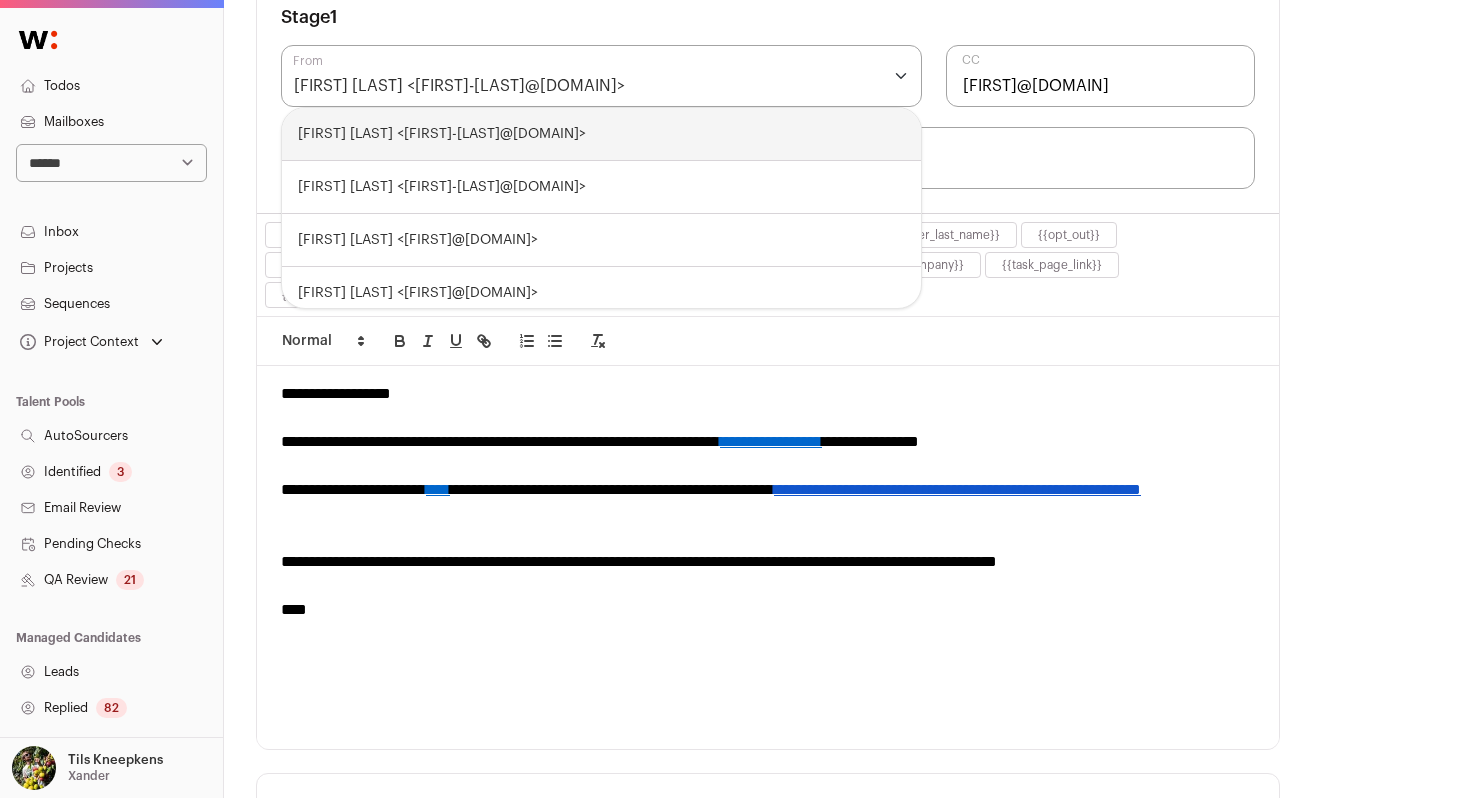 drag, startPoint x: 625, startPoint y: 85, endPoint x: 422, endPoint y: 90, distance: 203.06157 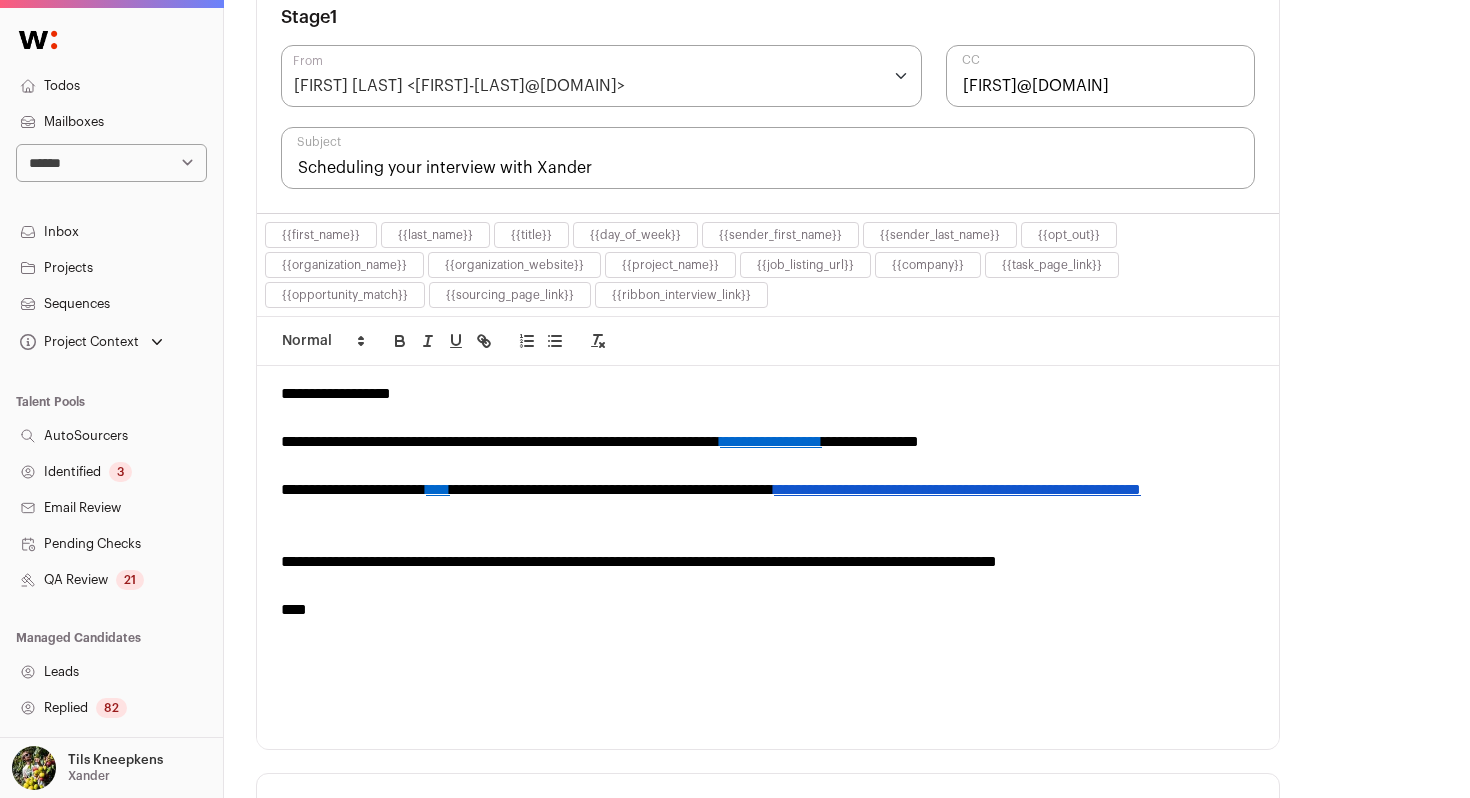 click on "Kyle Fitzgibbons <kyle-xander@wellfound.us>" at bounding box center [459, 86] 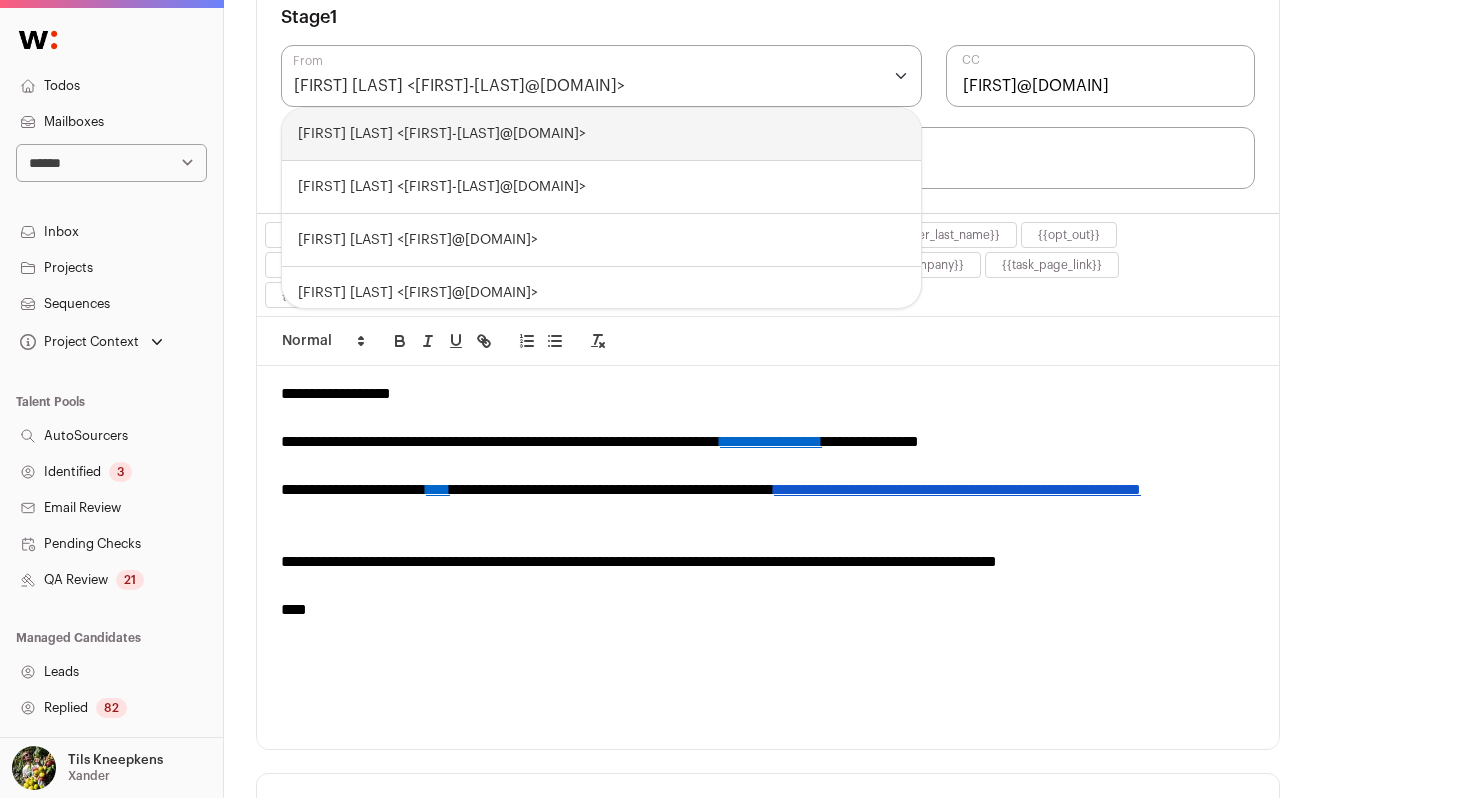 click on "Kyle Fitzgibbons <kyle-xander@wellfound.us>" at bounding box center (459, 86) 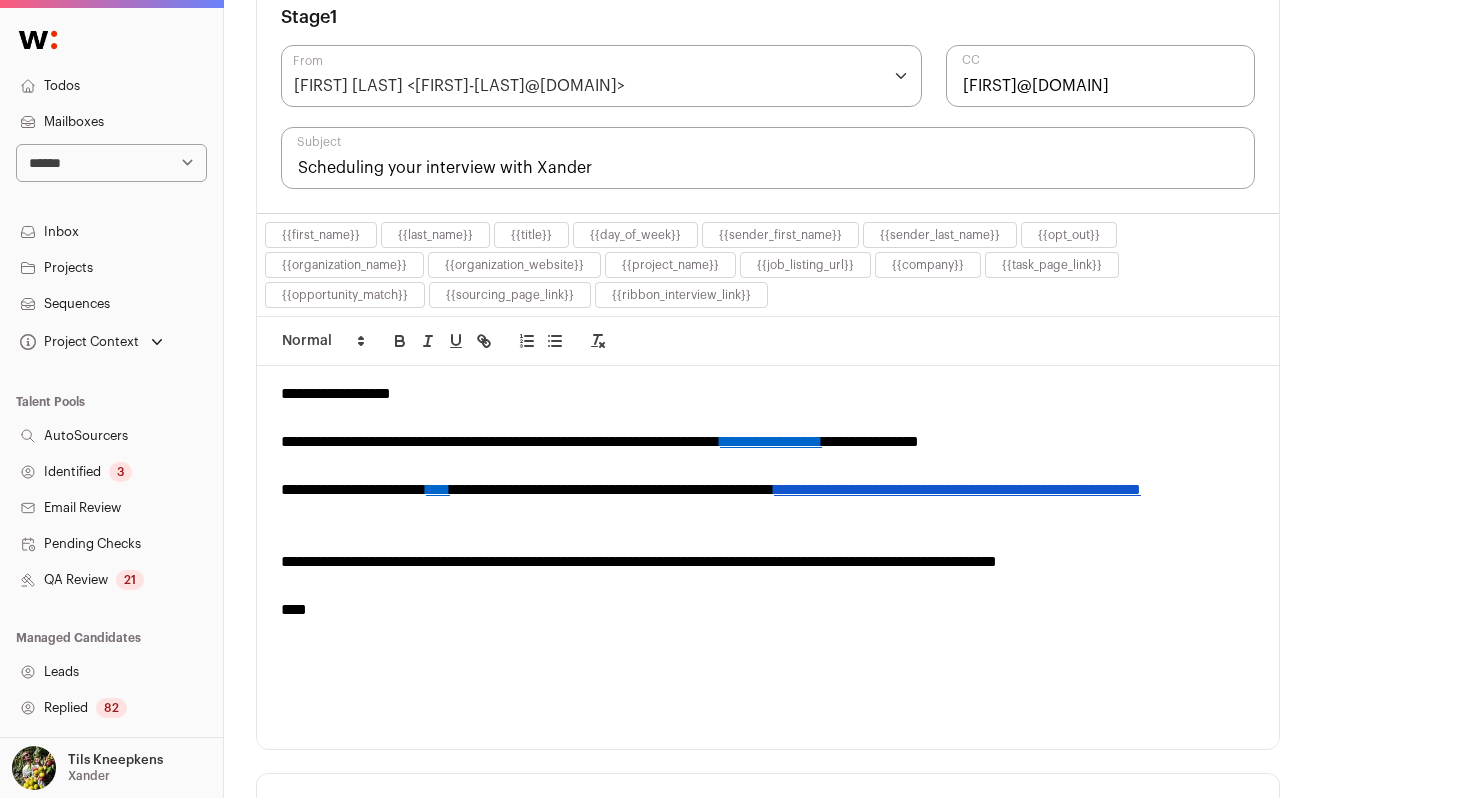 click on "Kyle Fitzgibbons <kyle-xander@wellfound.us>" at bounding box center [459, 86] 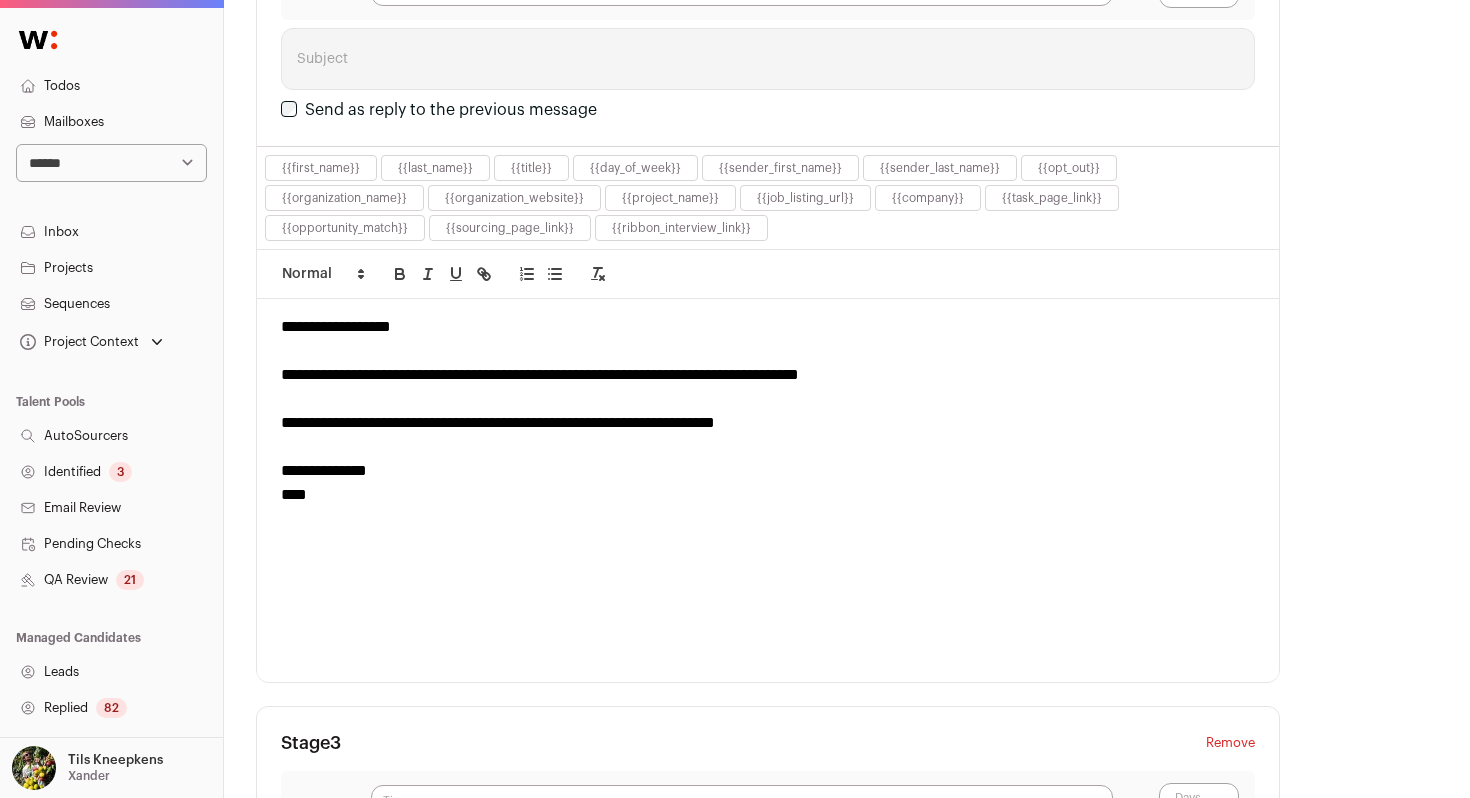 scroll, scrollTop: 1492, scrollLeft: 0, axis: vertical 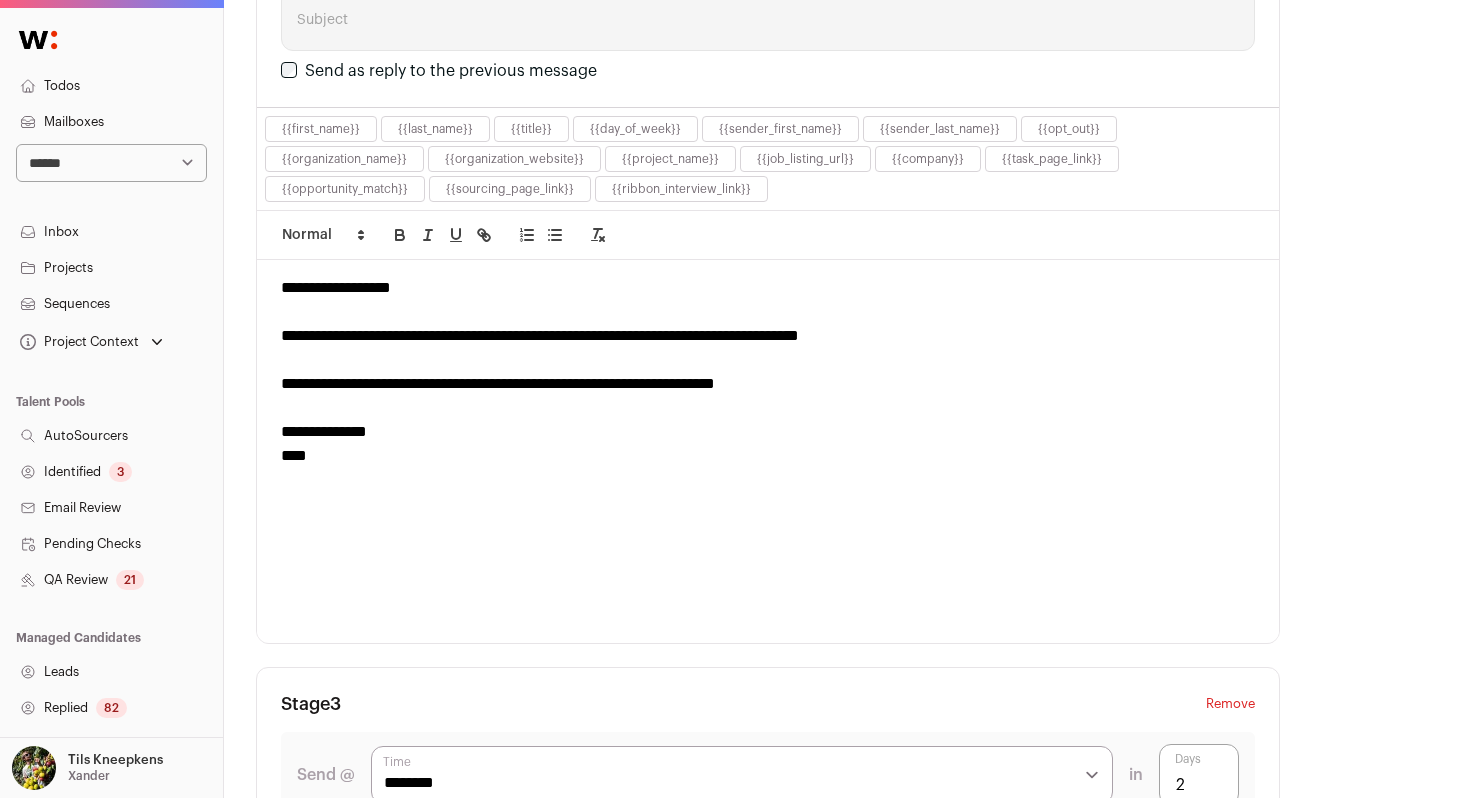 click on "Sequences" at bounding box center [111, 304] 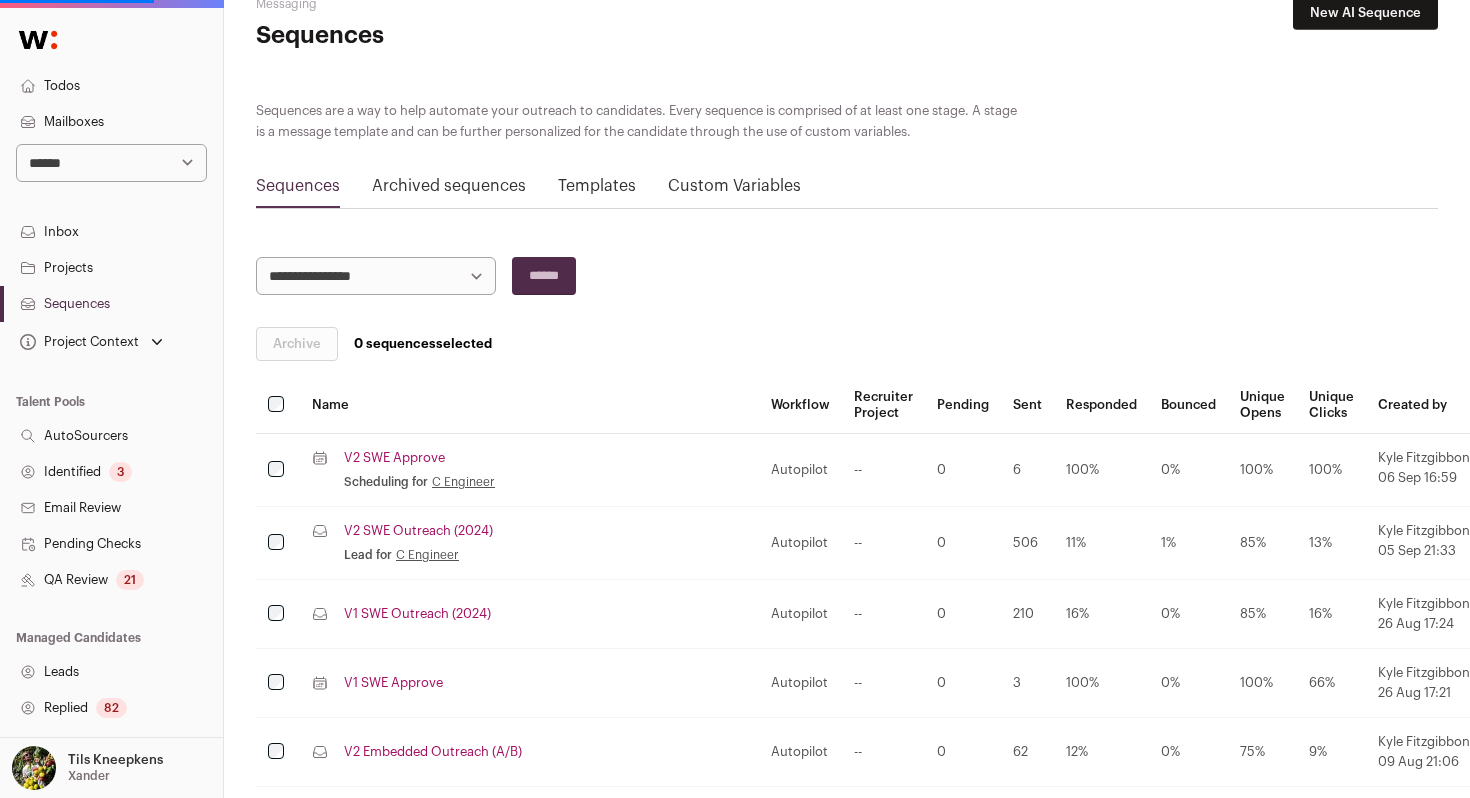 scroll, scrollTop: 210, scrollLeft: 0, axis: vertical 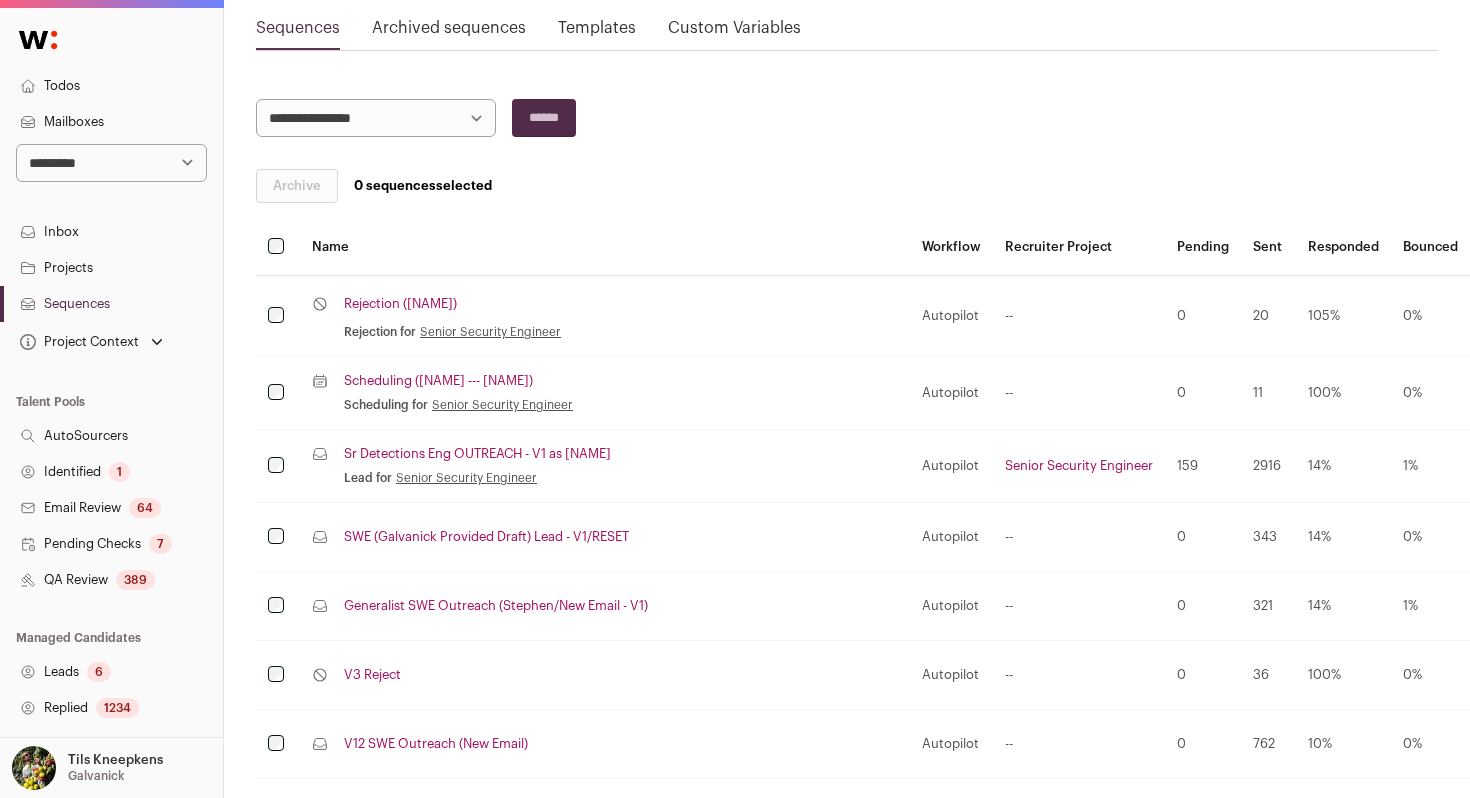 click on "**********" at bounding box center (111, 163) 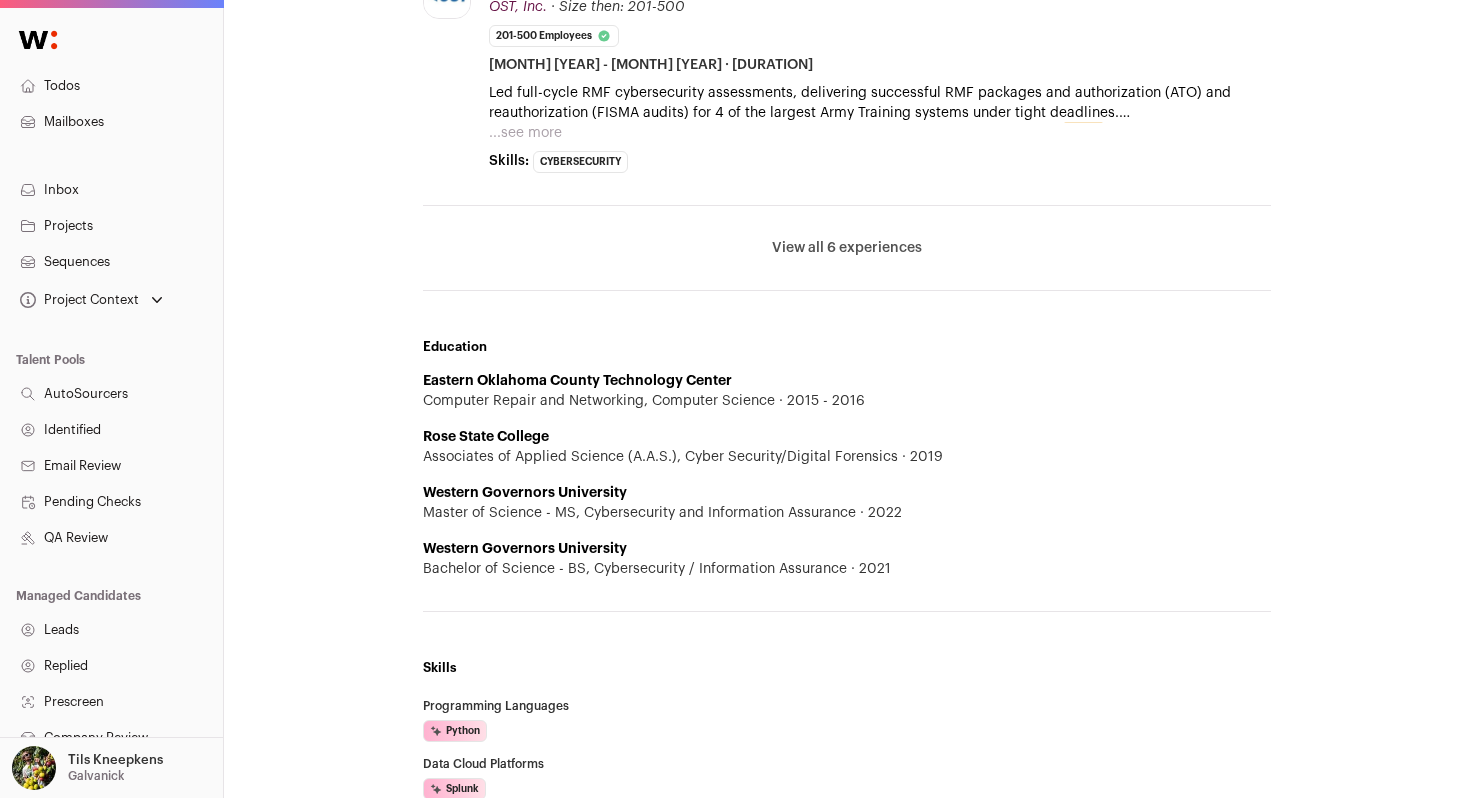 scroll, scrollTop: 1704, scrollLeft: 0, axis: vertical 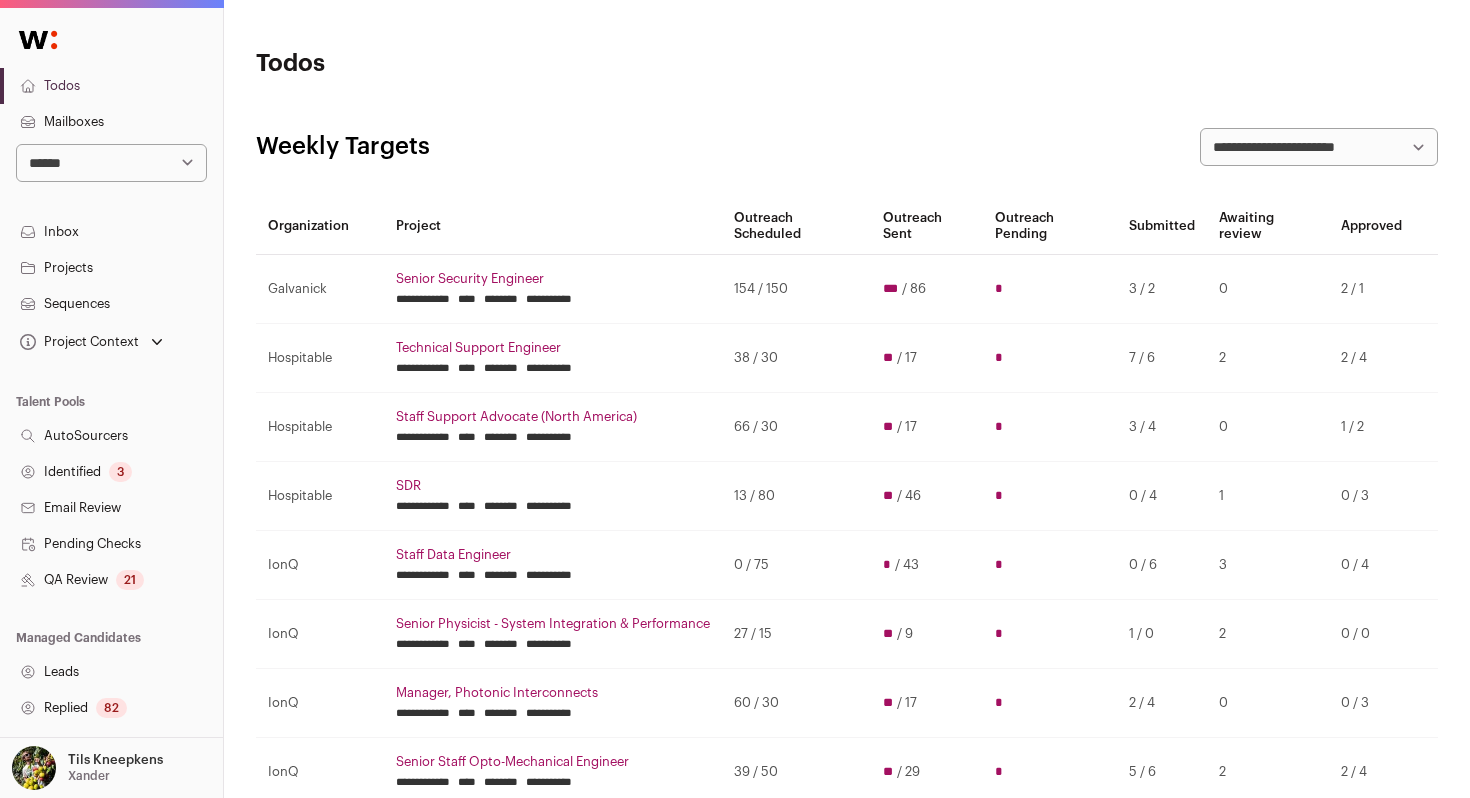 click on "Sequences" at bounding box center (111, 304) 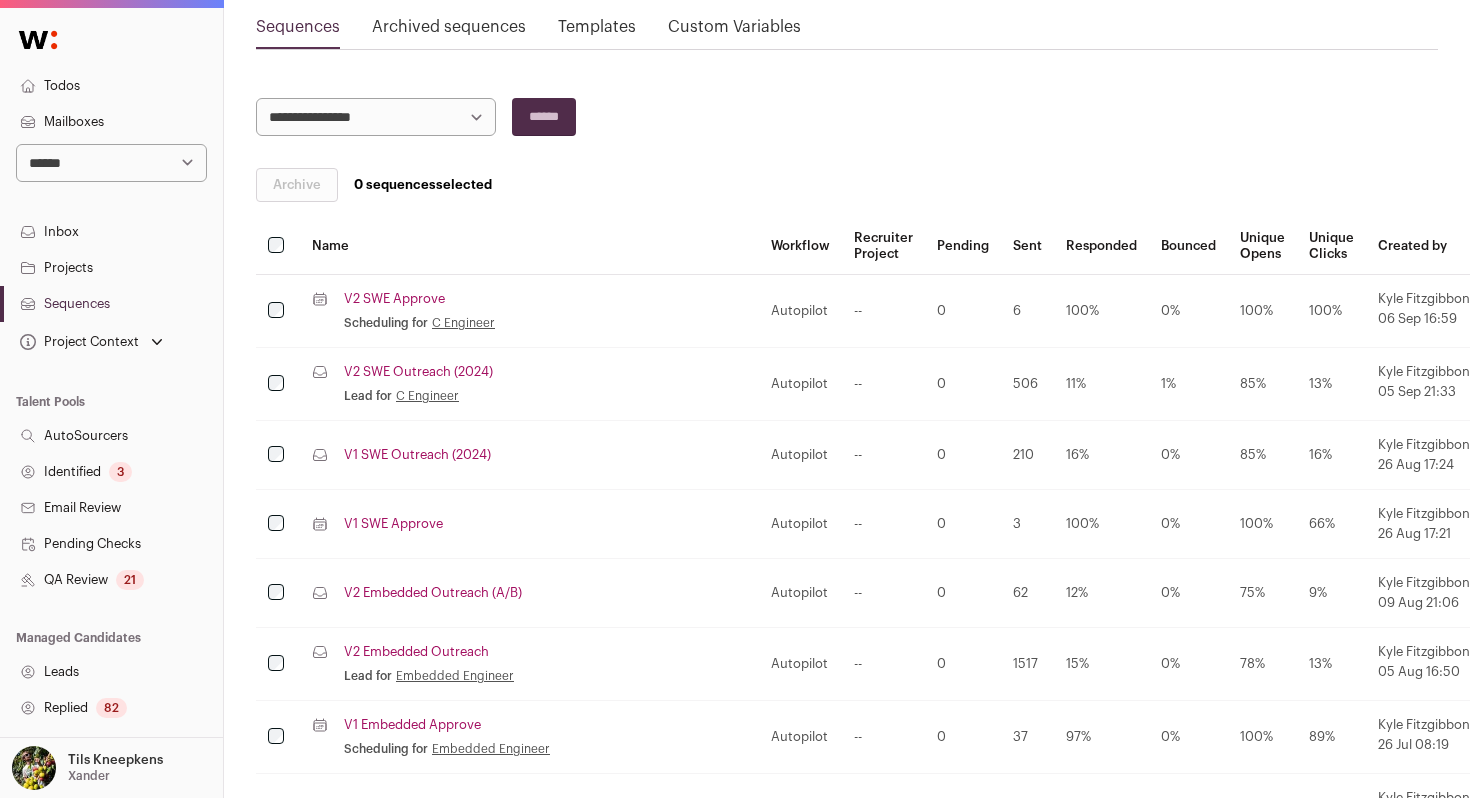scroll, scrollTop: 215, scrollLeft: 0, axis: vertical 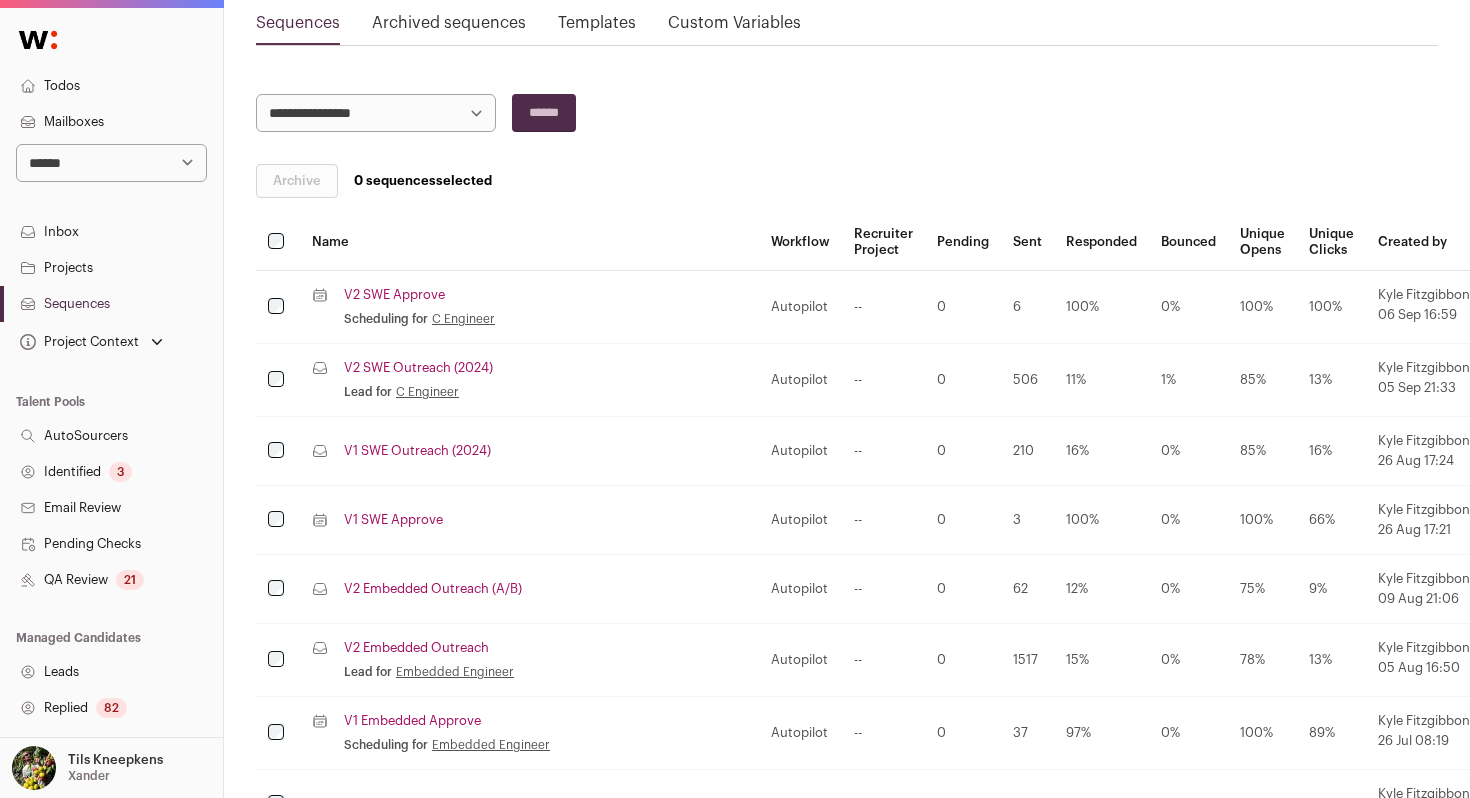 click on "V2 SWE Outreach (2024)" at bounding box center (418, 368) 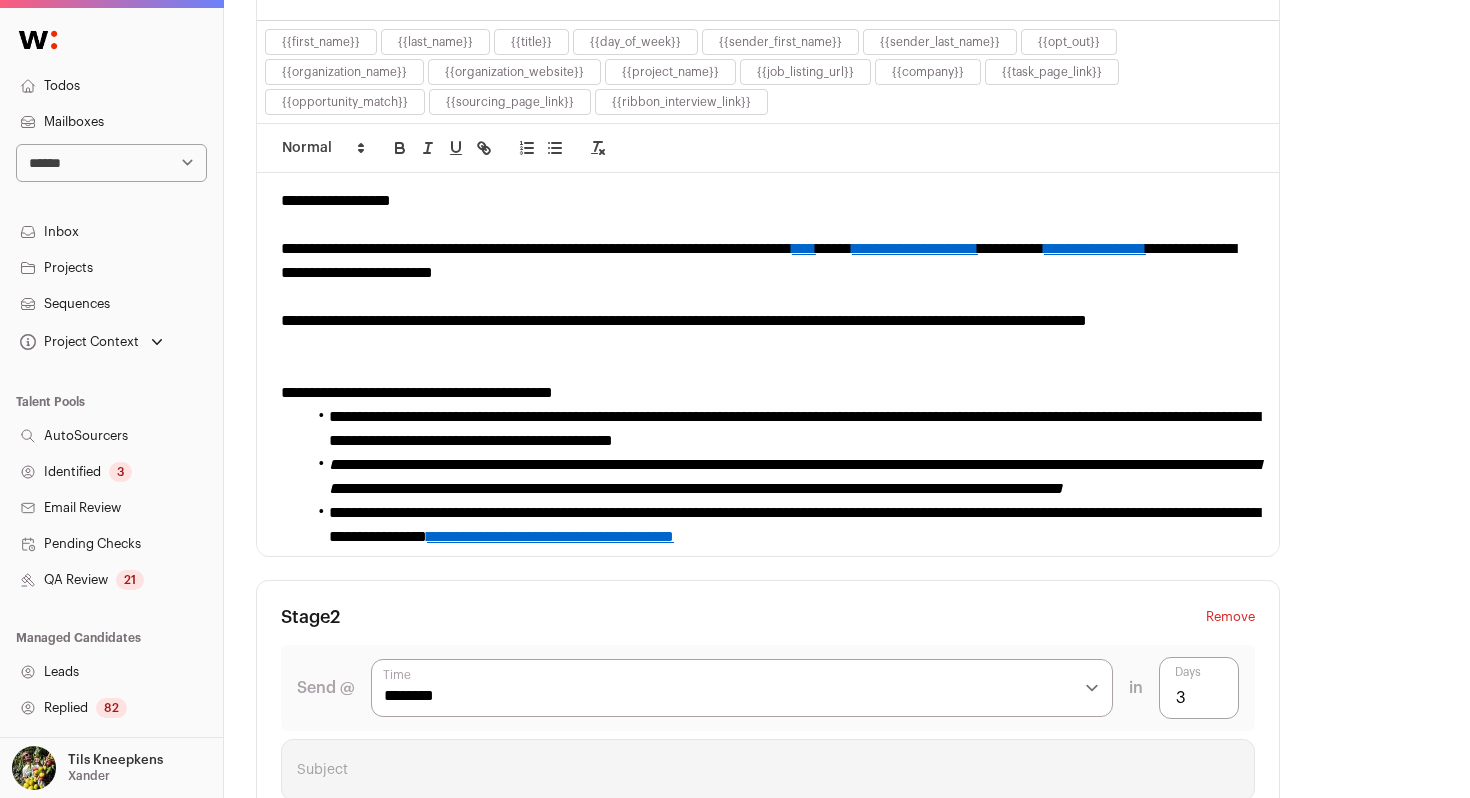 scroll, scrollTop: 745, scrollLeft: 0, axis: vertical 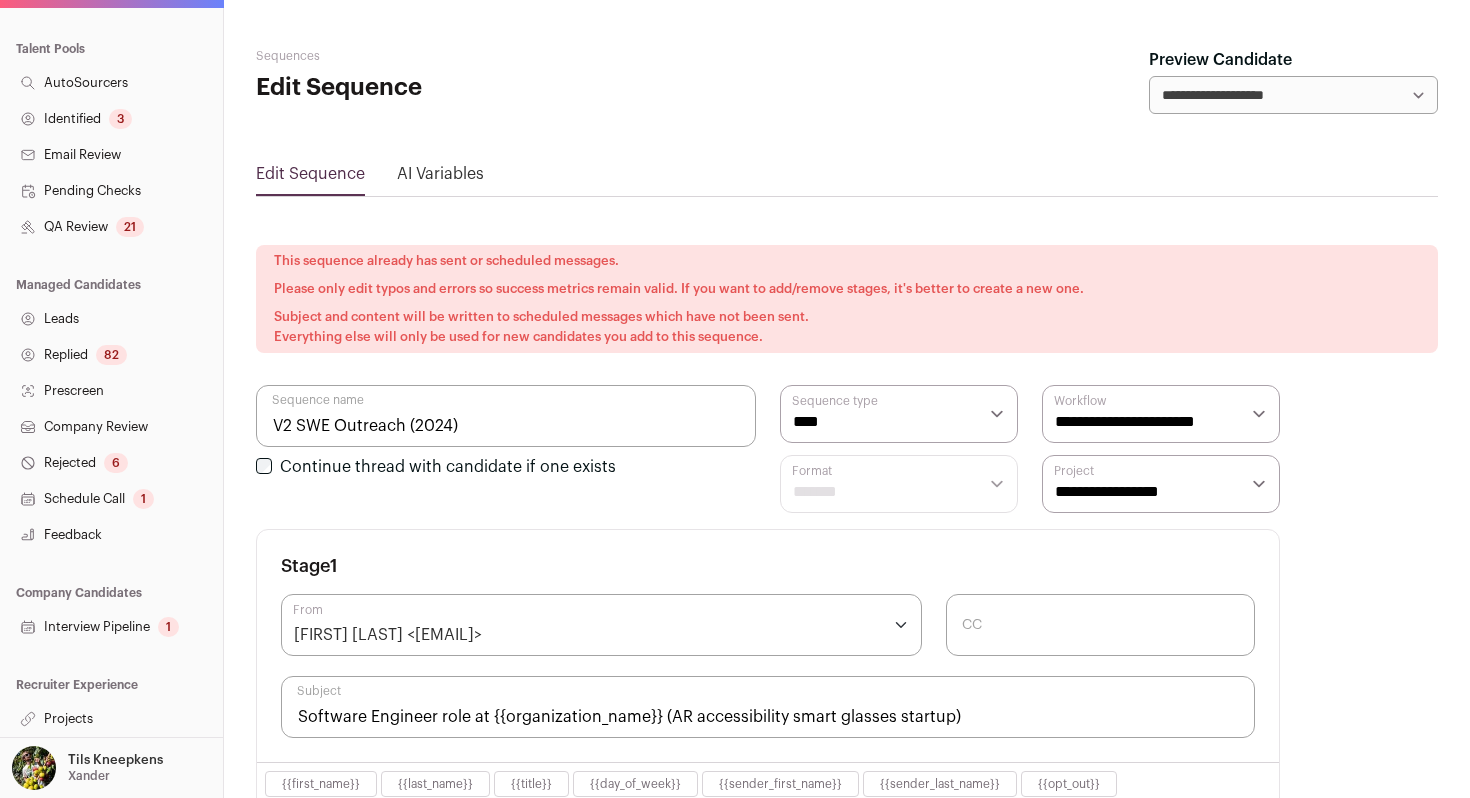 click on "Xander" at bounding box center [89, 776] 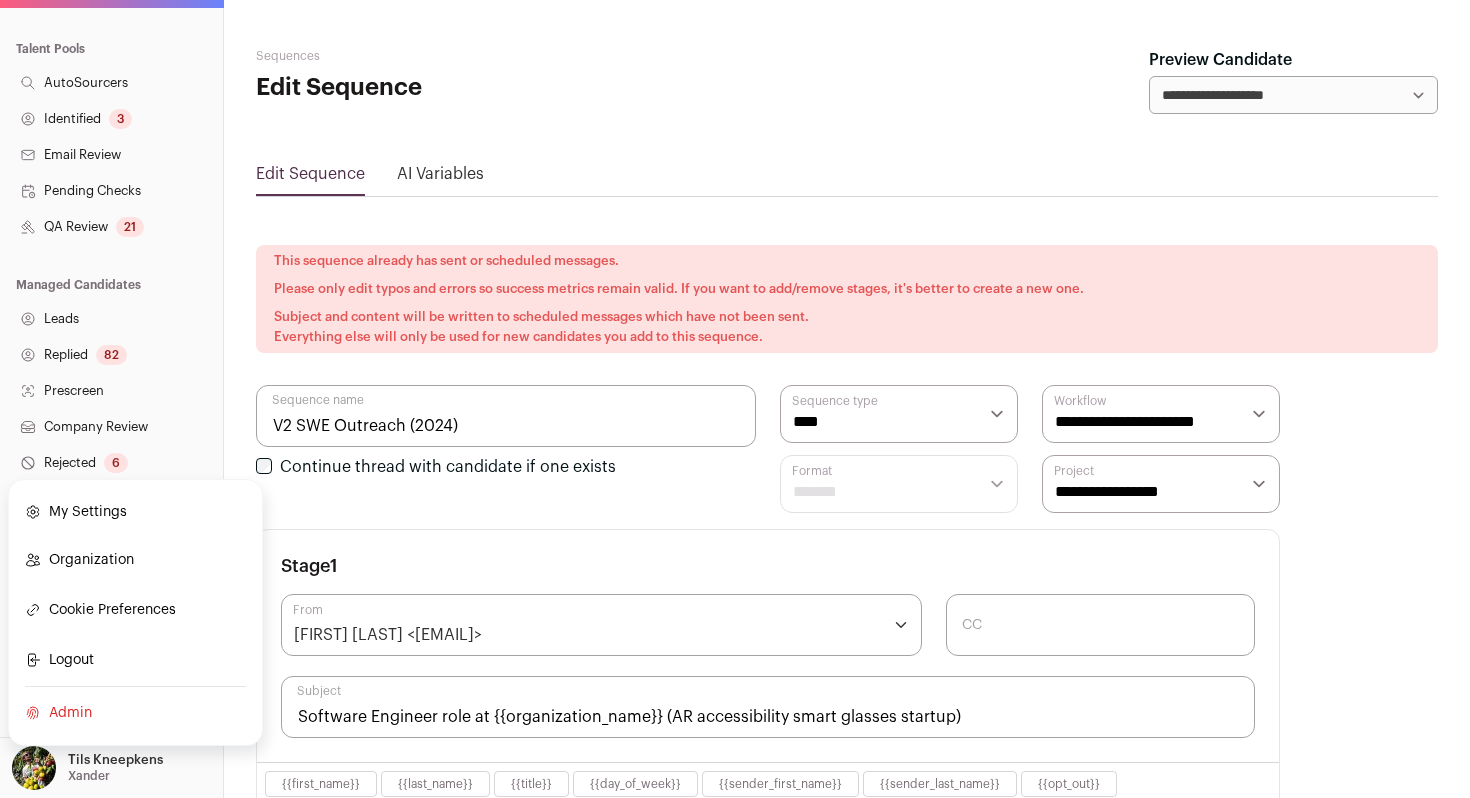 click on "Admin" at bounding box center [135, 713] 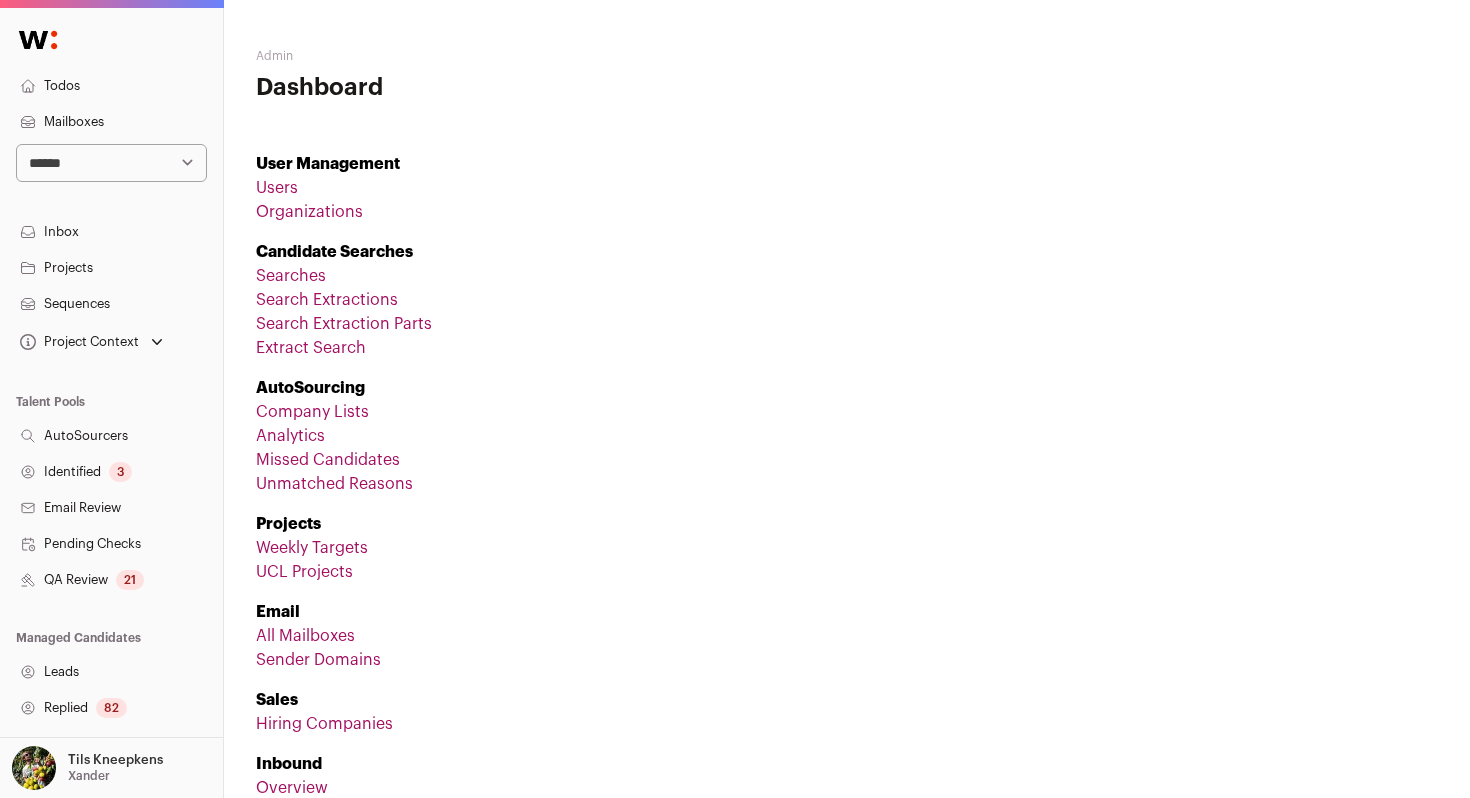 click on "Organizations" at bounding box center (309, 212) 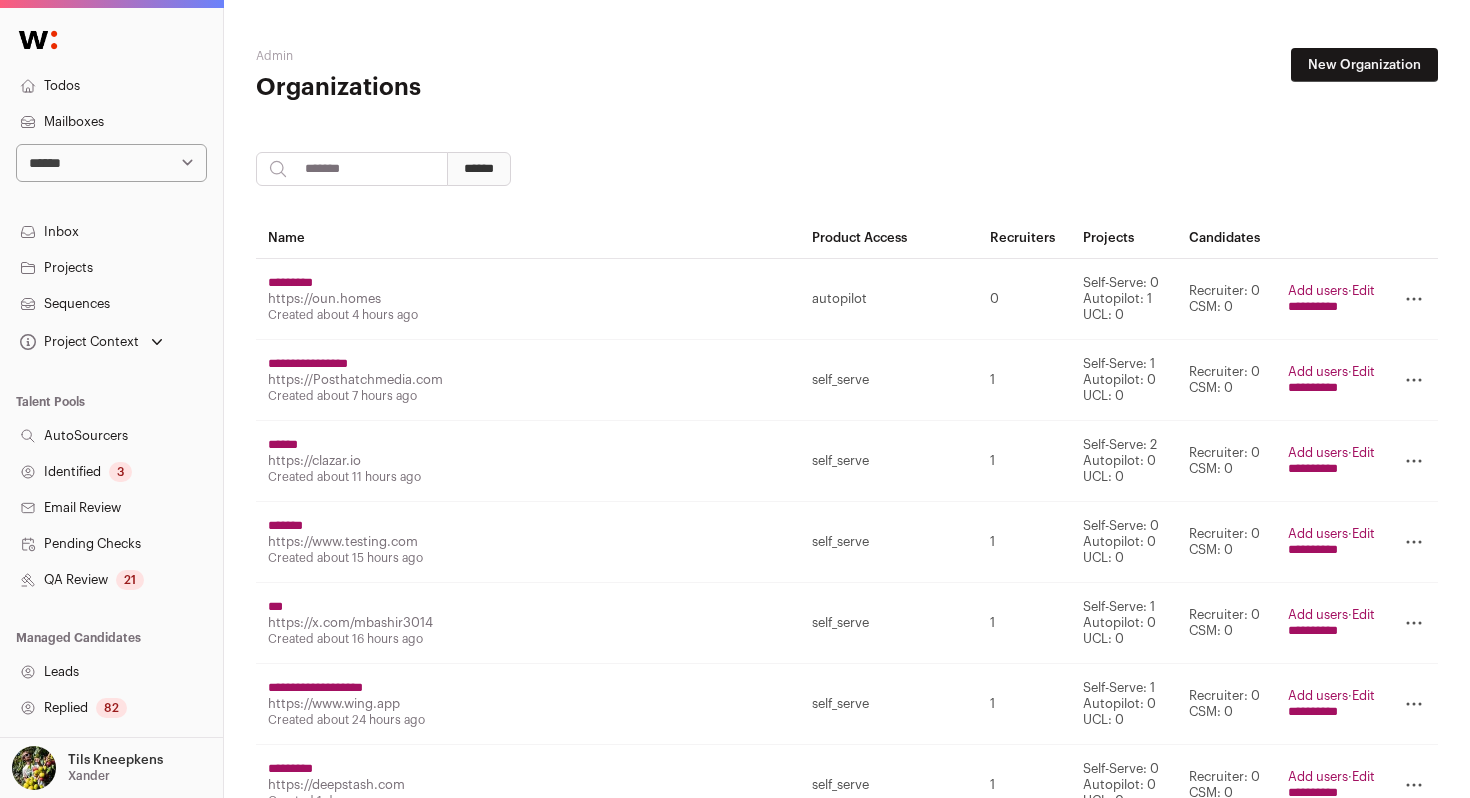 click at bounding box center [352, 169] 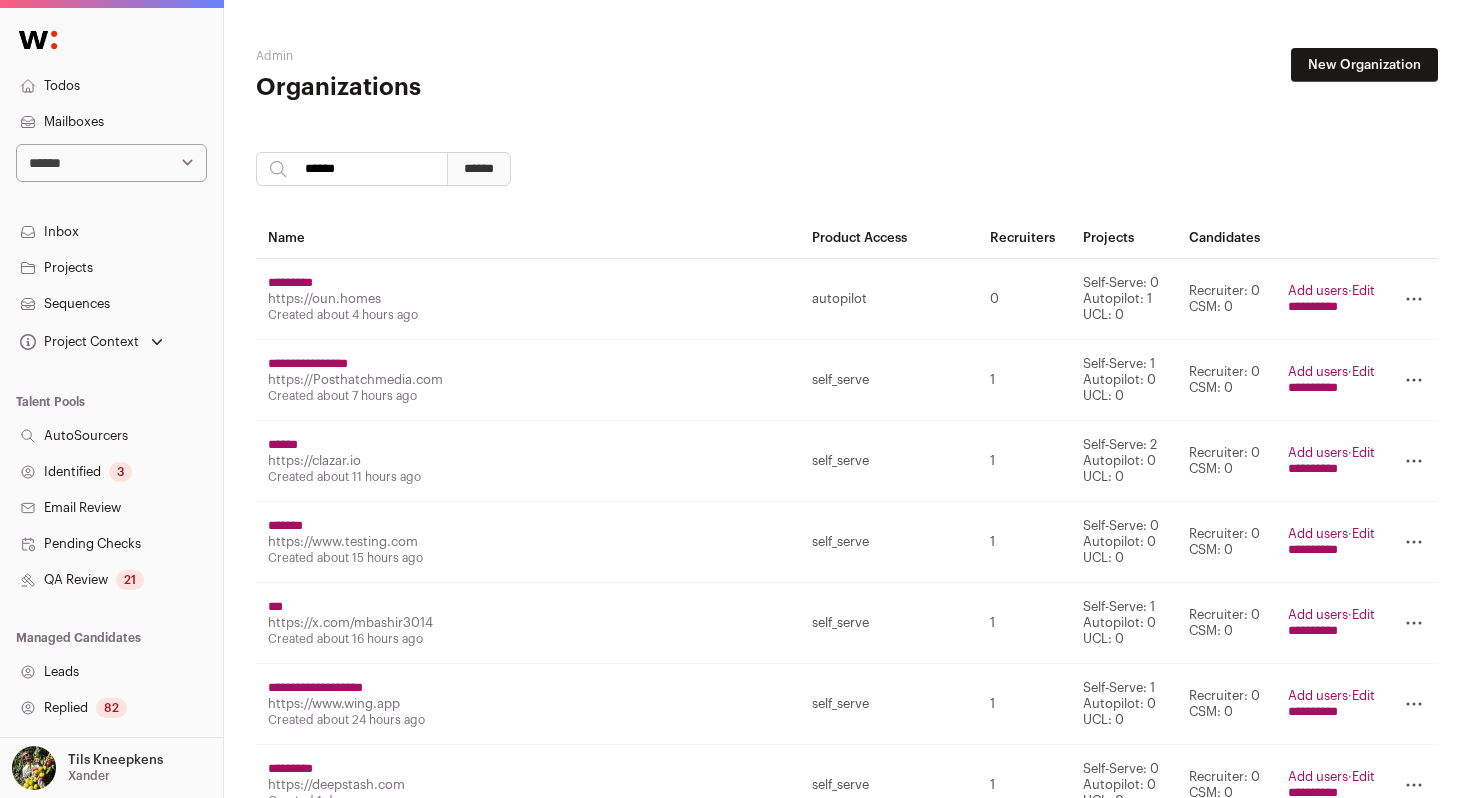 type on "******" 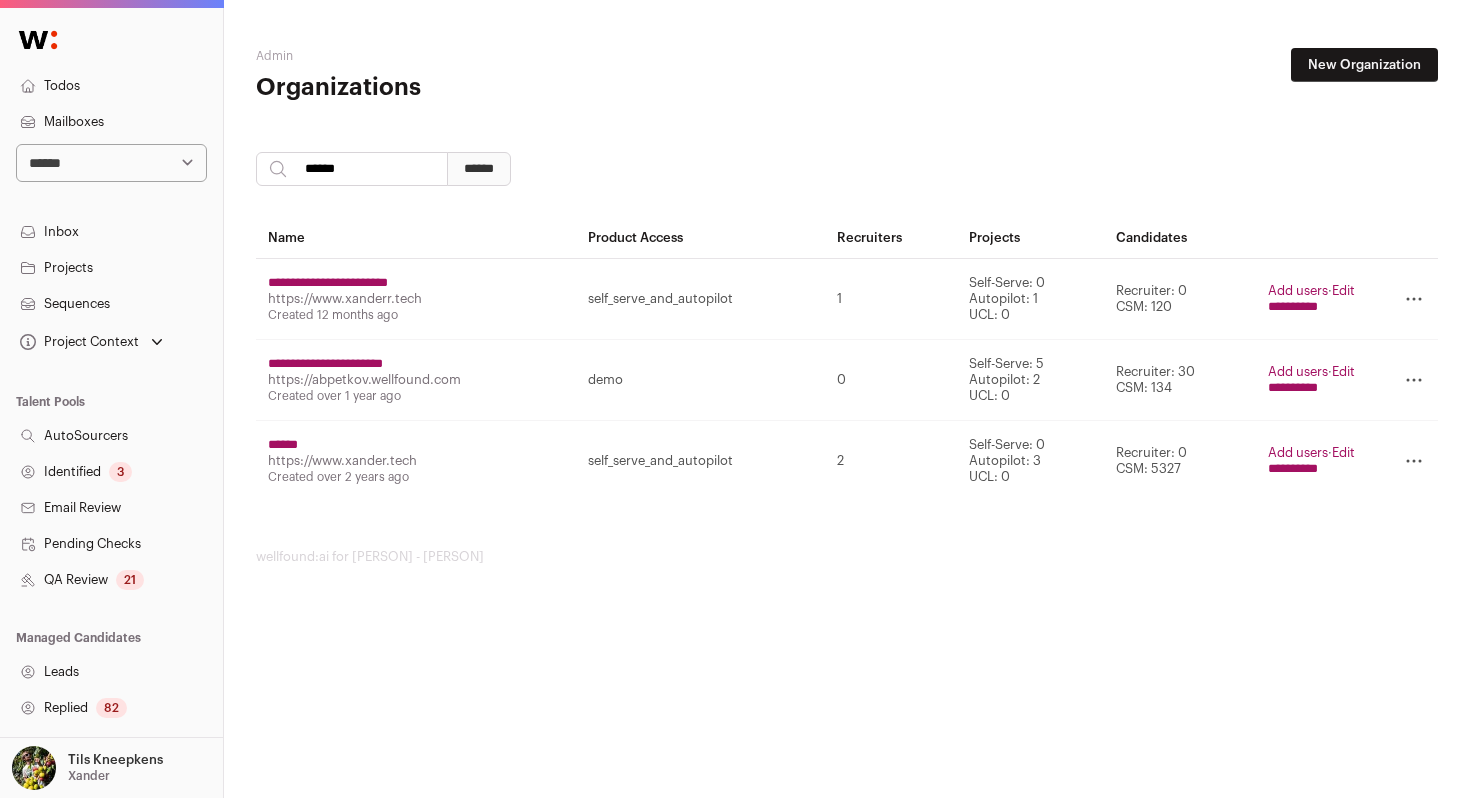 click 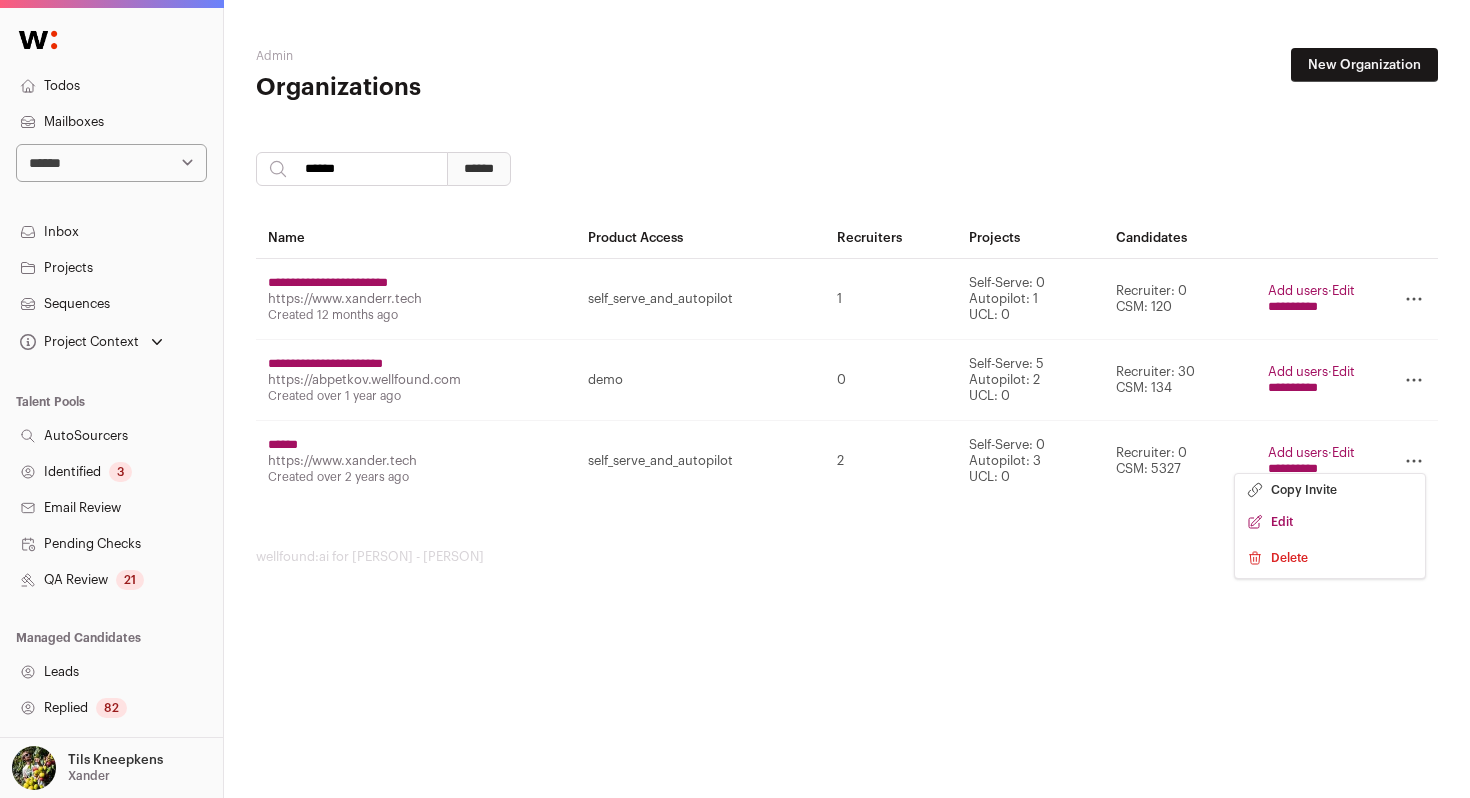 click on "Edit" at bounding box center [1330, 522] 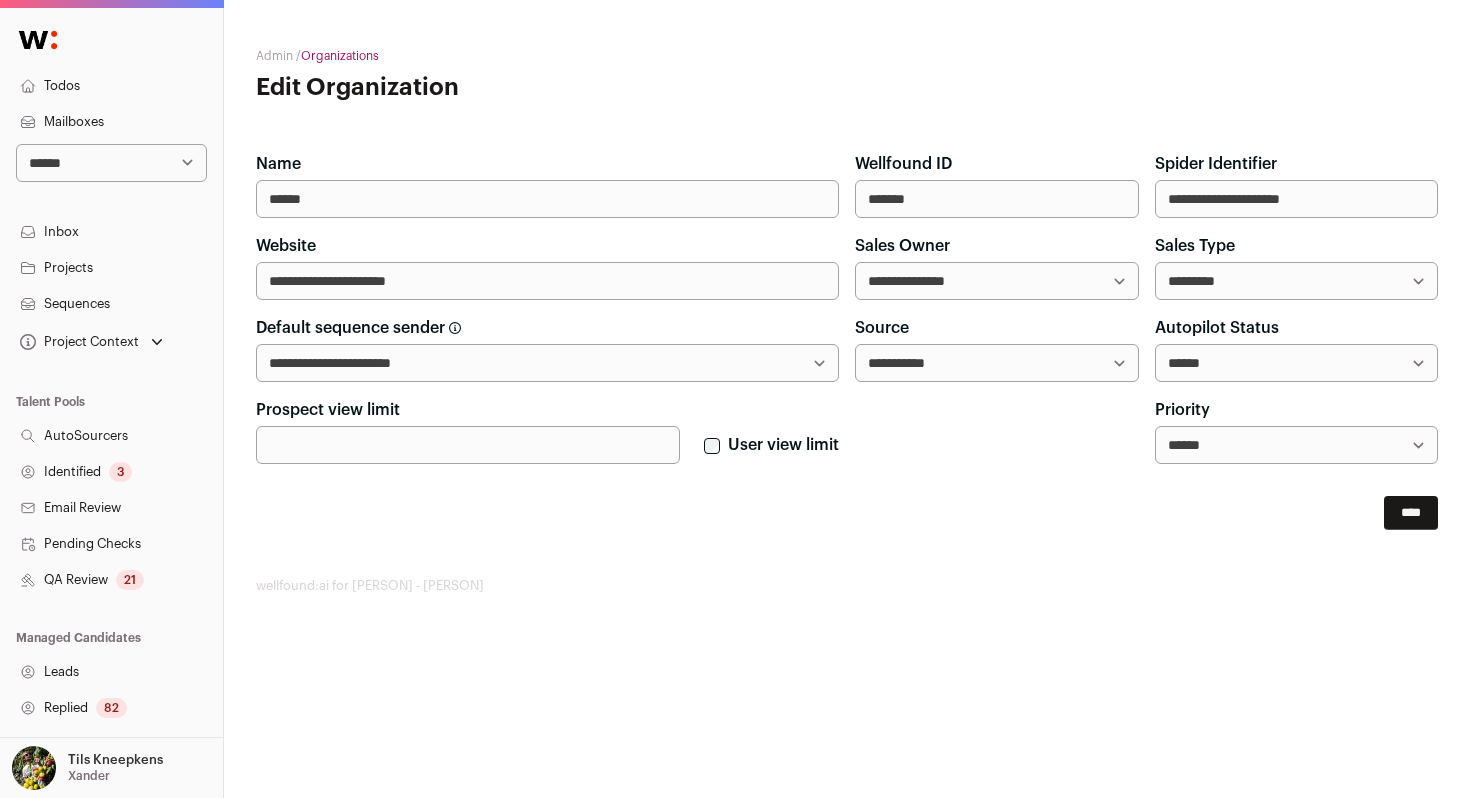 click on "**********" at bounding box center [847, 341] 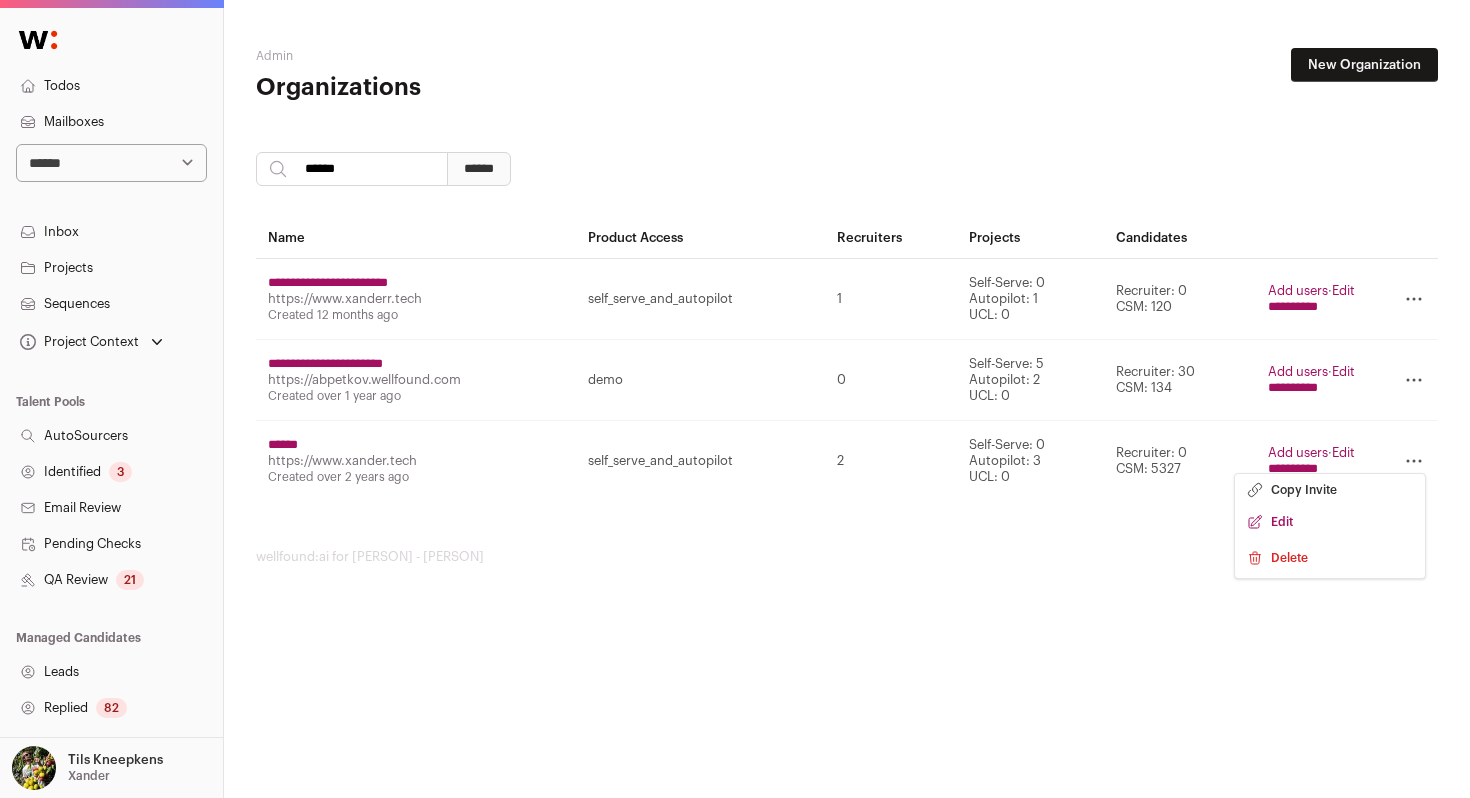 click on "******" at bounding box center (283, 445) 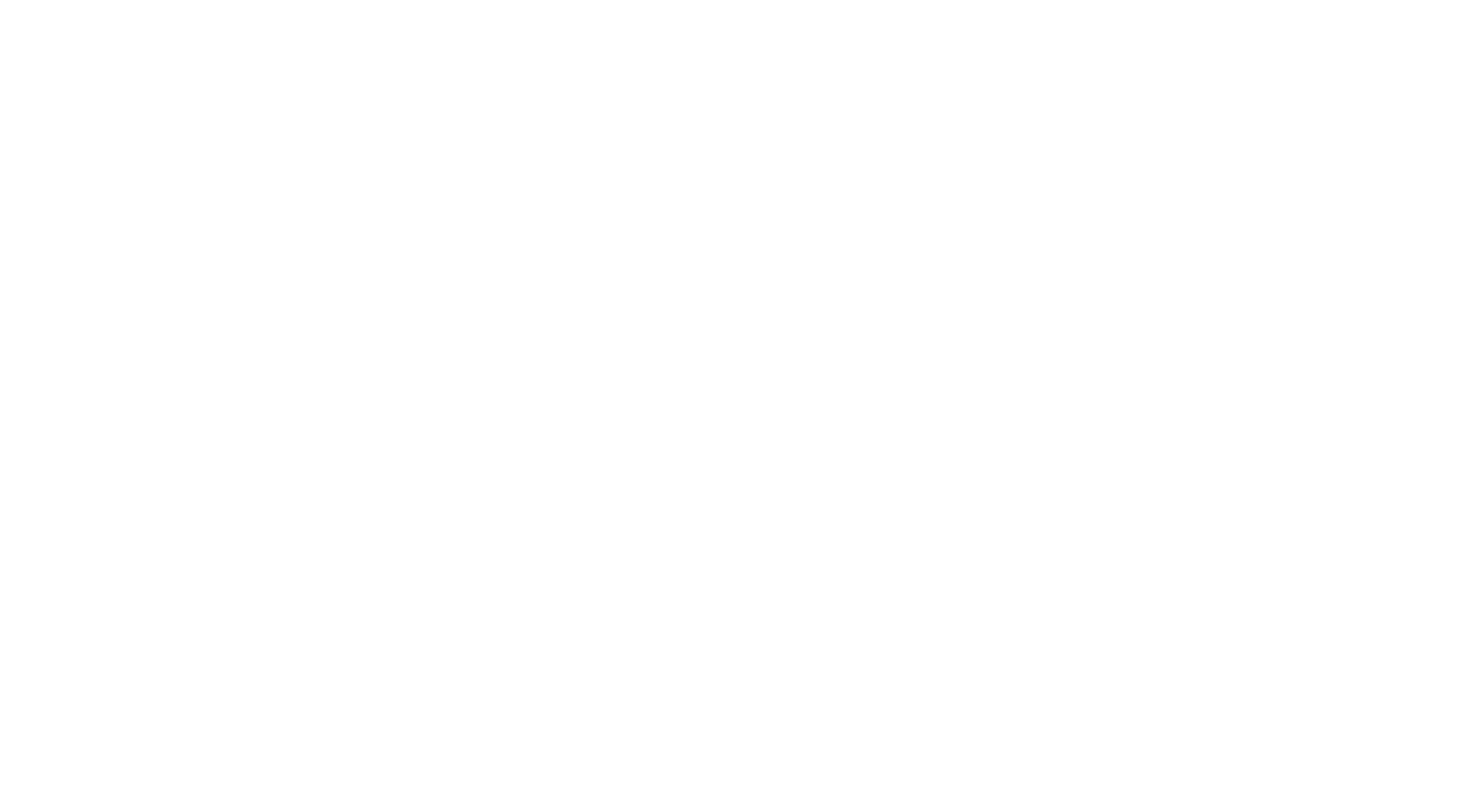 scroll, scrollTop: 0, scrollLeft: 0, axis: both 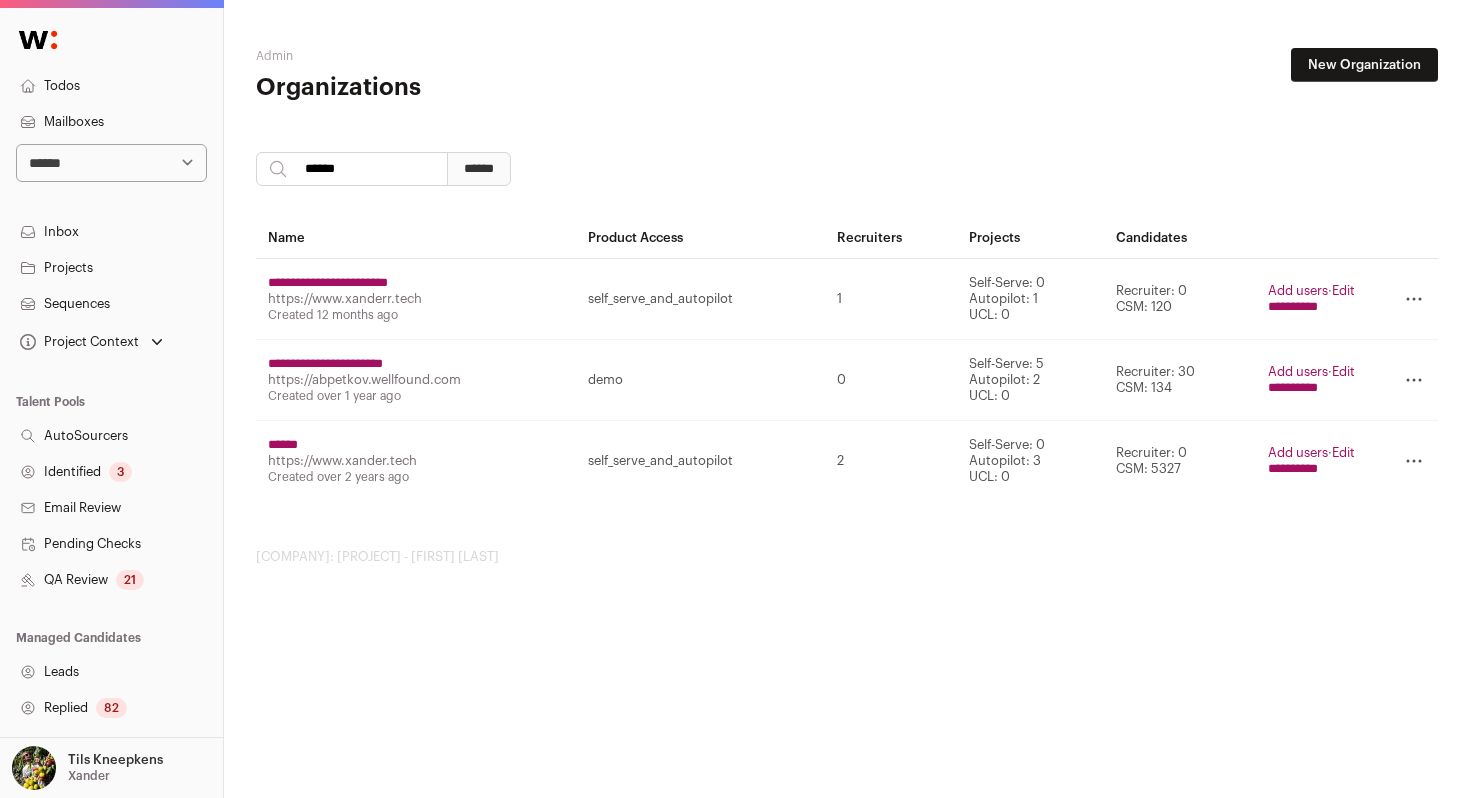 click on "Mailboxes" at bounding box center (111, 122) 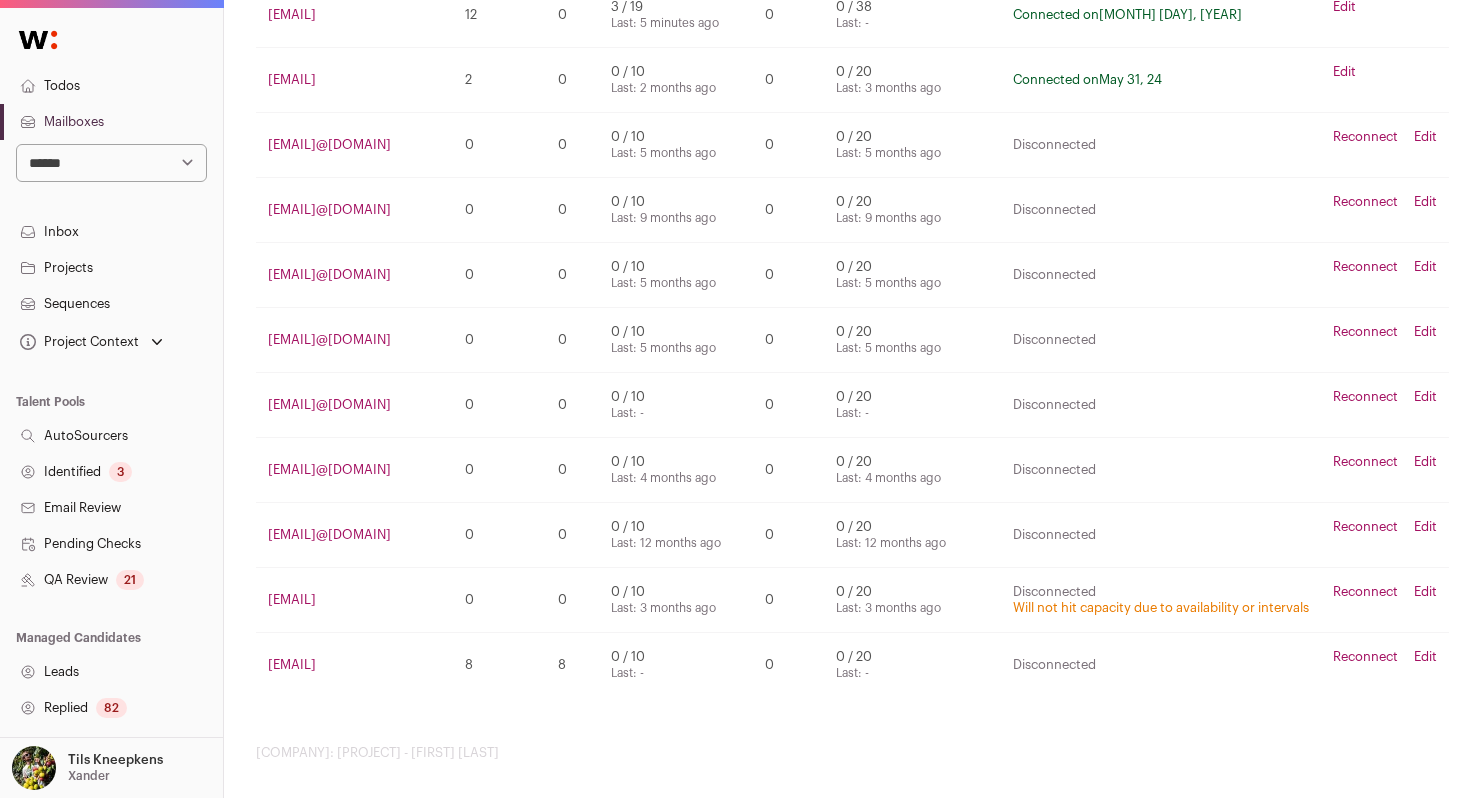 scroll, scrollTop: 960, scrollLeft: 0, axis: vertical 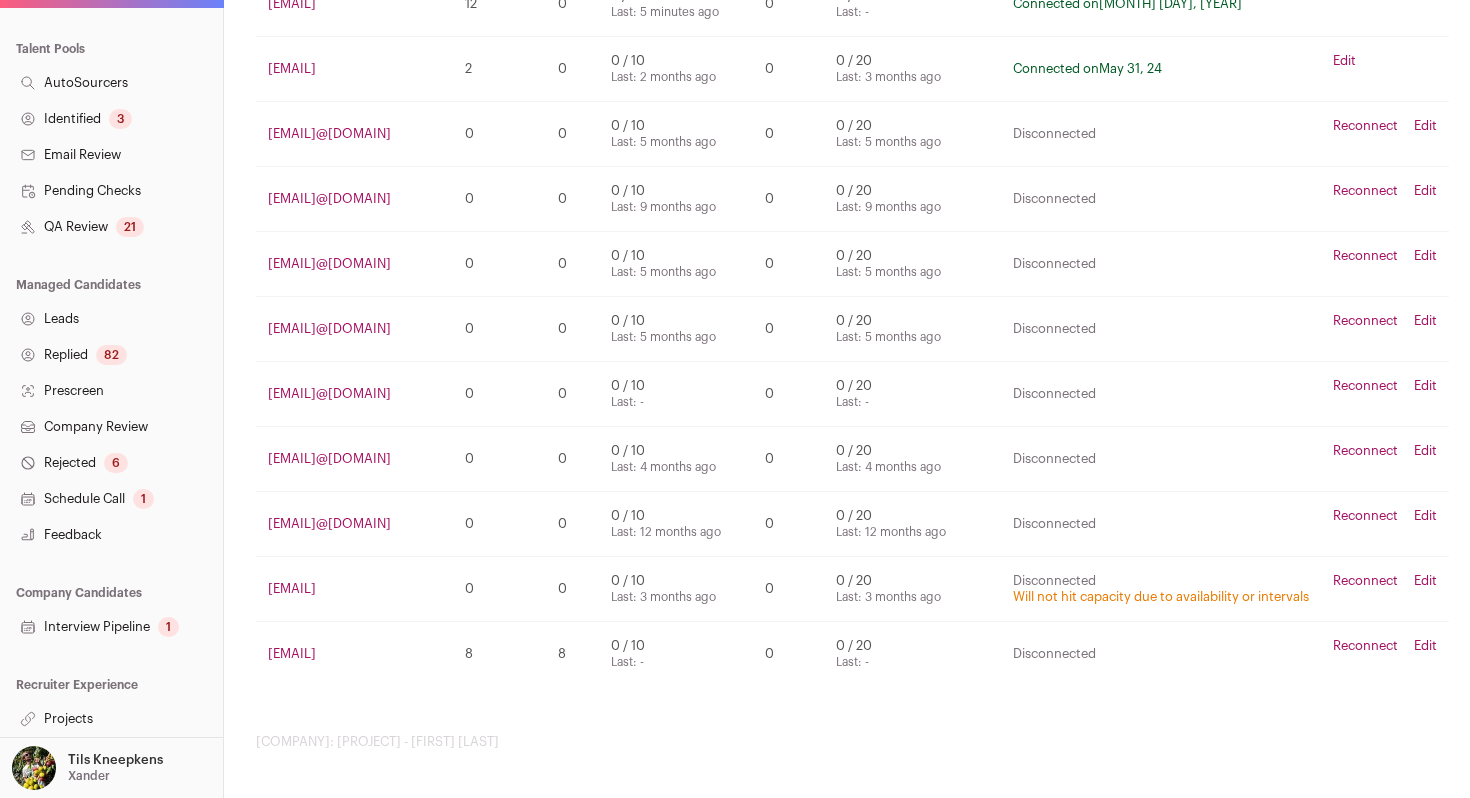 click on "Xander" at bounding box center [89, 776] 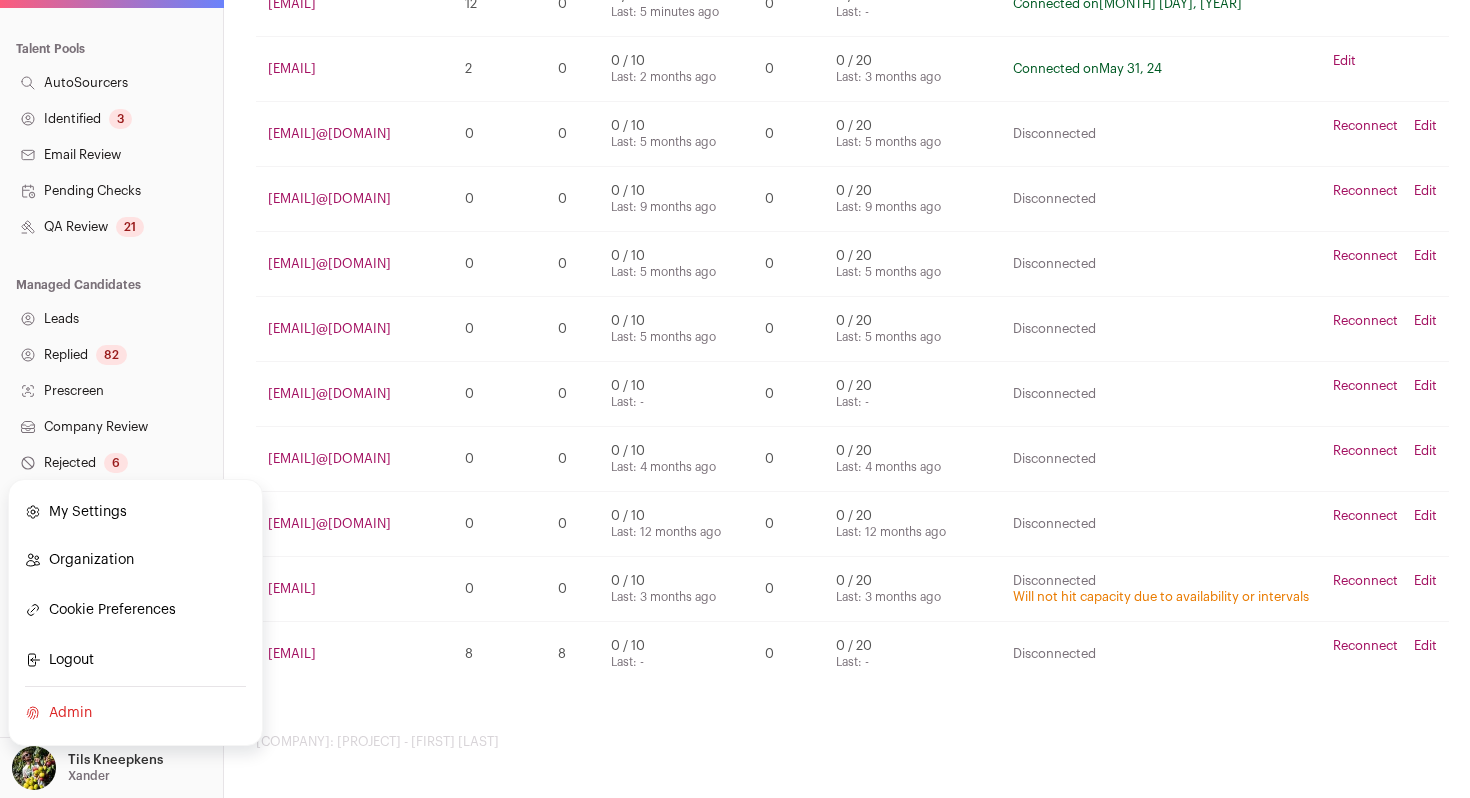 click on "Organization" at bounding box center (135, 560) 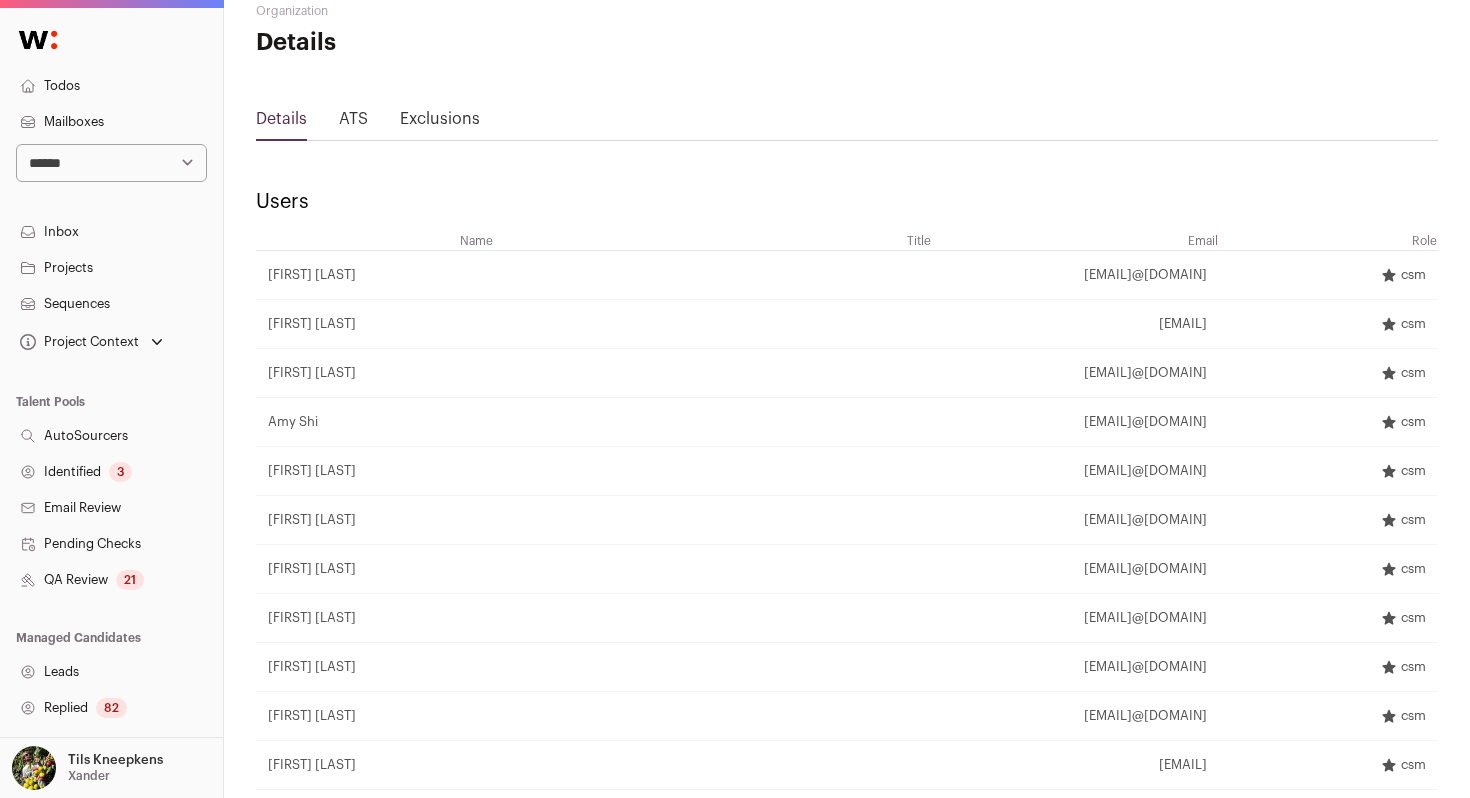 scroll, scrollTop: 0, scrollLeft: 0, axis: both 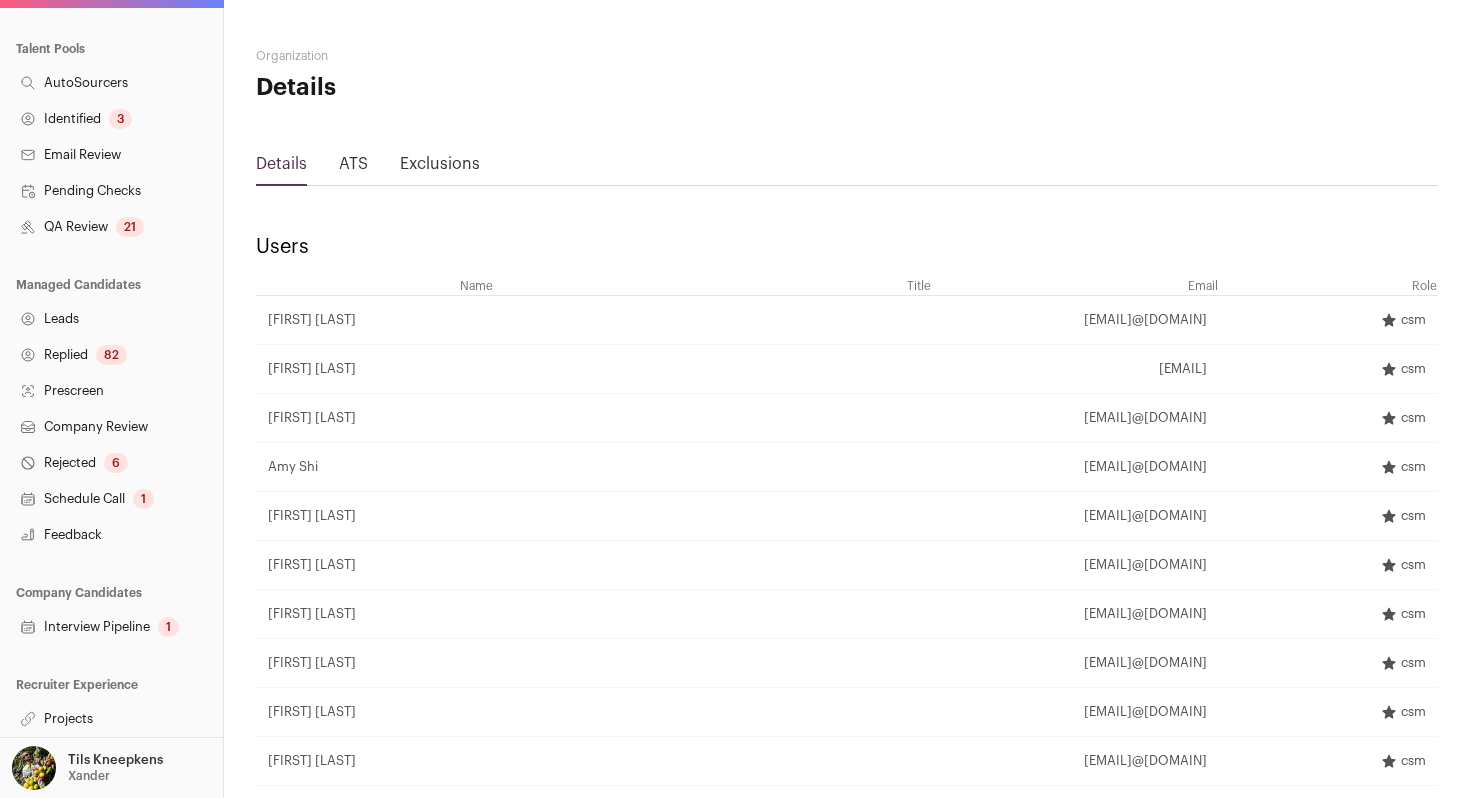 click on "Xander" at bounding box center [89, 776] 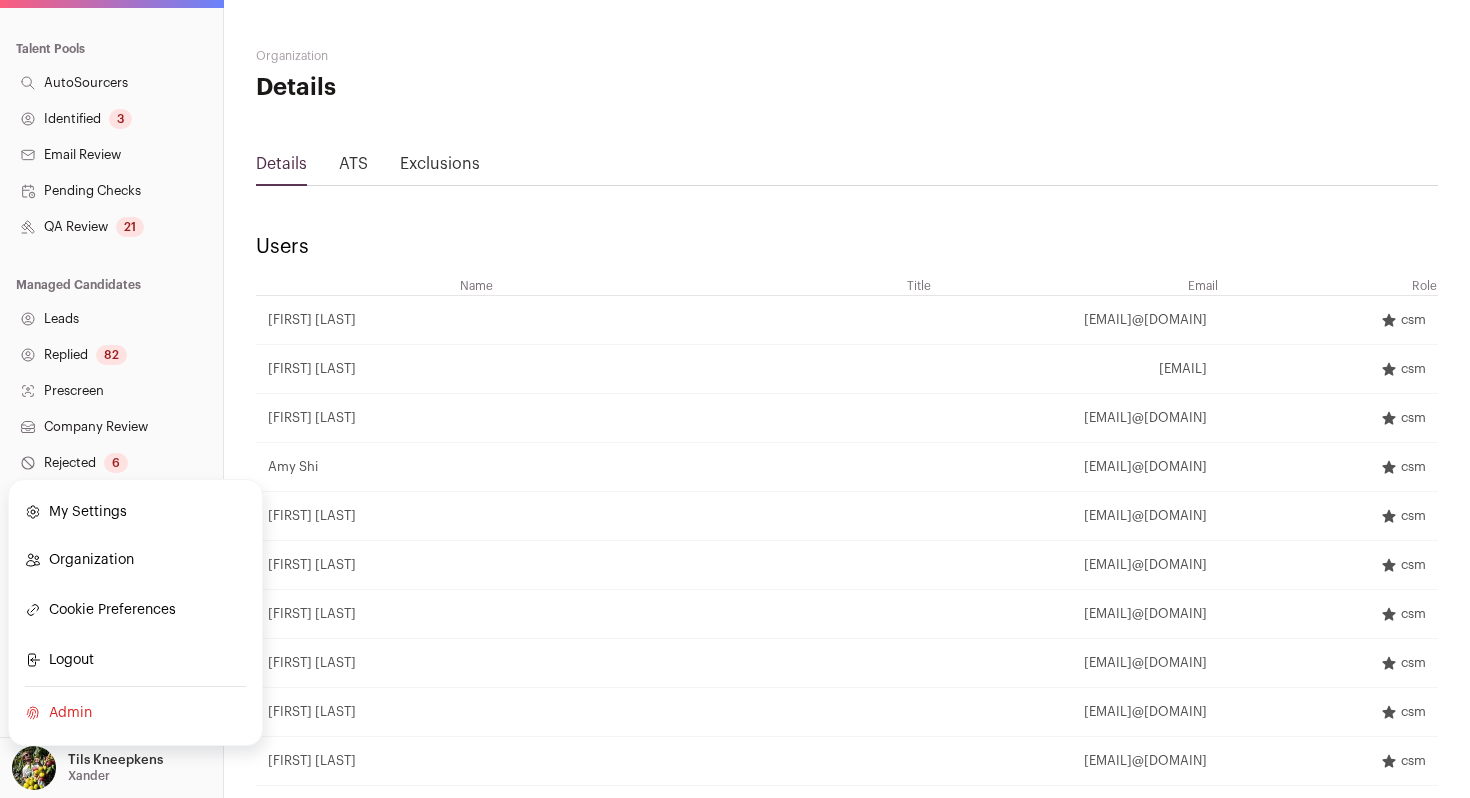scroll, scrollTop: 0, scrollLeft: 0, axis: both 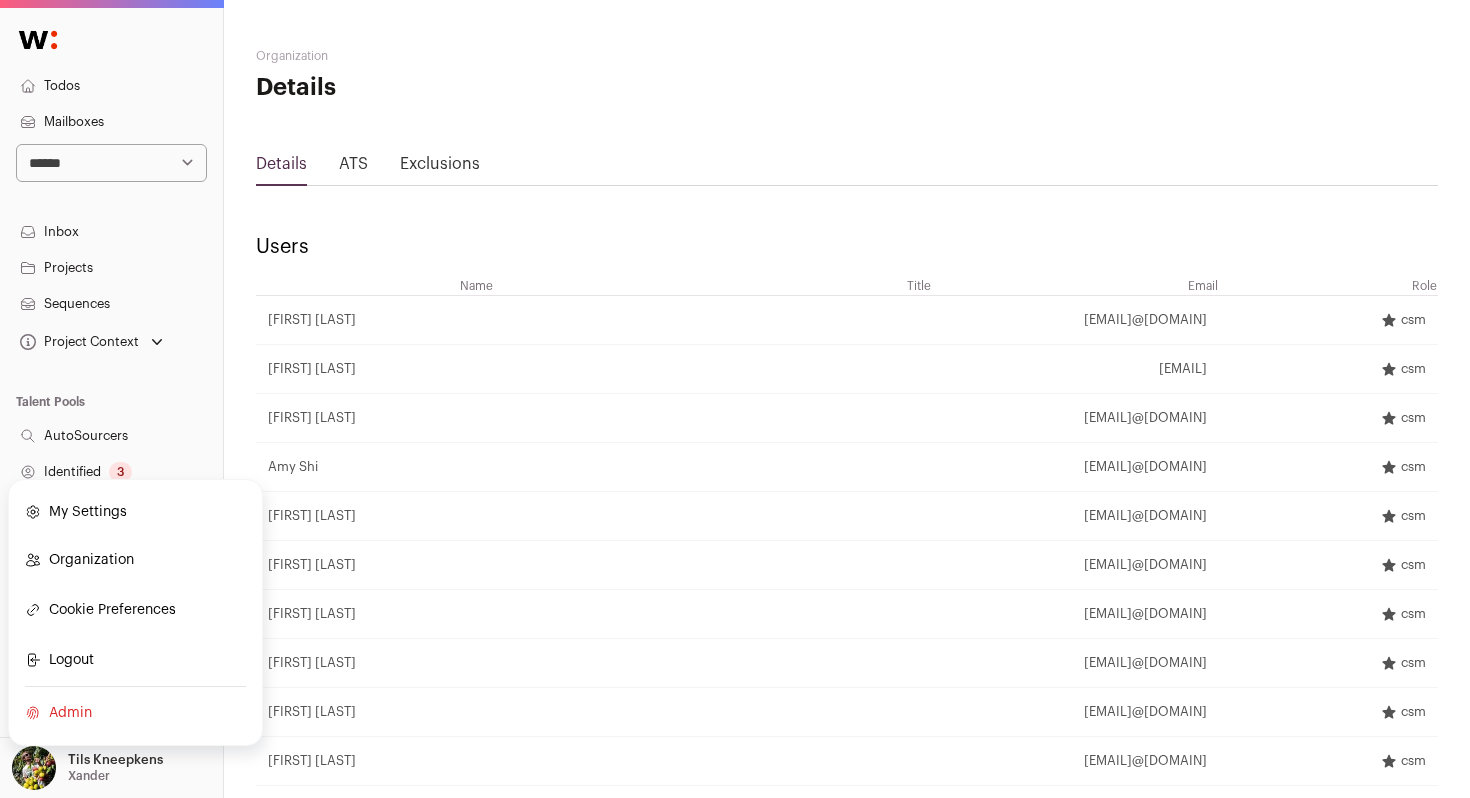 click on "Identified
3" at bounding box center [111, 472] 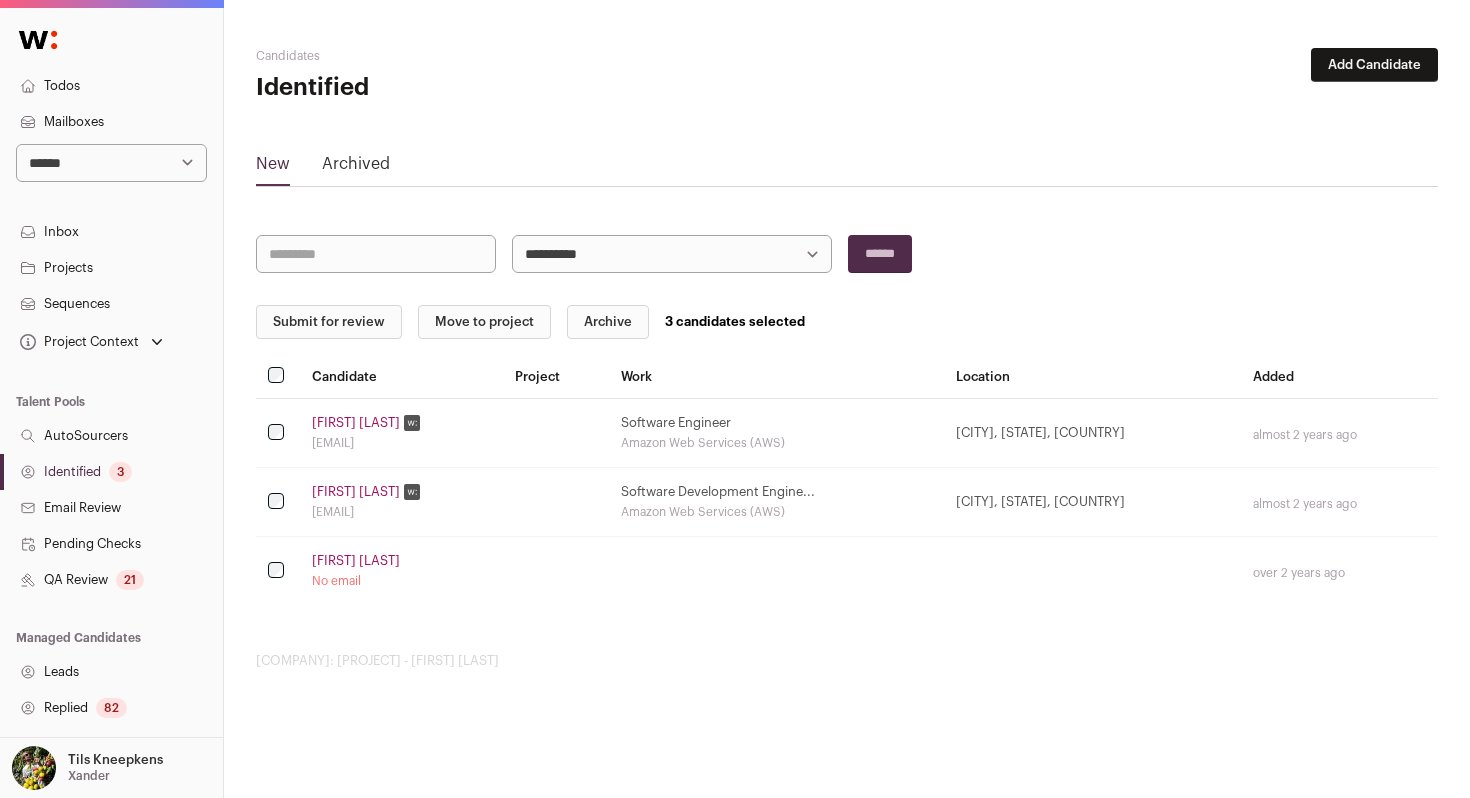 click on "Submit for review" at bounding box center [329, 322] 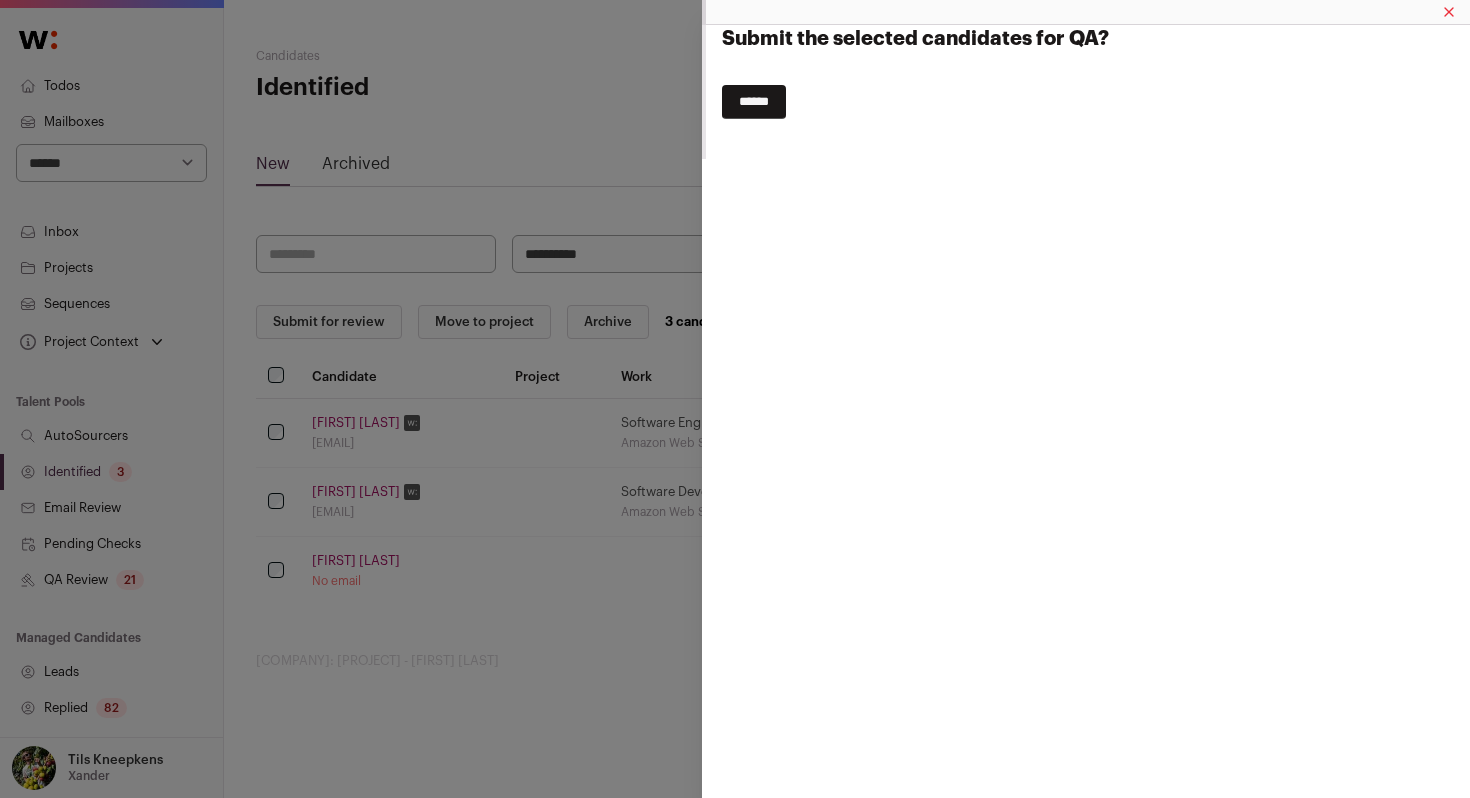 click on "******" at bounding box center [754, 102] 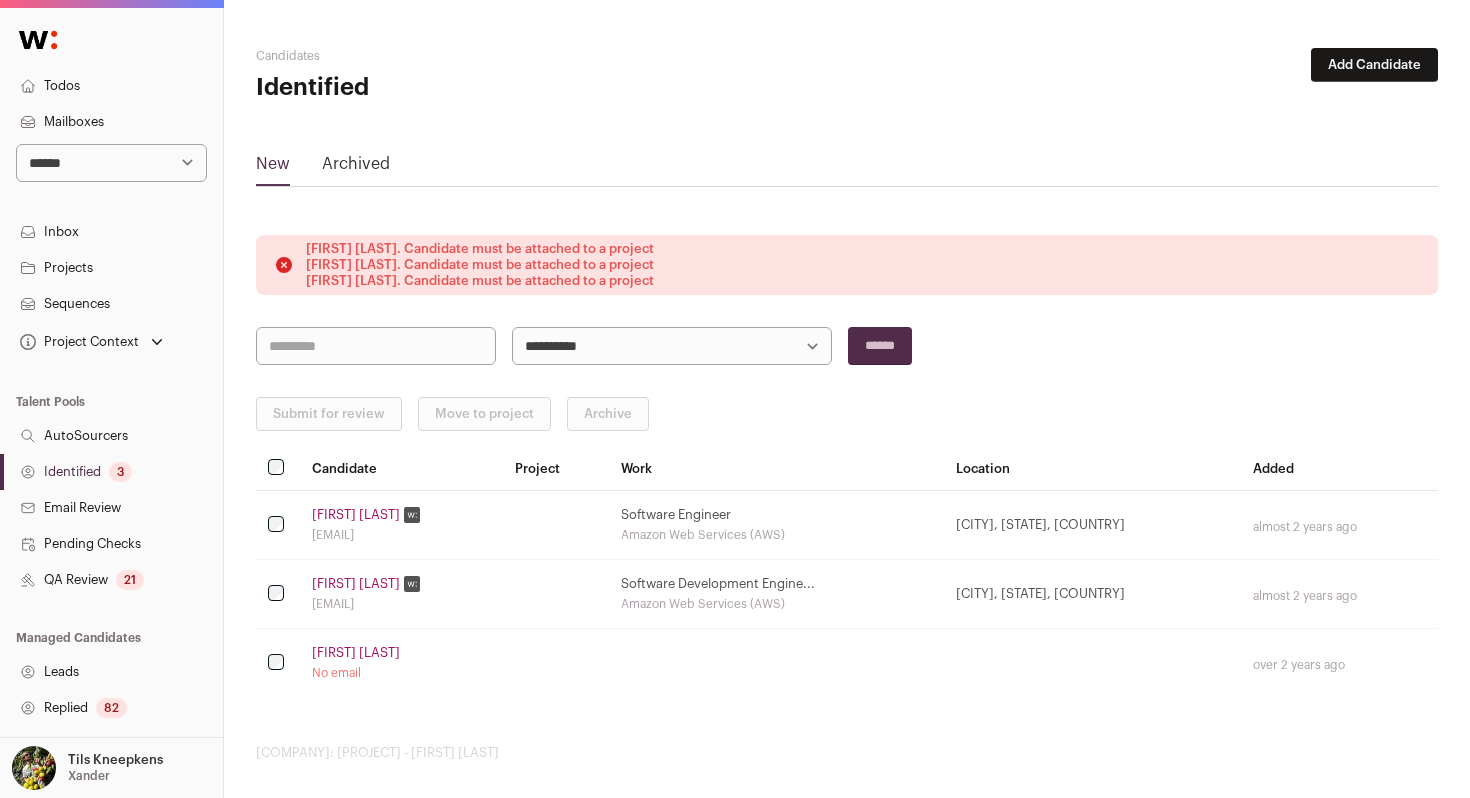 scroll, scrollTop: 11, scrollLeft: 0, axis: vertical 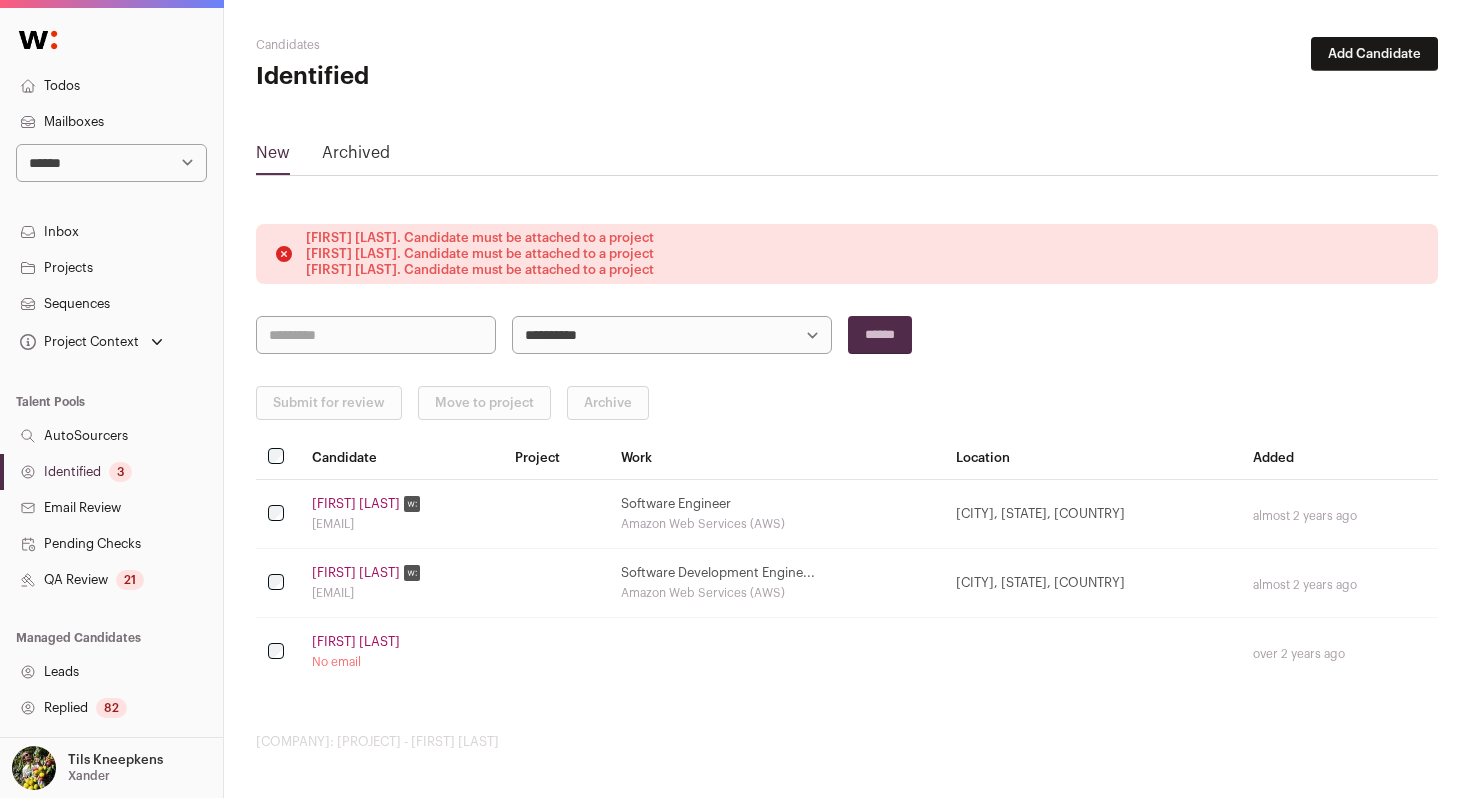 click on "21" at bounding box center (130, 580) 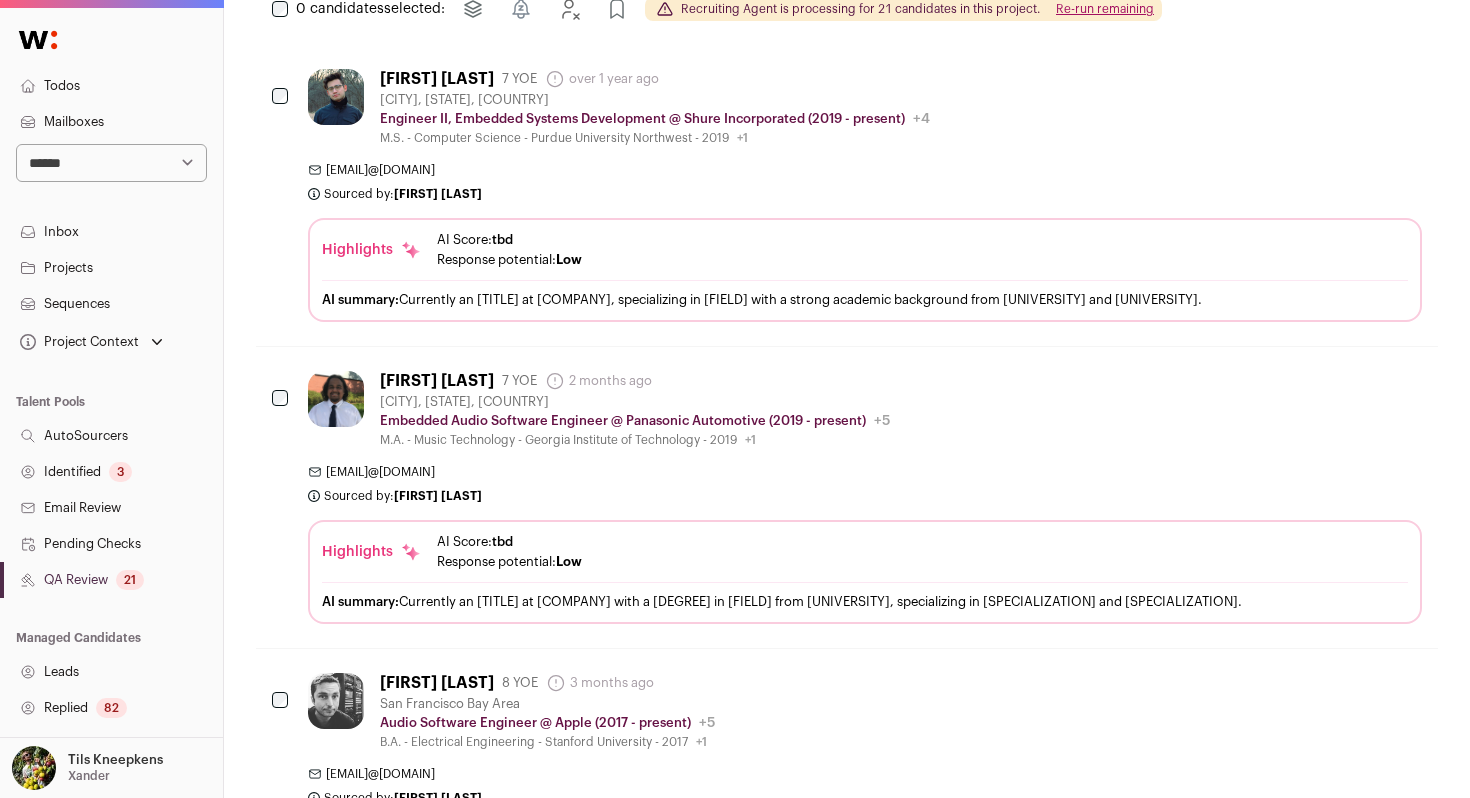 scroll, scrollTop: 541, scrollLeft: 0, axis: vertical 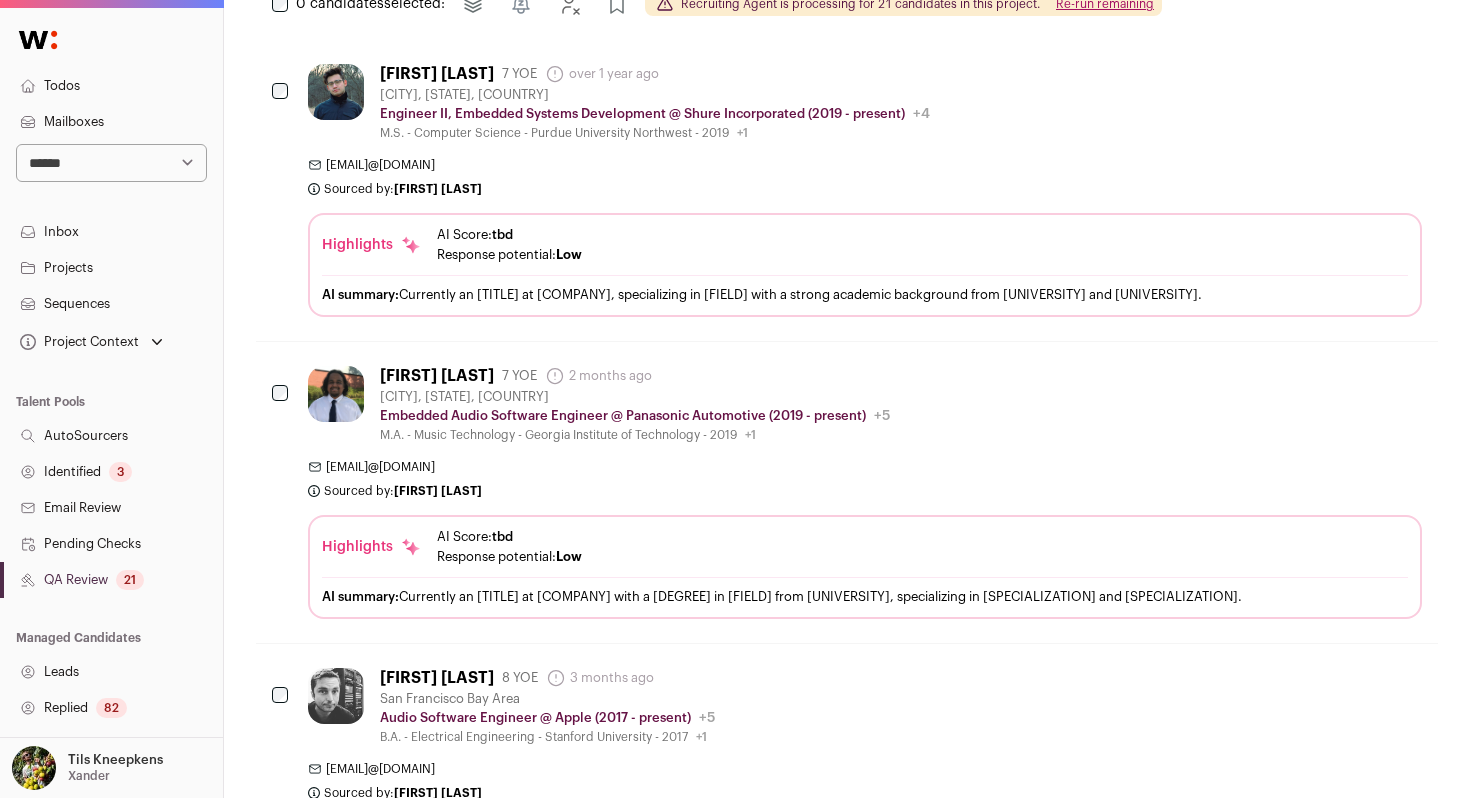 click on "Sequences" at bounding box center [111, 304] 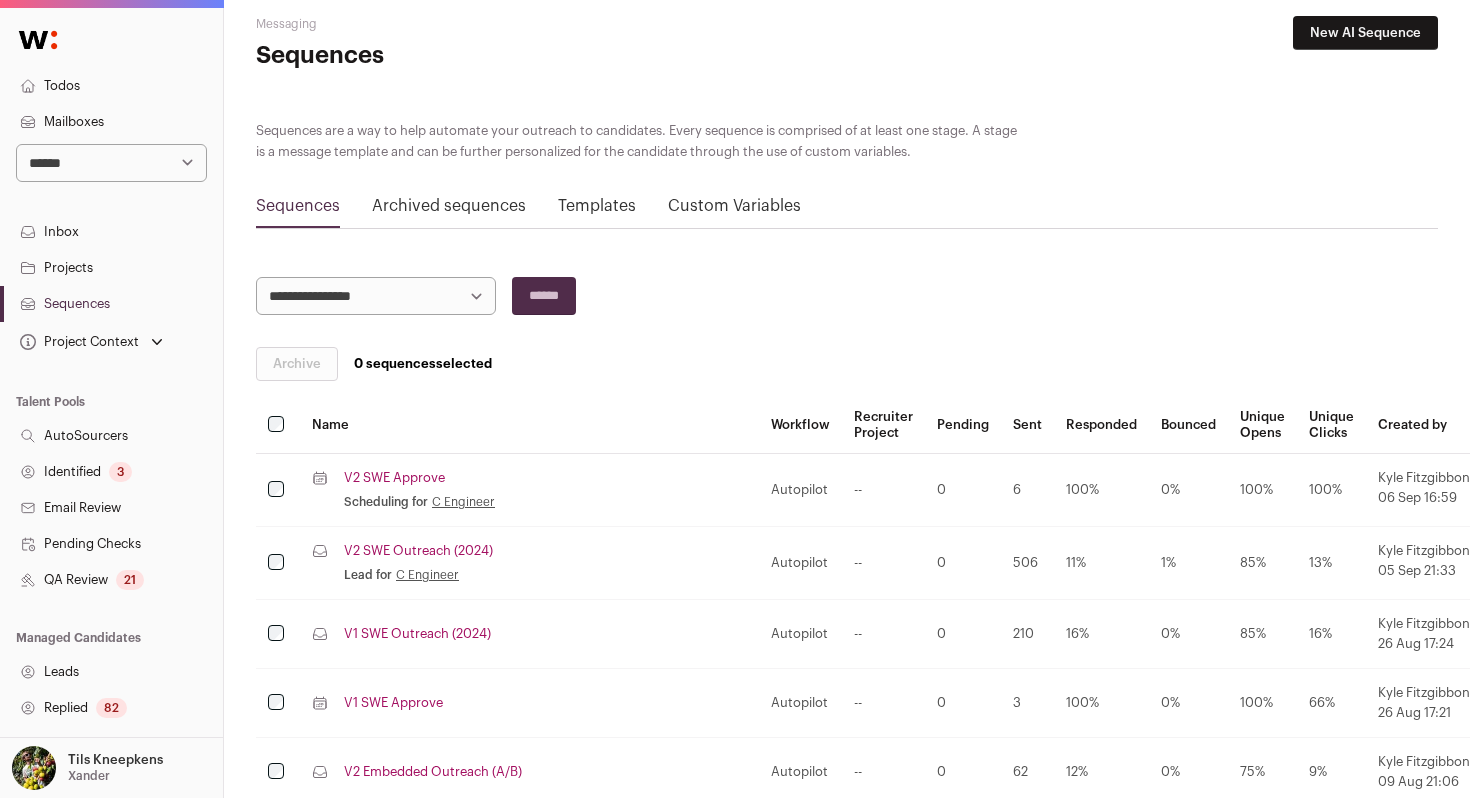 scroll, scrollTop: 67, scrollLeft: 0, axis: vertical 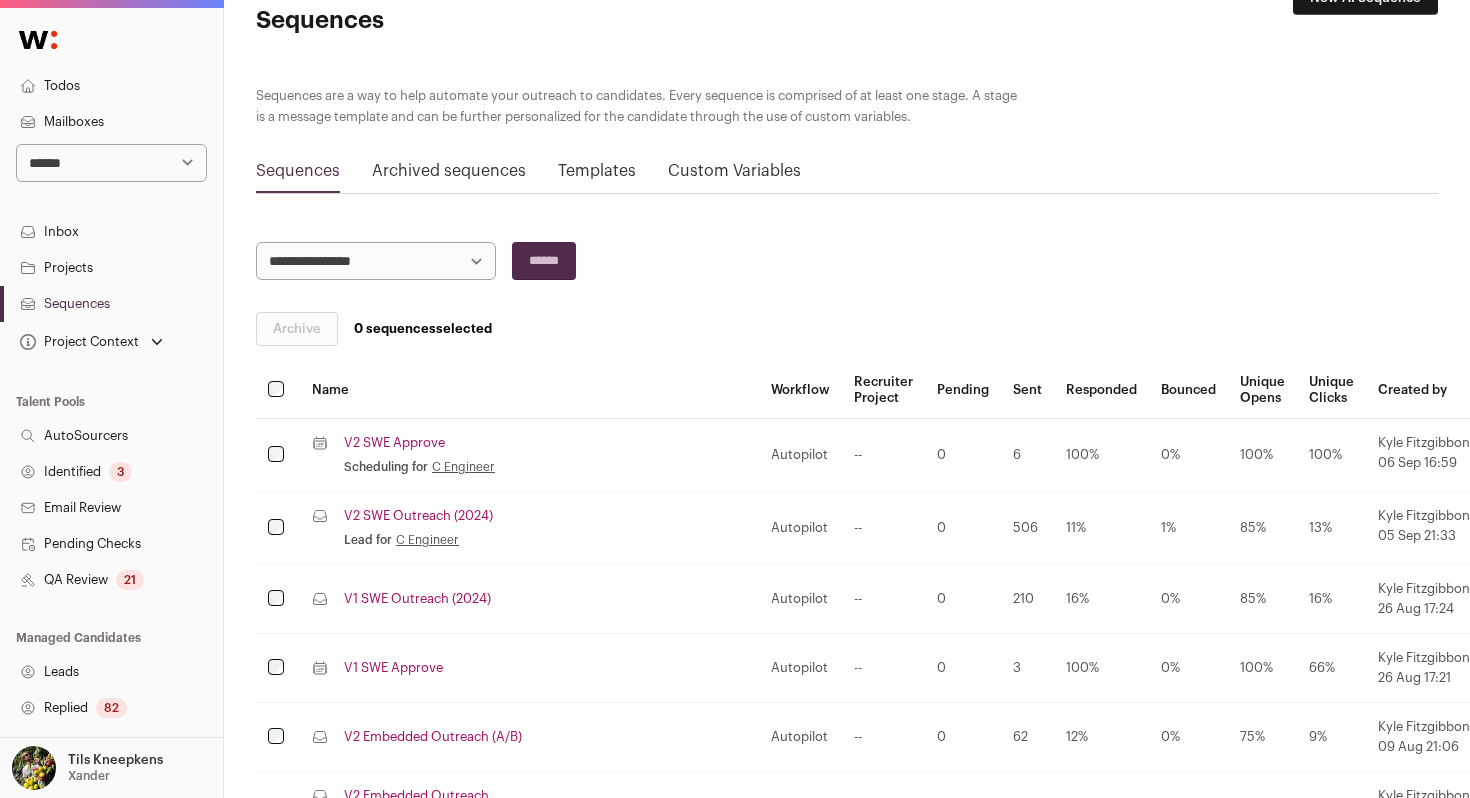 click on "V2 SWE Outreach (2024)" at bounding box center [418, 516] 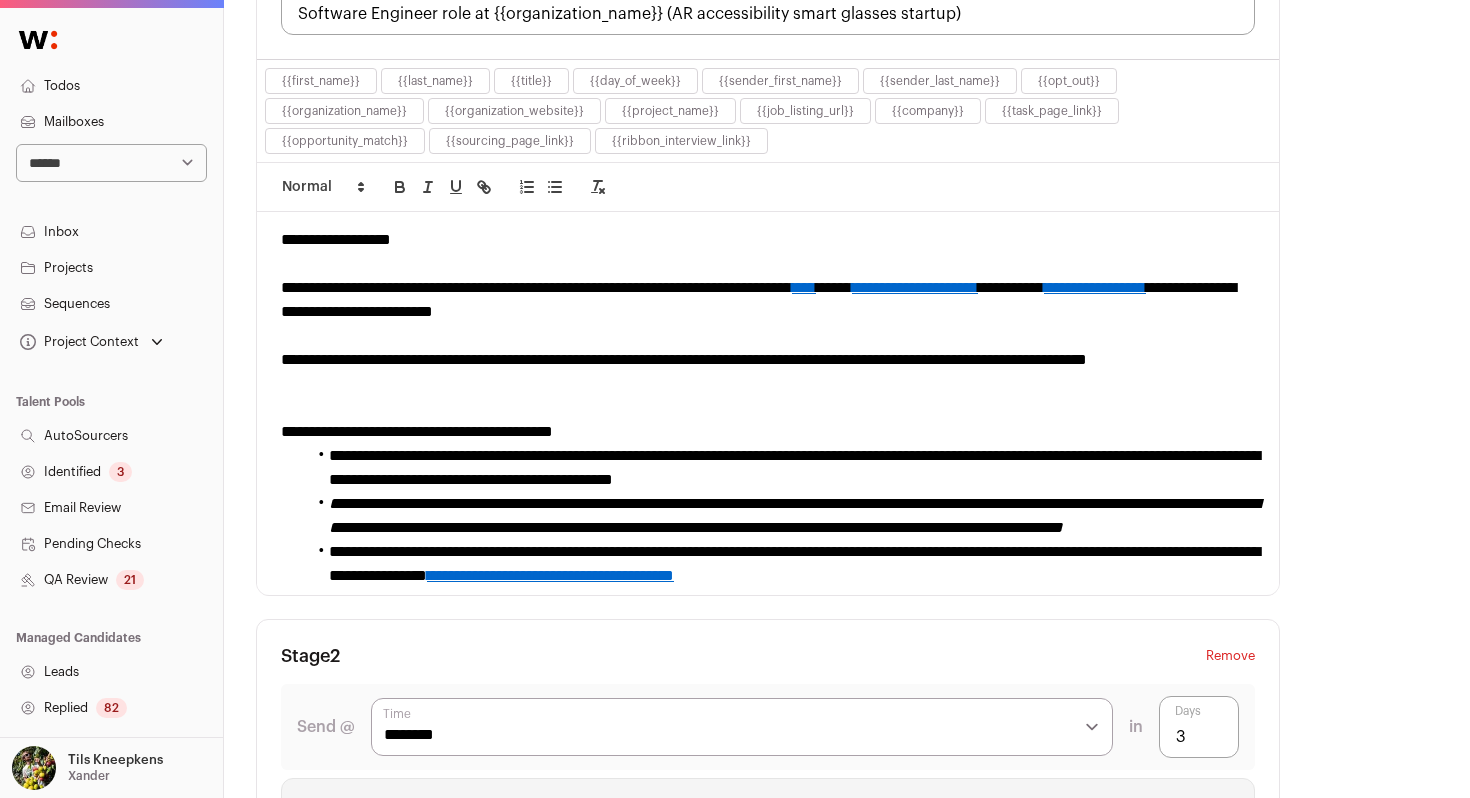 scroll, scrollTop: 722, scrollLeft: 0, axis: vertical 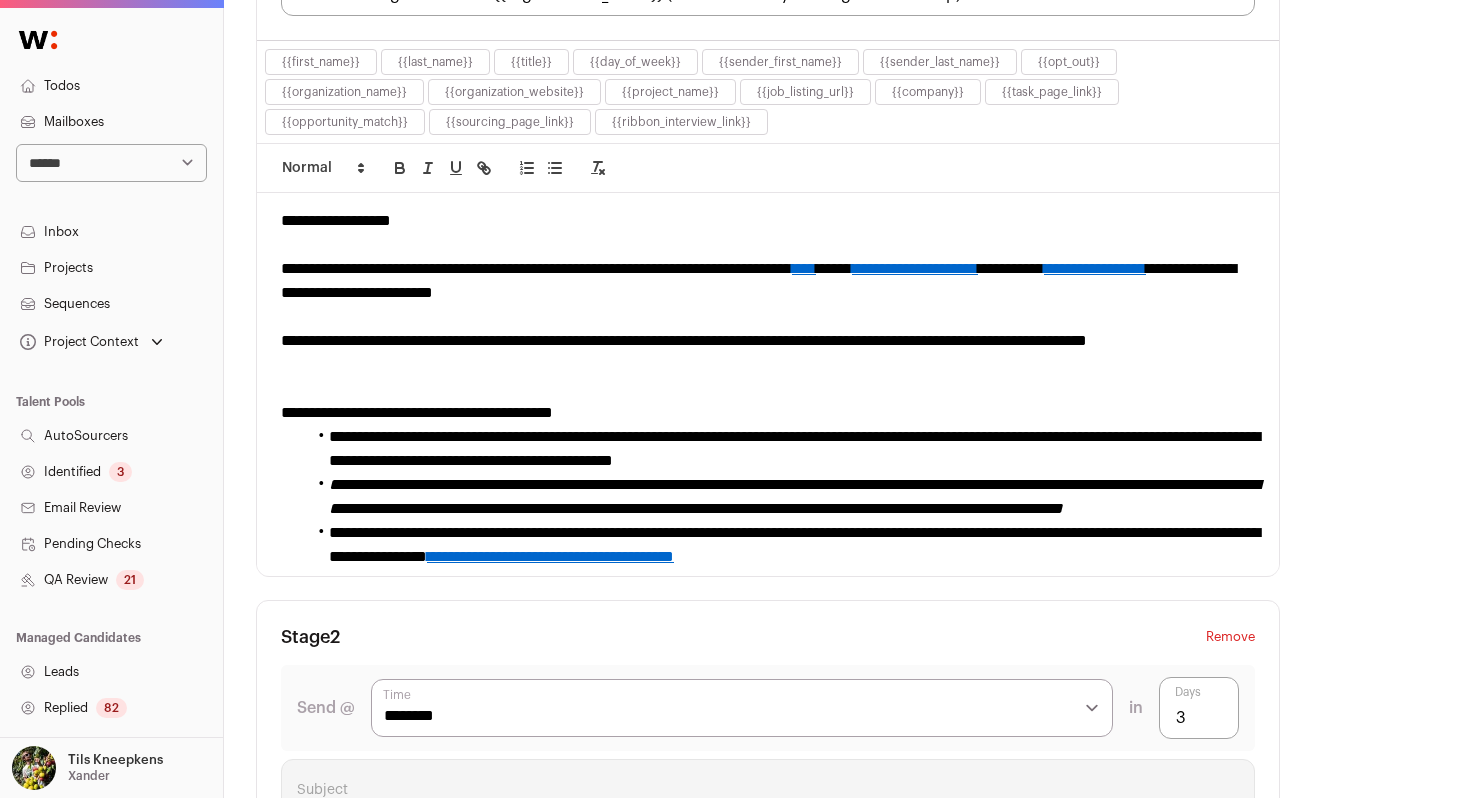 click on "****" at bounding box center (804, 268) 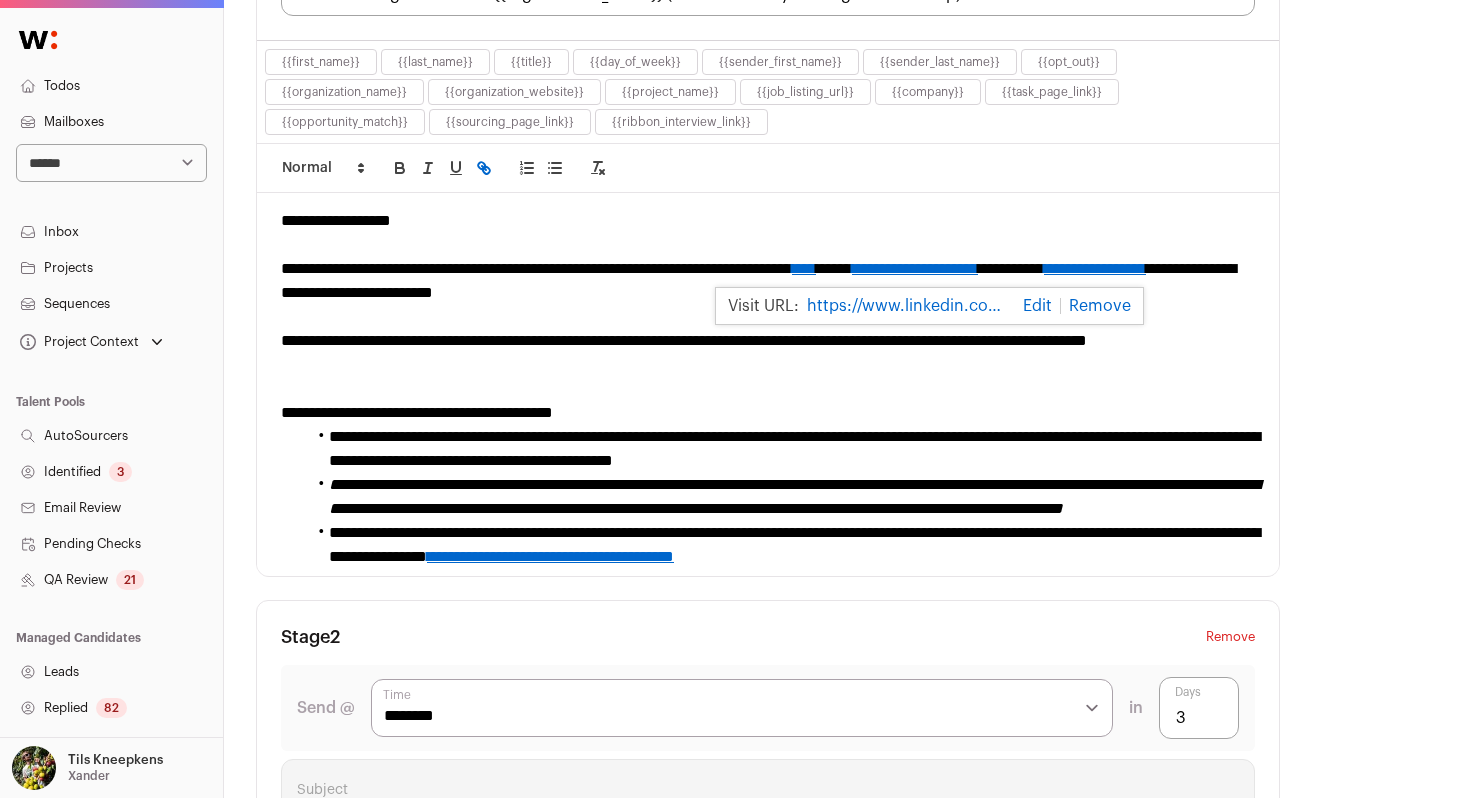 click on "https://www.linkedin.com/in/[NAME]/" at bounding box center [907, 306] 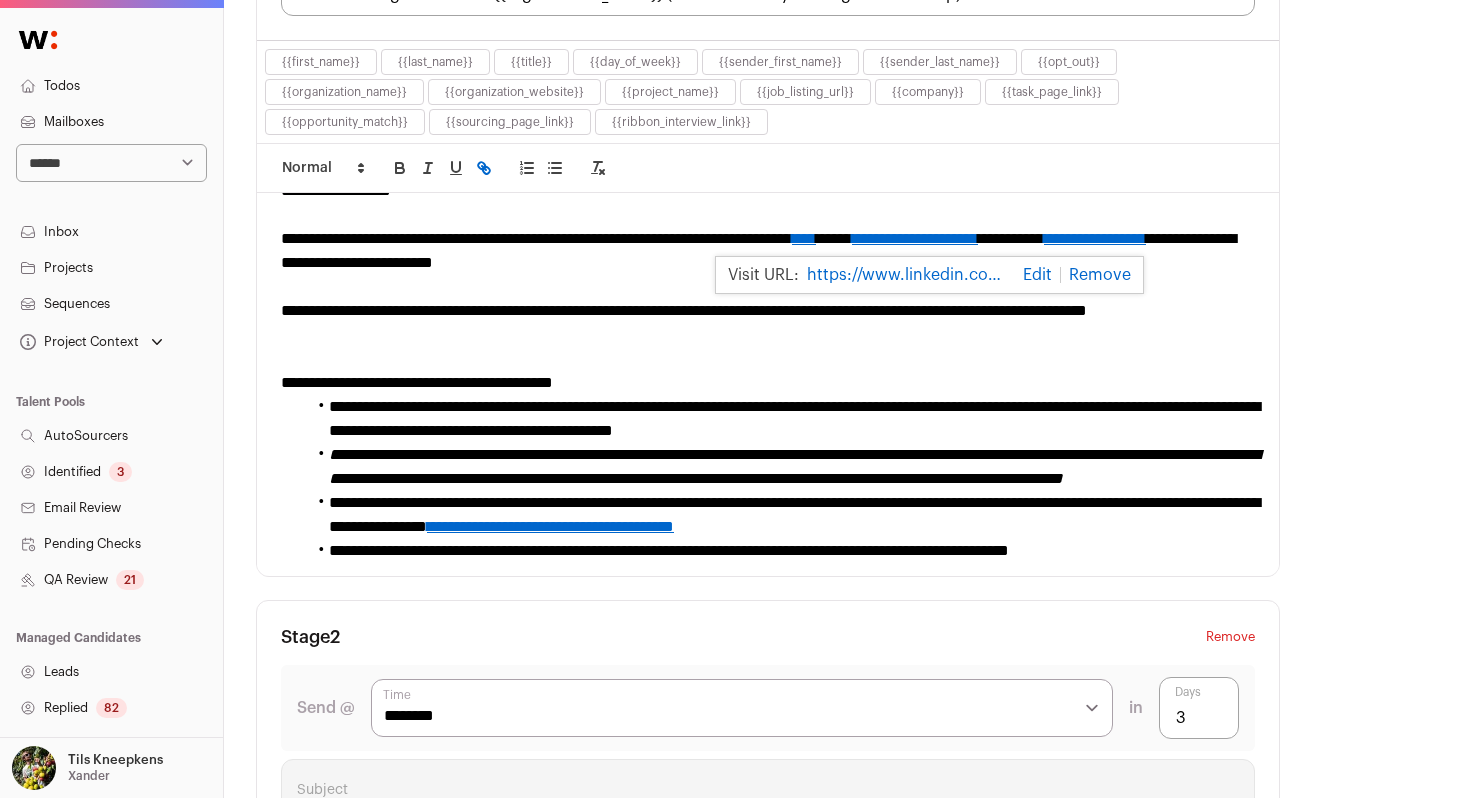 scroll, scrollTop: 31, scrollLeft: 0, axis: vertical 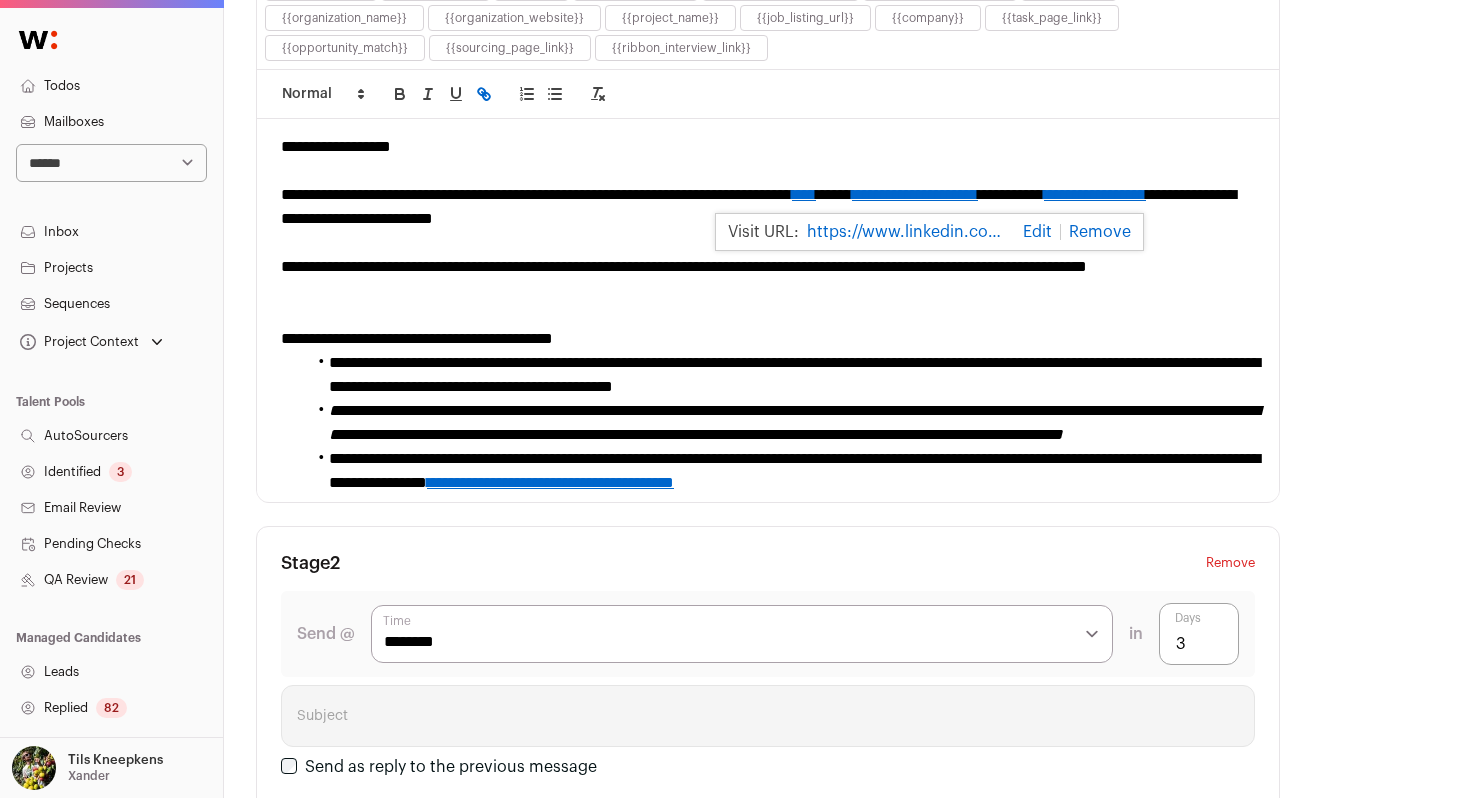click on "**********" at bounding box center (847, 1201) 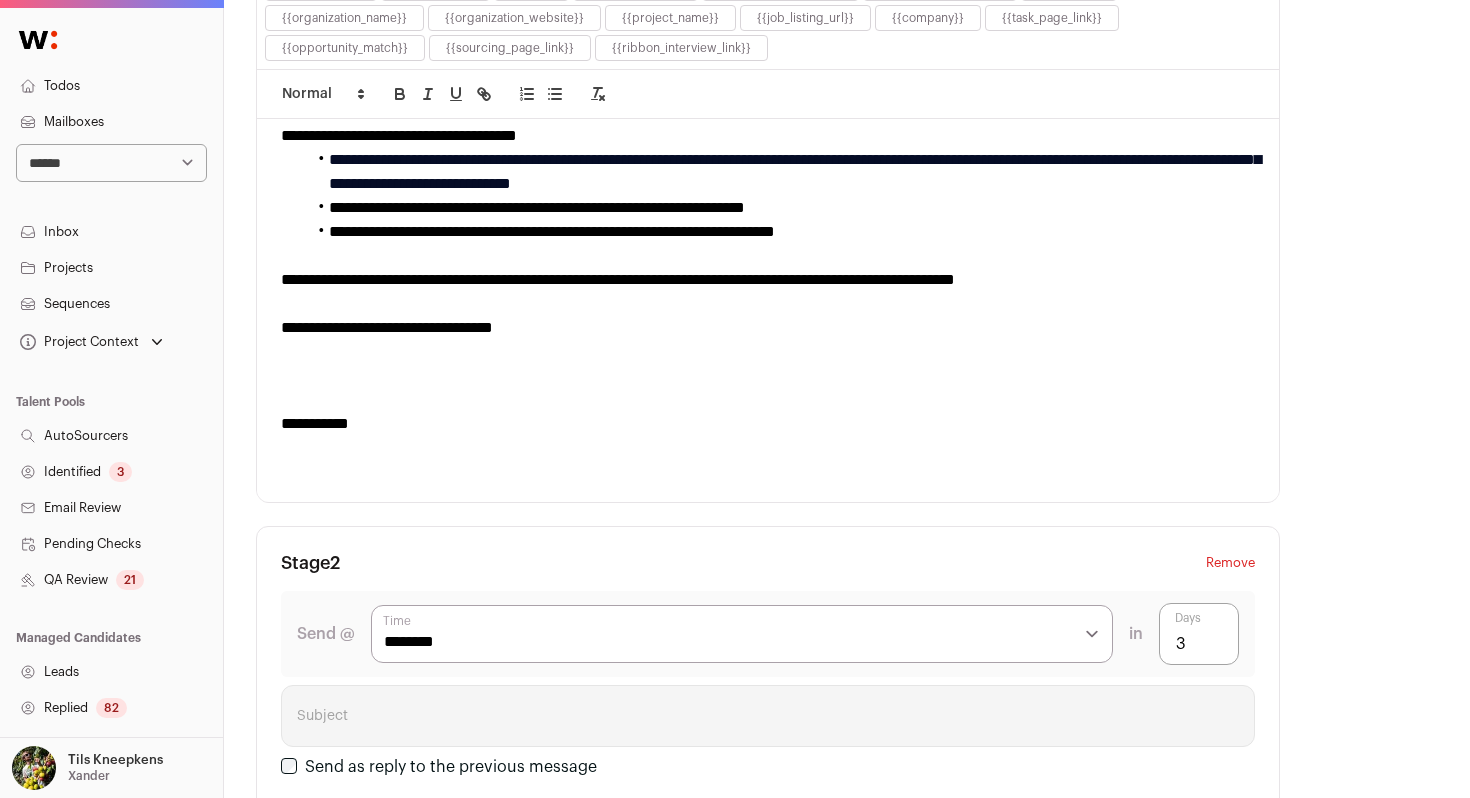 scroll, scrollTop: 427, scrollLeft: 0, axis: vertical 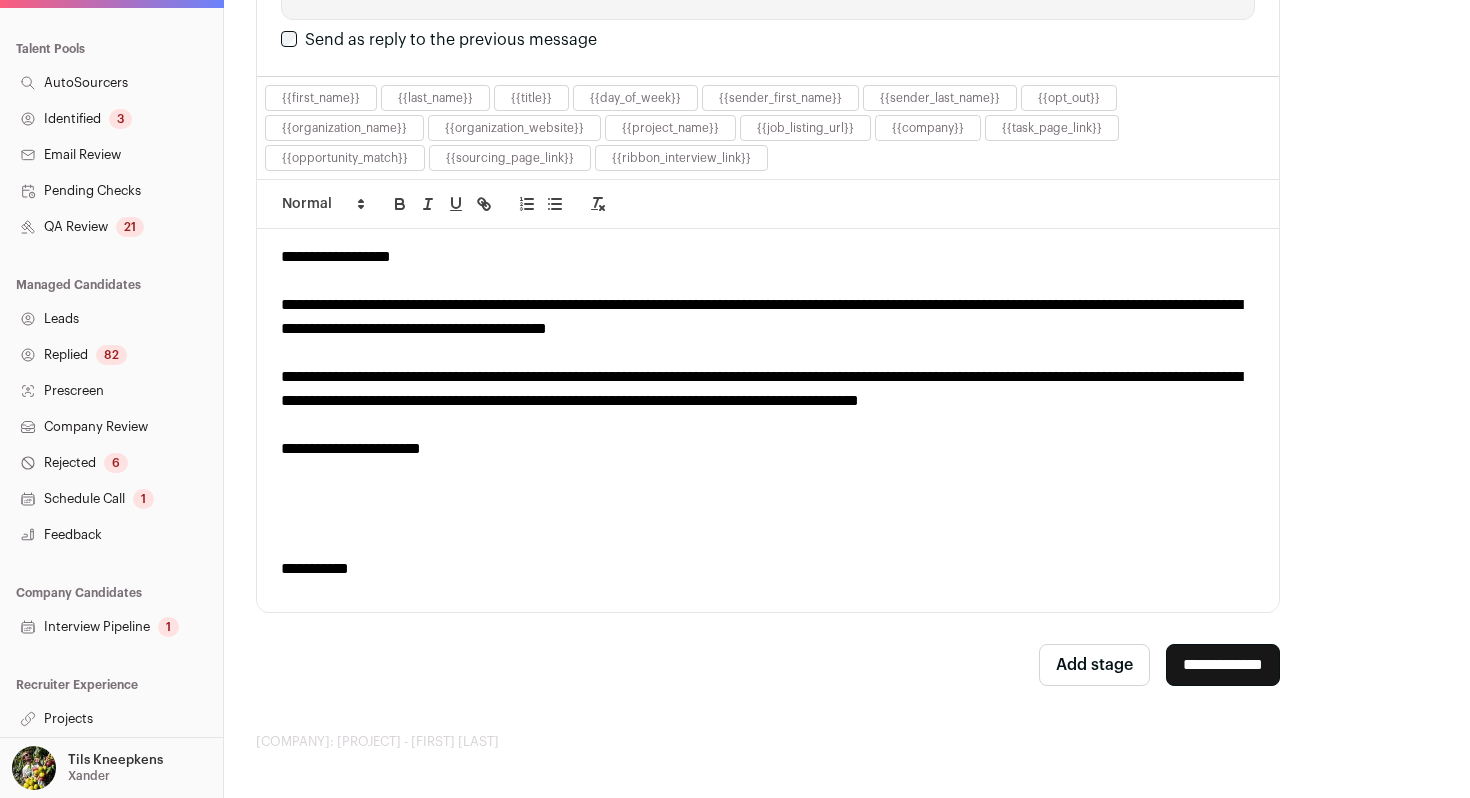 click on "Projects" at bounding box center (111, 719) 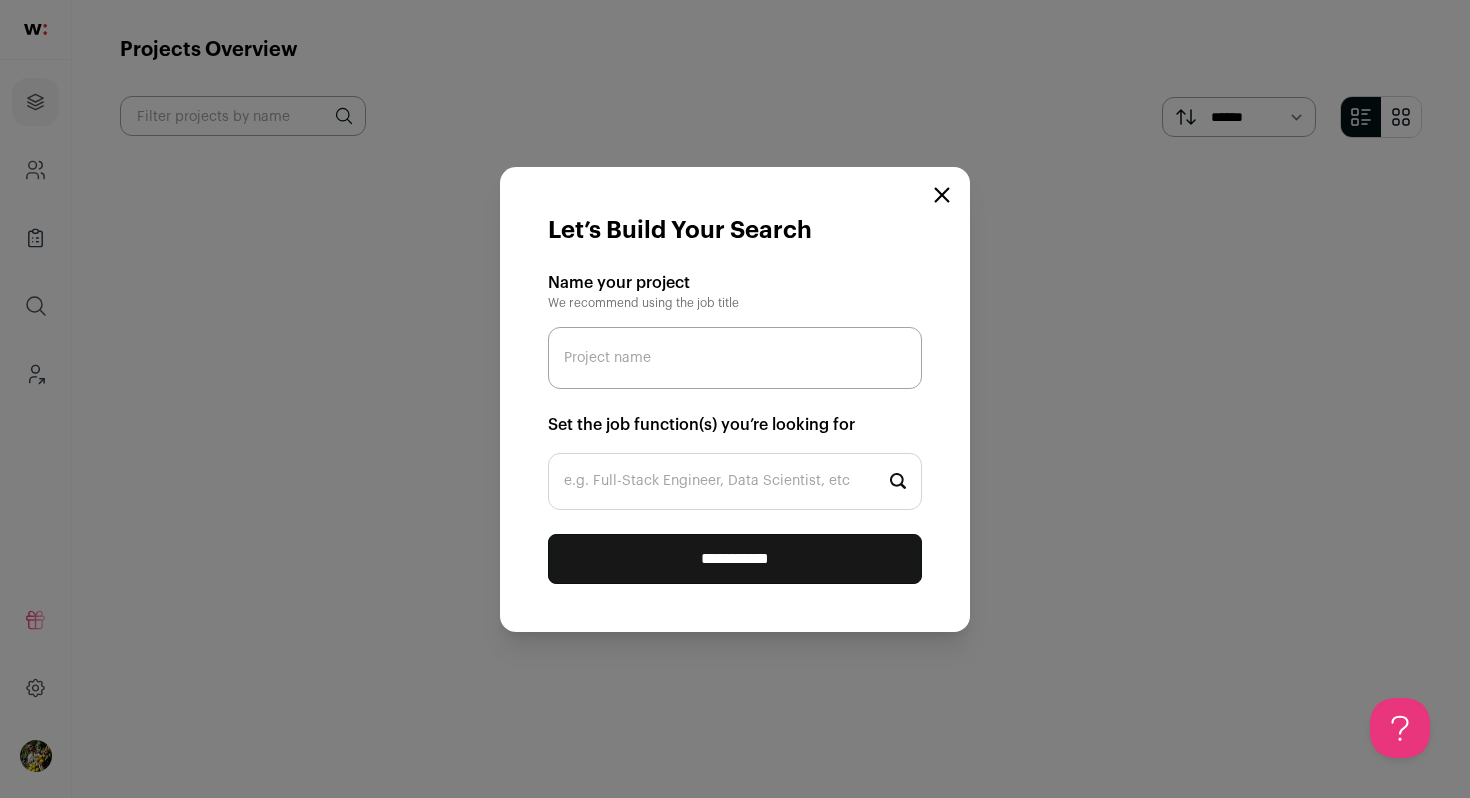 scroll, scrollTop: 0, scrollLeft: 0, axis: both 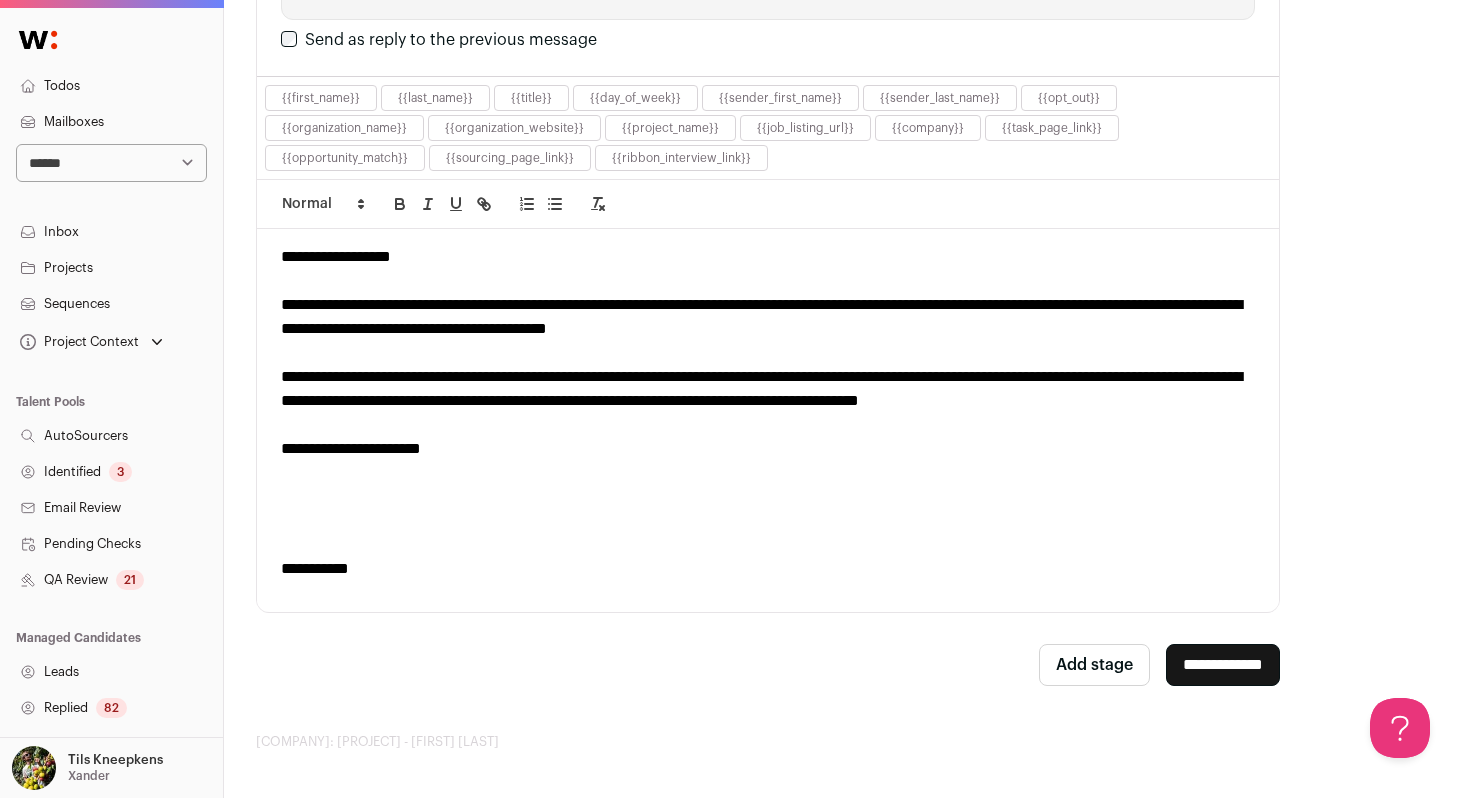click on "Projects" at bounding box center [111, 268] 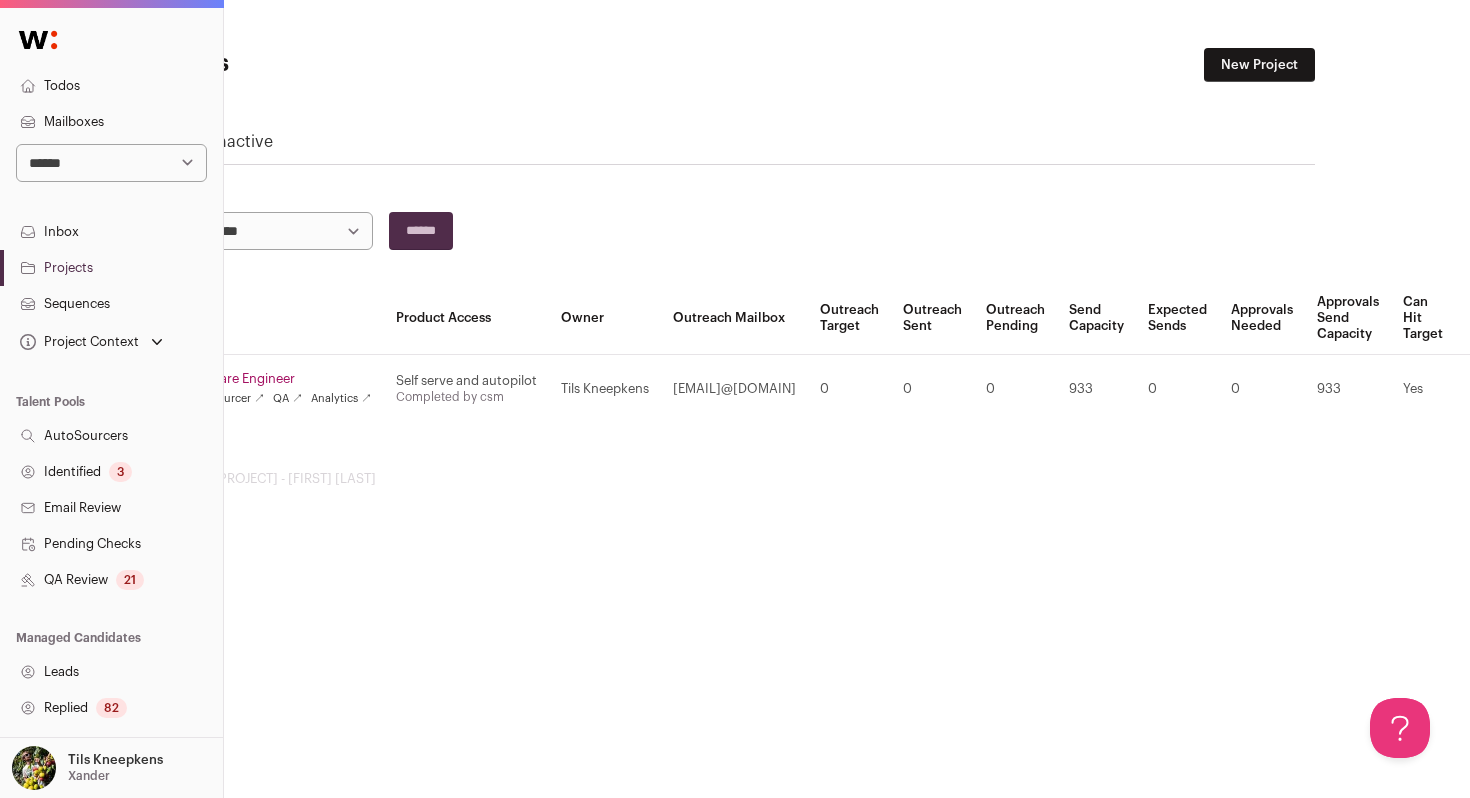 scroll, scrollTop: 0, scrollLeft: 187, axis: horizontal 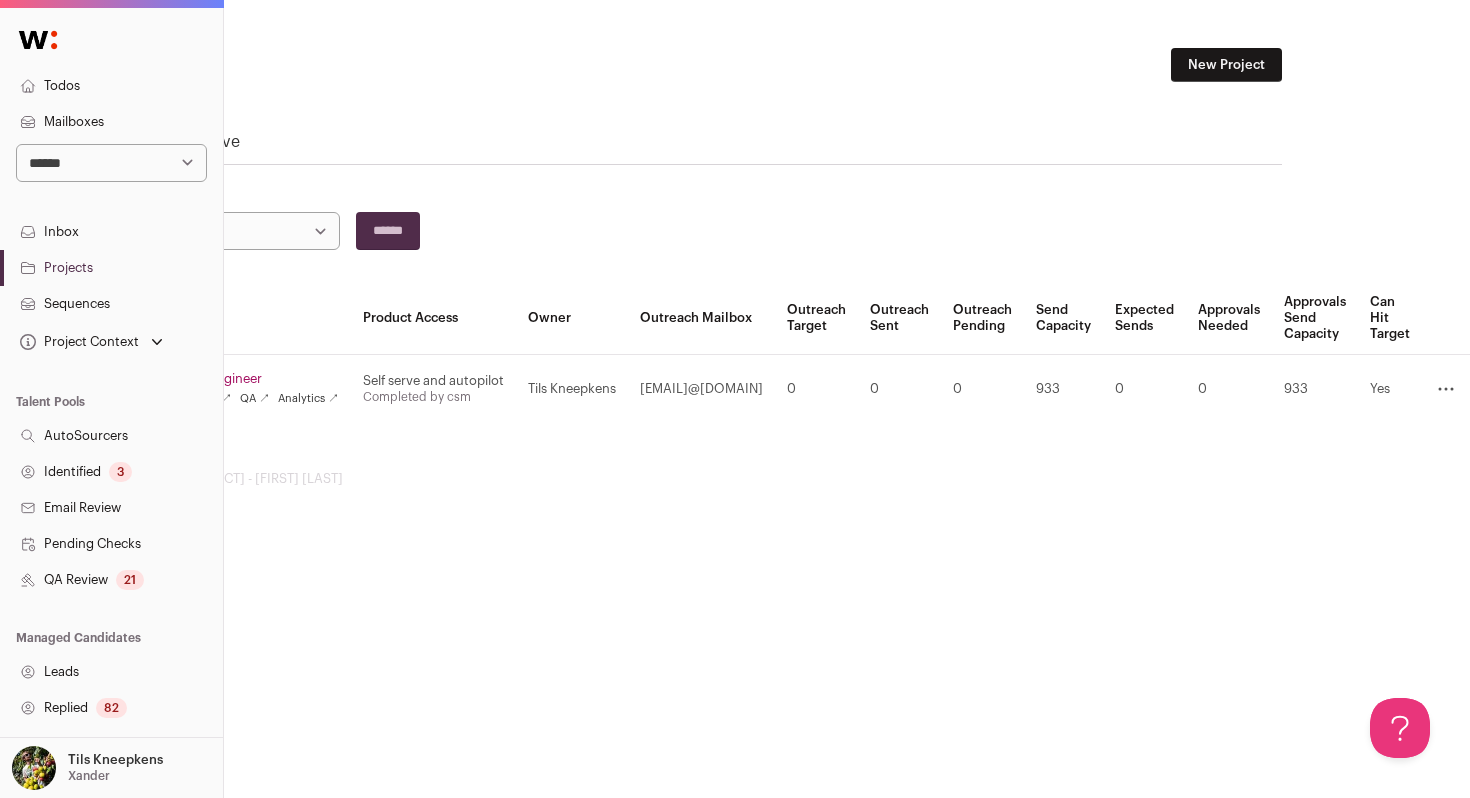 click on "Todos" at bounding box center [111, 86] 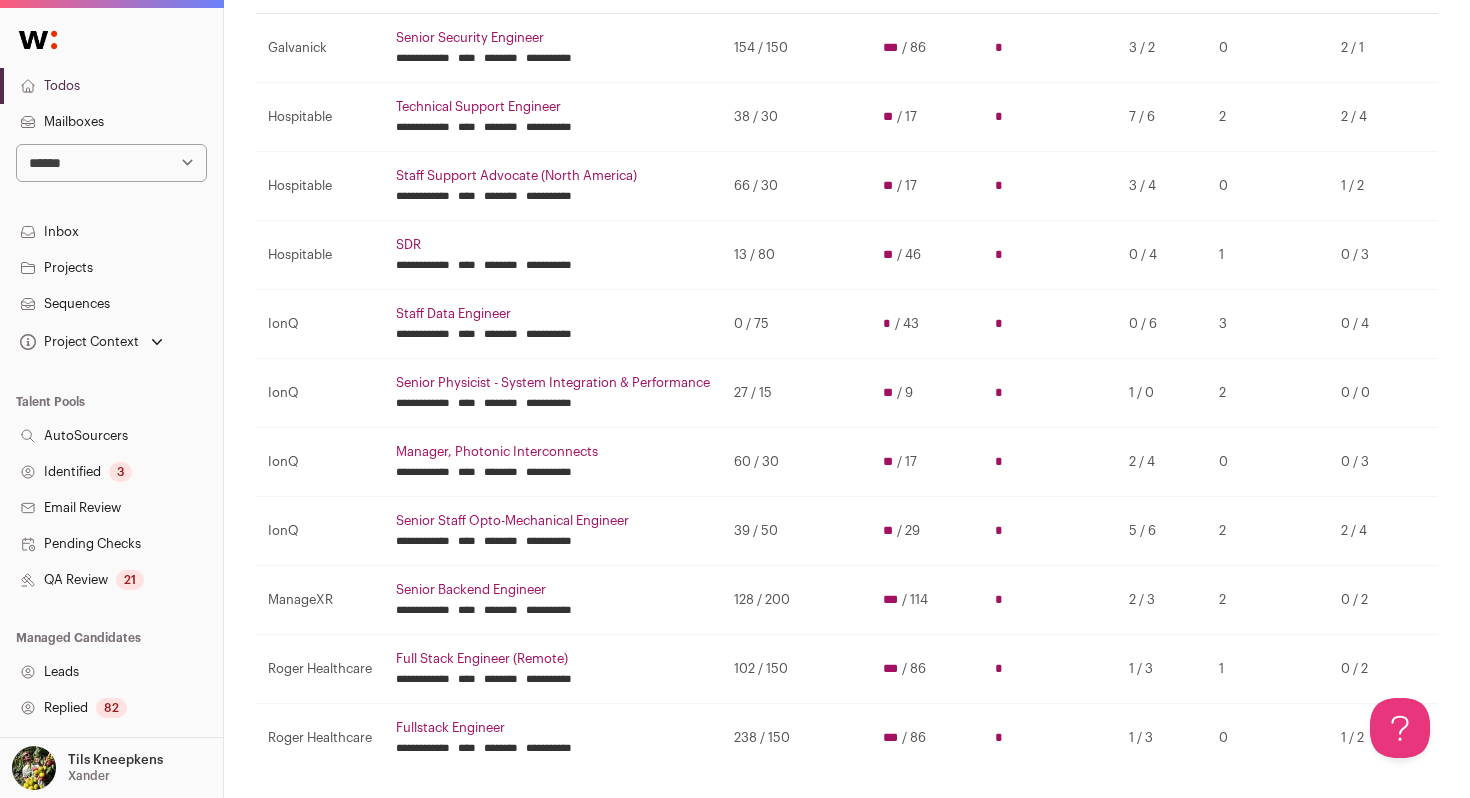 scroll, scrollTop: 231, scrollLeft: 0, axis: vertical 